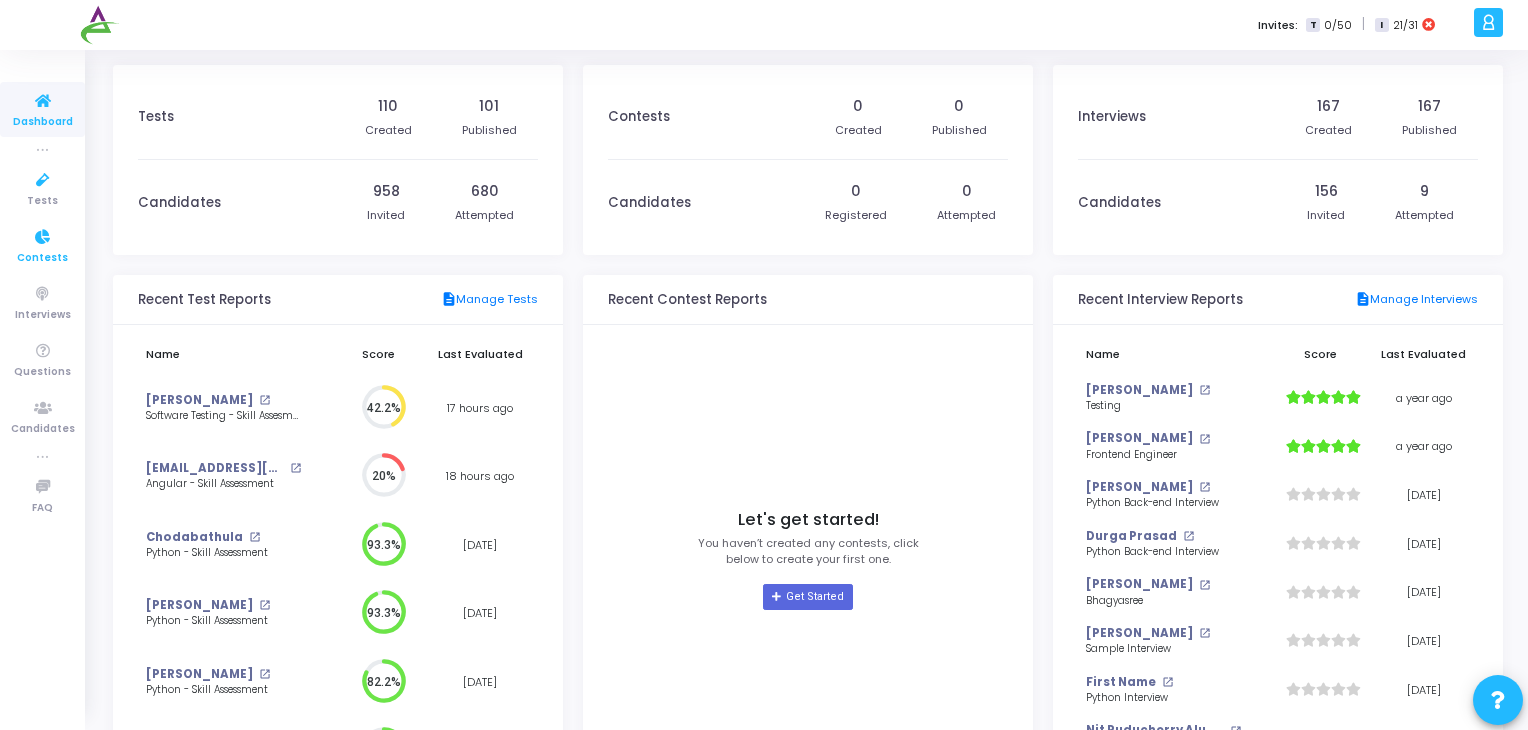 scroll, scrollTop: 0, scrollLeft: 0, axis: both 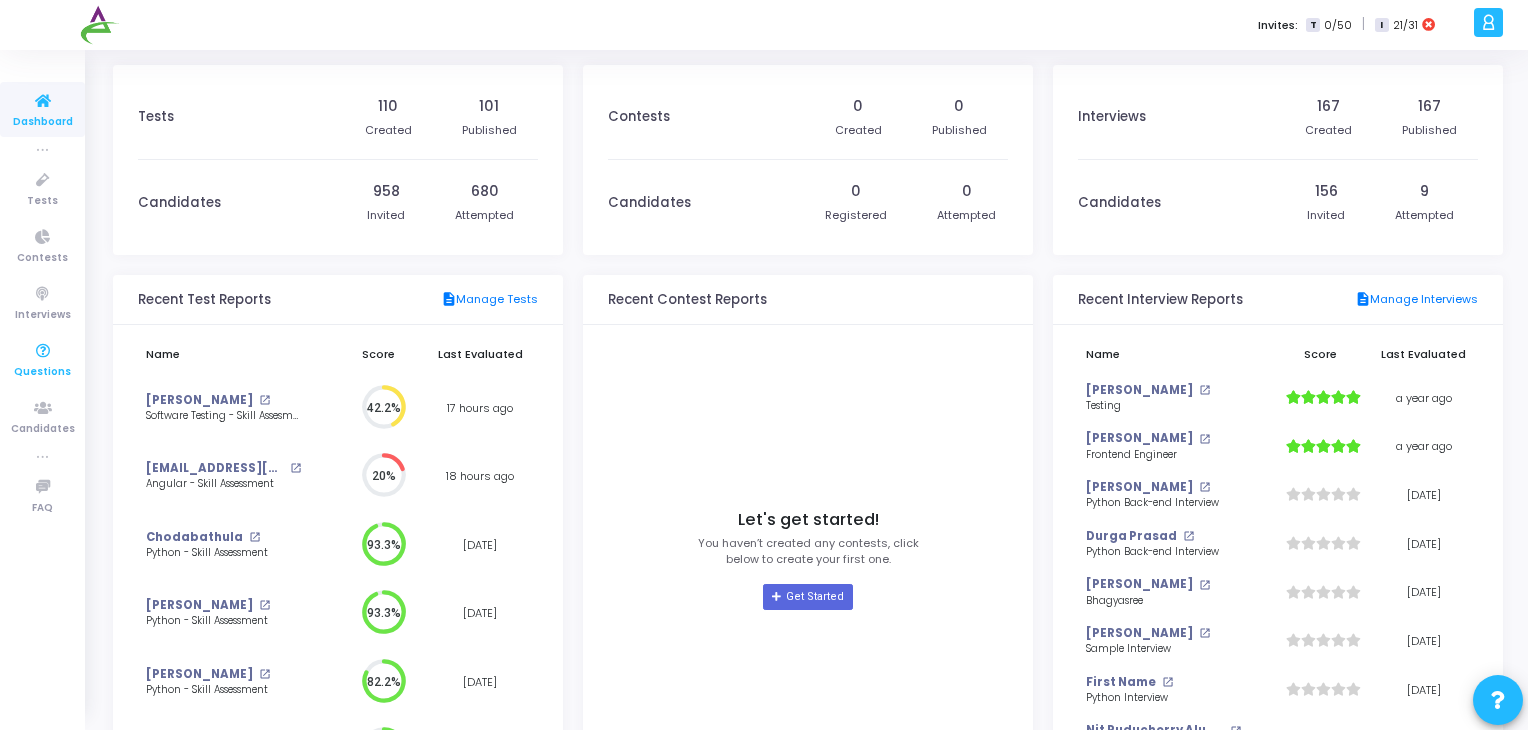 click at bounding box center [43, 351] 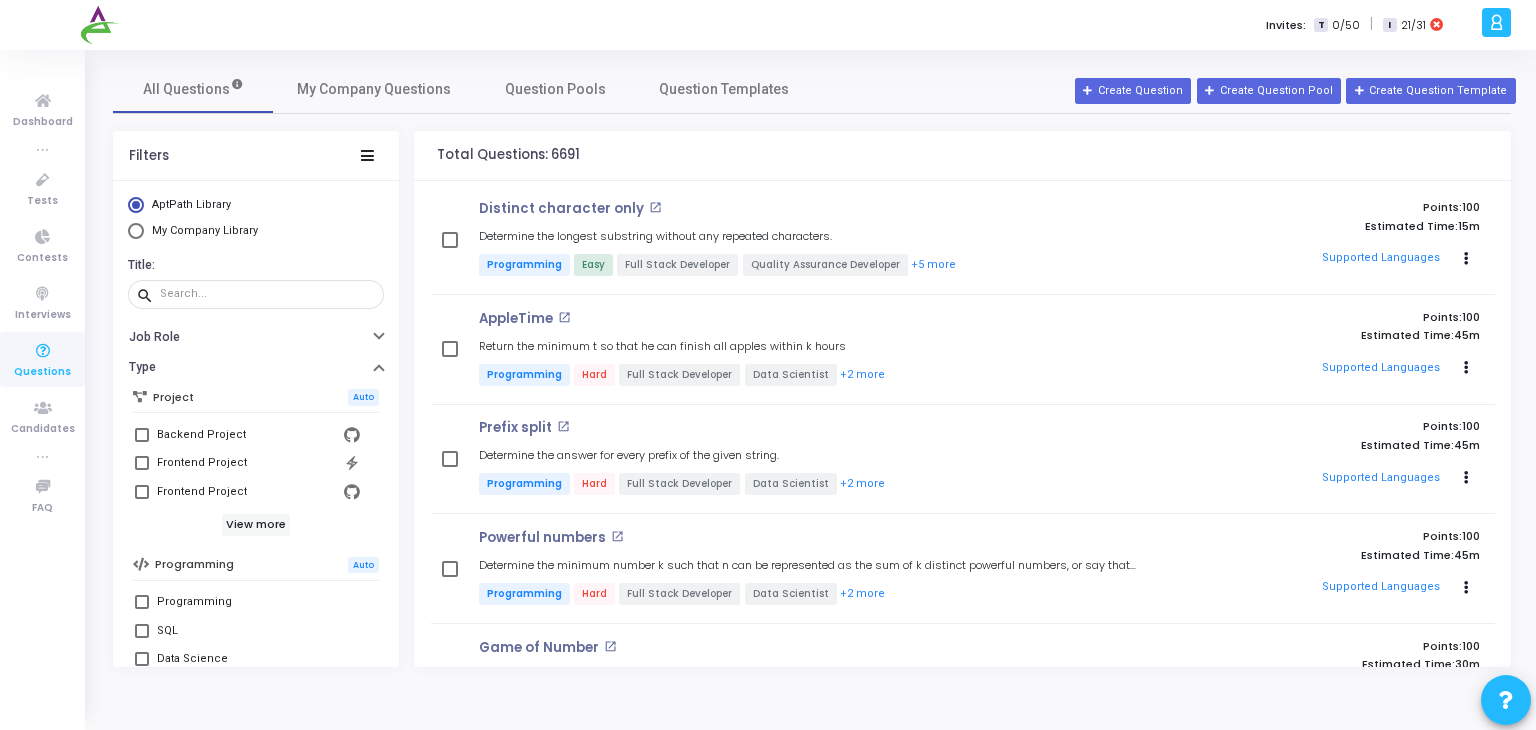 click on "My Company Library" at bounding box center (205, 230) 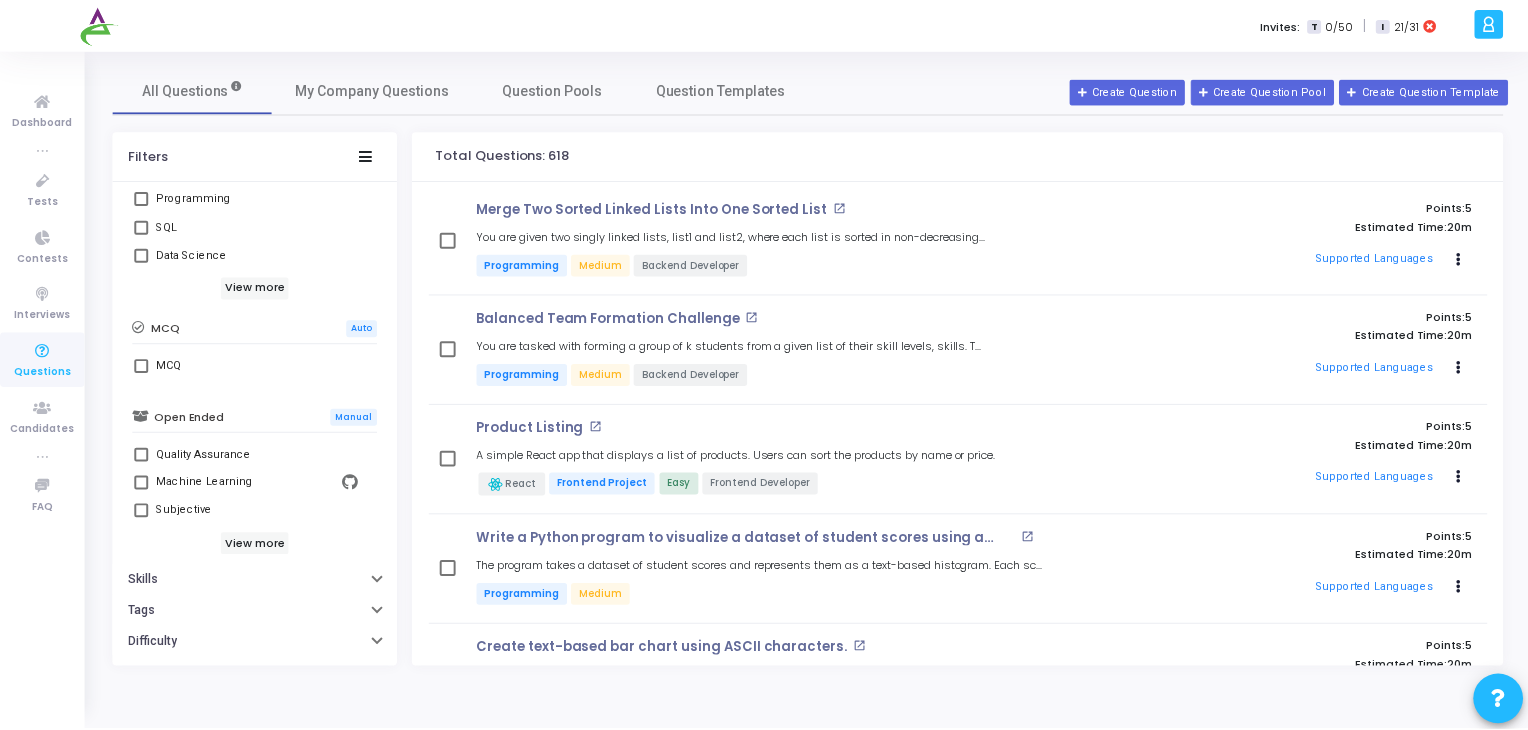 scroll, scrollTop: 410, scrollLeft: 0, axis: vertical 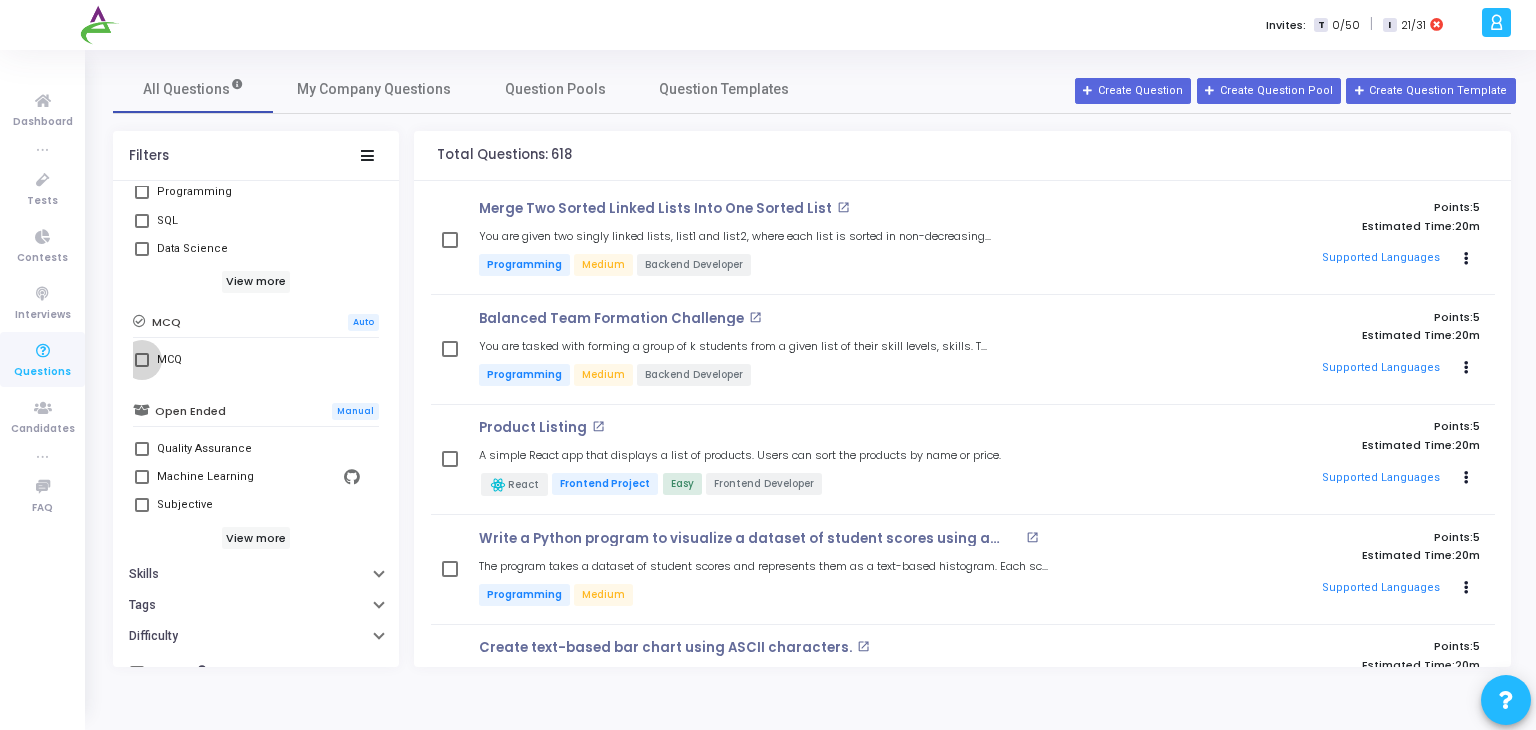 click on "MCQ" at bounding box center (258, 360) 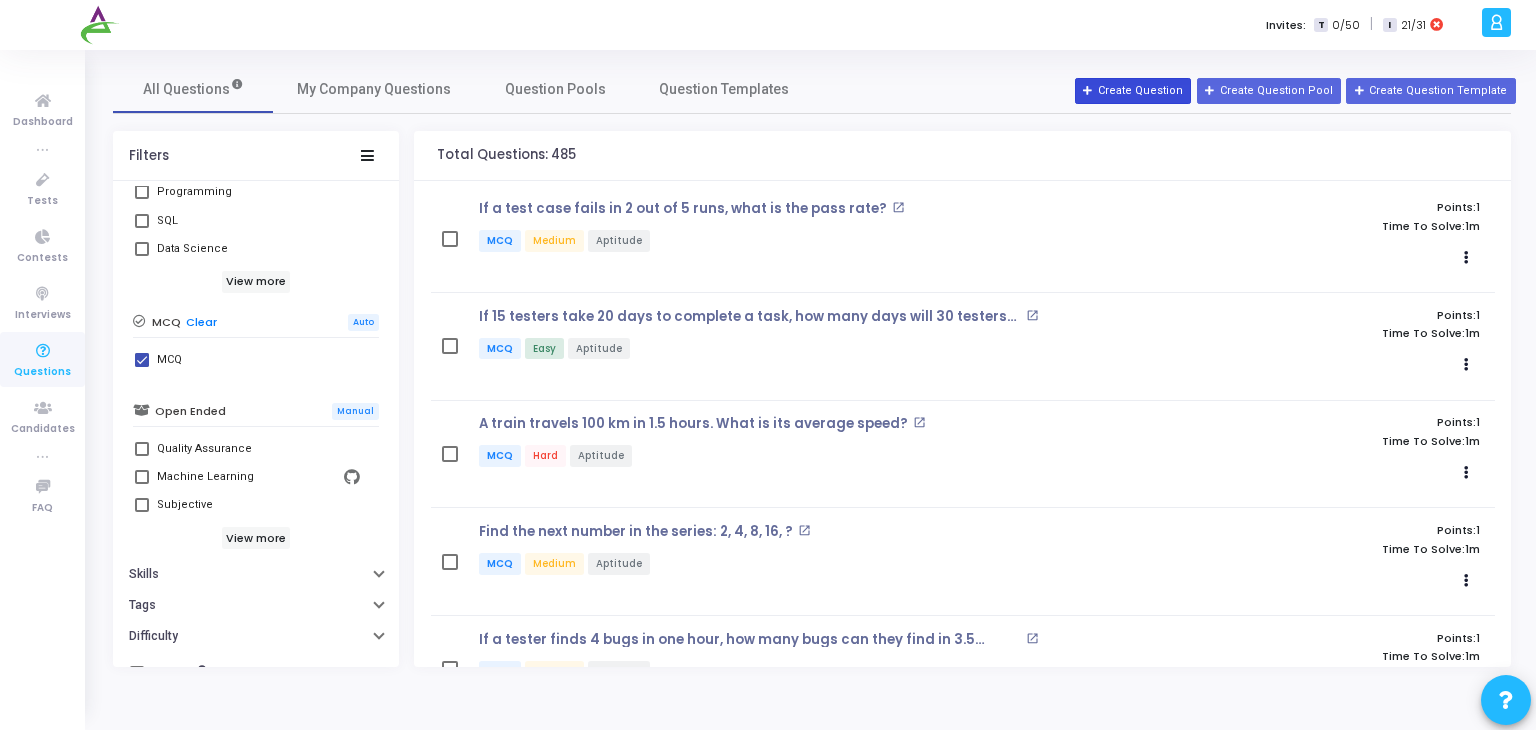 click on "Create Question" at bounding box center [1133, 91] 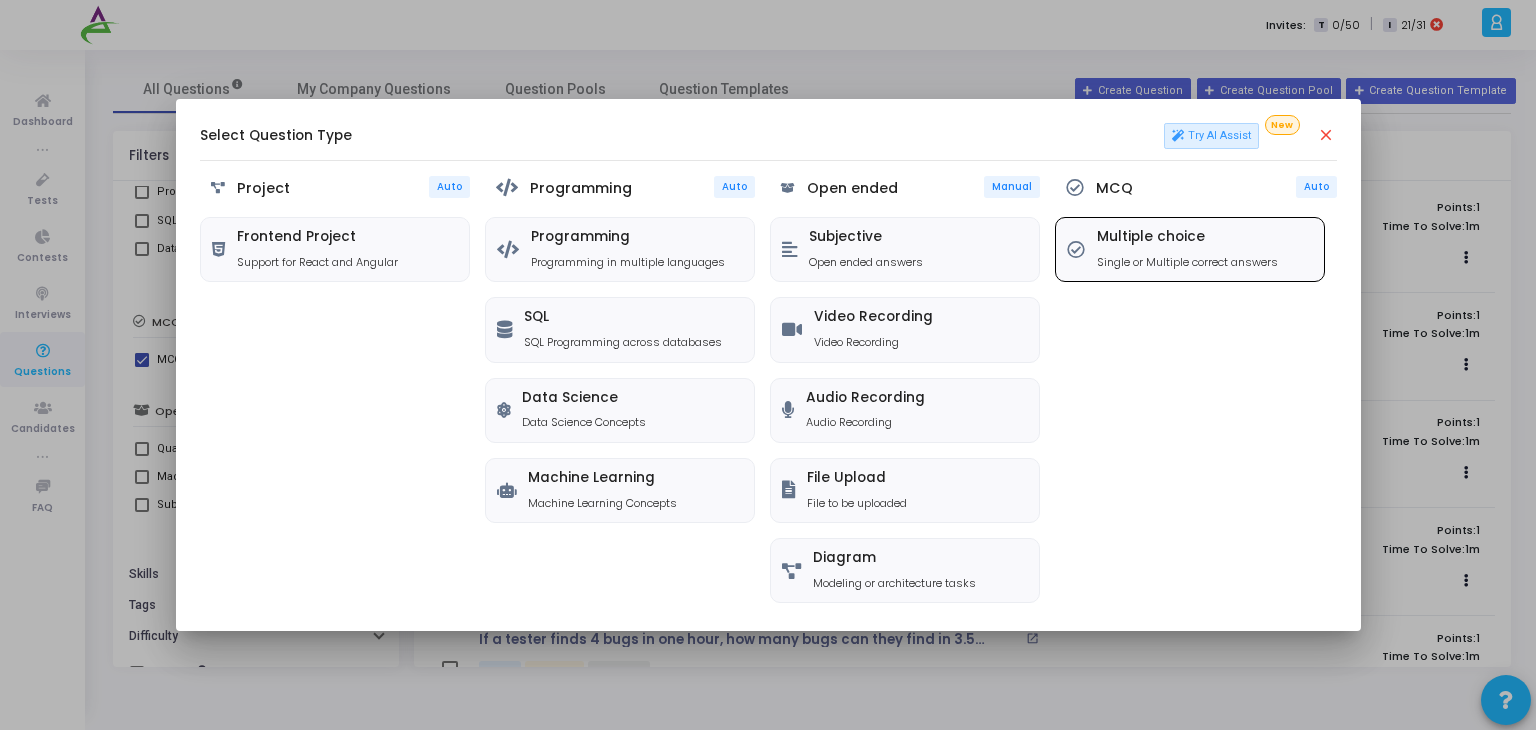 click on "Single or Multiple correct answers" at bounding box center (1187, 262) 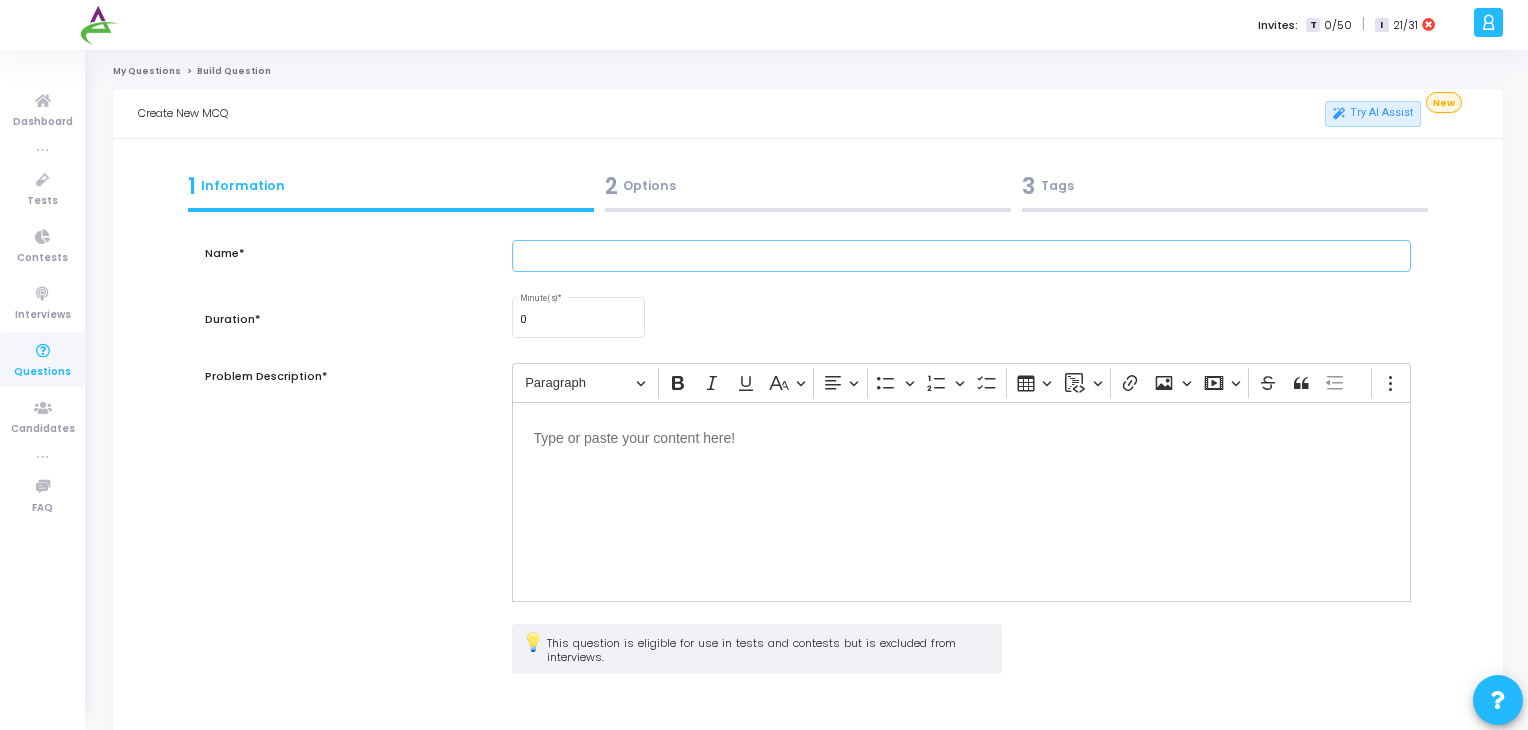 click at bounding box center [962, 256] 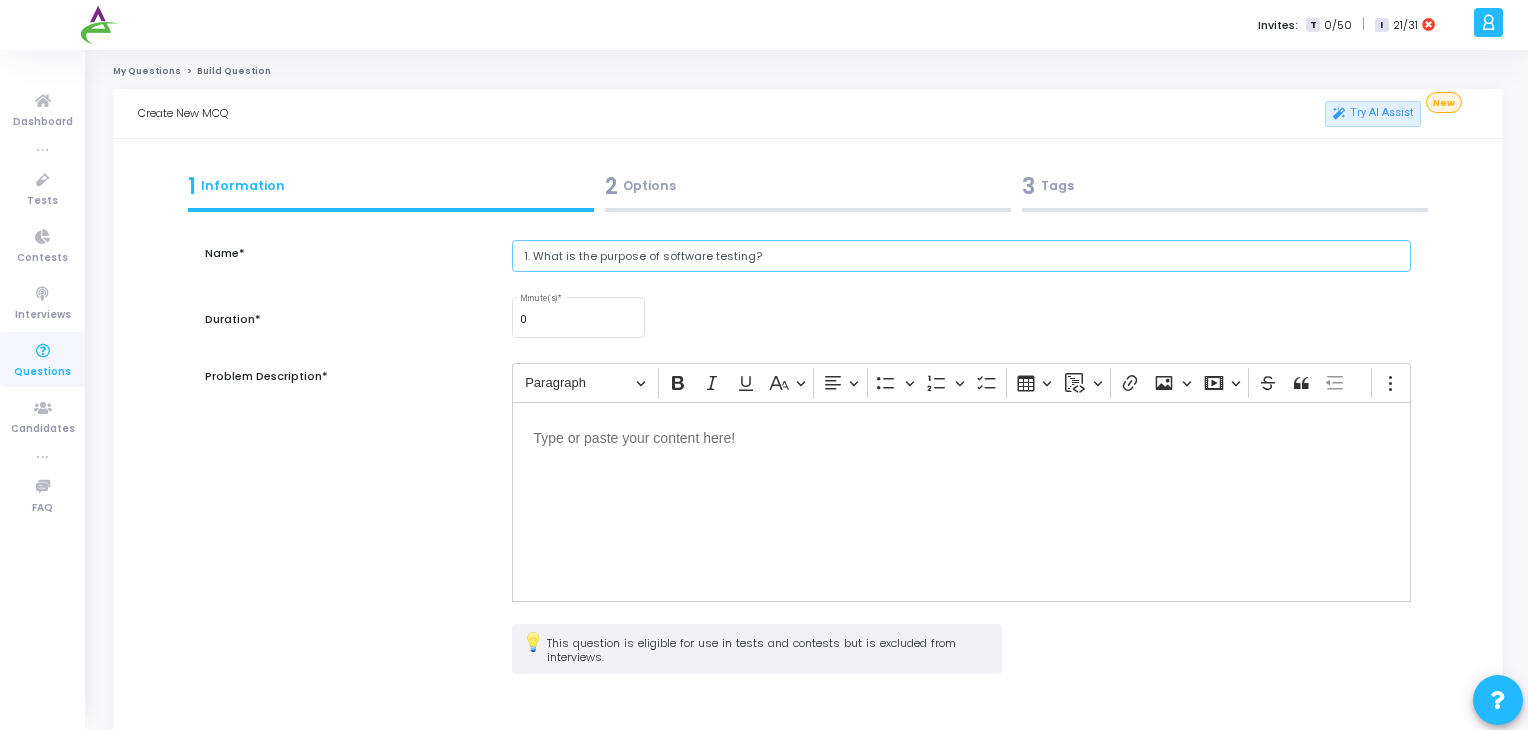 click on "1. What is the purpose of software testing?" at bounding box center [962, 256] 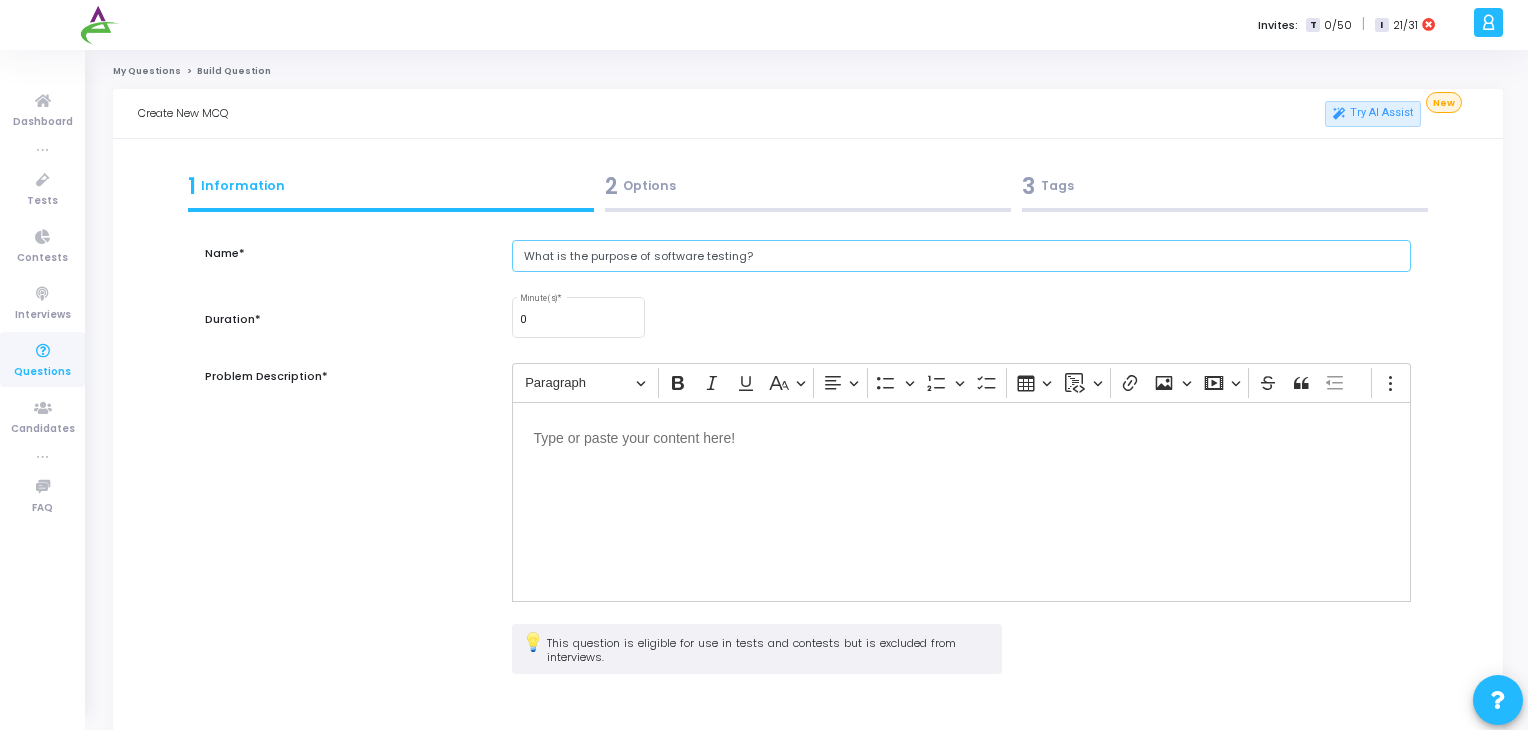 type on "What is the purpose of software testing?" 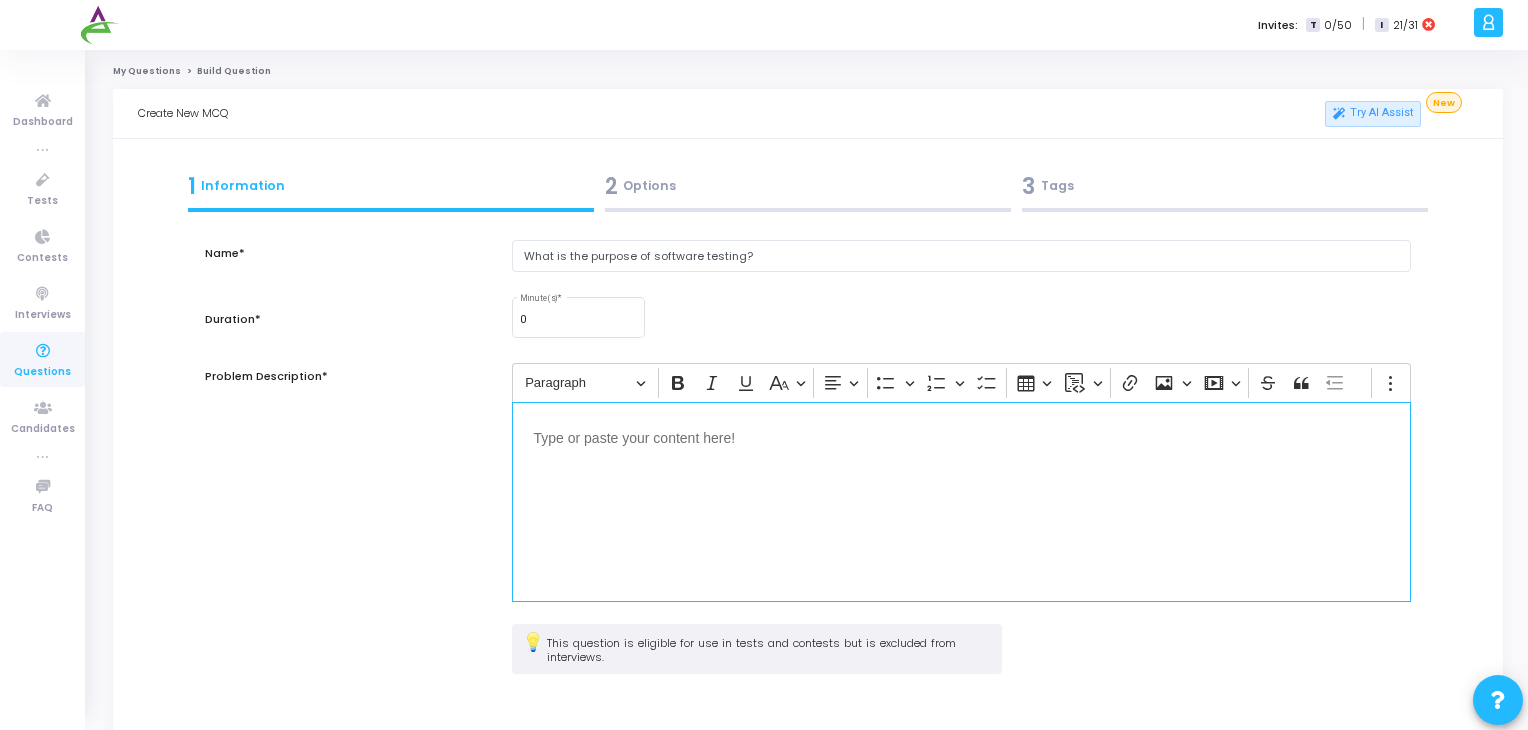 click at bounding box center (962, 502) 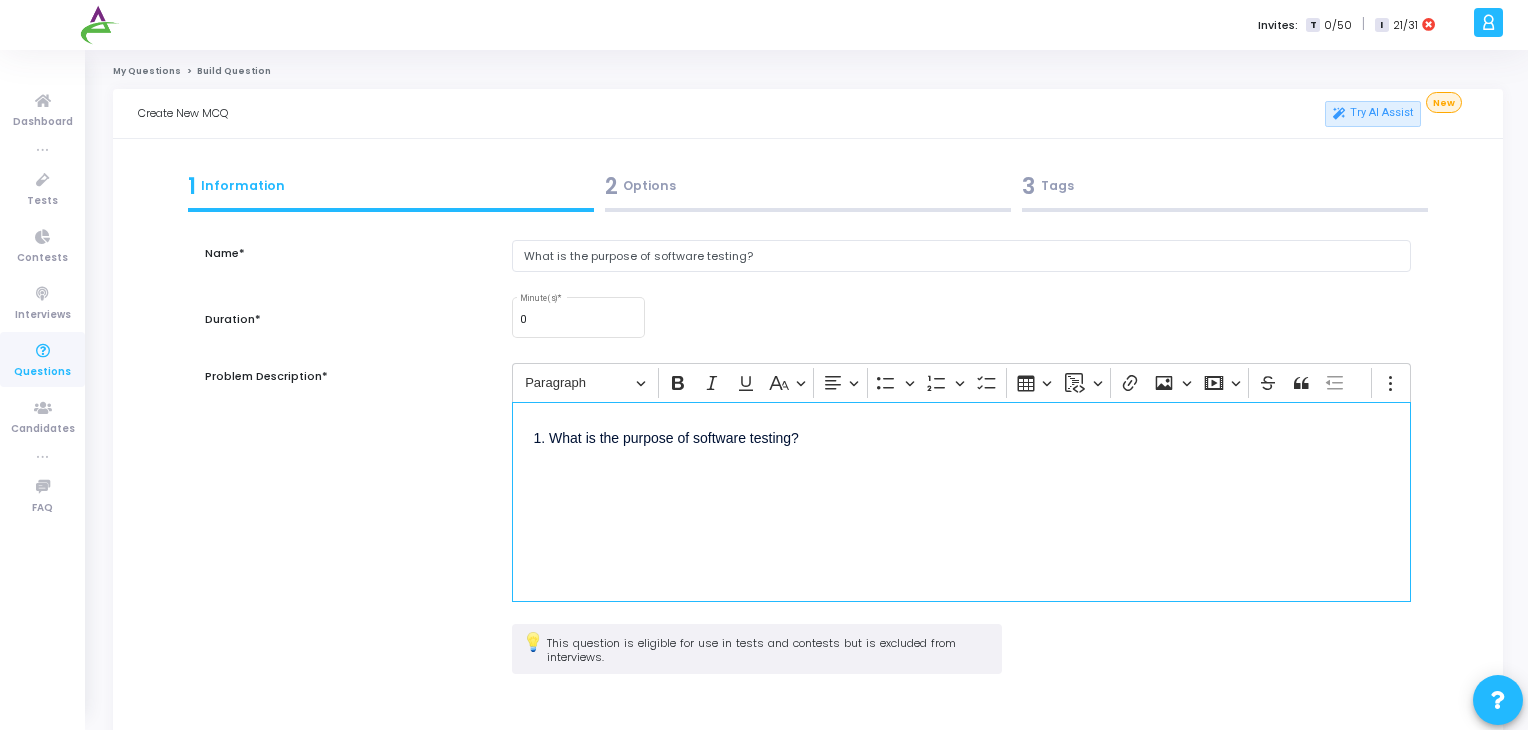 click on "1. What is the purpose of software testing?" at bounding box center (962, 448) 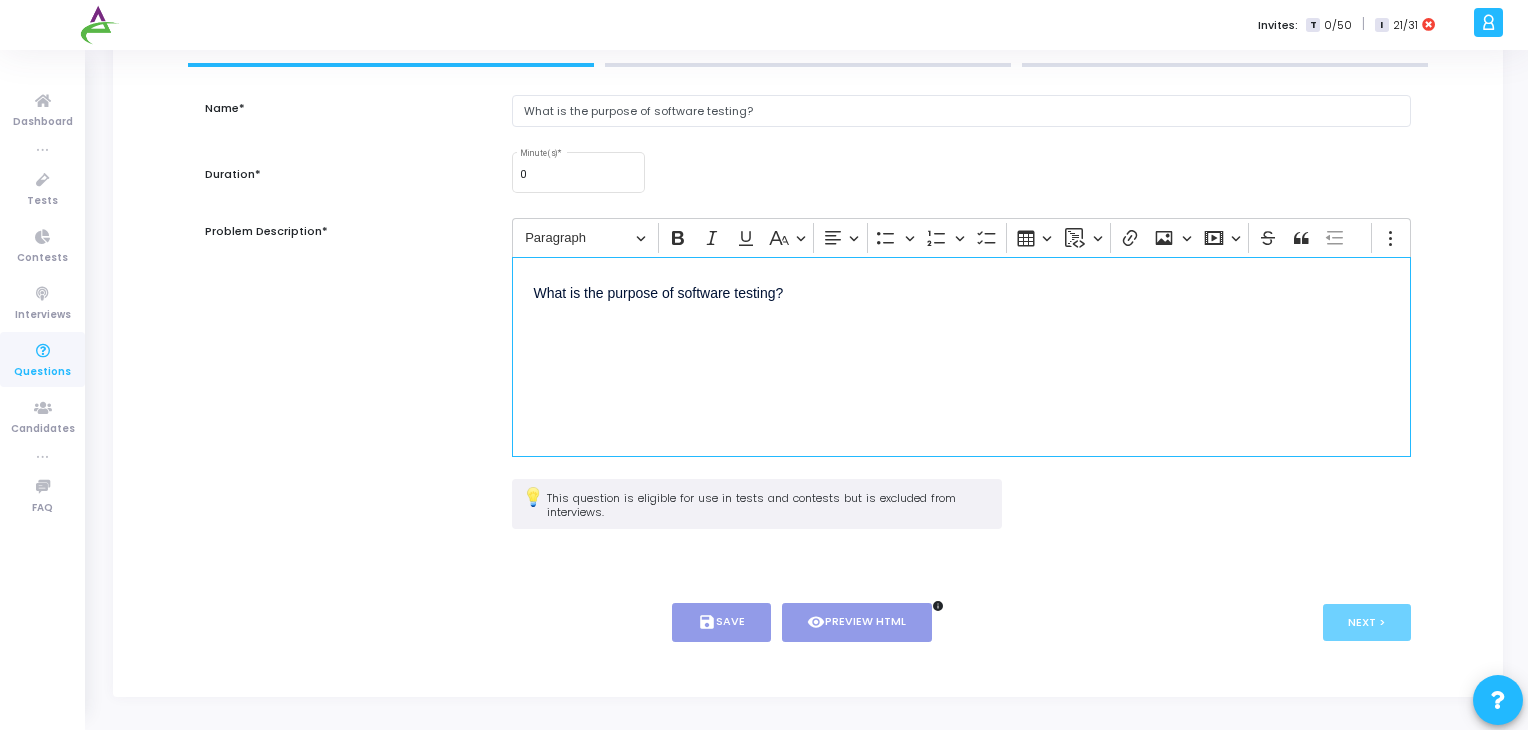 scroll, scrollTop: 94, scrollLeft: 0, axis: vertical 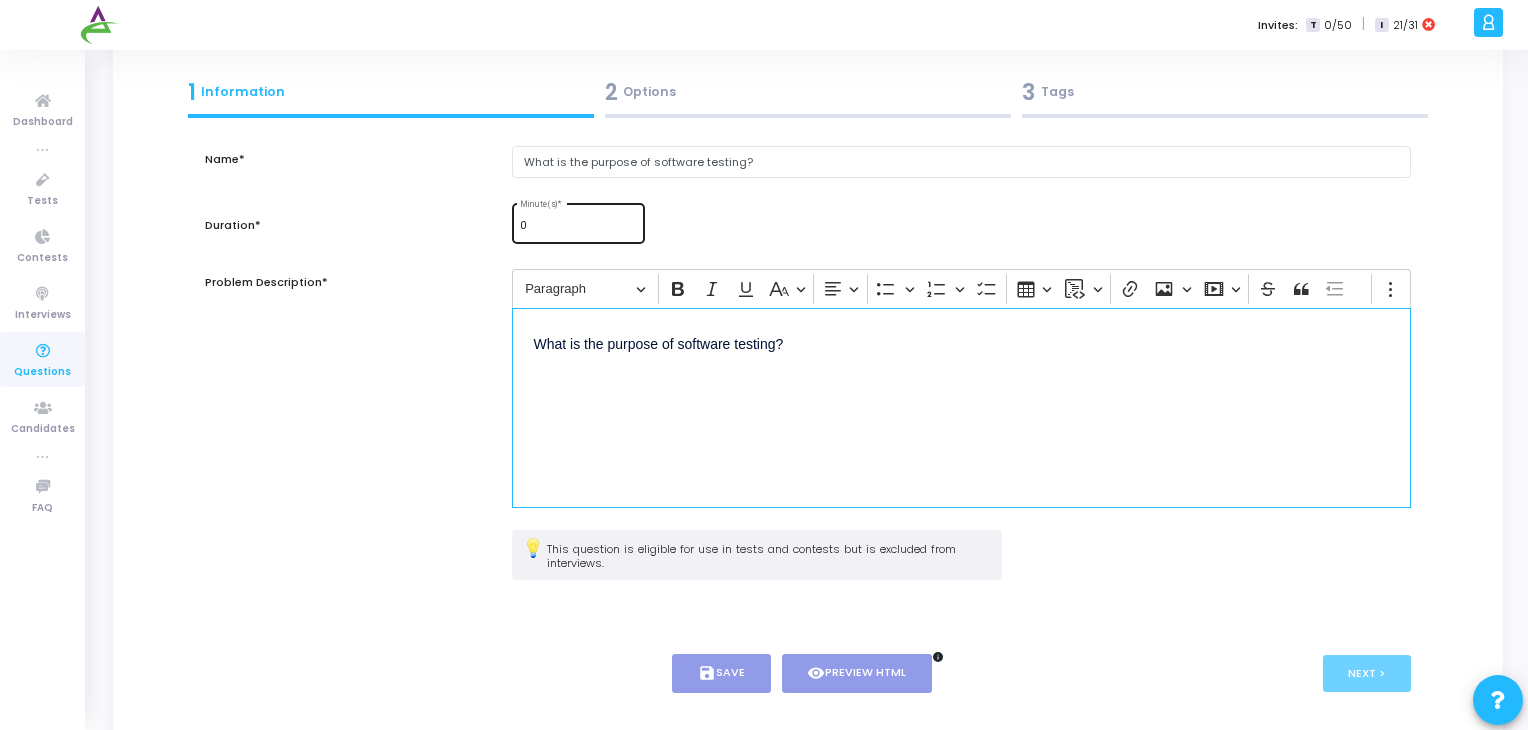 click on "0" at bounding box center [578, 226] 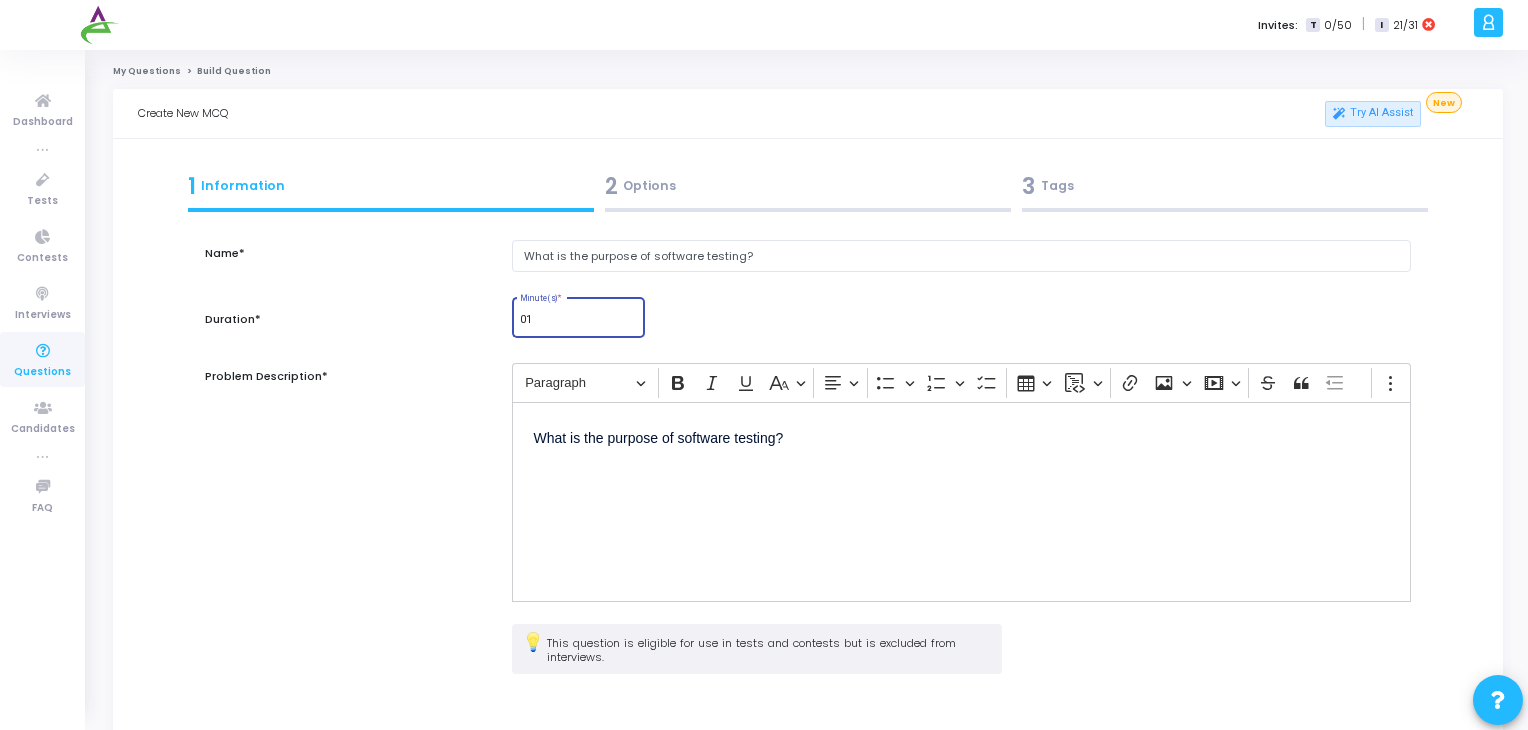 scroll, scrollTop: 145, scrollLeft: 0, axis: vertical 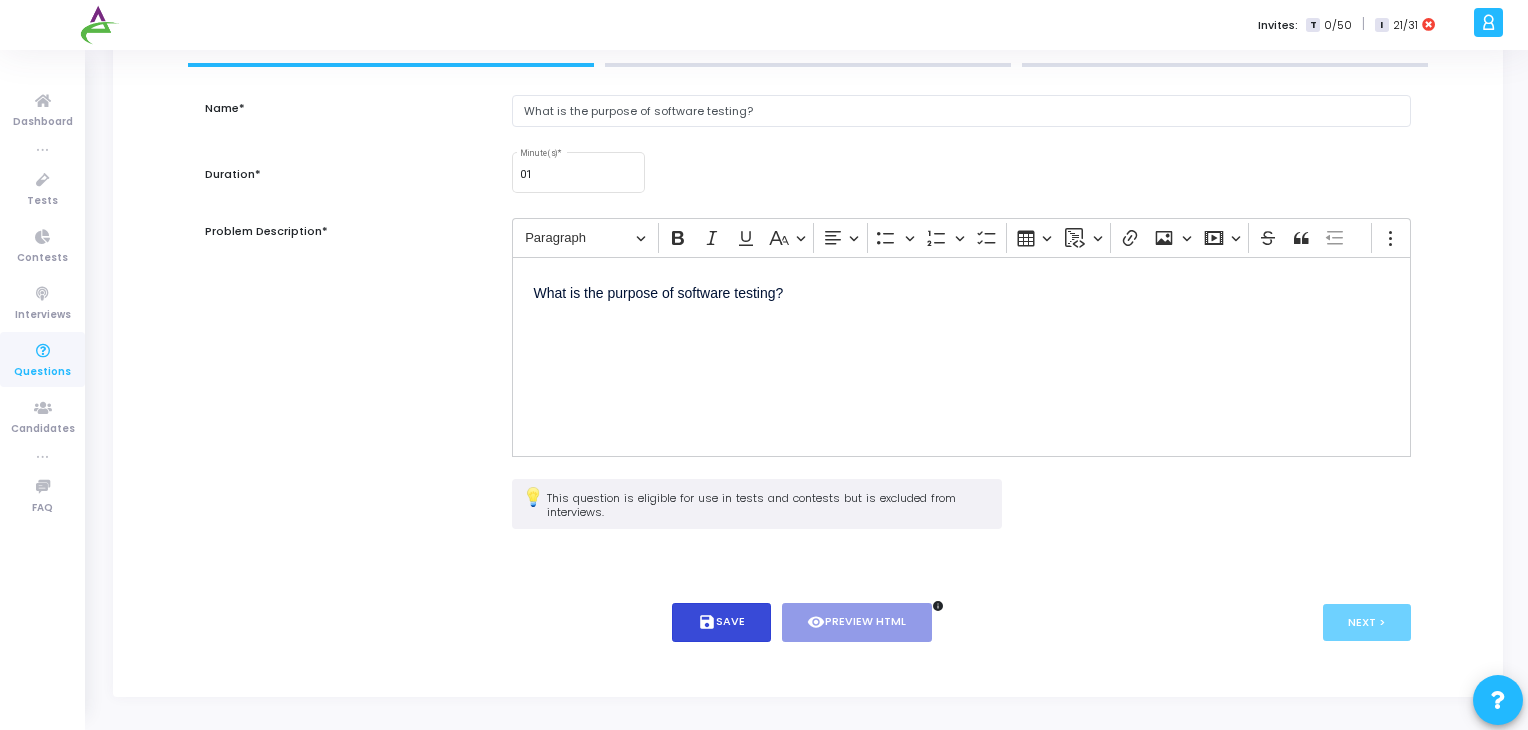 click on "save  Save" at bounding box center (721, 622) 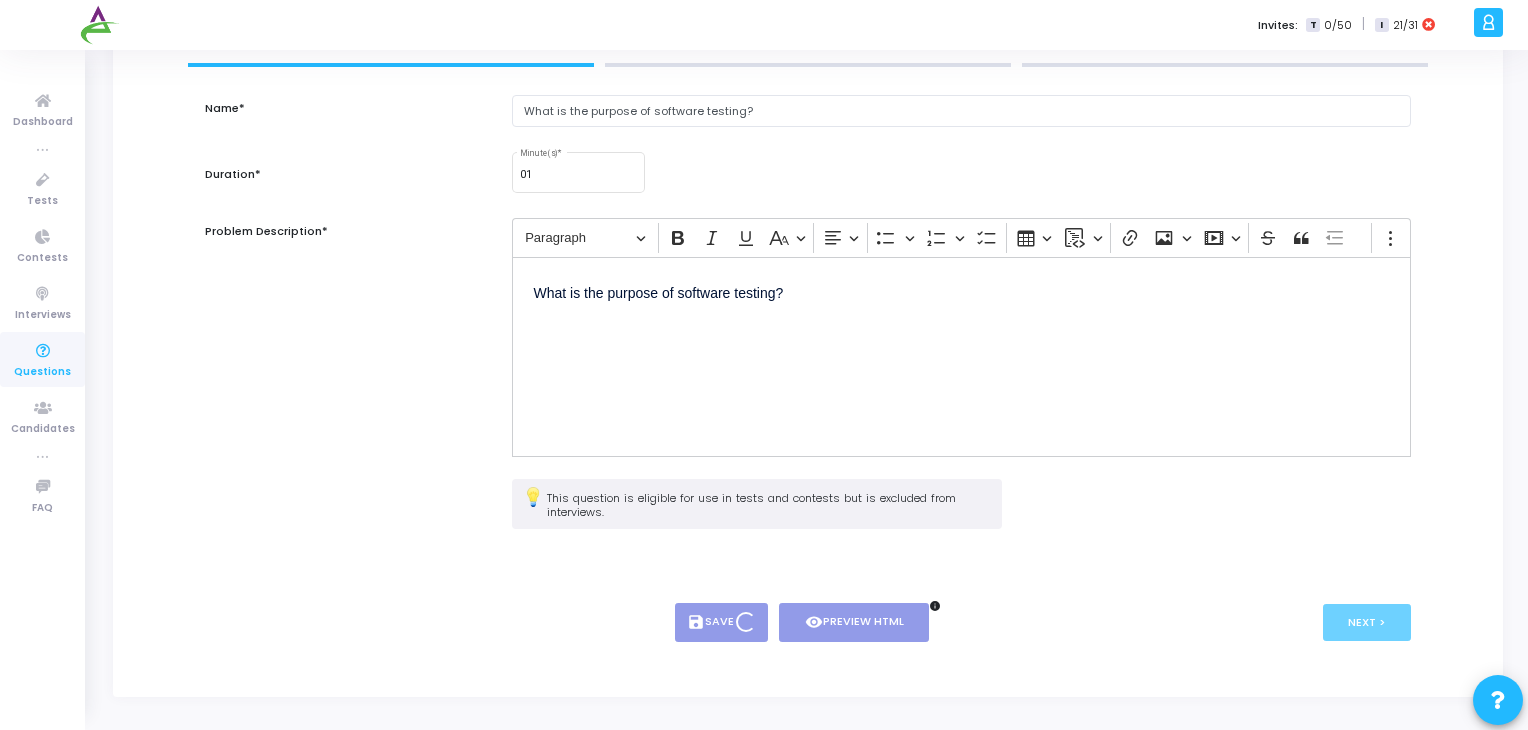 type on "1" 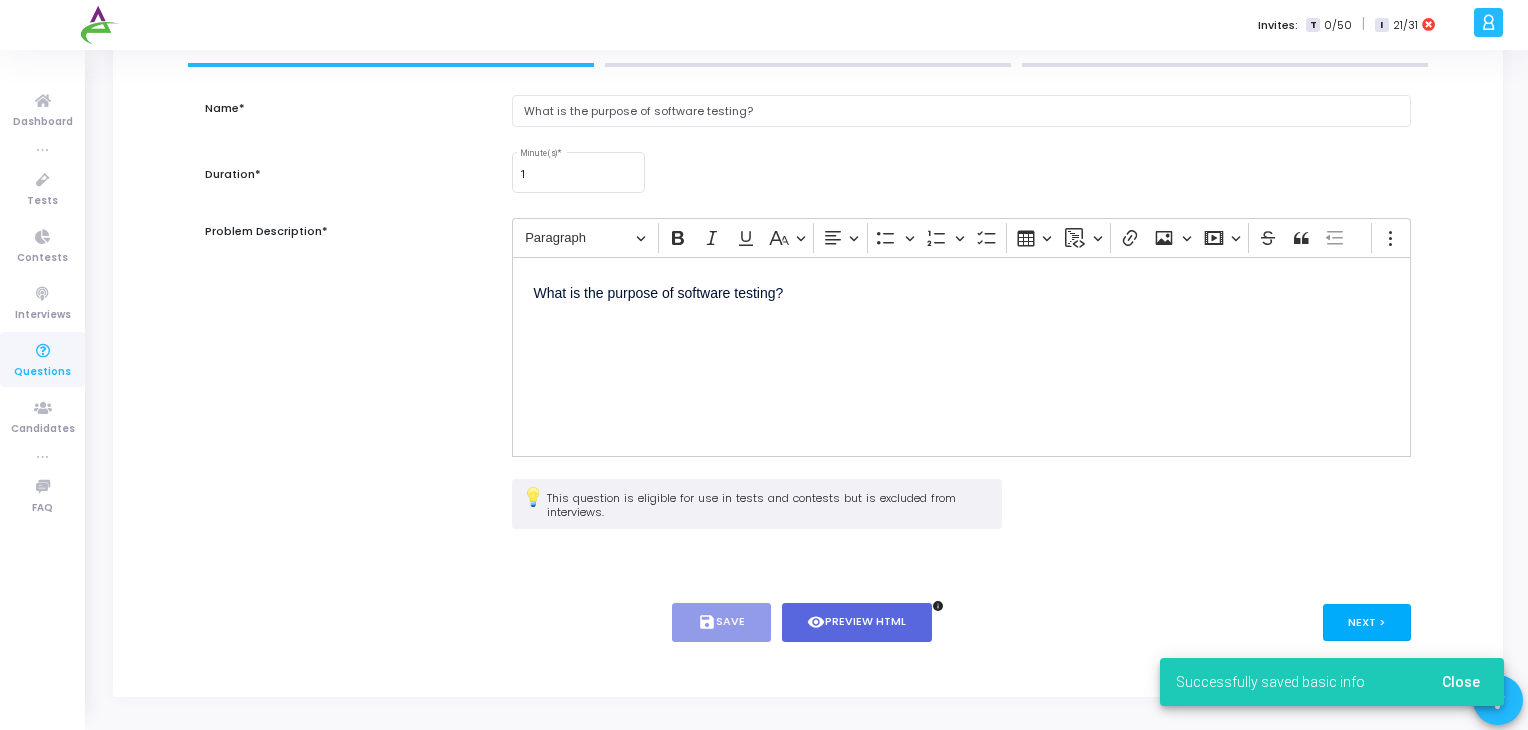 click on "Next >" at bounding box center [1367, 622] 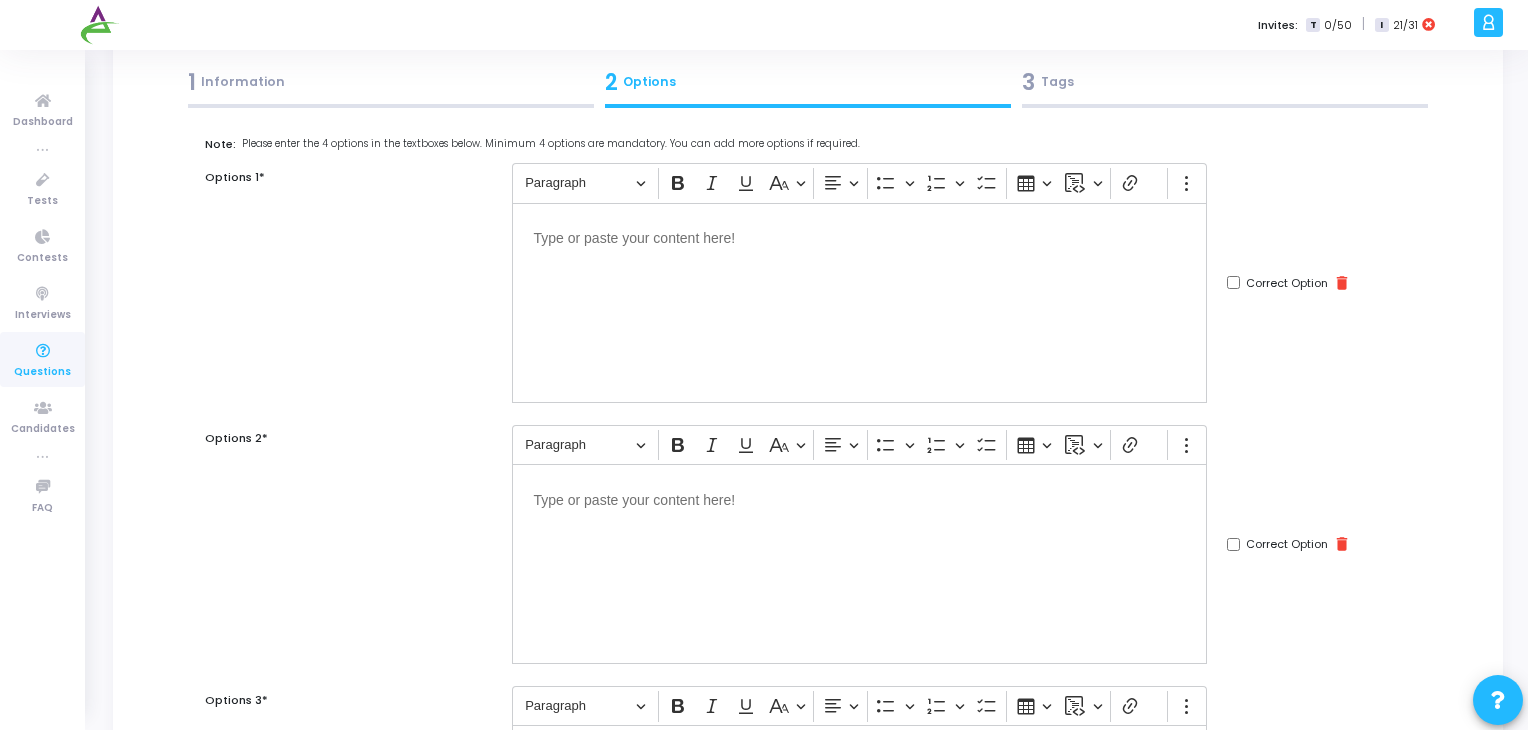 scroll, scrollTop: 108, scrollLeft: 0, axis: vertical 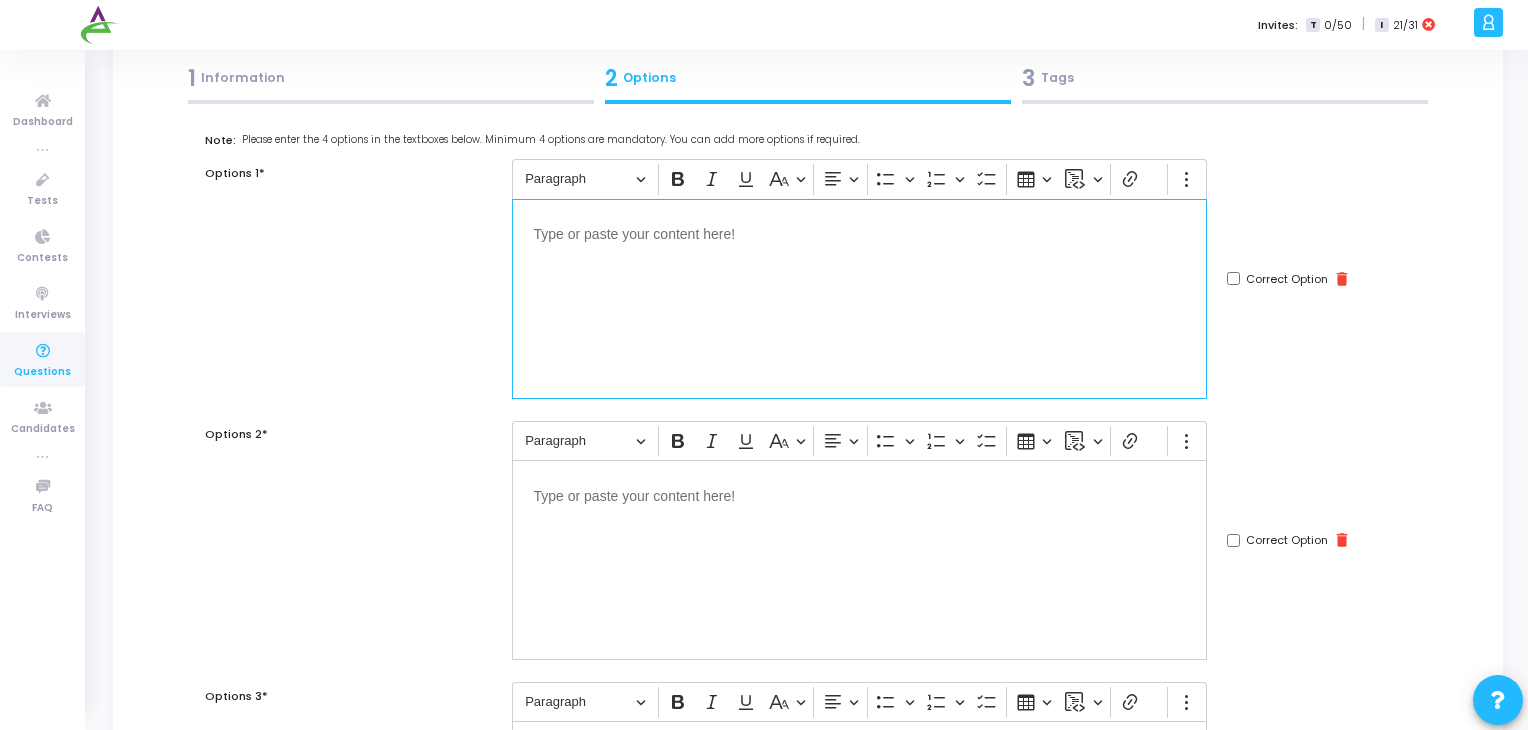 click at bounding box center [859, 299] 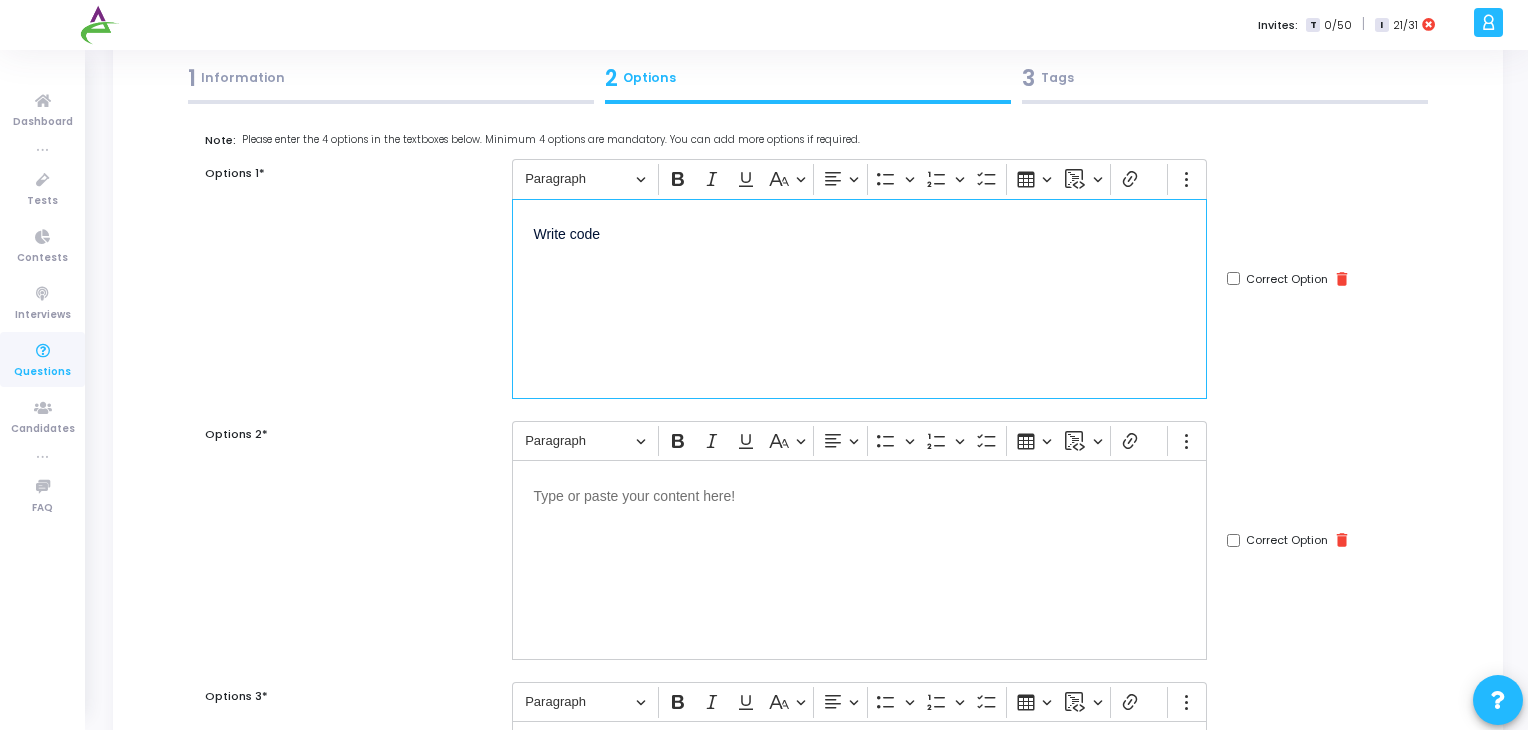 click at bounding box center [859, 494] 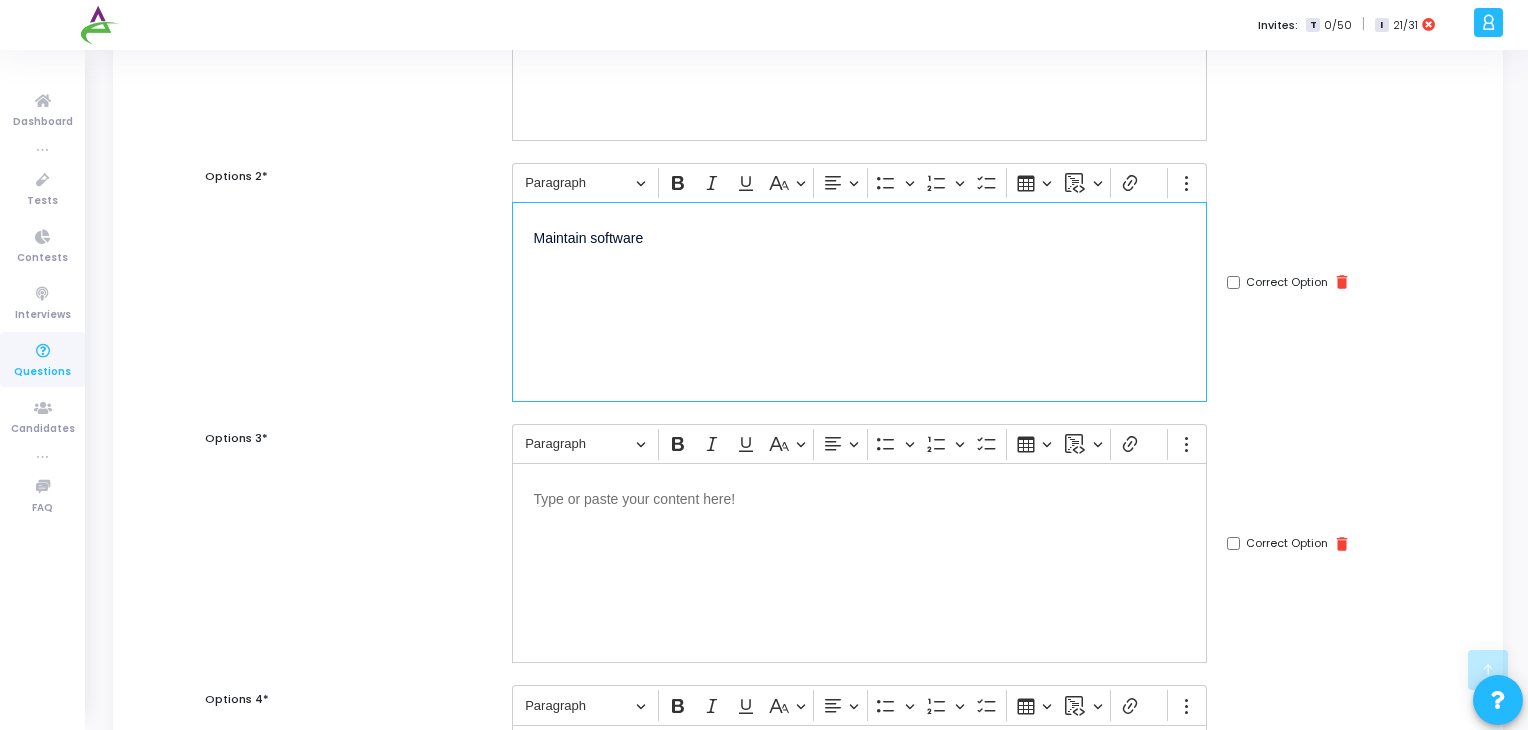scroll, scrollTop: 380, scrollLeft: 0, axis: vertical 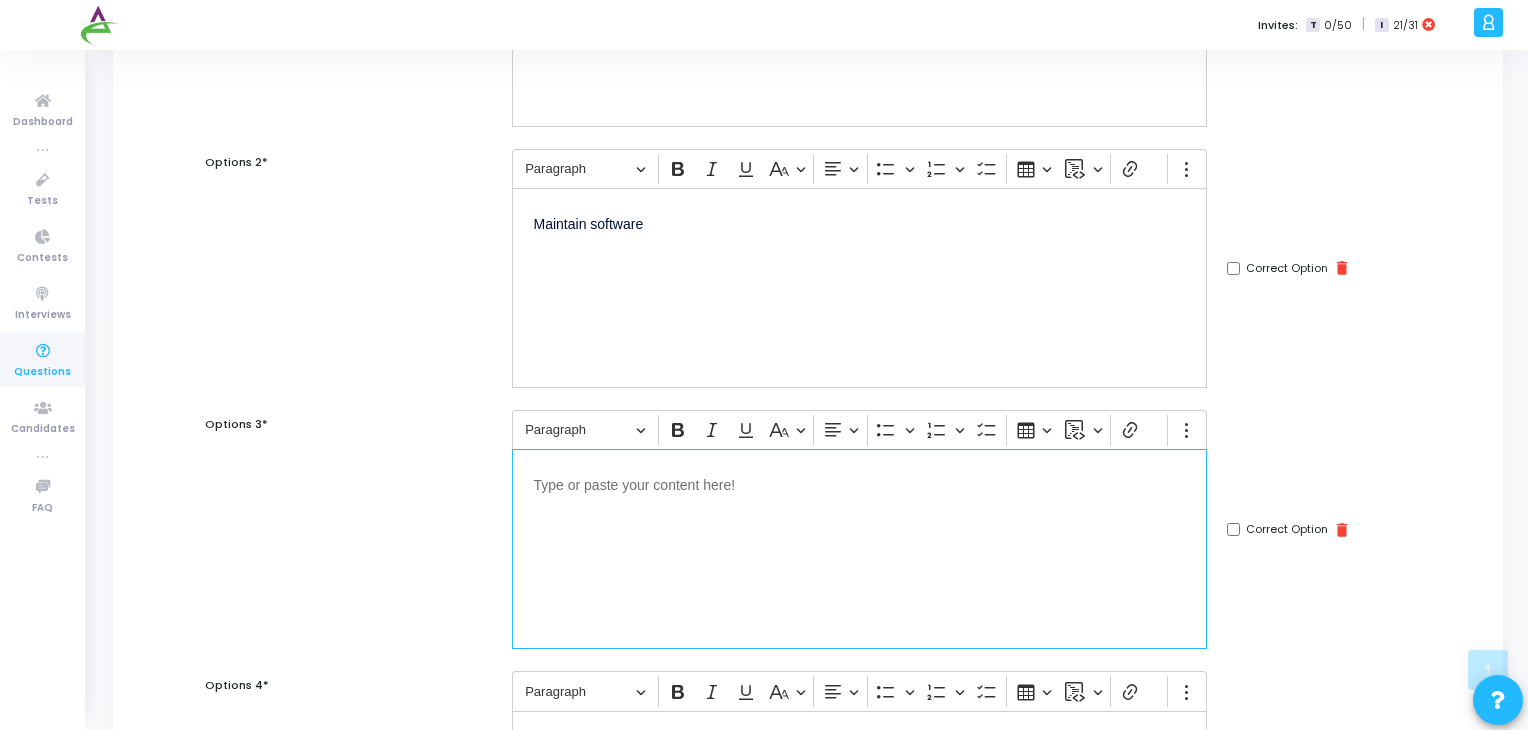 click at bounding box center (859, 483) 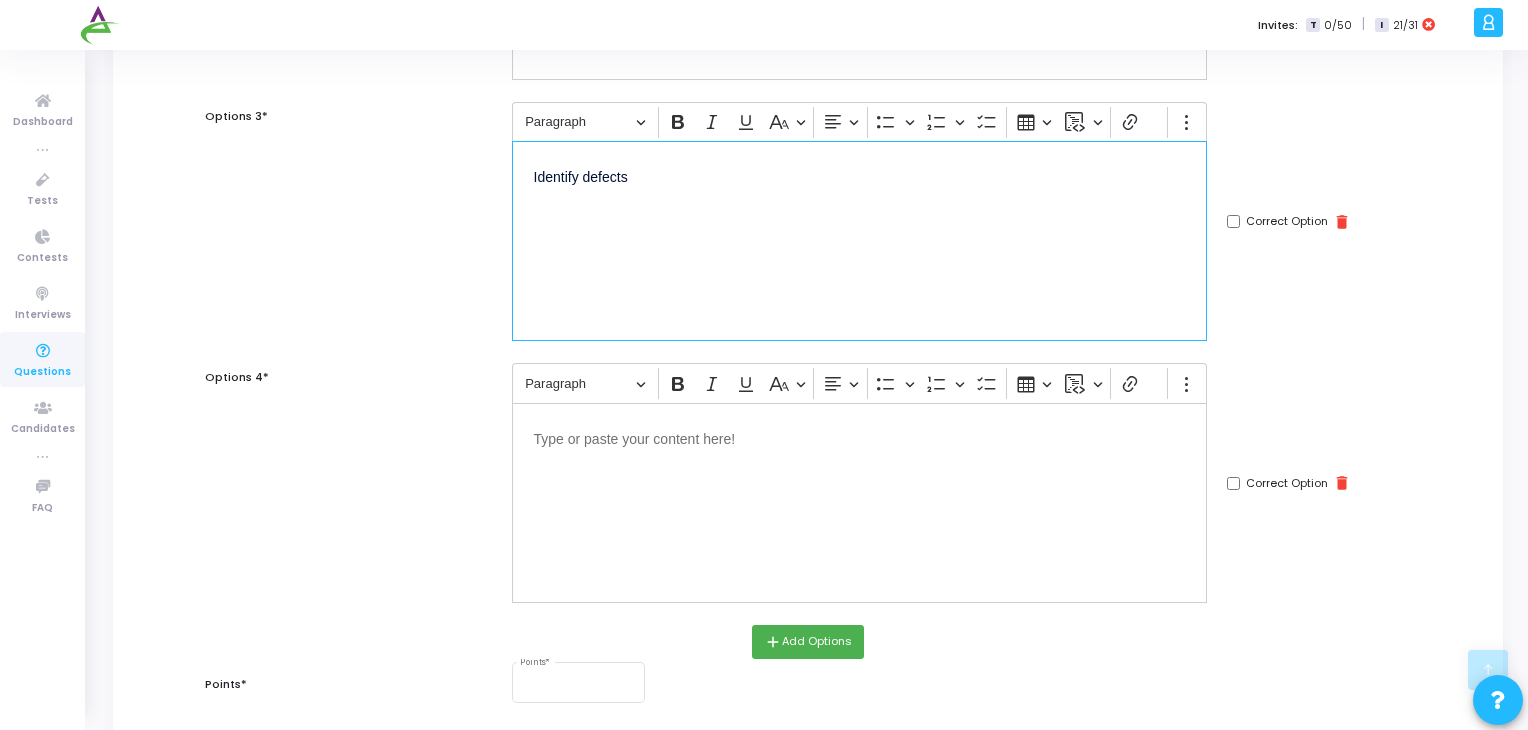 scroll, scrollTop: 688, scrollLeft: 0, axis: vertical 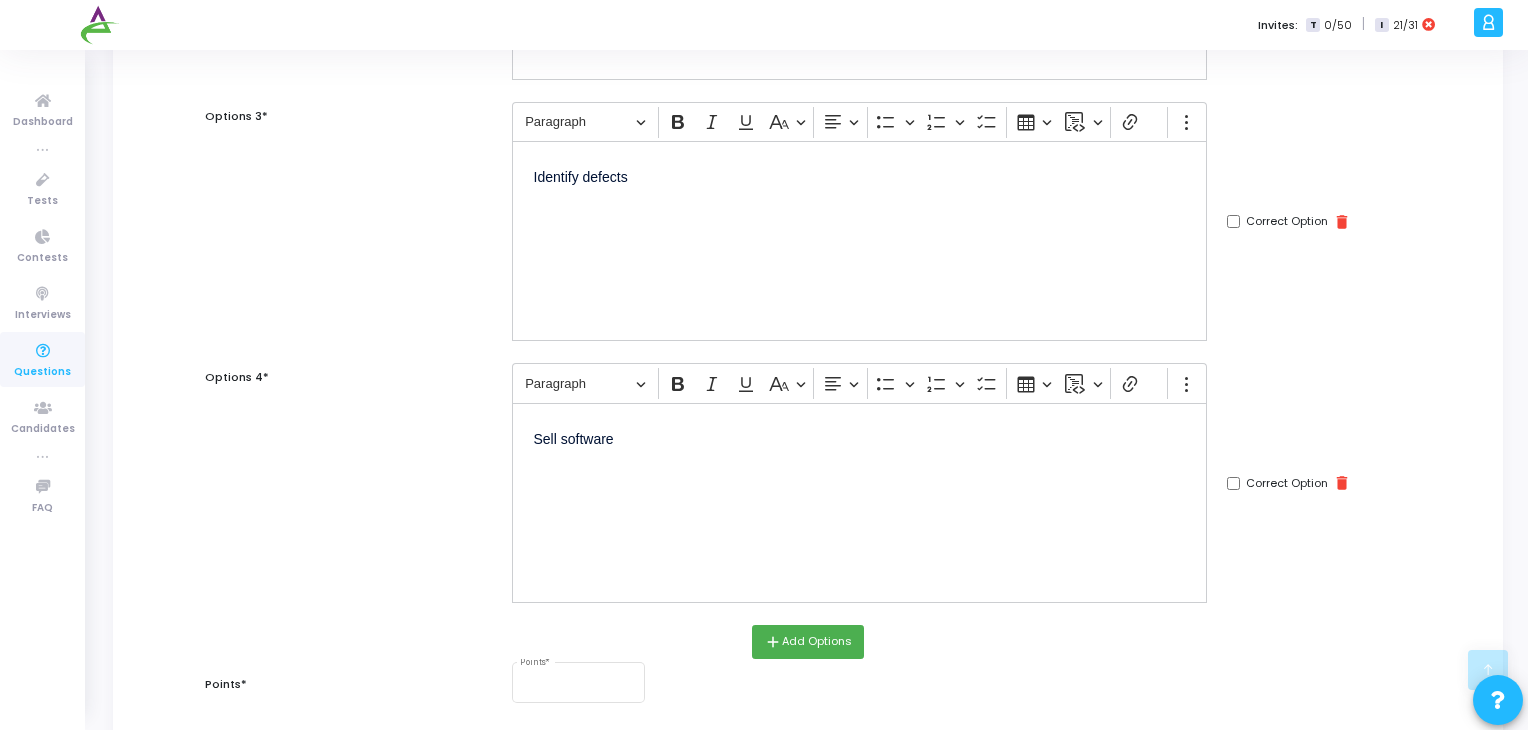 click on "Correct Option" at bounding box center (1233, -302) 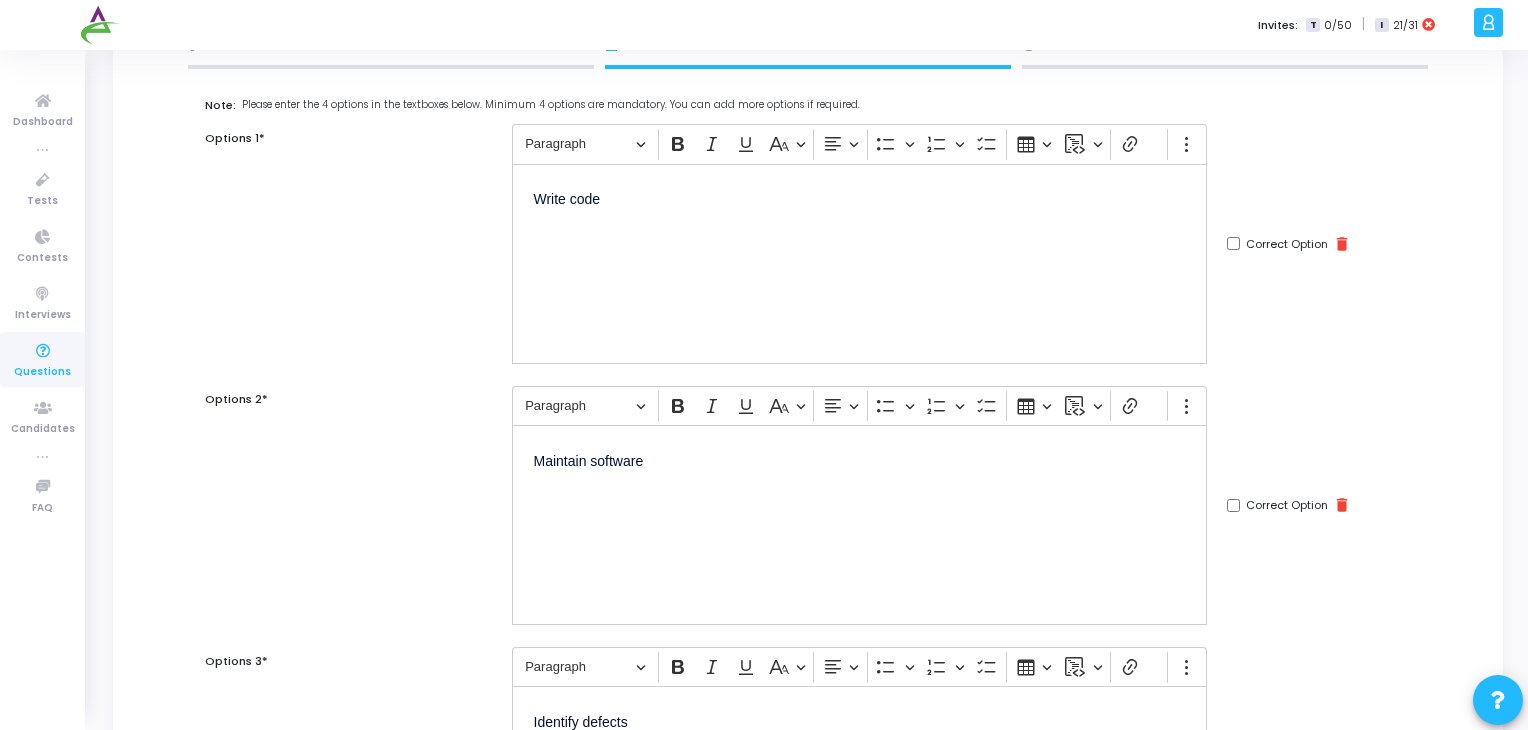 scroll, scrollTop: 0, scrollLeft: 0, axis: both 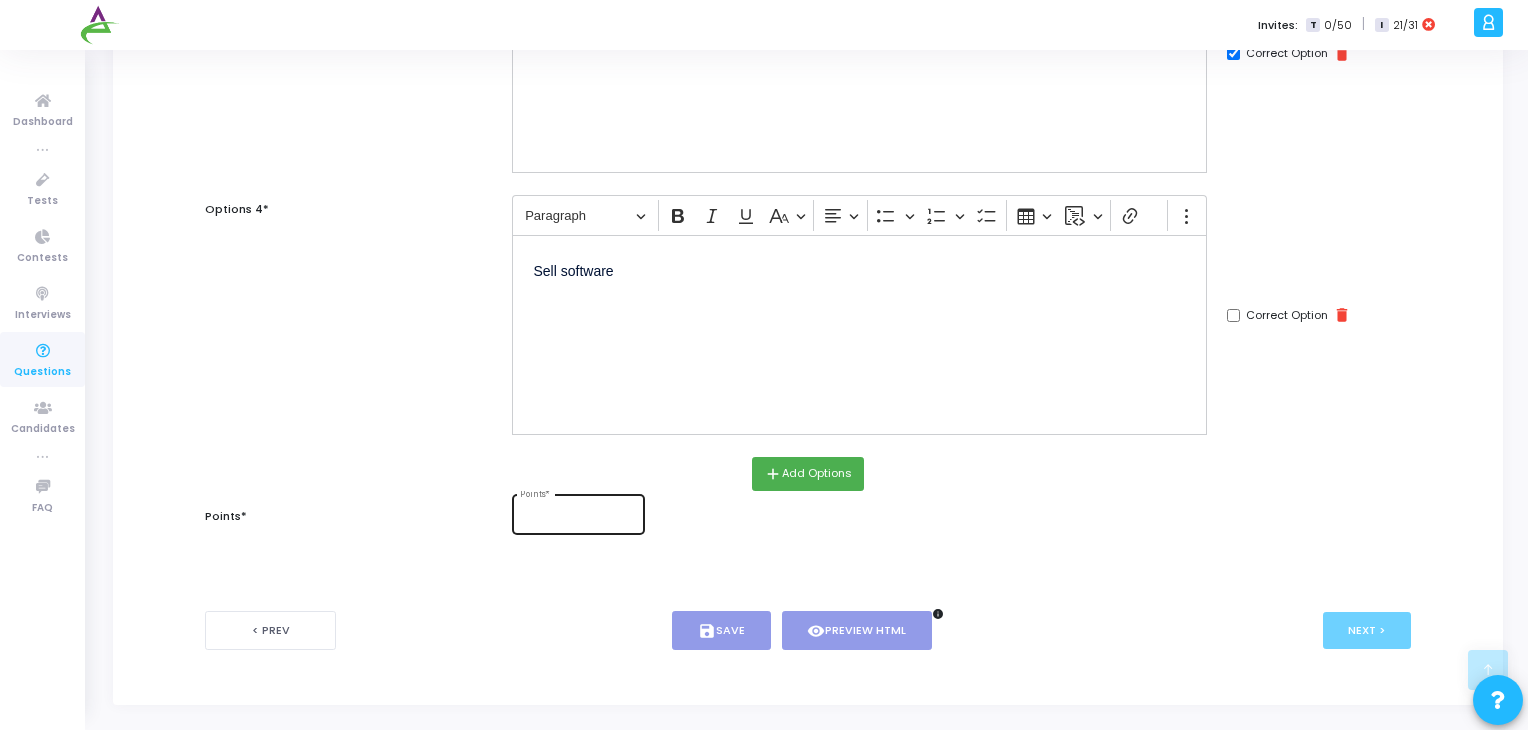 click on "Points  *" at bounding box center [578, 512] 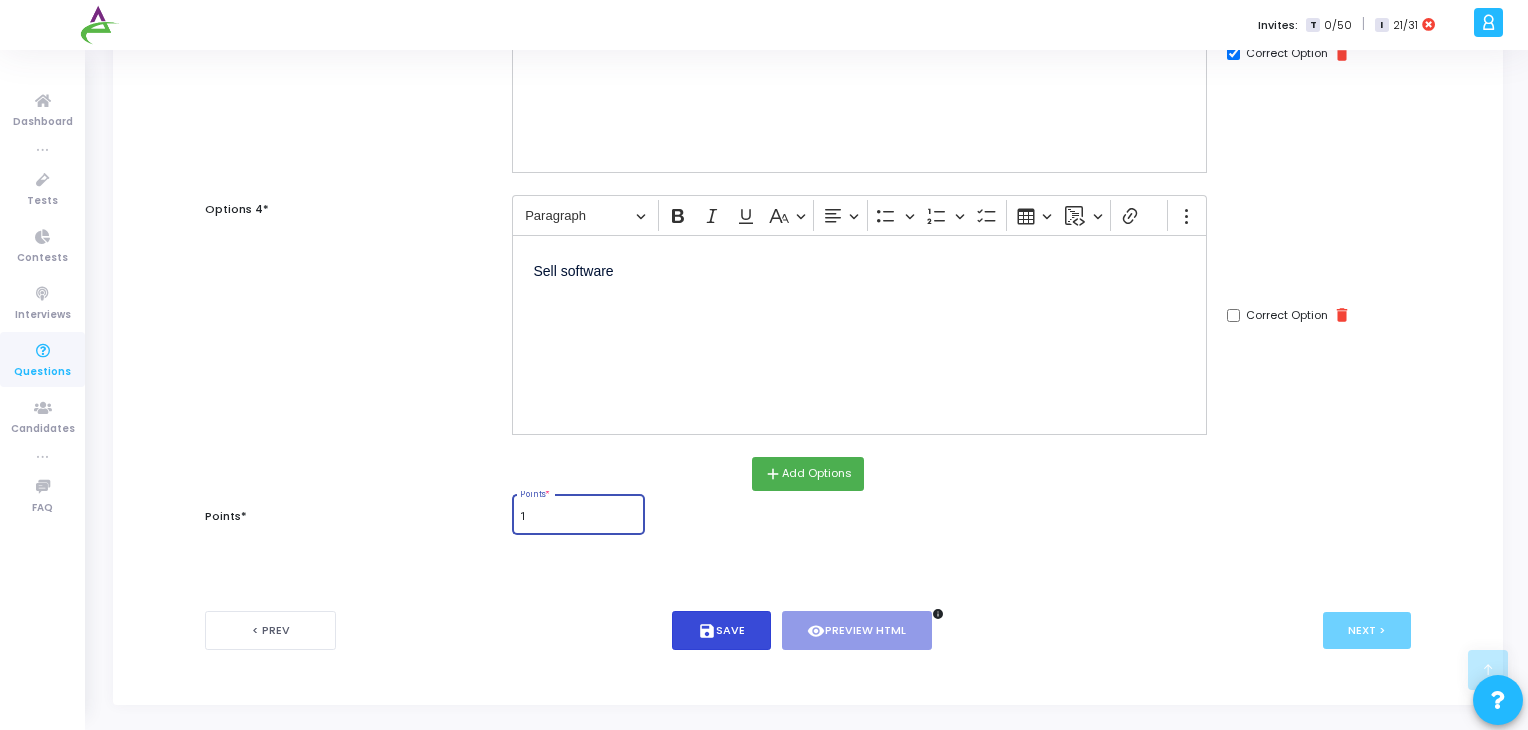 type on "1" 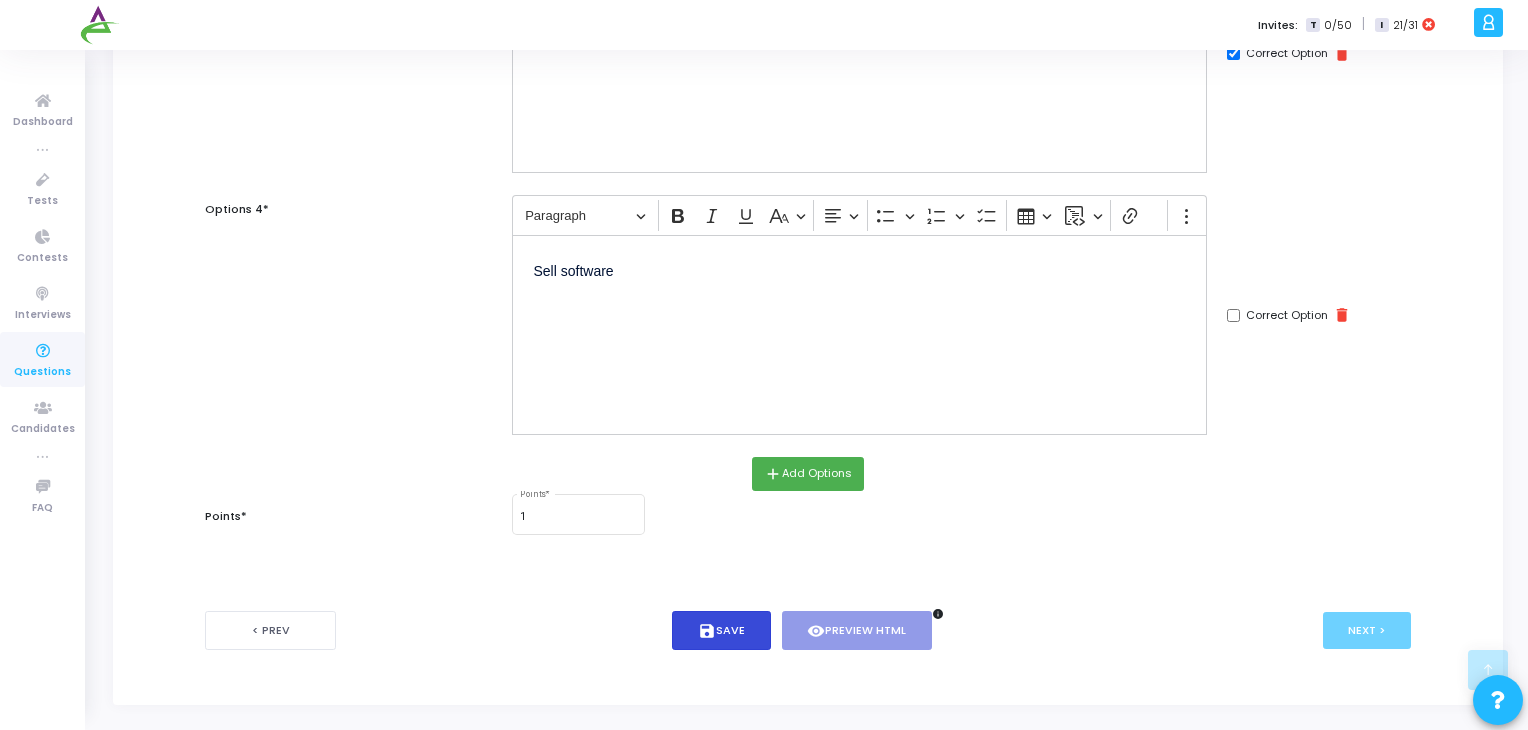 click on "save  Save" at bounding box center [721, 630] 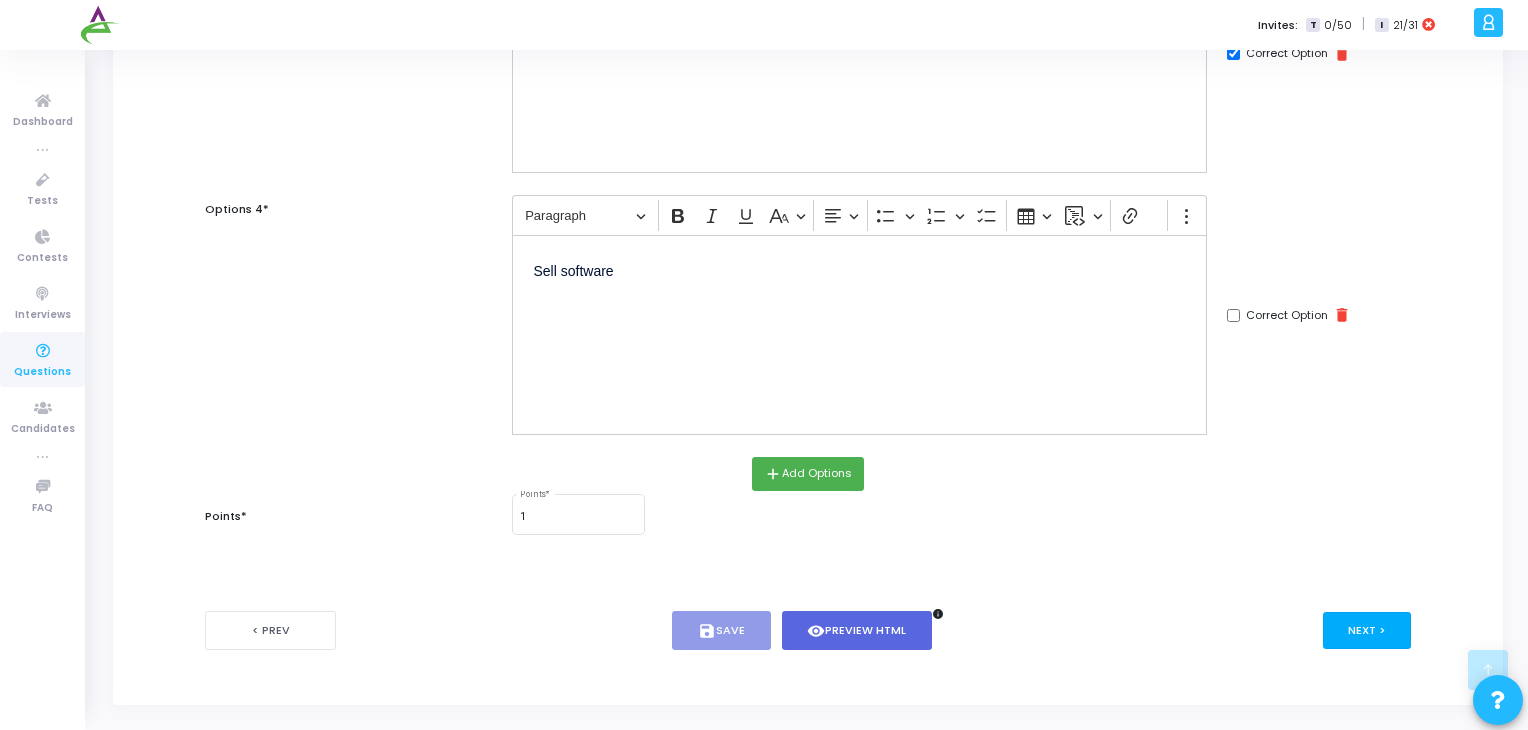click on "Next >" at bounding box center (1367, 630) 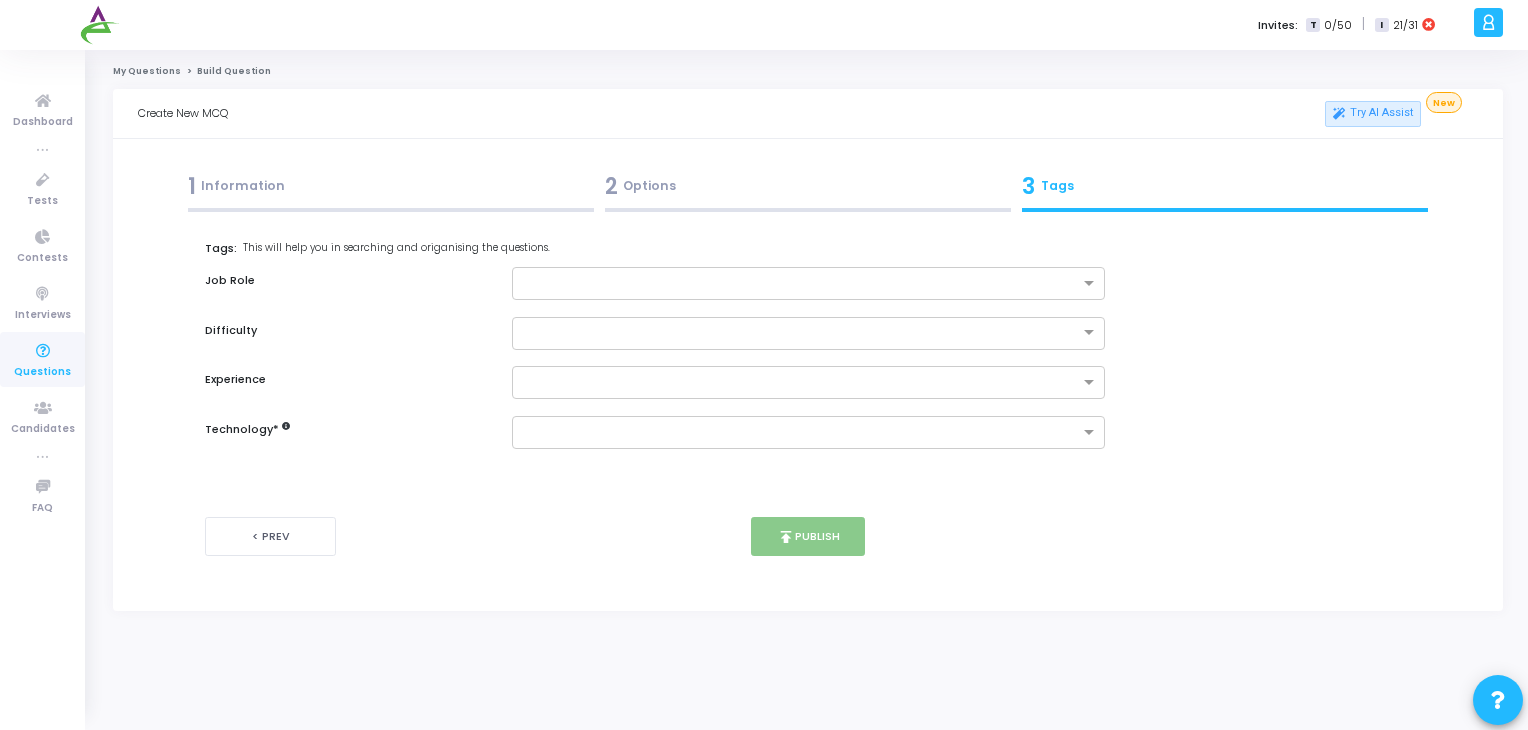 scroll, scrollTop: 0, scrollLeft: 0, axis: both 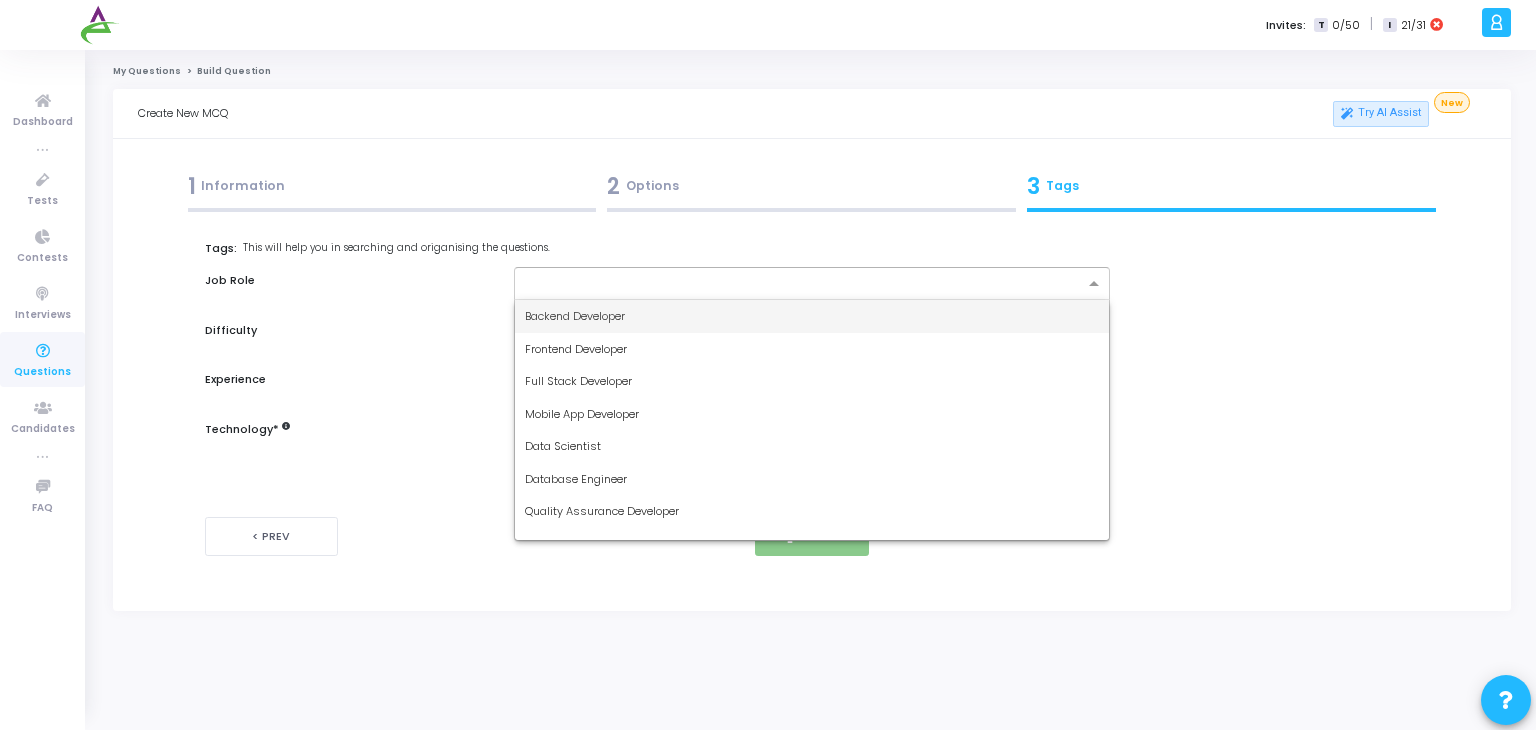 click at bounding box center (803, 286) 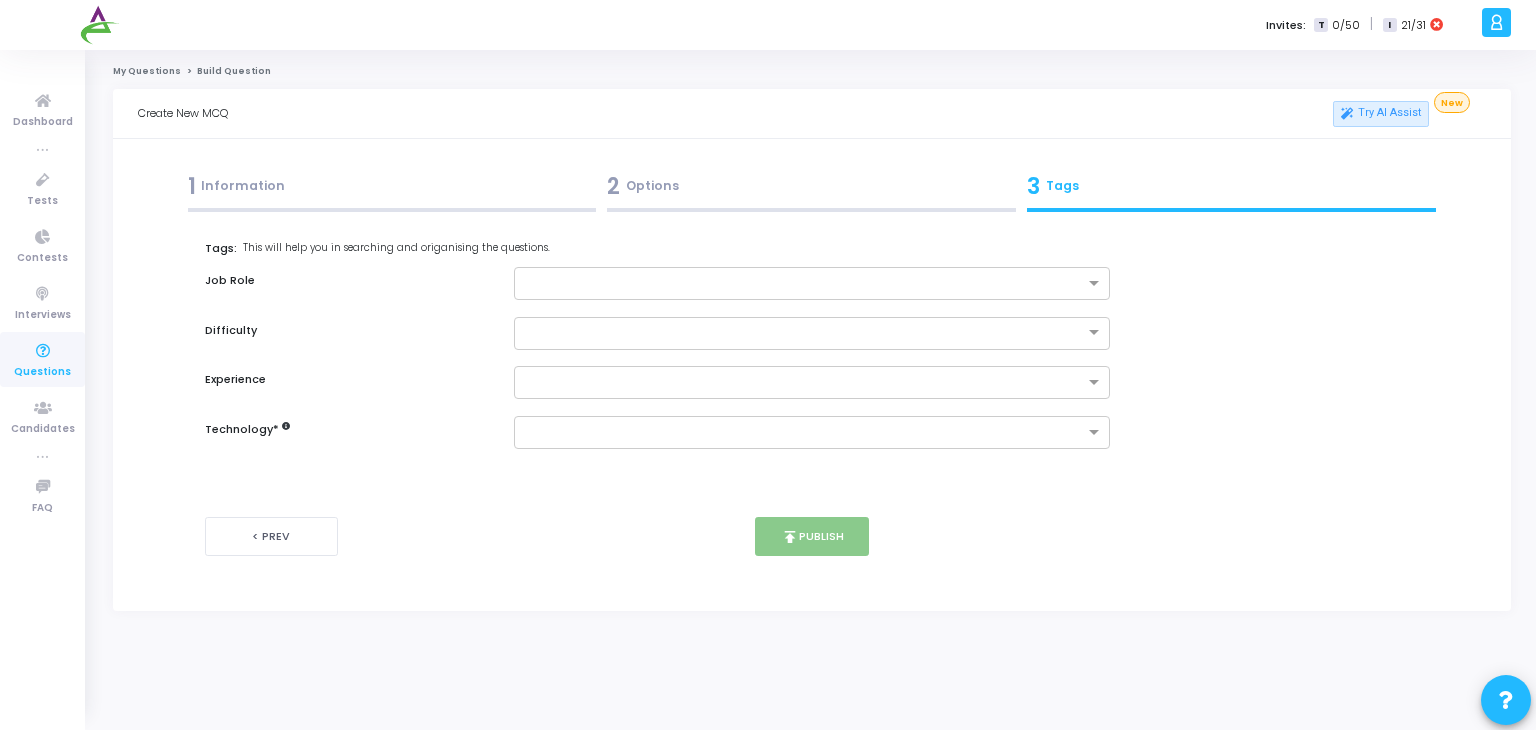 click on "Difficulty" at bounding box center [349, 330] 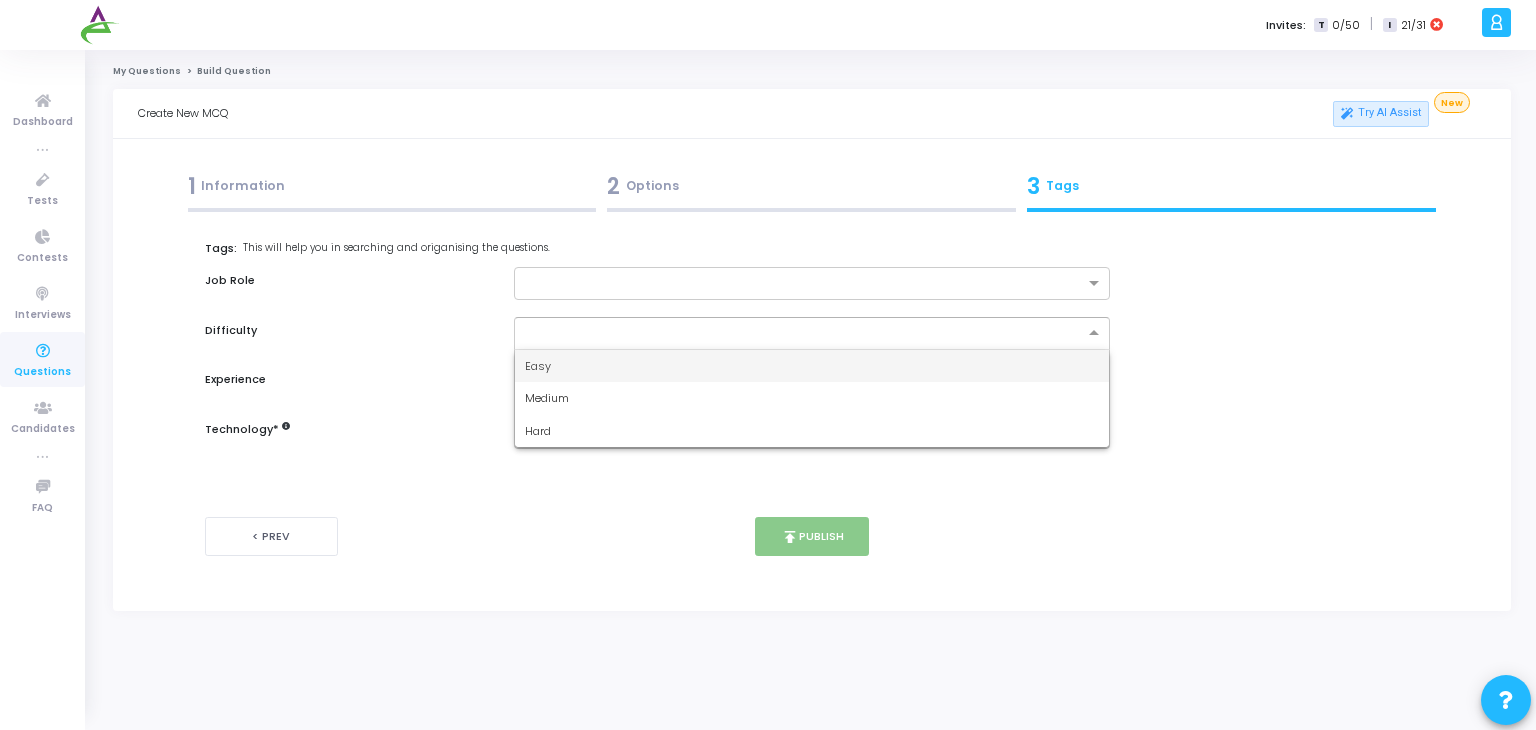 click at bounding box center [812, 333] 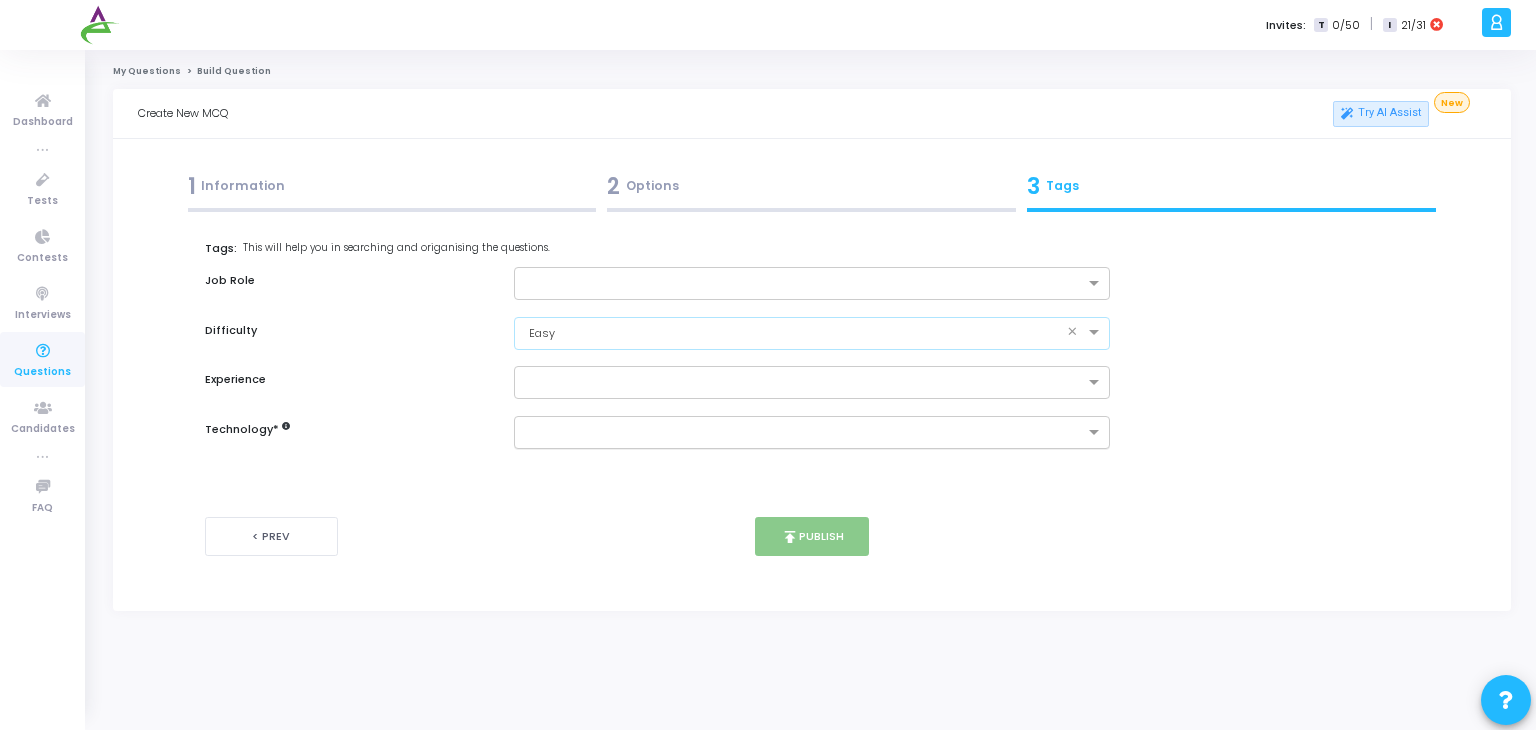click at bounding box center [805, 433] 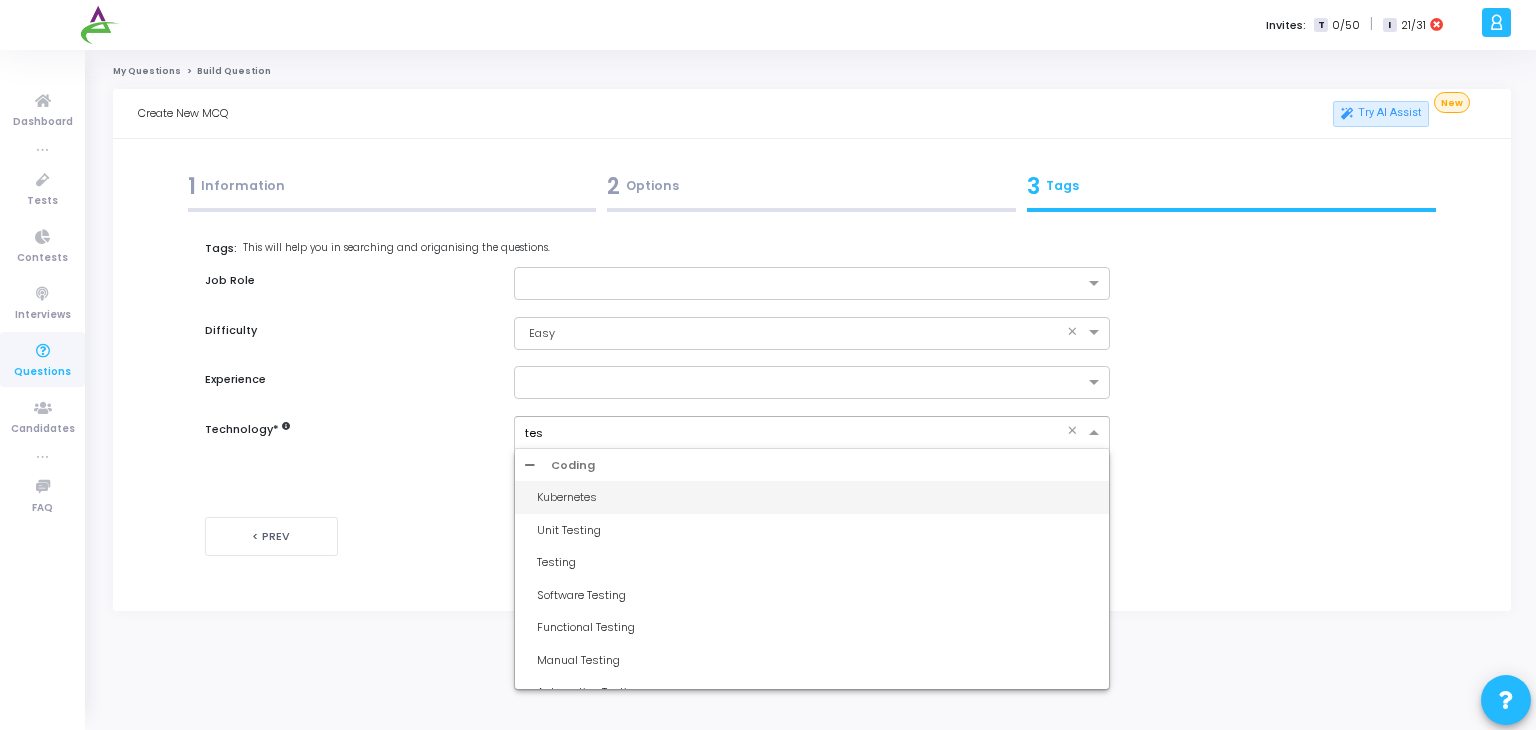 type on "test" 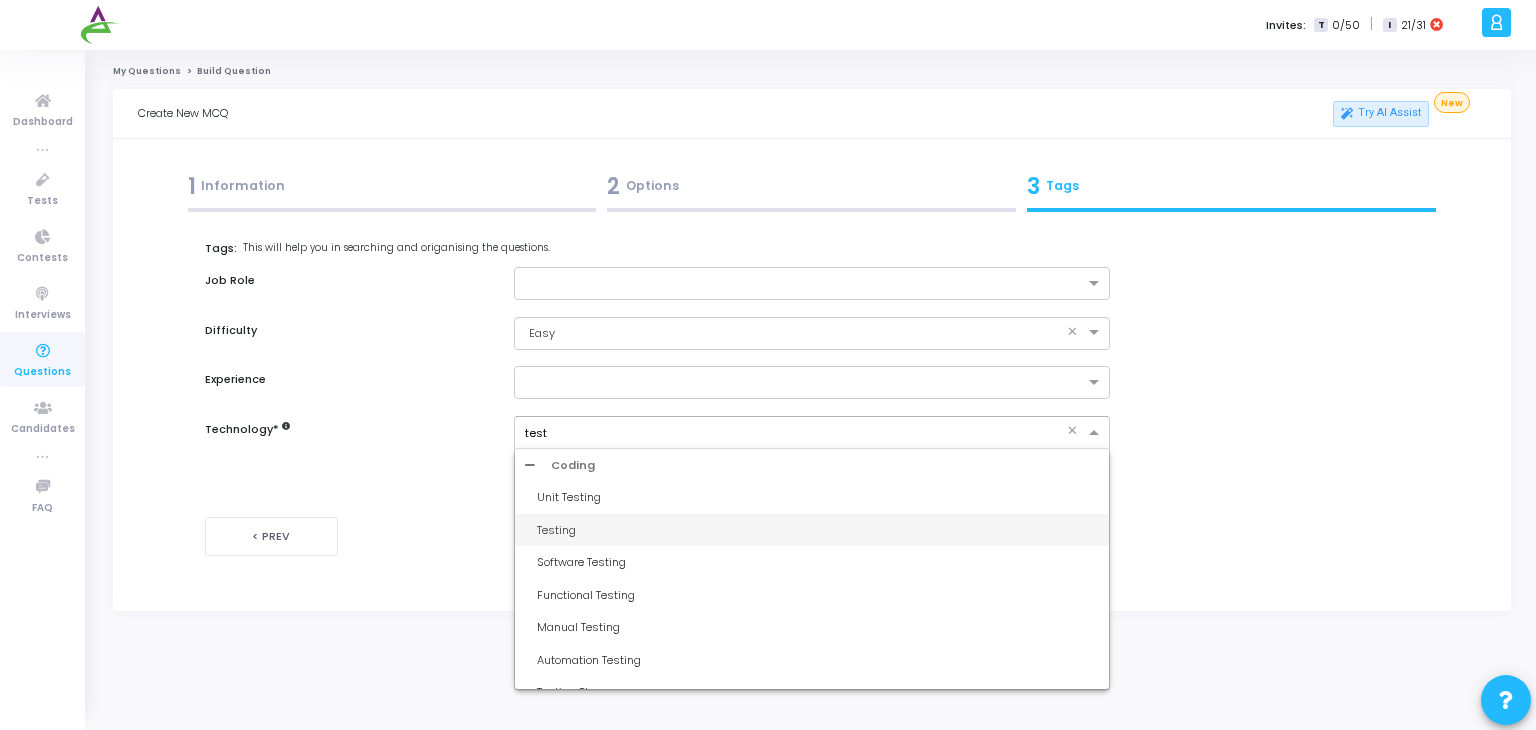 click on "Testing" at bounding box center [818, 530] 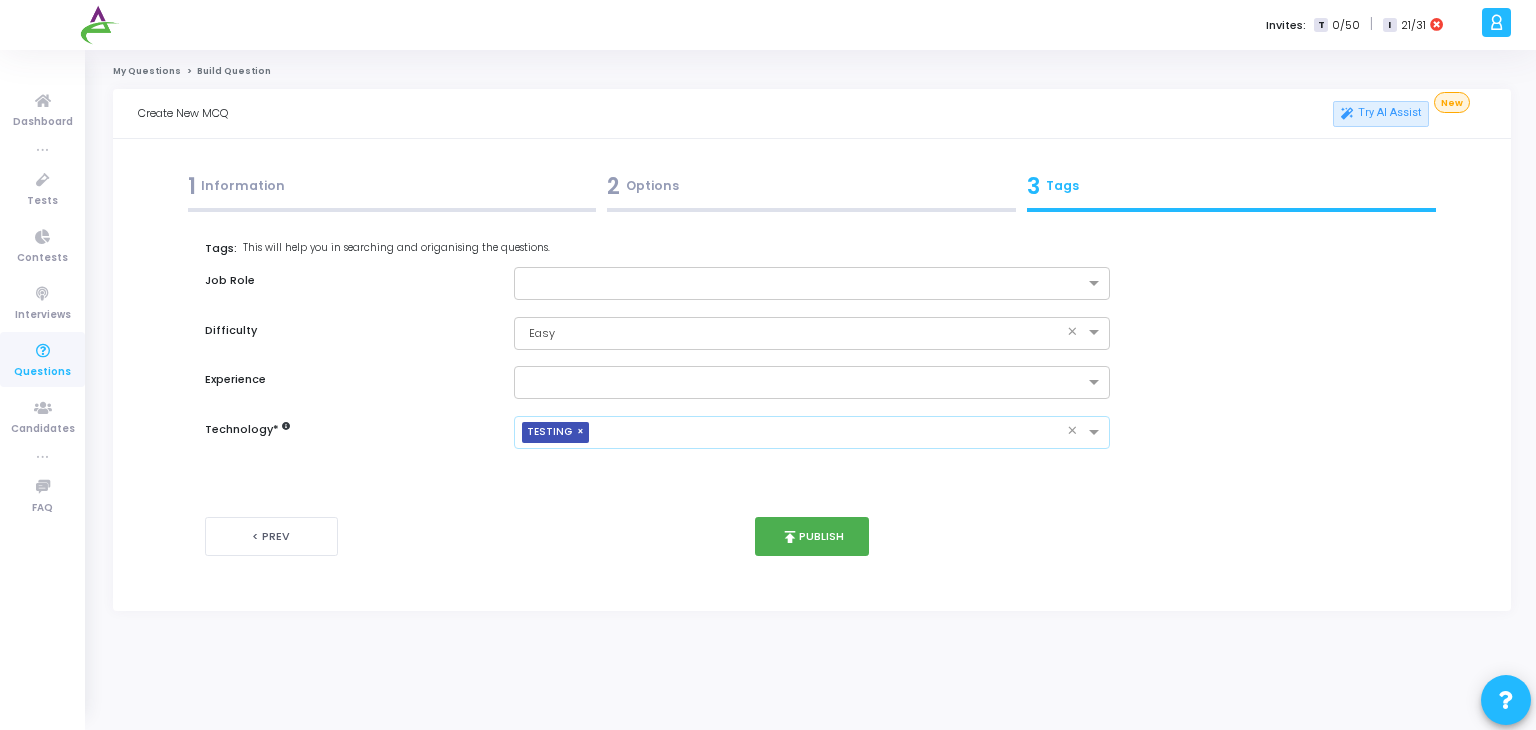 click on "×" at bounding box center (583, 432) 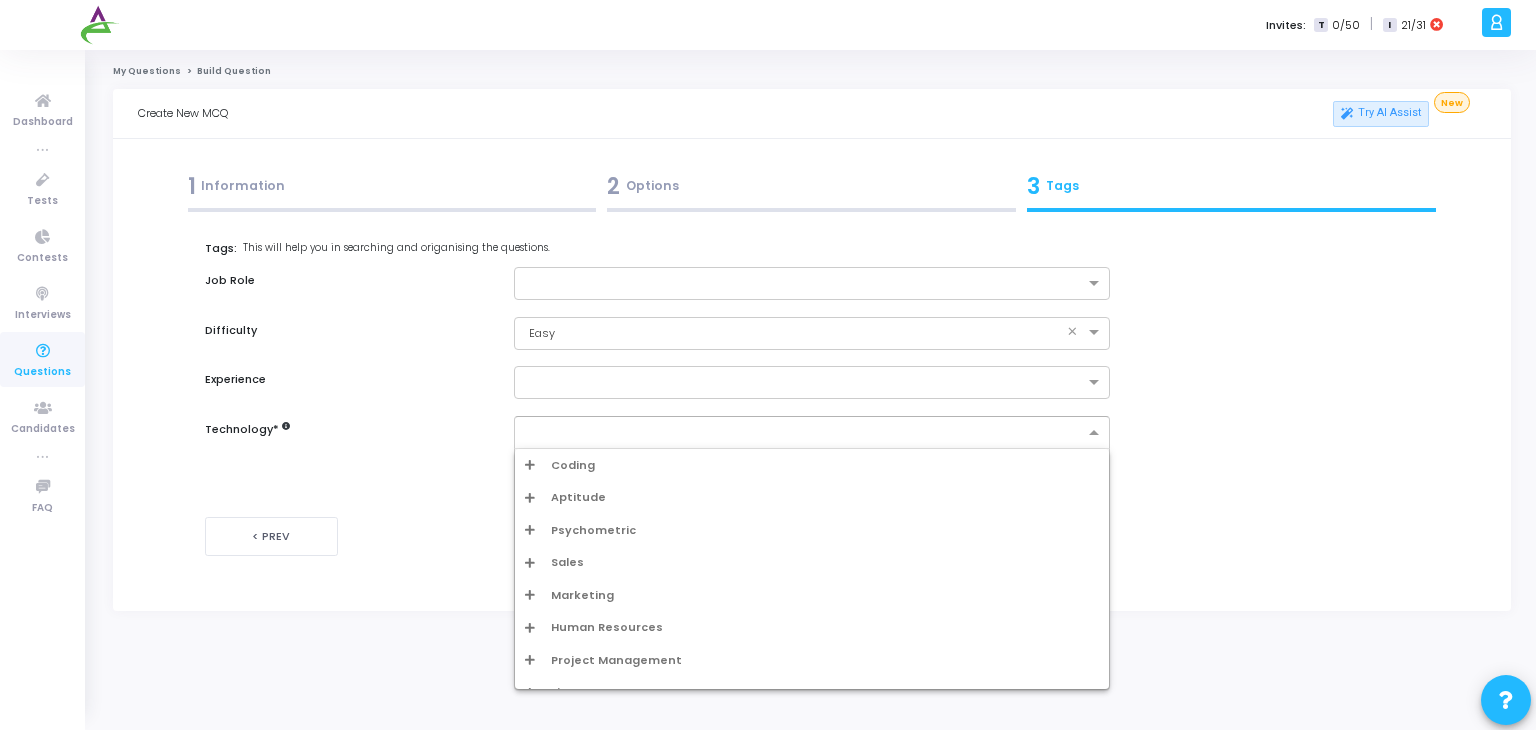 click at bounding box center [805, 433] 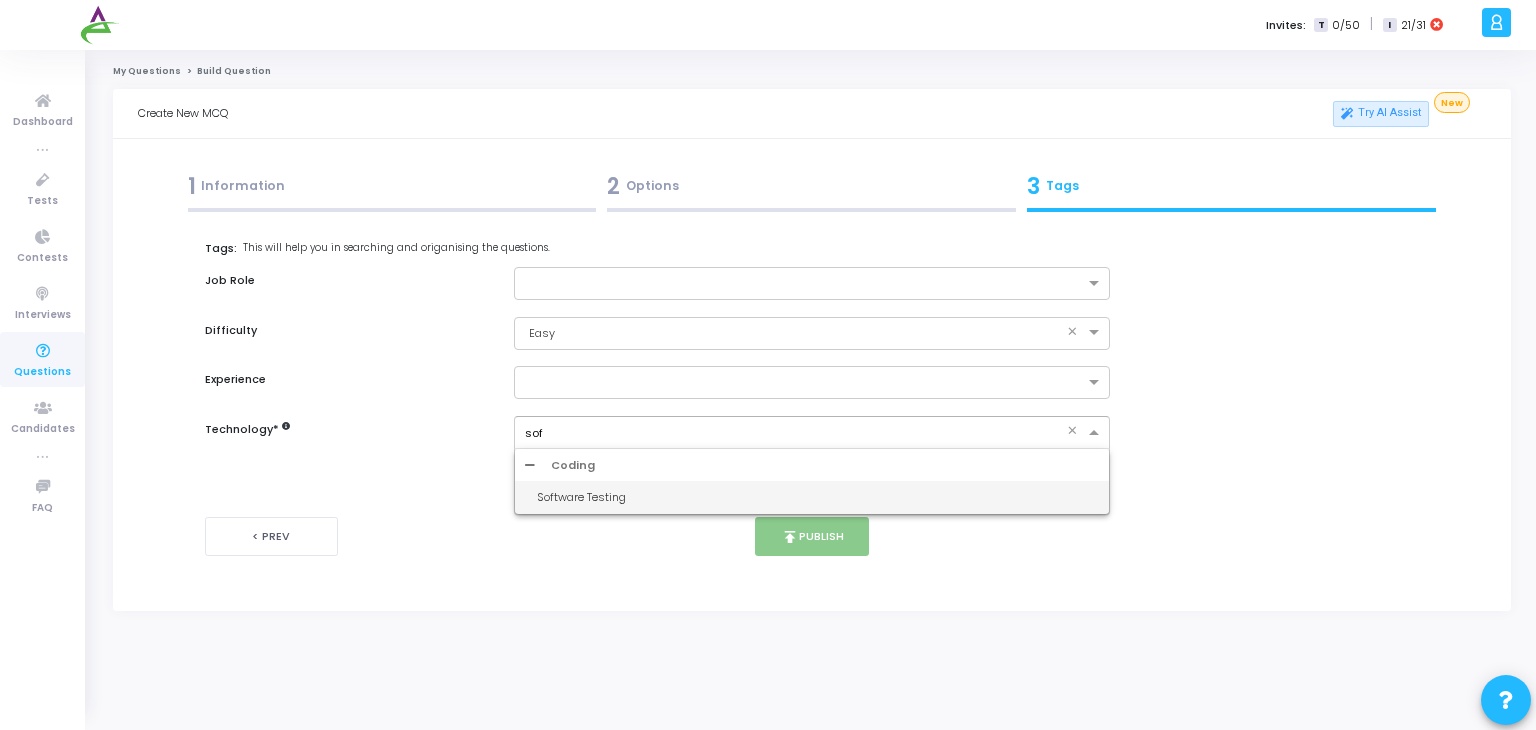 type on "soft" 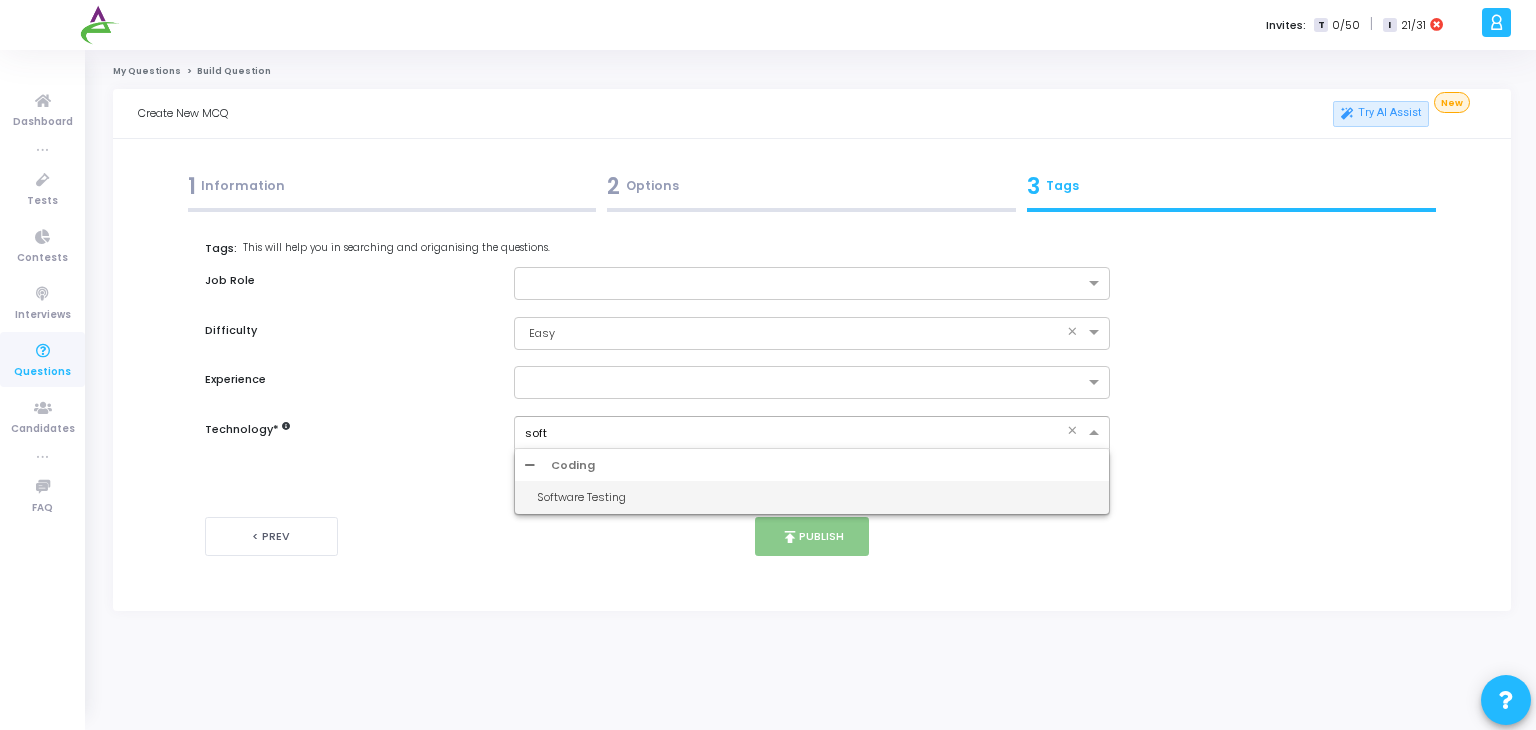 click on "Software Testing" at bounding box center (818, 497) 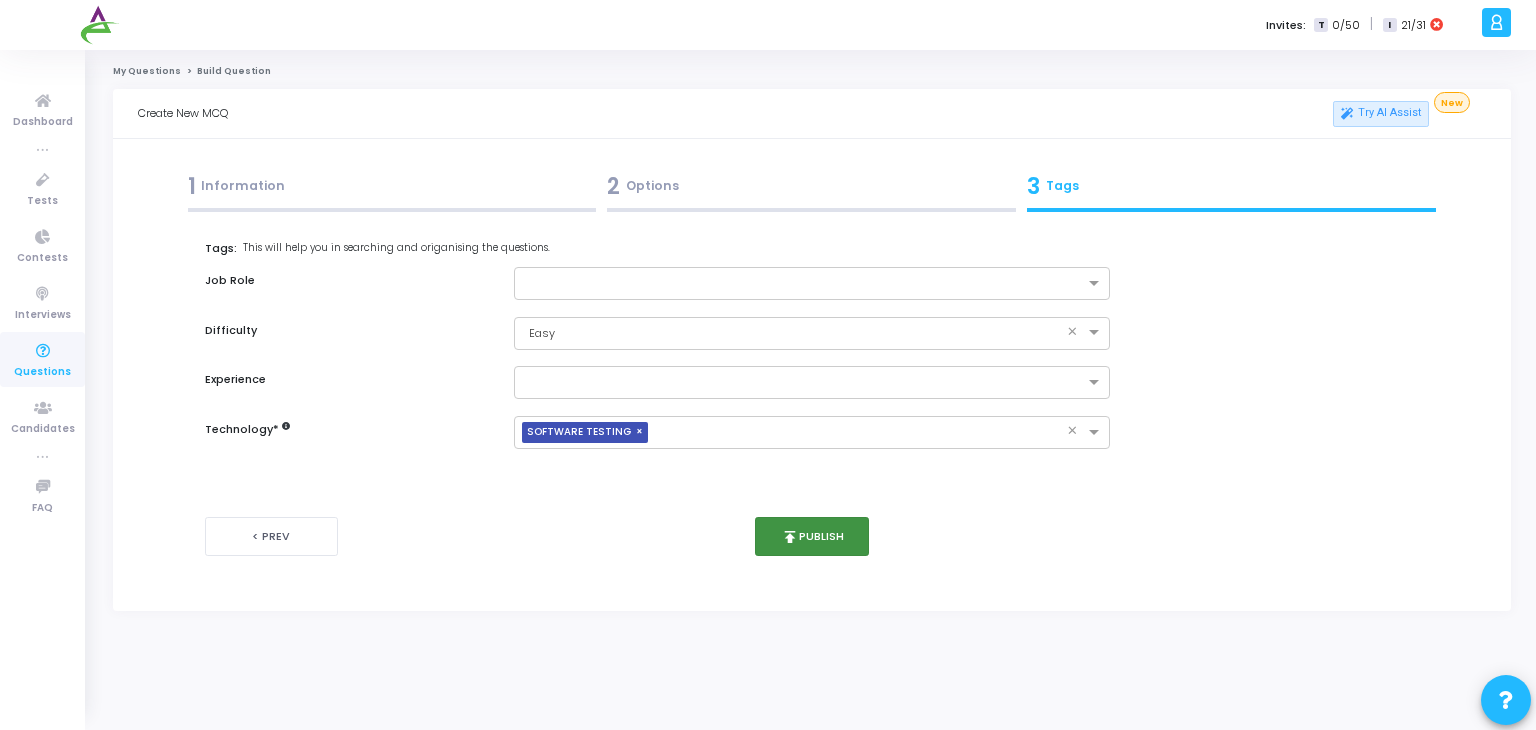 click on "publish  Publish" at bounding box center (812, 536) 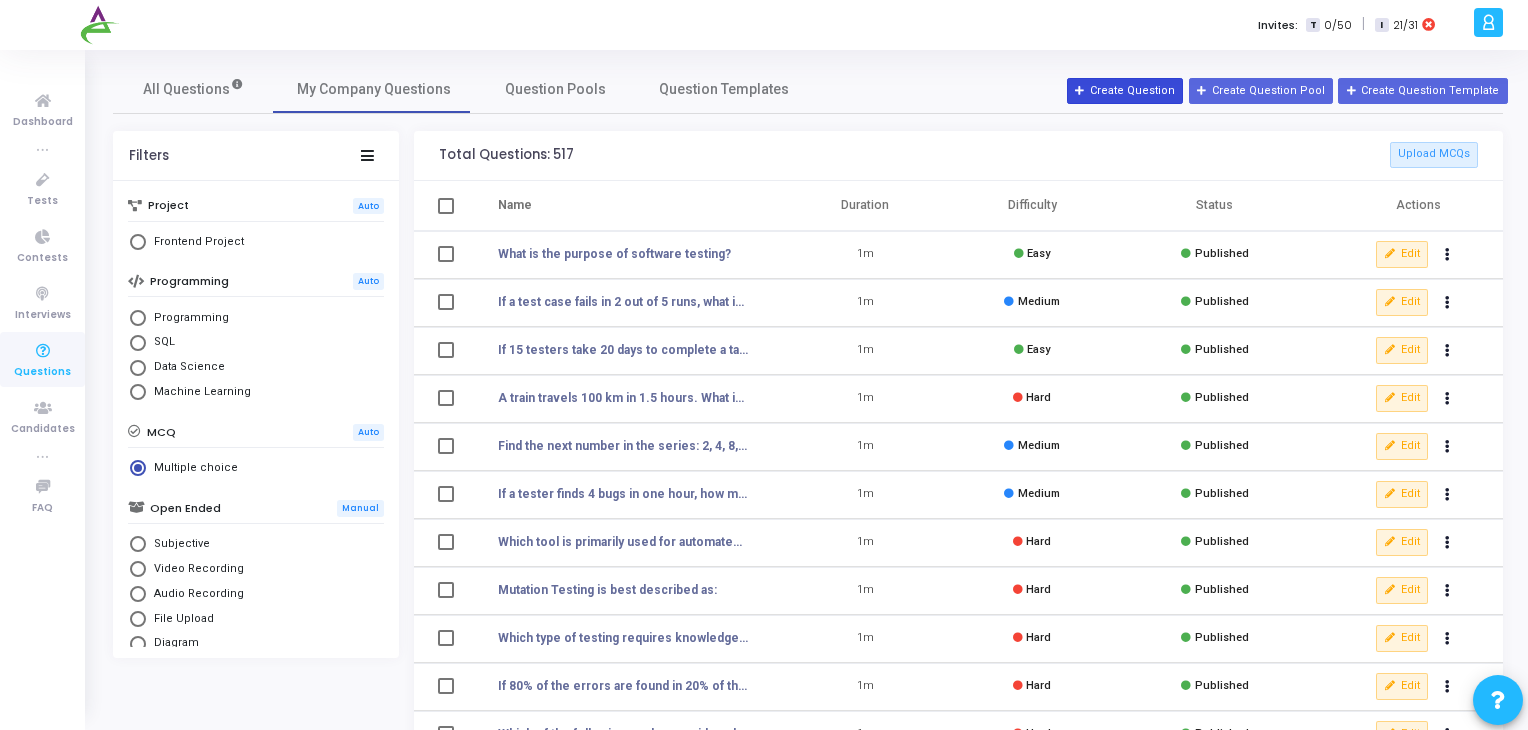 click on "Create Question" at bounding box center (1125, 91) 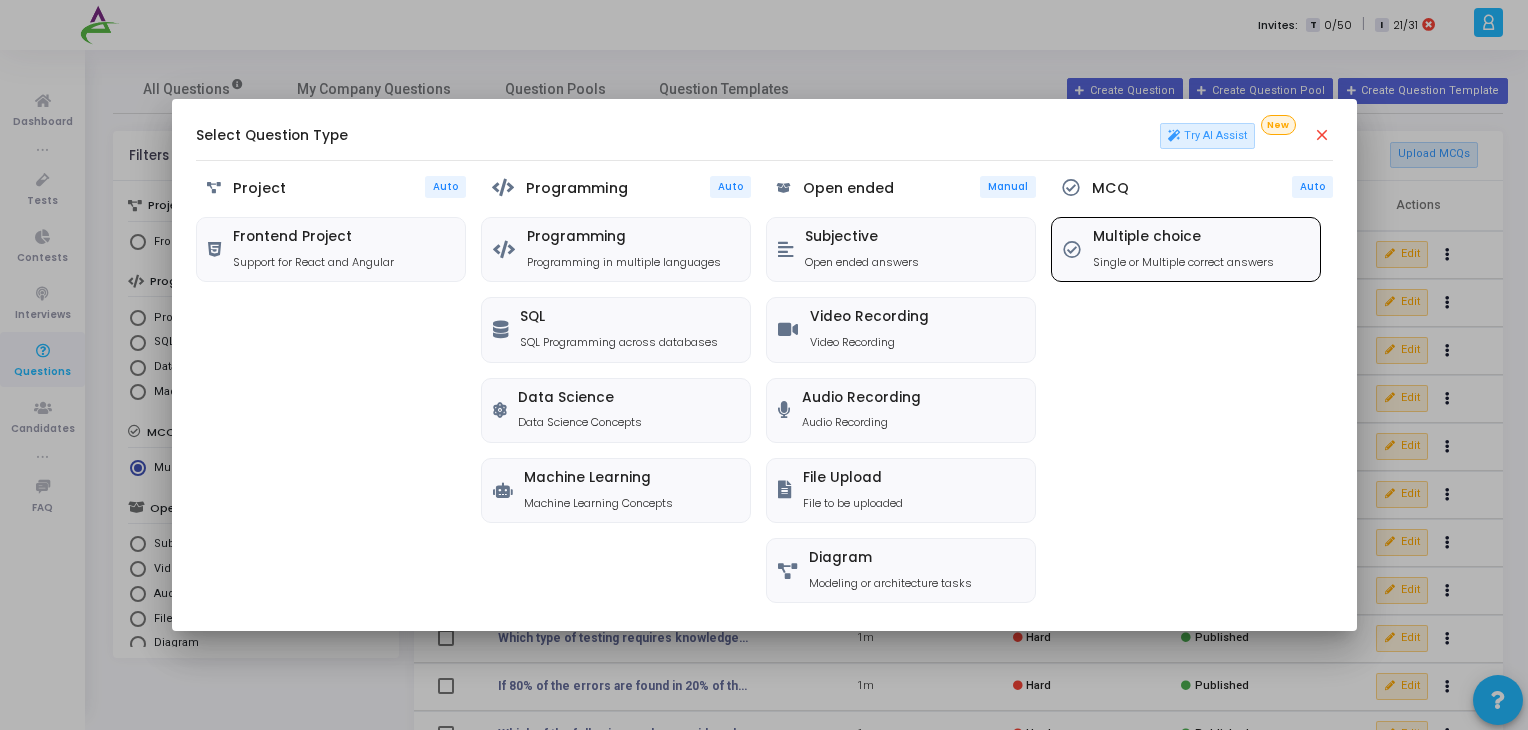click on "Single or Multiple correct answers" at bounding box center [1183, 262] 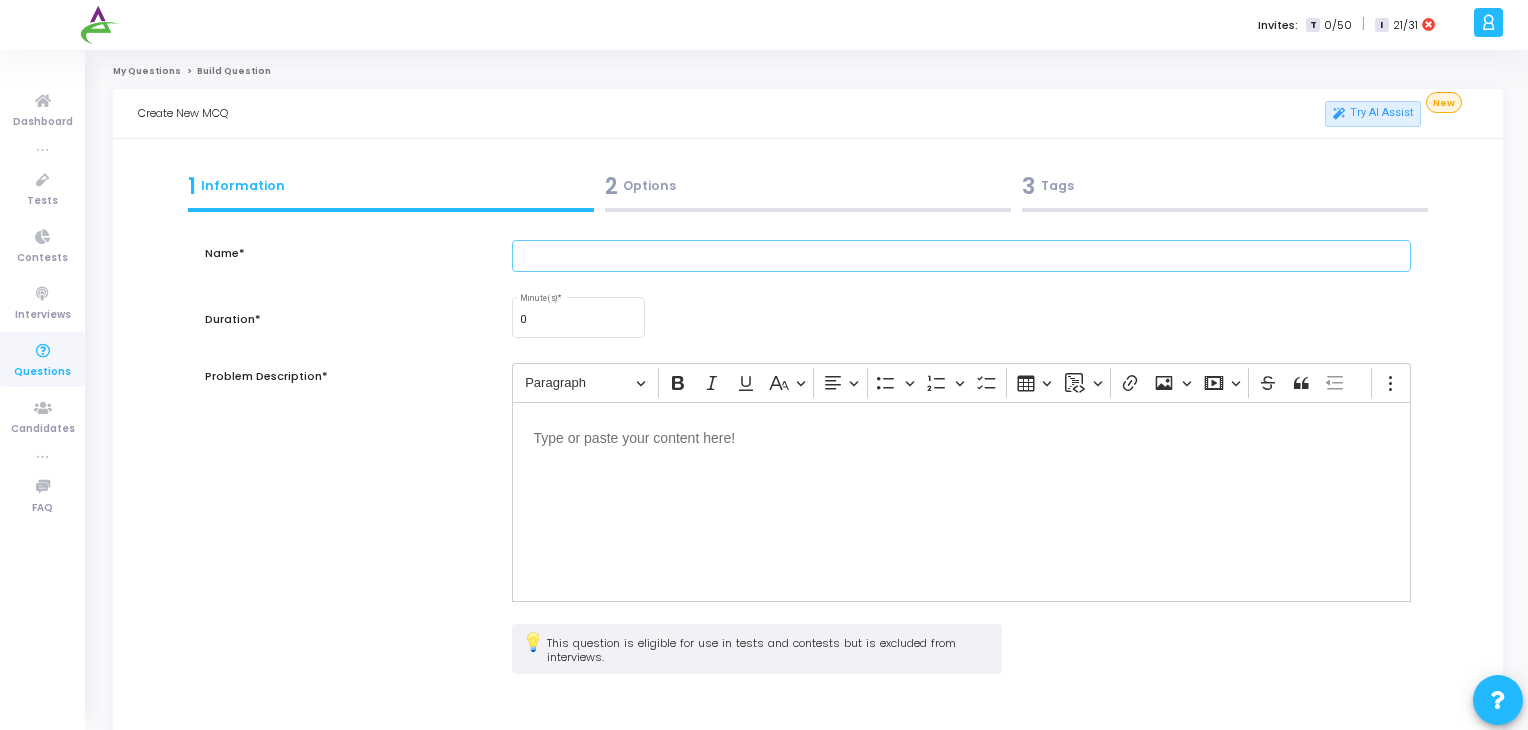 click at bounding box center (962, 256) 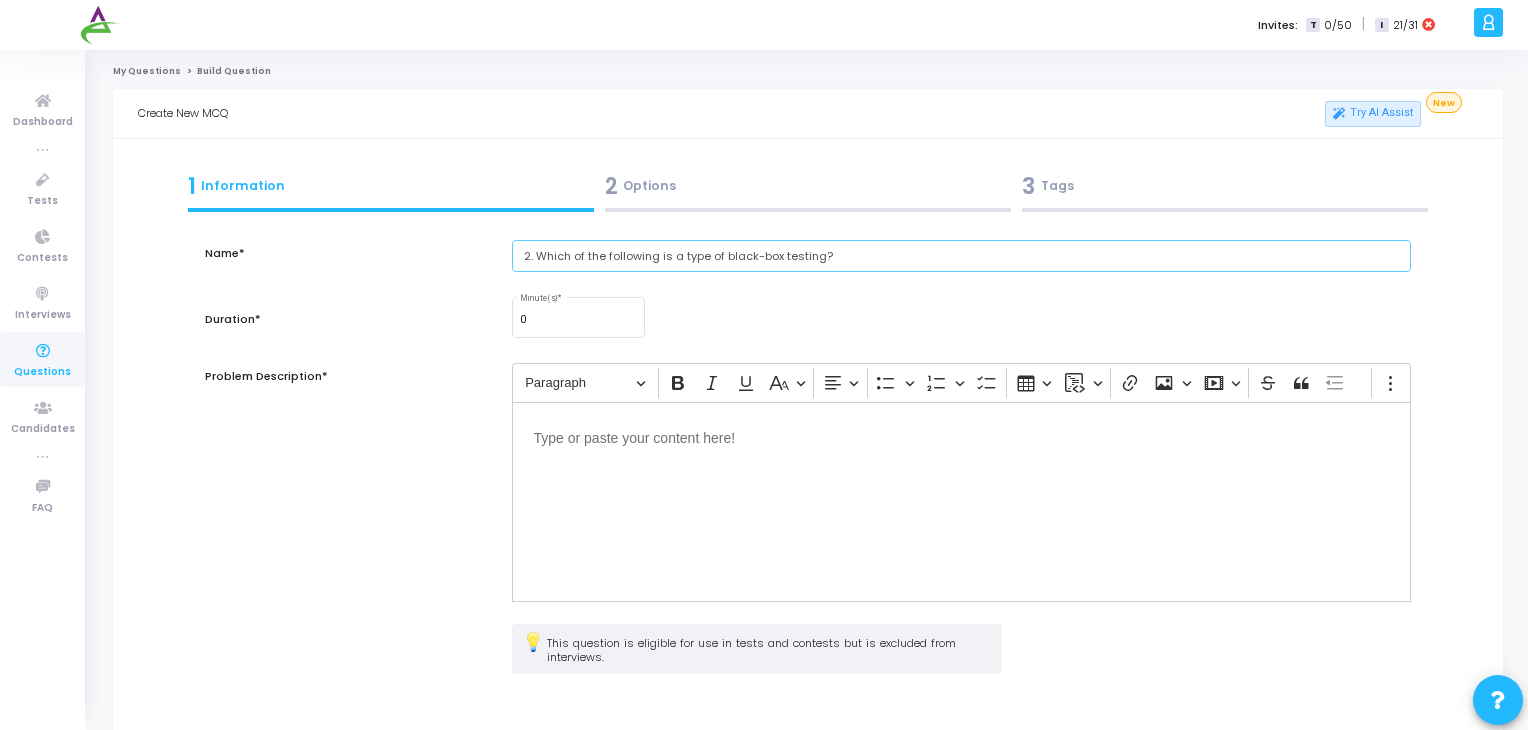 click on "2. Which of the following is a type of black-box testing?" at bounding box center [962, 256] 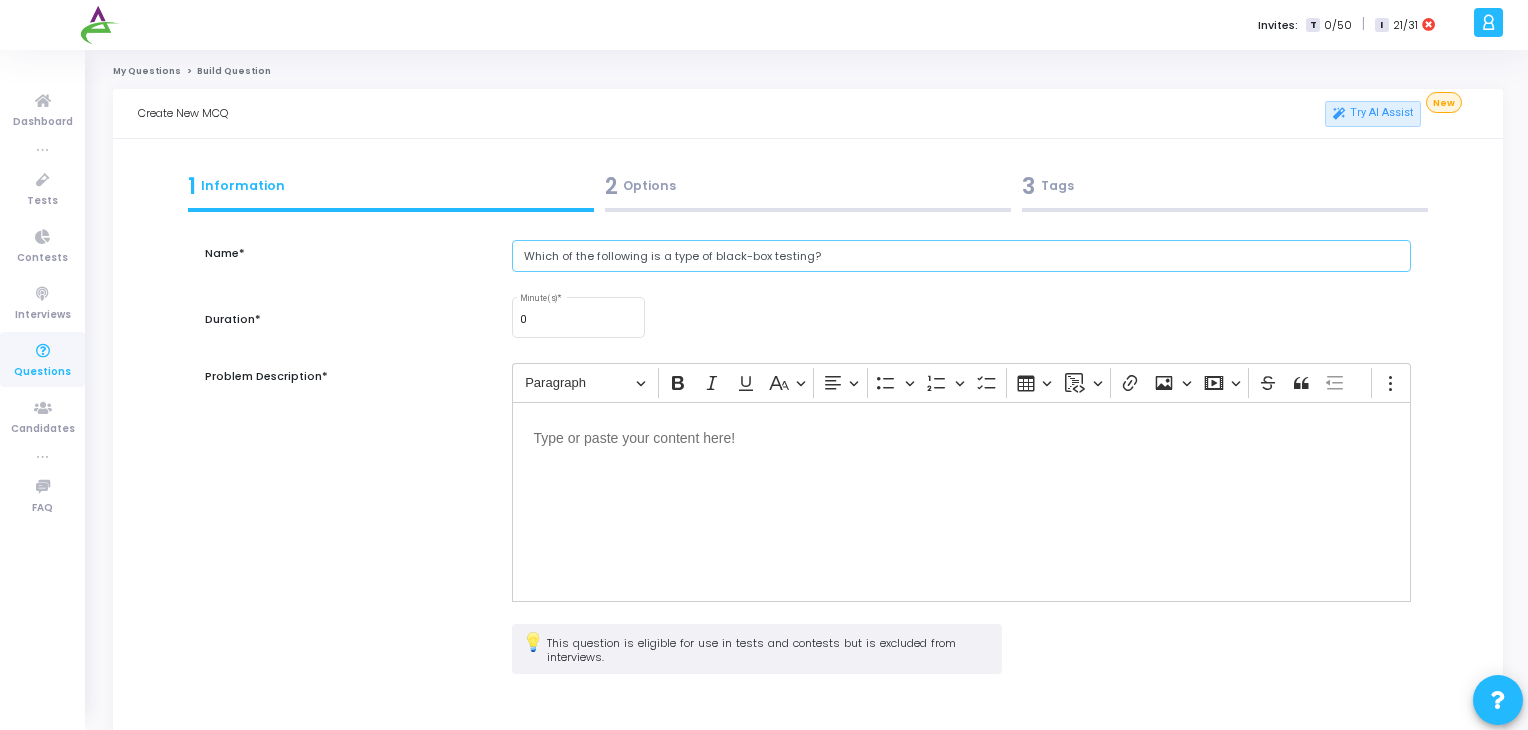 type on "Which of the following is a type of black-box testing?" 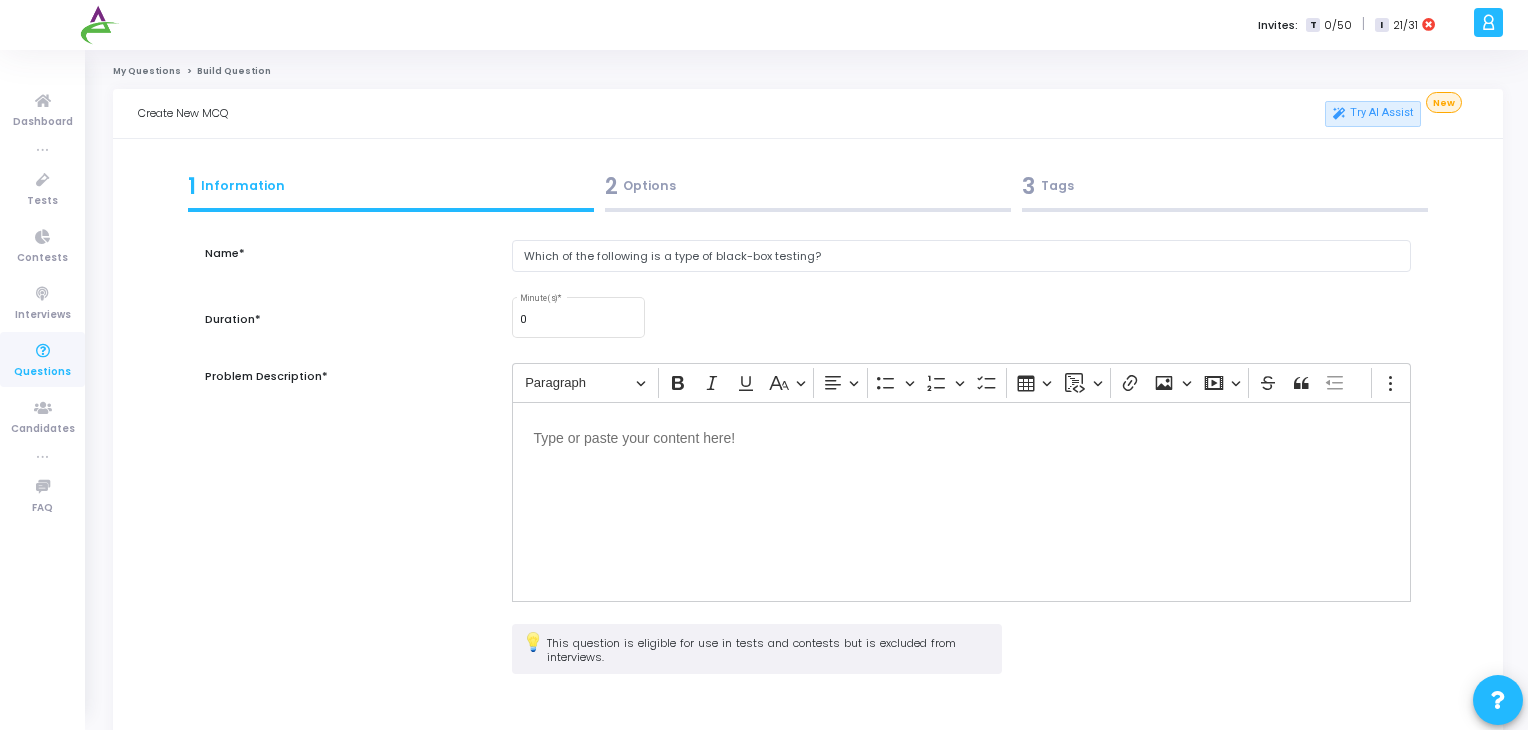 click at bounding box center [962, 502] 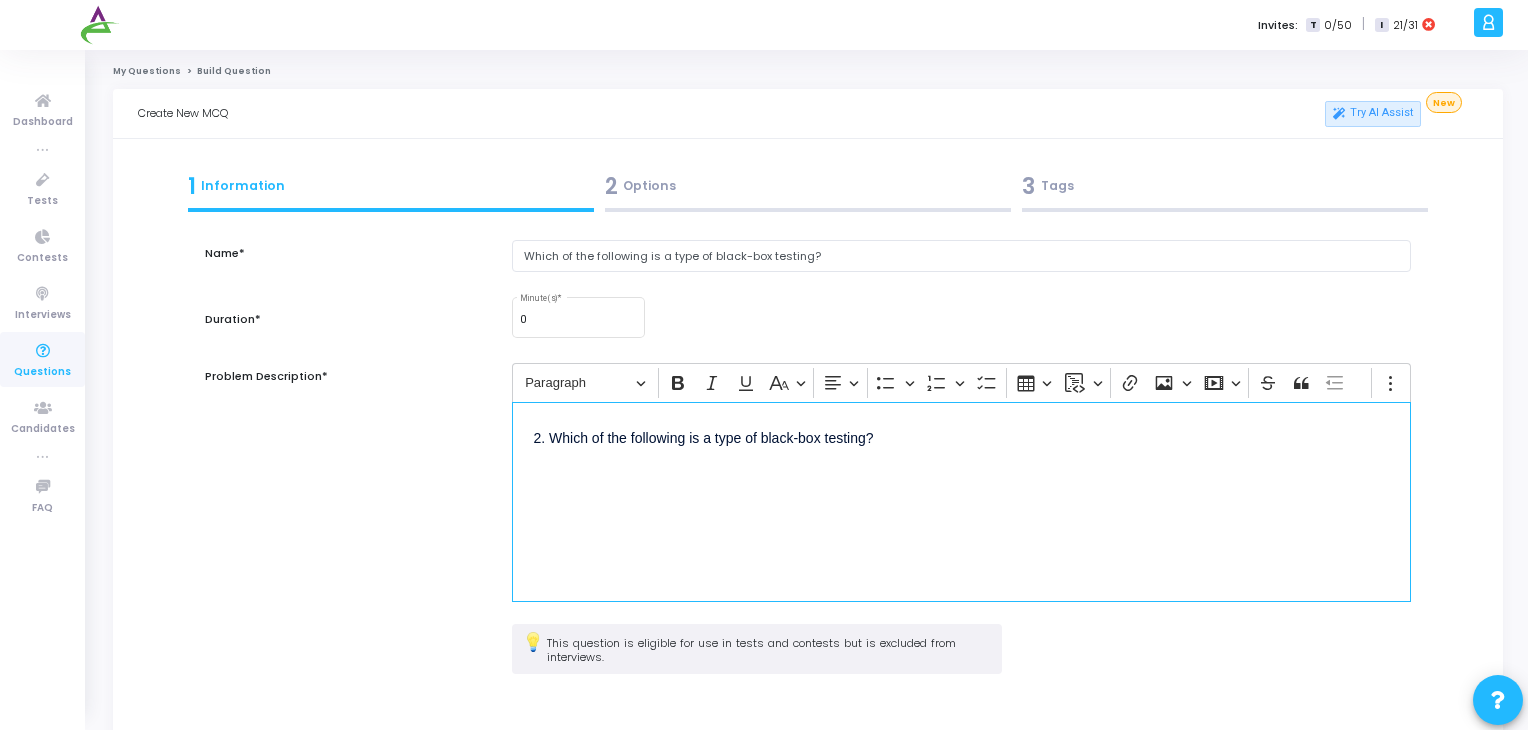 click on "2. Which of the following is a type of black-box testing?" at bounding box center [962, 448] 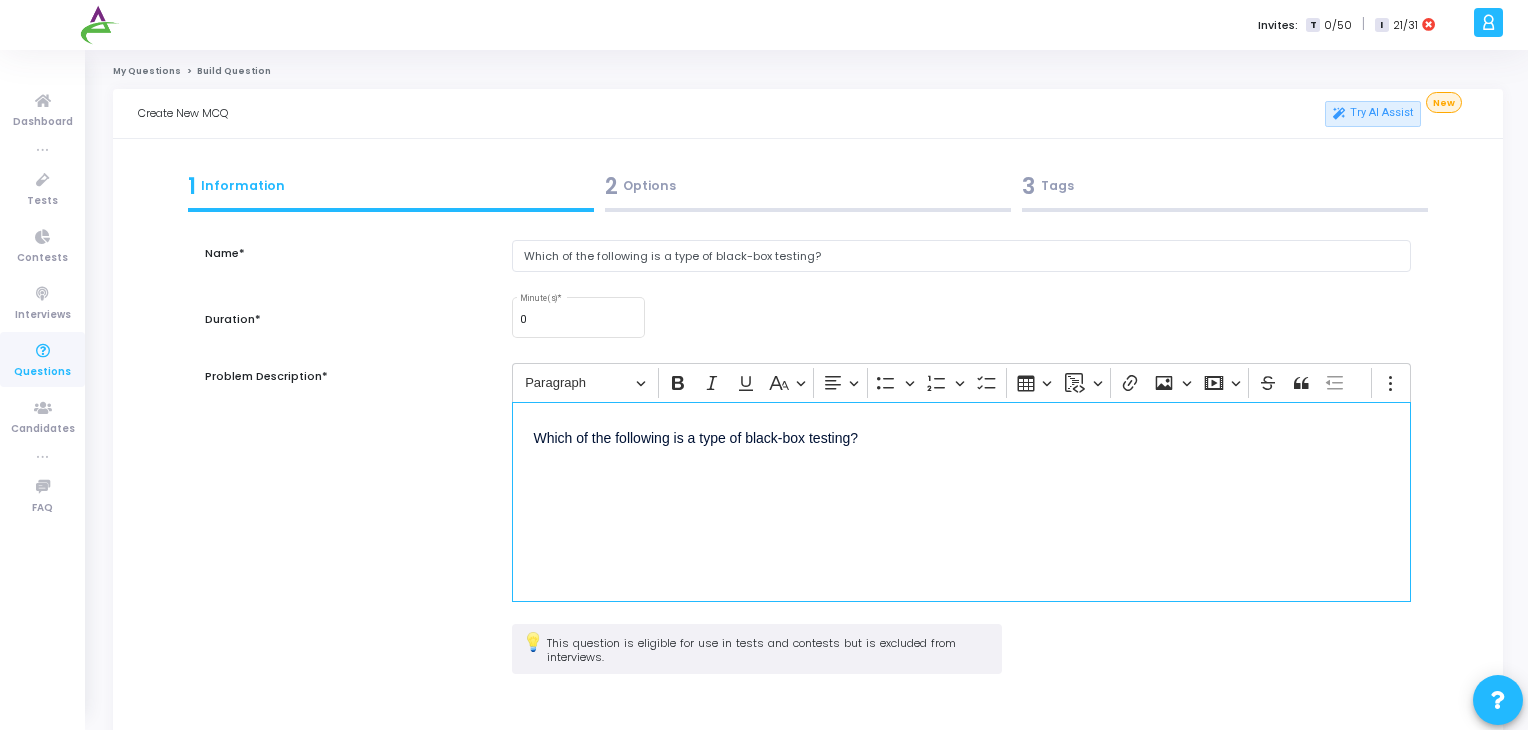 click on "Which of the following is a type of black-box testing?" at bounding box center (962, 448) 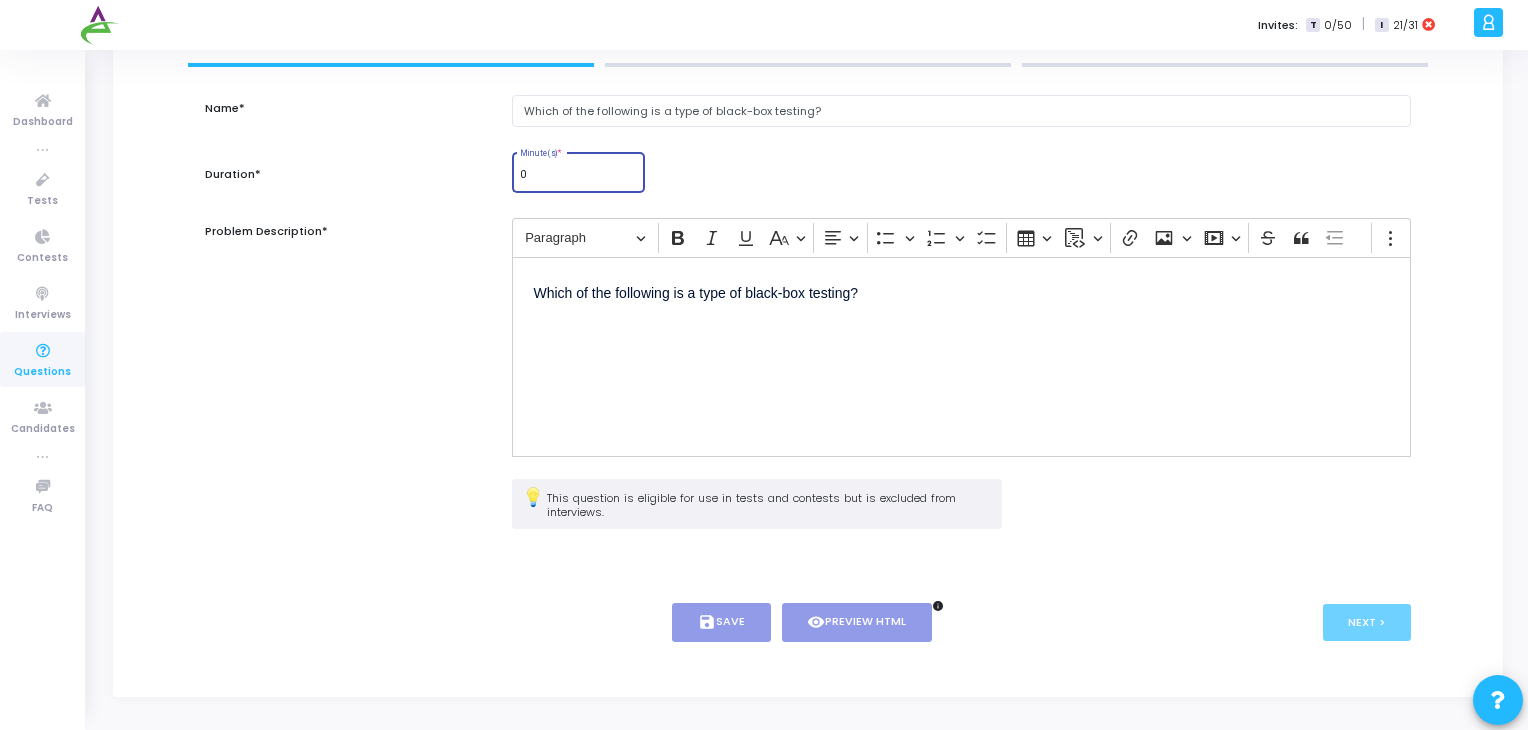 click on "0" at bounding box center (578, 175) 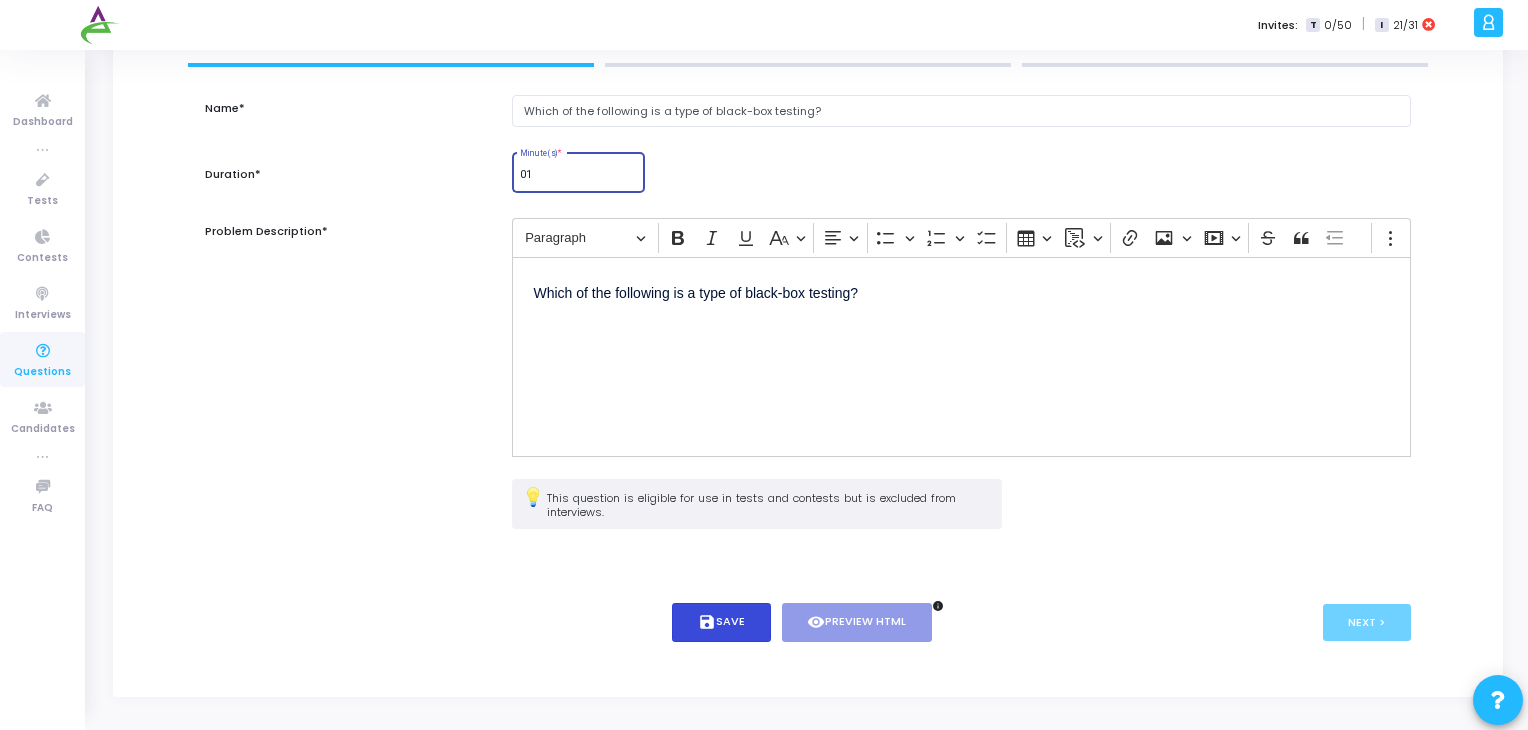 click on "save  Save" at bounding box center (721, 622) 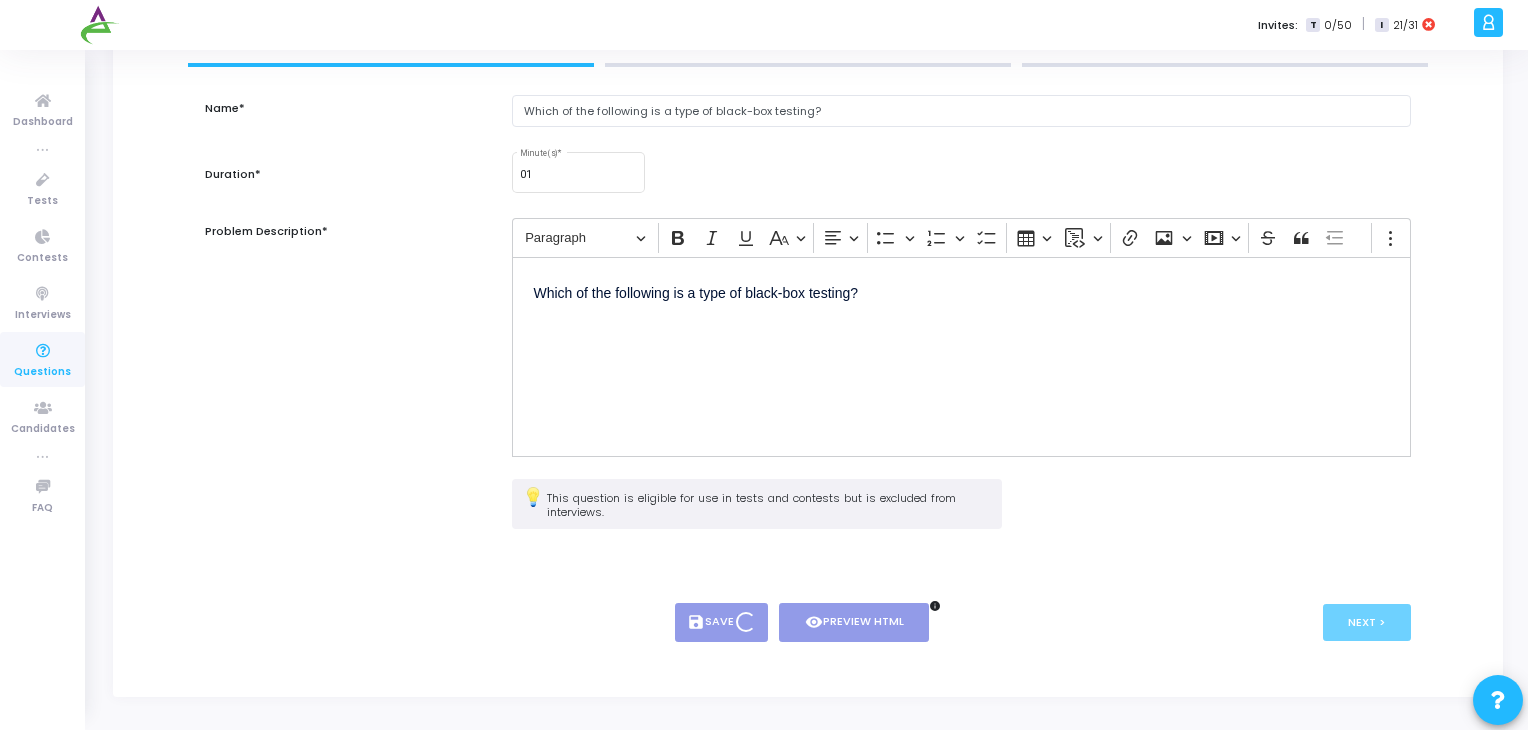 type on "1" 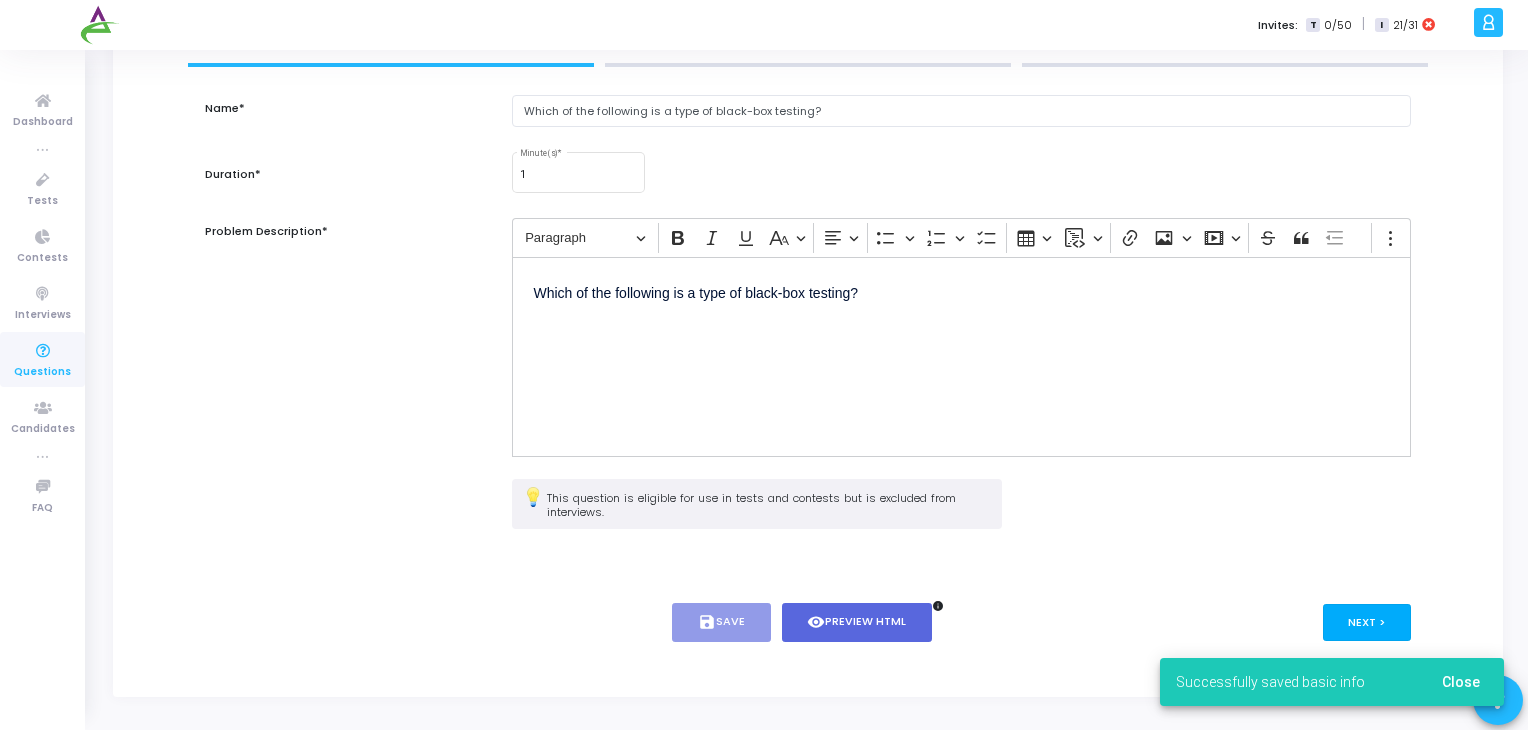 click on "Next >" at bounding box center [1367, 622] 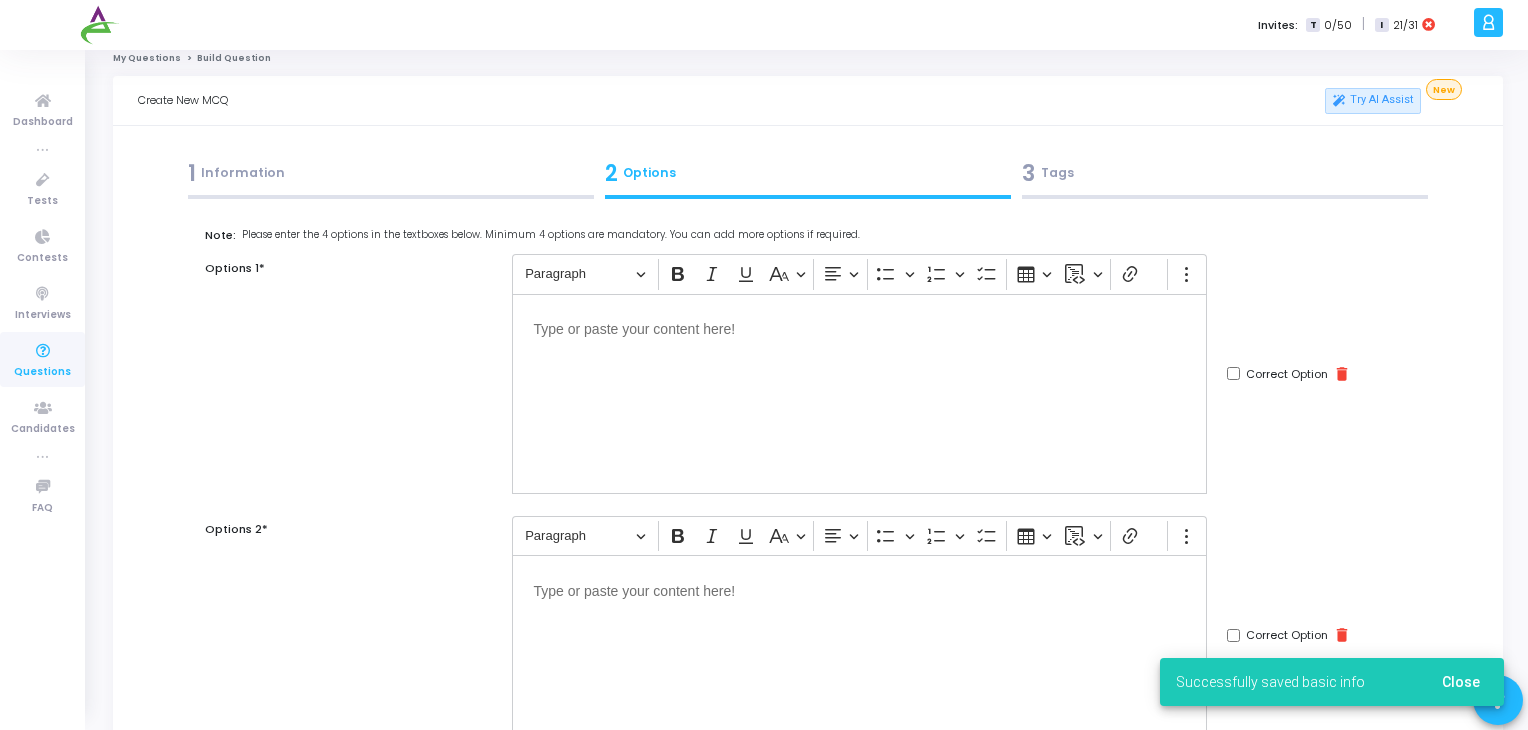 scroll, scrollTop: 0, scrollLeft: 0, axis: both 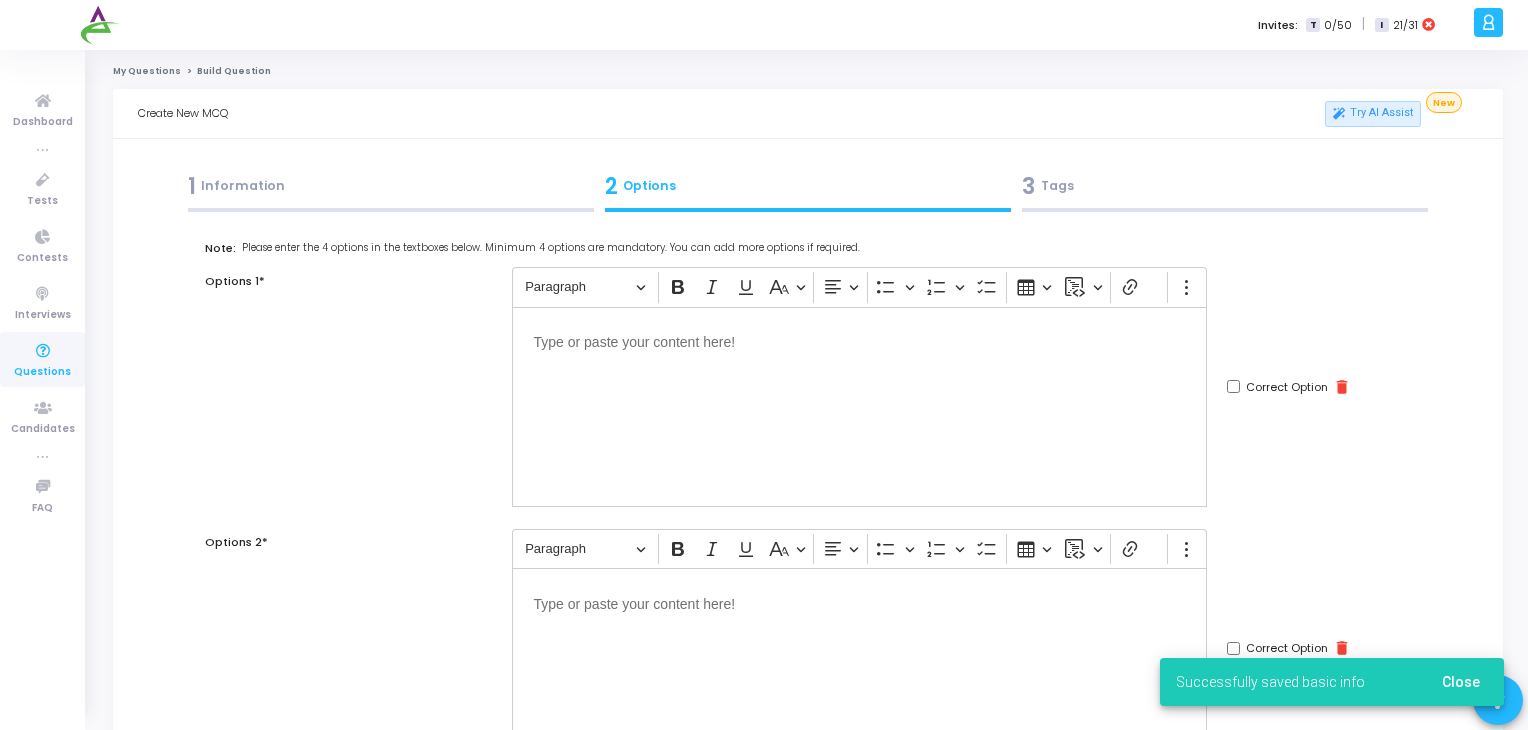 click at bounding box center [859, 407] 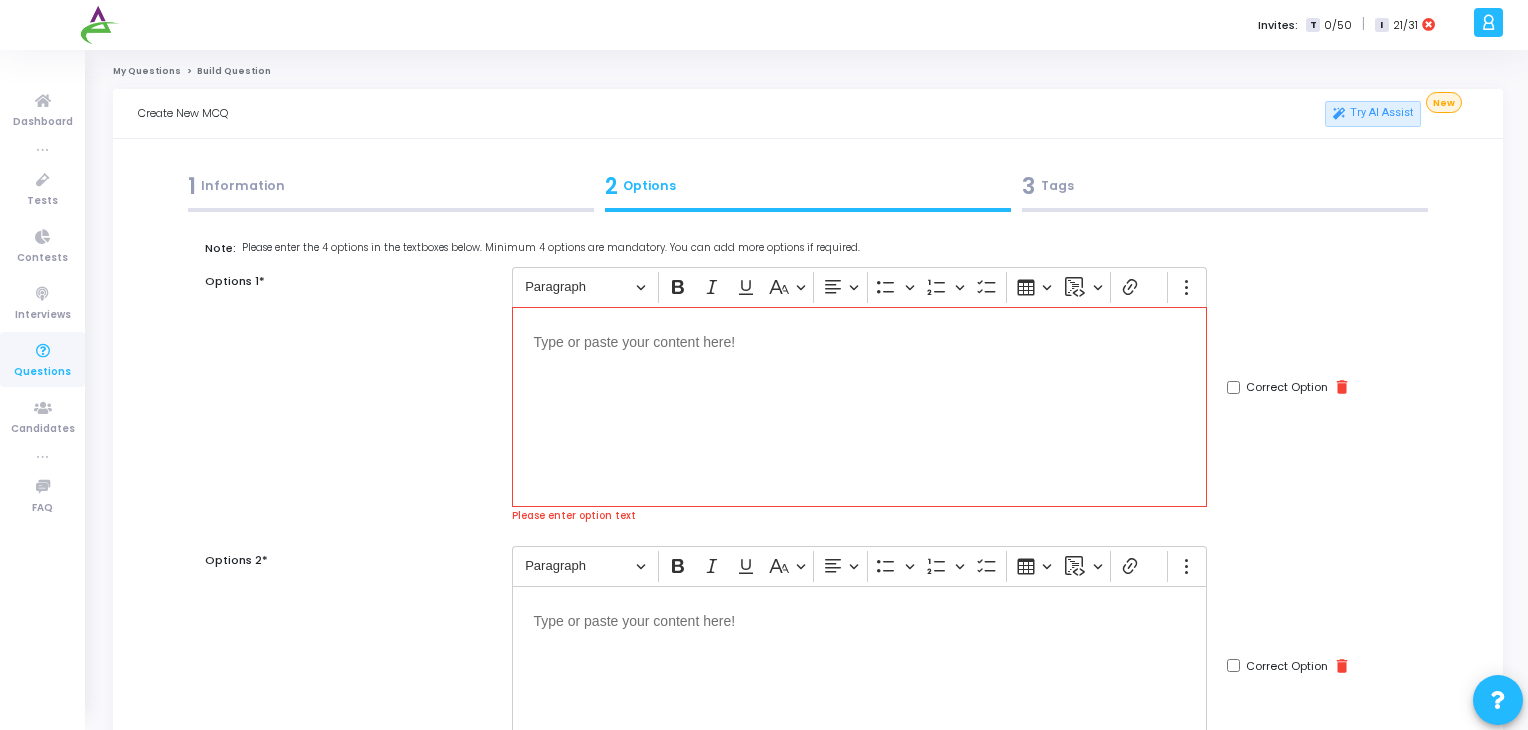 click at bounding box center [859, 407] 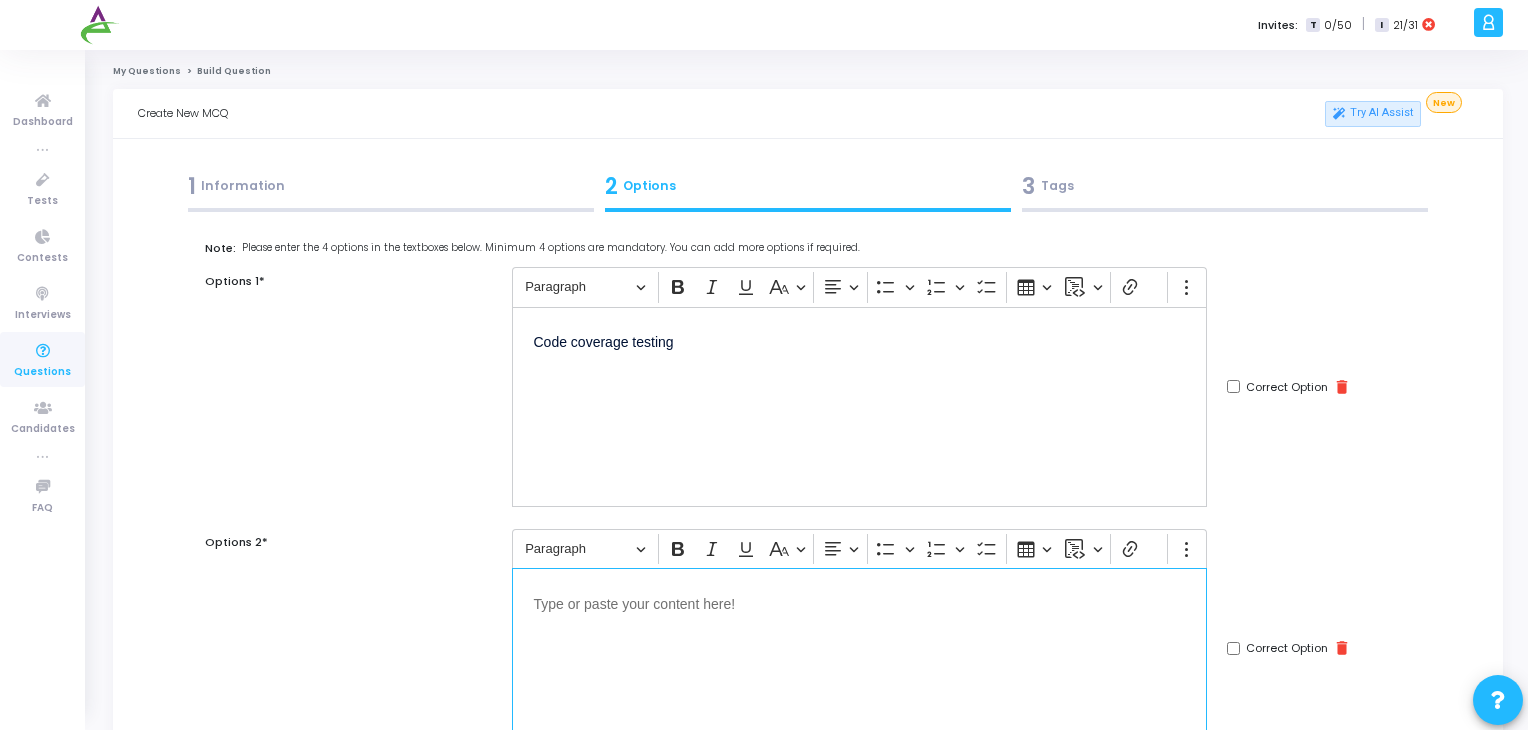 click at bounding box center [859, 602] 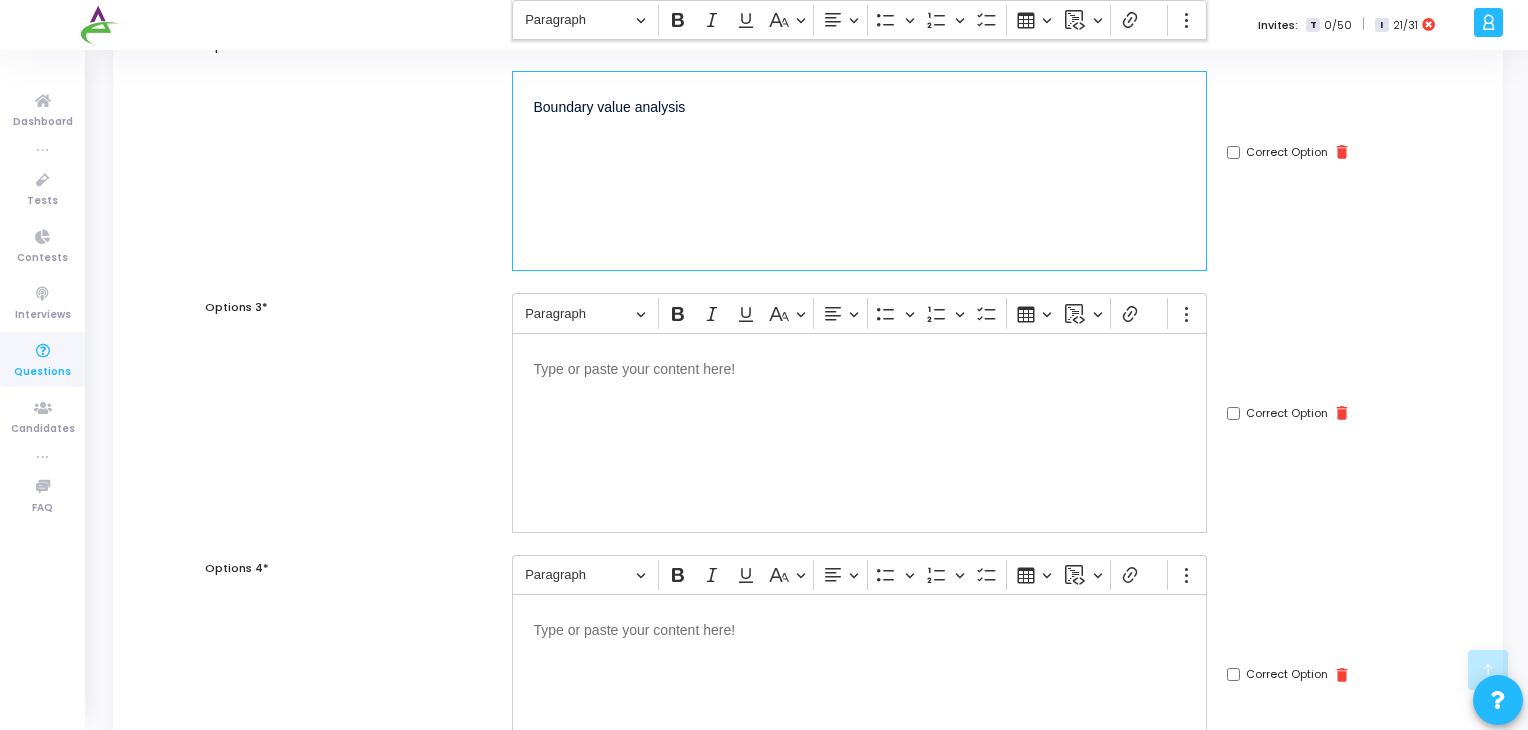 scroll, scrollTop: 587, scrollLeft: 0, axis: vertical 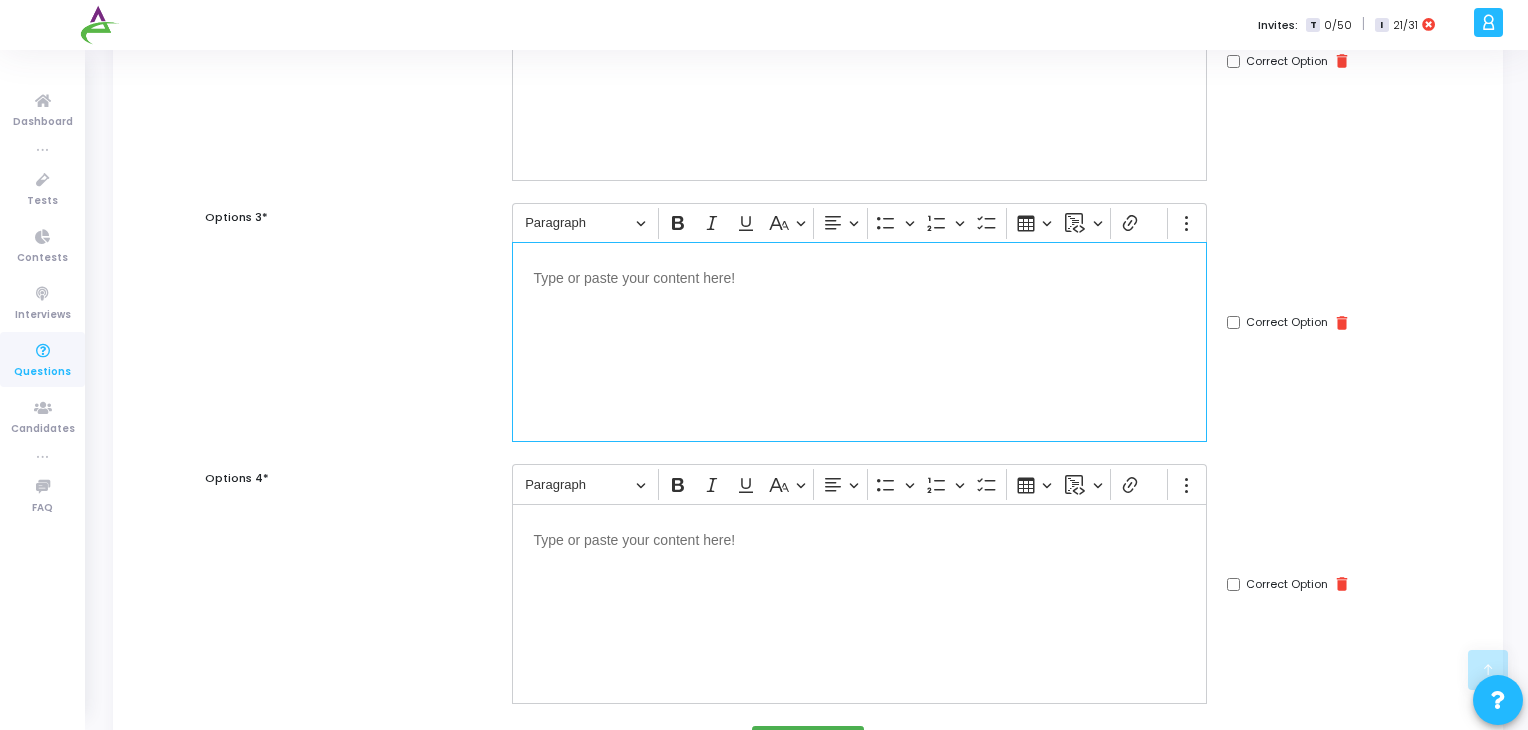 click at bounding box center [859, 276] 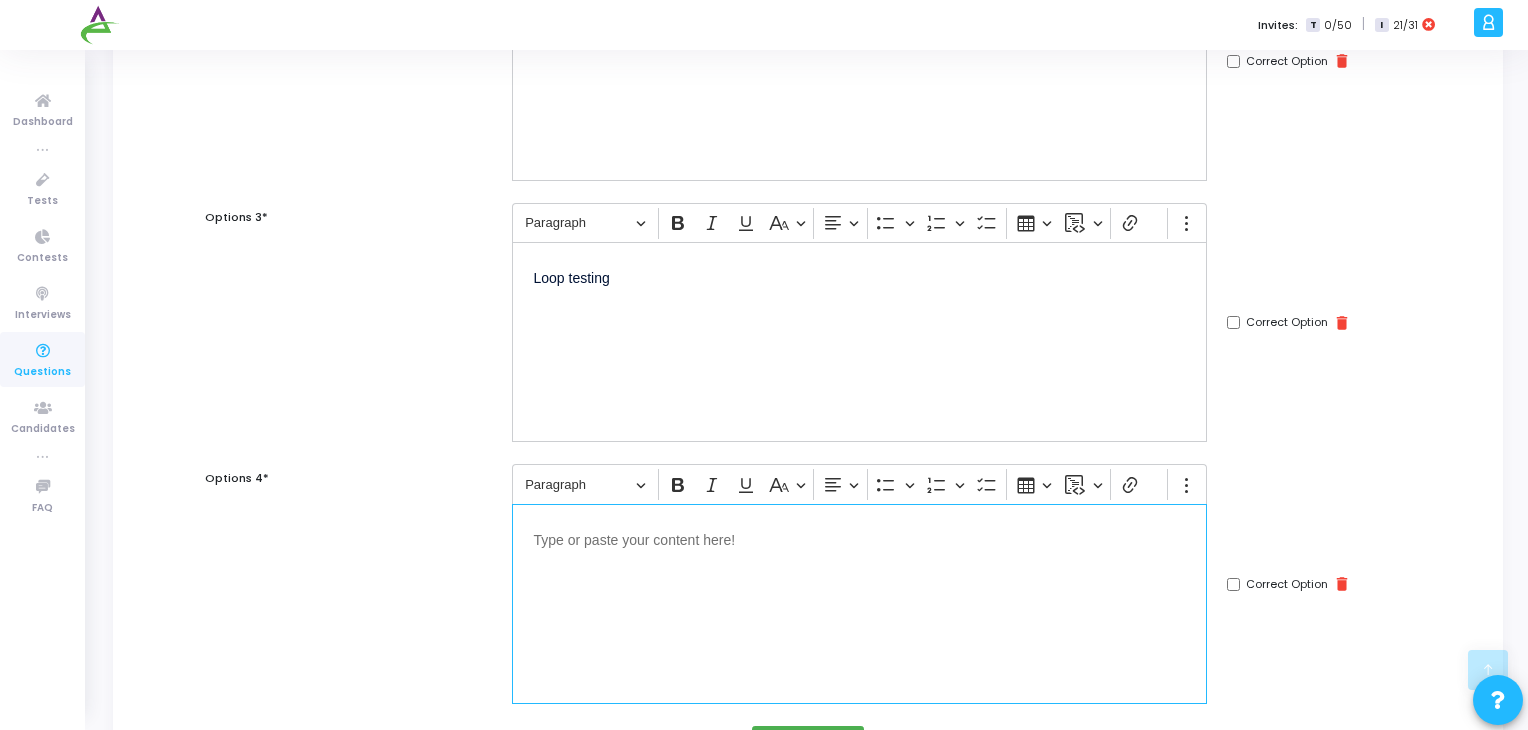 click at bounding box center [859, 604] 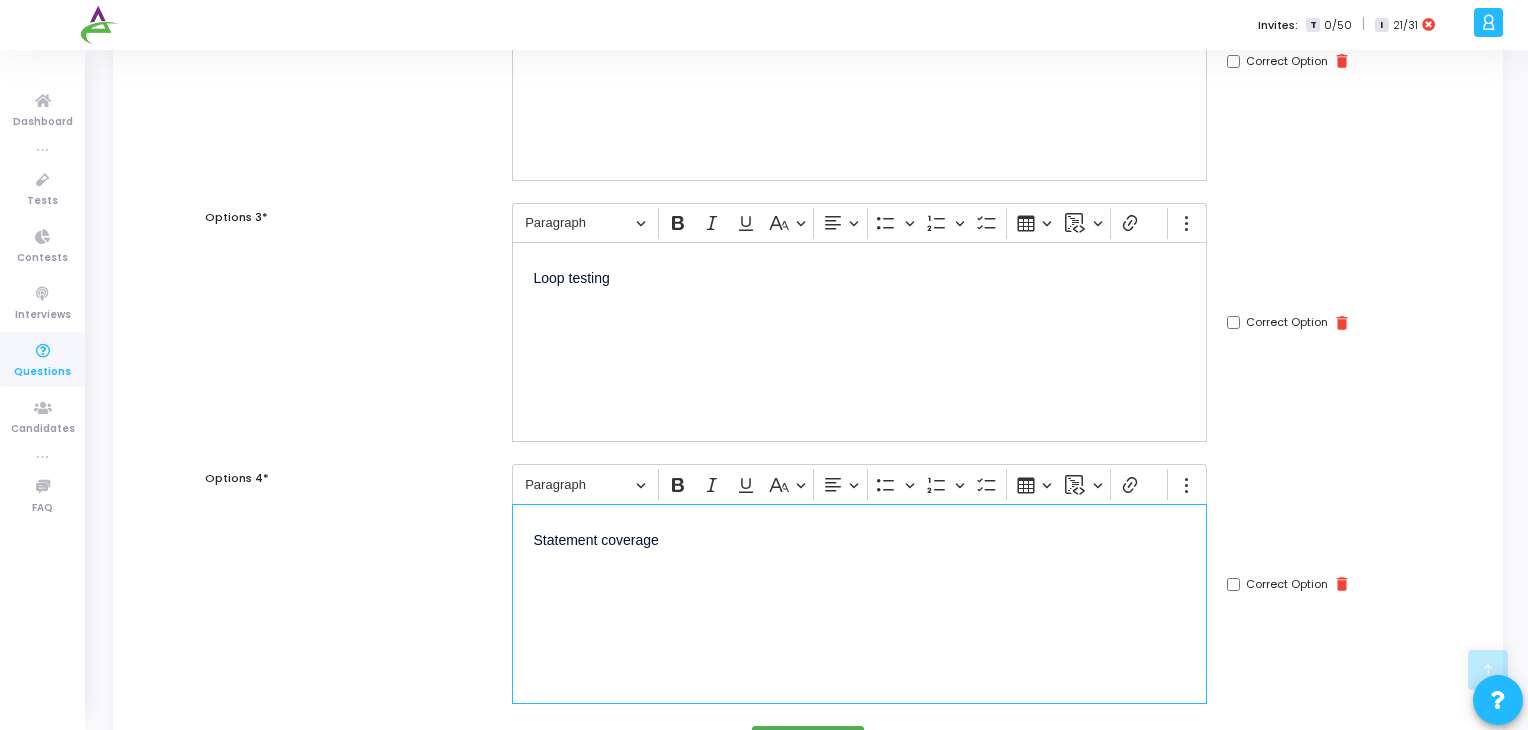 scroll, scrollTop: 512, scrollLeft: 0, axis: vertical 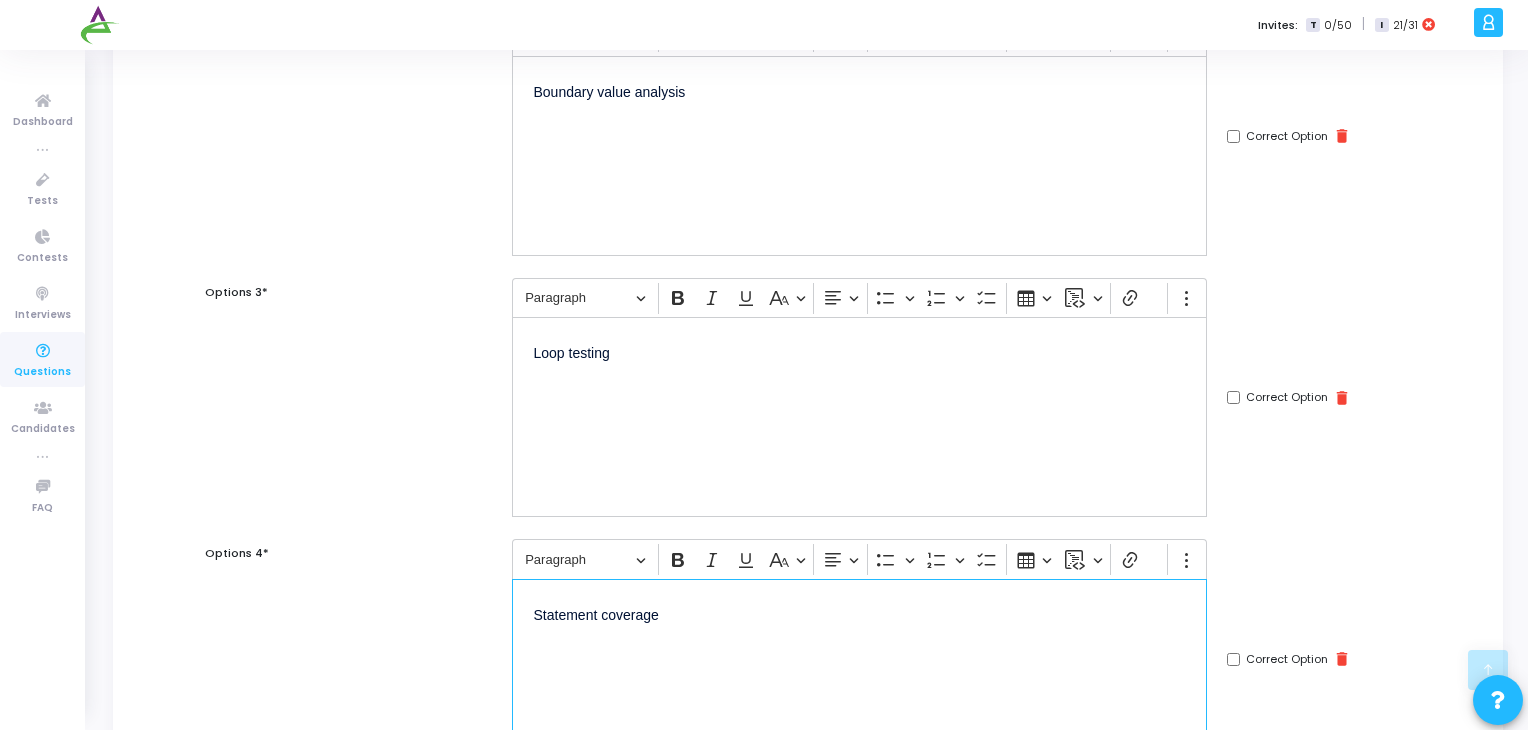 click on "Correct Option" at bounding box center (1233, -126) 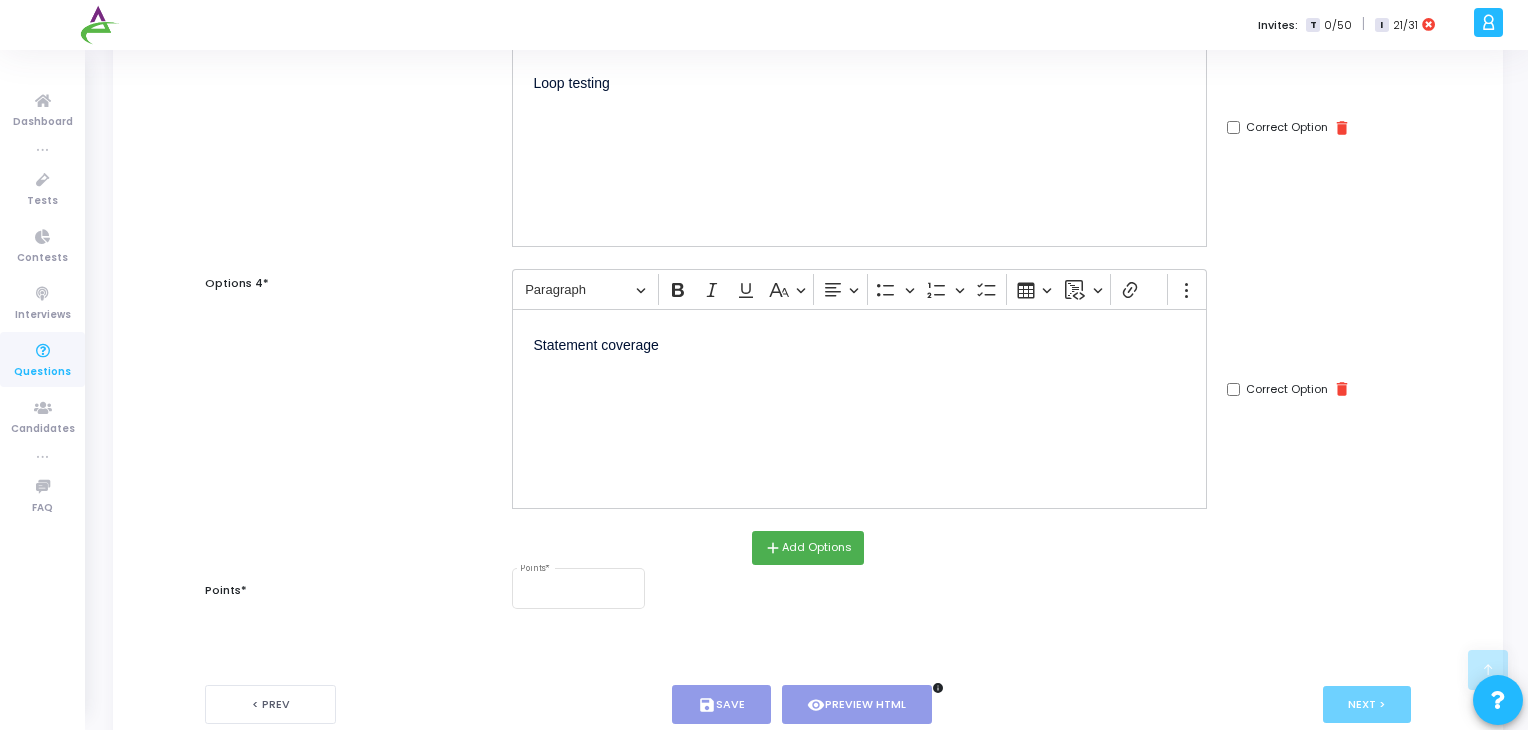 scroll, scrollTop: 863, scrollLeft: 0, axis: vertical 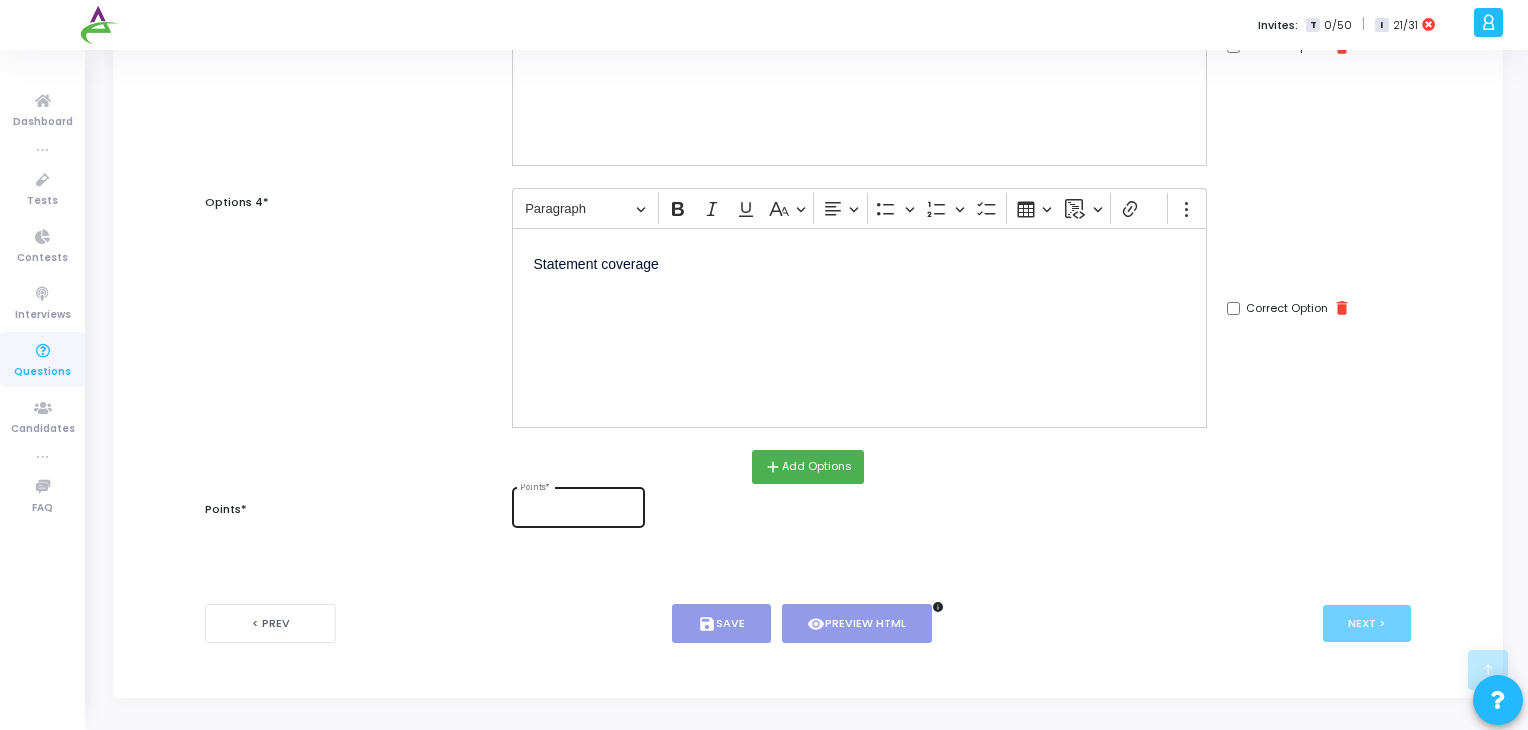 click on "Points  *" at bounding box center [578, 505] 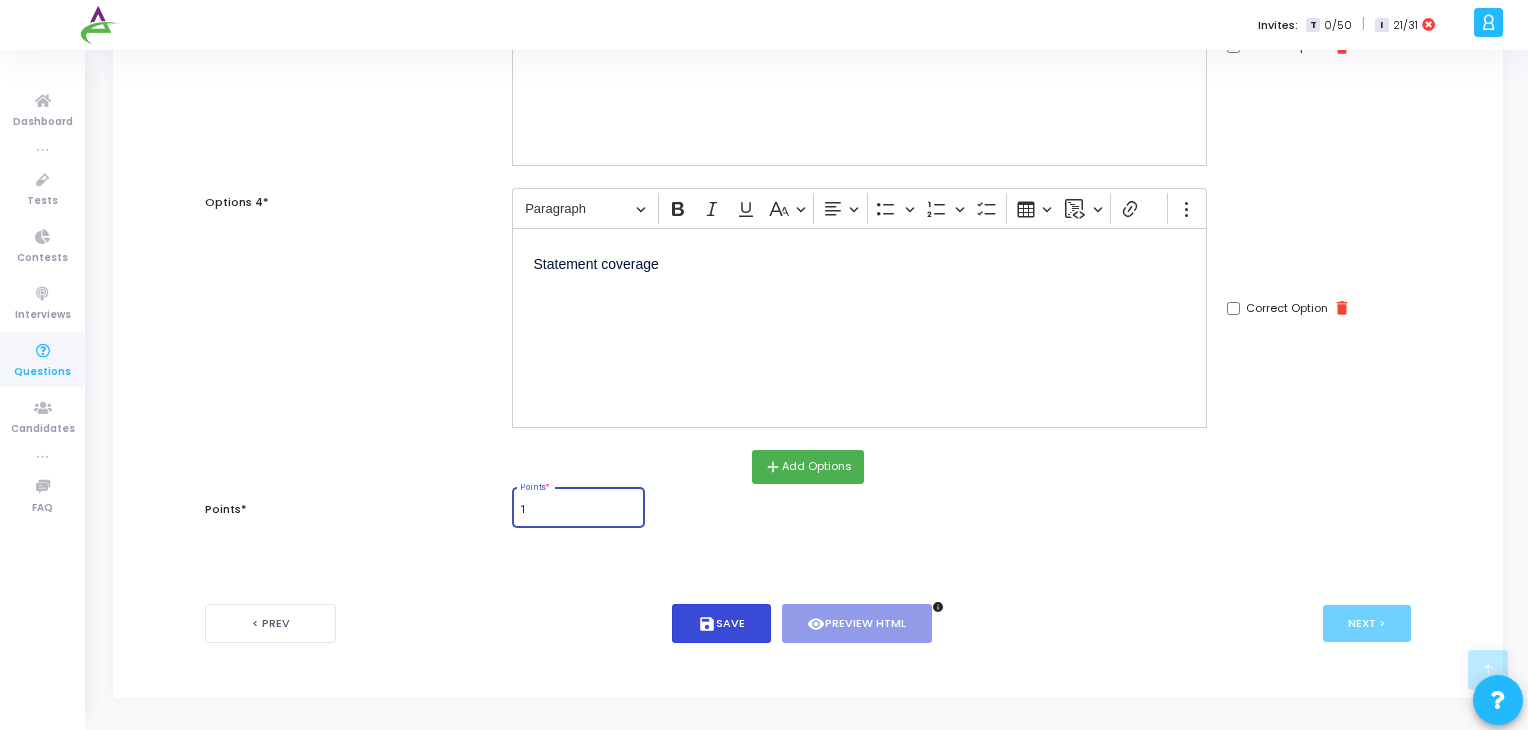 type on "1" 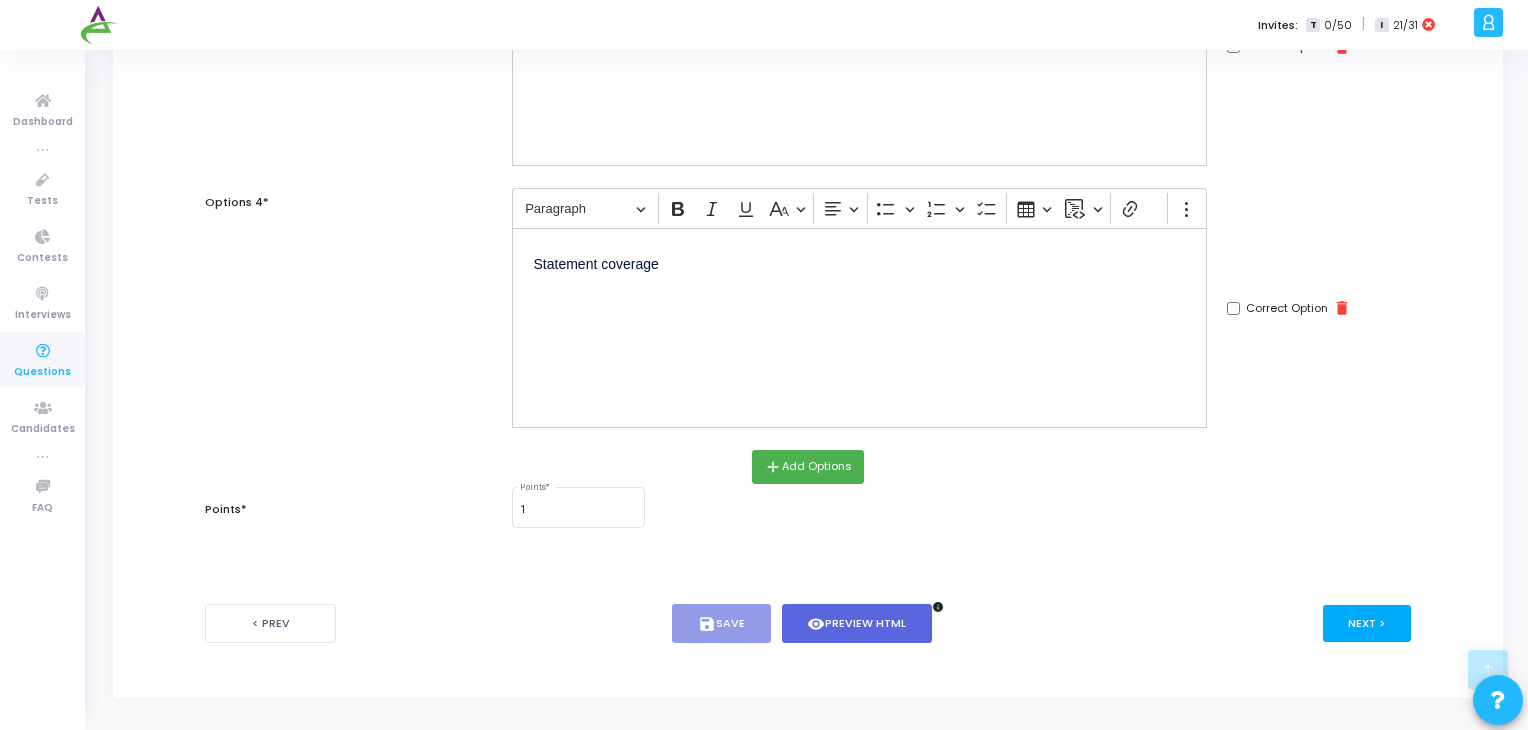 click on "Next >" at bounding box center (1367, 623) 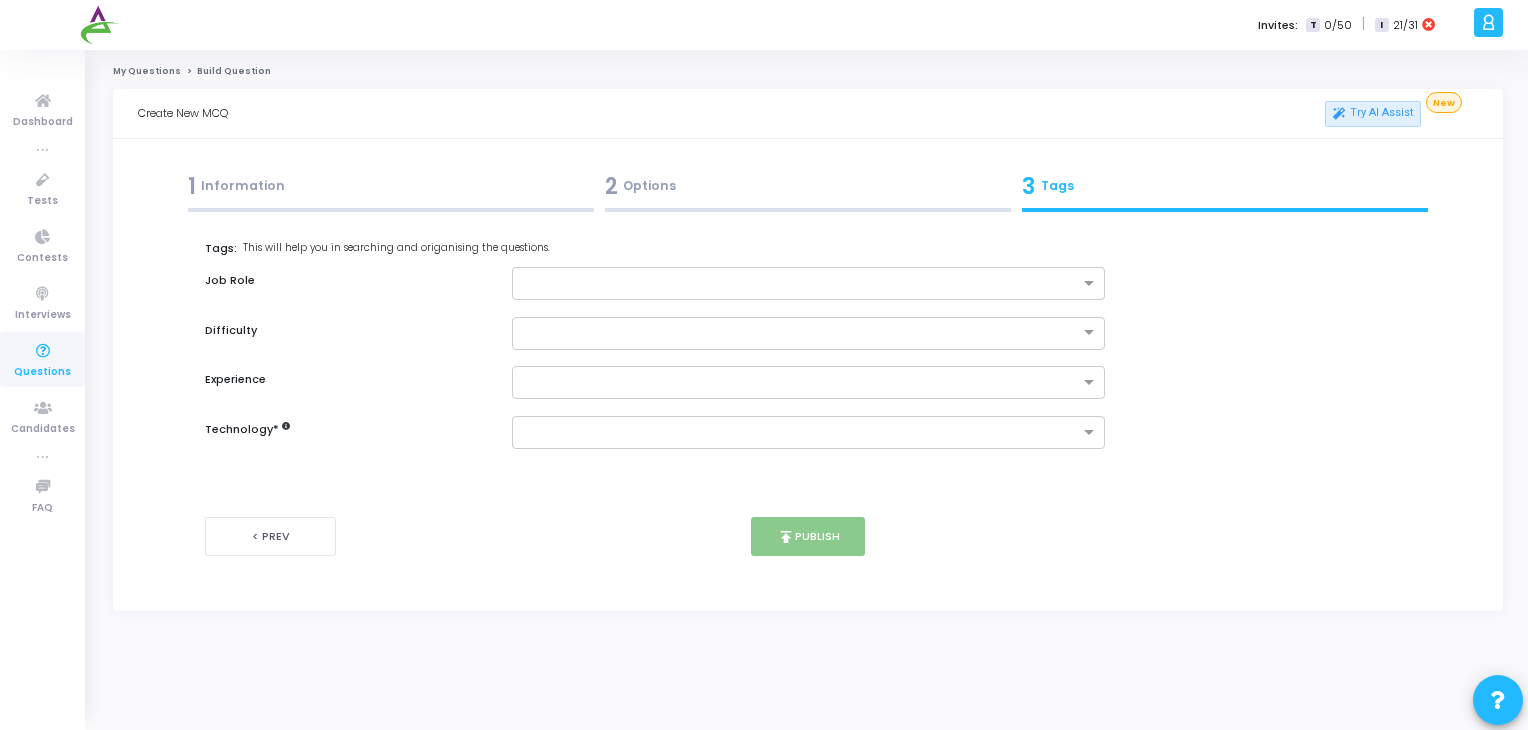 scroll, scrollTop: 0, scrollLeft: 0, axis: both 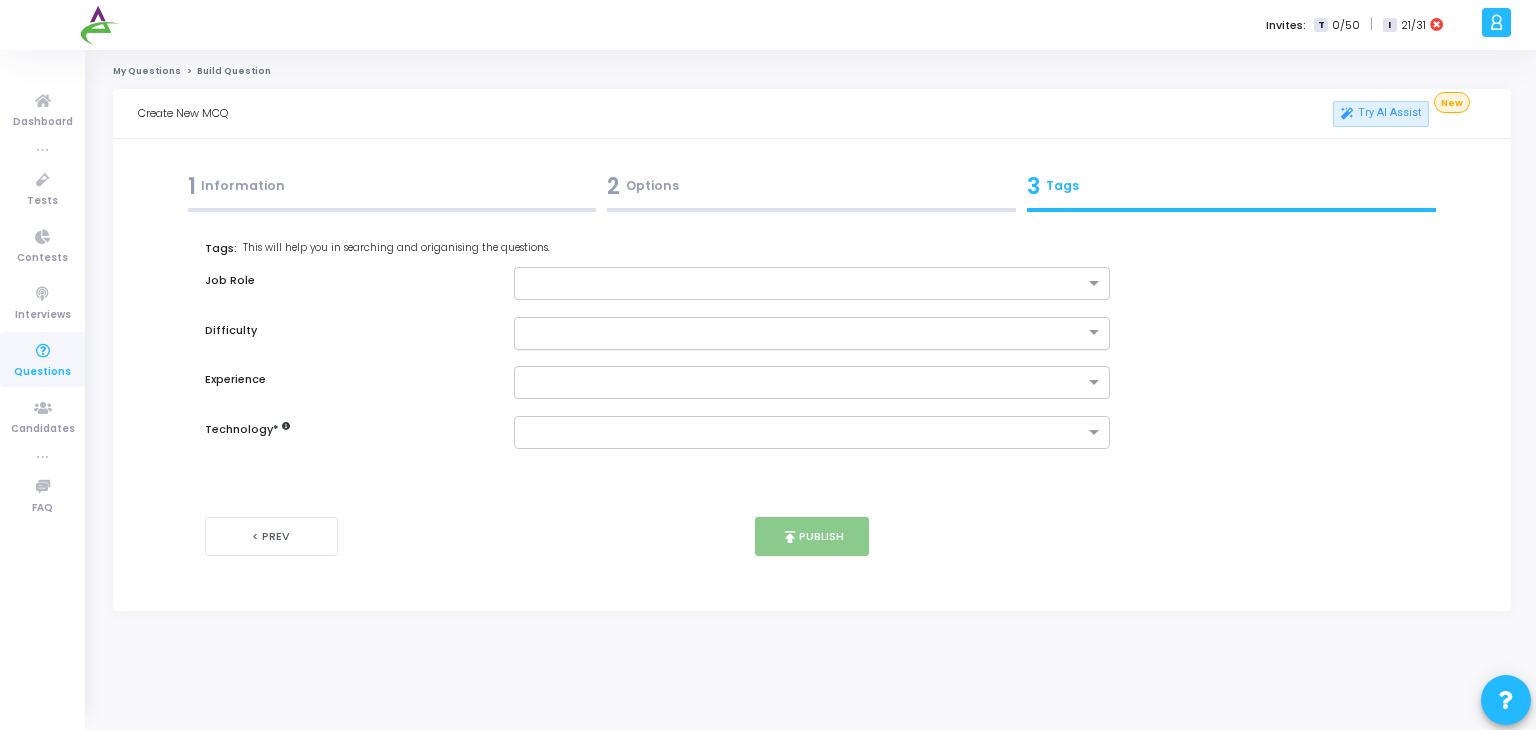 click at bounding box center (812, 333) 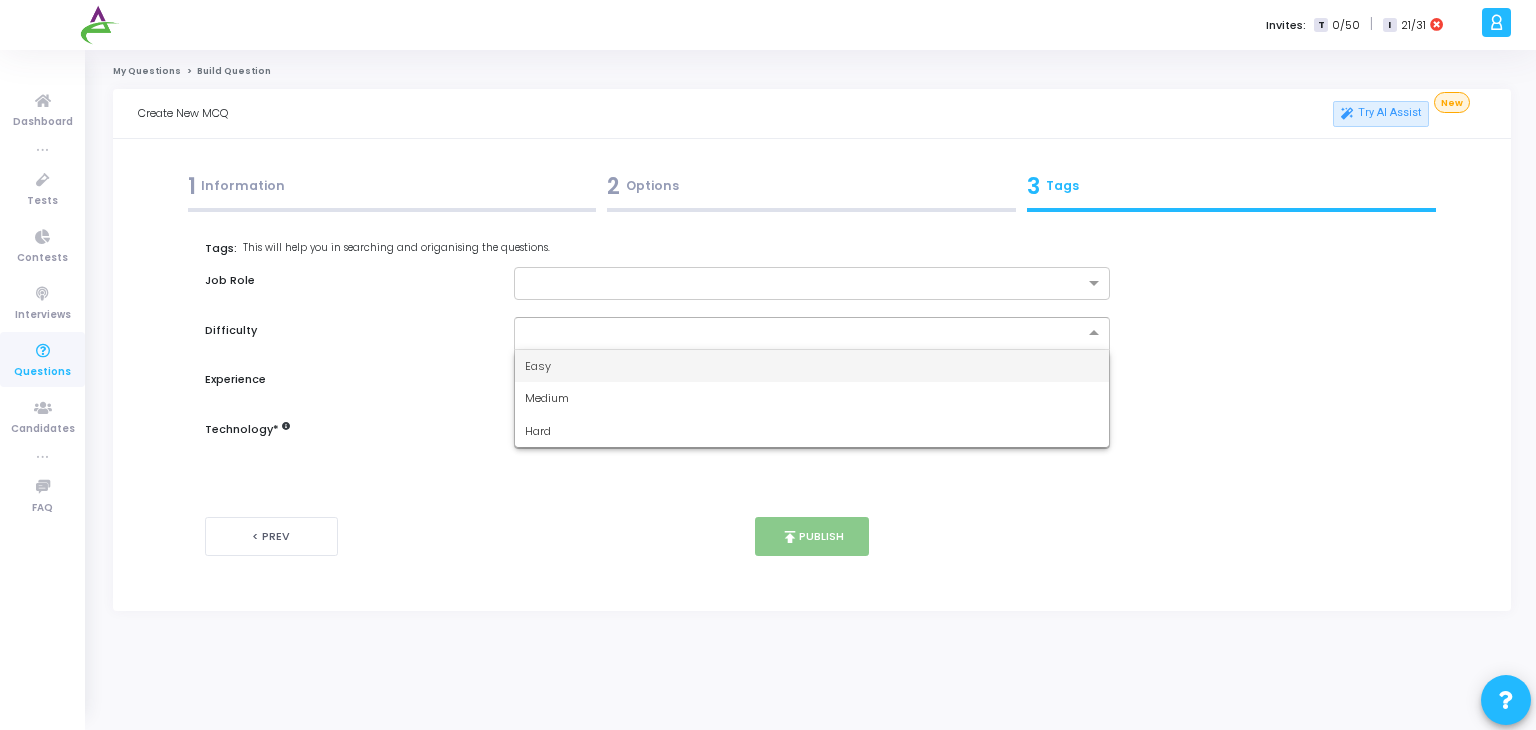 click on "Easy" at bounding box center [812, 366] 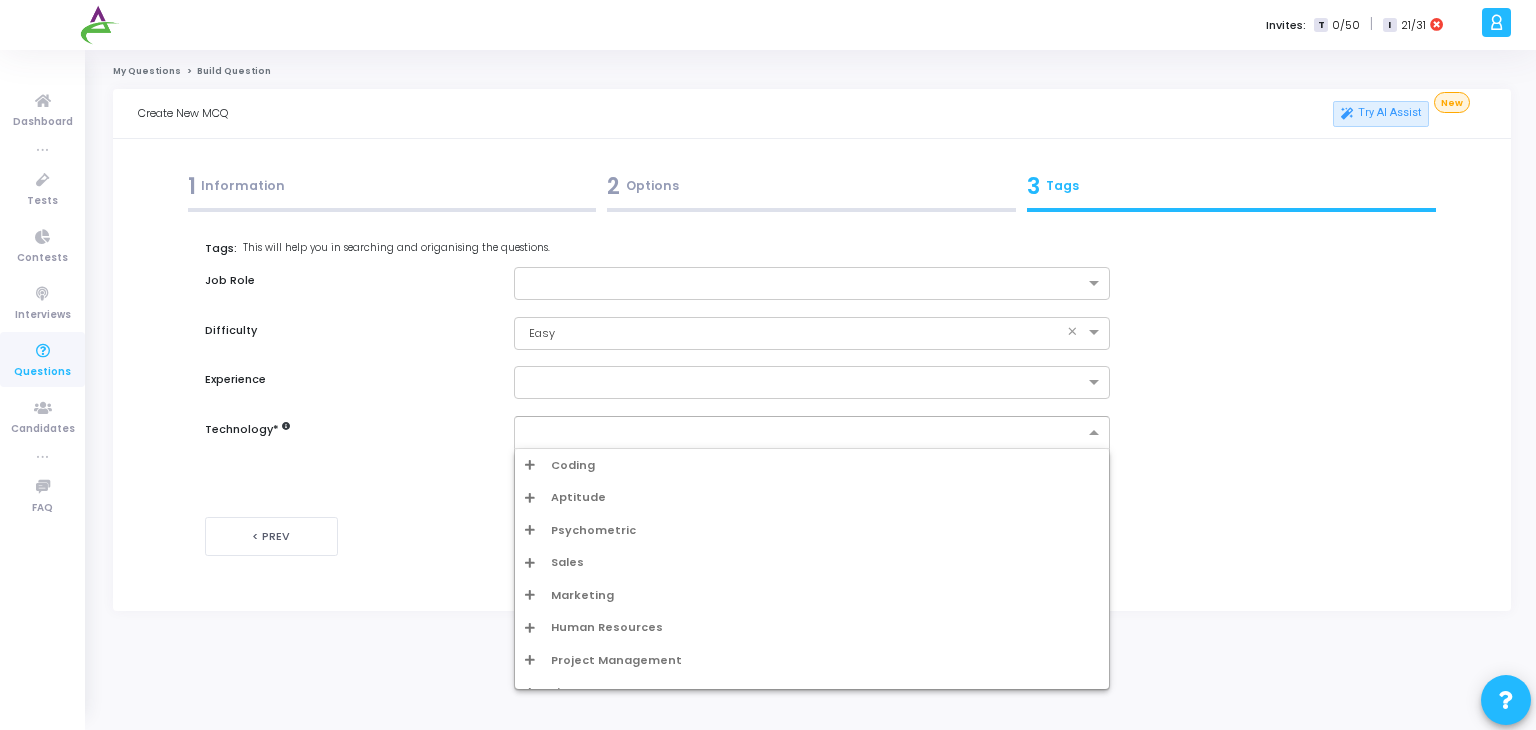 click at bounding box center [805, 433] 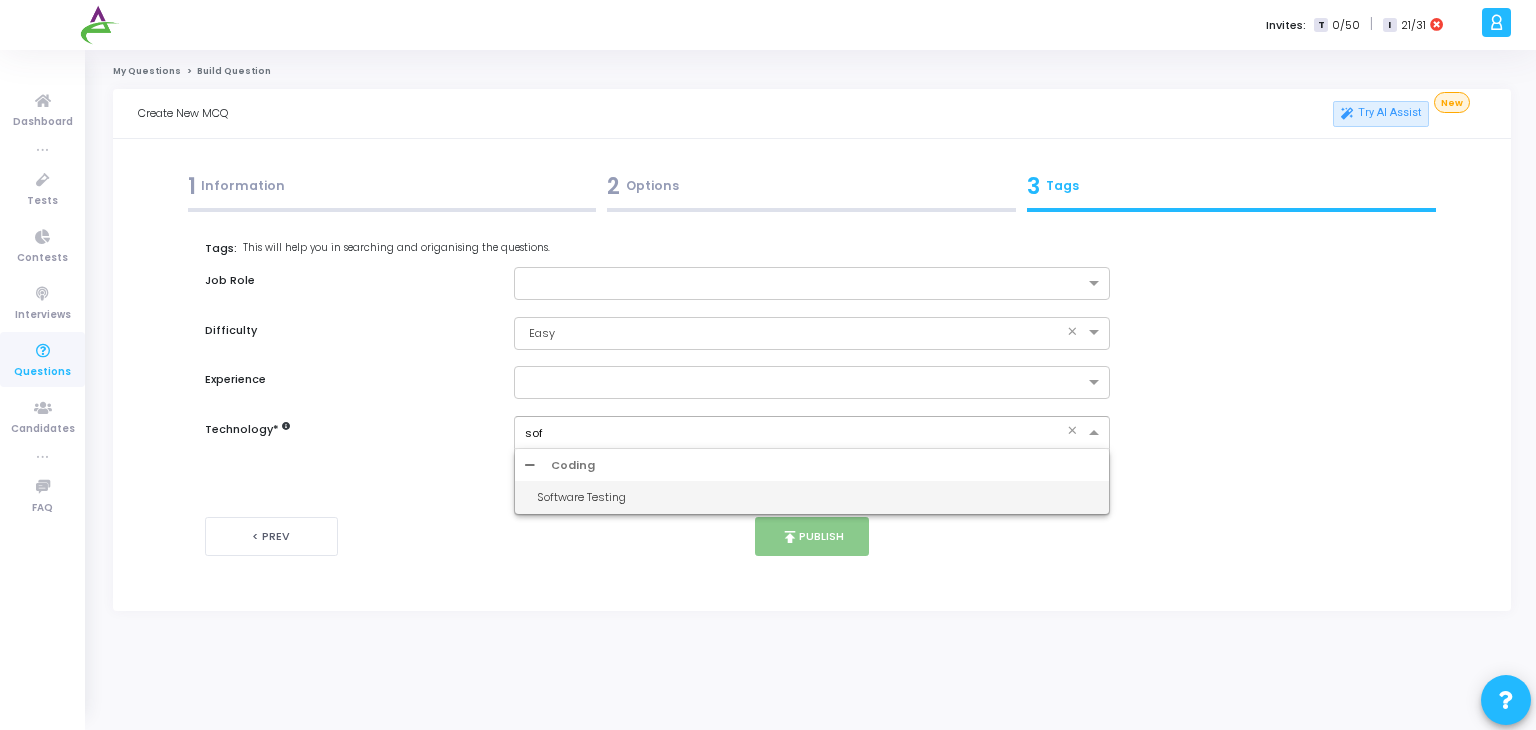 type on "soft" 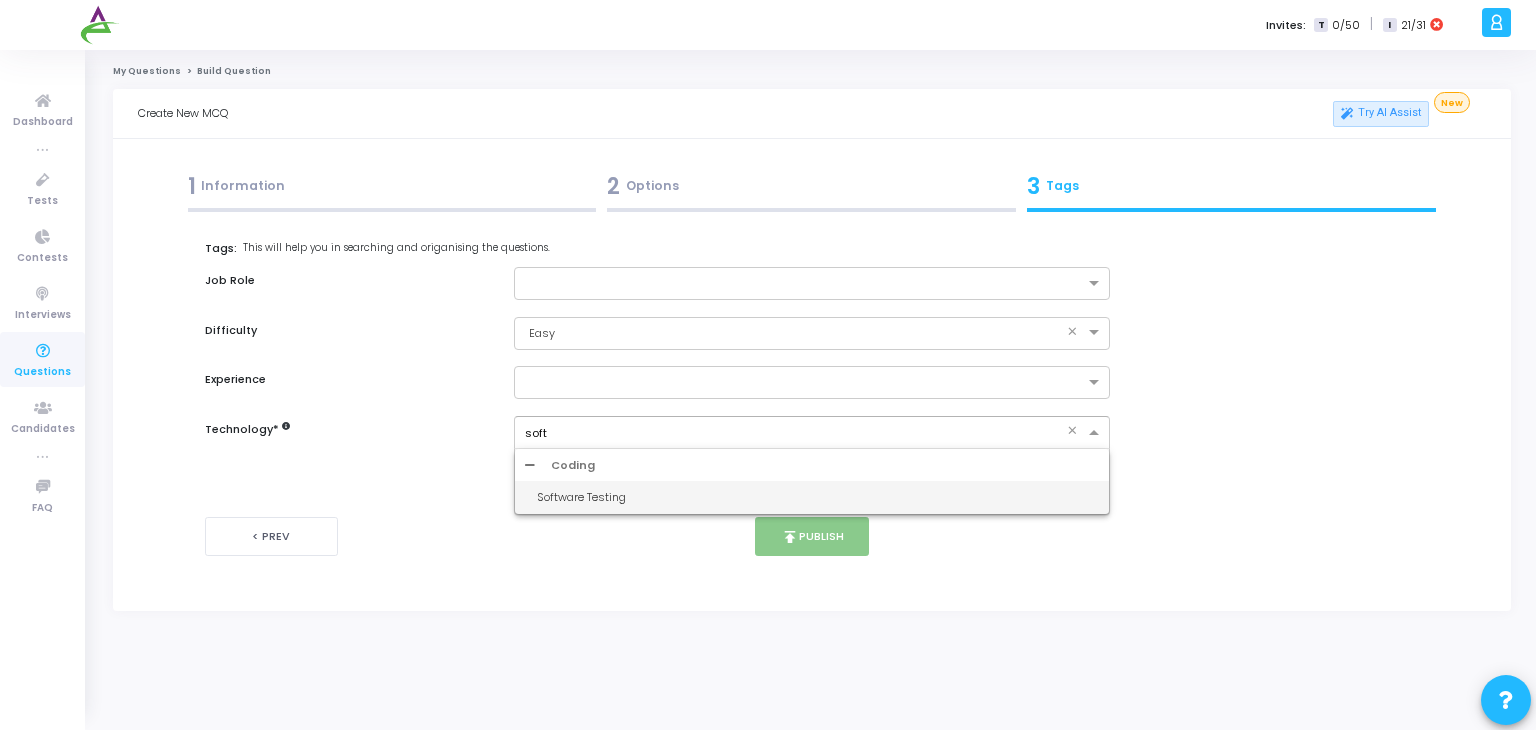 click on "Software Testing" at bounding box center (818, 497) 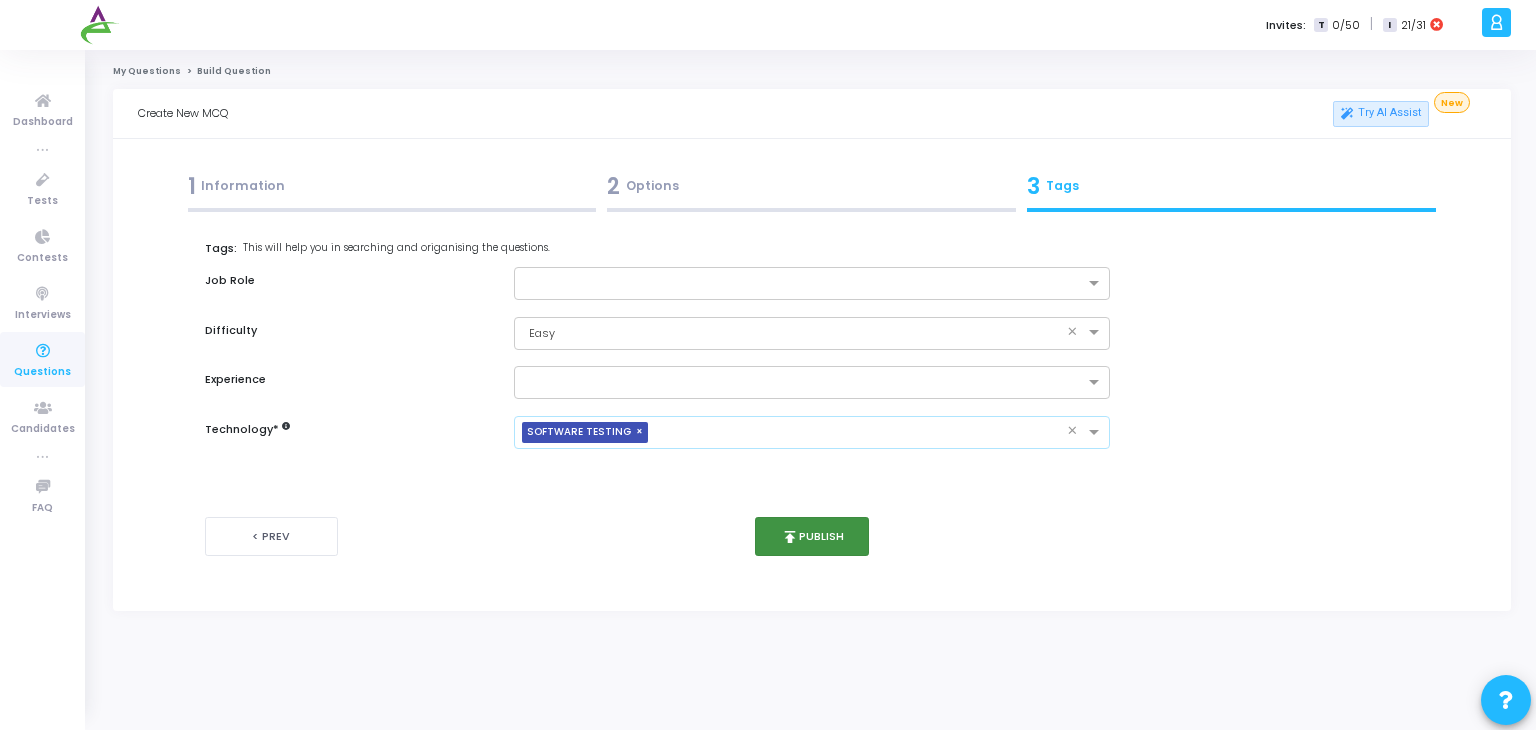 click on "publish  Publish" at bounding box center (812, 536) 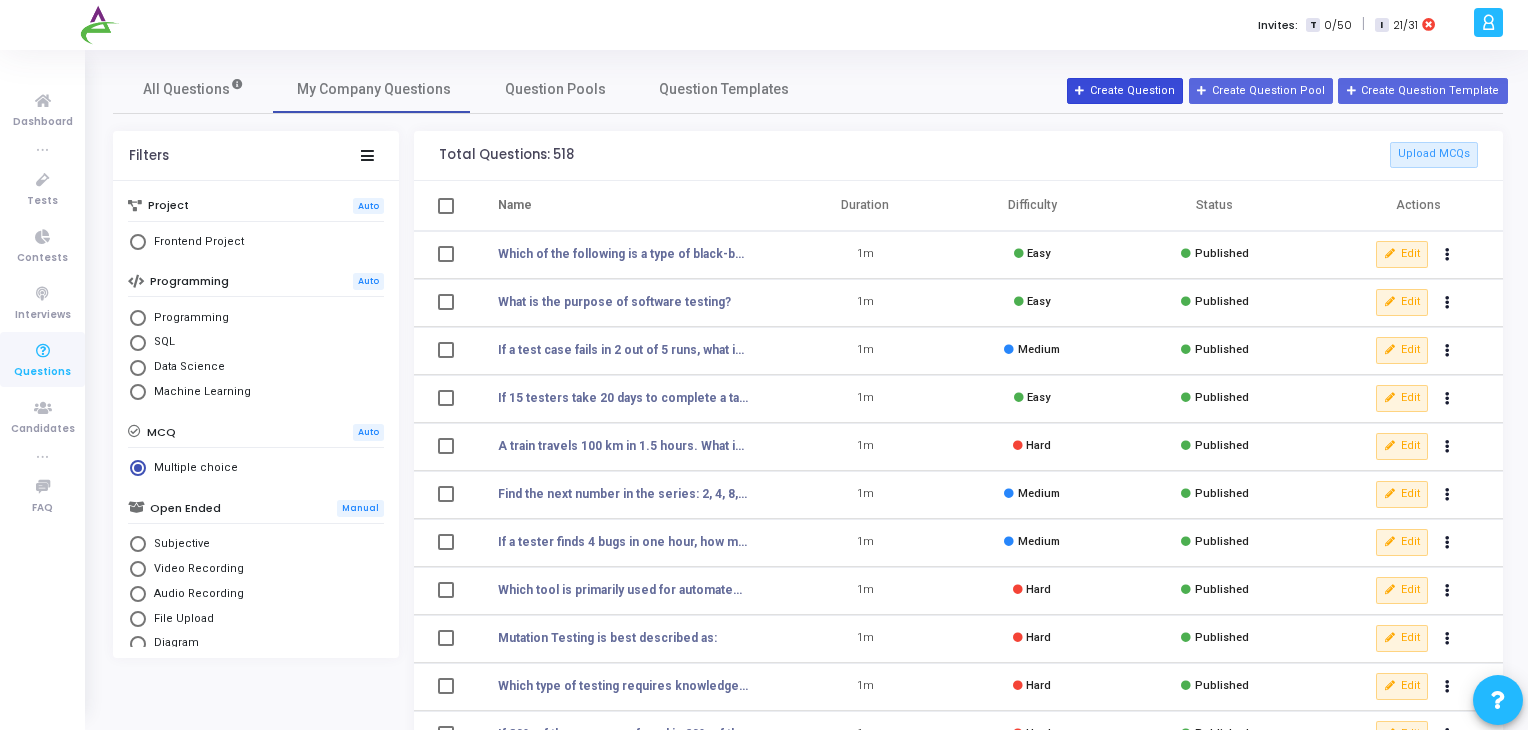 click on "Create Question" at bounding box center (1125, 91) 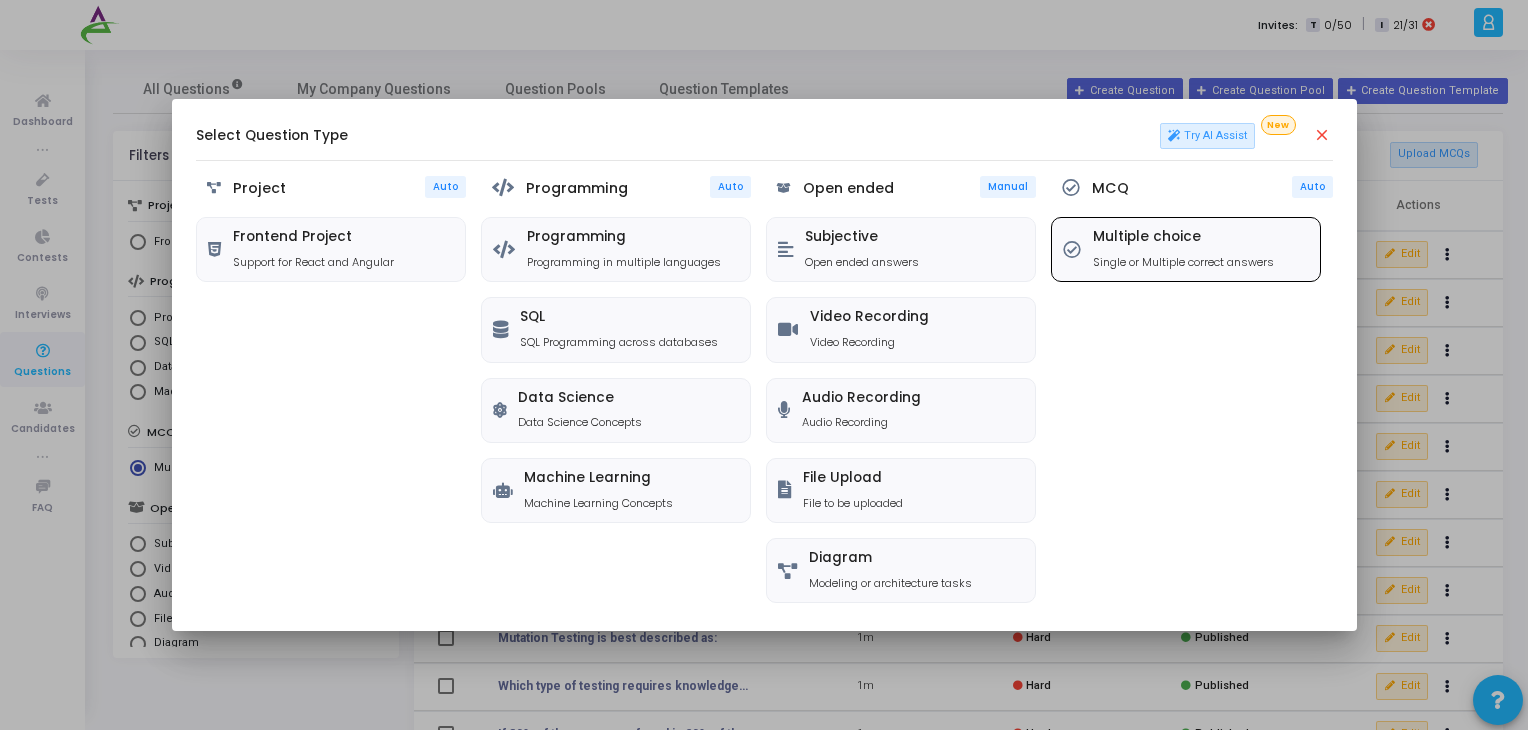 click on "Multiple choice" at bounding box center (1183, 237) 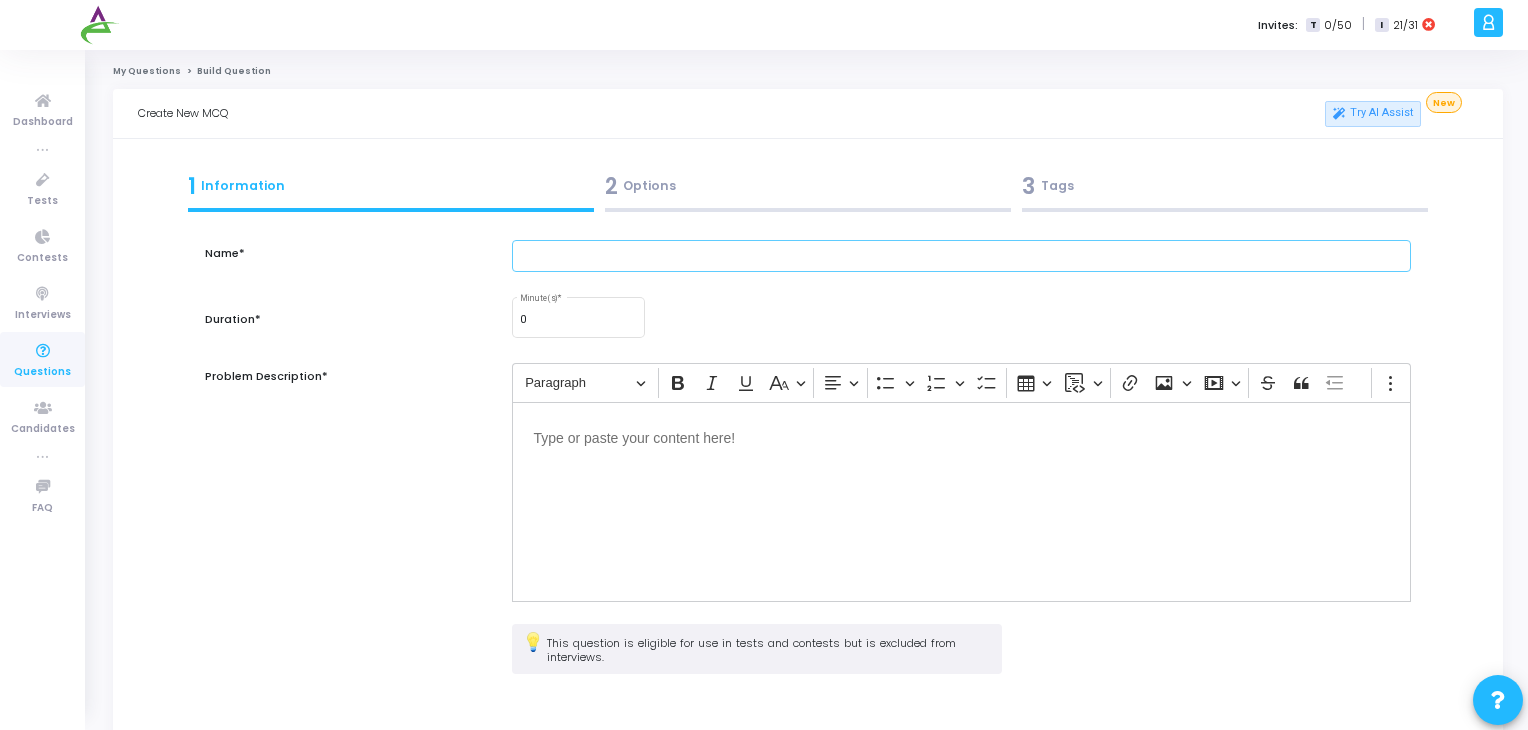 click at bounding box center [962, 256] 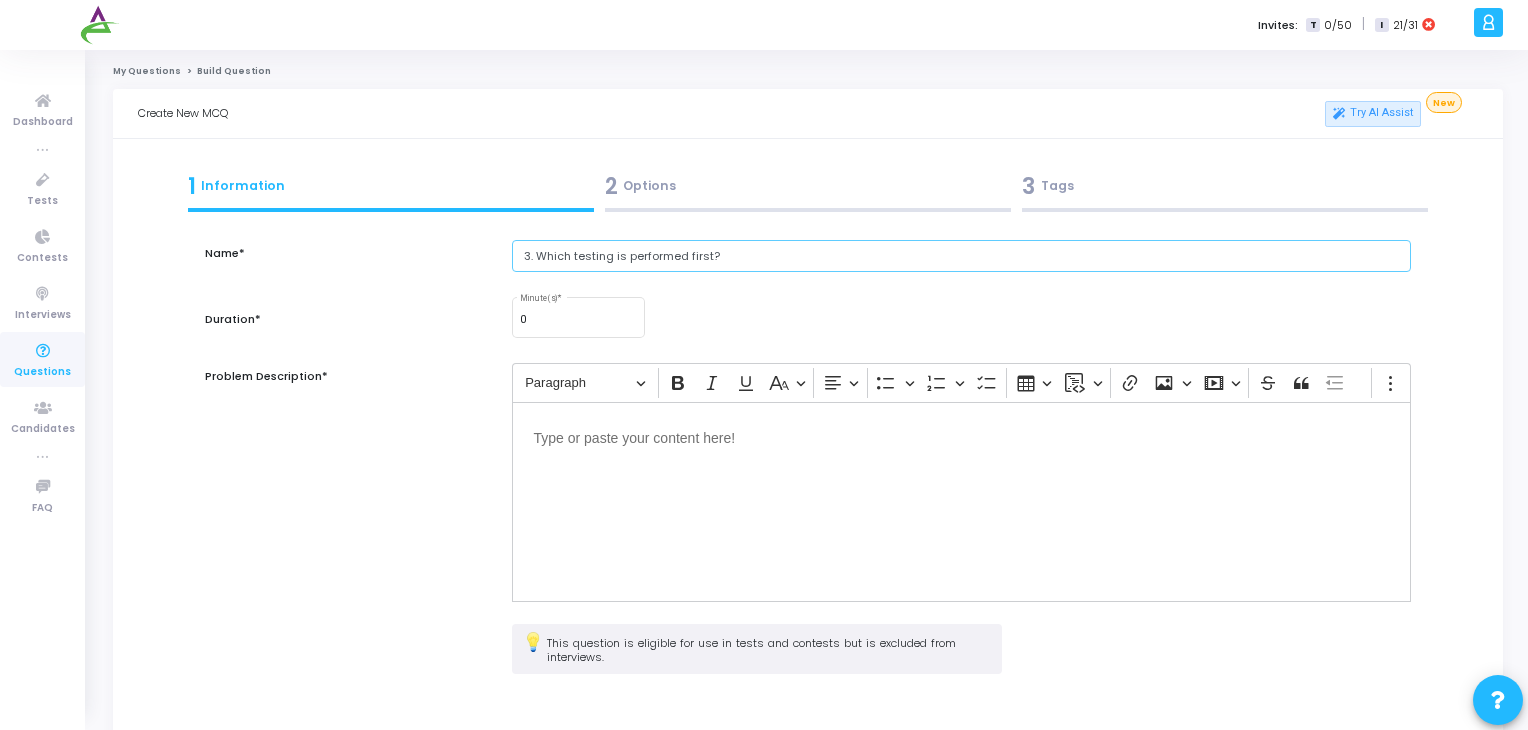 drag, startPoint x: 536, startPoint y: 257, endPoint x: 397, endPoint y: 273, distance: 139.91783 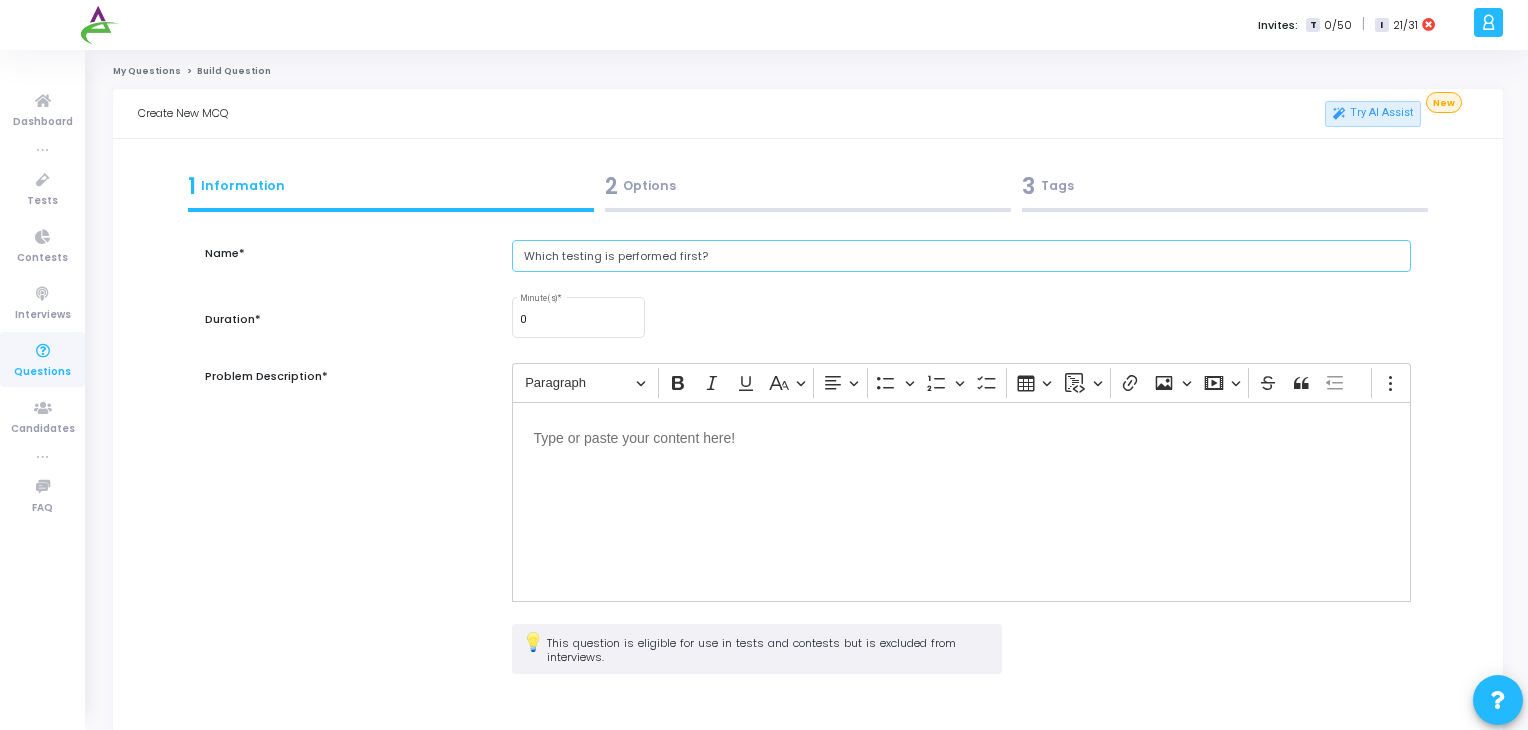 type on "Which testing is performed first?" 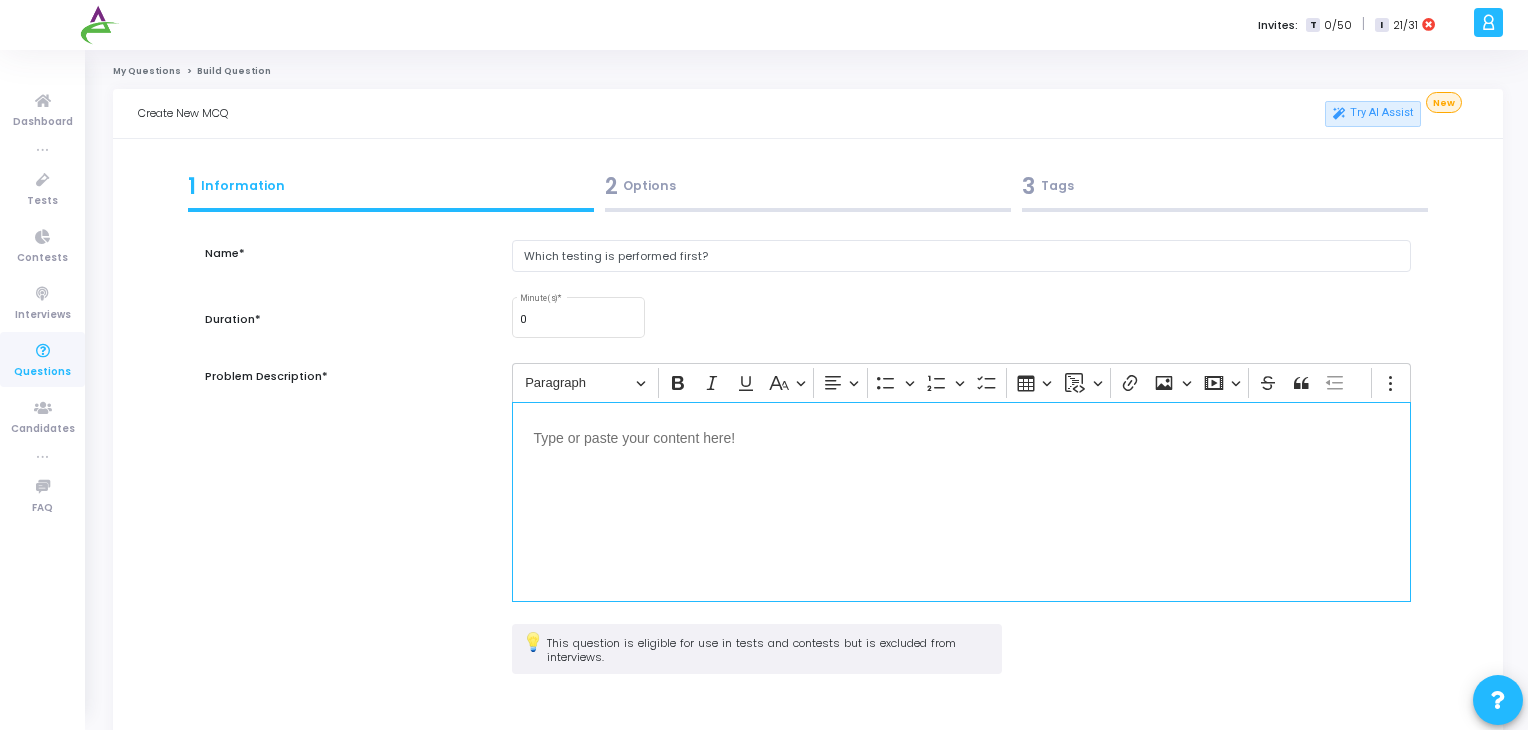 click at bounding box center [962, 502] 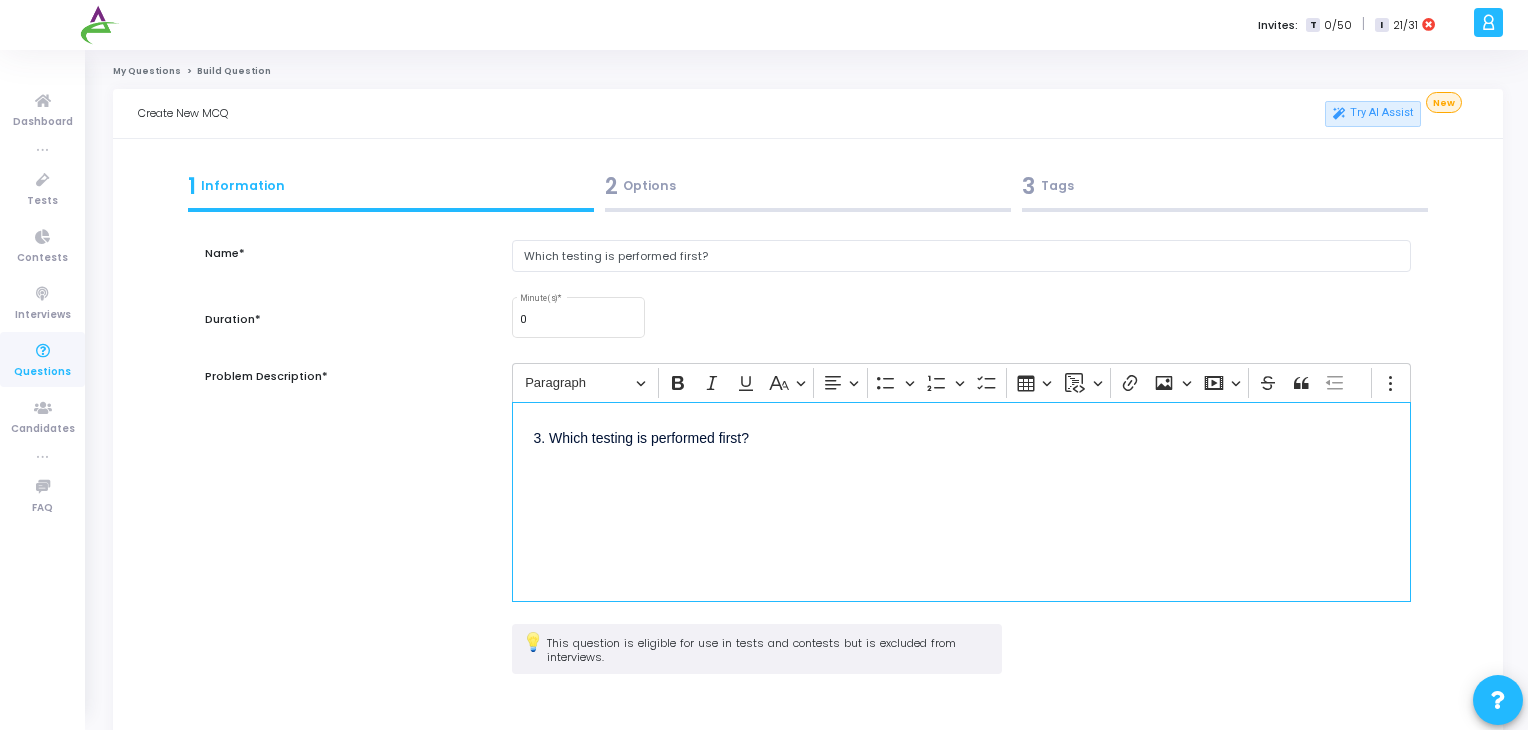 drag, startPoint x: 554, startPoint y: 442, endPoint x: 320, endPoint y: 533, distance: 251.0717 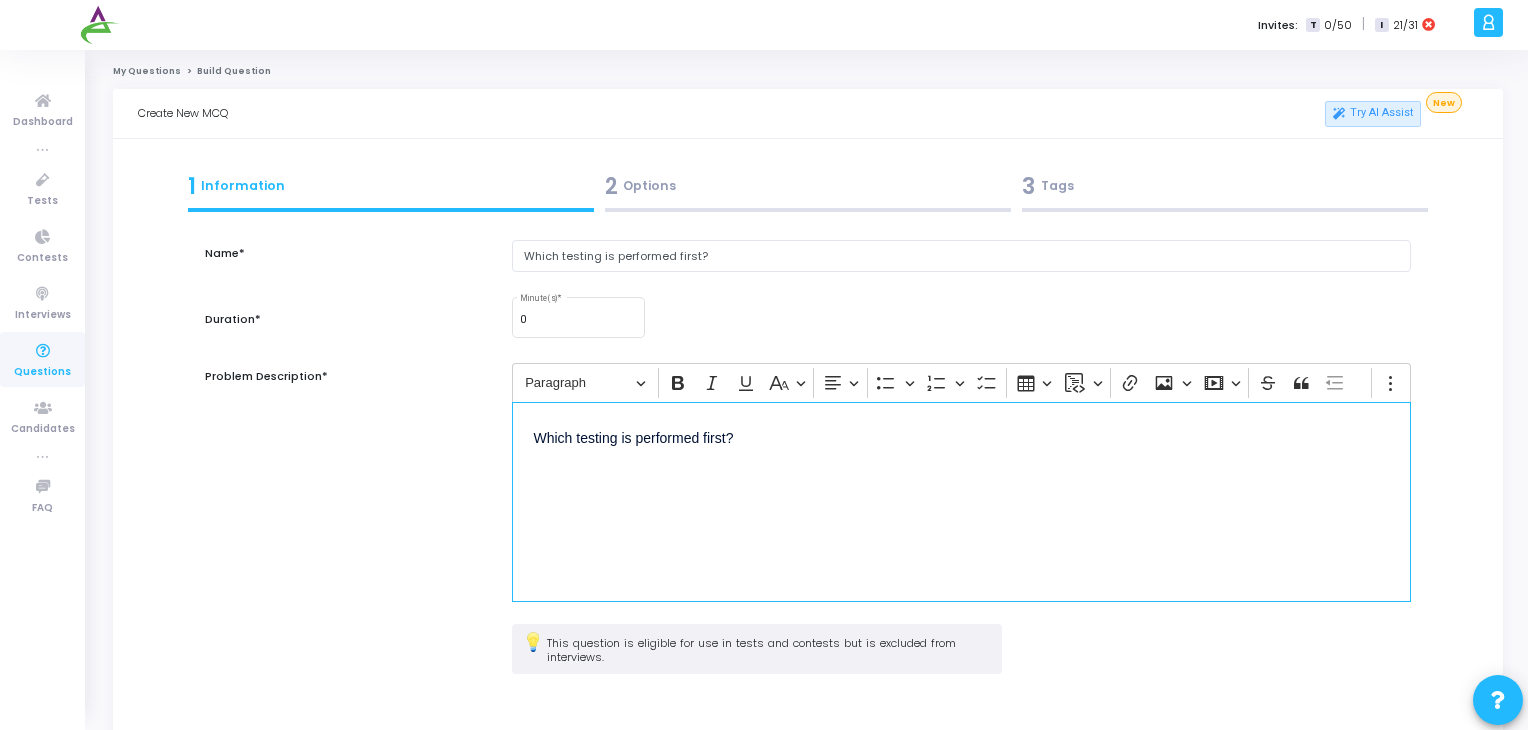 scroll, scrollTop: 145, scrollLeft: 0, axis: vertical 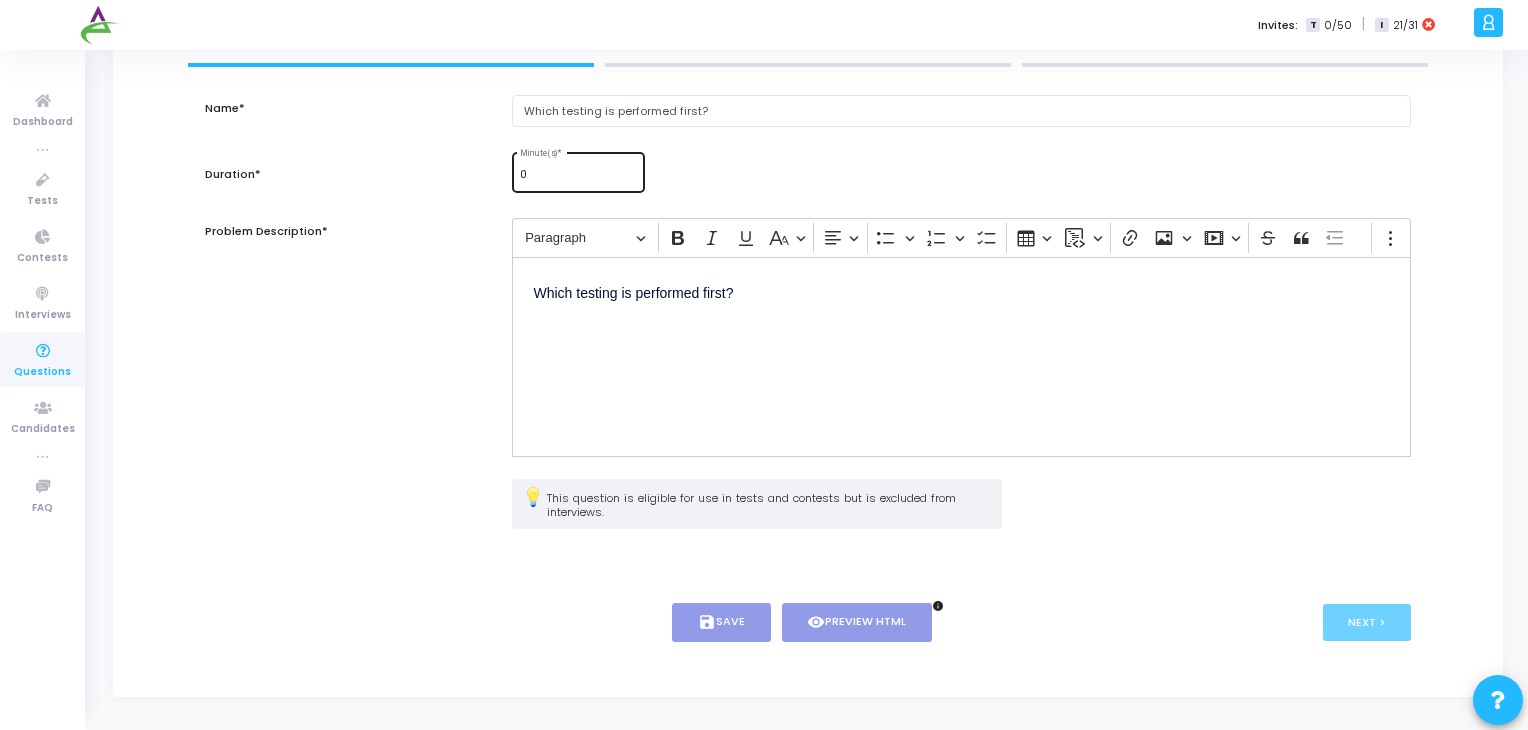 click on "0 Minute(s)  *" at bounding box center (578, 170) 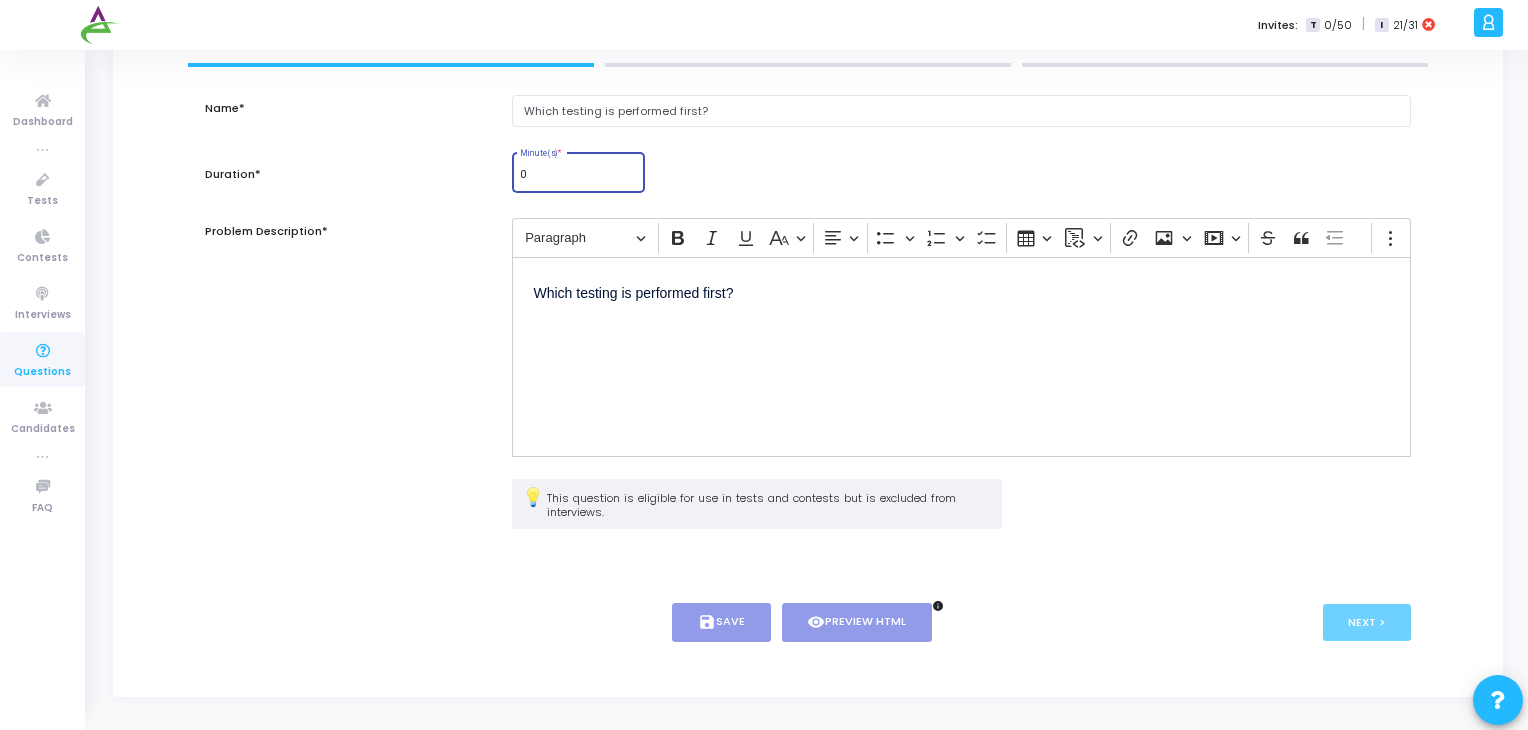 click on "0" at bounding box center (578, 175) 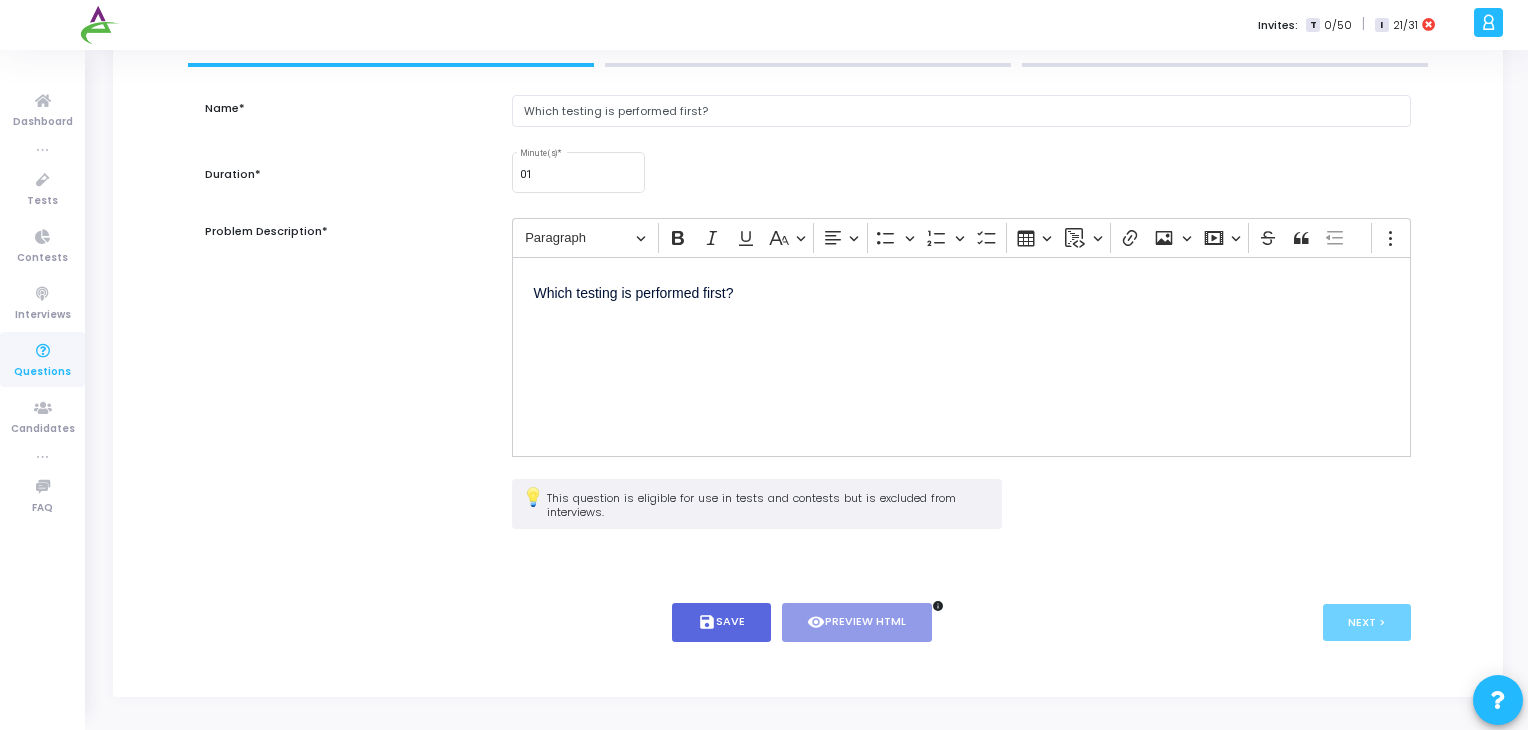 click on "< Prev  save  Save  visibility  Preview HTML  info  Next >" at bounding box center (808, 622) 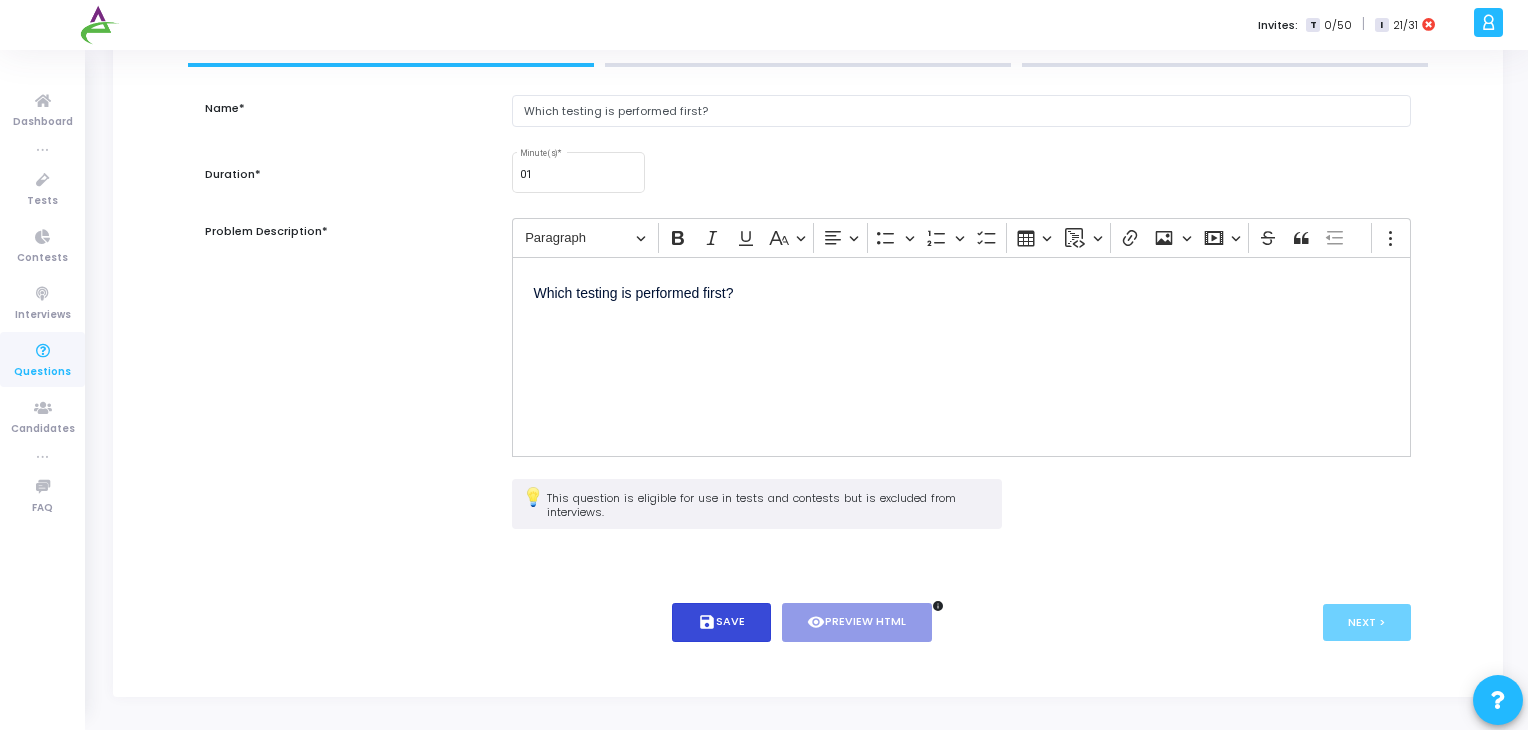 click on "save  Save" at bounding box center (721, 622) 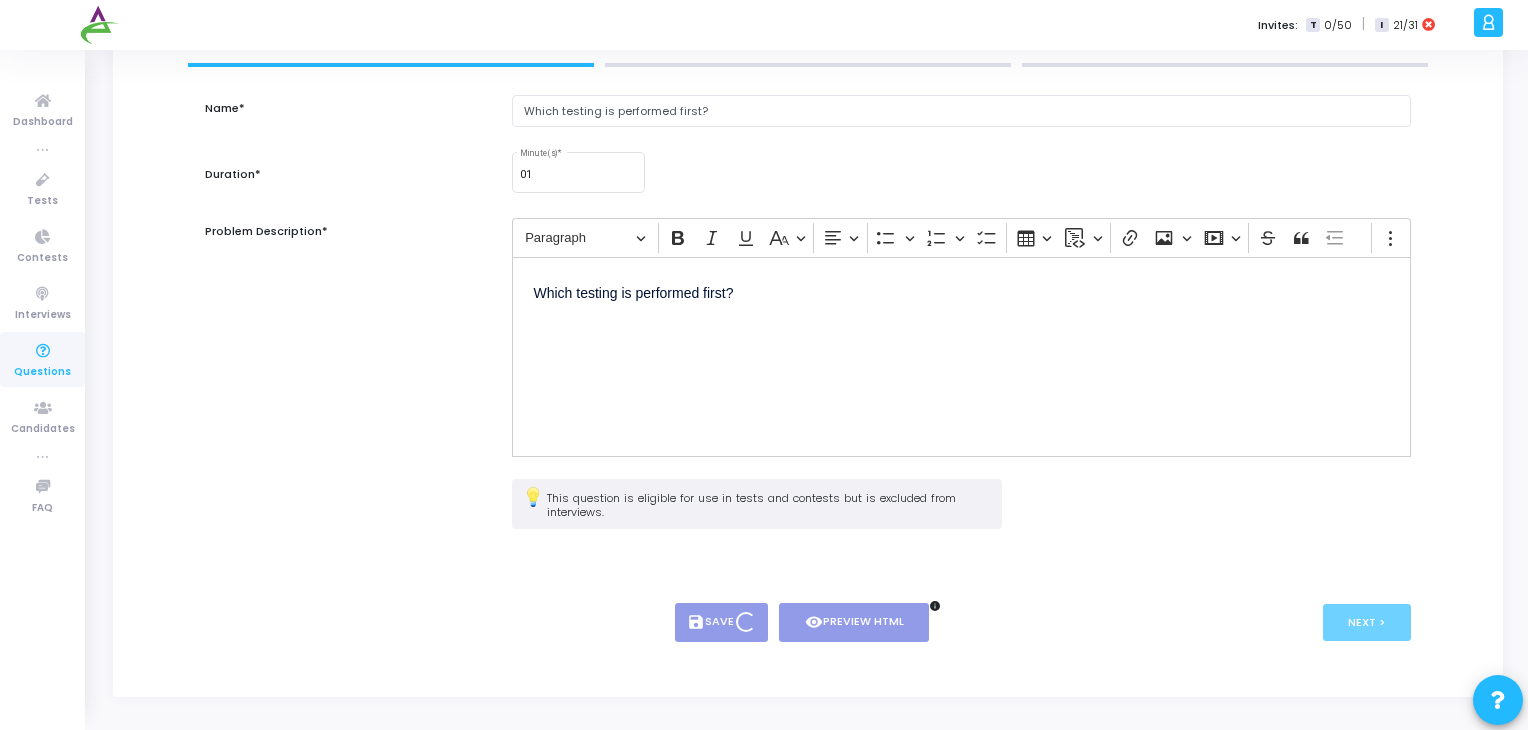 type on "1" 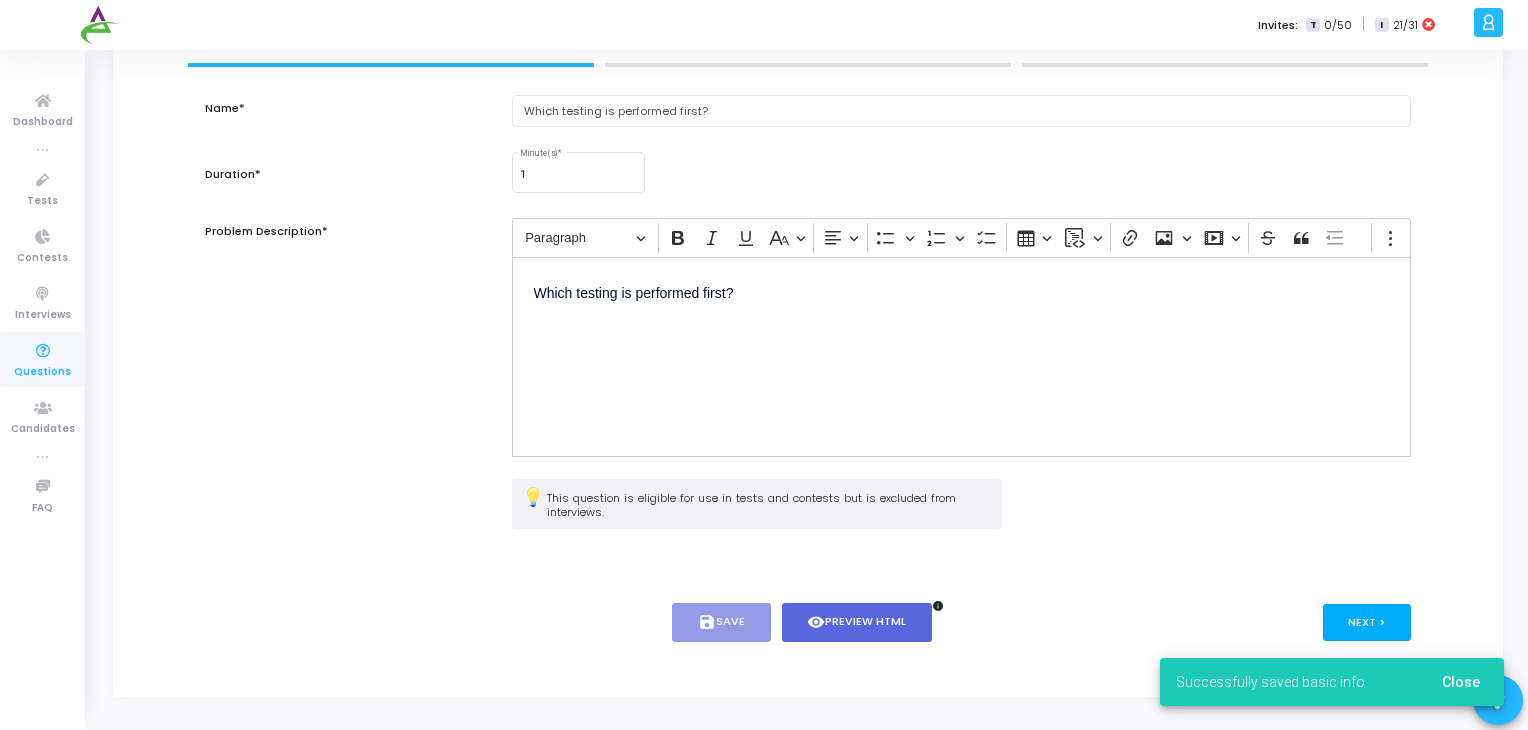 click on "Next >" at bounding box center (1367, 622) 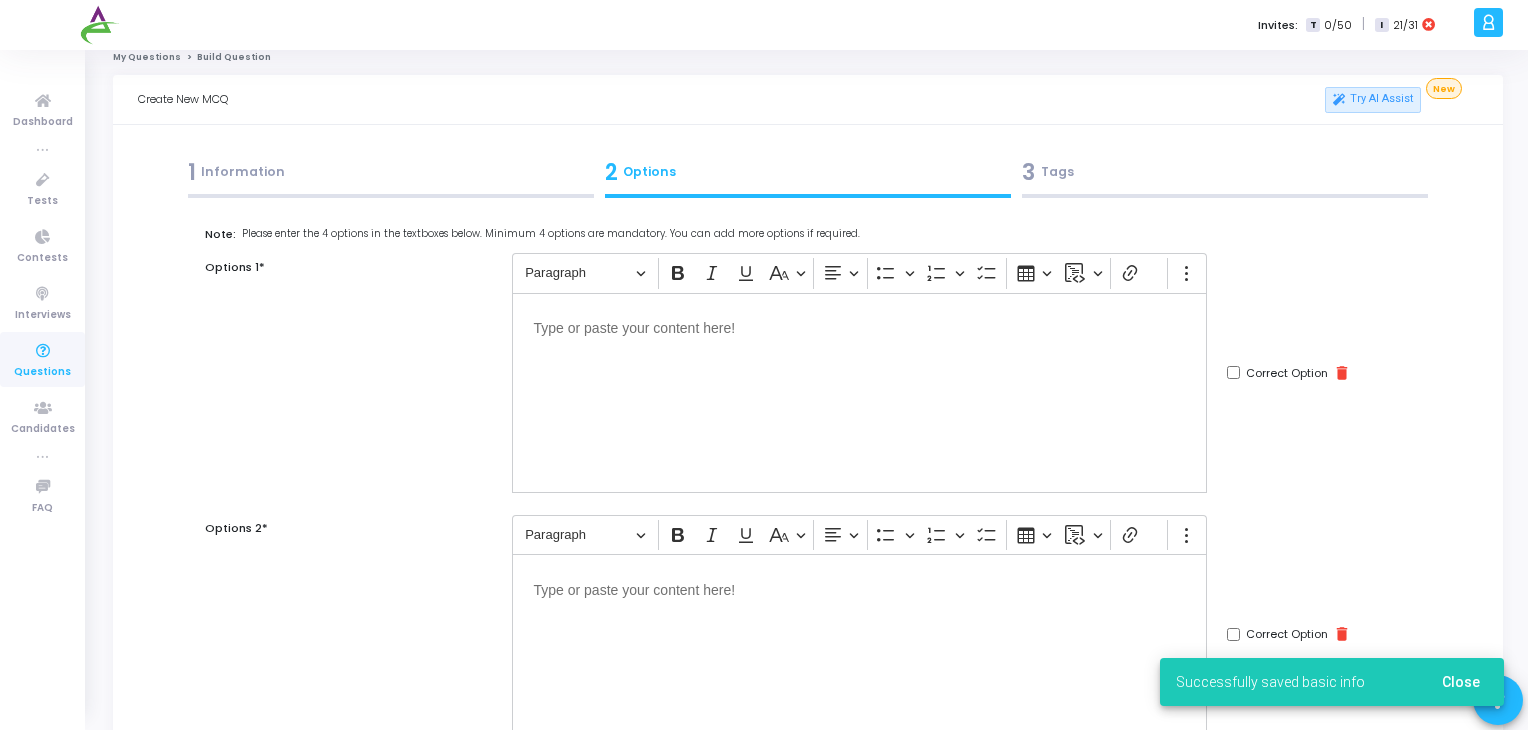 scroll, scrollTop: 0, scrollLeft: 0, axis: both 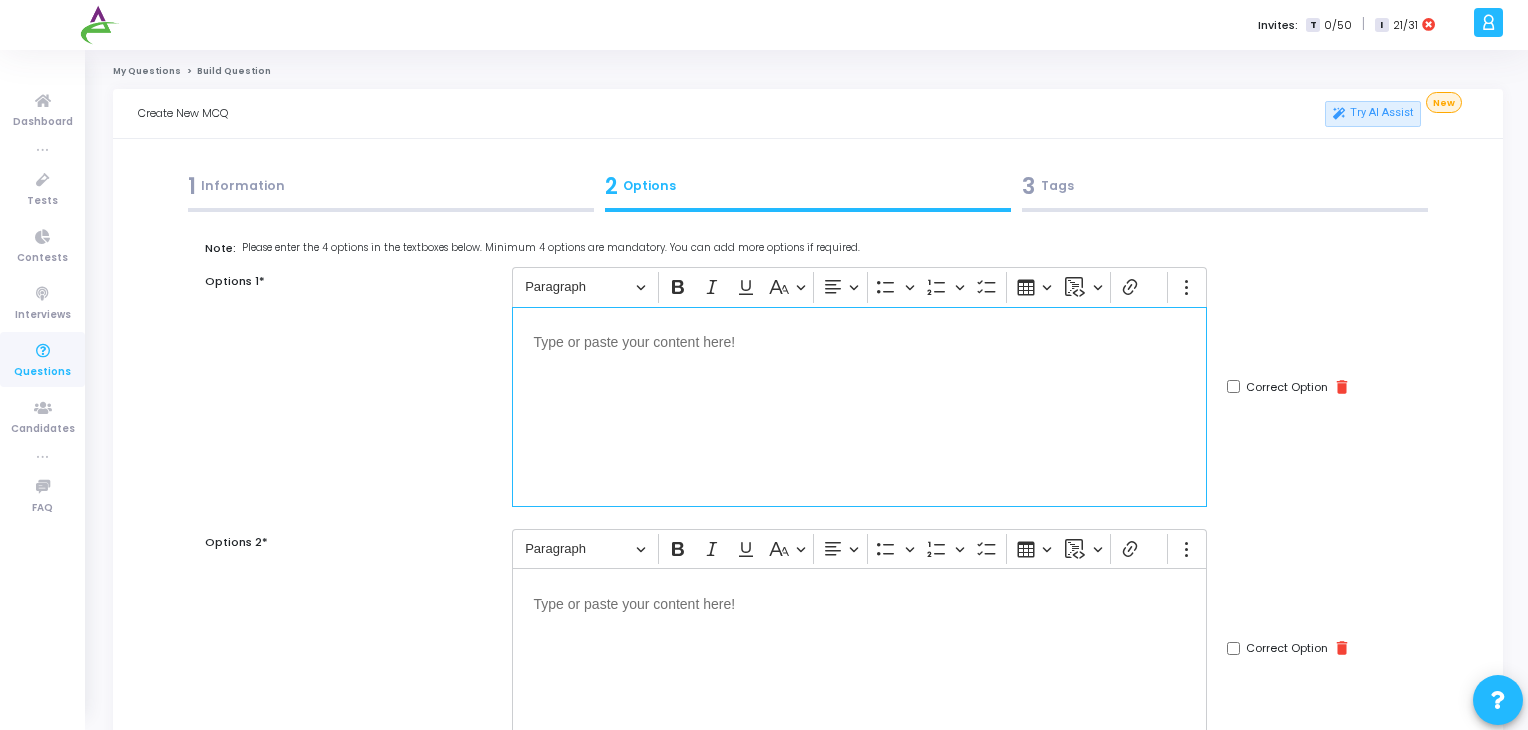 click at bounding box center [859, 407] 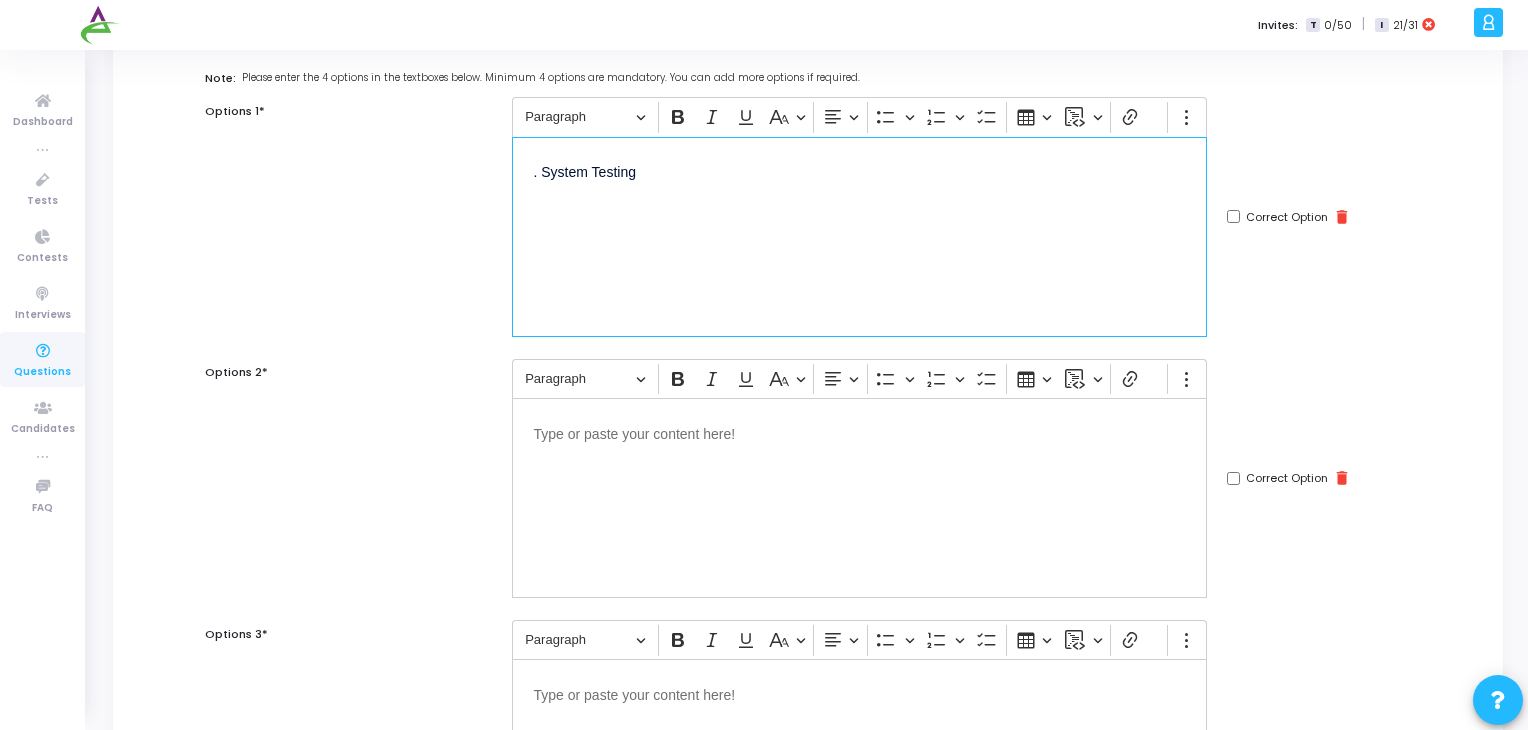 scroll, scrollTop: 171, scrollLeft: 0, axis: vertical 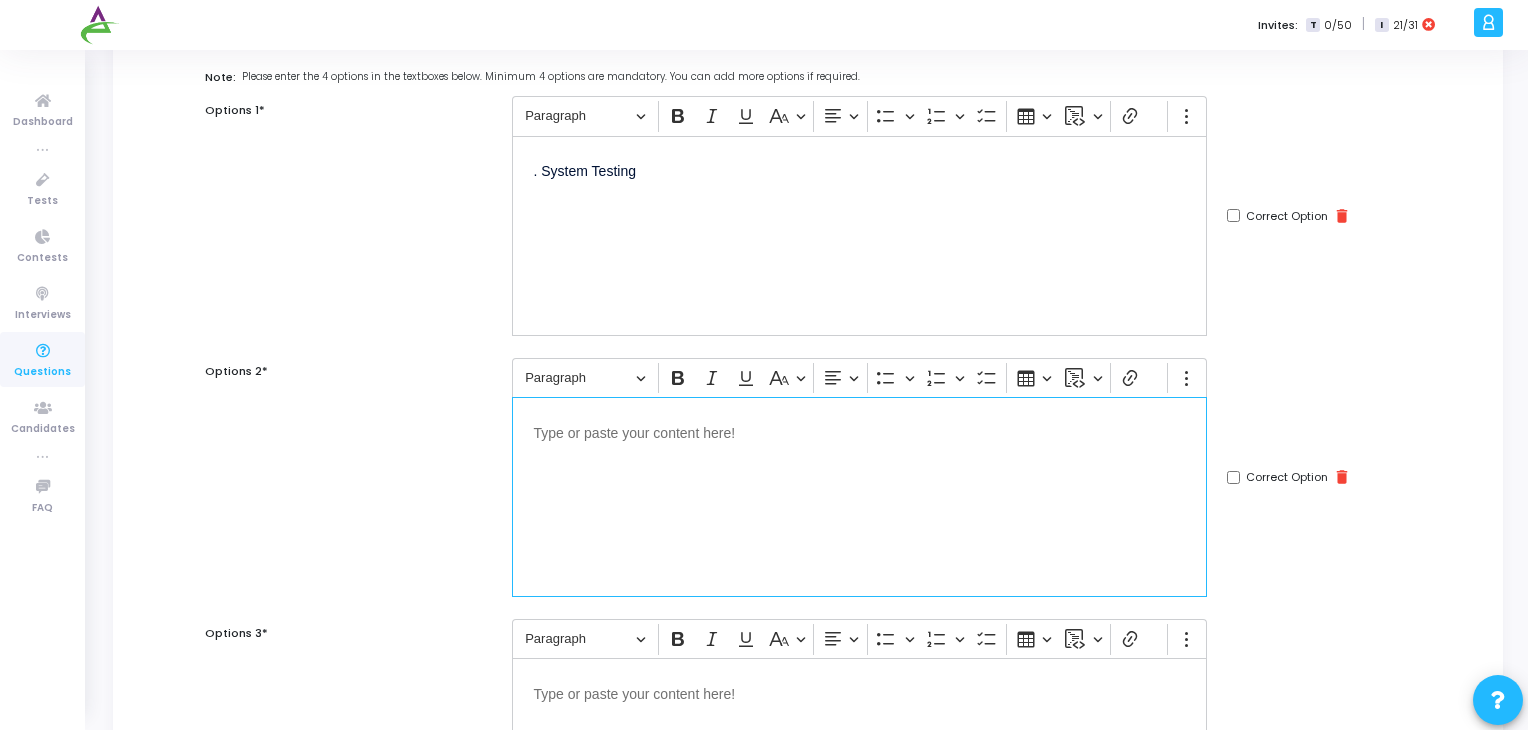 click at bounding box center [859, 497] 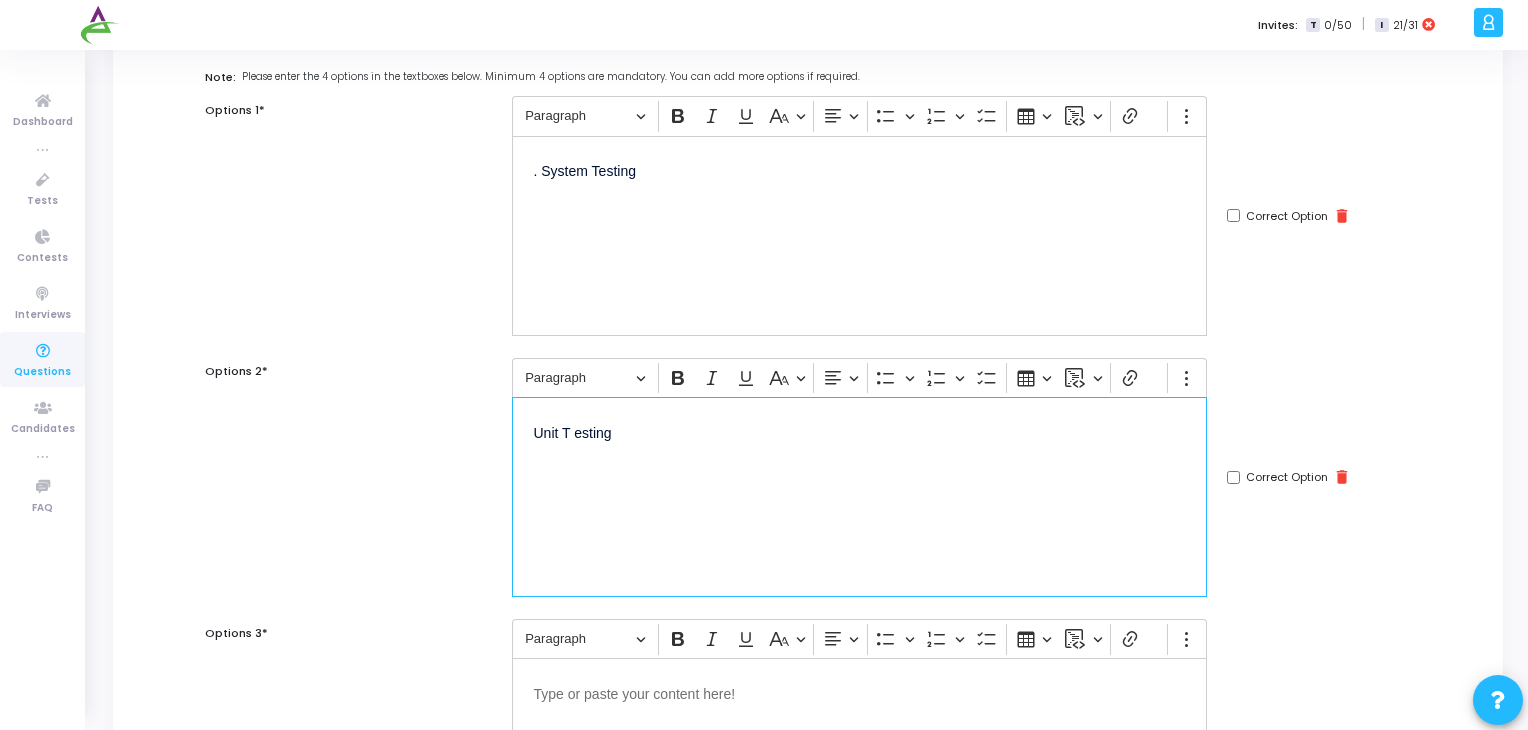 click on "Unit T esting" at bounding box center (859, 431) 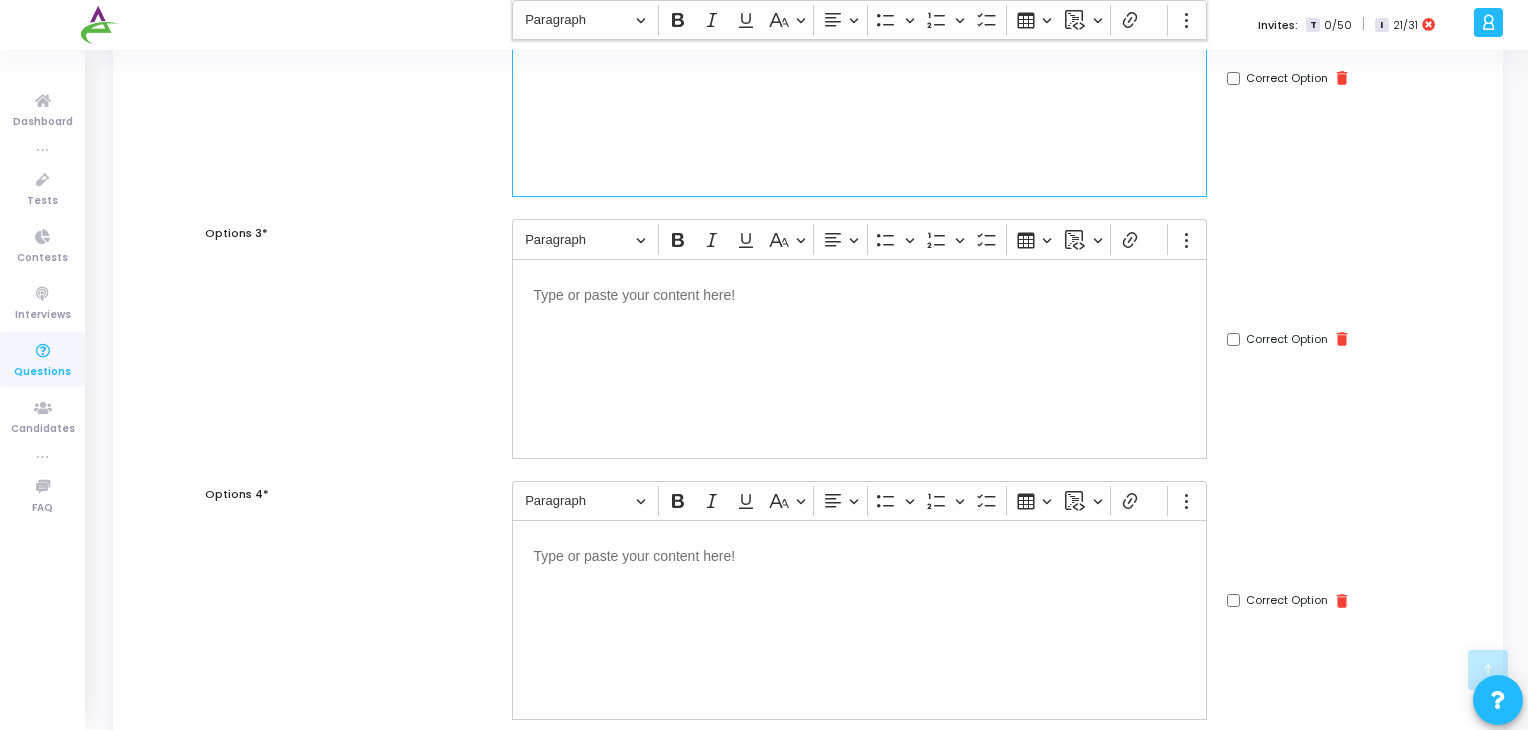 scroll, scrollTop: 572, scrollLeft: 0, axis: vertical 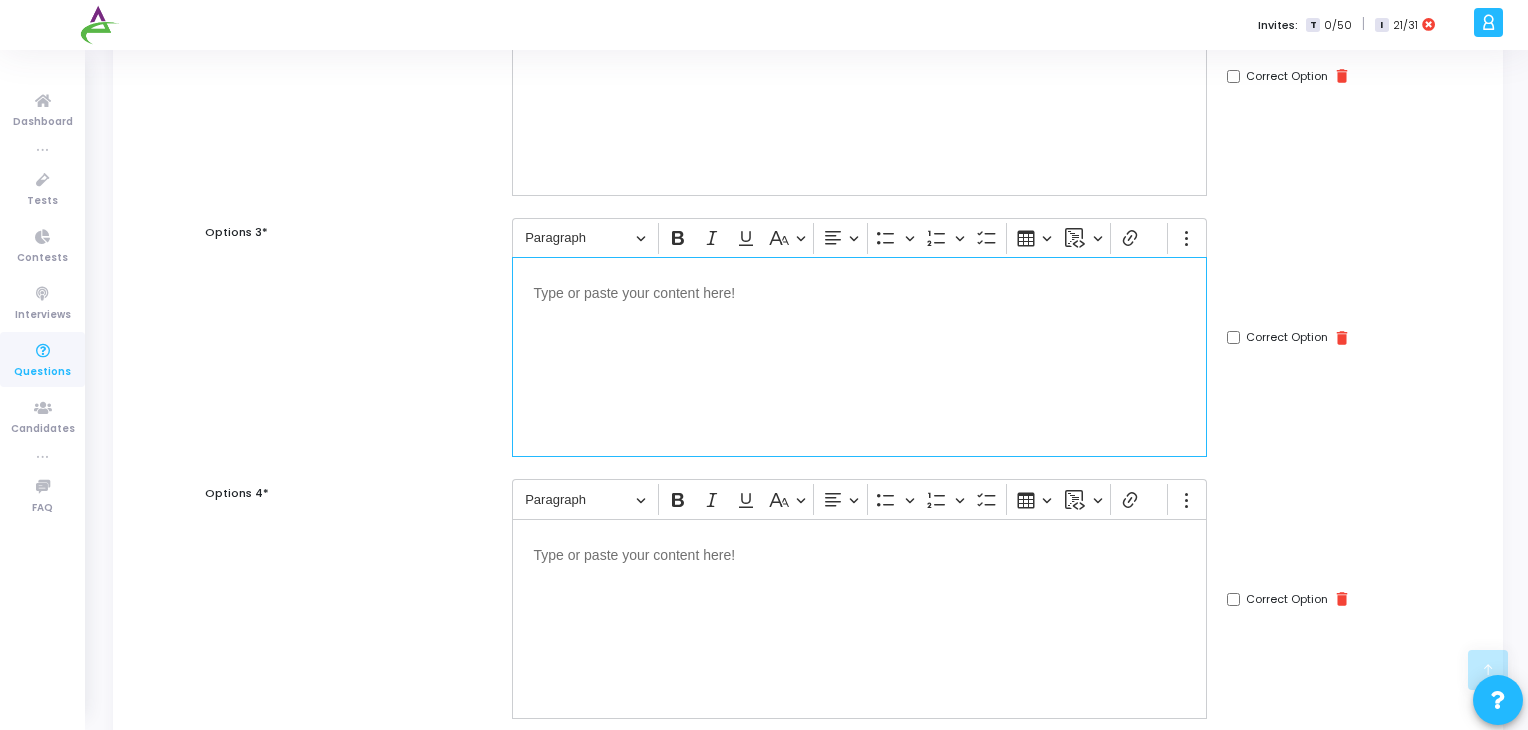 click at bounding box center [859, 357] 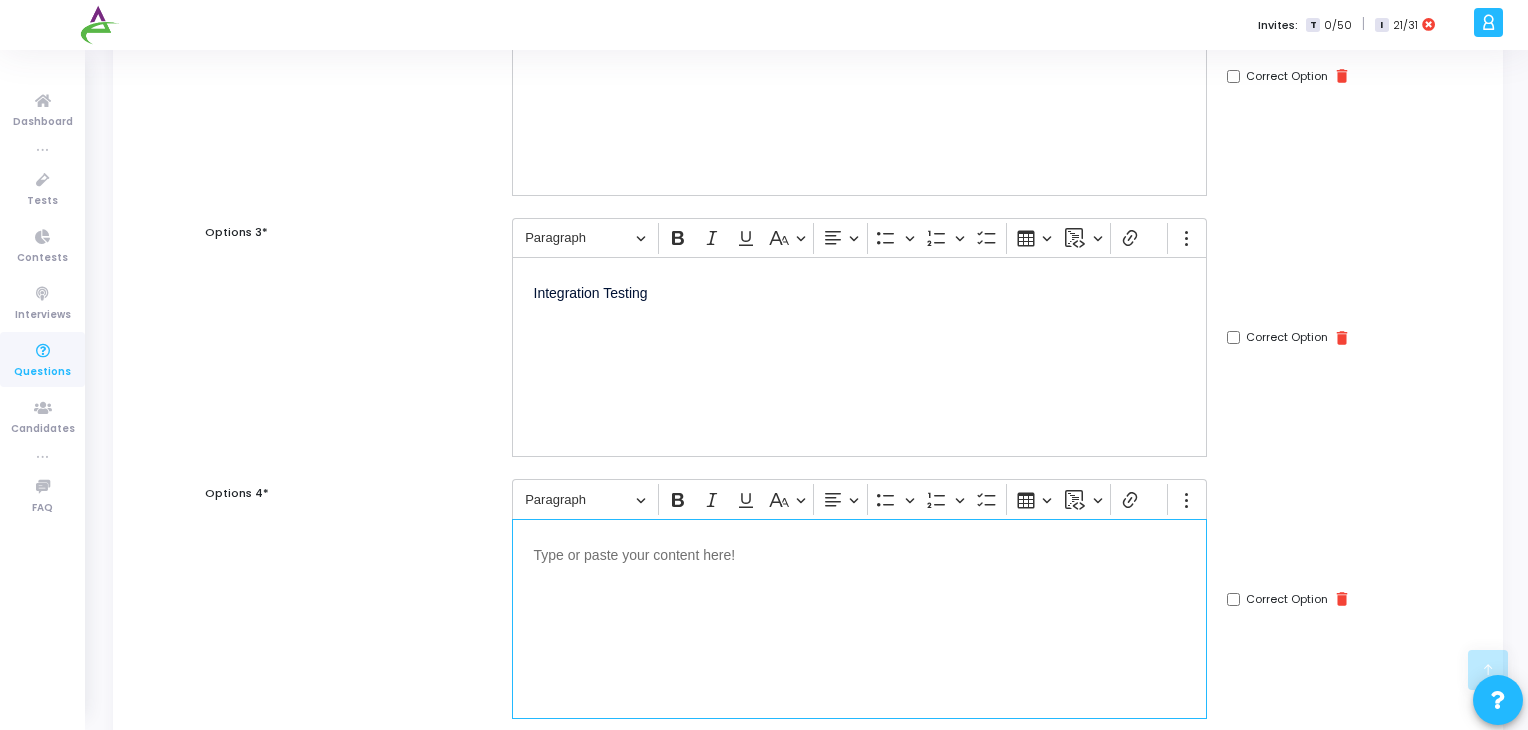 click at bounding box center [859, 619] 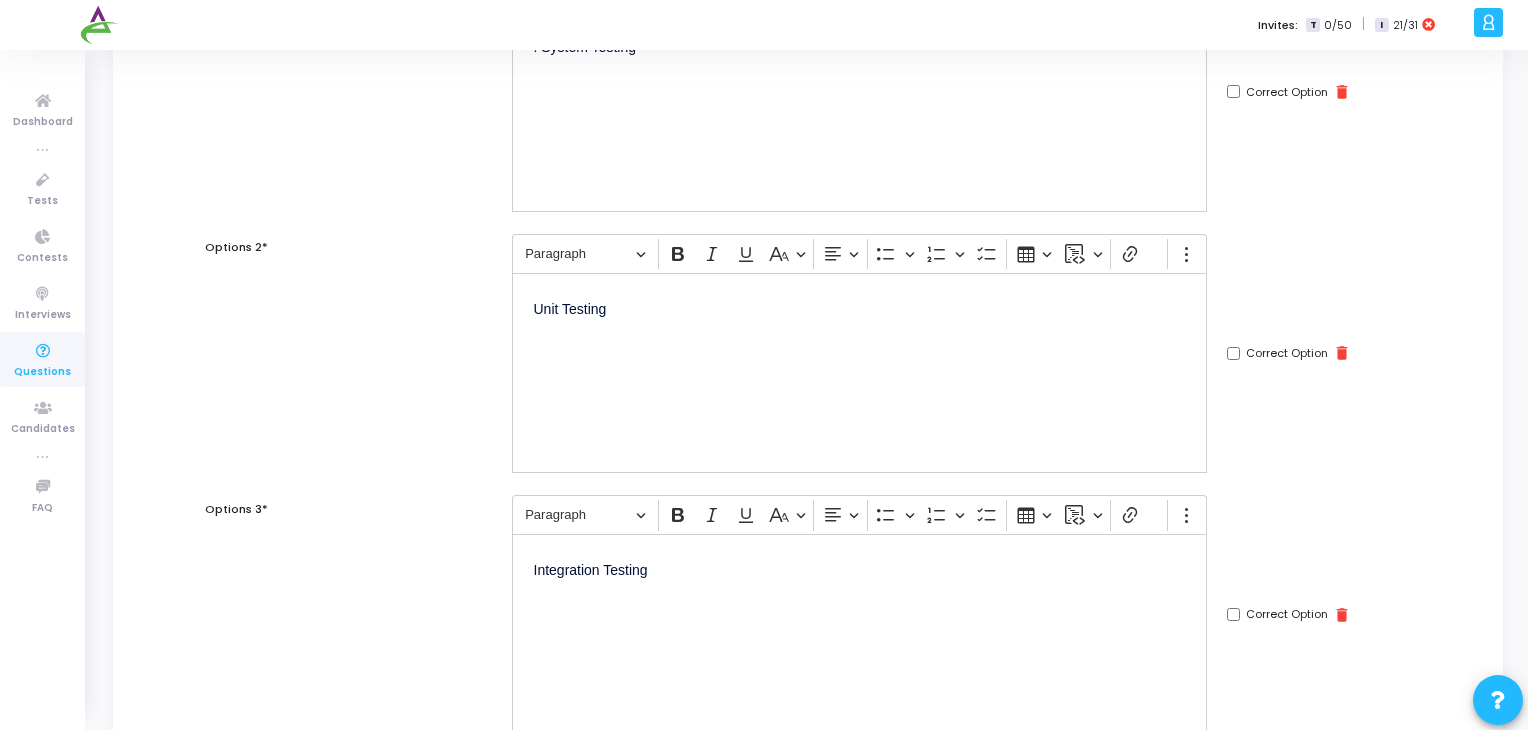 scroll, scrollTop: 286, scrollLeft: 0, axis: vertical 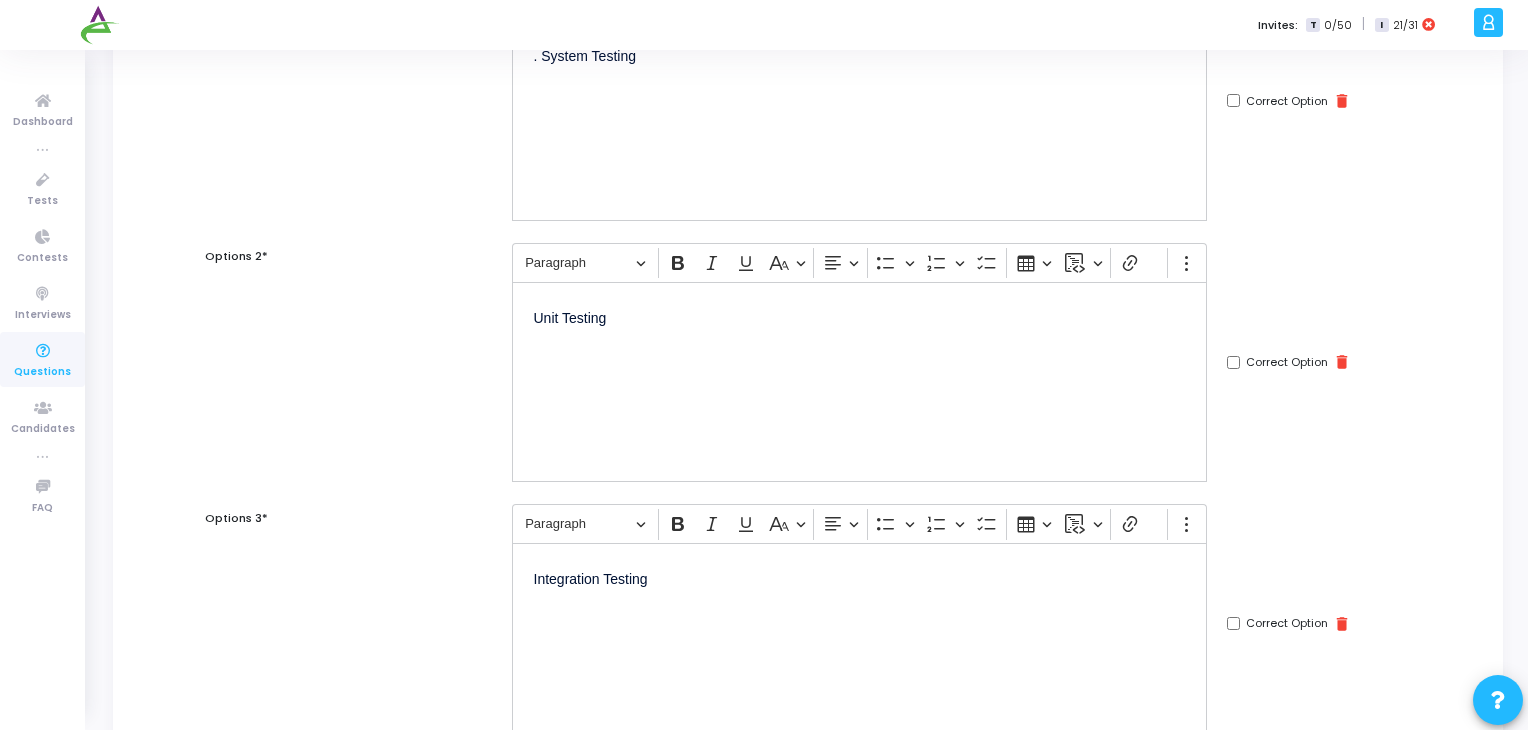click on "Correct Option" at bounding box center (1233, 362) 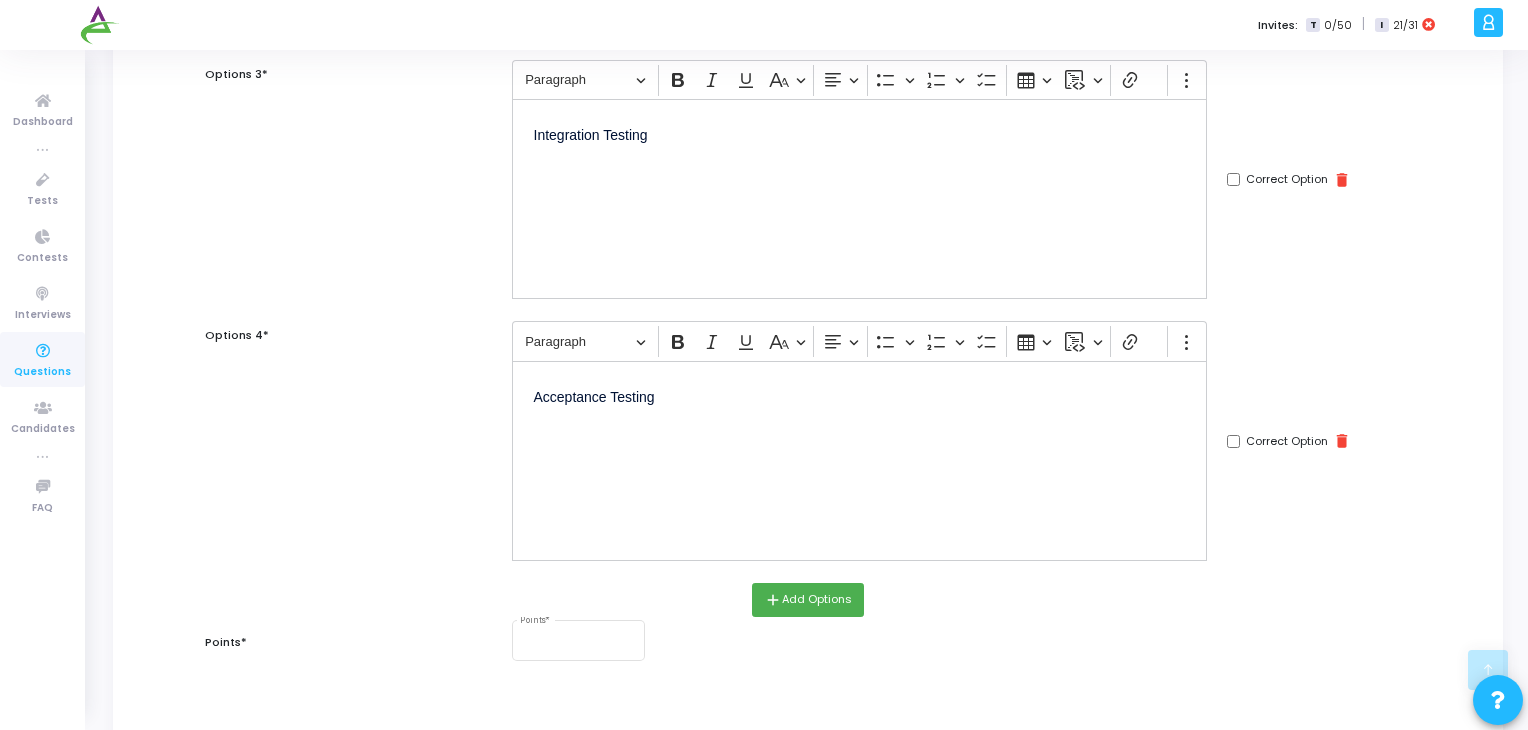 scroll, scrollTop: 738, scrollLeft: 0, axis: vertical 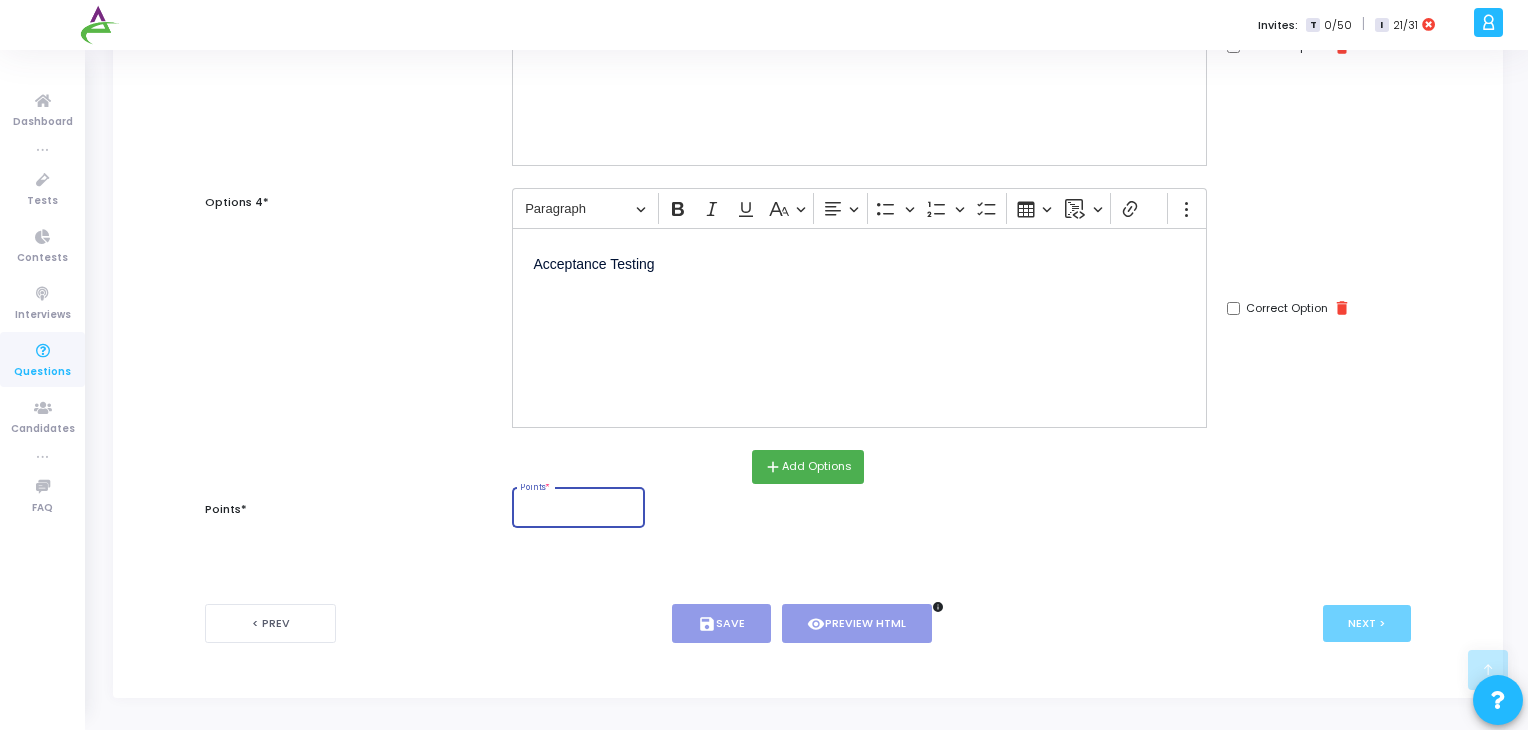 click on "Points  *" at bounding box center (578, 510) 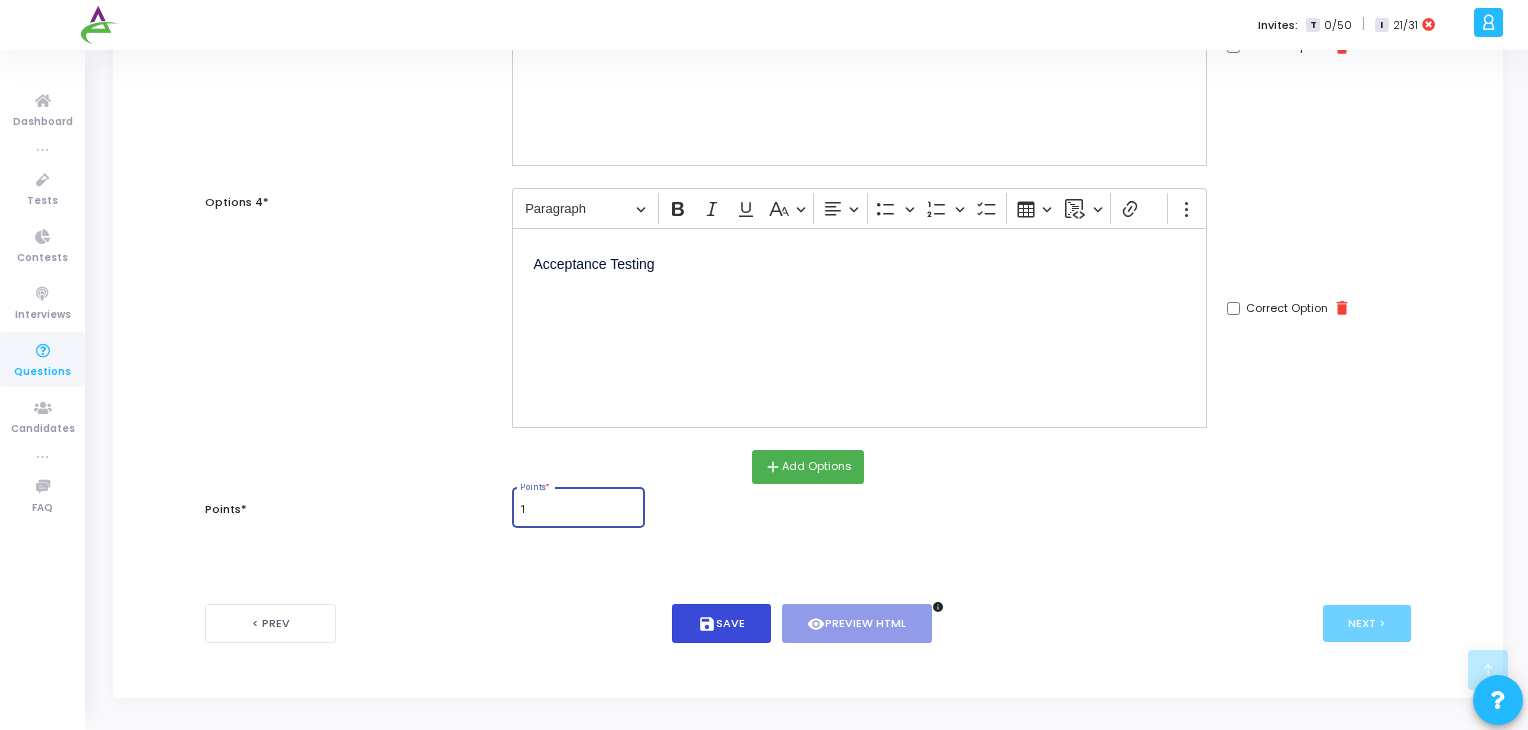 type on "1" 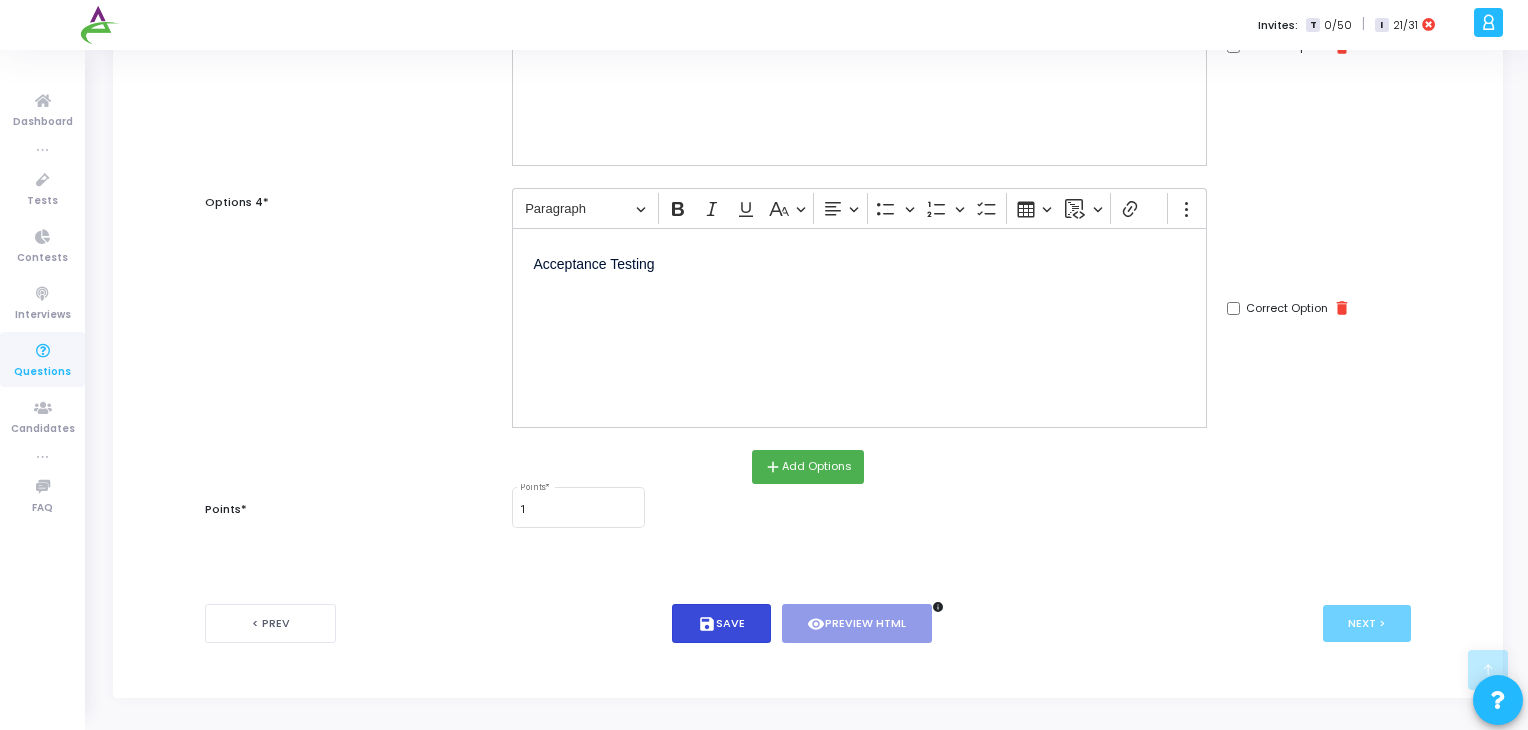 click on "save  Save" at bounding box center (721, 623) 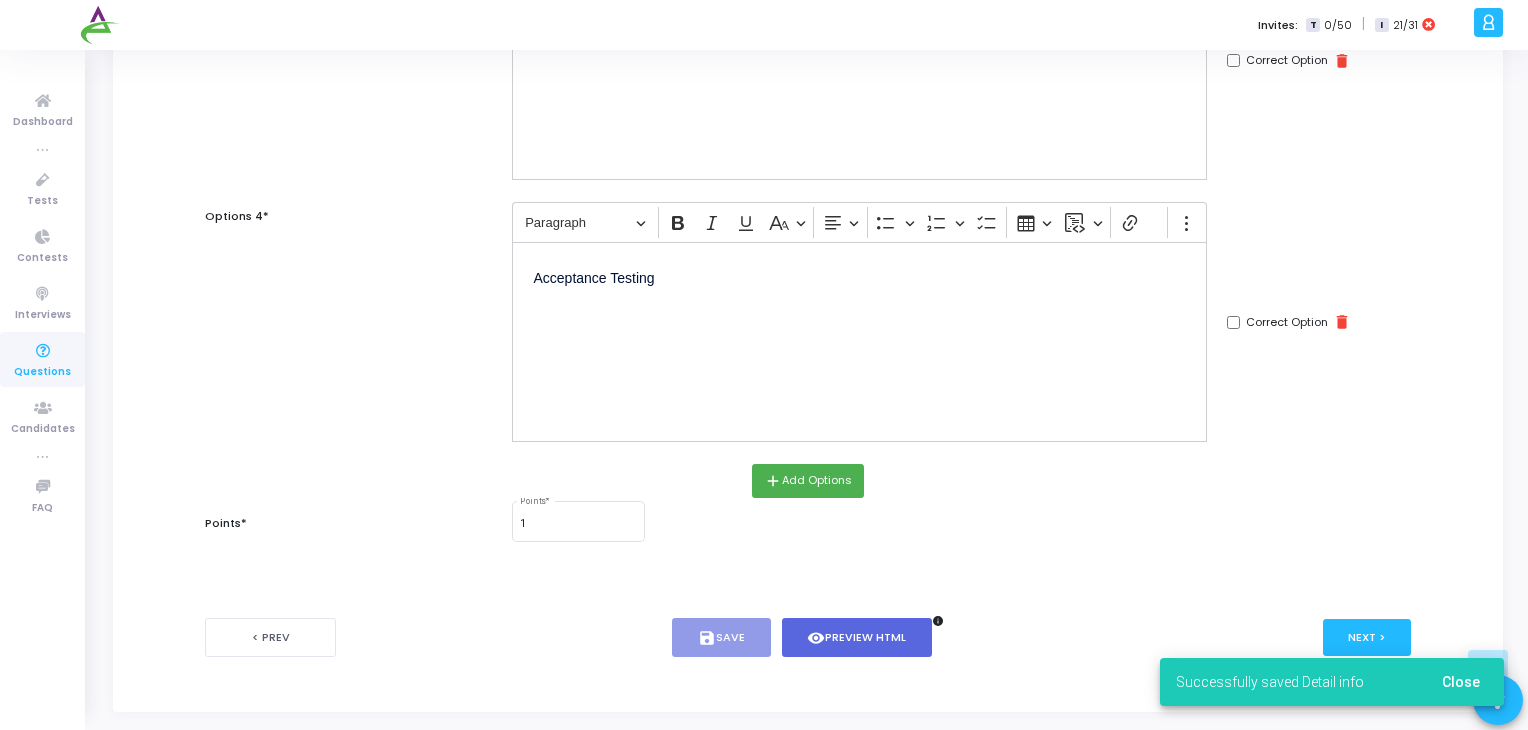 scroll, scrollTop: 861, scrollLeft: 0, axis: vertical 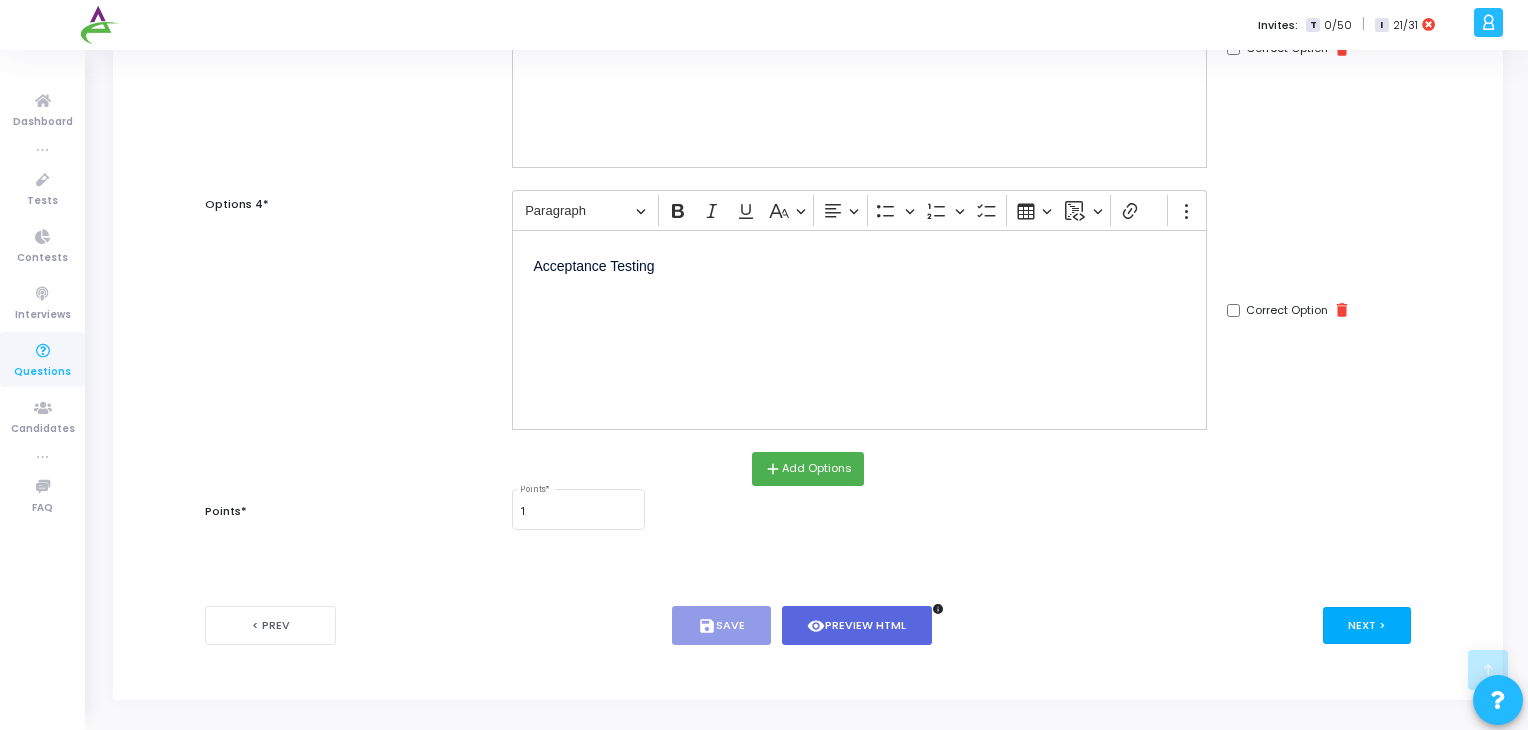 click on "Next >" at bounding box center (1367, 625) 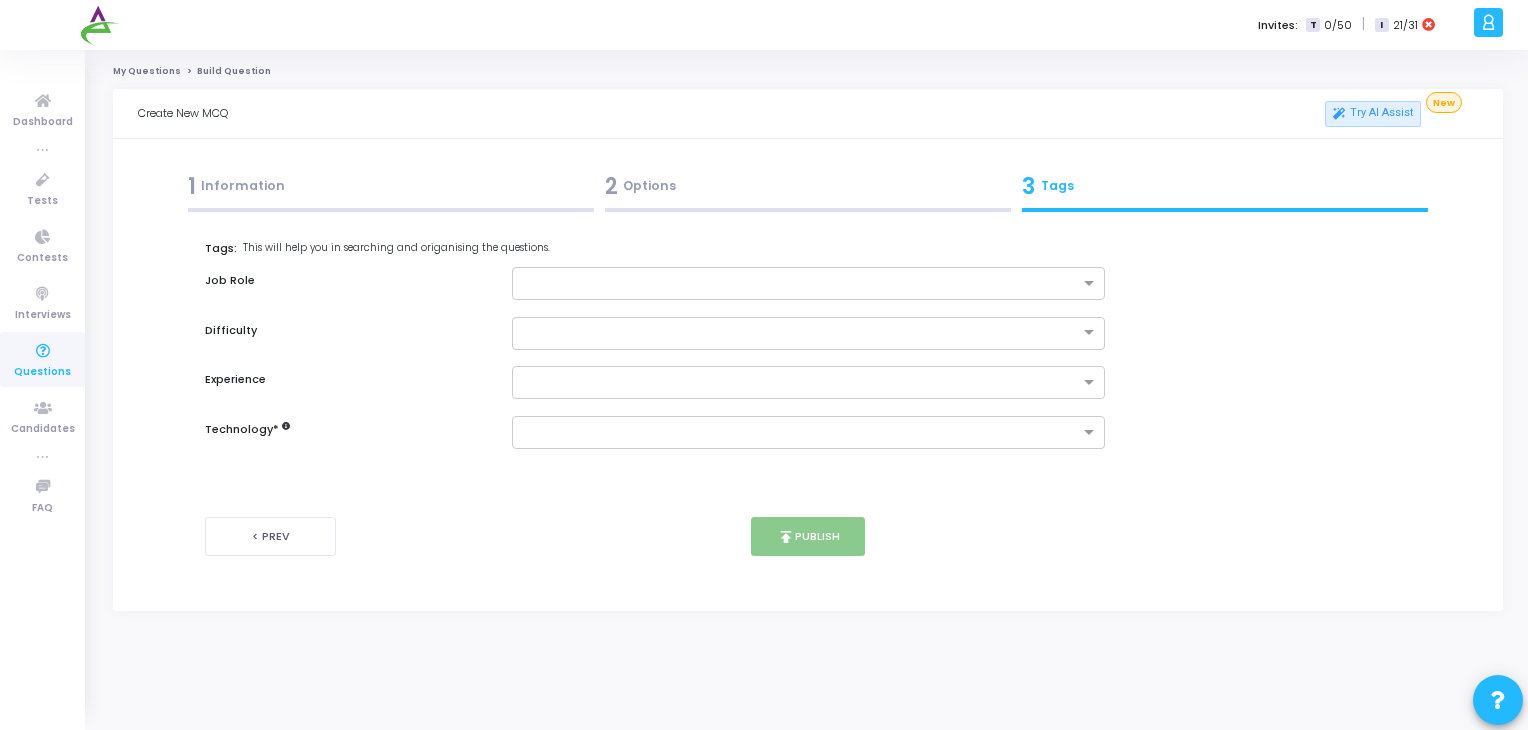 scroll, scrollTop: 0, scrollLeft: 0, axis: both 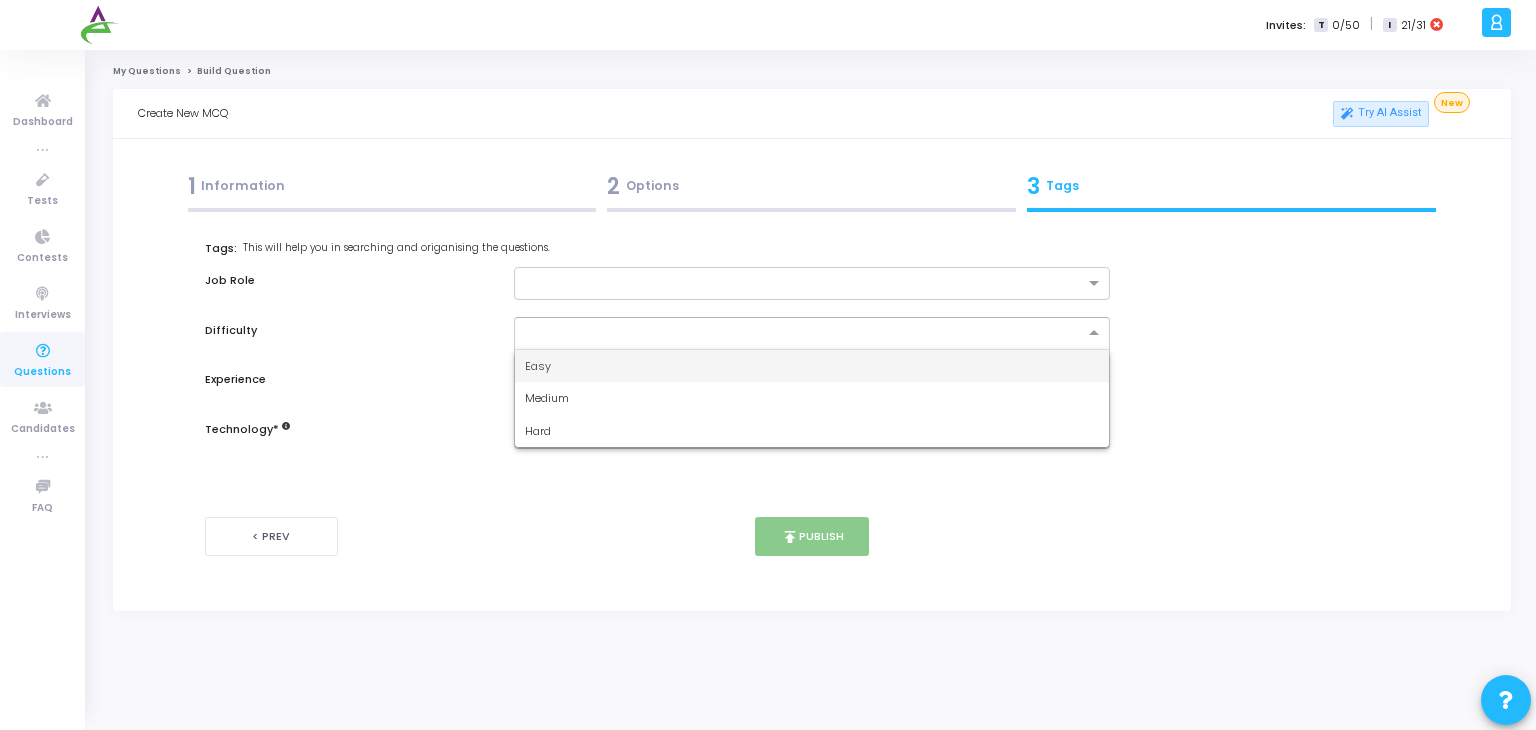 click at bounding box center [812, 333] 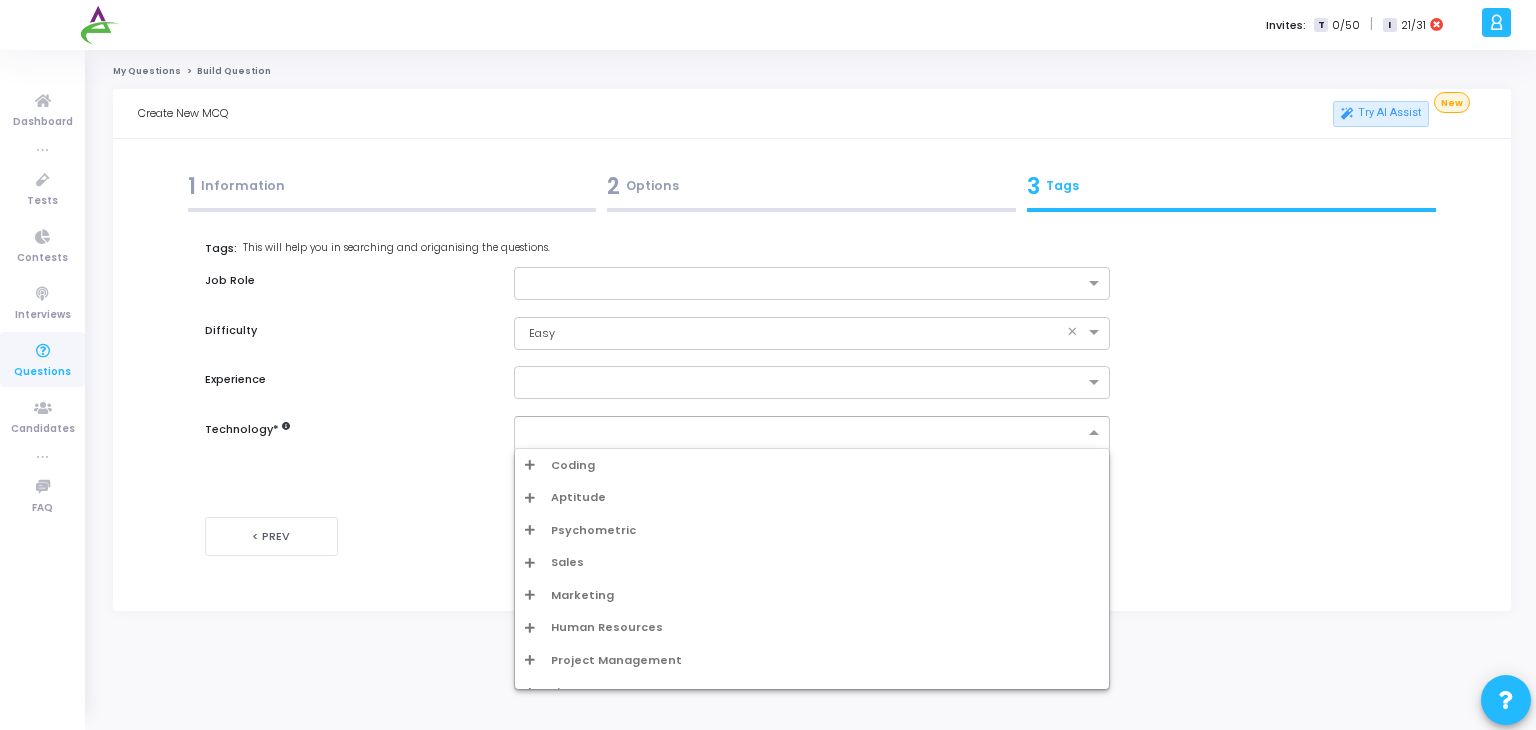 click at bounding box center (805, 433) 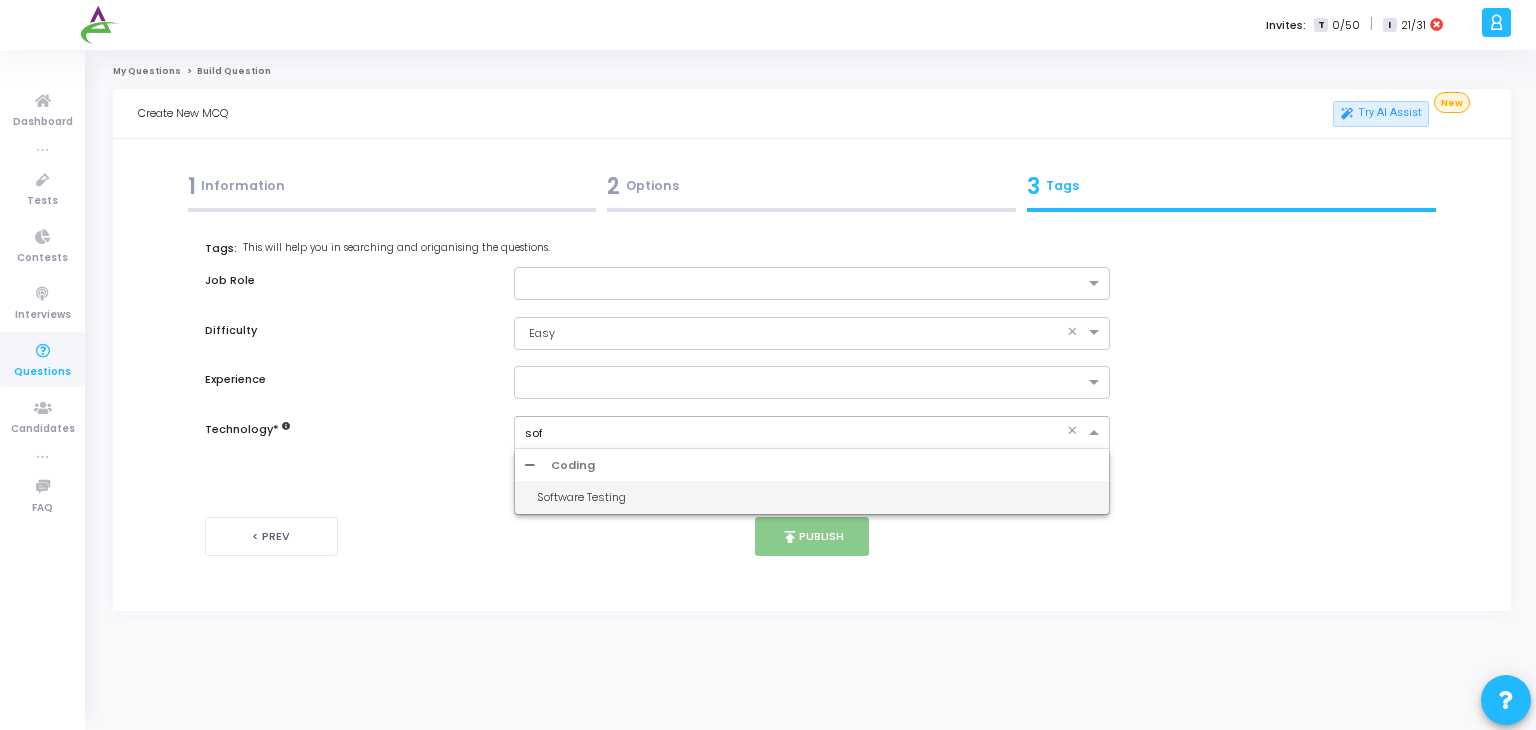 type on "soft" 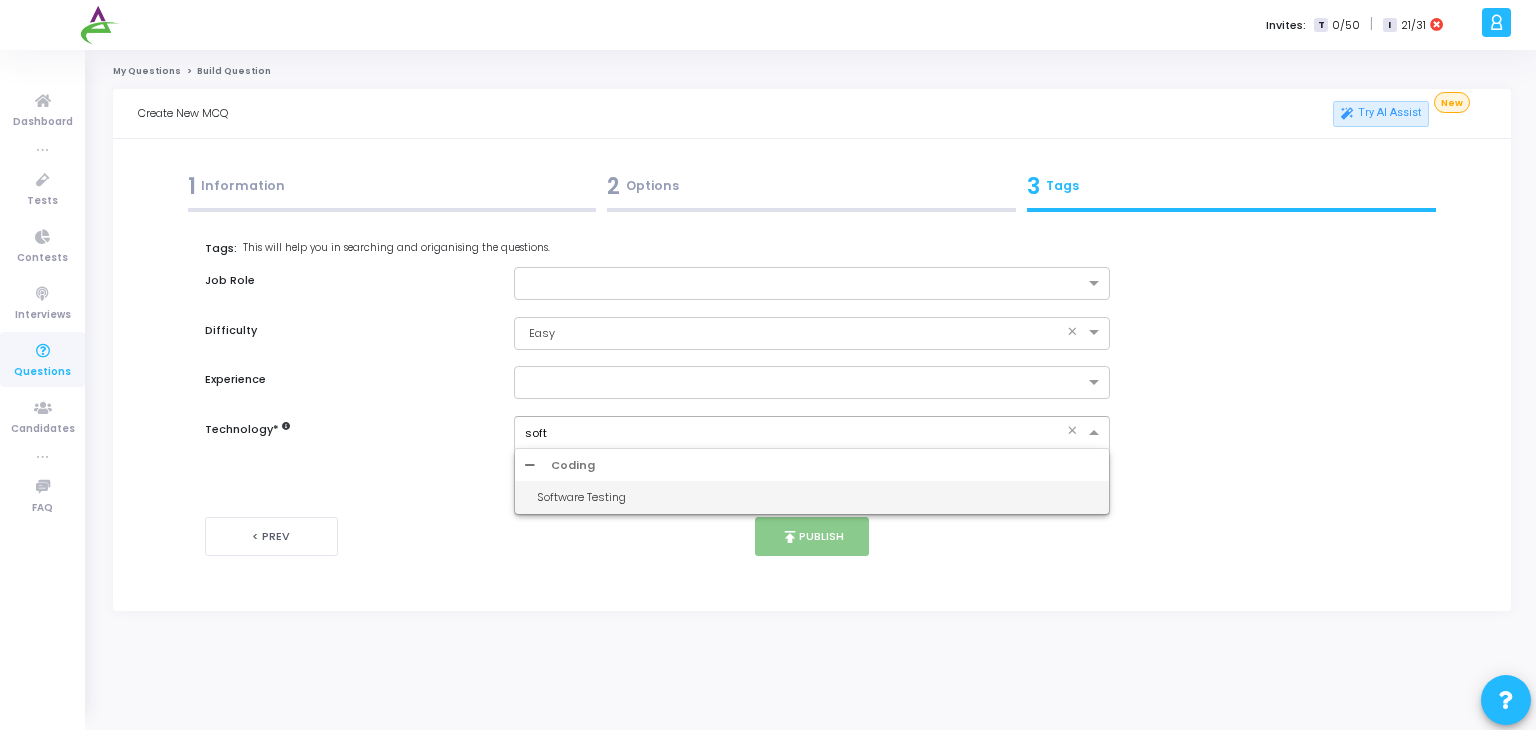 click on "Software Testing" at bounding box center (818, 497) 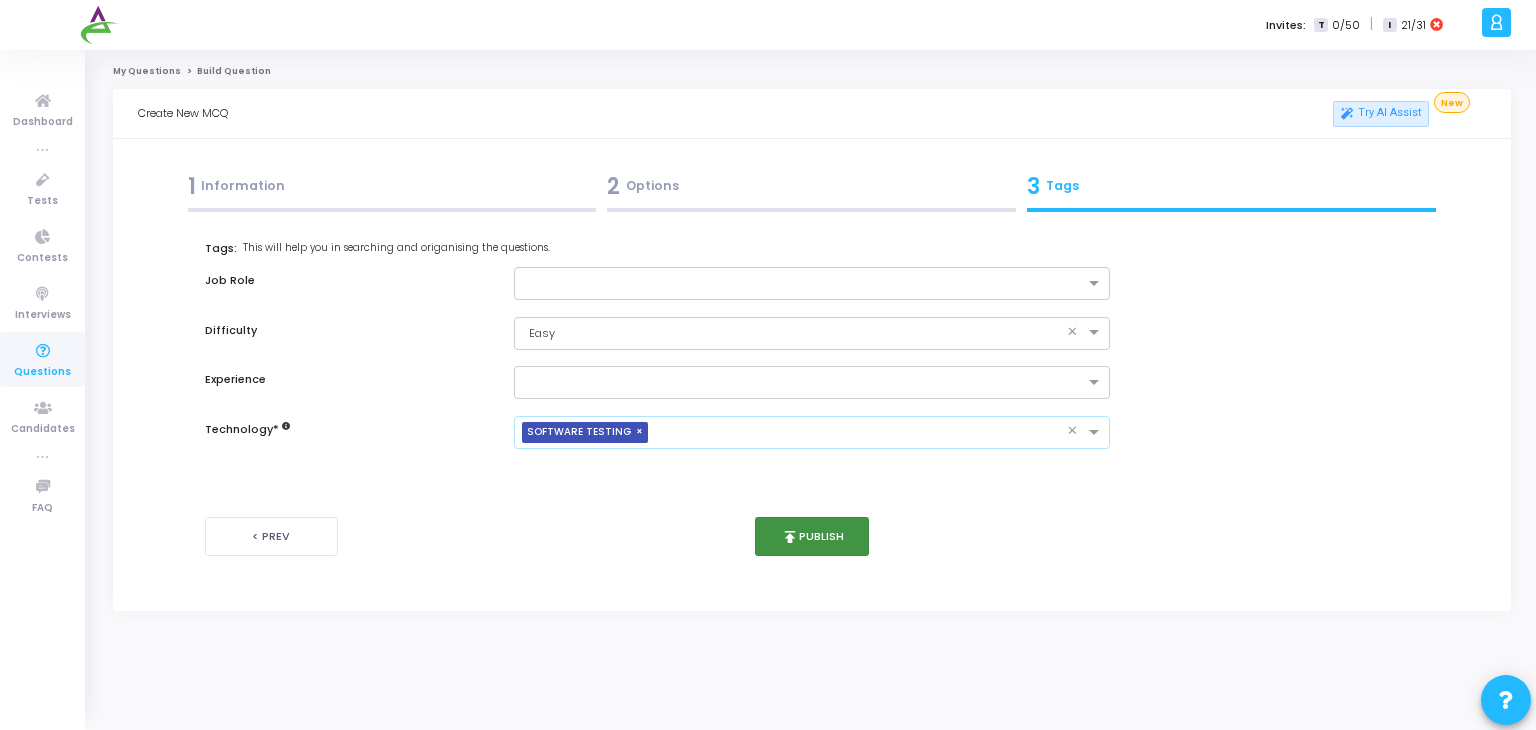 click on "publish  Publish" at bounding box center [812, 536] 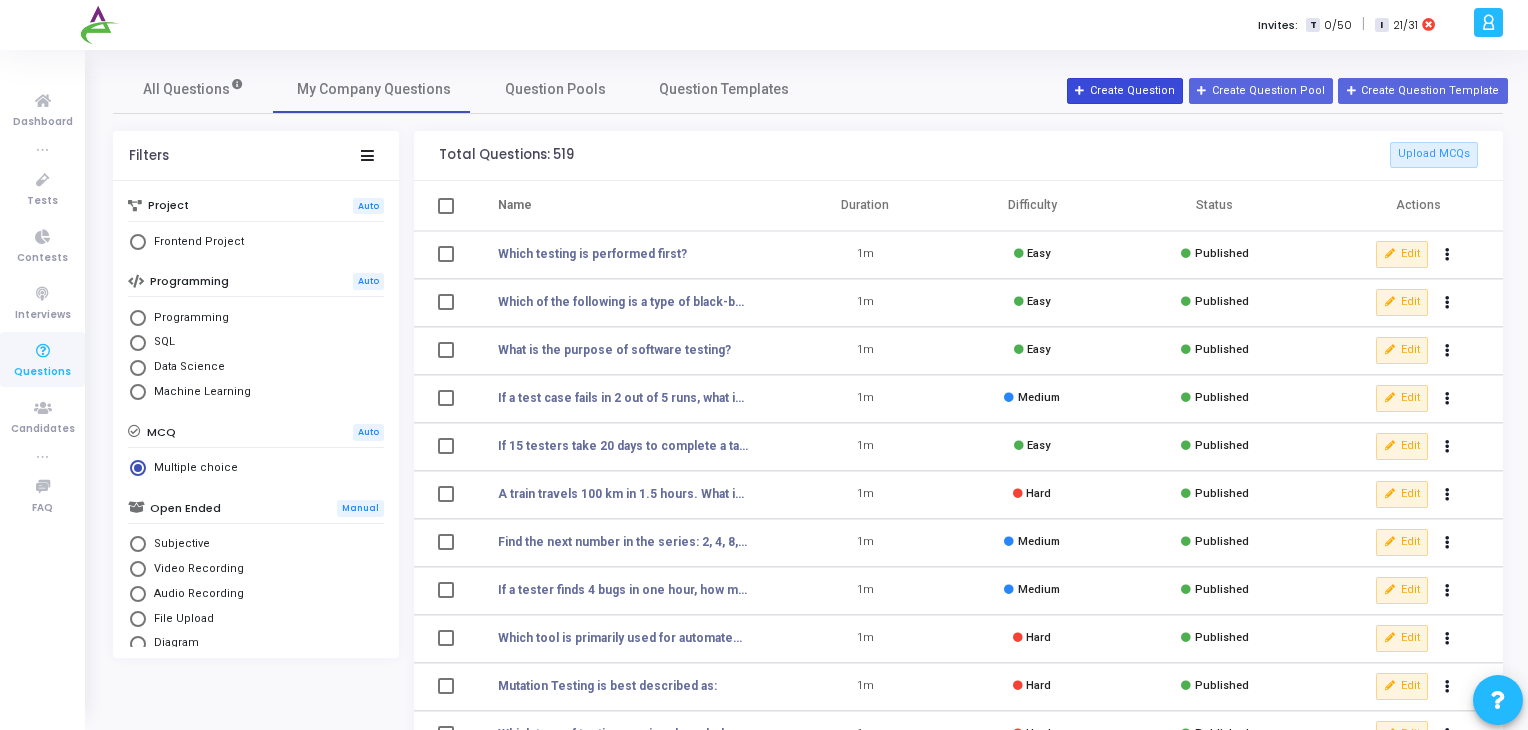 click on "Create Question" at bounding box center (1125, 91) 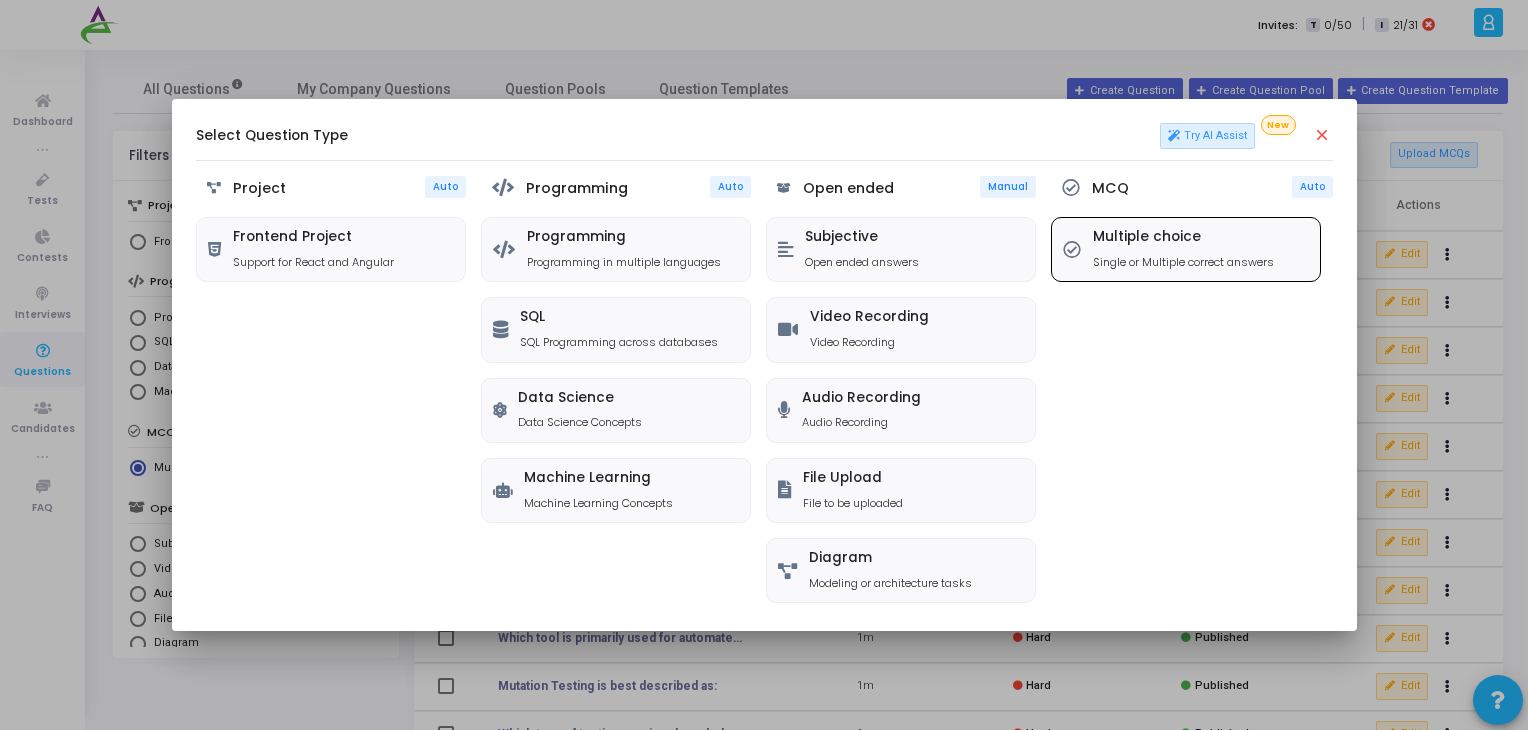 click on "Multiple choice Single or Multiple correct answers" at bounding box center [1183, 249] 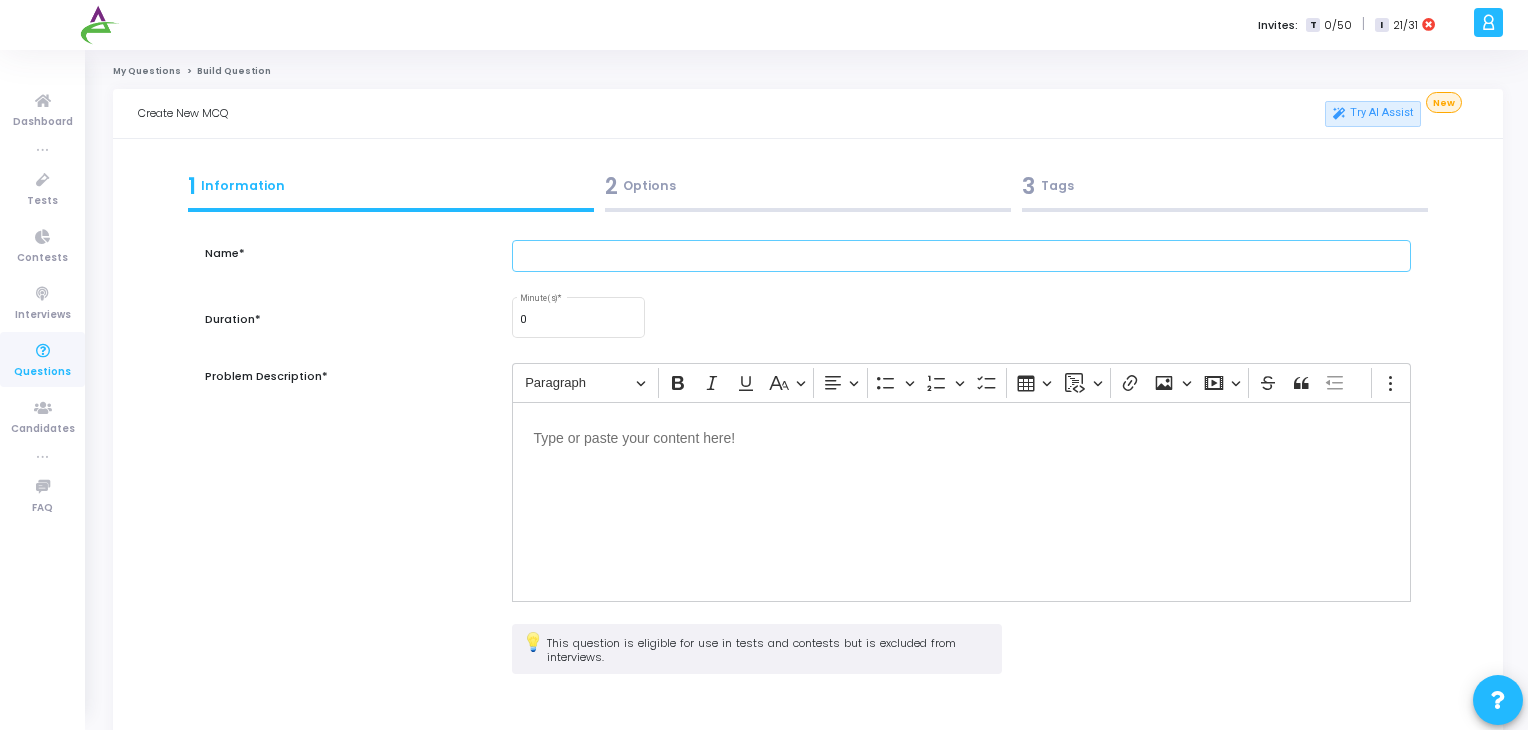 click at bounding box center [962, 256] 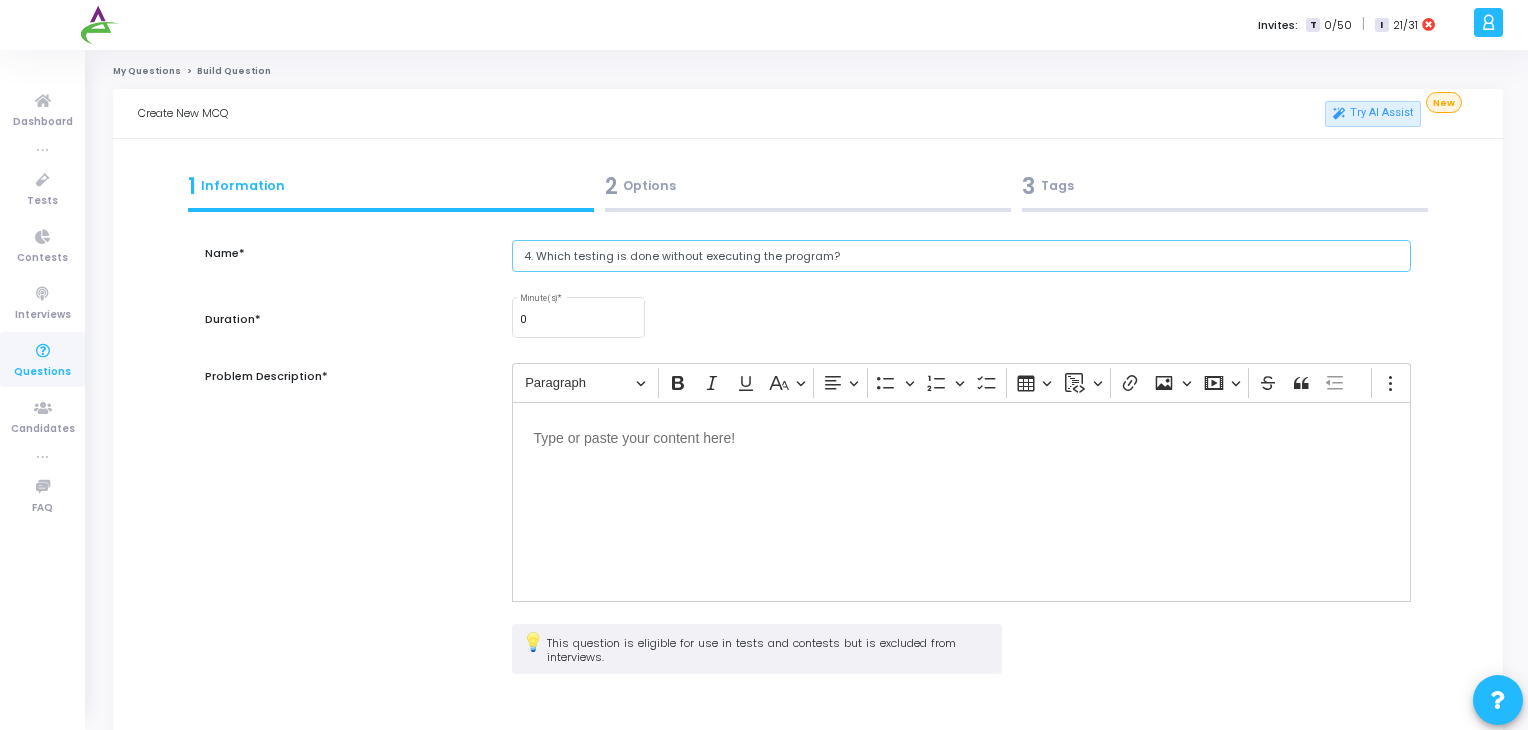 click on "4. Which testing is done without executing the program?" at bounding box center [962, 256] 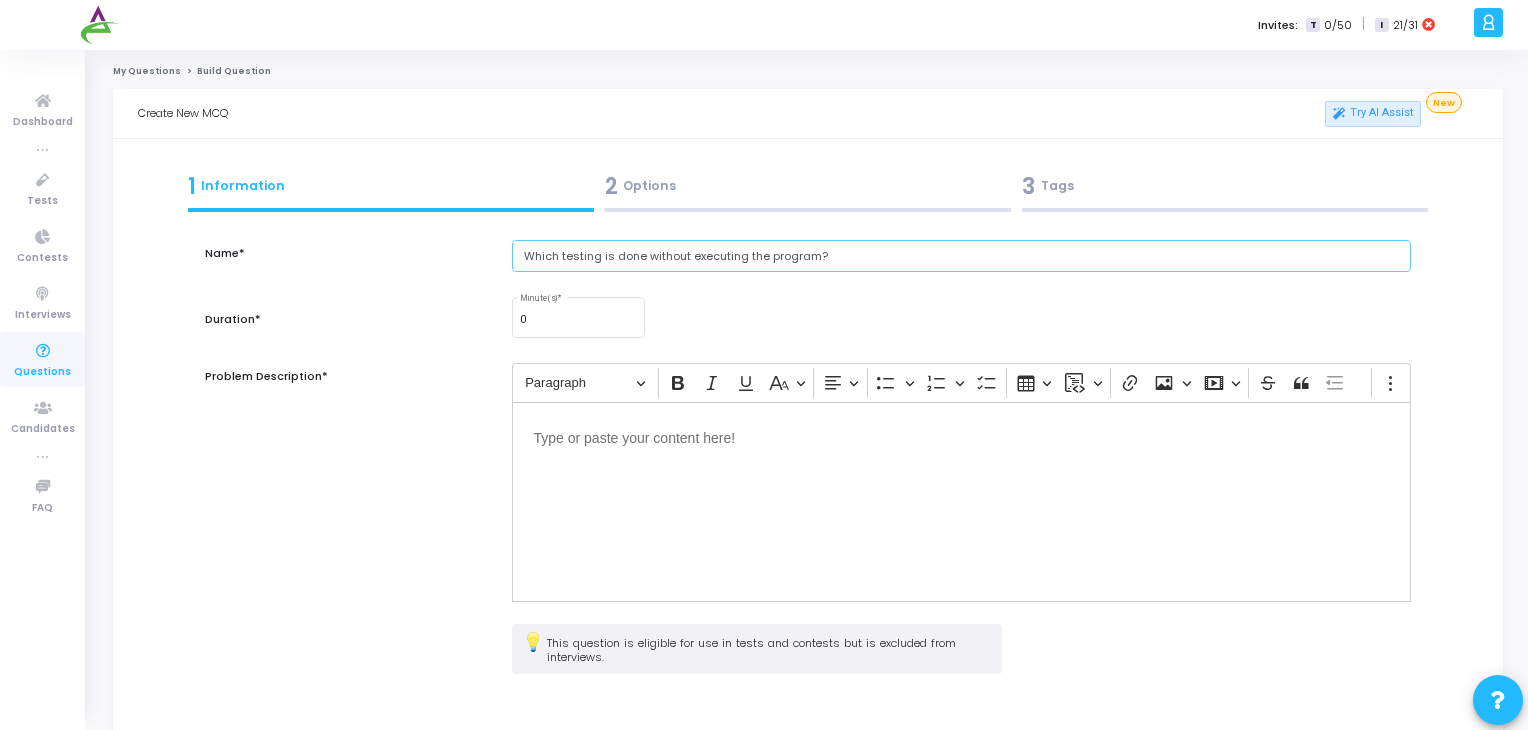 type on "Which testing is done without executing the program?" 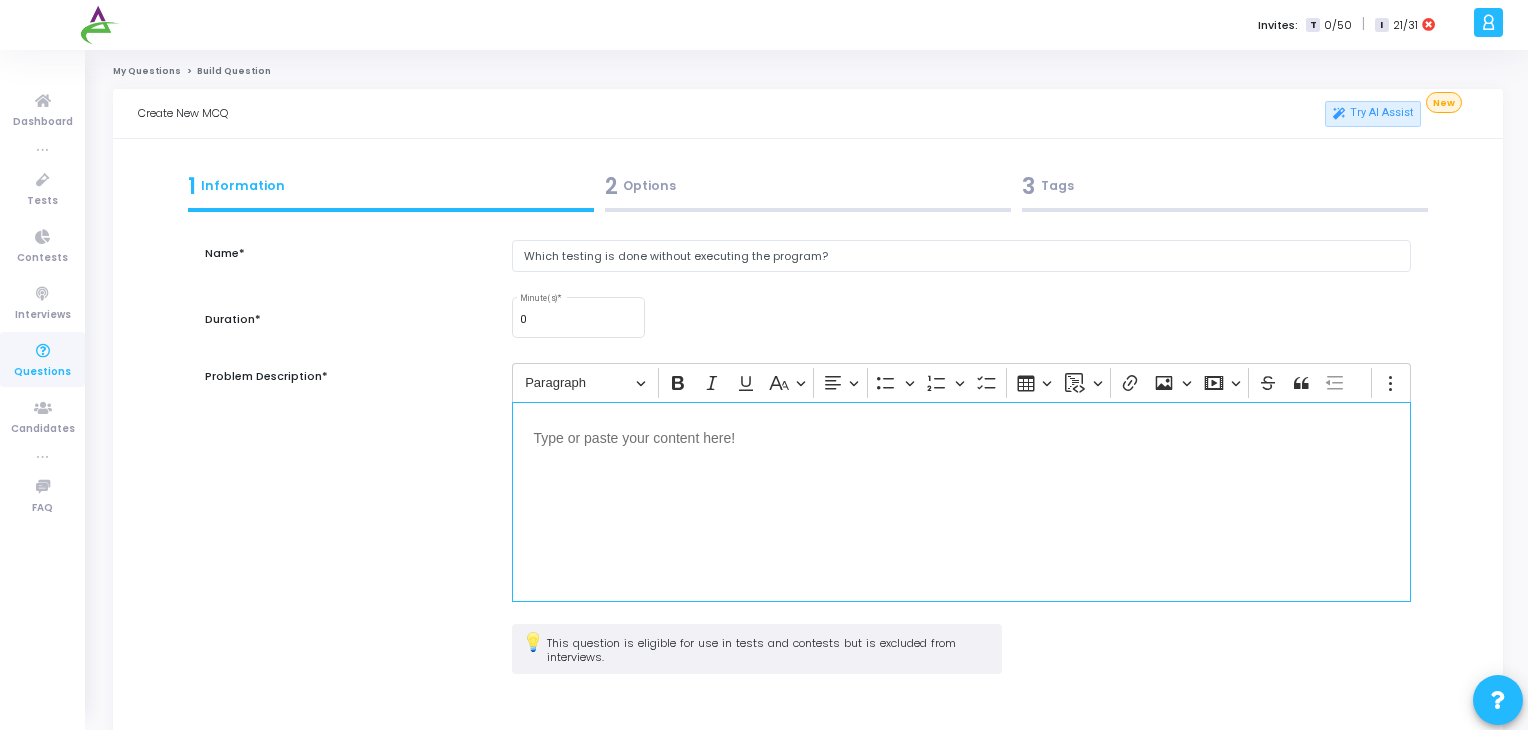 click at bounding box center [962, 502] 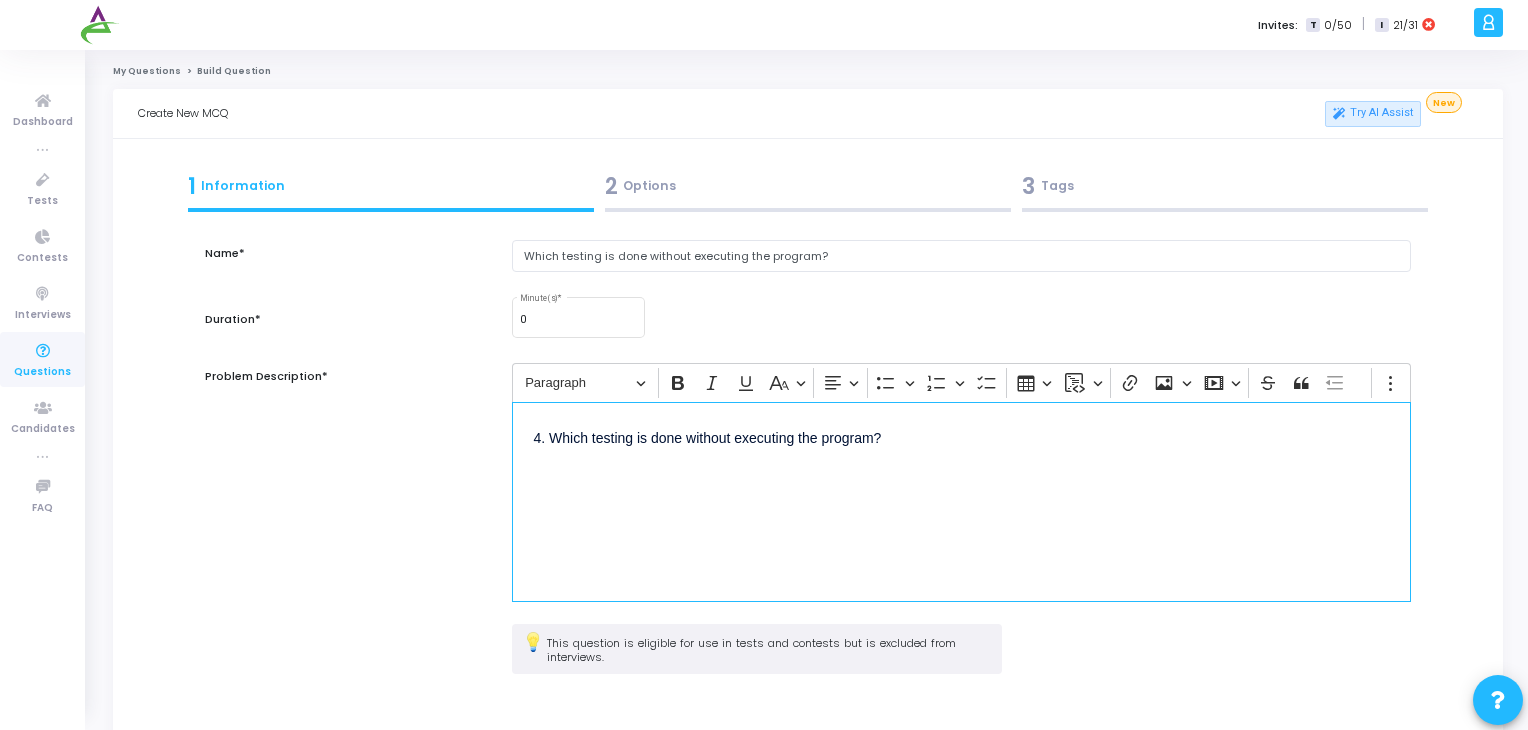 drag, startPoint x: 552, startPoint y: 437, endPoint x: 376, endPoint y: 457, distance: 177.13272 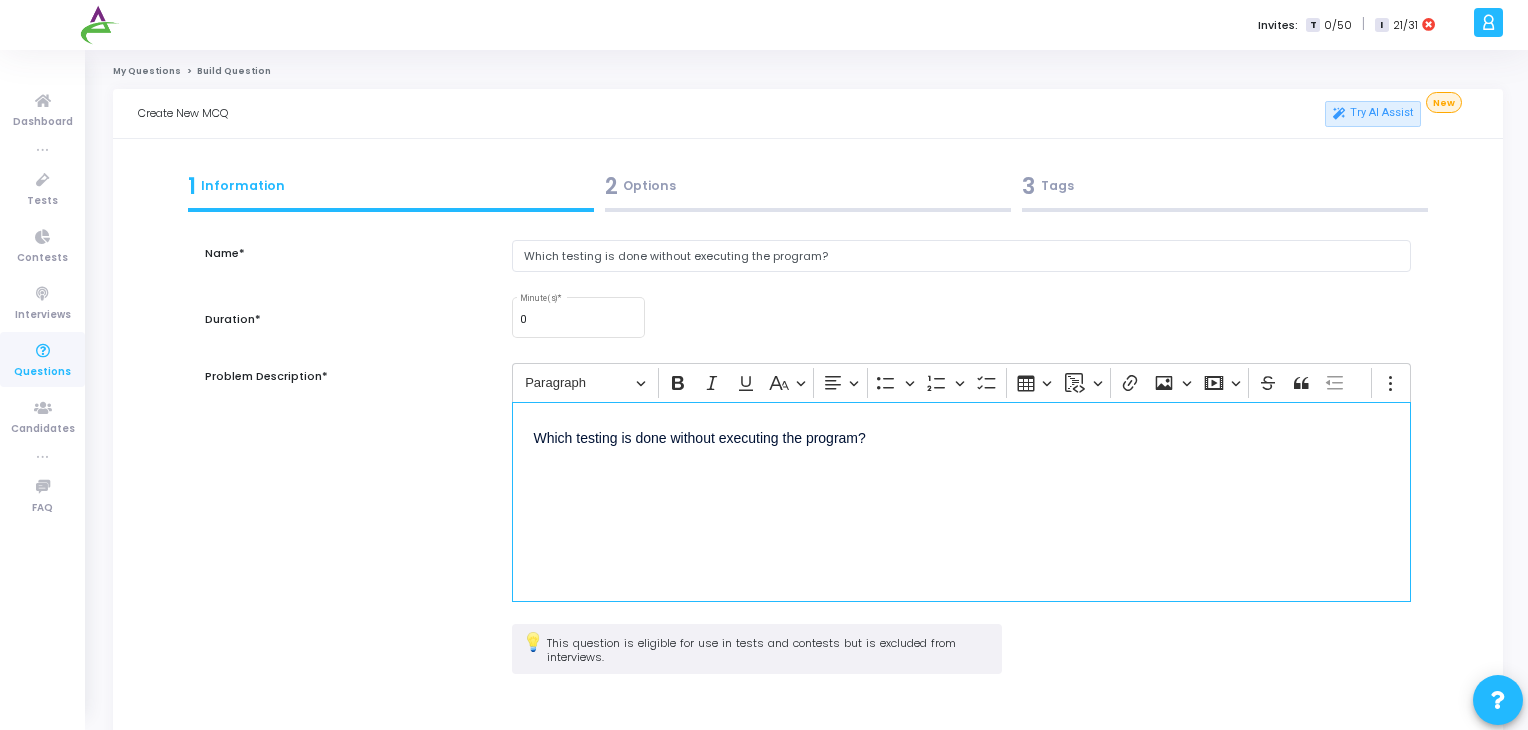 scroll, scrollTop: 145, scrollLeft: 0, axis: vertical 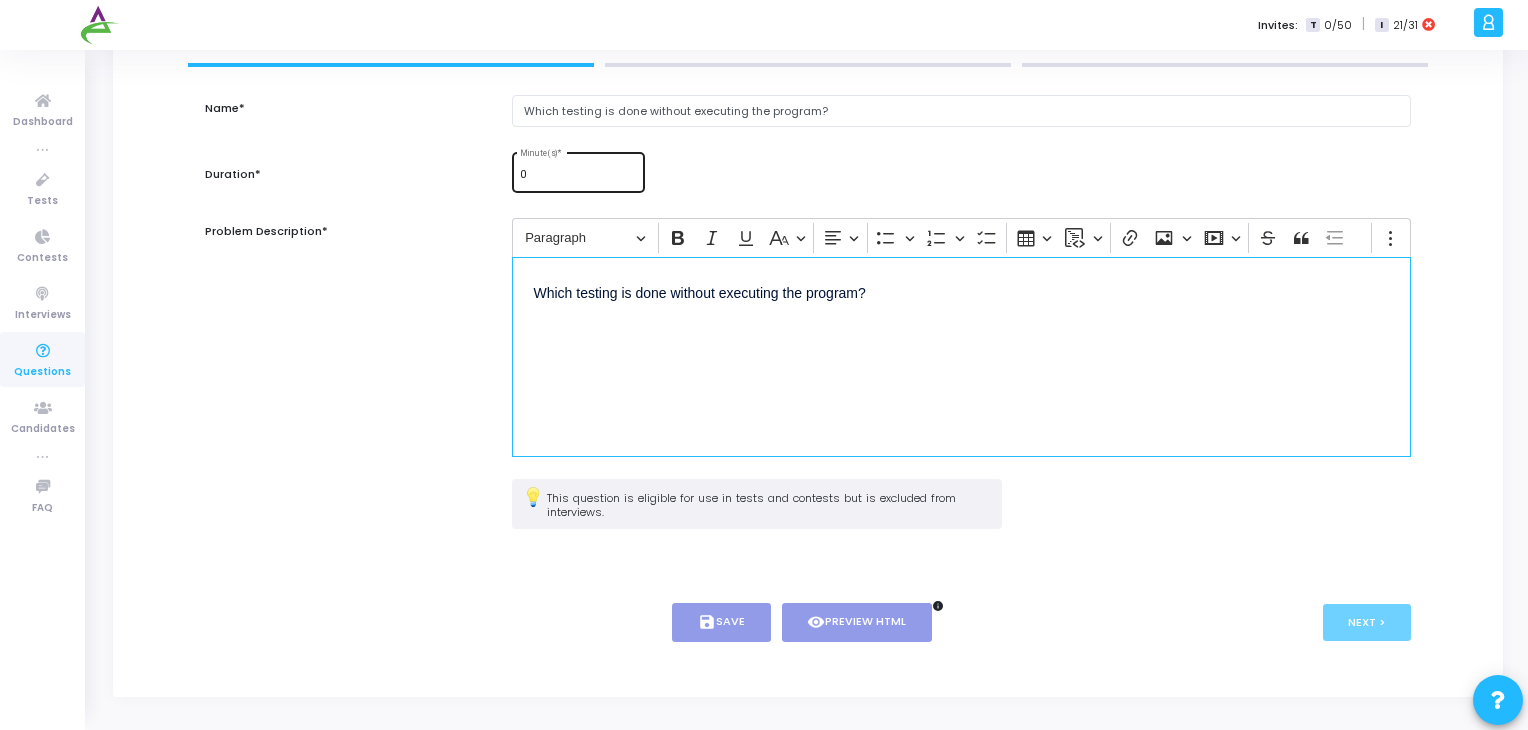 click on "0" at bounding box center [578, 175] 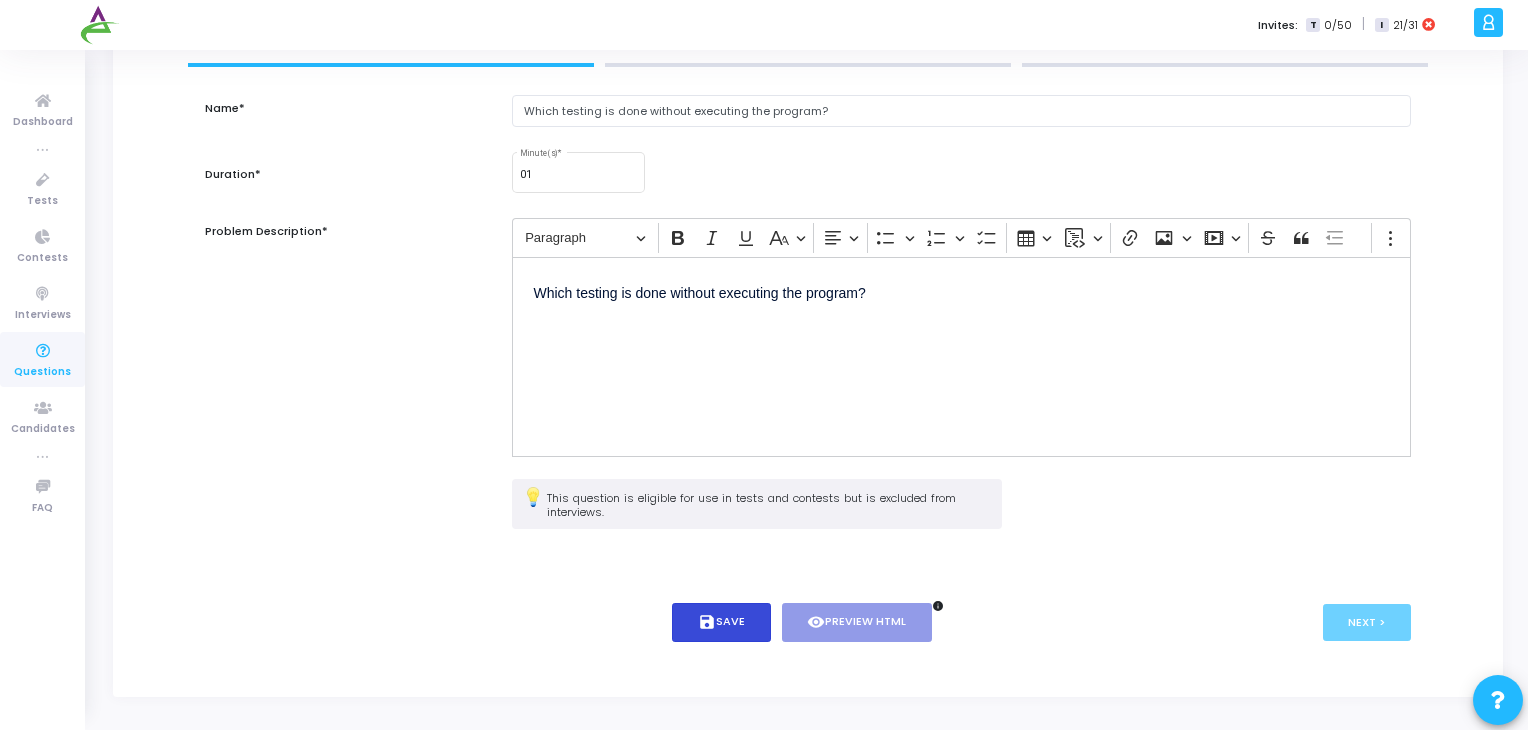 click on "save  Save" at bounding box center [721, 622] 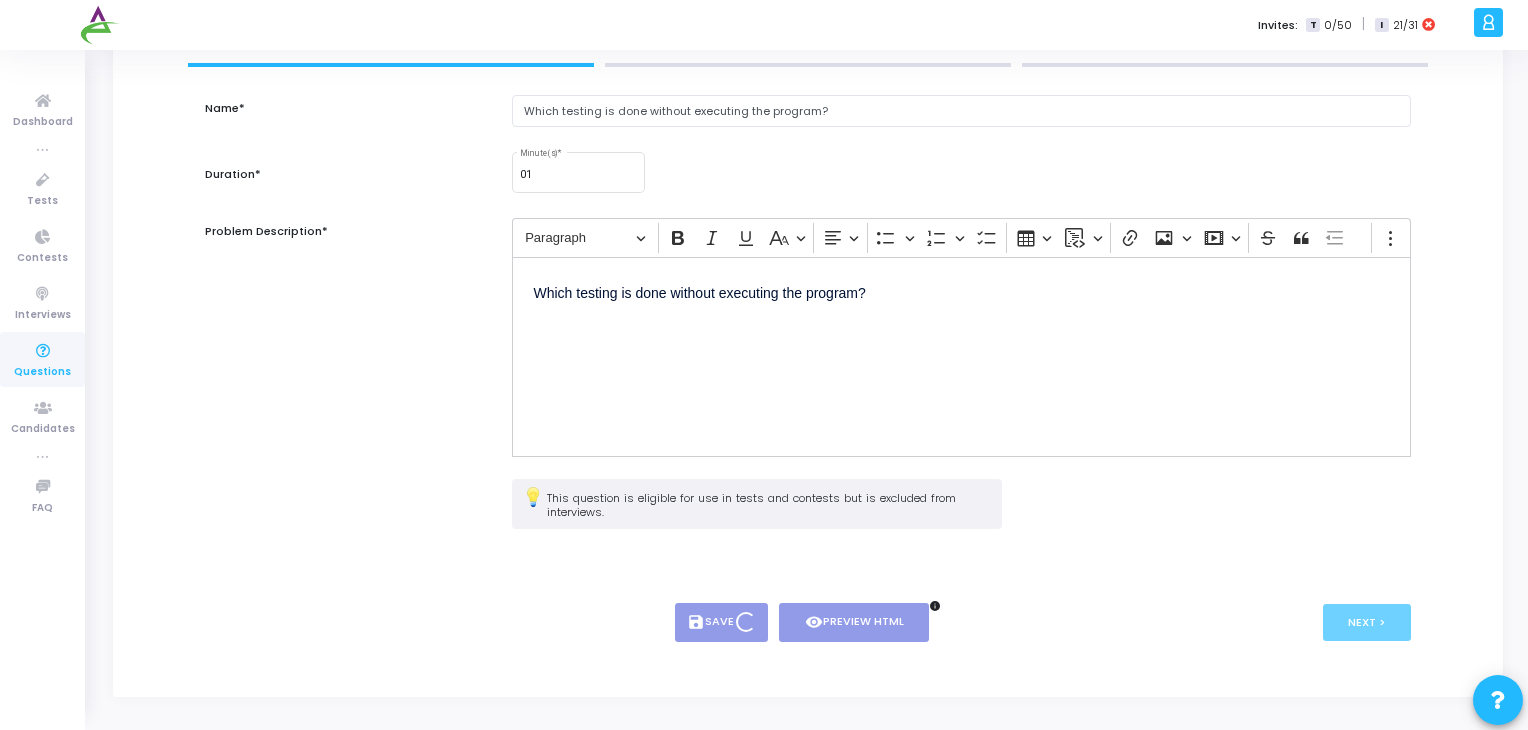 type on "1" 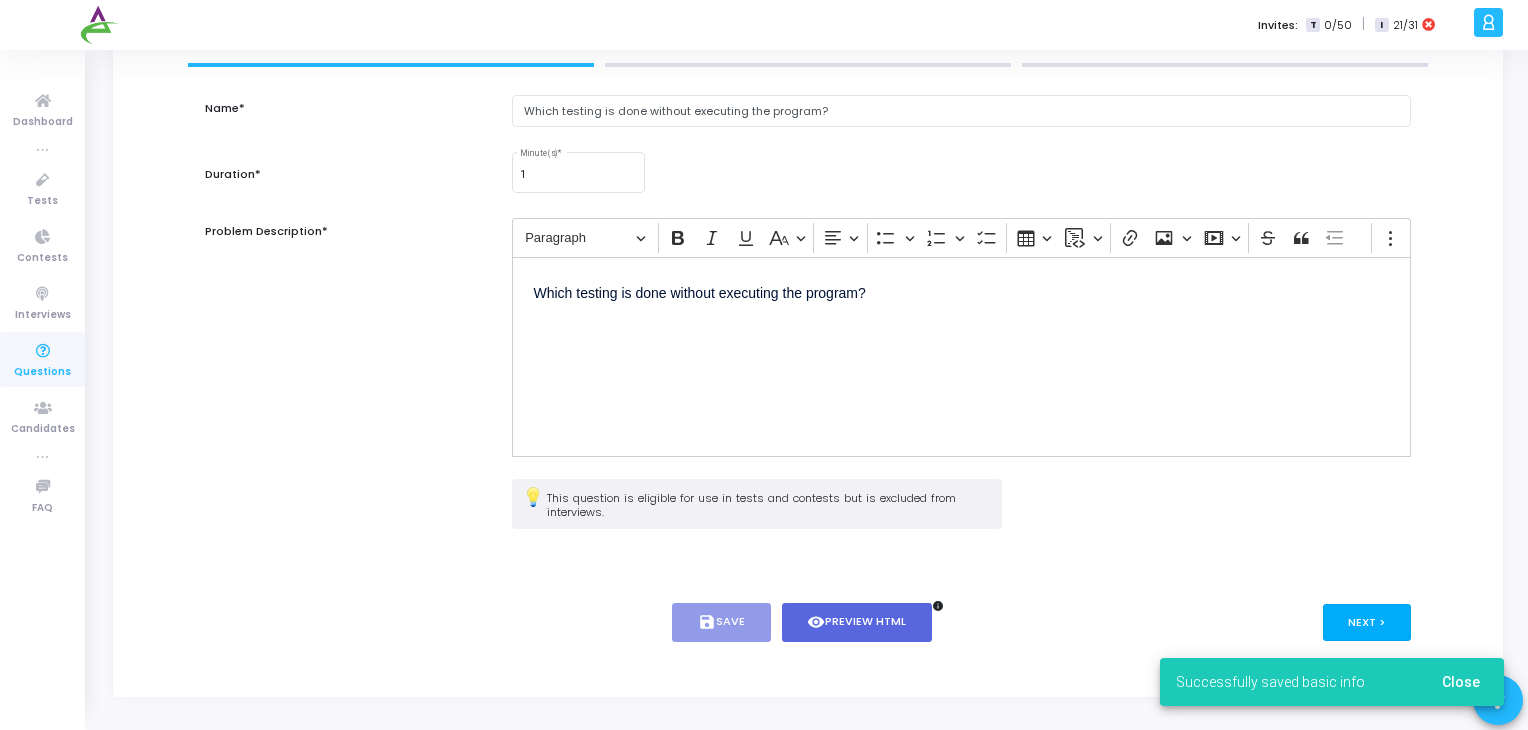click on "Next >" at bounding box center (1367, 622) 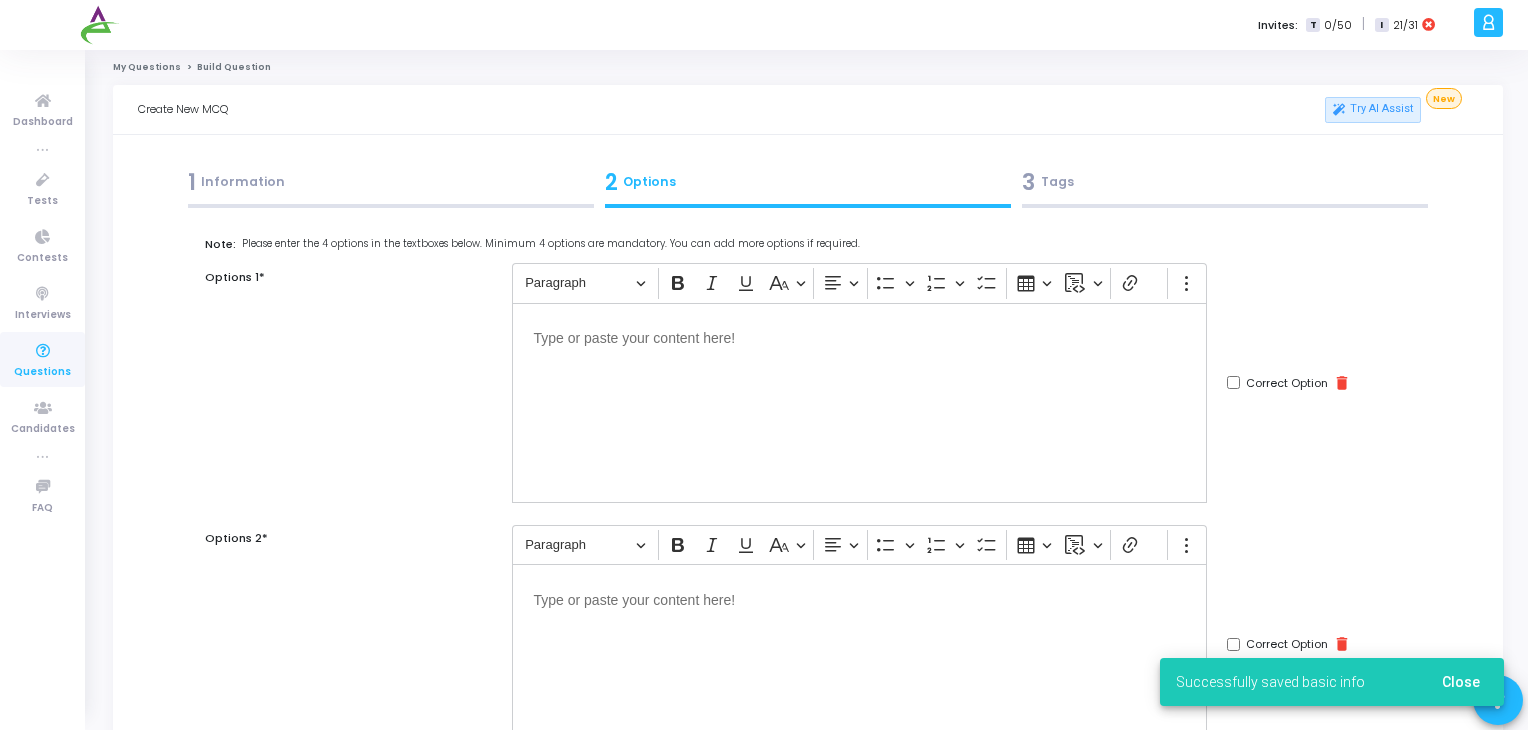 scroll, scrollTop: 0, scrollLeft: 0, axis: both 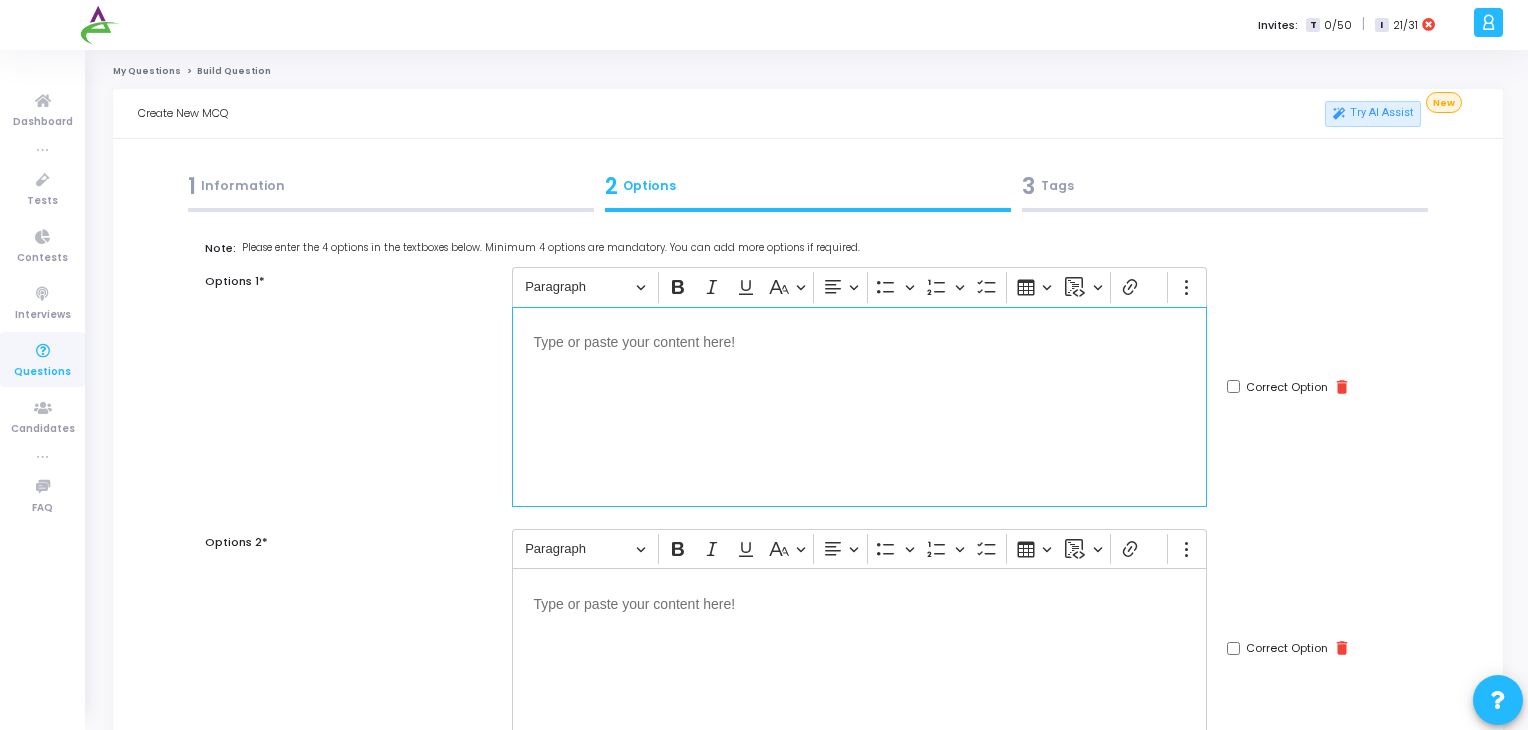 click at bounding box center (859, 407) 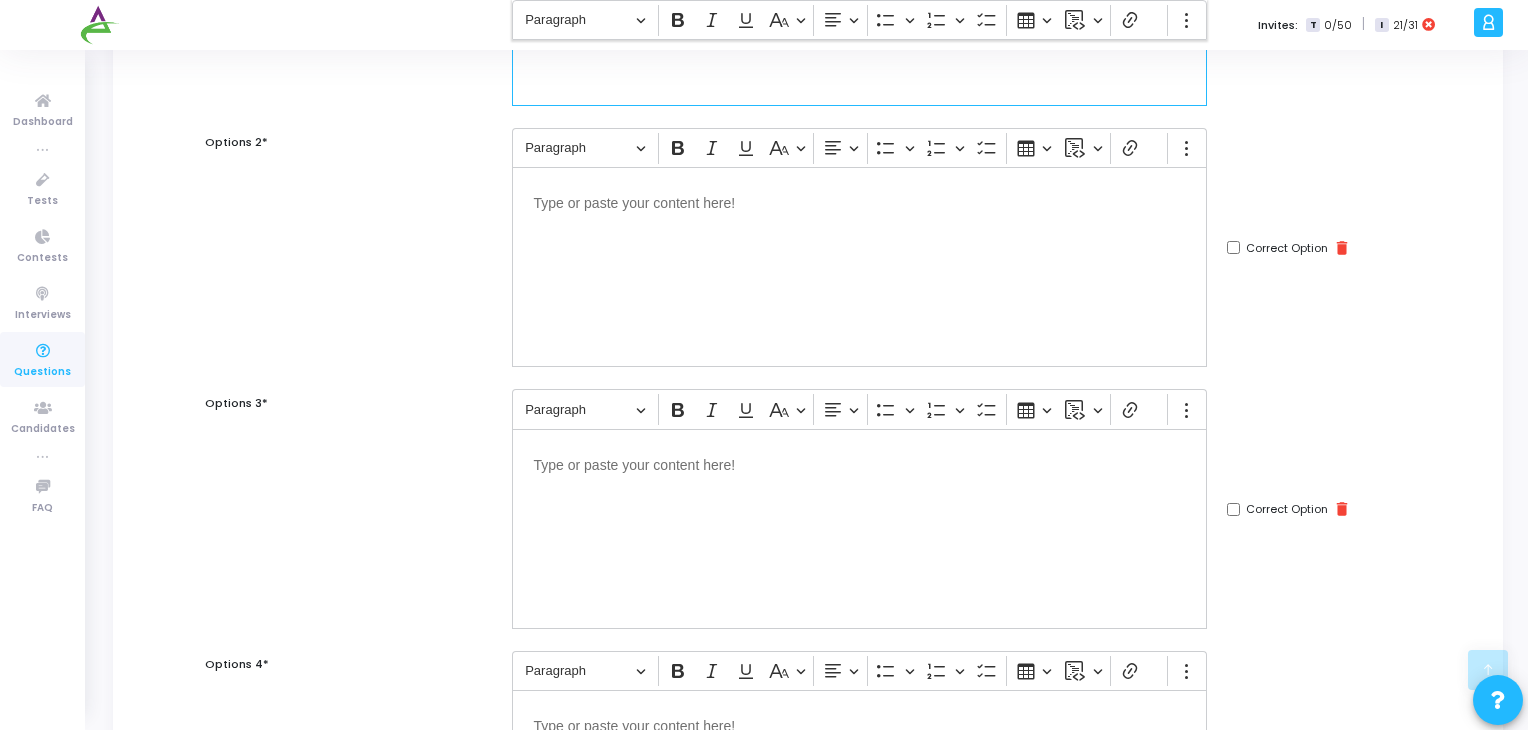 scroll, scrollTop: 402, scrollLeft: 0, axis: vertical 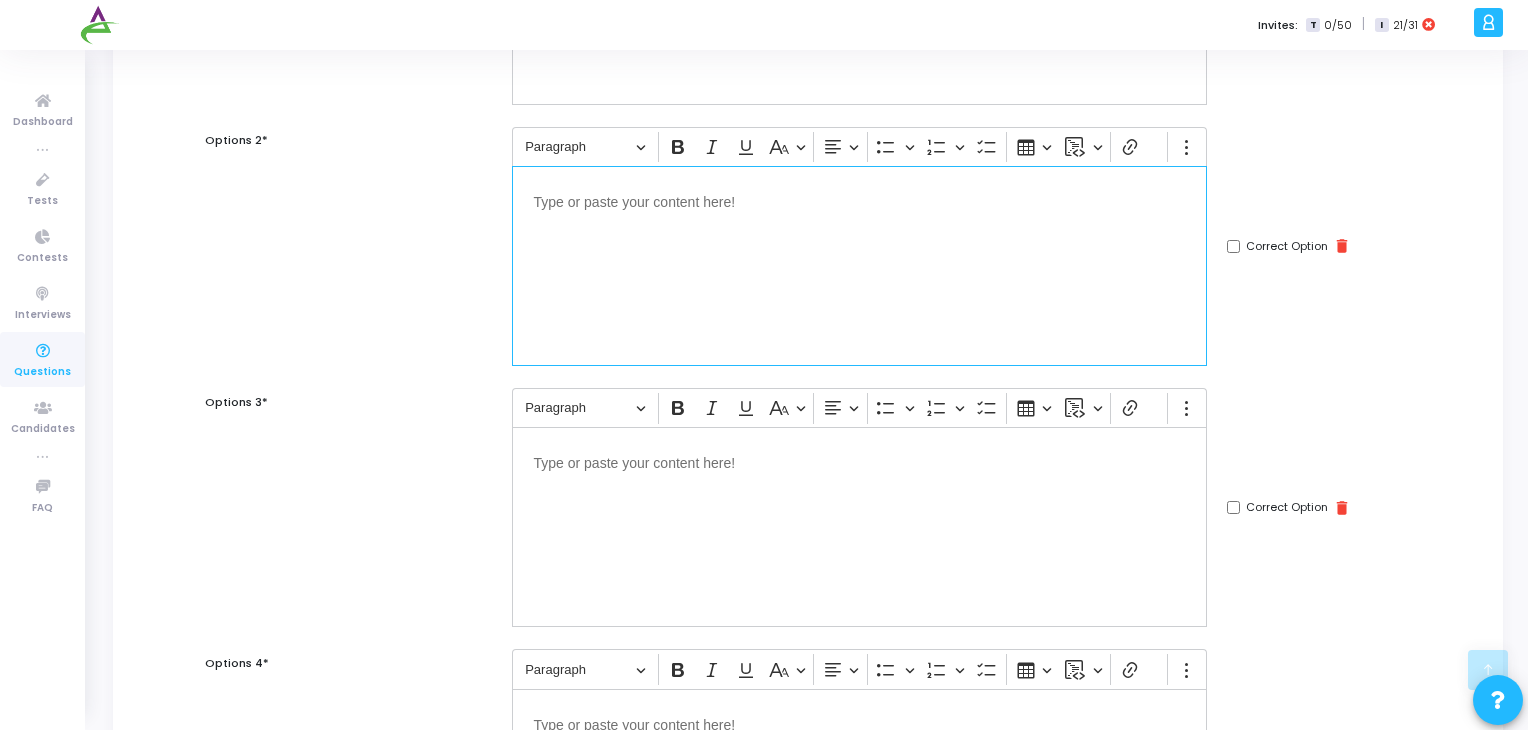 click at bounding box center (859, 266) 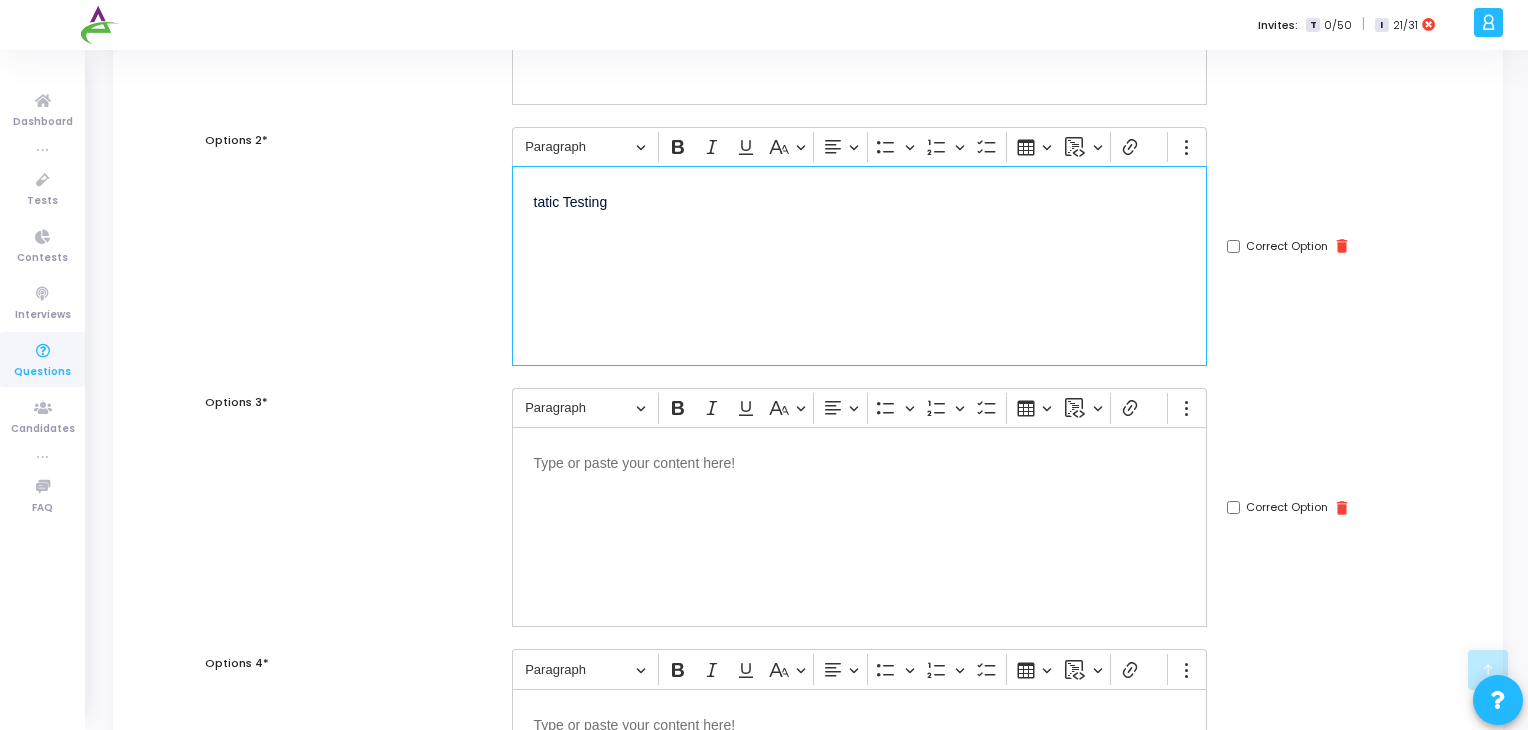 click on "tatic Testing" at bounding box center (859, 200) 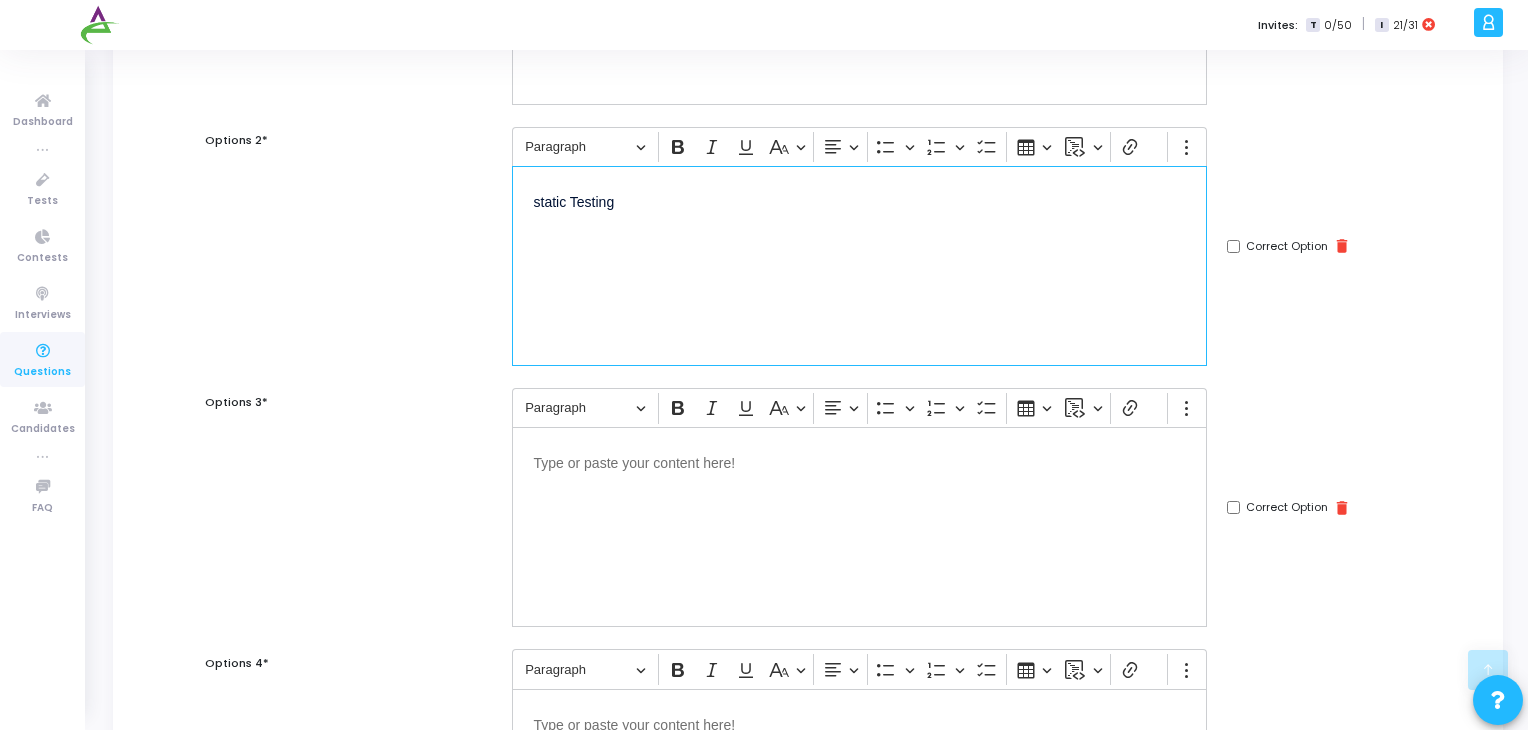 drag, startPoint x: 538, startPoint y: 205, endPoint x: 561, endPoint y: 210, distance: 23.537205 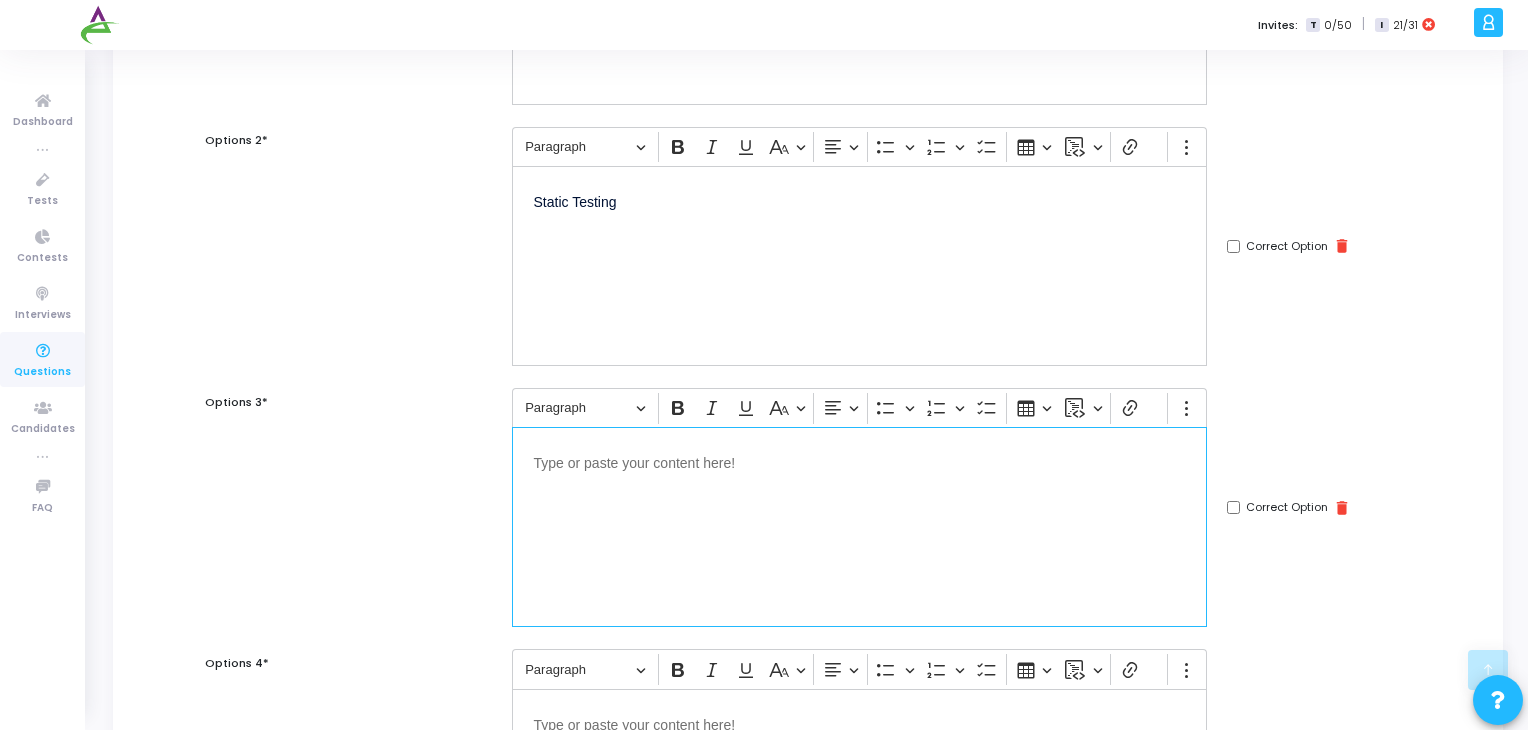 click at bounding box center (859, 527) 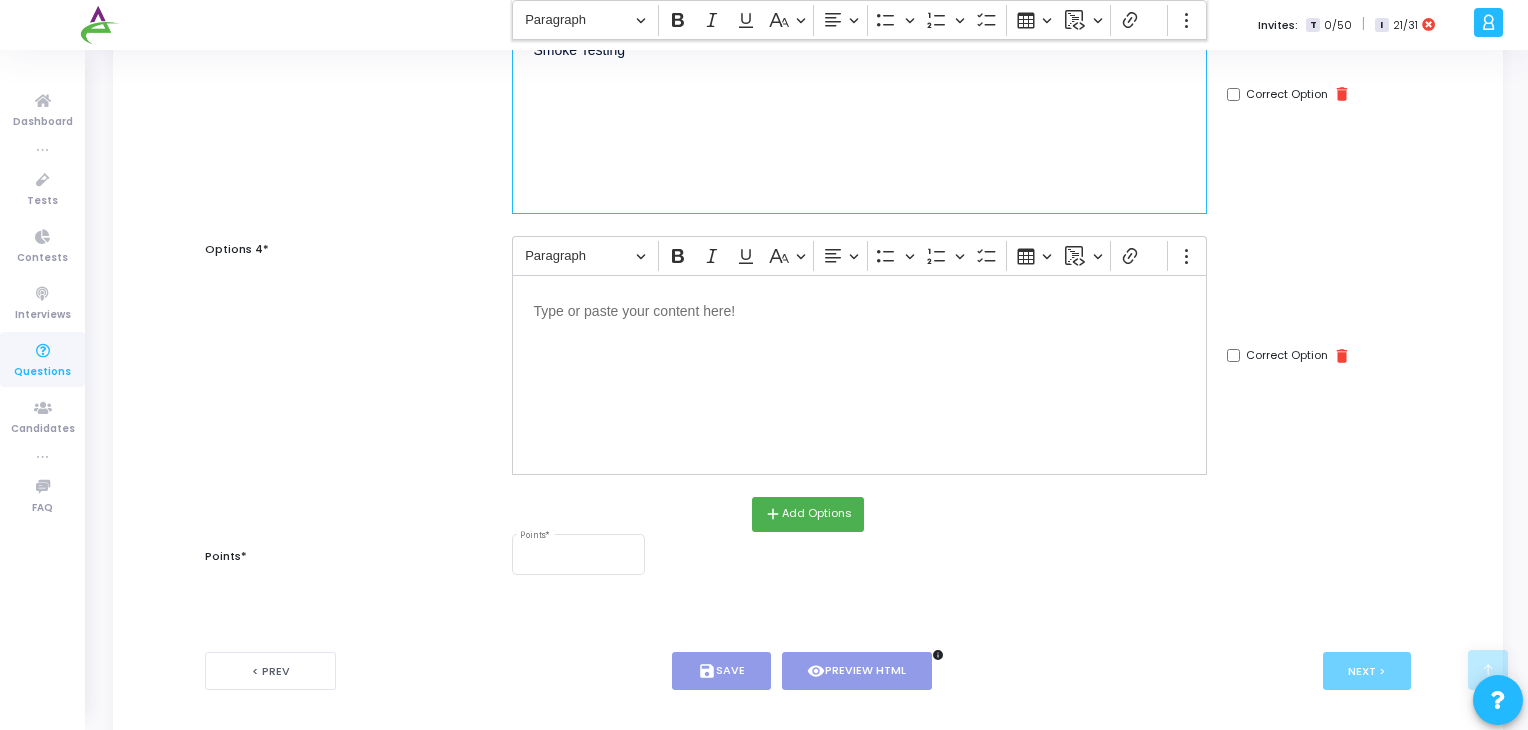 scroll, scrollTop: 834, scrollLeft: 0, axis: vertical 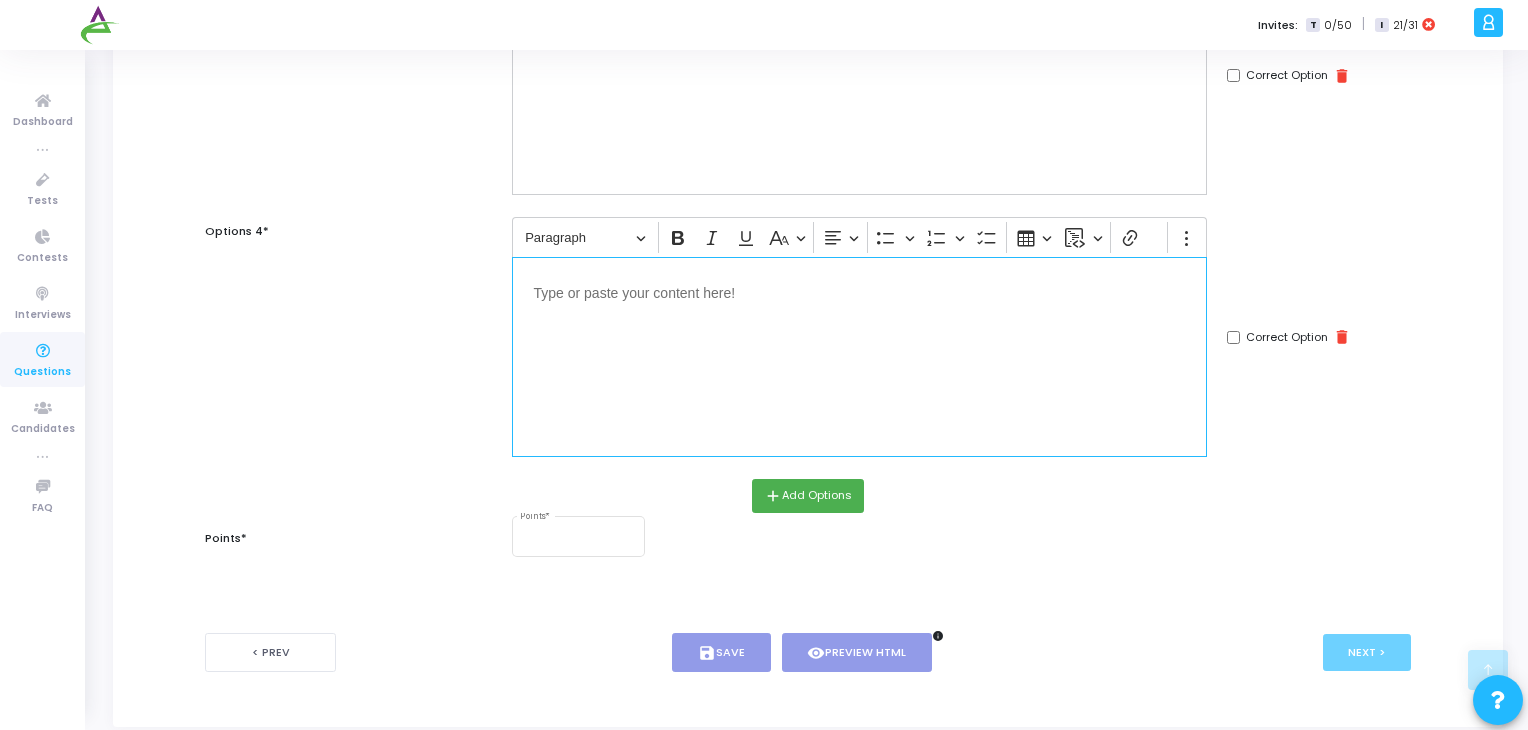 click at bounding box center [859, 357] 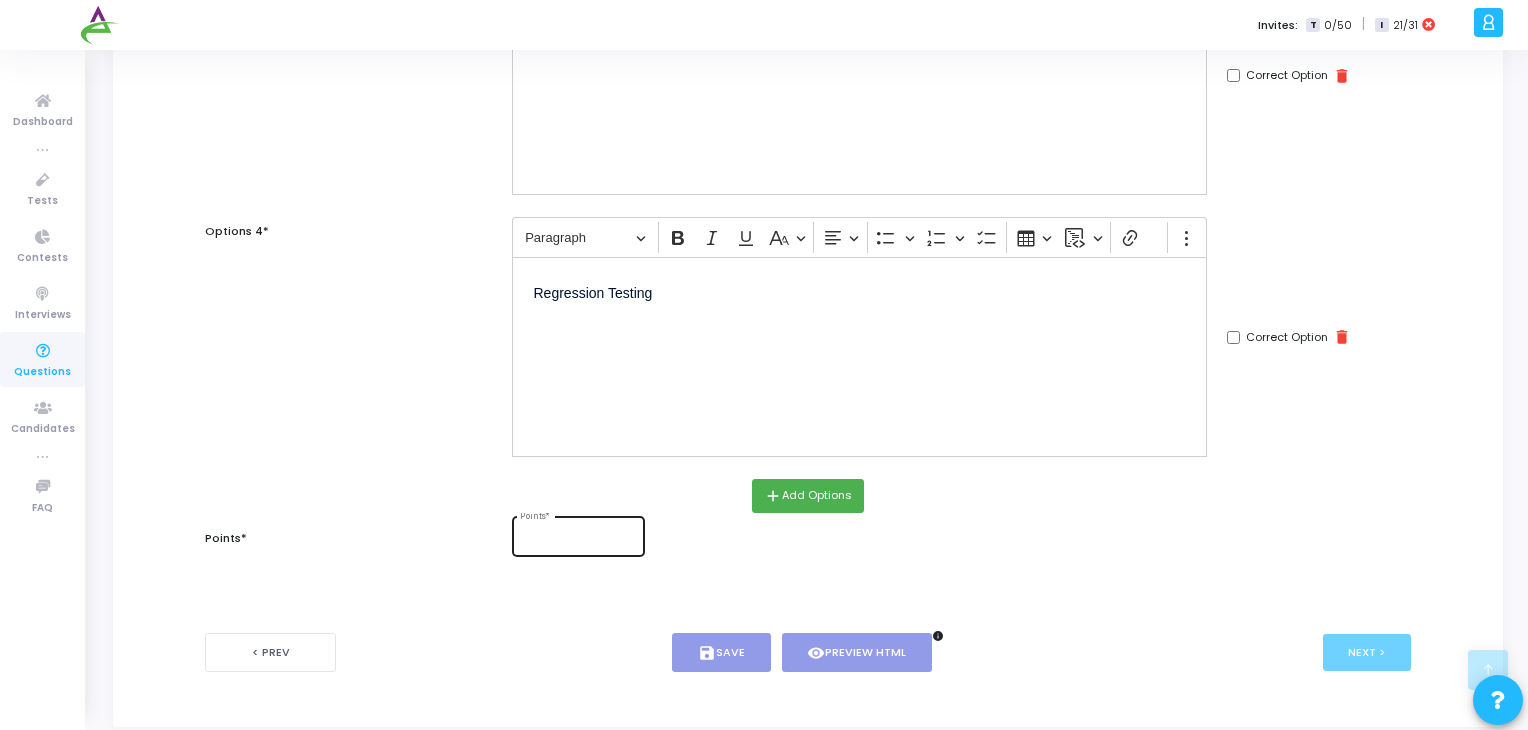 click on "Points  *" at bounding box center [578, 534] 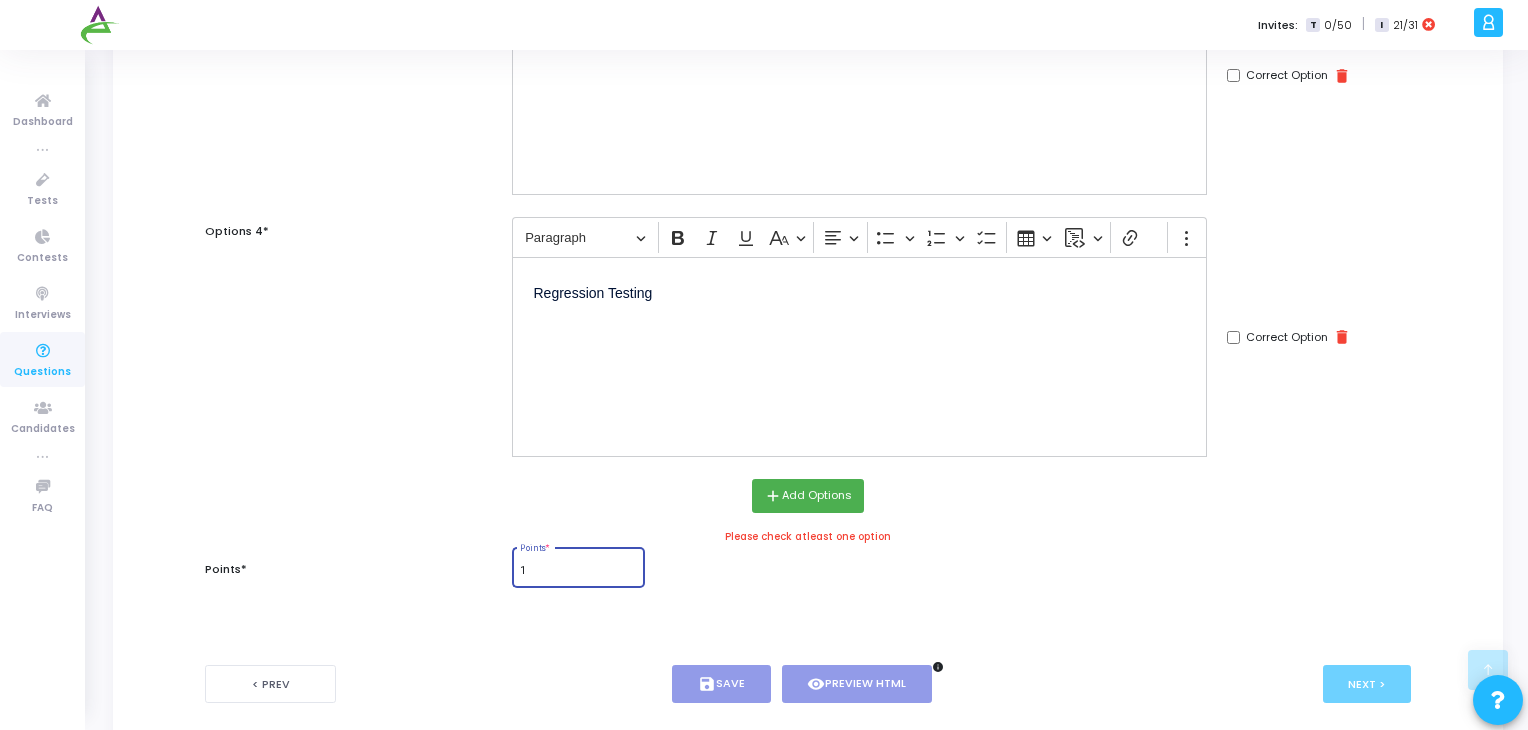 type on "1" 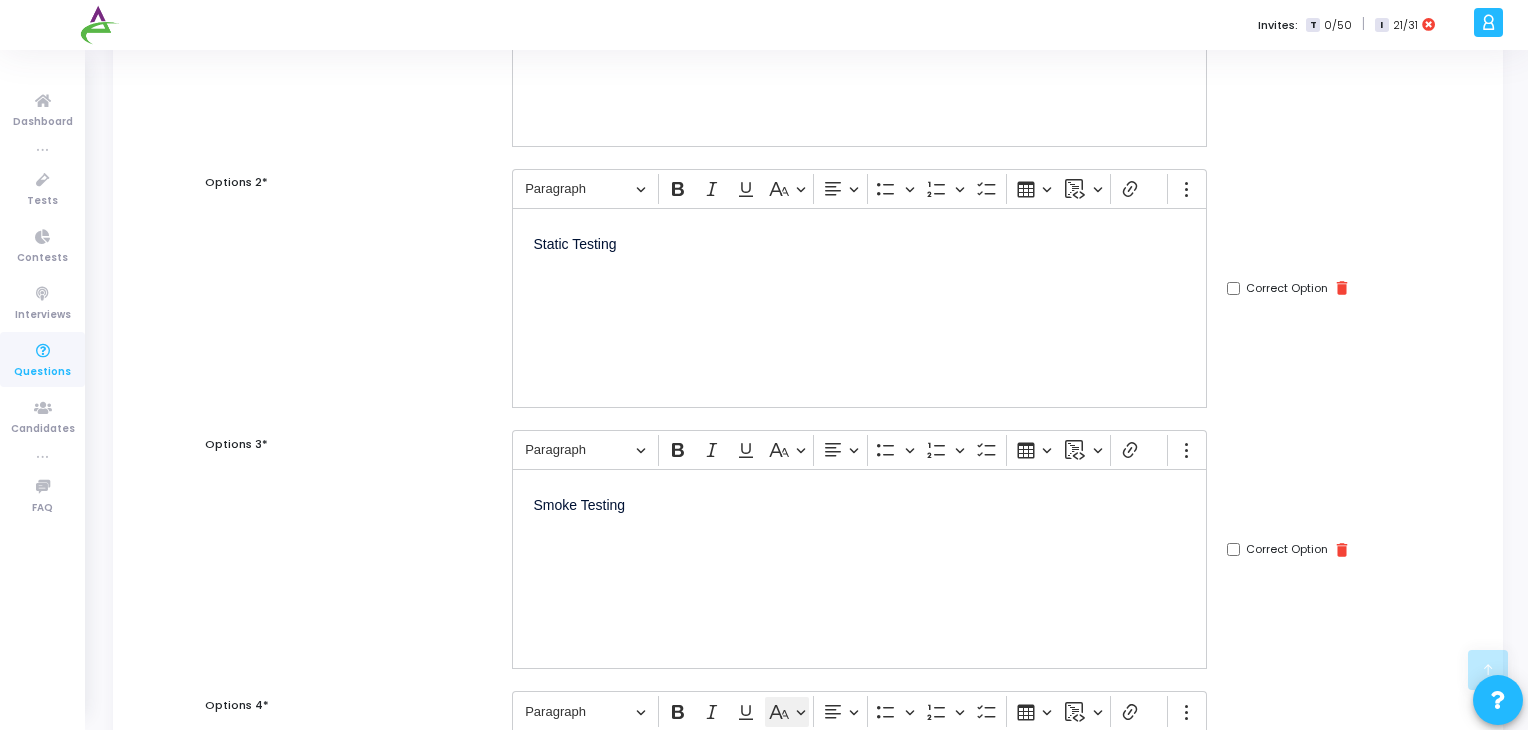 scroll, scrollTop: 320, scrollLeft: 0, axis: vertical 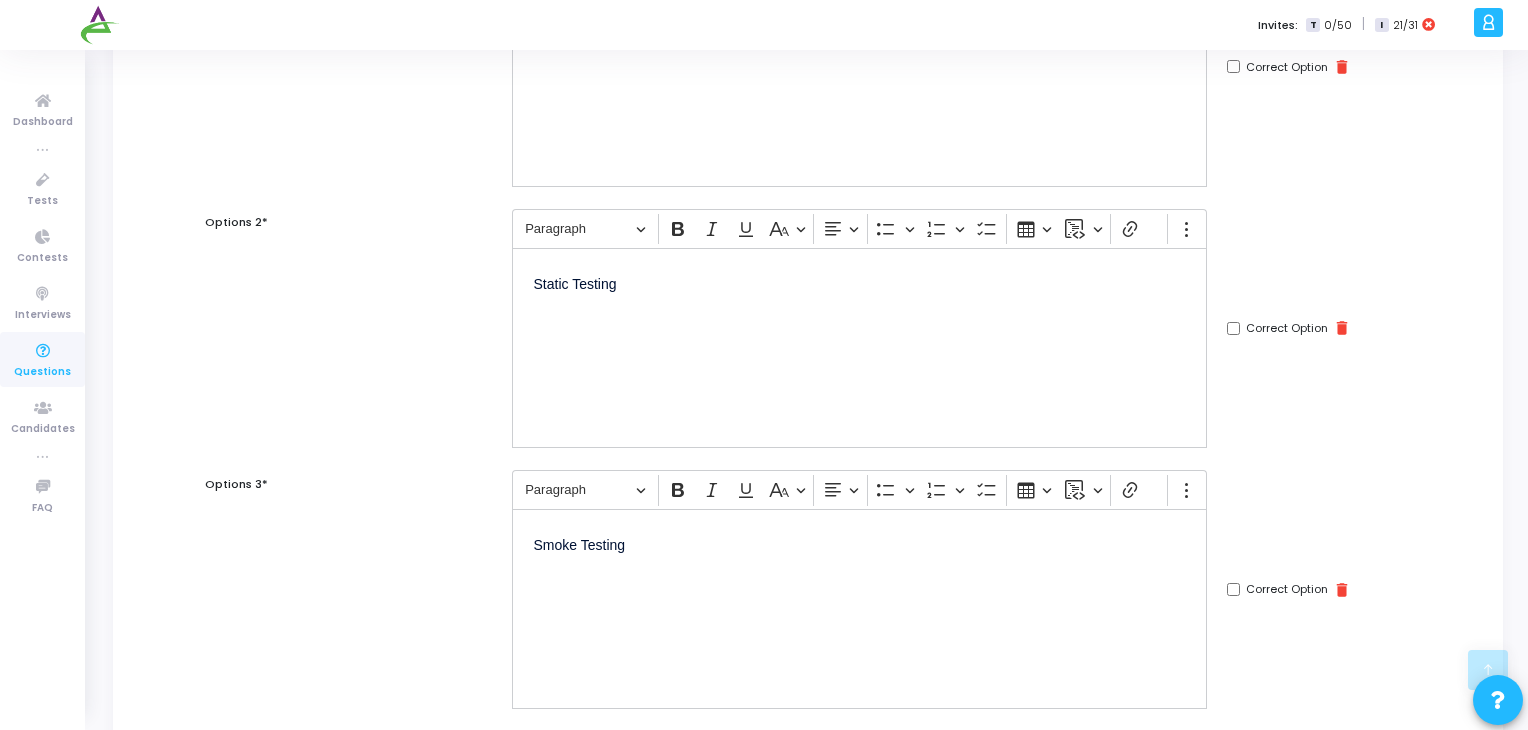 click on "Correct Option" at bounding box center (1233, 66) 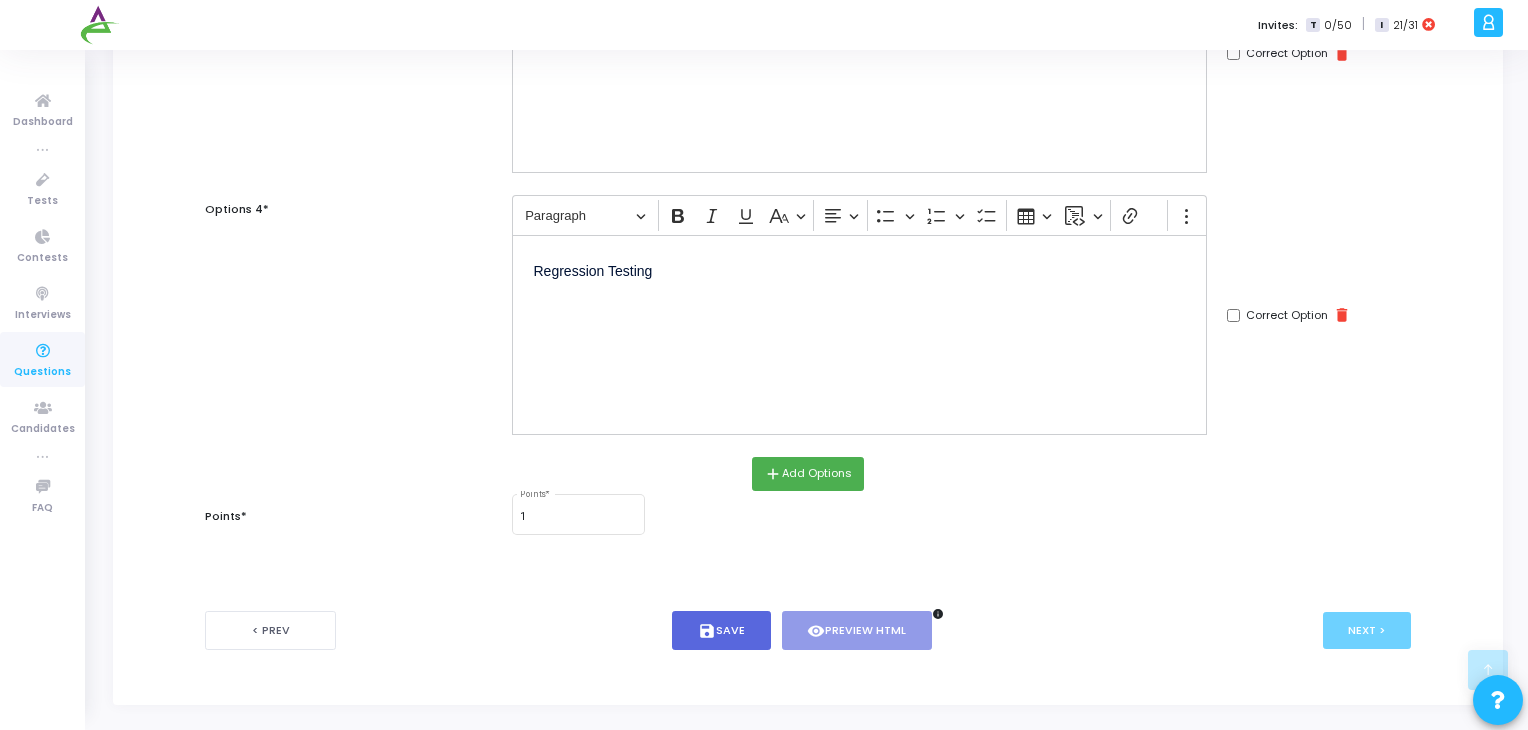scroll, scrollTop: 856, scrollLeft: 0, axis: vertical 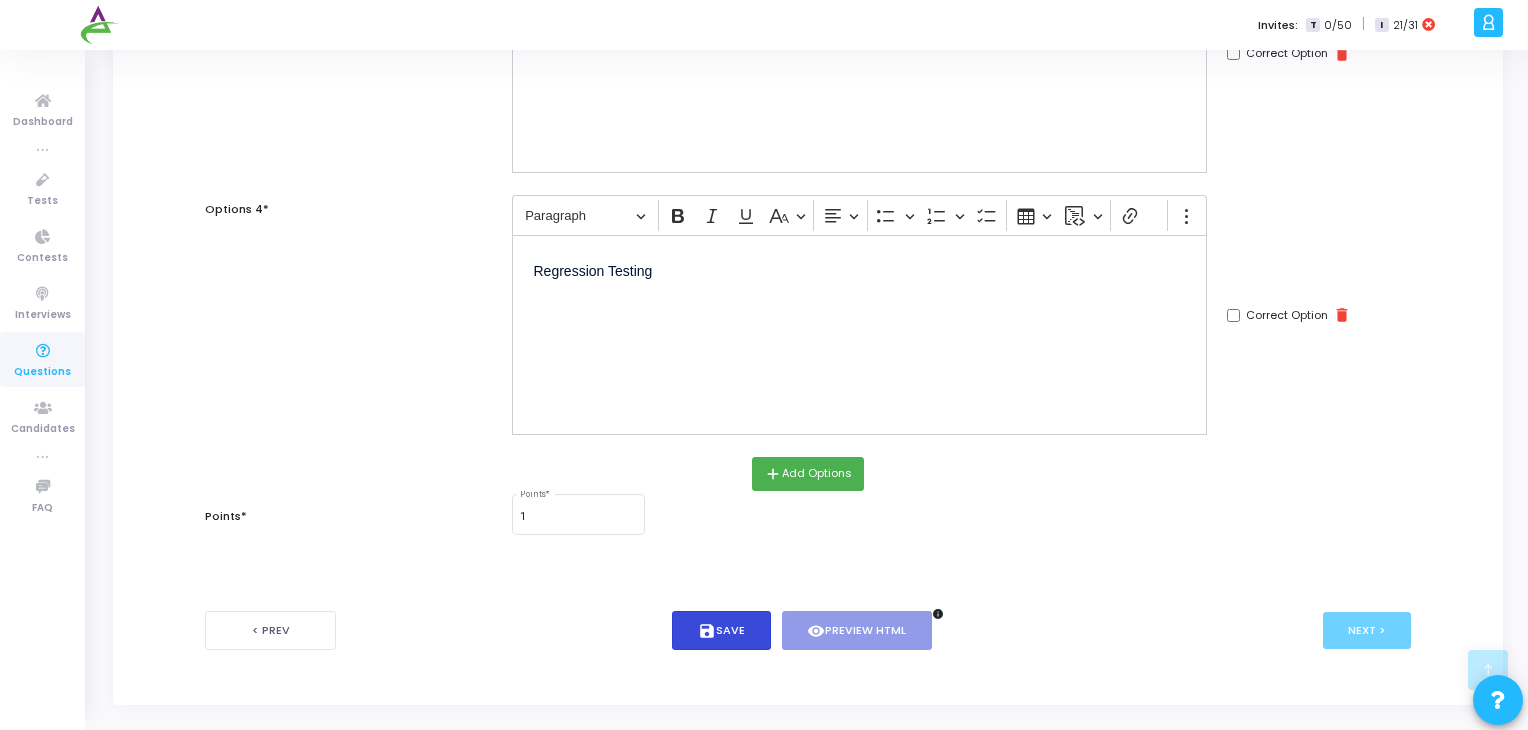 click on "save  Save" at bounding box center (721, 630) 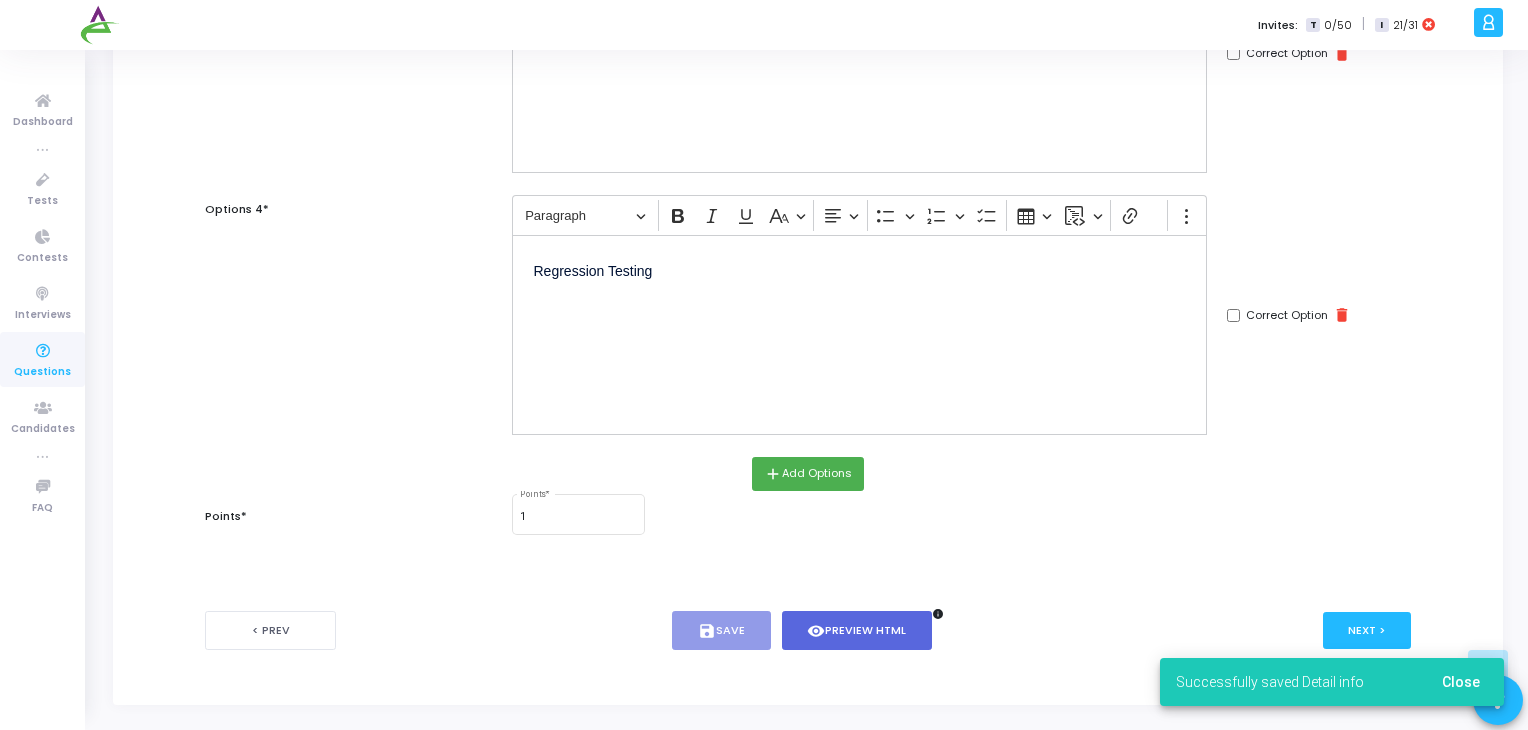 click on "Successfully saved Detail info Close" at bounding box center (1332, 682) 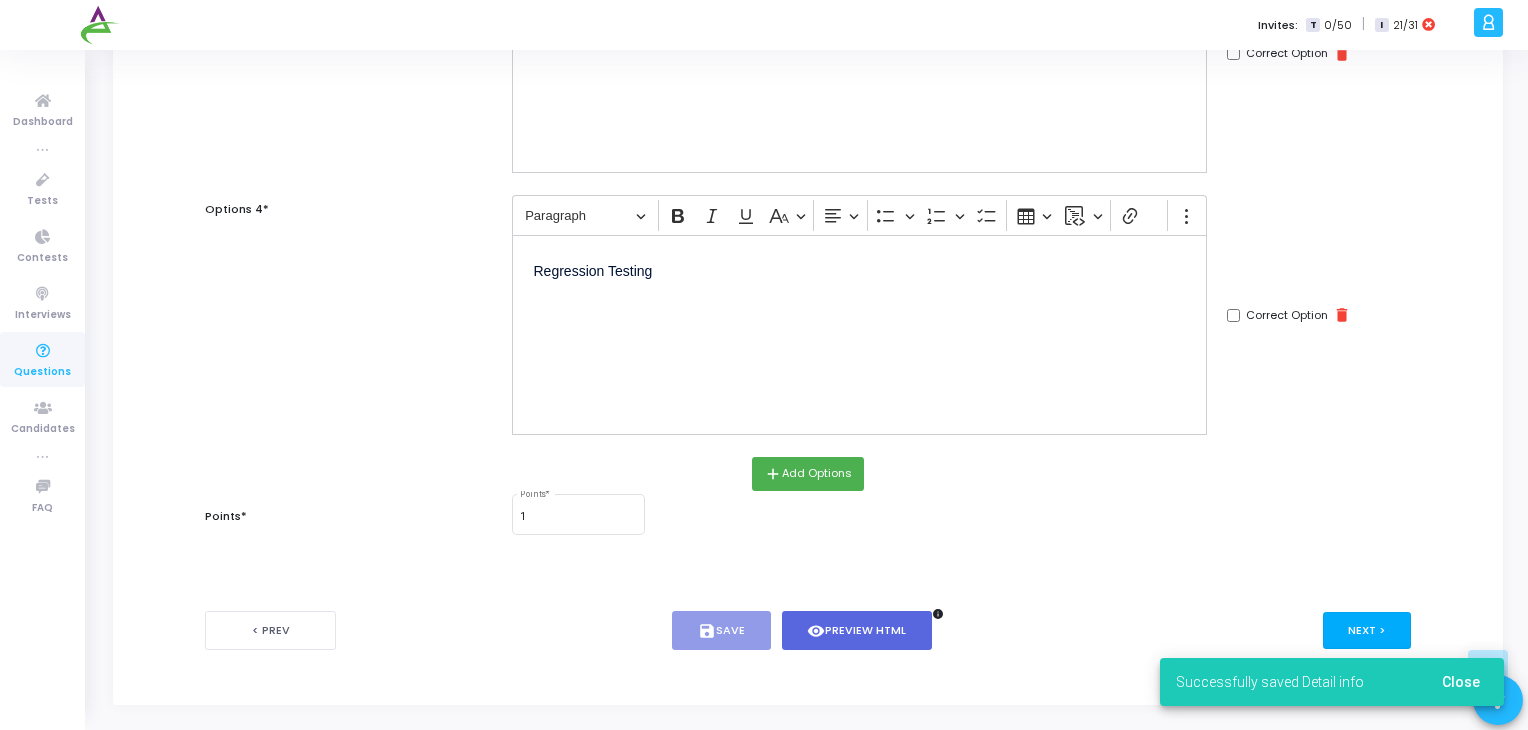click on "Next >" at bounding box center [1367, 630] 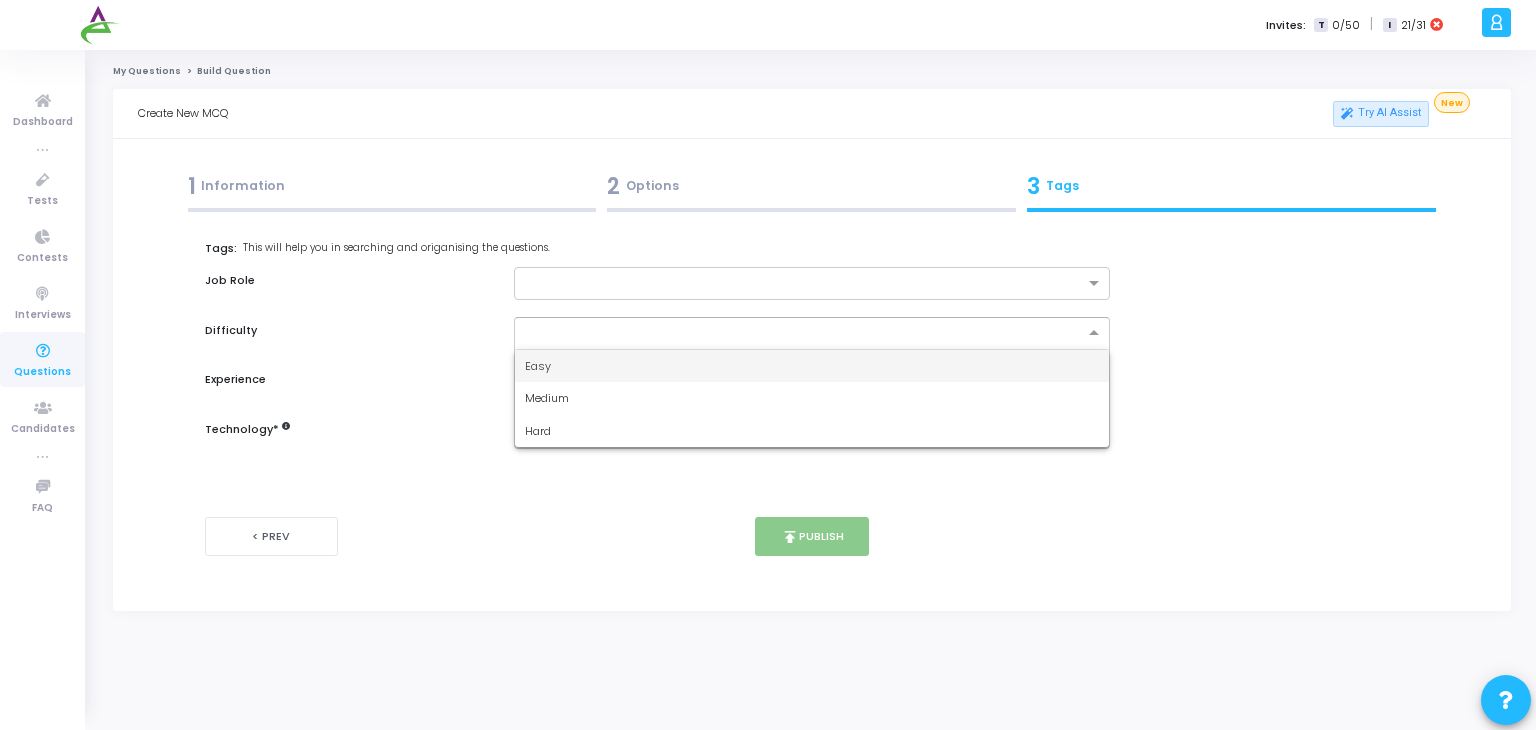 click at bounding box center [792, 331] 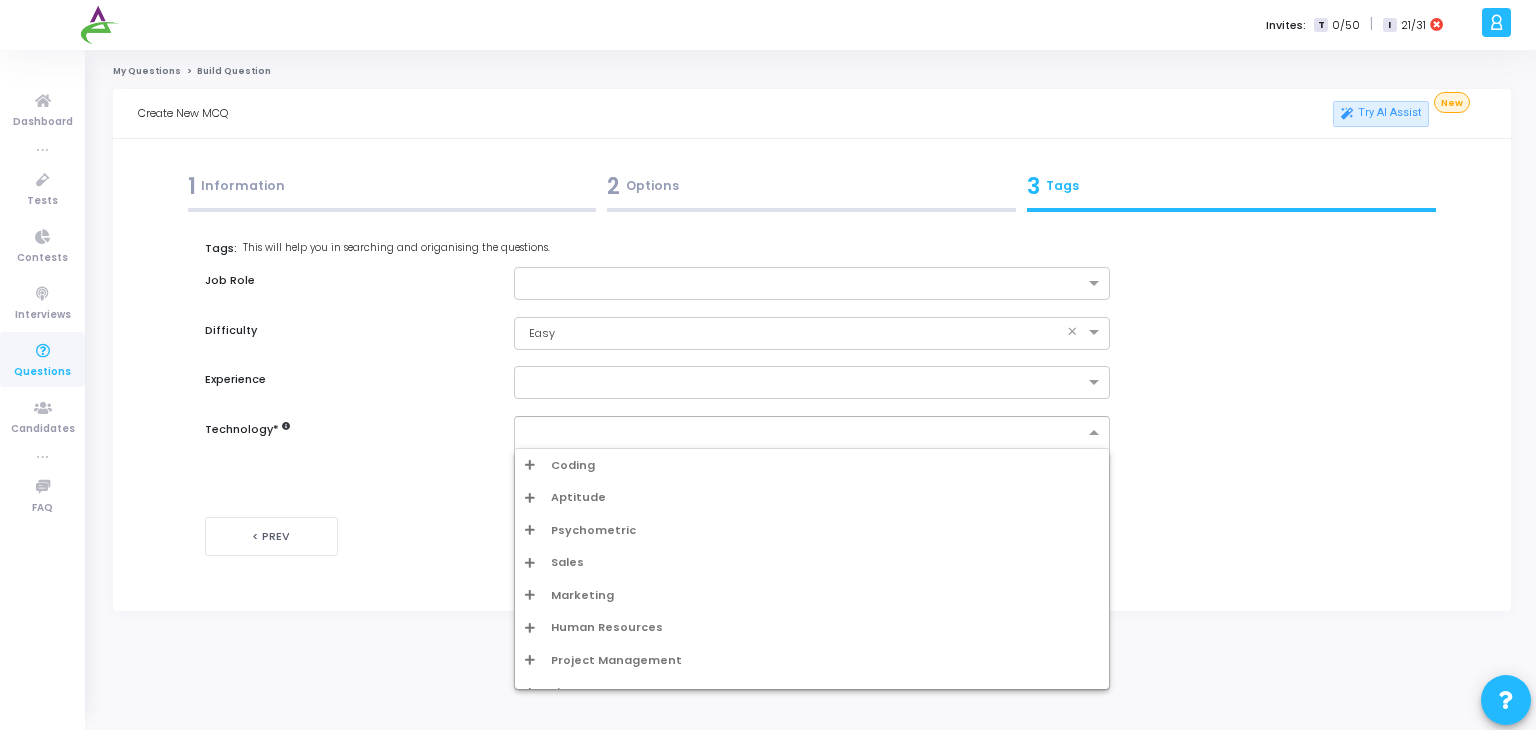click at bounding box center (803, 435) 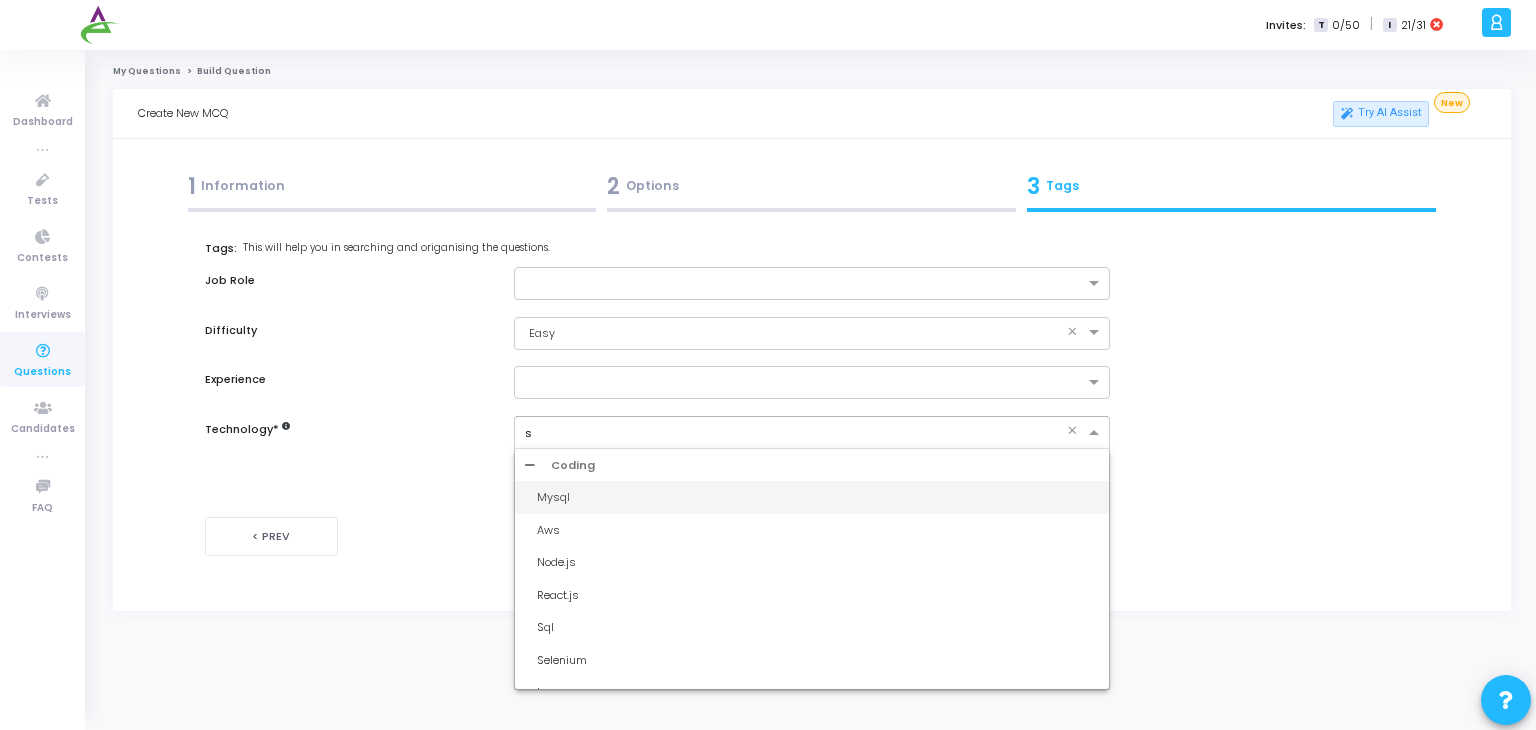 type on "so" 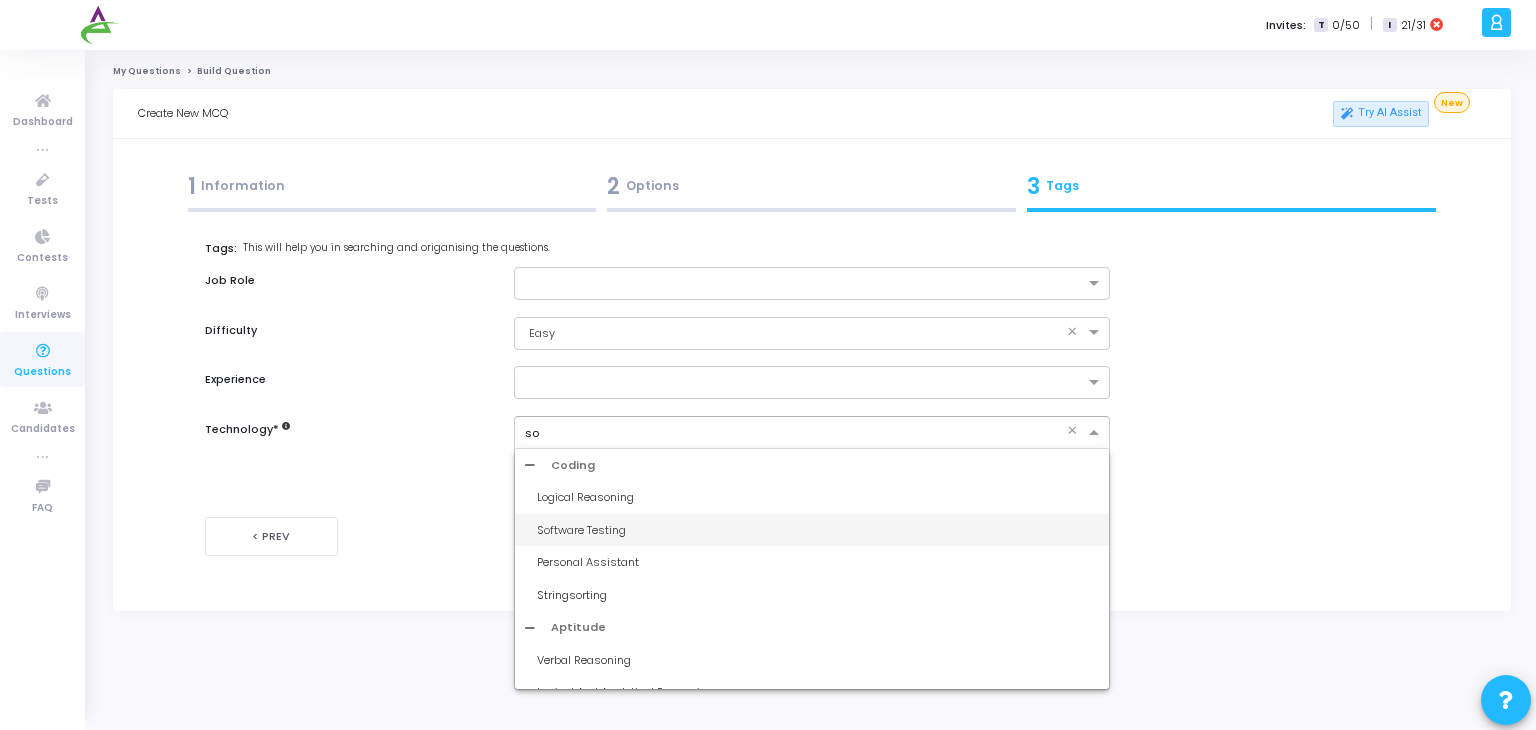 click on "Software Testing" at bounding box center [818, 530] 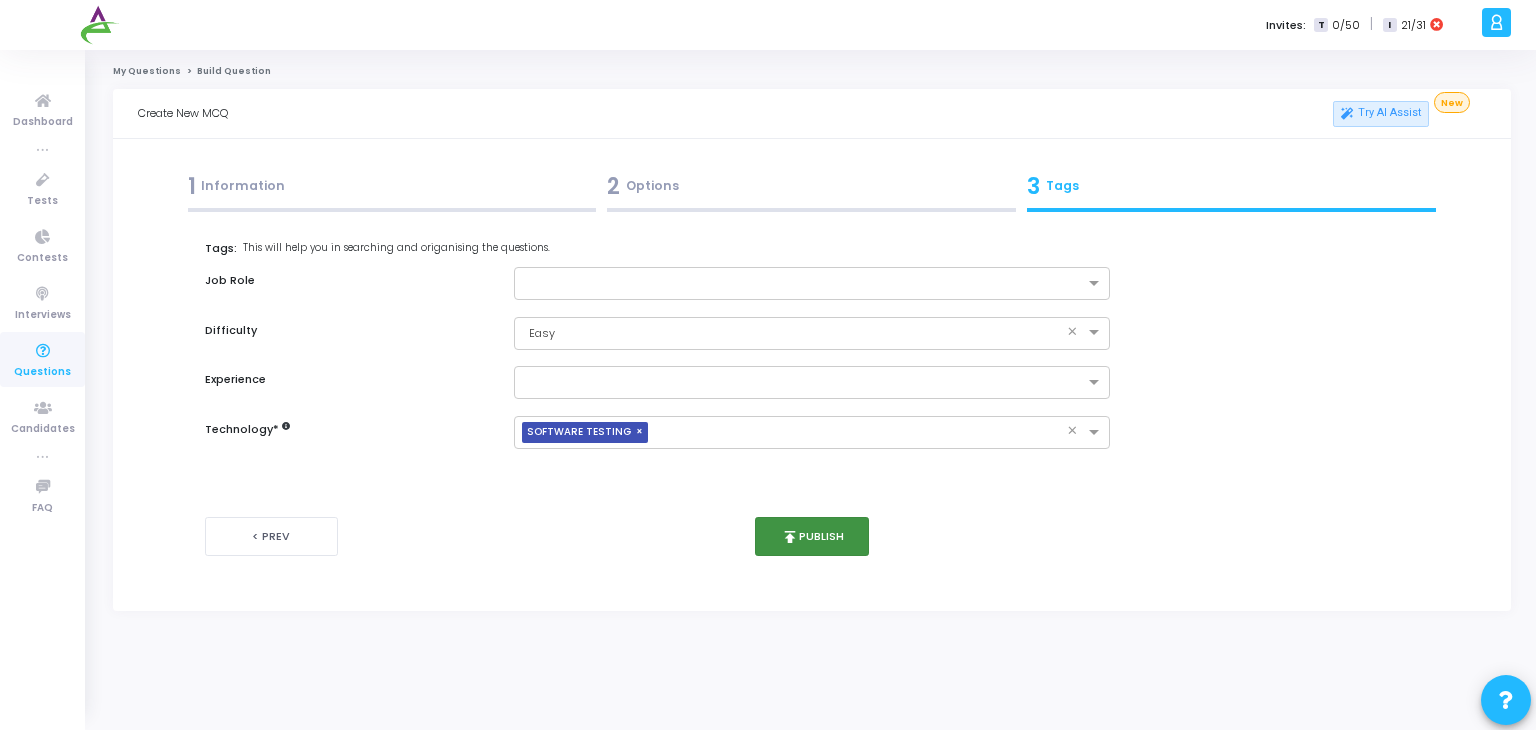 drag, startPoint x: 801, startPoint y: 554, endPoint x: 828, endPoint y: 542, distance: 29.546574 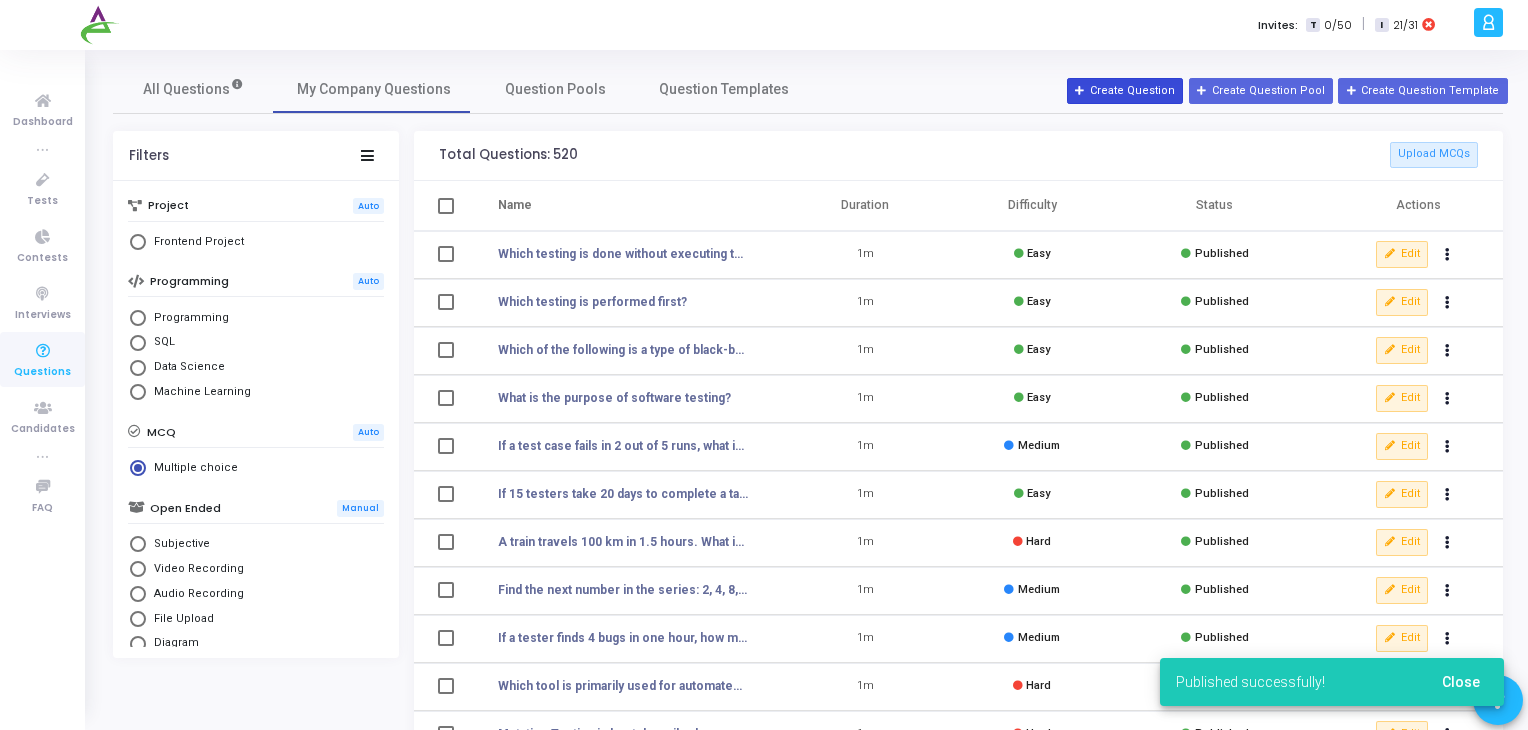 click on "Create Question" at bounding box center [1125, 91] 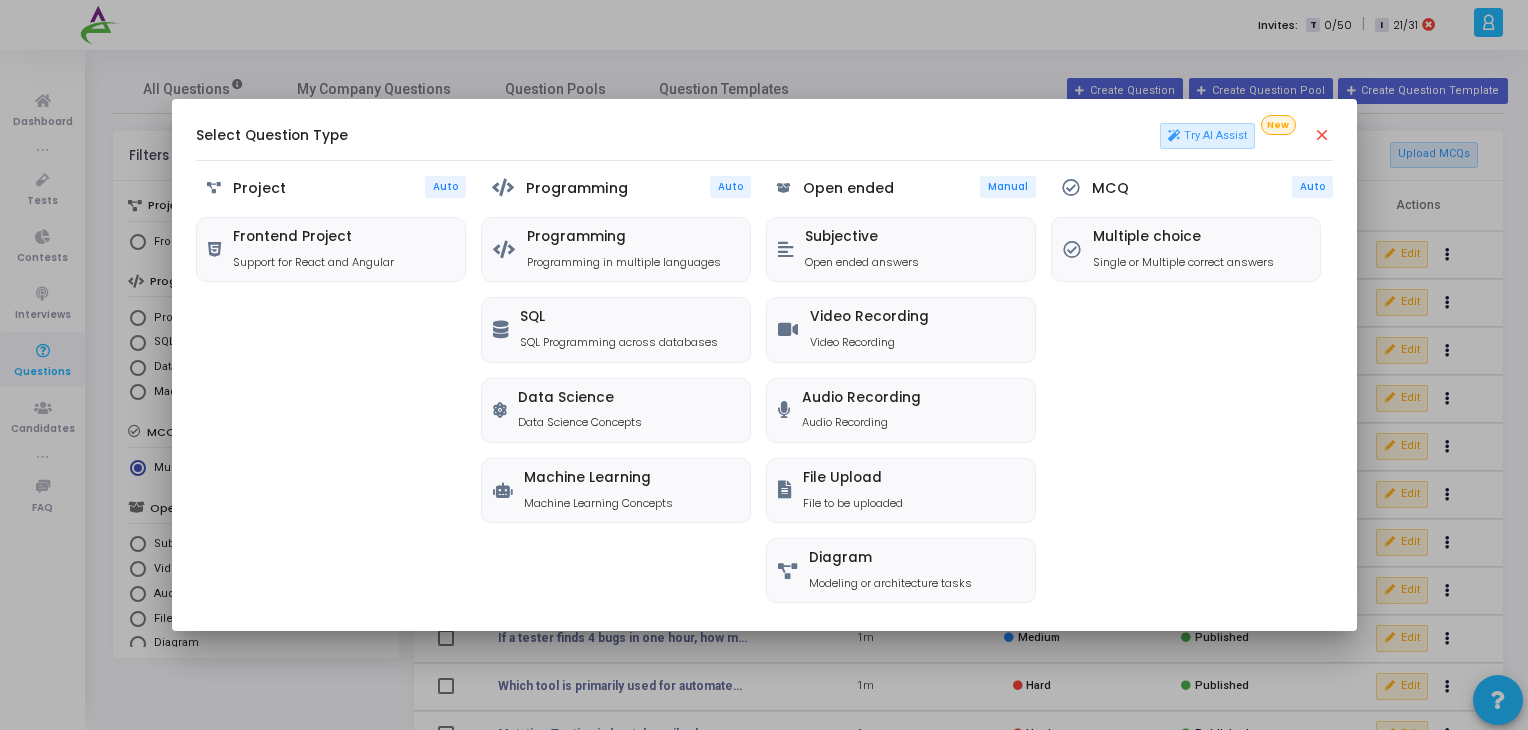 click on "close" at bounding box center [1323, 136] 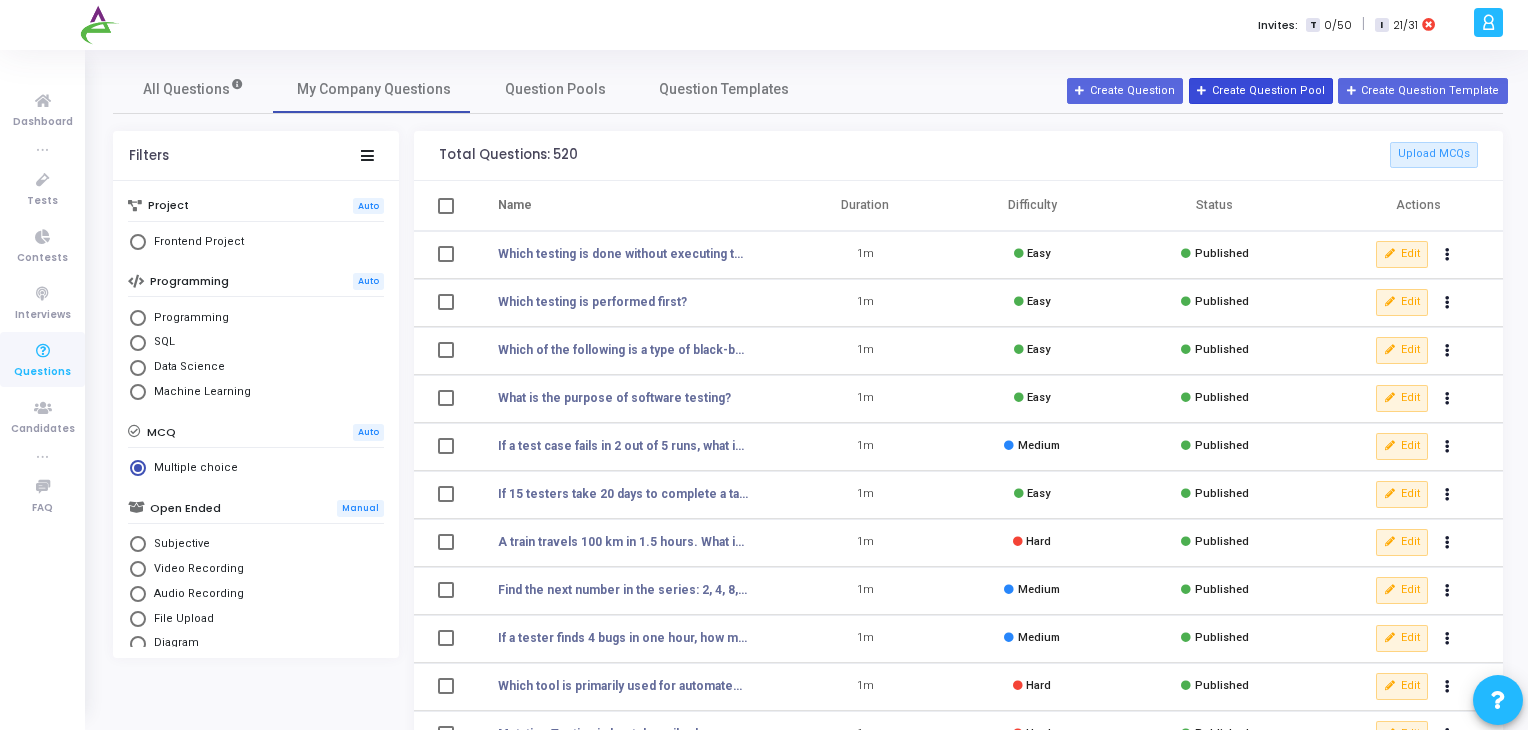 click on "Create Question Pool" at bounding box center (1261, 91) 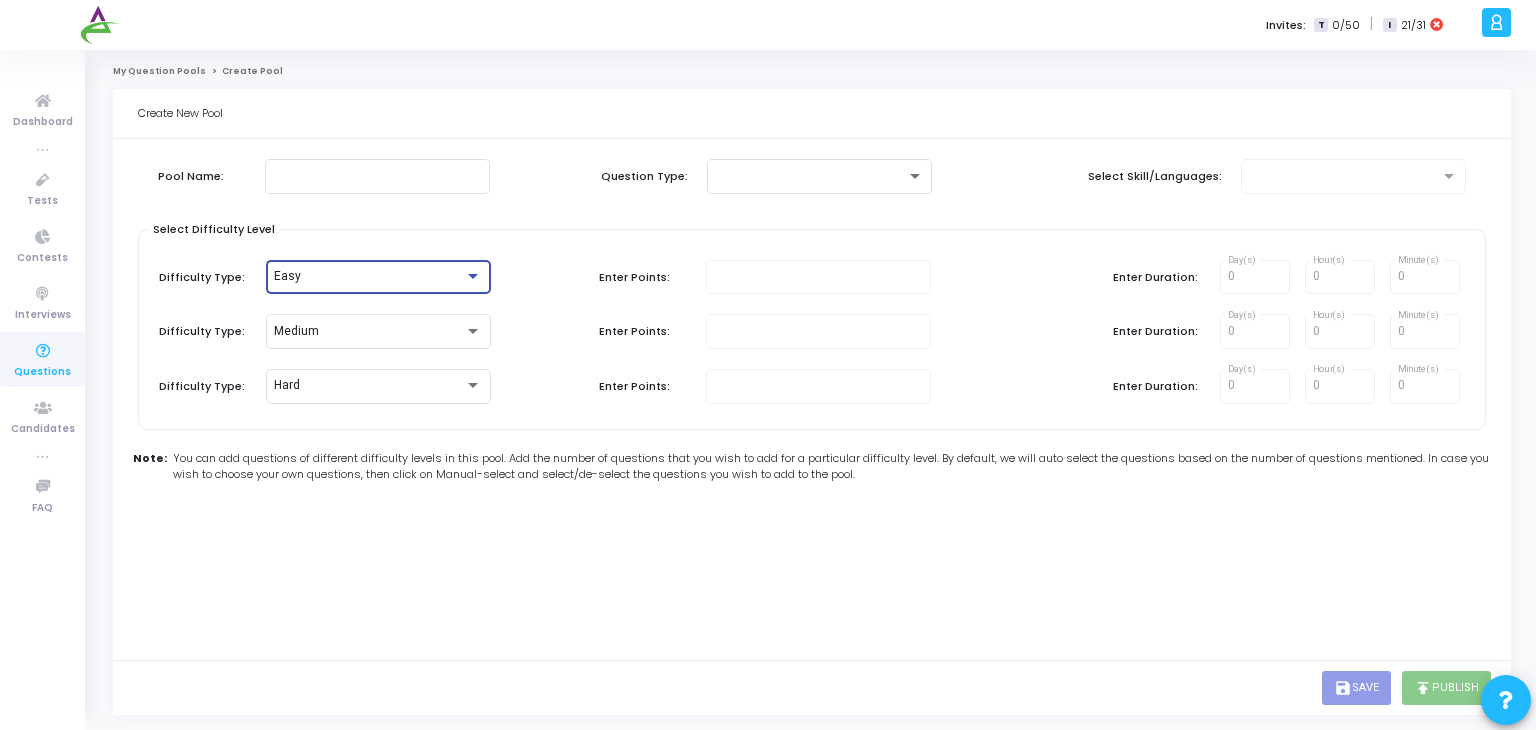click on "Easy" at bounding box center (369, 277) 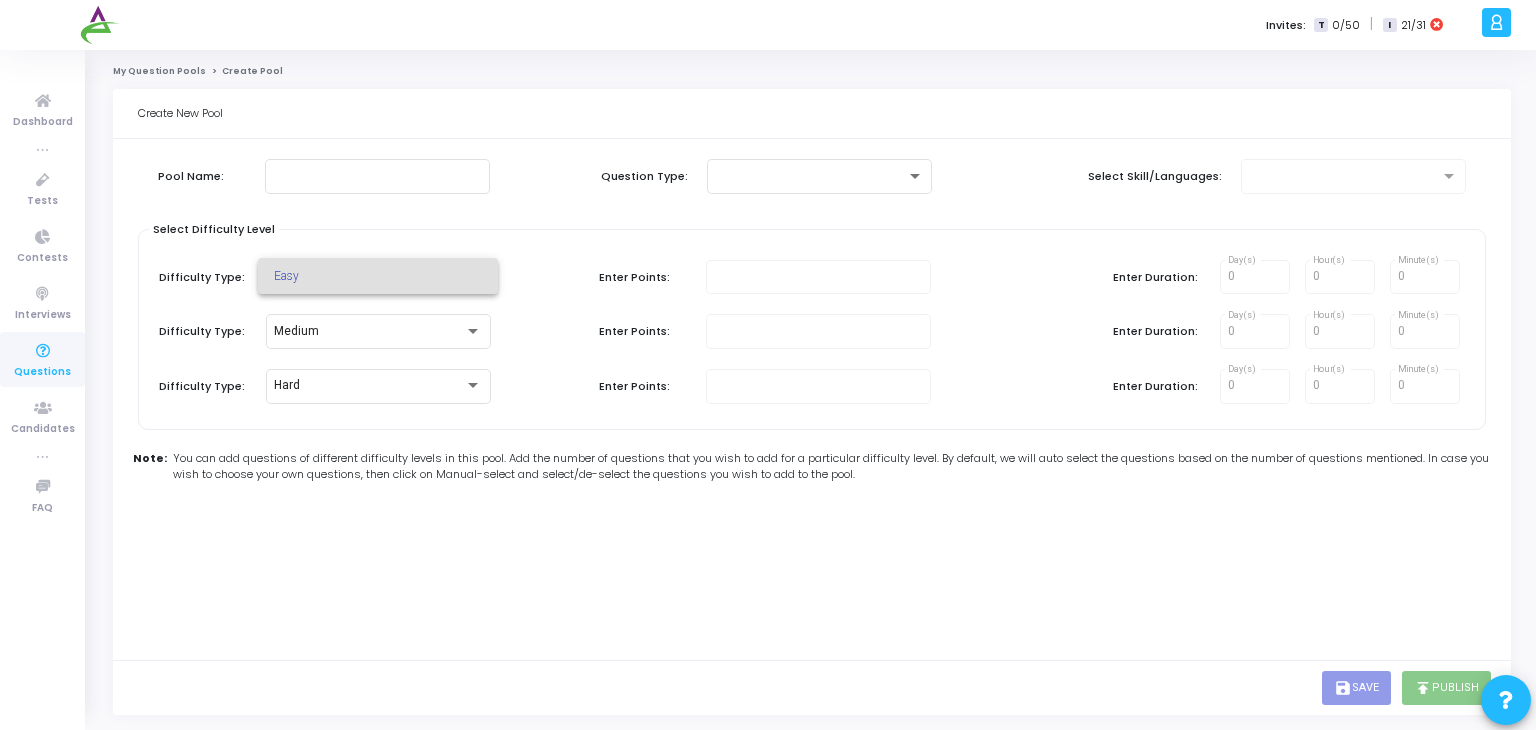 click at bounding box center (768, 365) 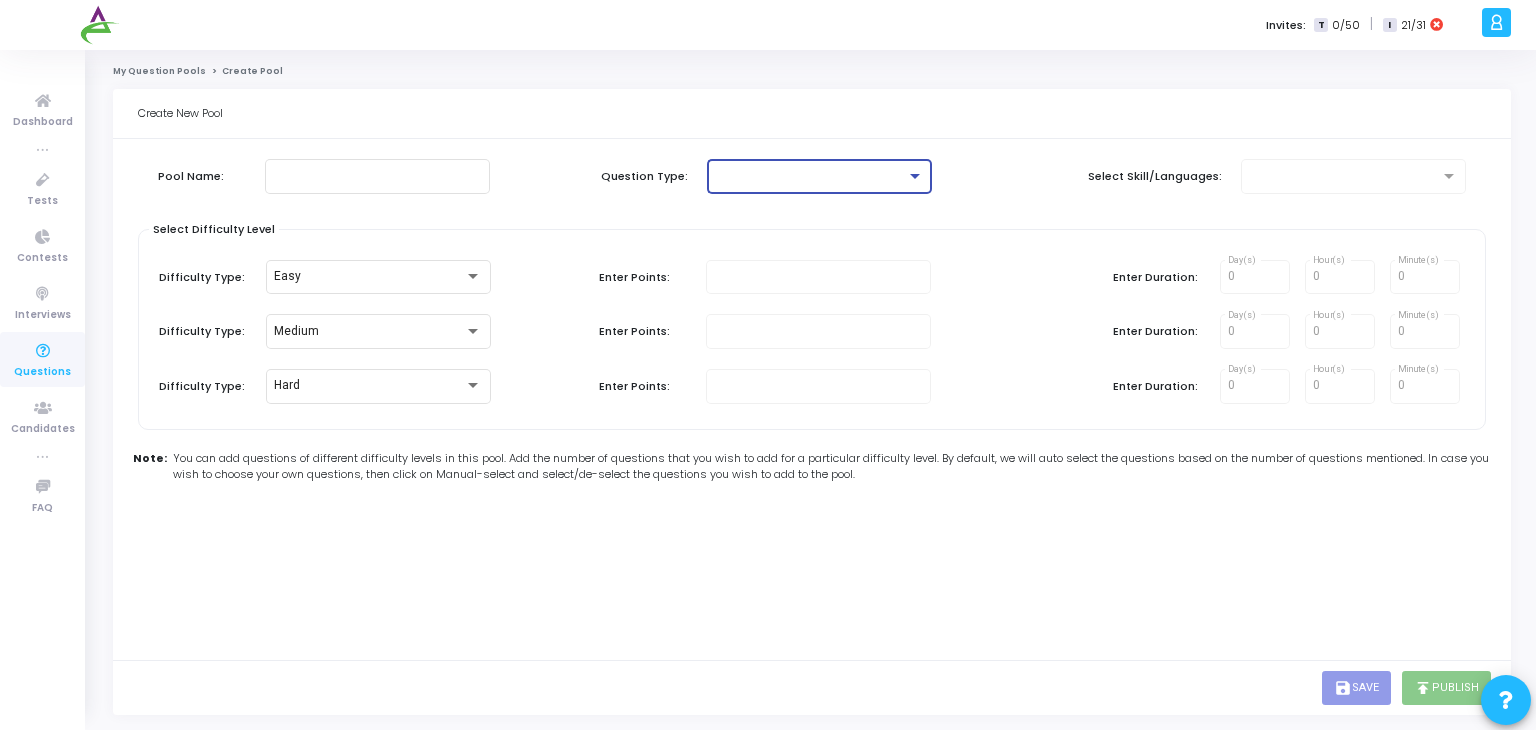 click at bounding box center (810, 176) 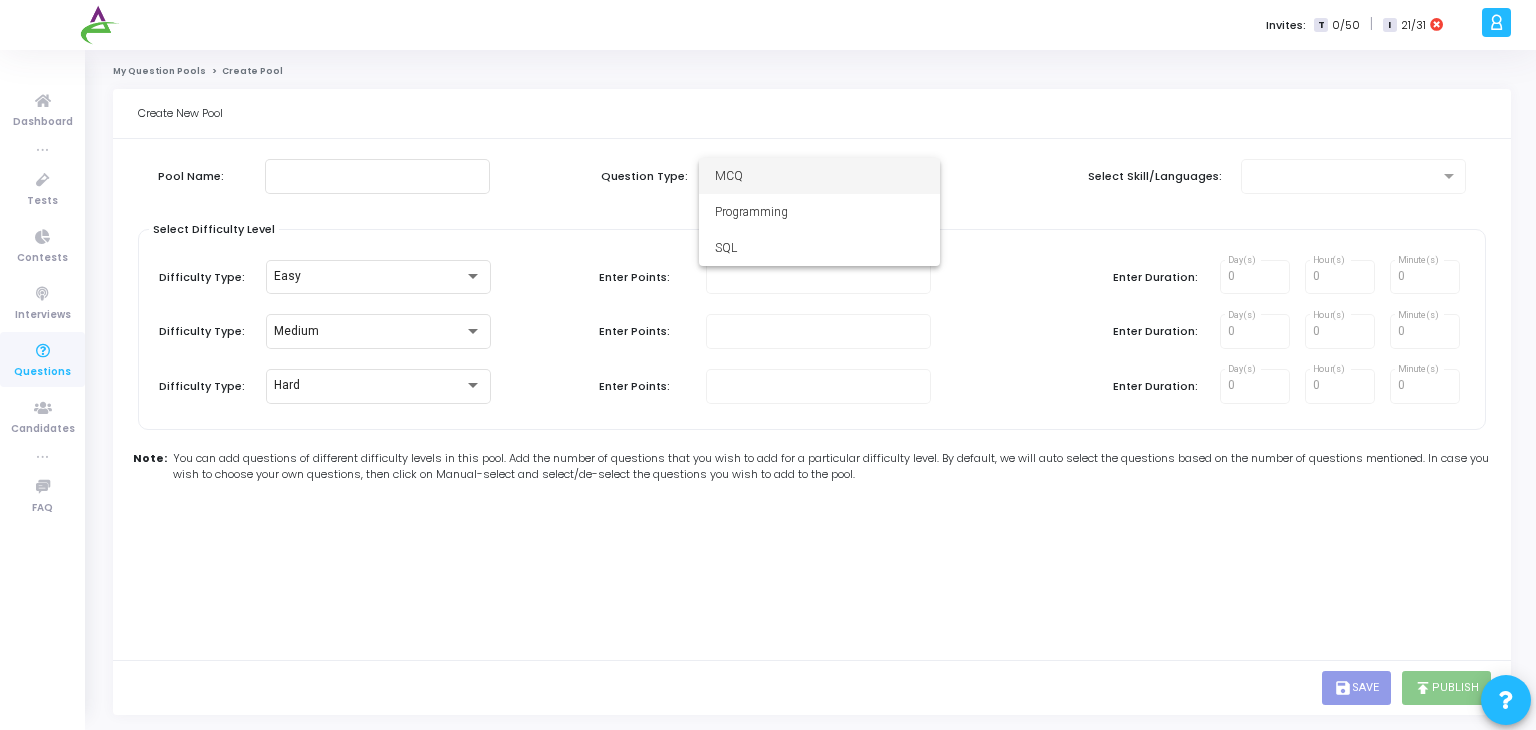 click on "MCQ" at bounding box center (819, 176) 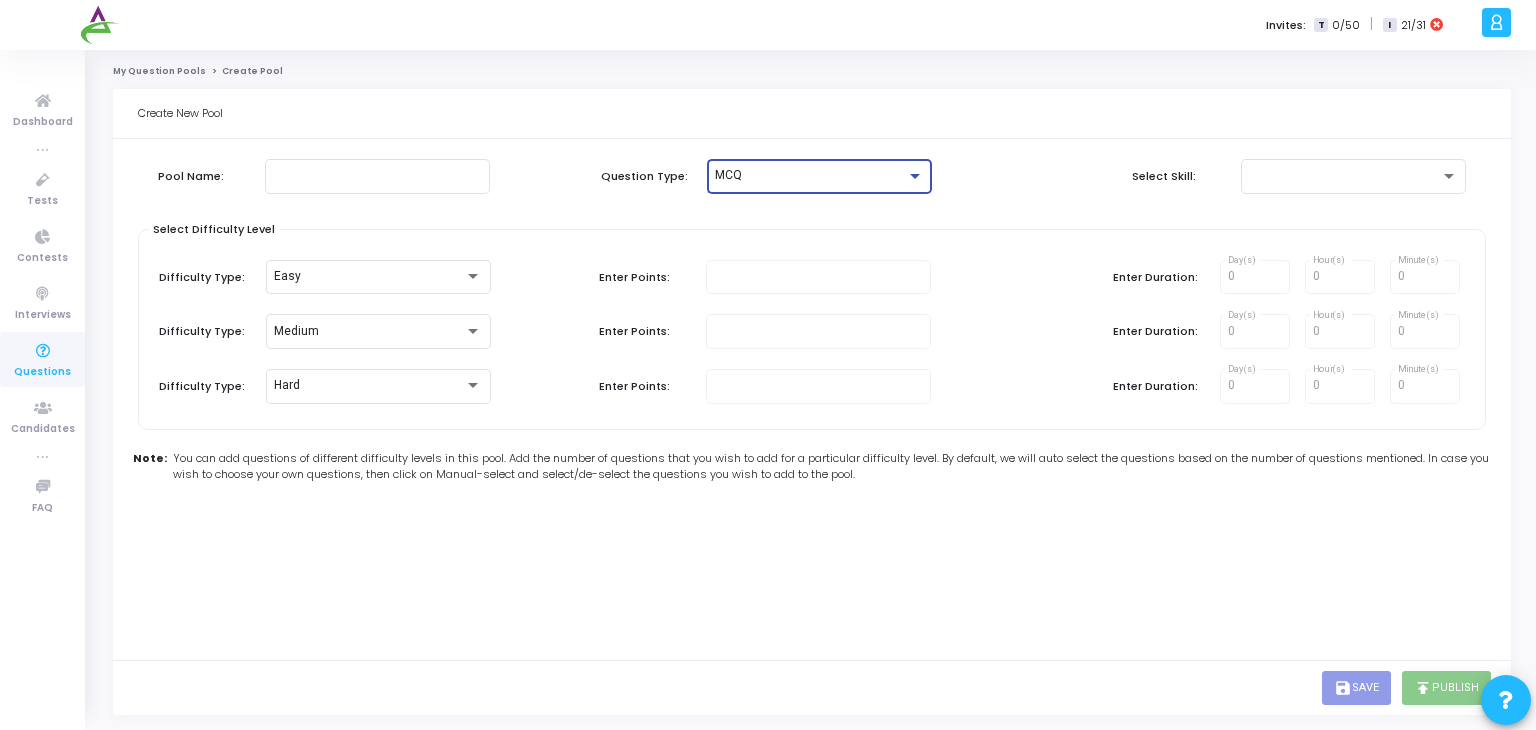 click on "MCQ" at bounding box center (810, 176) 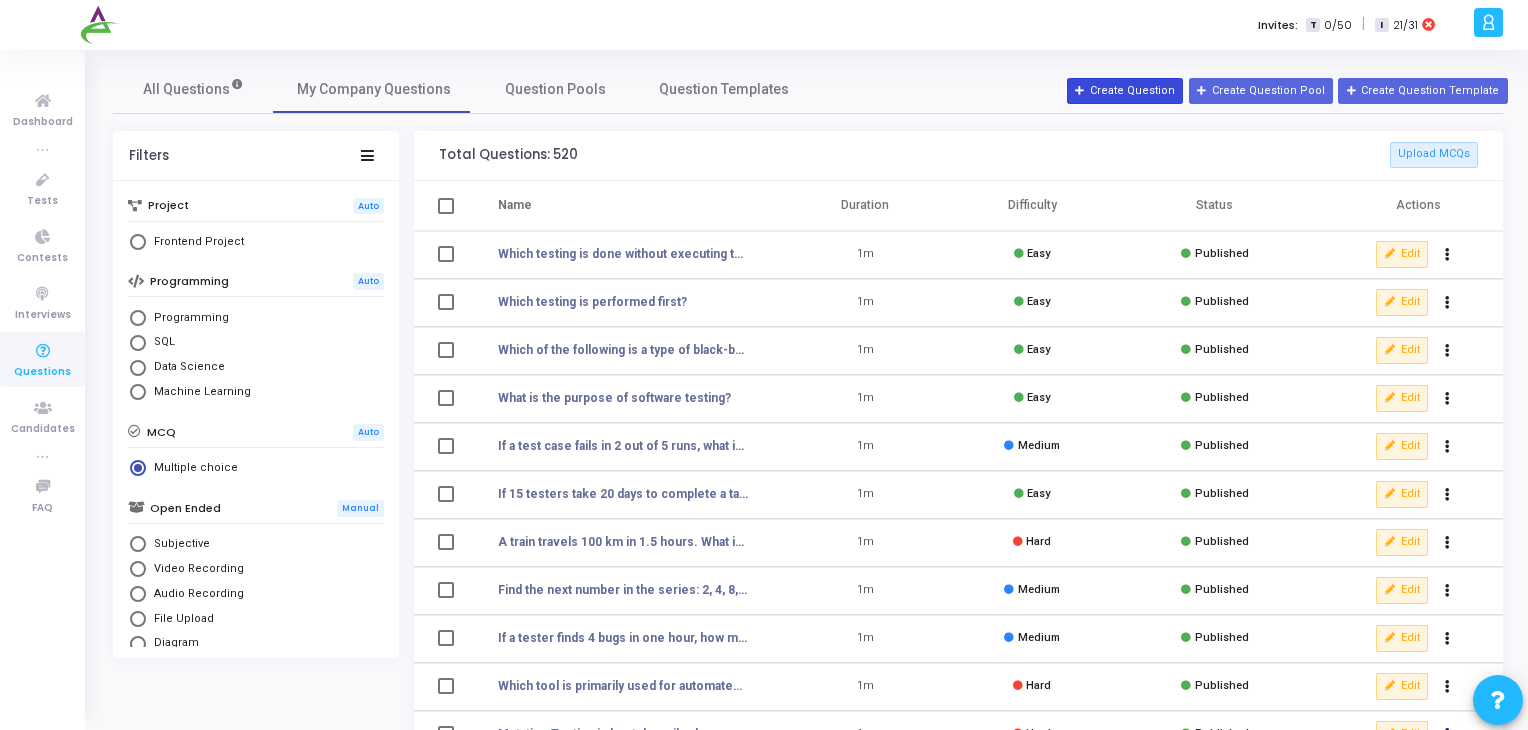 click on "Create Question" at bounding box center [1125, 91] 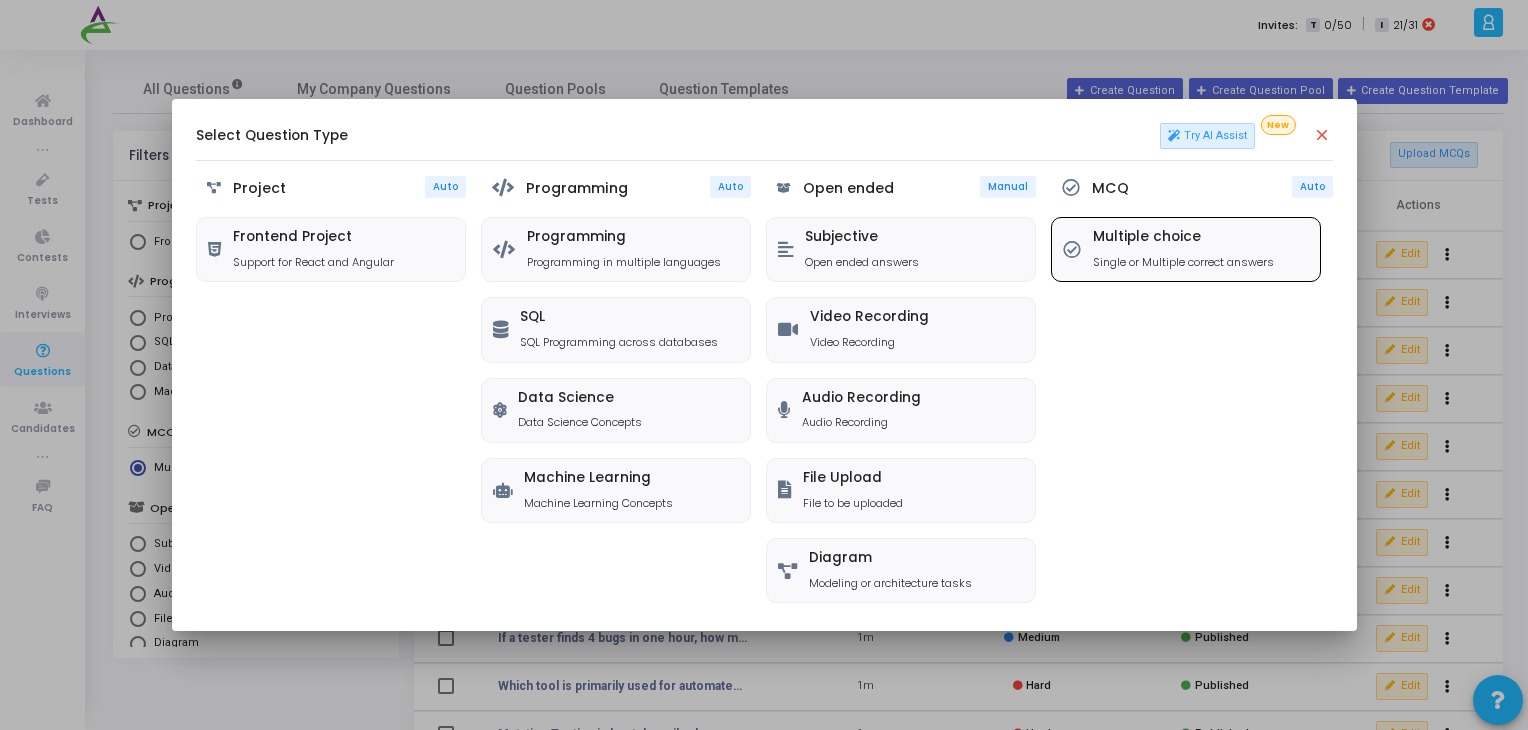 click on "Single or Multiple correct answers" at bounding box center (1183, 262) 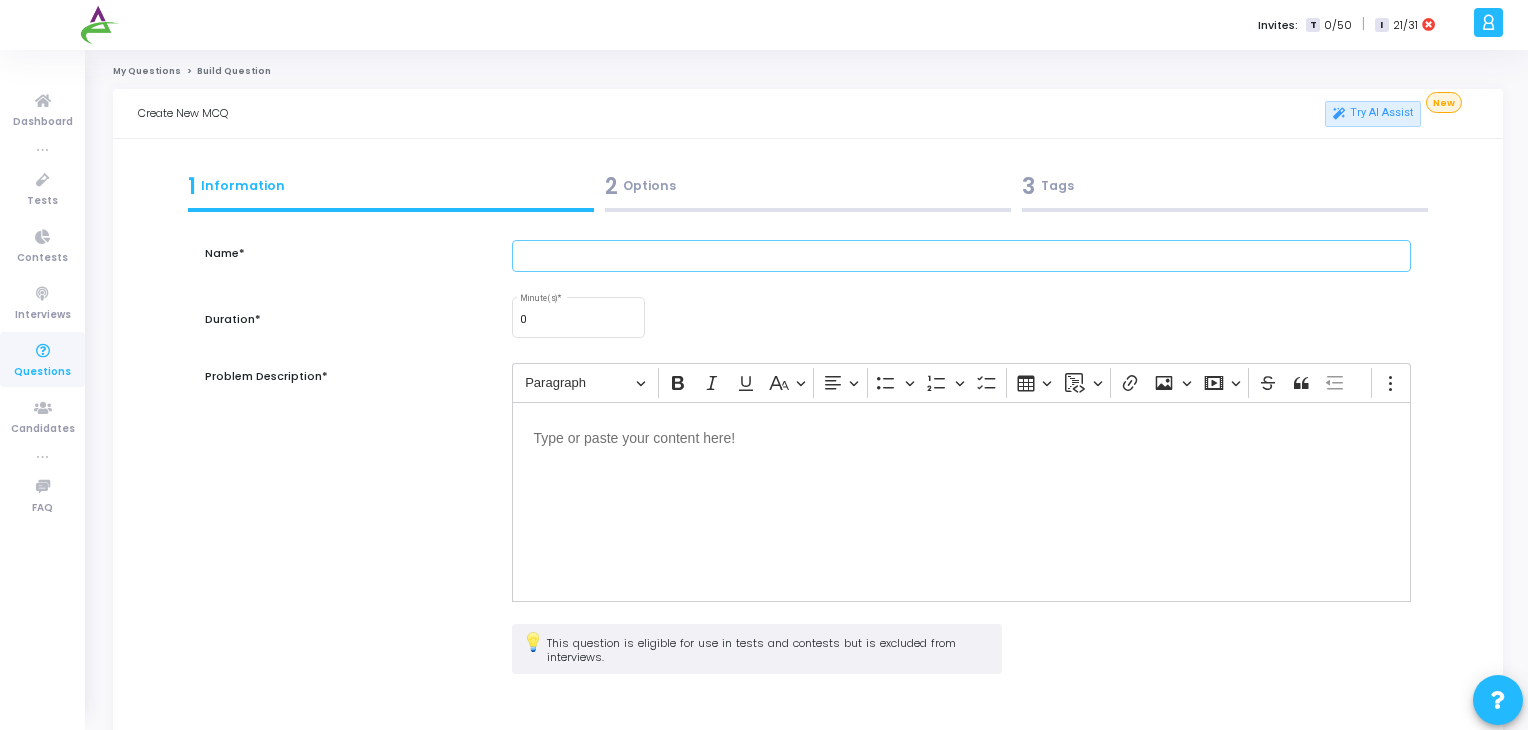 click at bounding box center [962, 256] 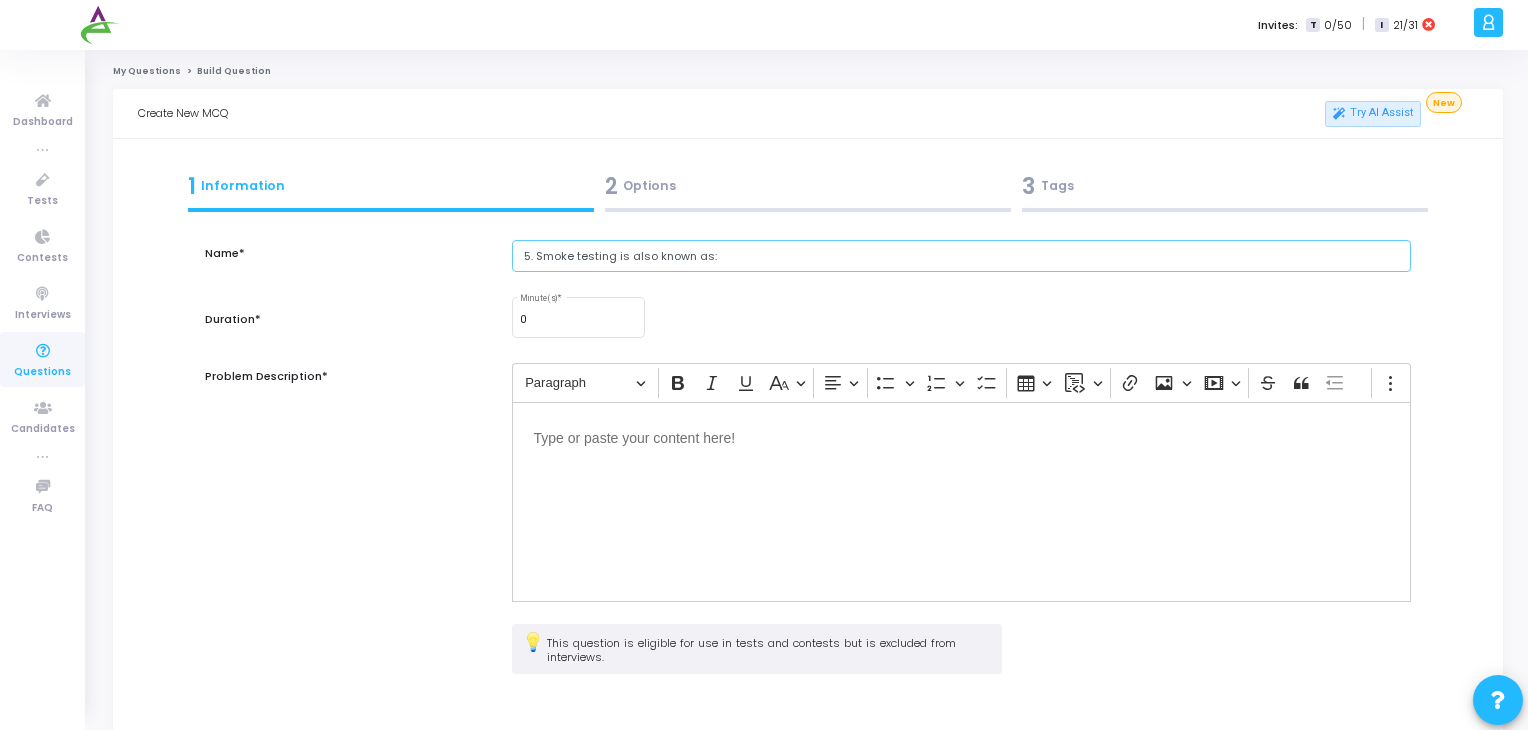 drag, startPoint x: 541, startPoint y: 260, endPoint x: 496, endPoint y: 255, distance: 45.276924 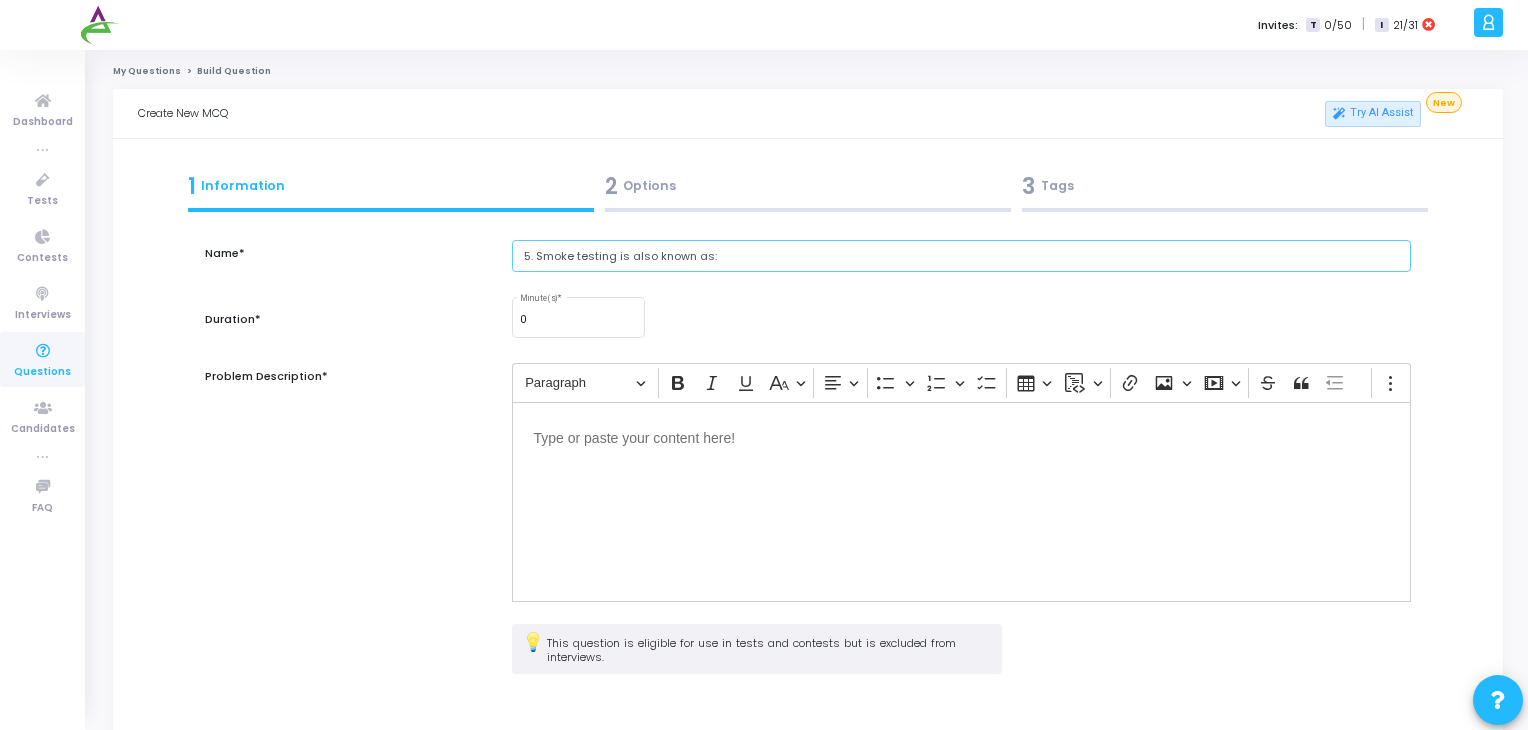 drag, startPoint x: 537, startPoint y: 256, endPoint x: 434, endPoint y: 260, distance: 103.077644 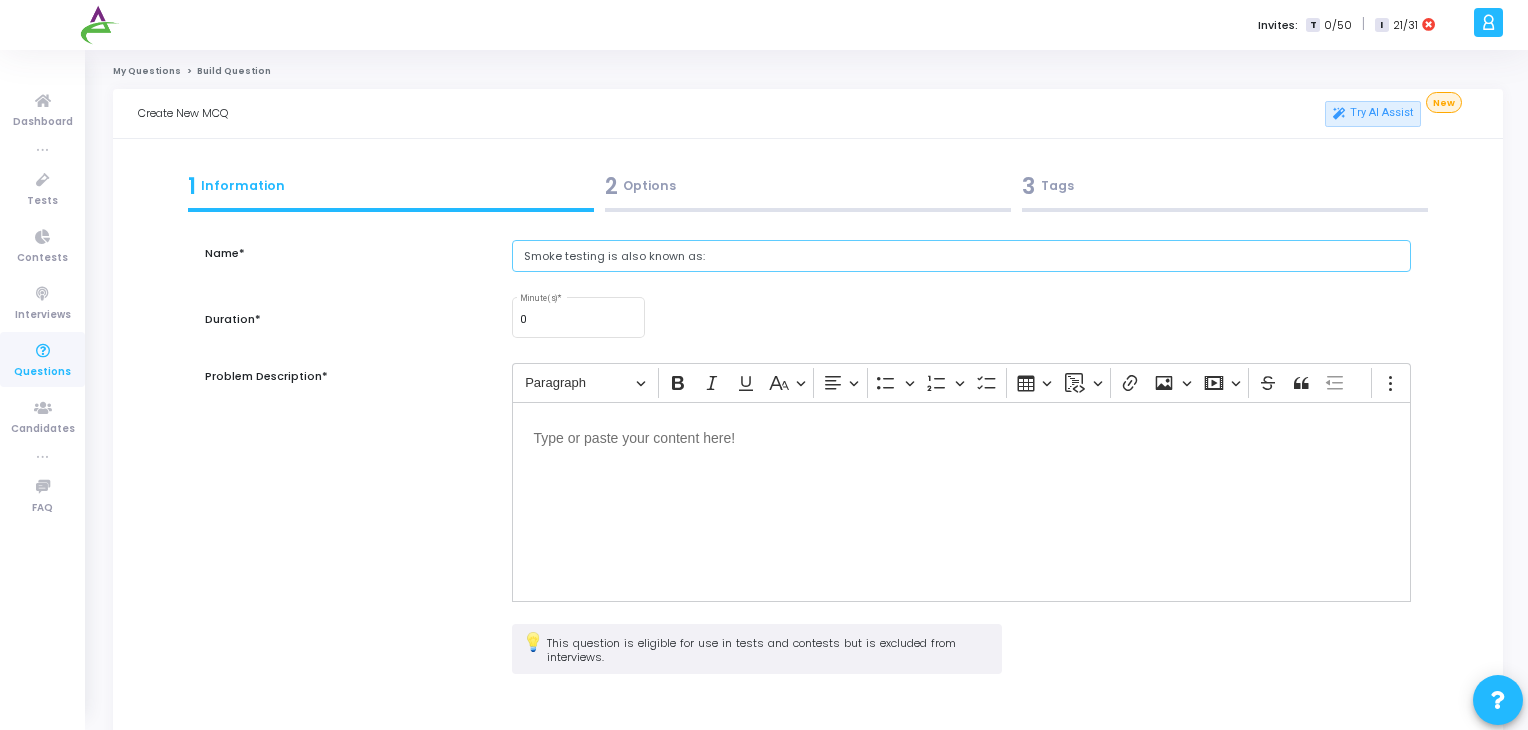 type on "Smoke testing is also known as:" 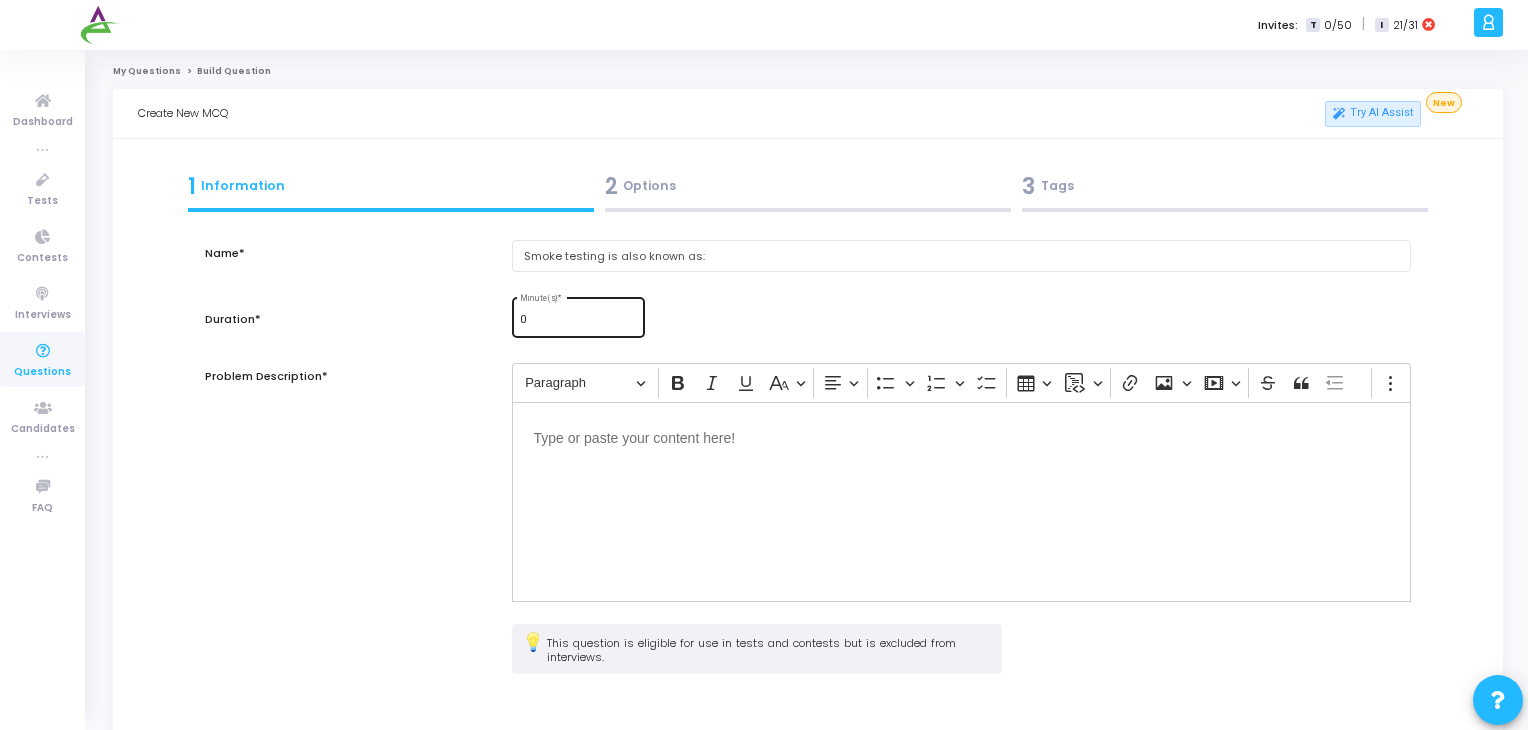 drag, startPoint x: 434, startPoint y: 260, endPoint x: 533, endPoint y: 306, distance: 109.165016 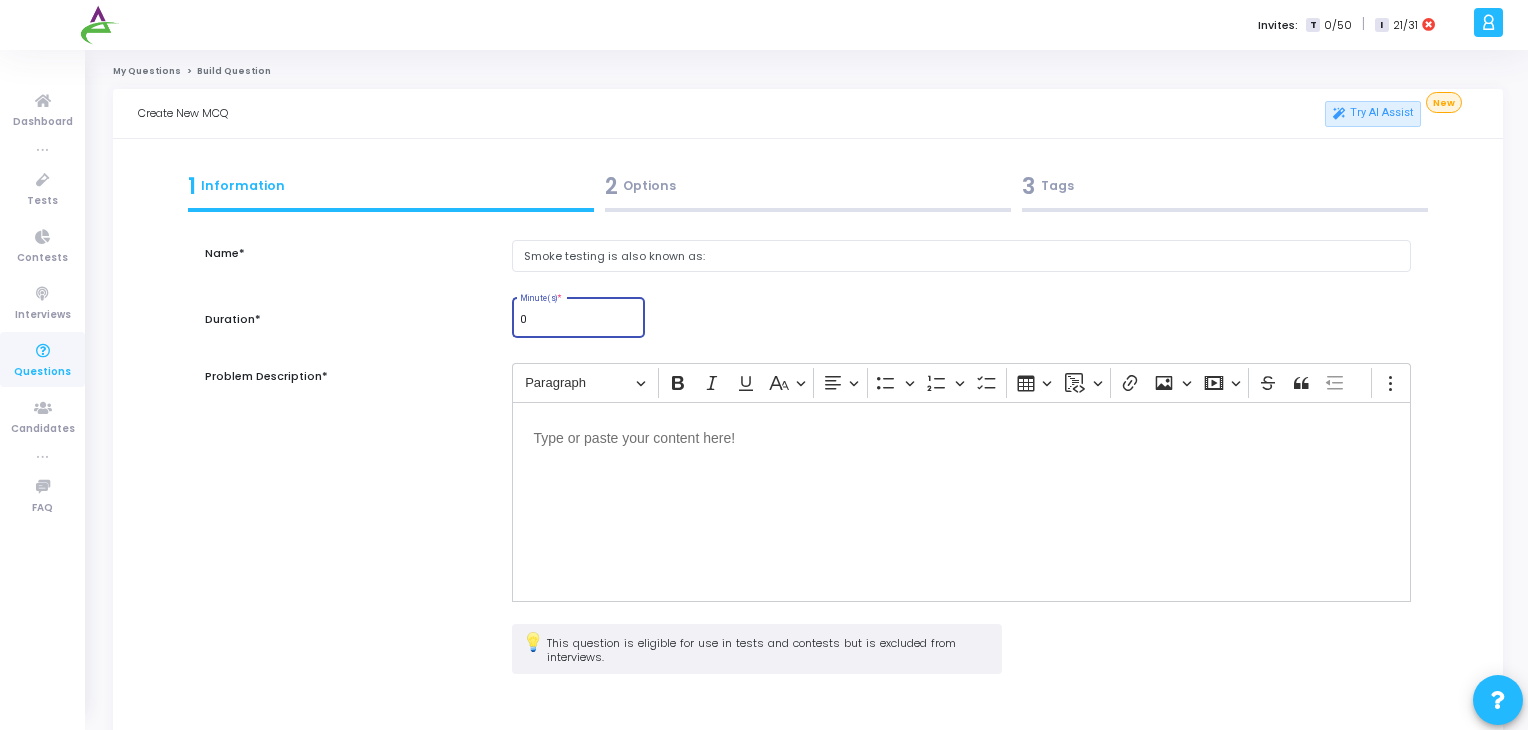 click on "0" at bounding box center (578, 320) 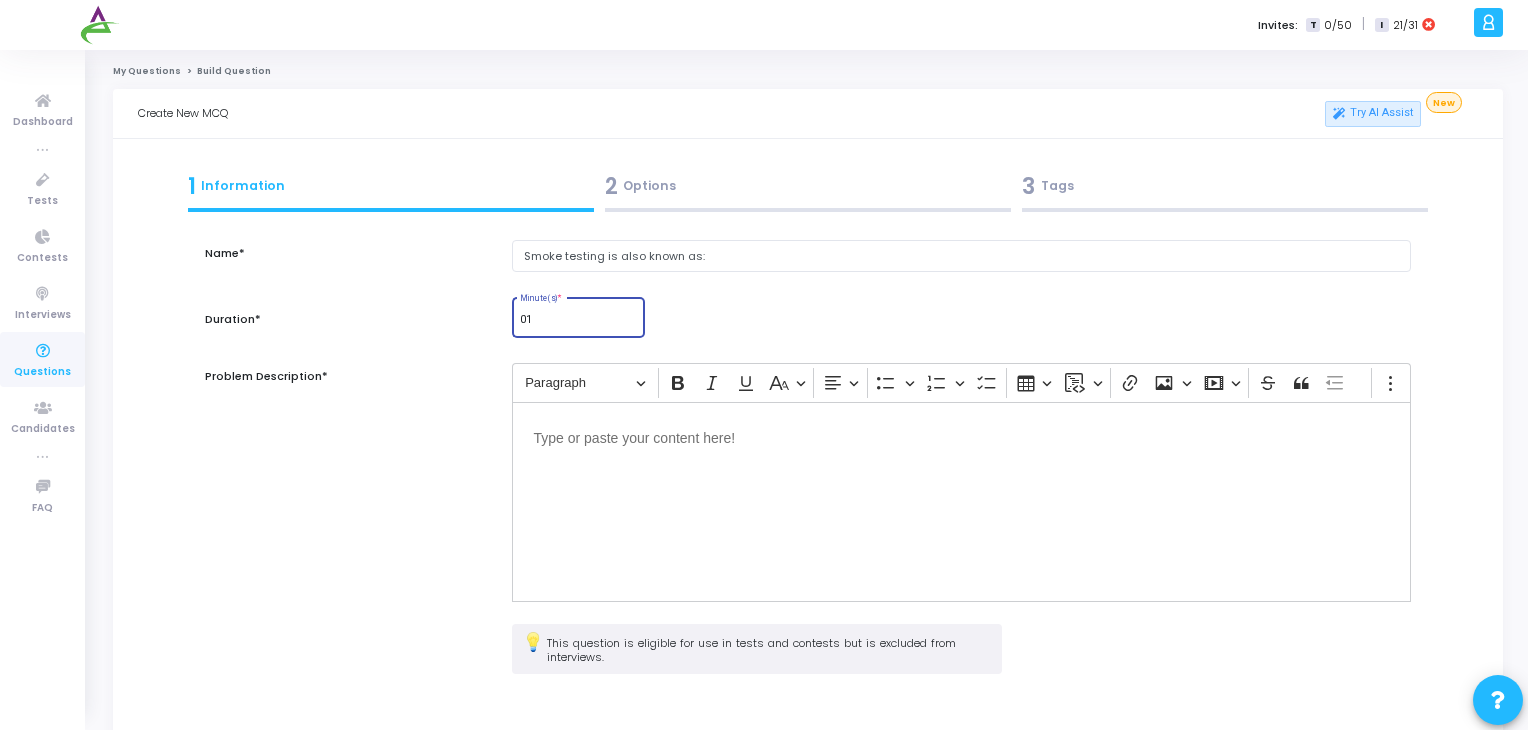 click at bounding box center (962, 502) 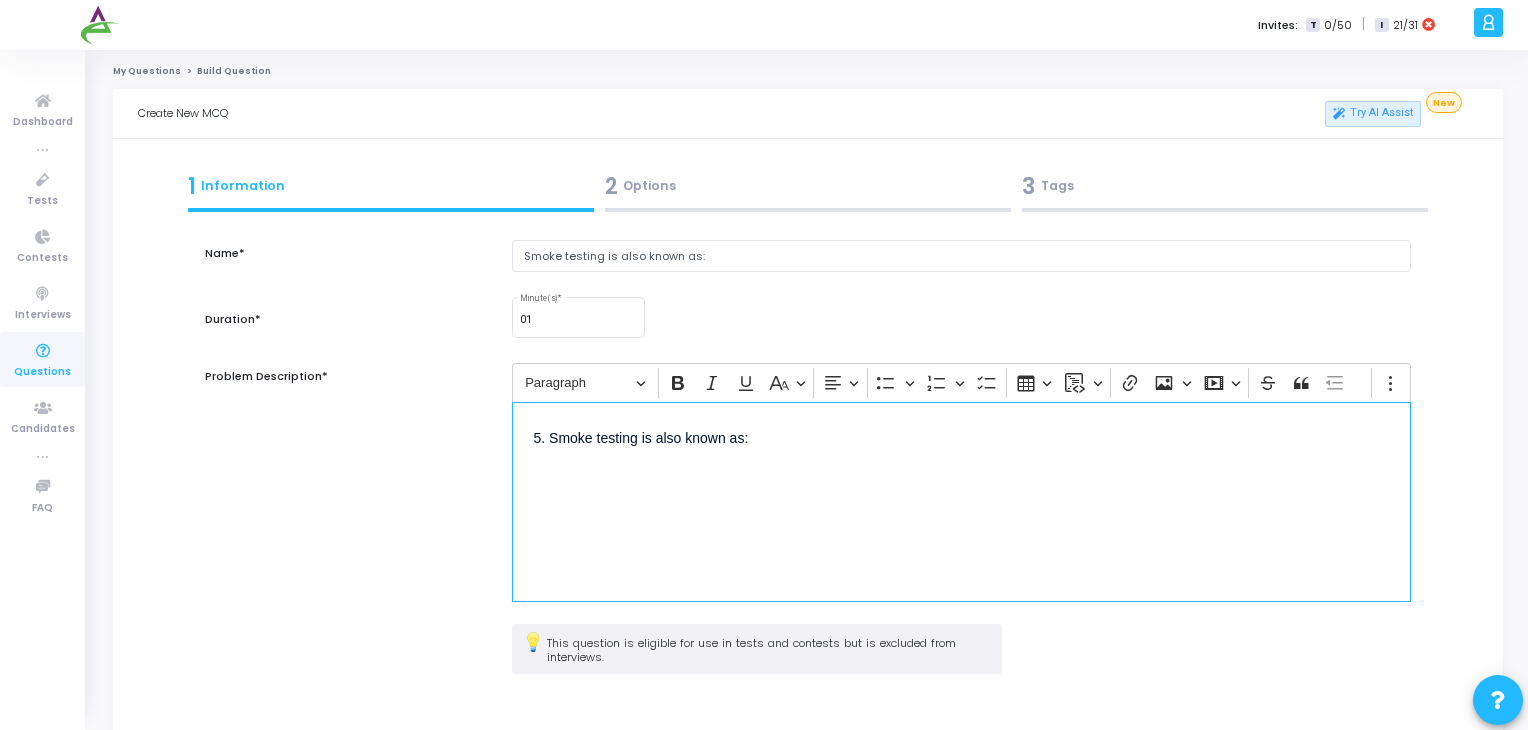 drag, startPoint x: 548, startPoint y: 440, endPoint x: 502, endPoint y: 443, distance: 46.09772 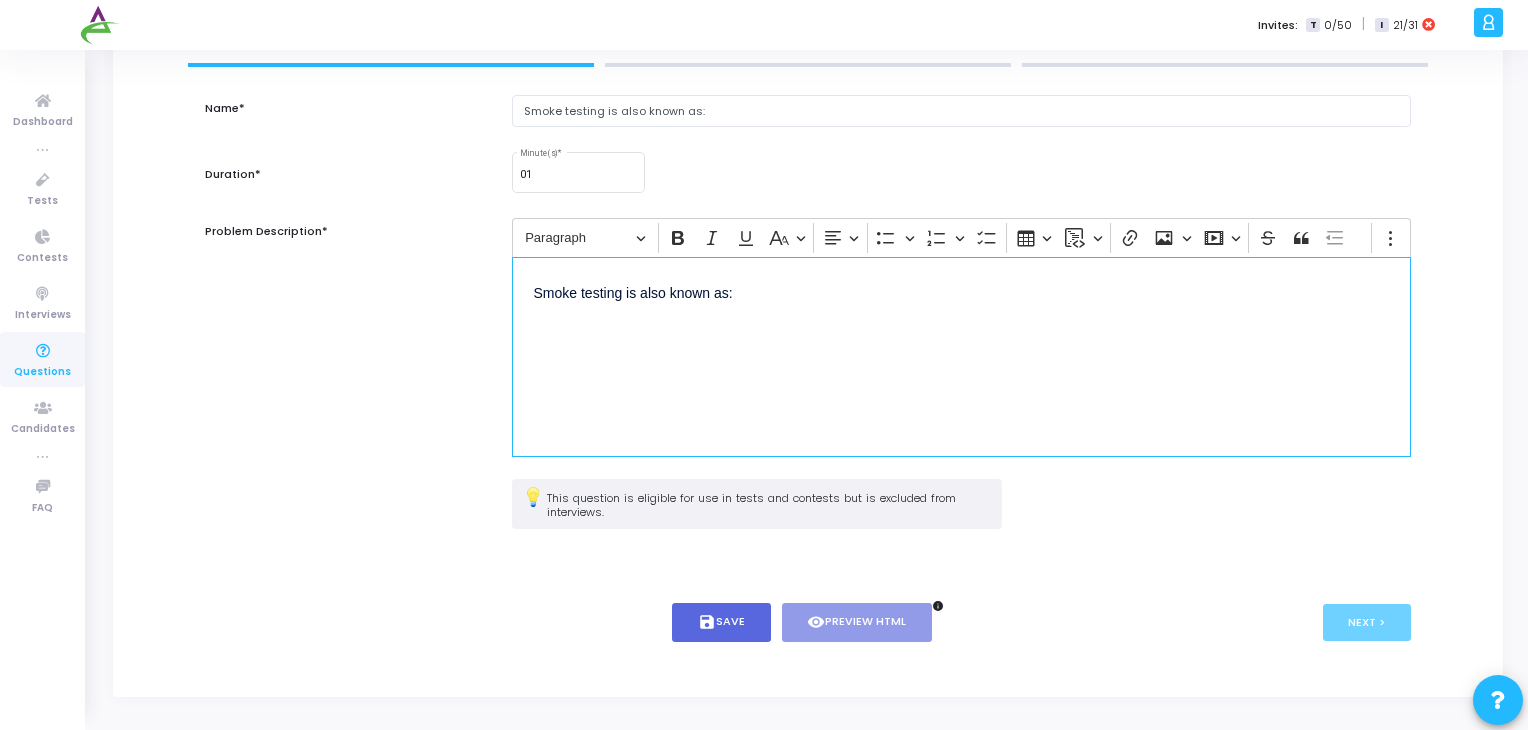 scroll, scrollTop: 144, scrollLeft: 0, axis: vertical 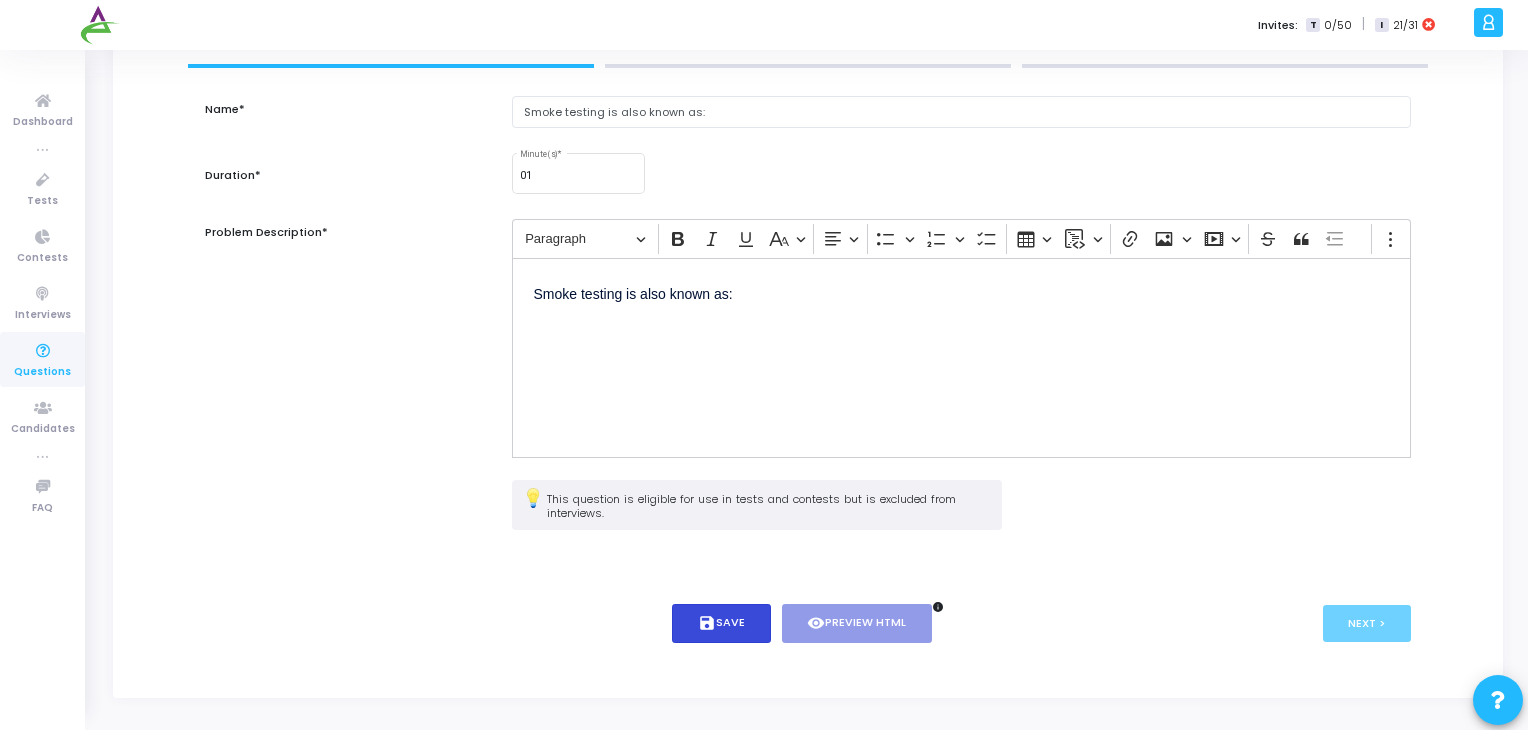click on "save  Save" at bounding box center [721, 623] 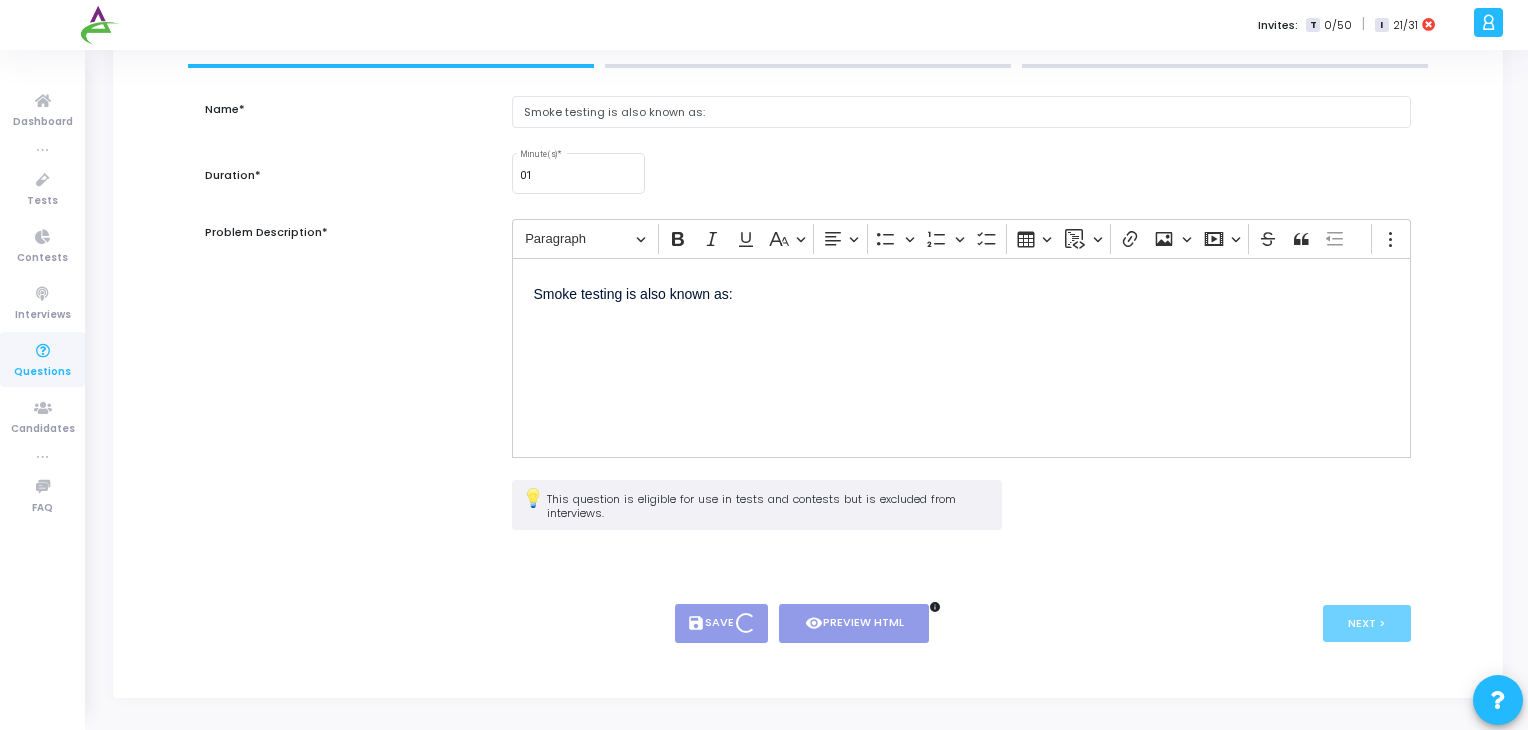 type on "1" 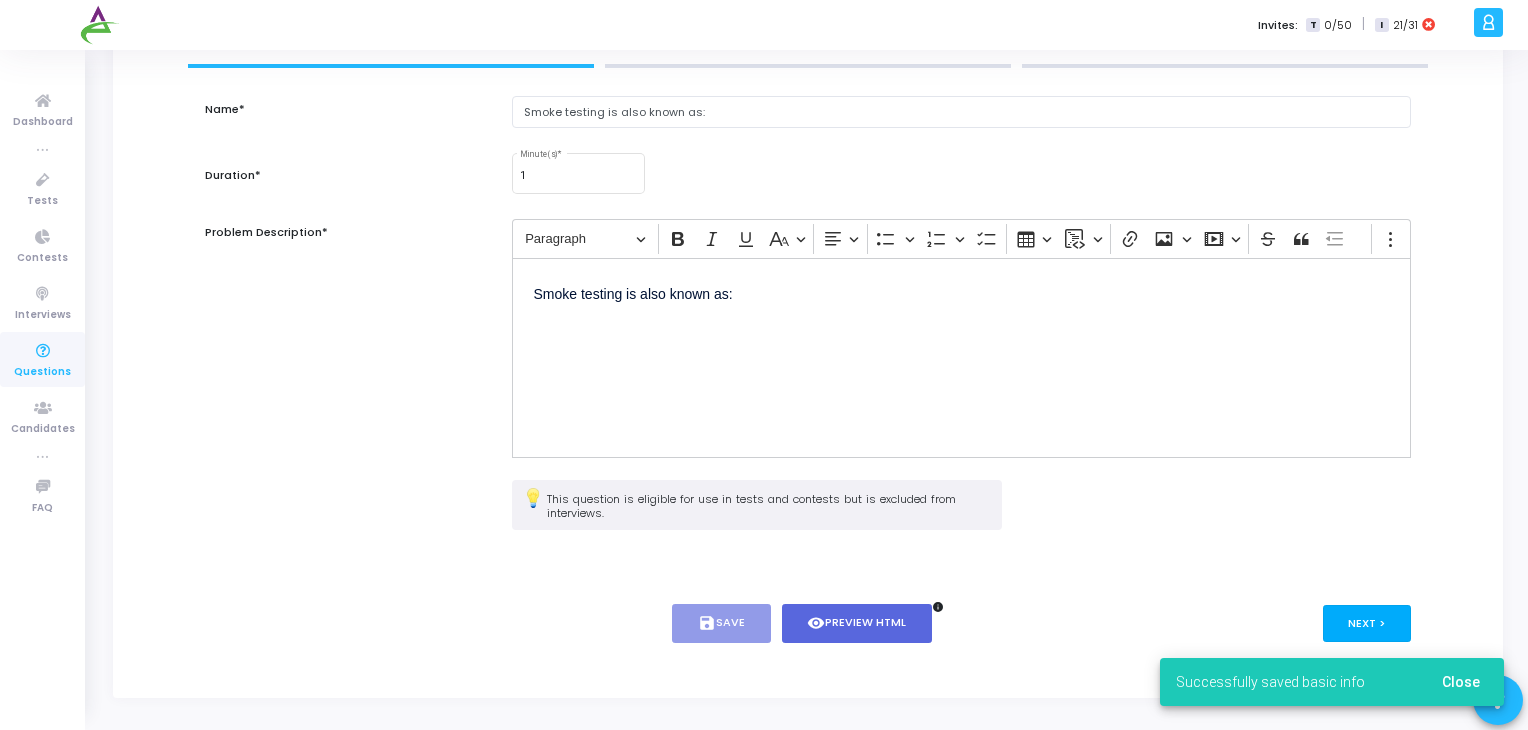 click on "Next >" at bounding box center (1367, 623) 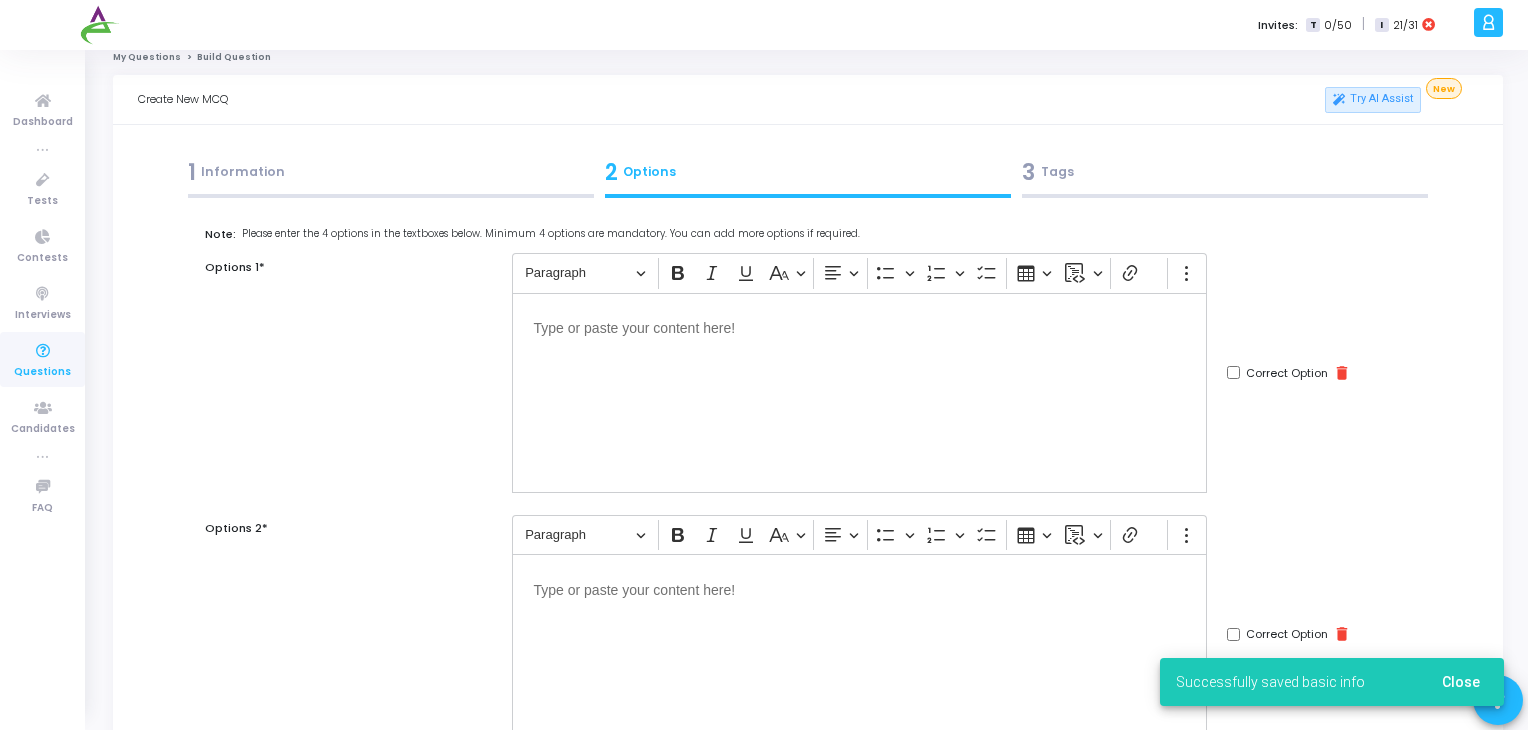 scroll, scrollTop: 0, scrollLeft: 0, axis: both 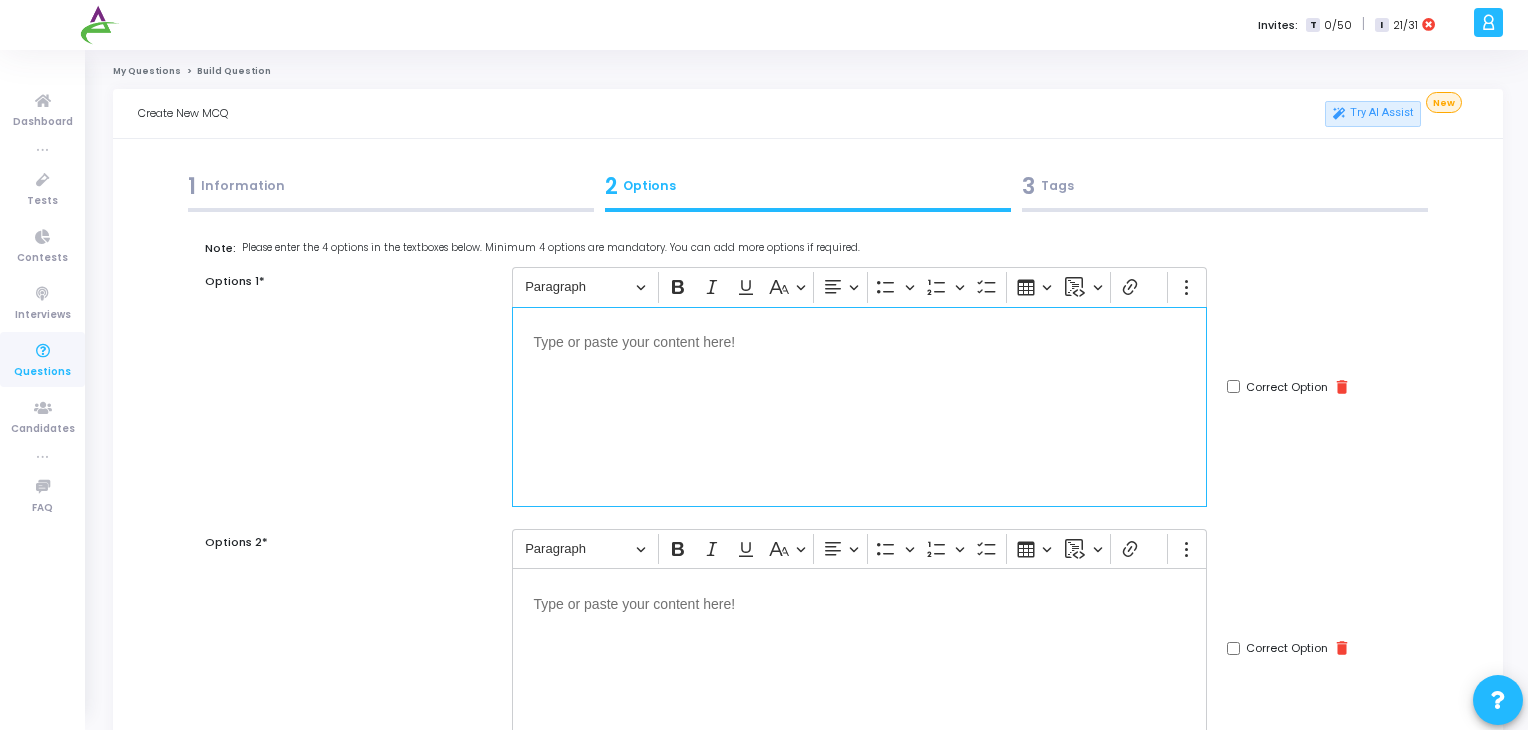 click at bounding box center (859, 407) 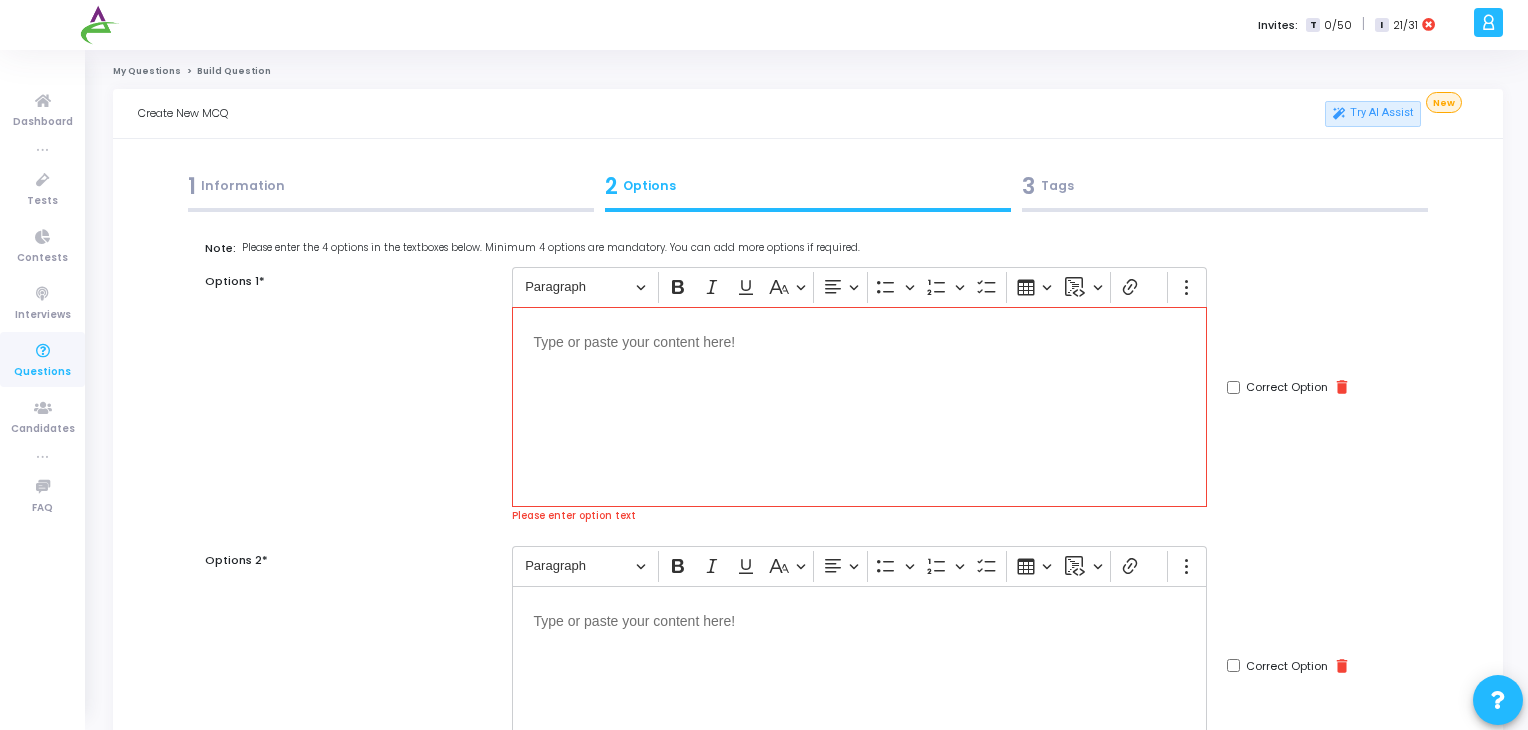 click at bounding box center [859, 341] 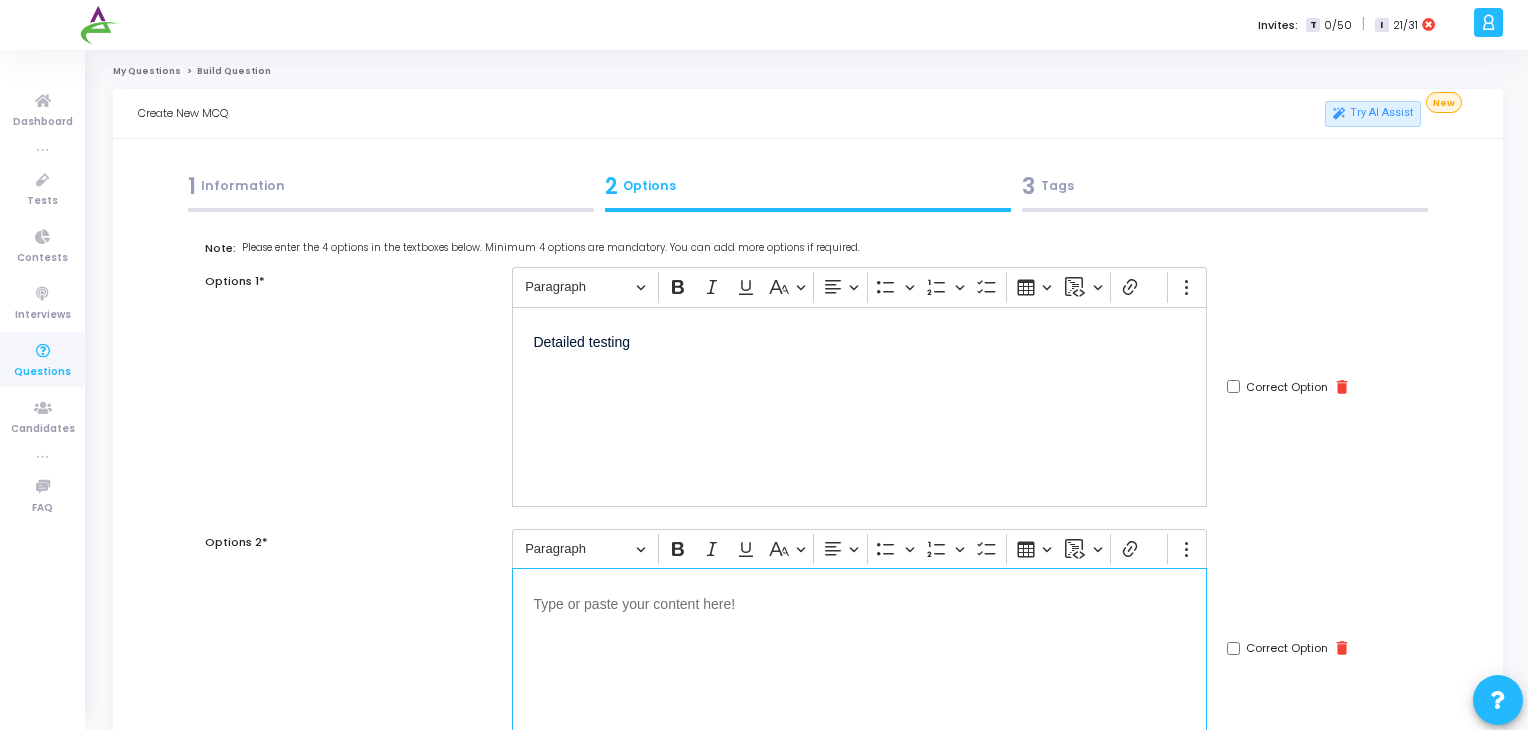 click at bounding box center [859, 668] 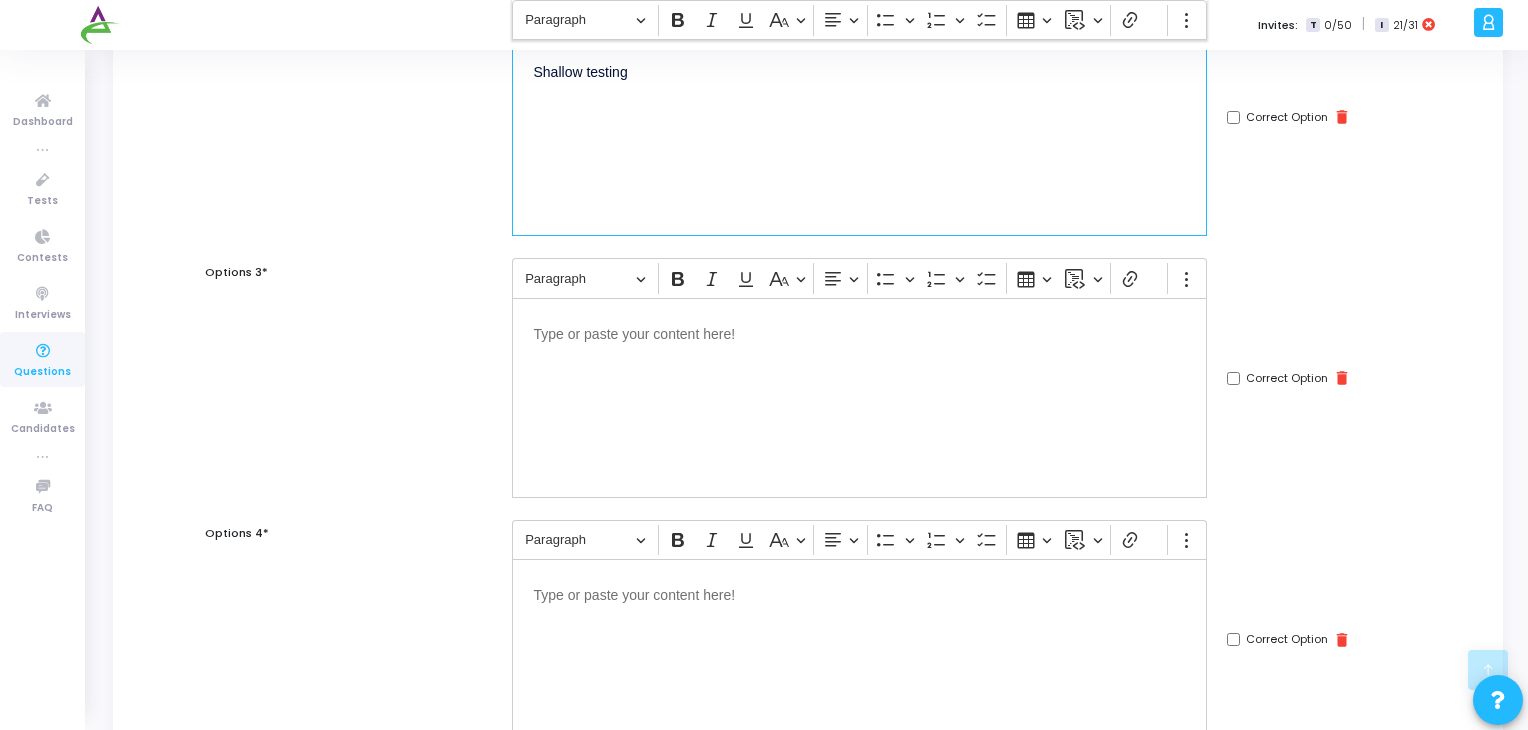 scroll, scrollTop: 532, scrollLeft: 0, axis: vertical 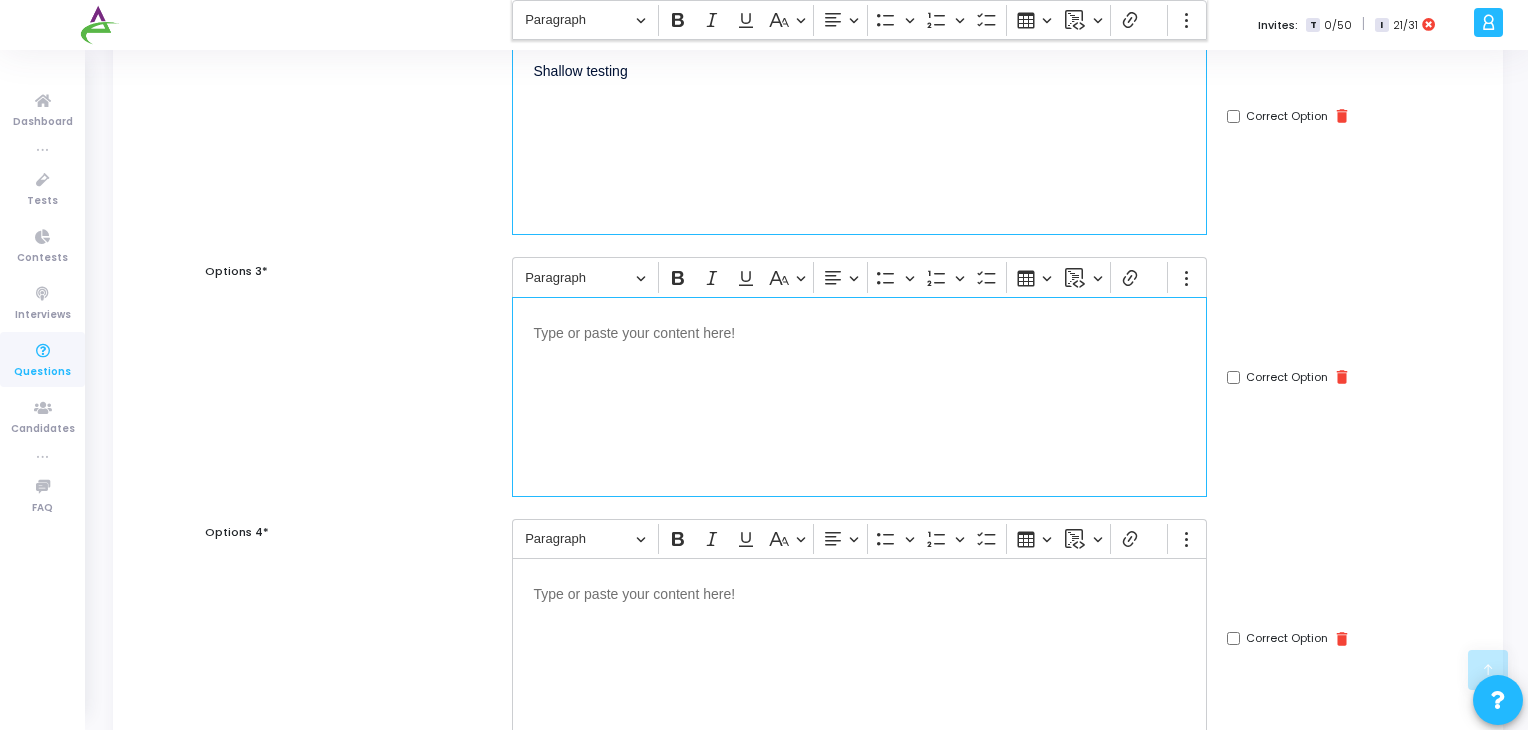 click at bounding box center [859, 397] 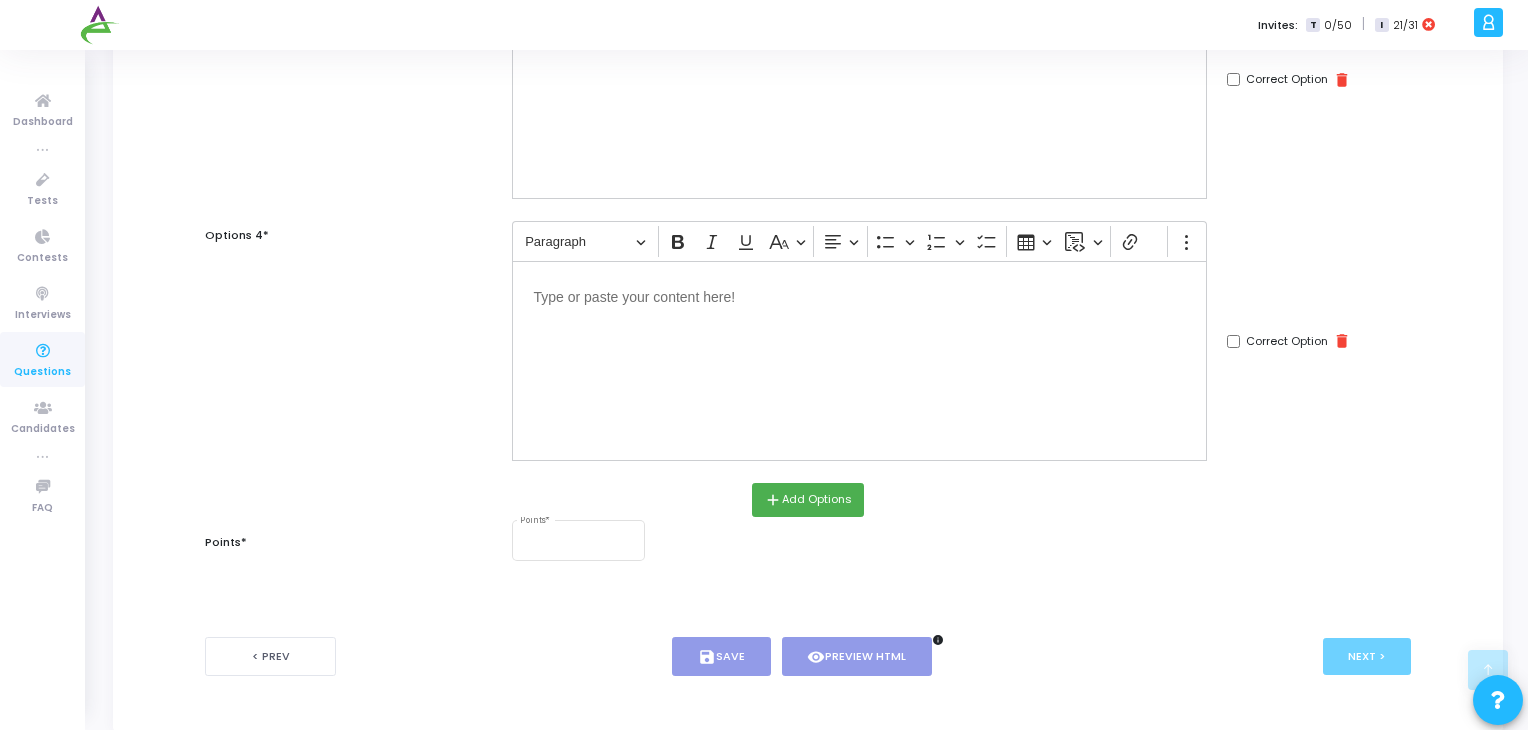 scroll, scrollTop: 831, scrollLeft: 0, axis: vertical 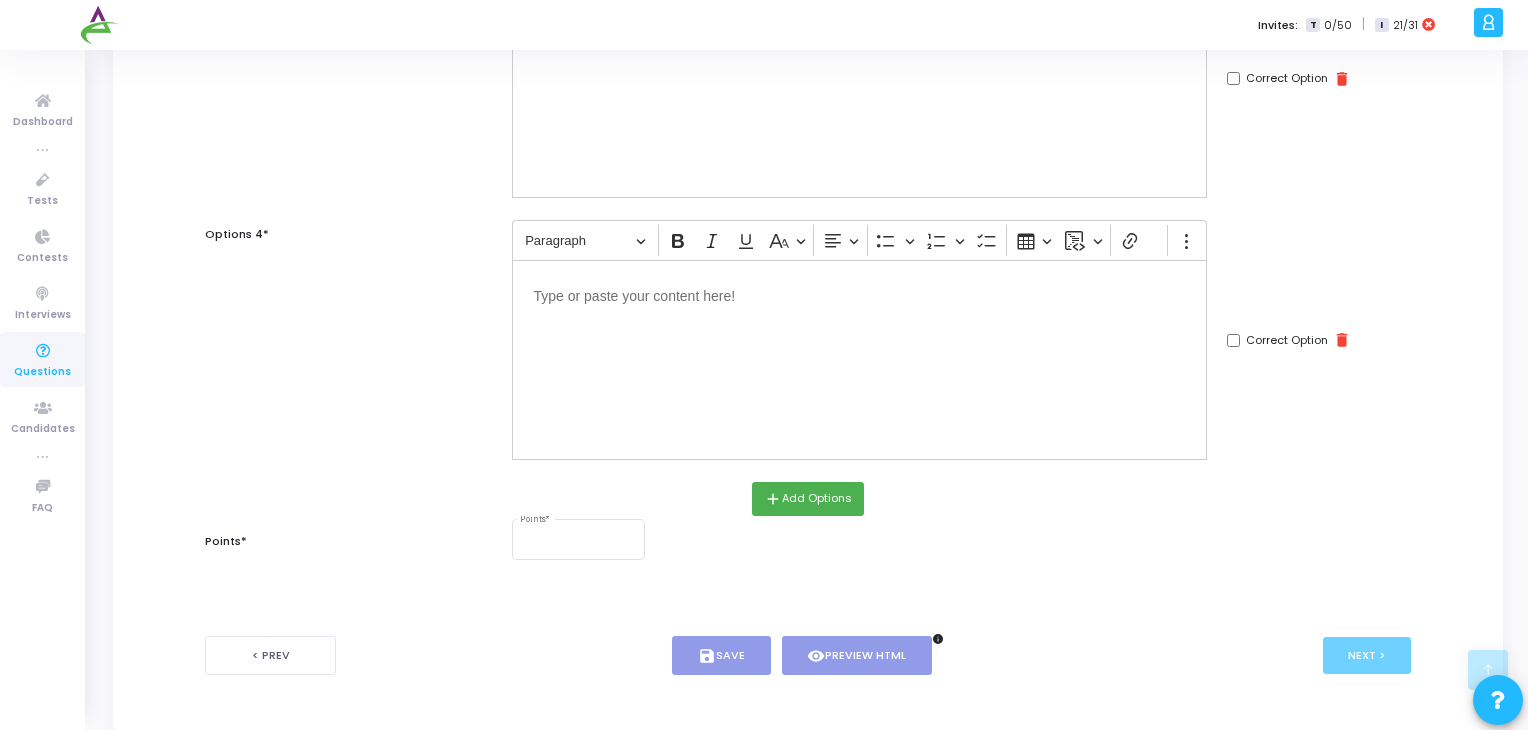 click at bounding box center [859, 360] 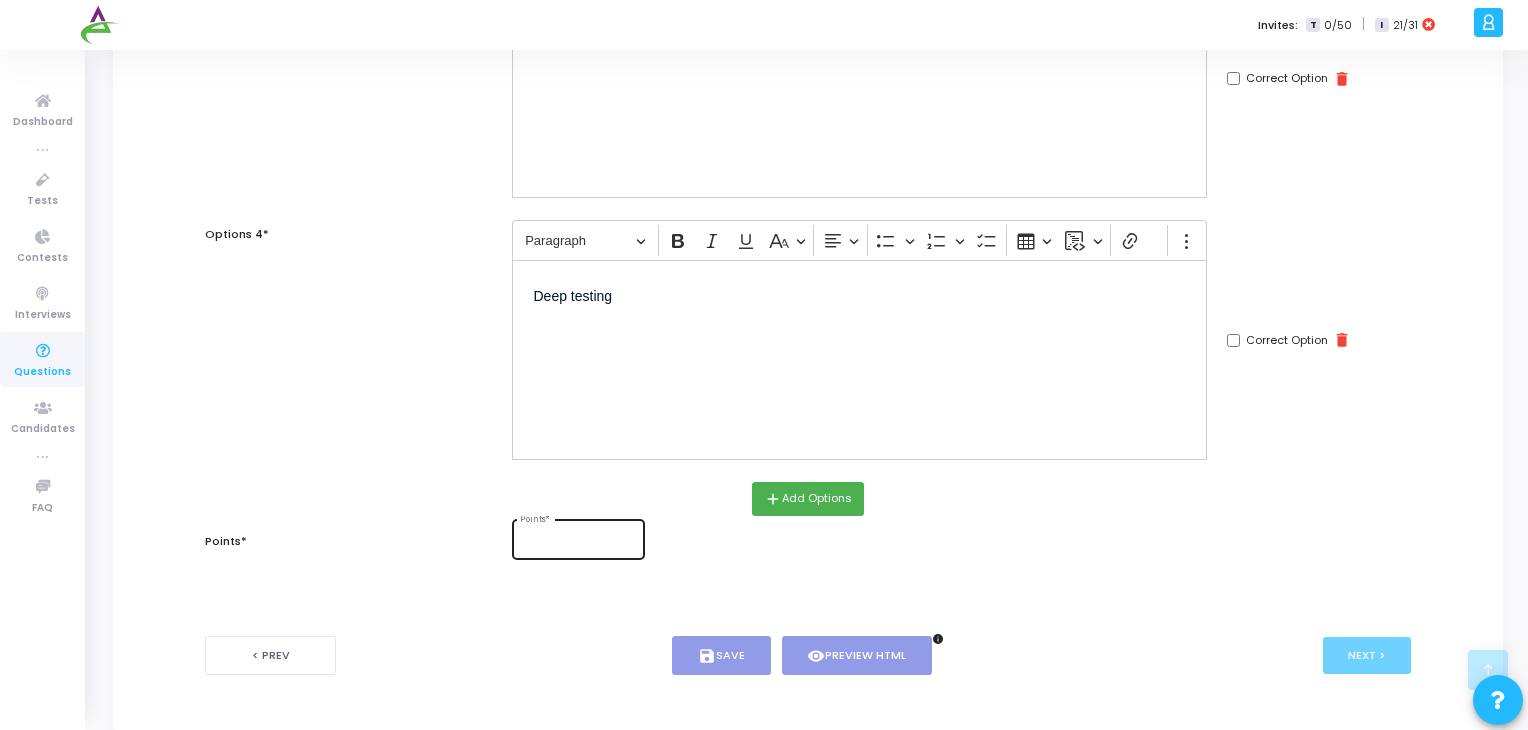 click on "Points  *" at bounding box center (578, 537) 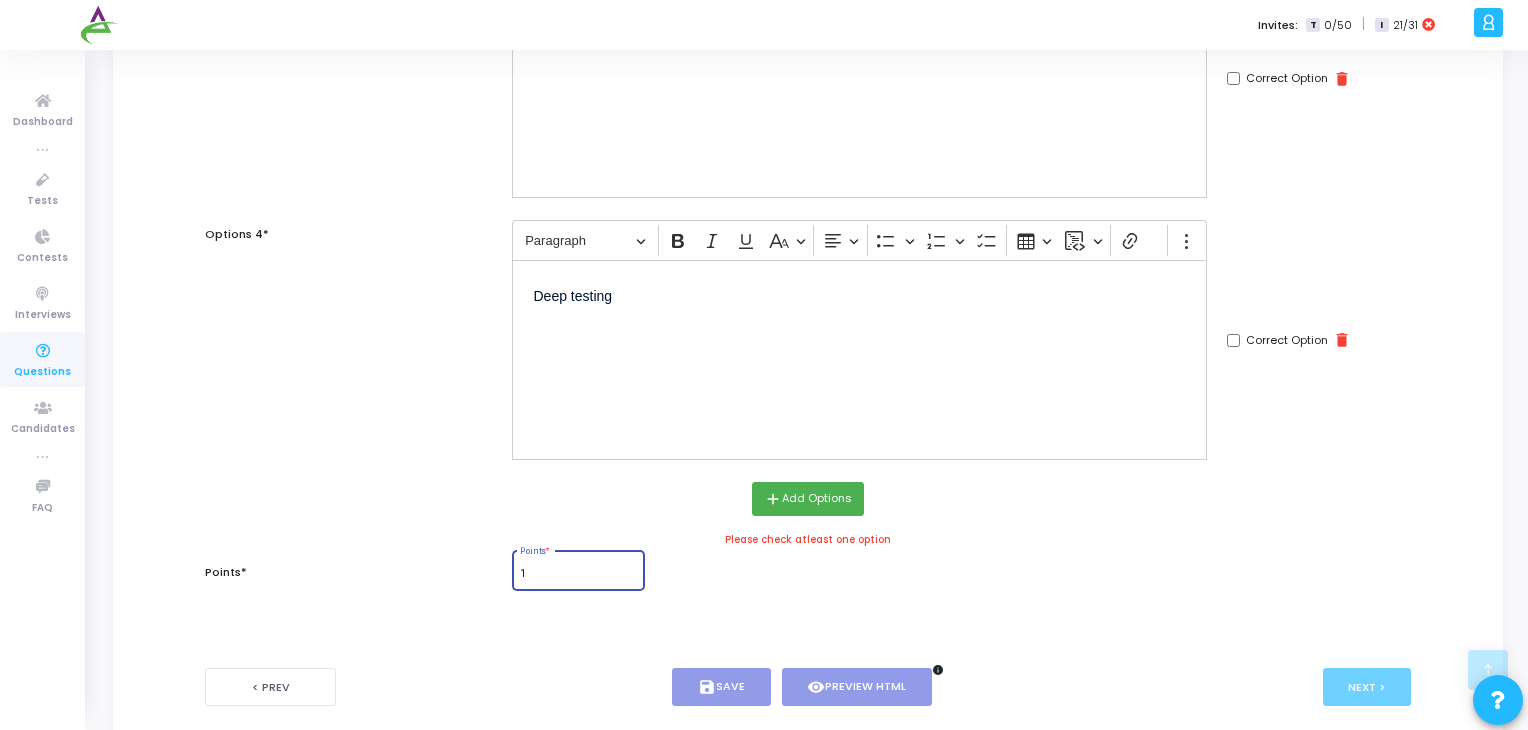 type on "1" 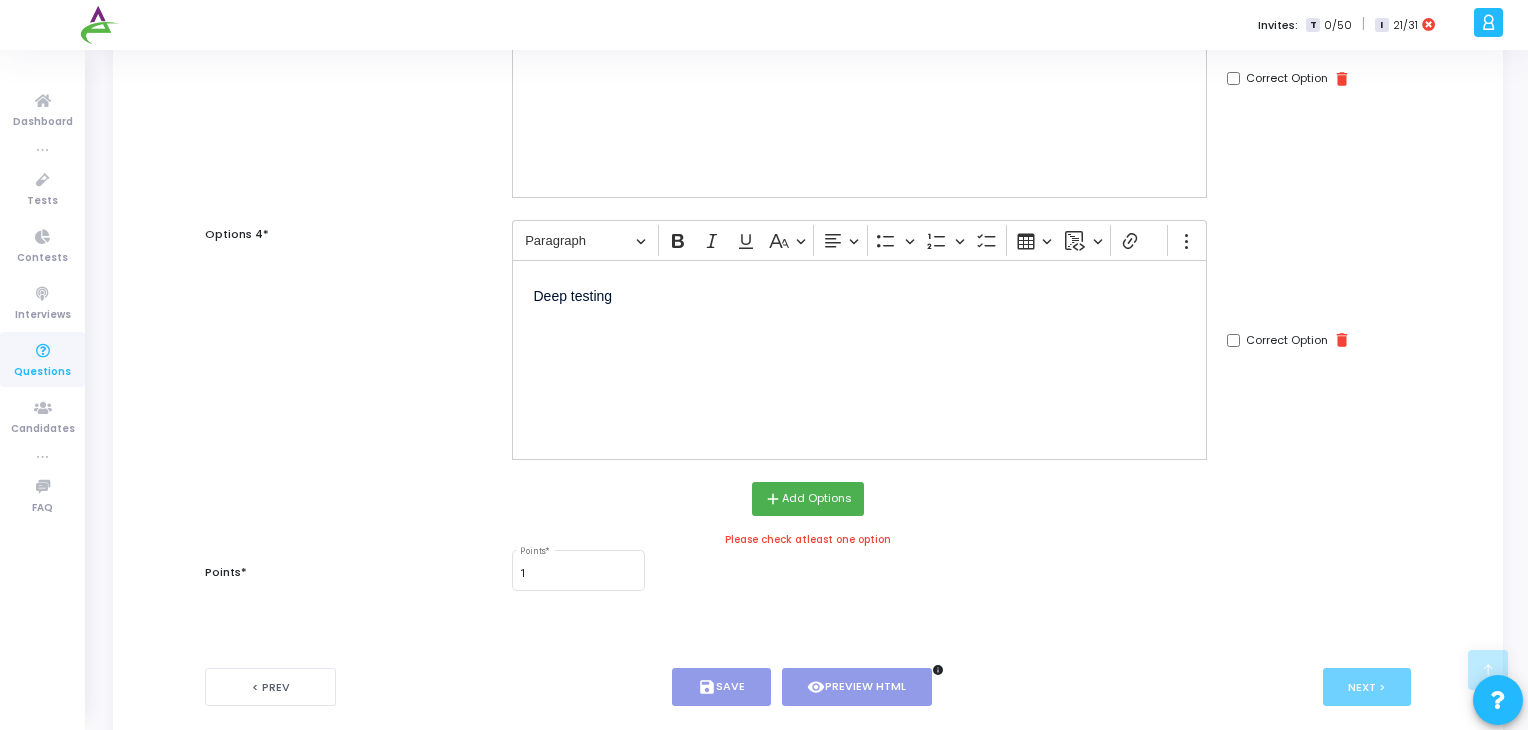 click on "Correct Option" at bounding box center (1233, 78) 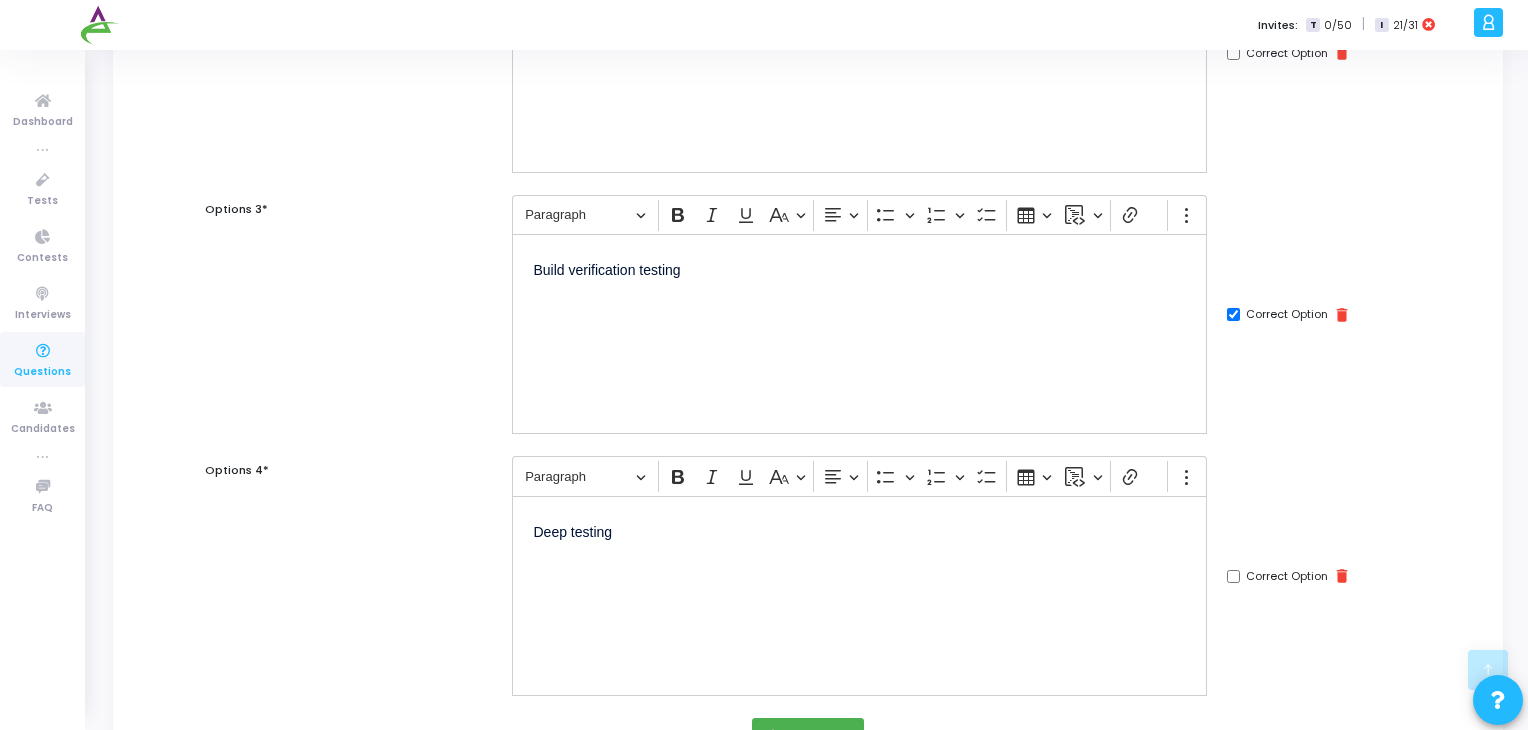 scroll, scrollTop: 863, scrollLeft: 0, axis: vertical 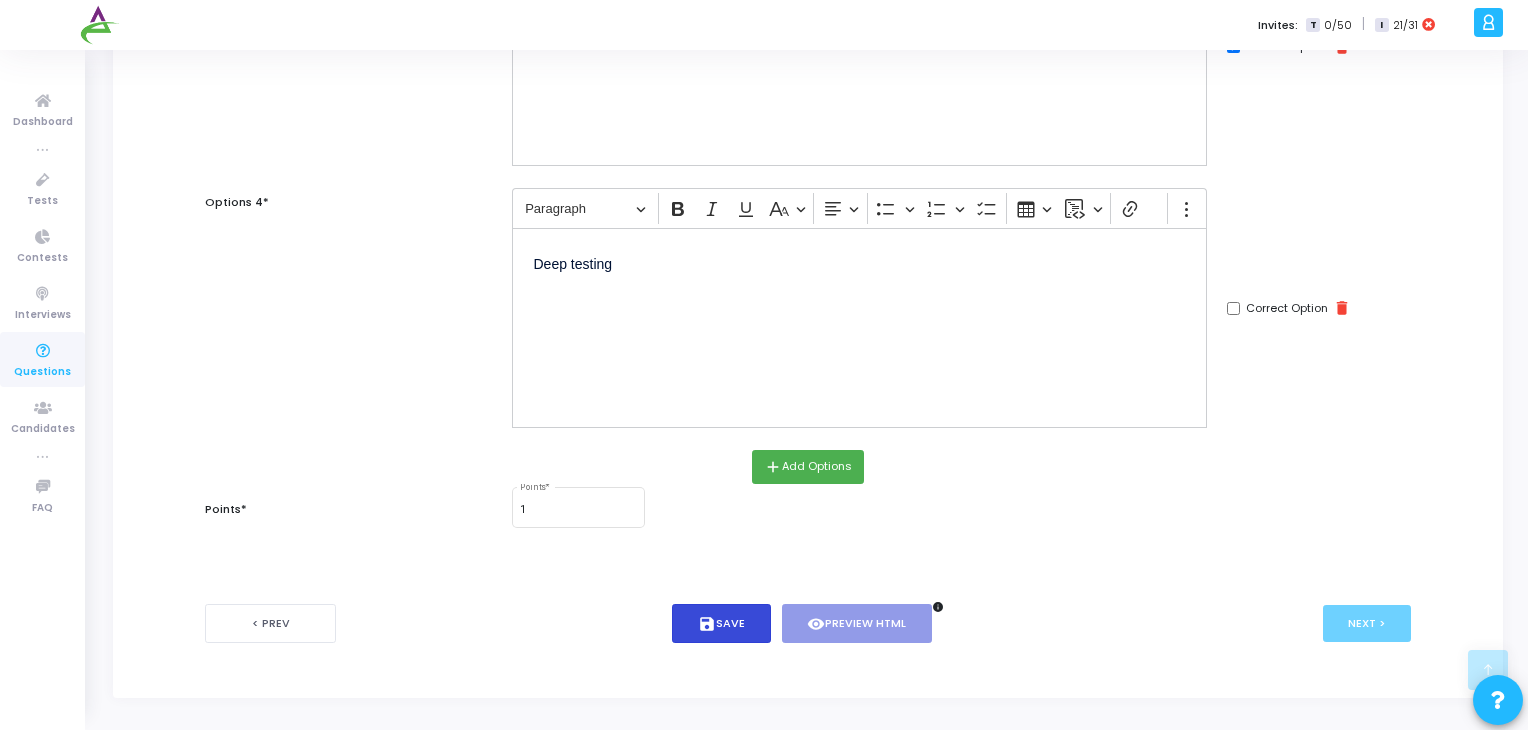 click on "save  Save" at bounding box center [721, 623] 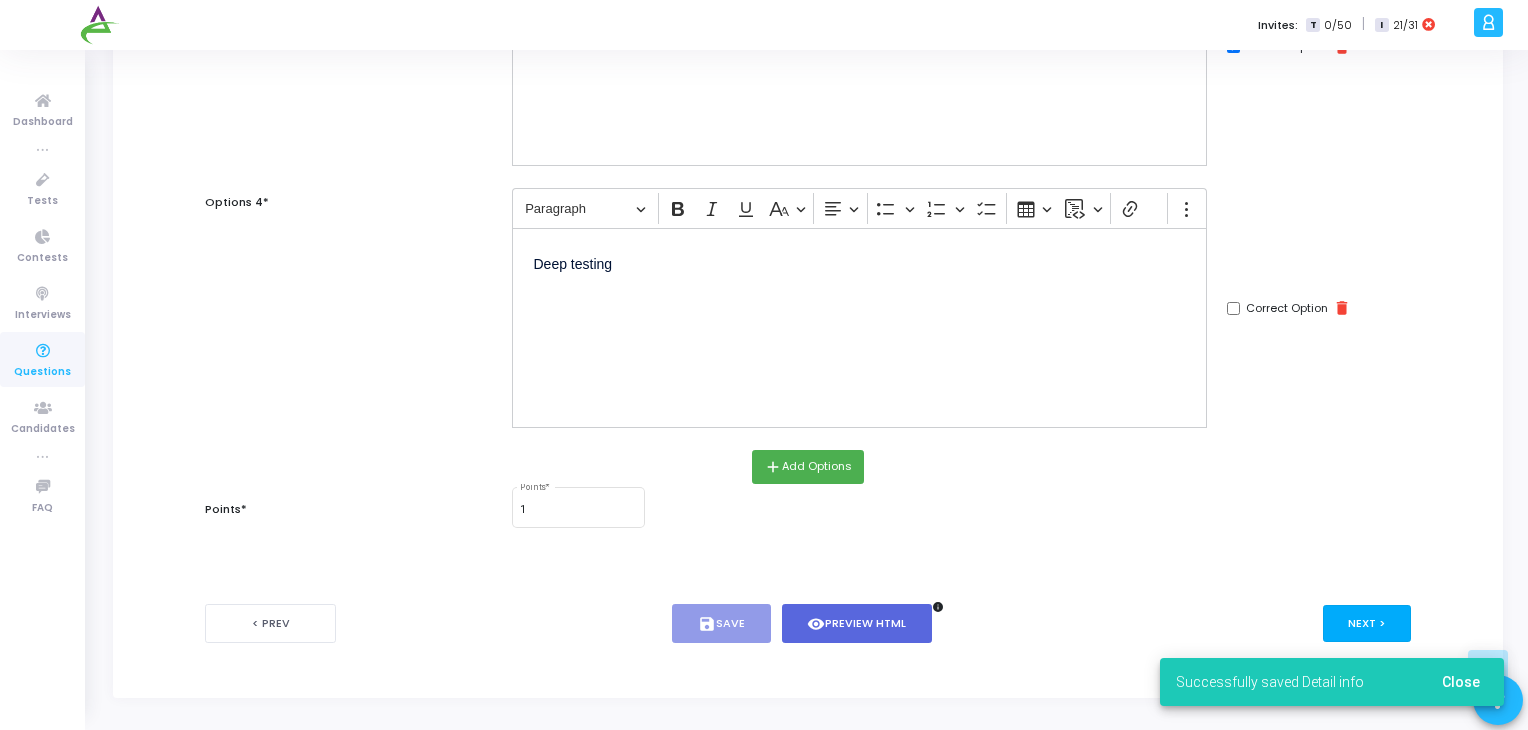 click on "Next >" at bounding box center (1367, 623) 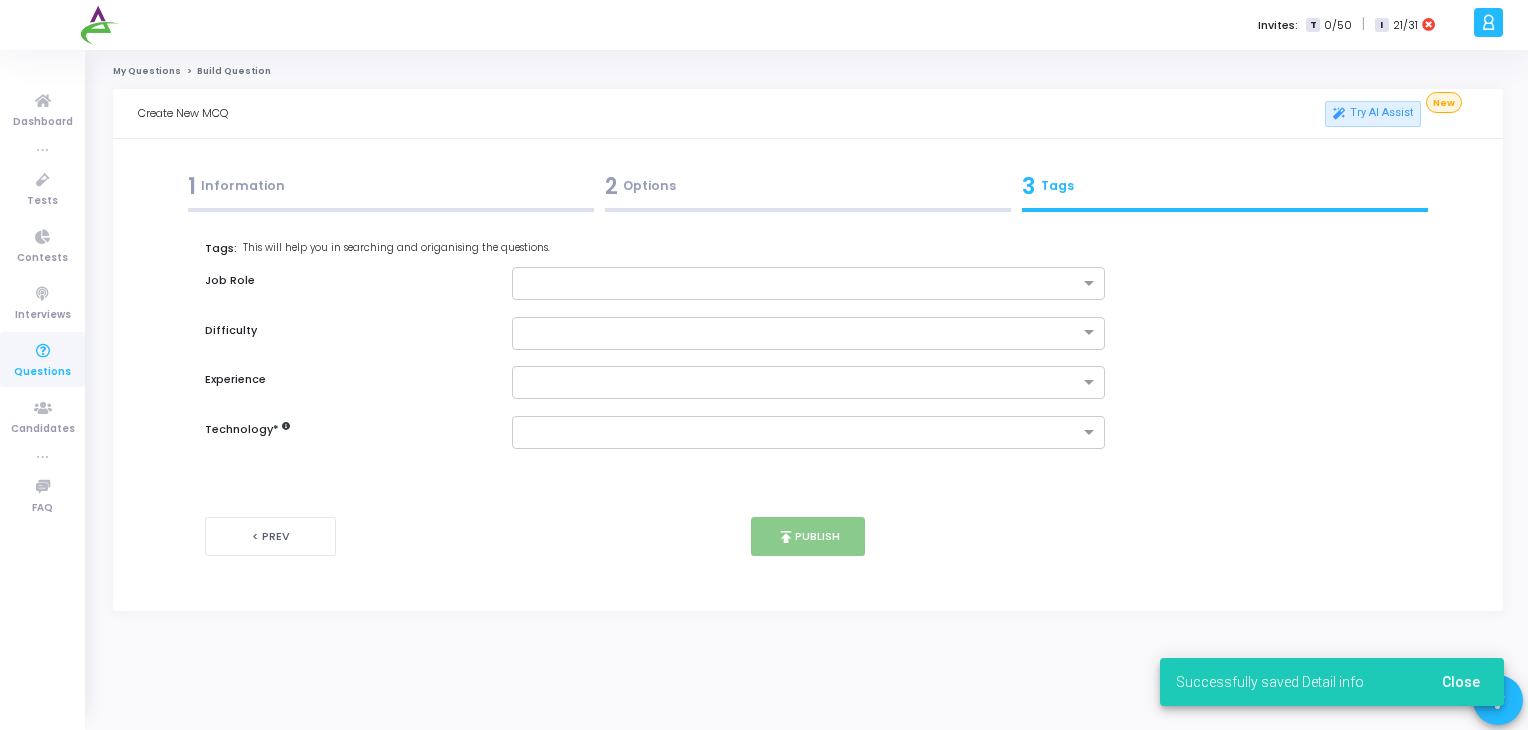 scroll, scrollTop: 0, scrollLeft: 0, axis: both 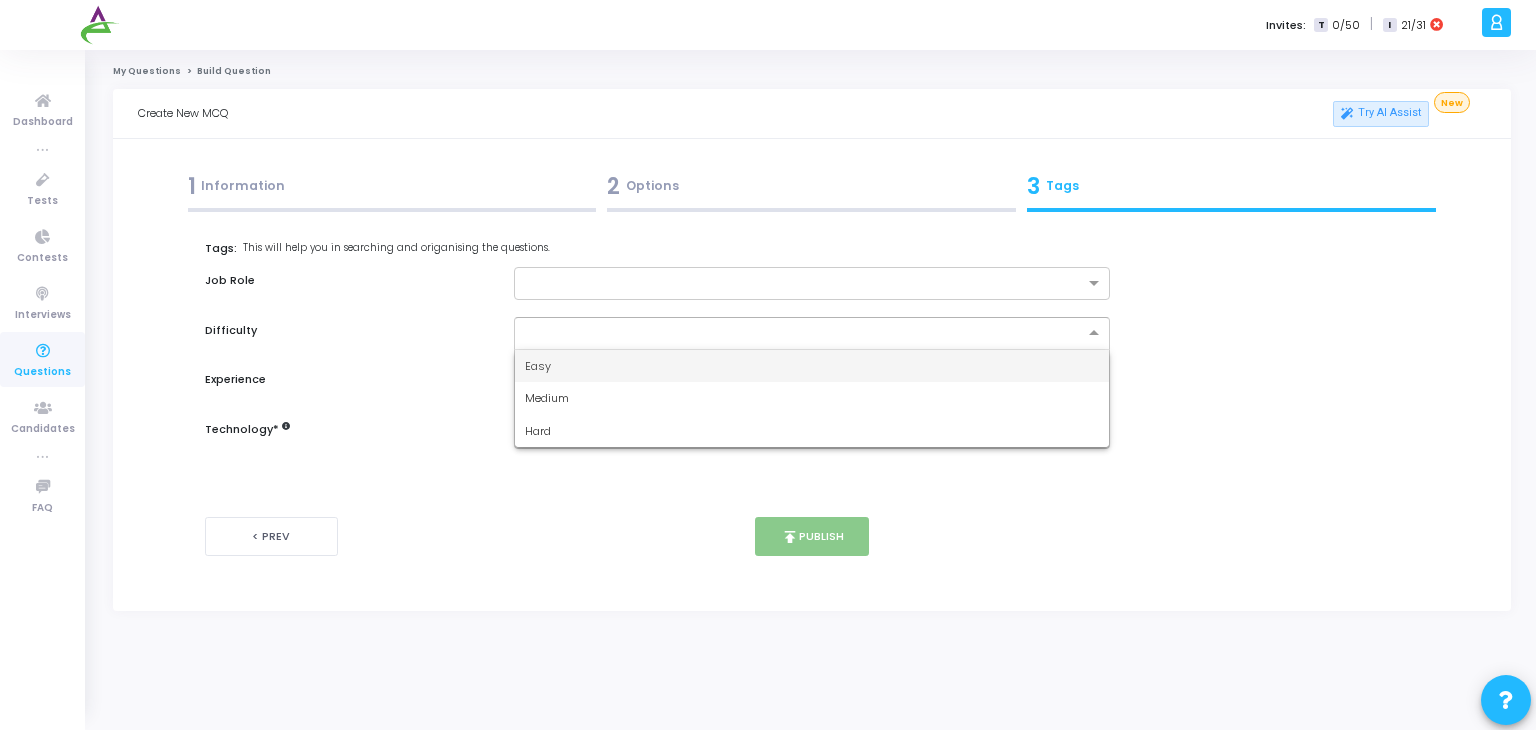 click at bounding box center (792, 331) 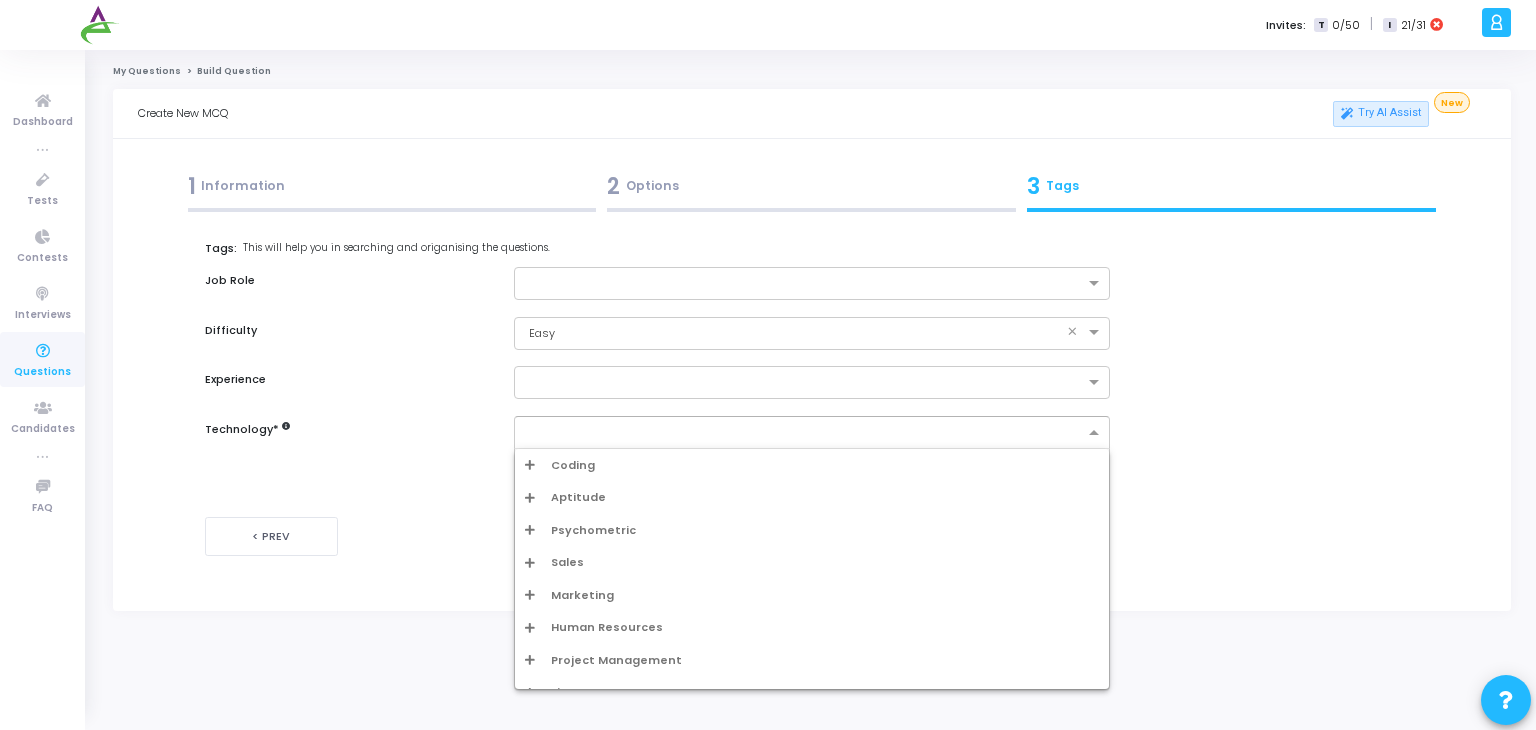 click at bounding box center (805, 433) 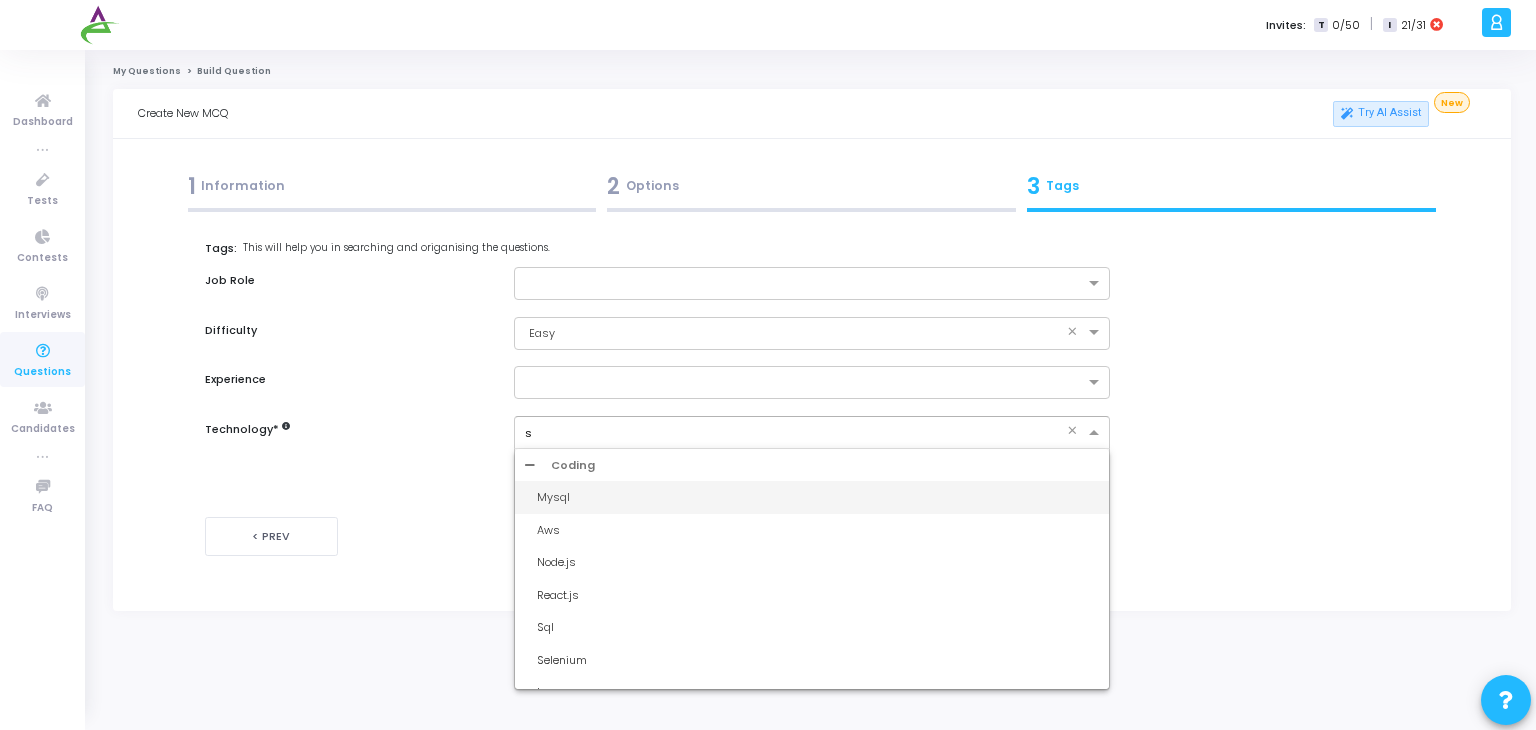 type on "so" 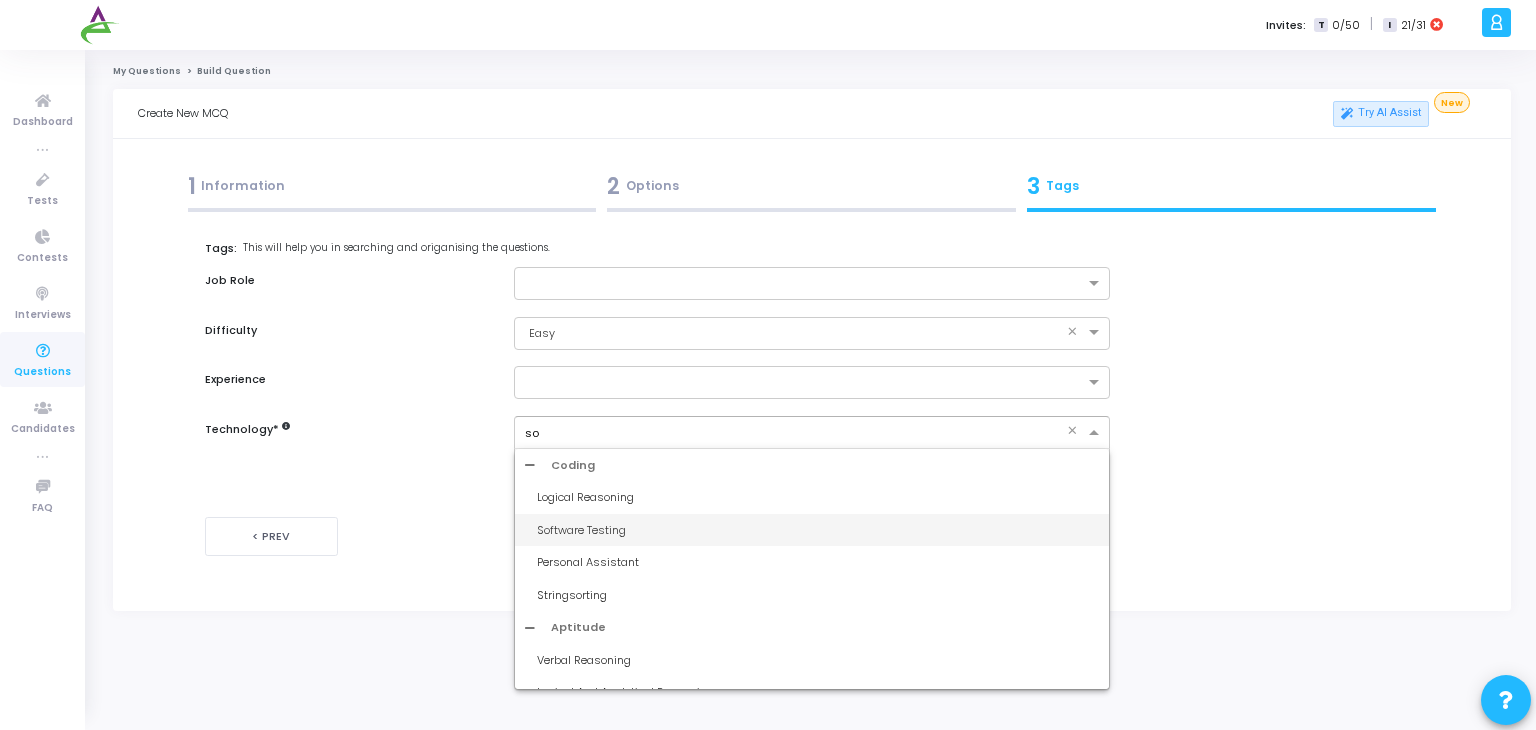 click on "Software Testing" at bounding box center (812, 530) 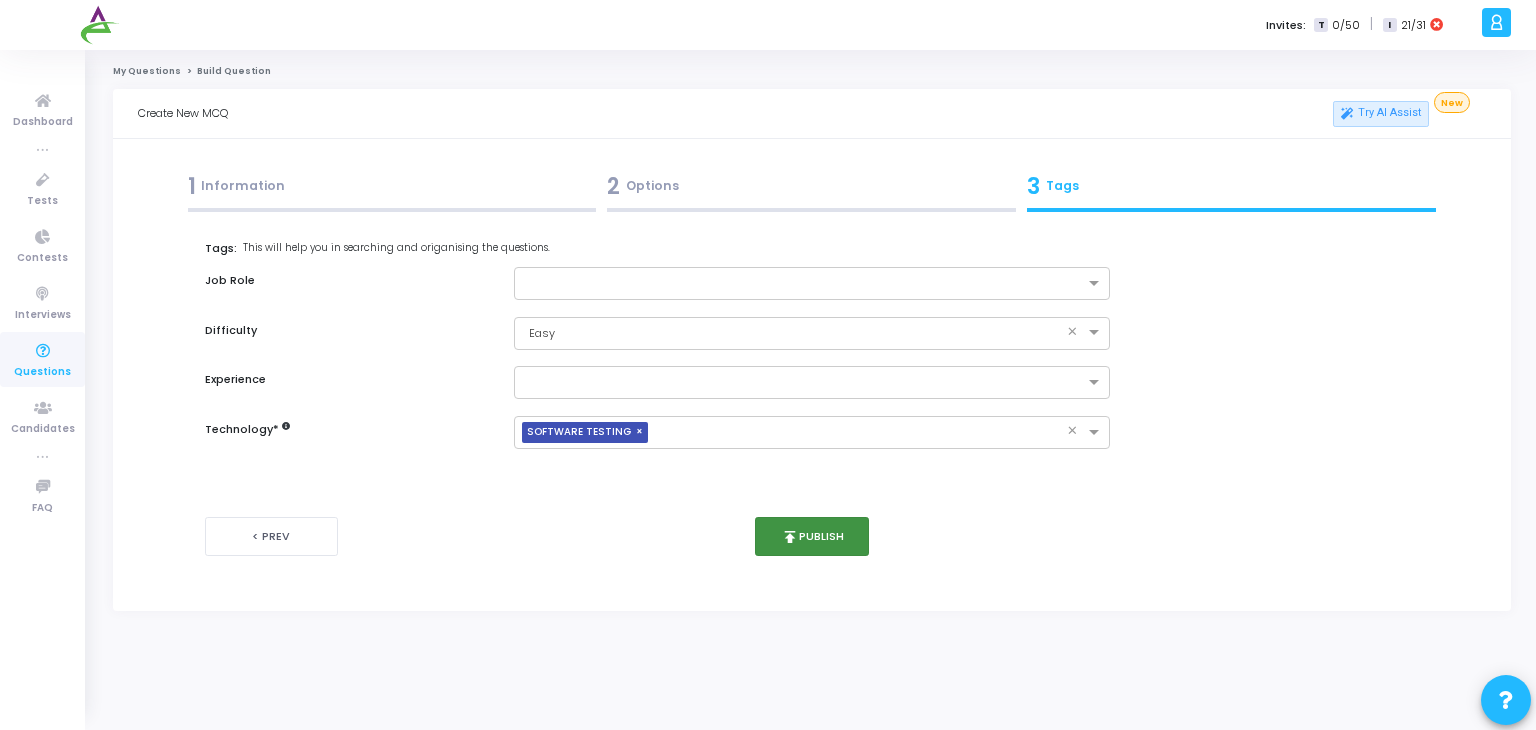 click on "publish  Publish" at bounding box center (812, 536) 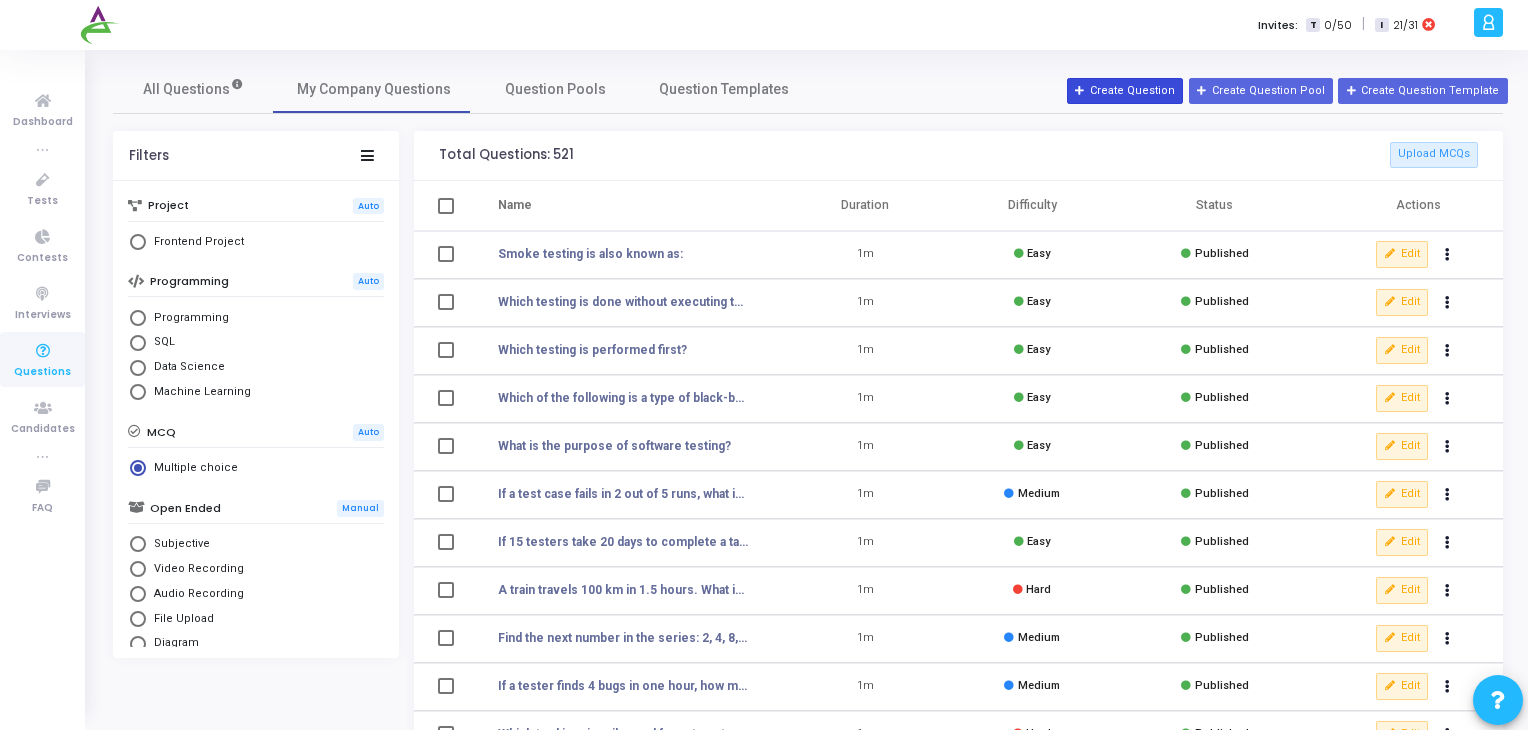 click on "Create Question" at bounding box center (1125, 91) 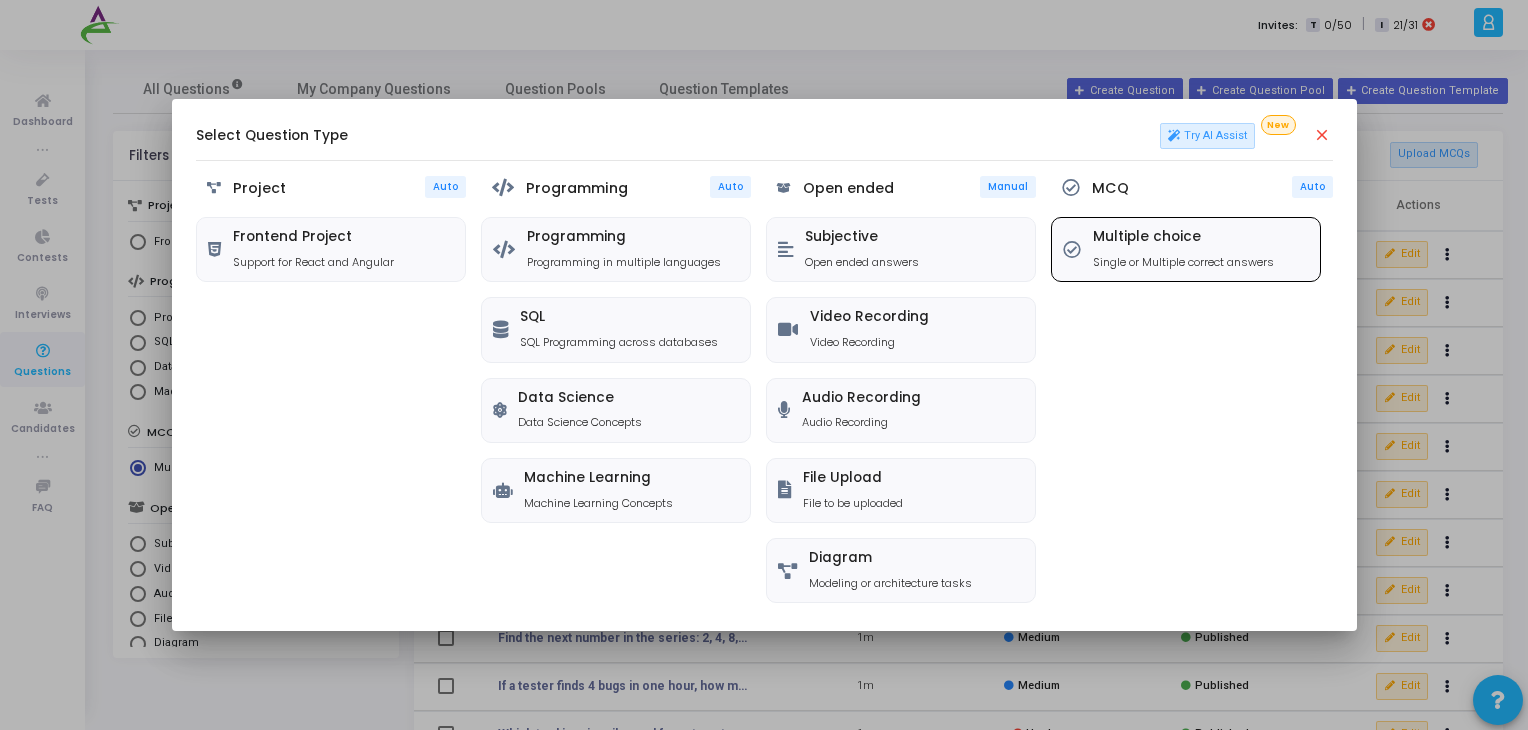 click on "Single or Multiple correct answers" at bounding box center [1183, 262] 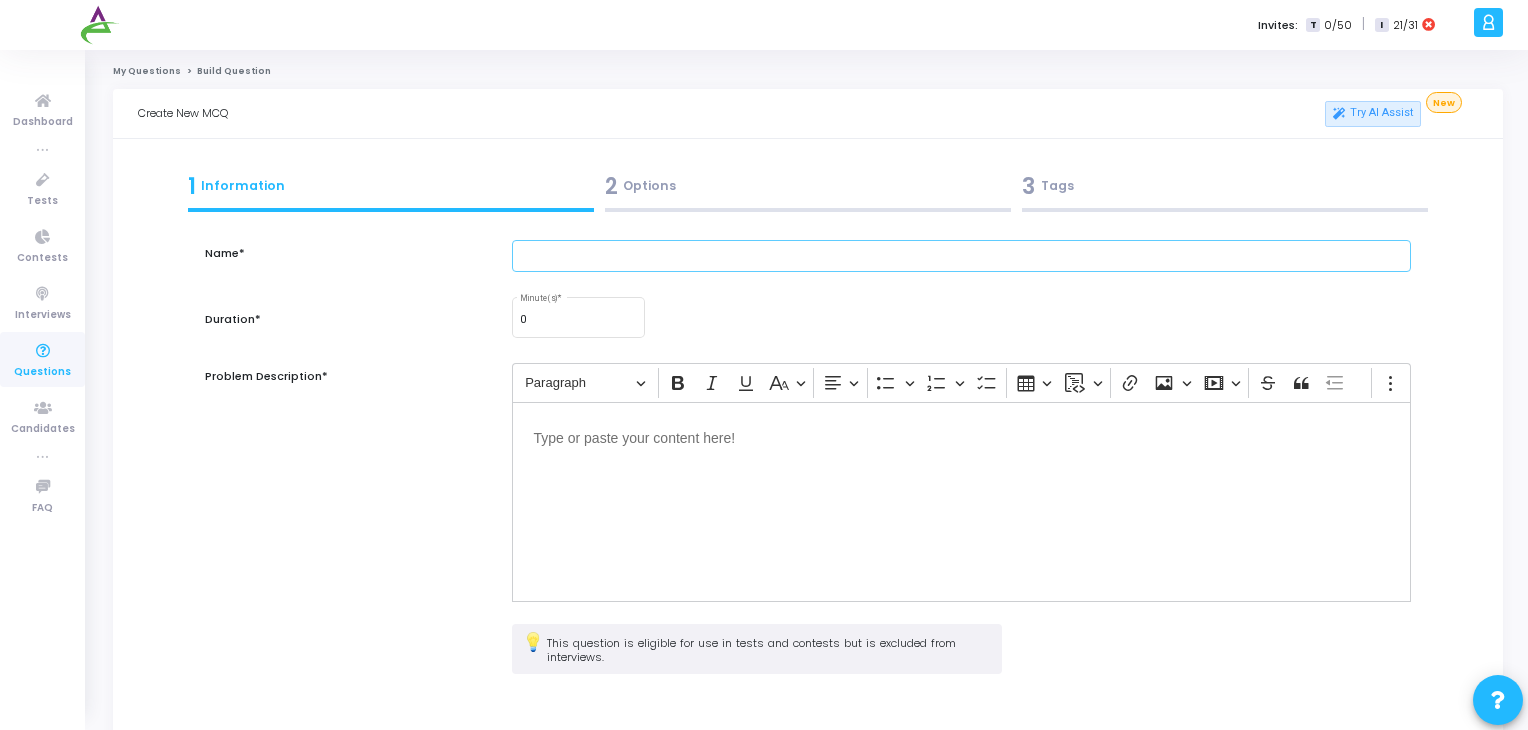 click at bounding box center [962, 256] 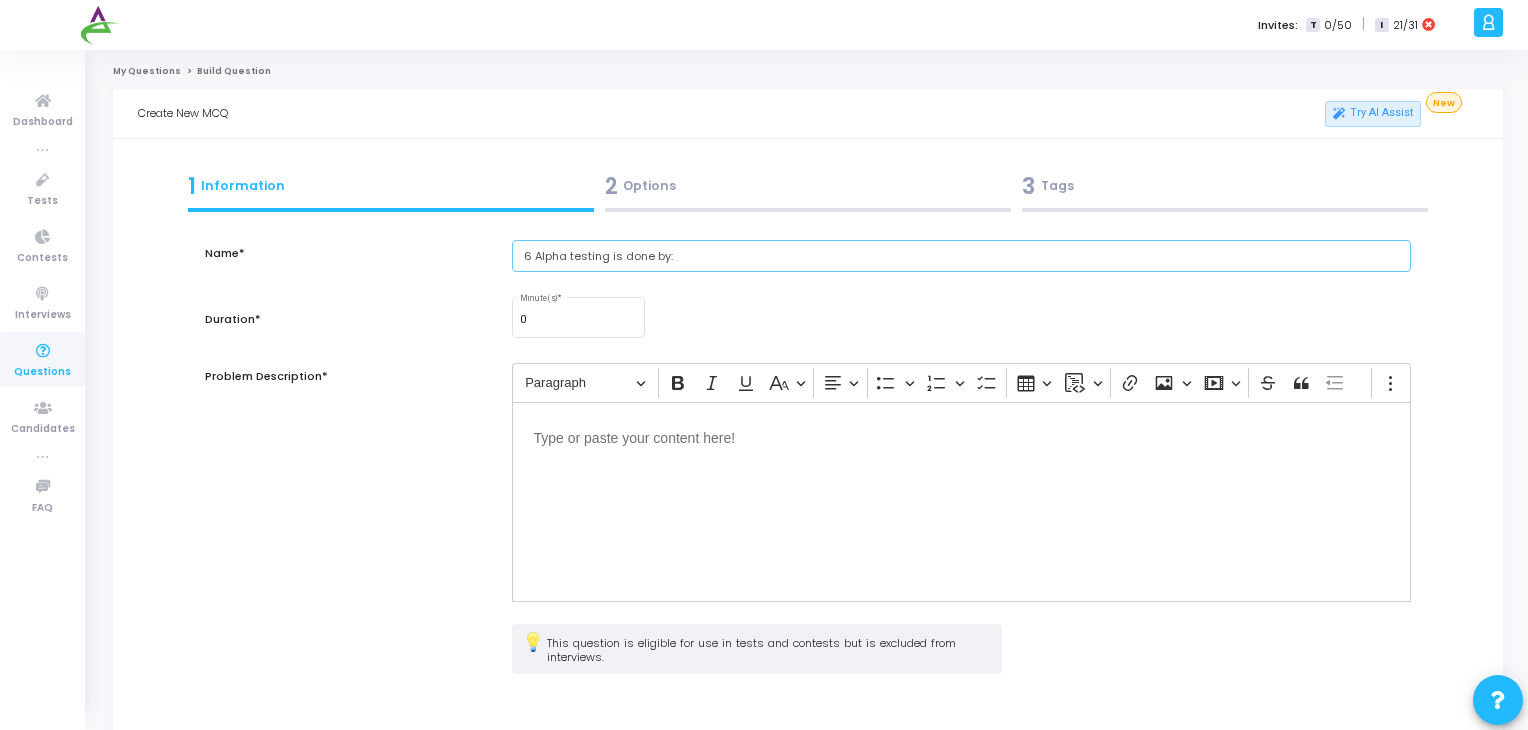 drag, startPoint x: 536, startPoint y: 258, endPoint x: 394, endPoint y: 264, distance: 142.12671 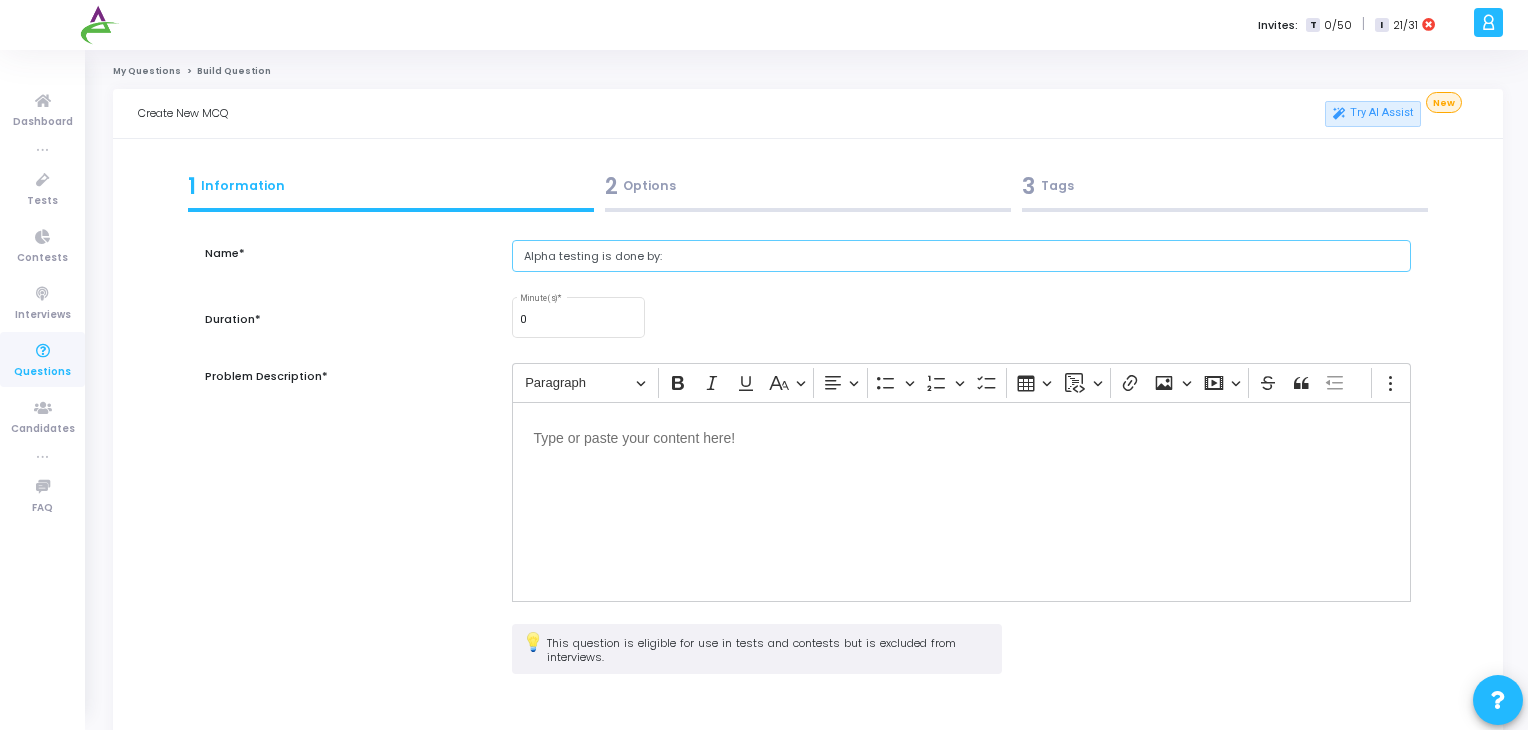type on "Alpha testing is done by:" 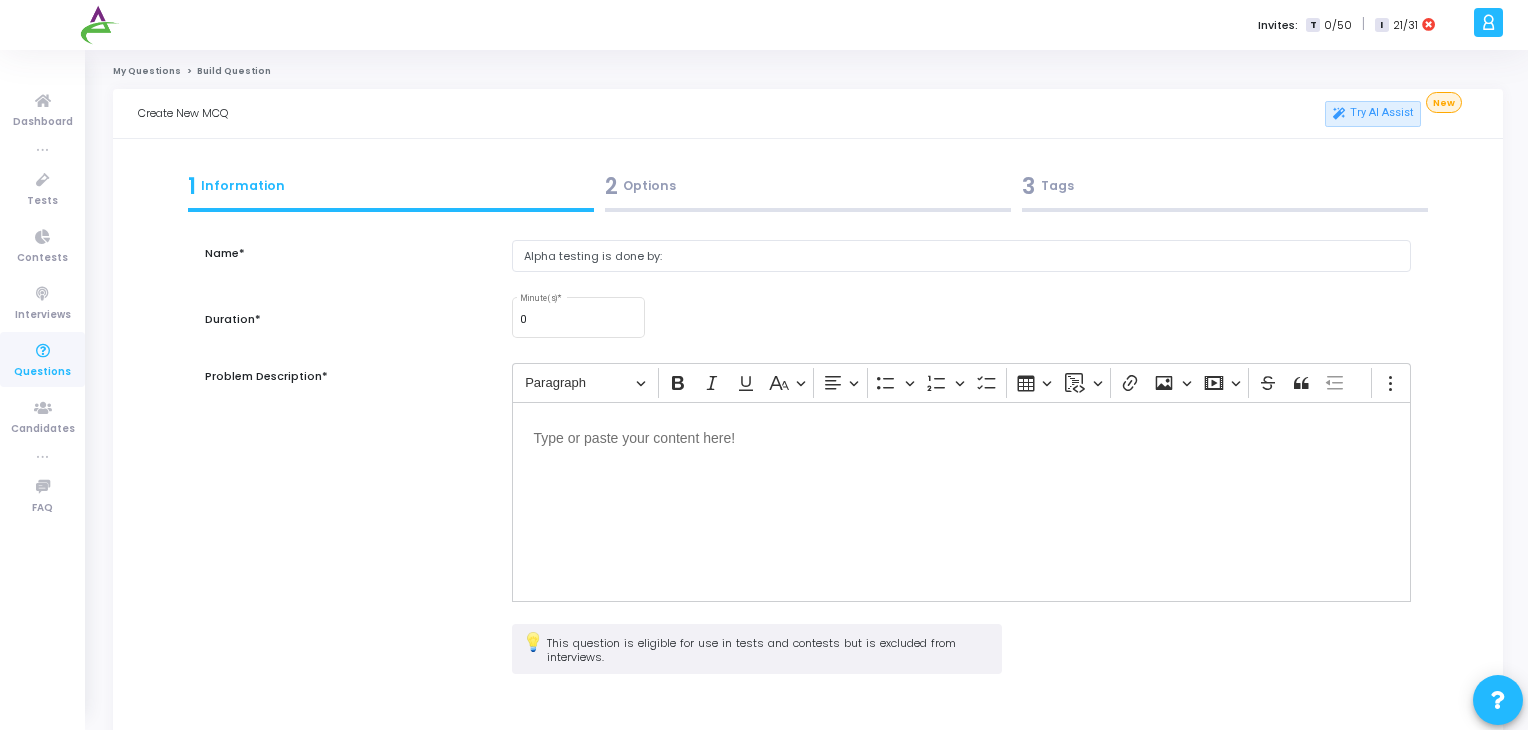click at bounding box center [962, 502] 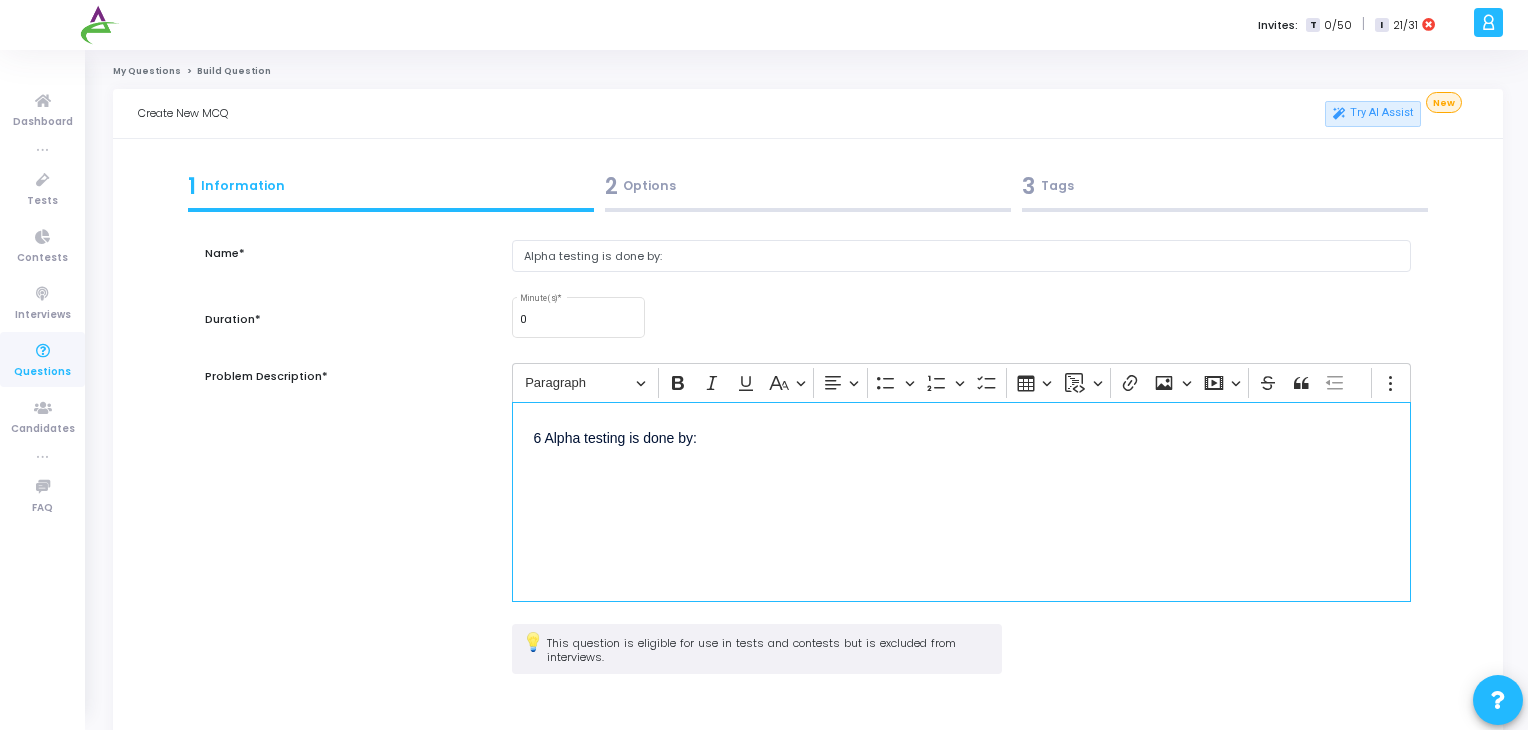 drag, startPoint x: 544, startPoint y: 439, endPoint x: 387, endPoint y: 460, distance: 158.39824 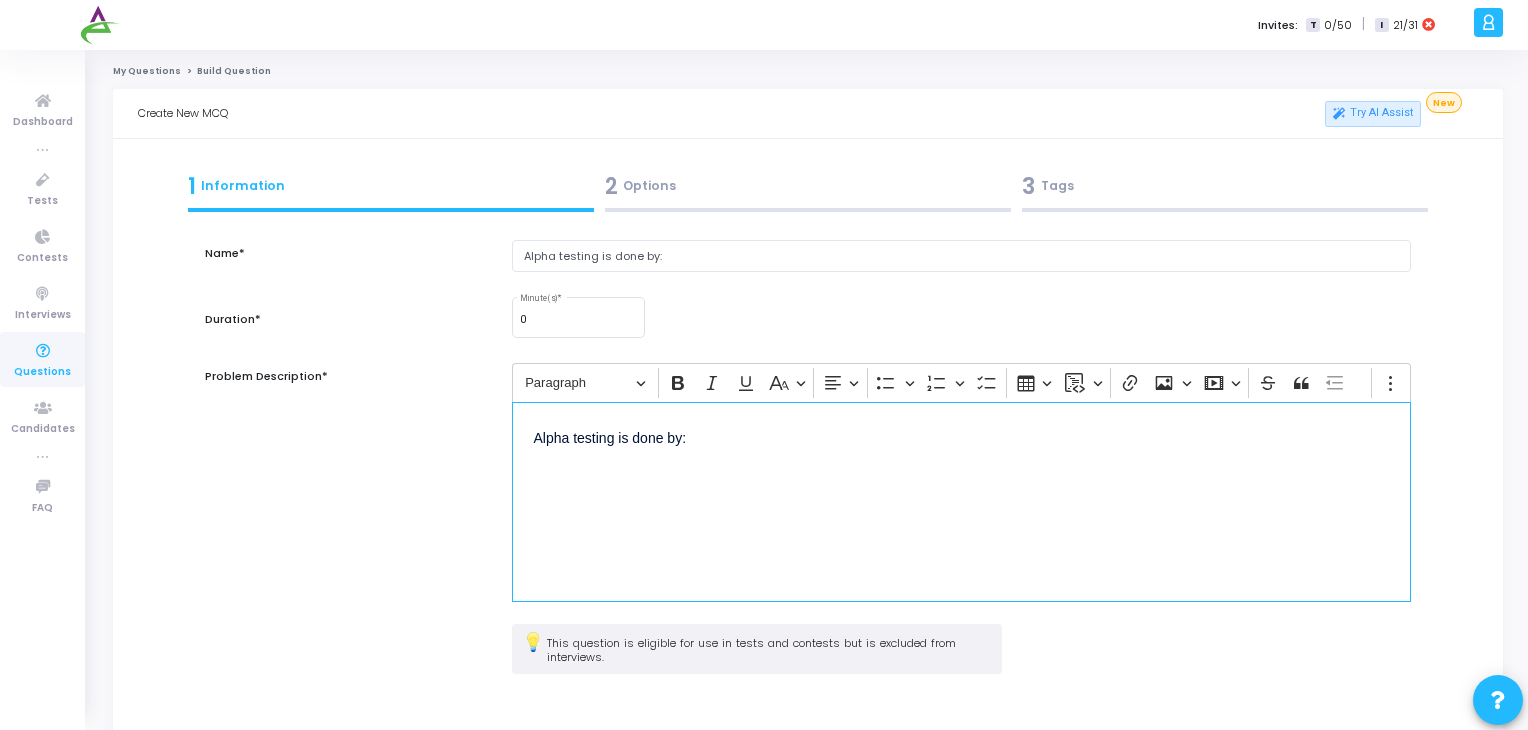 scroll, scrollTop: 145, scrollLeft: 0, axis: vertical 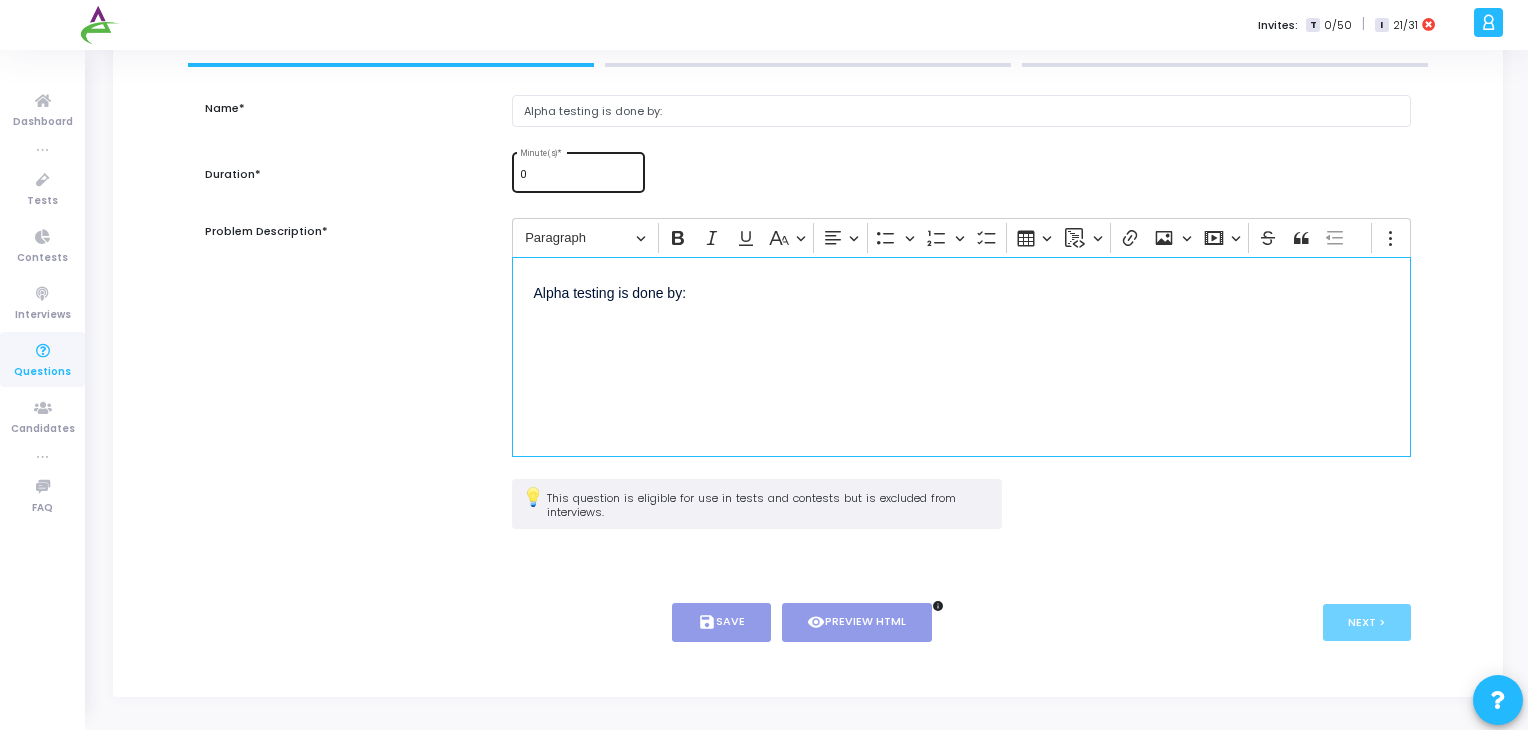 click on "0" at bounding box center (578, 175) 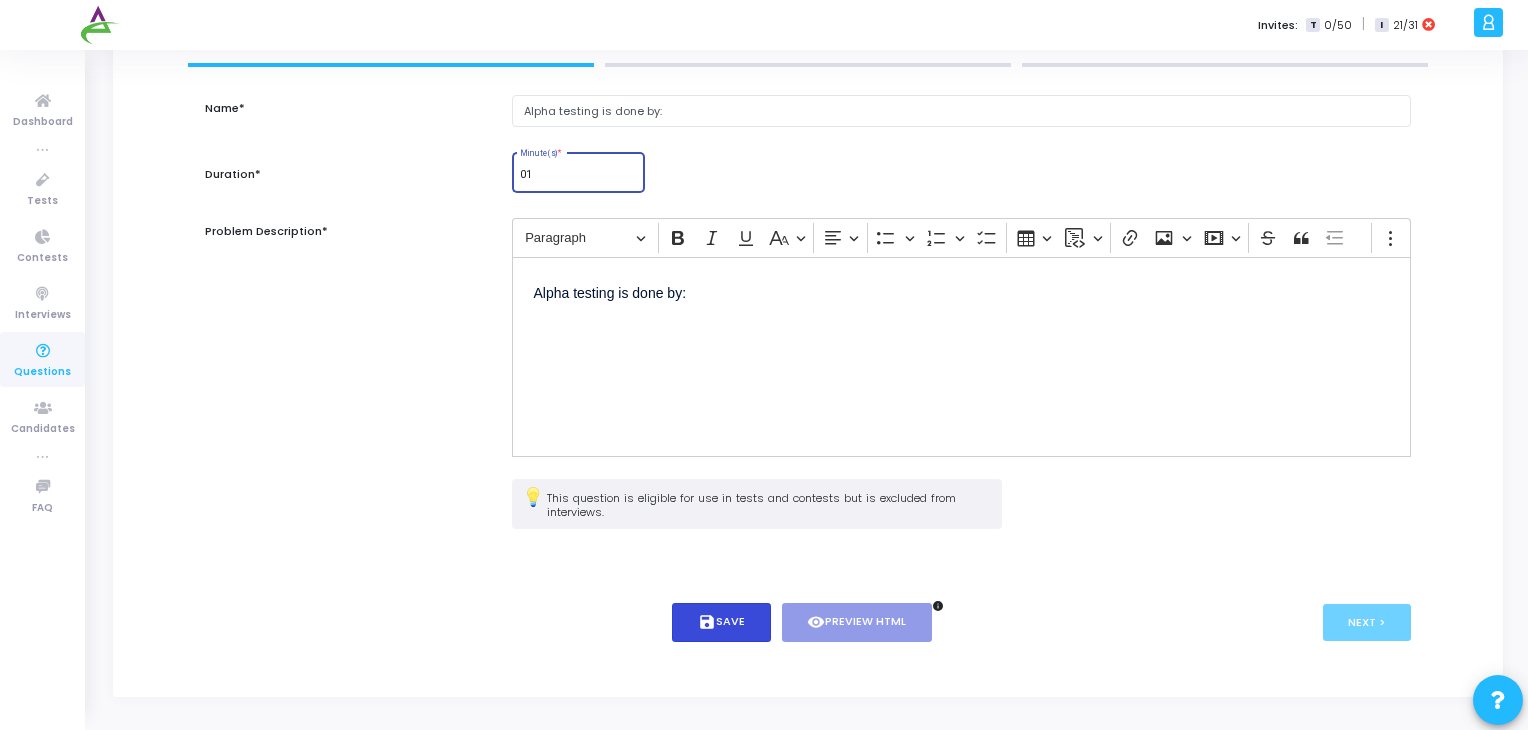 click on "save  Save" at bounding box center [721, 622] 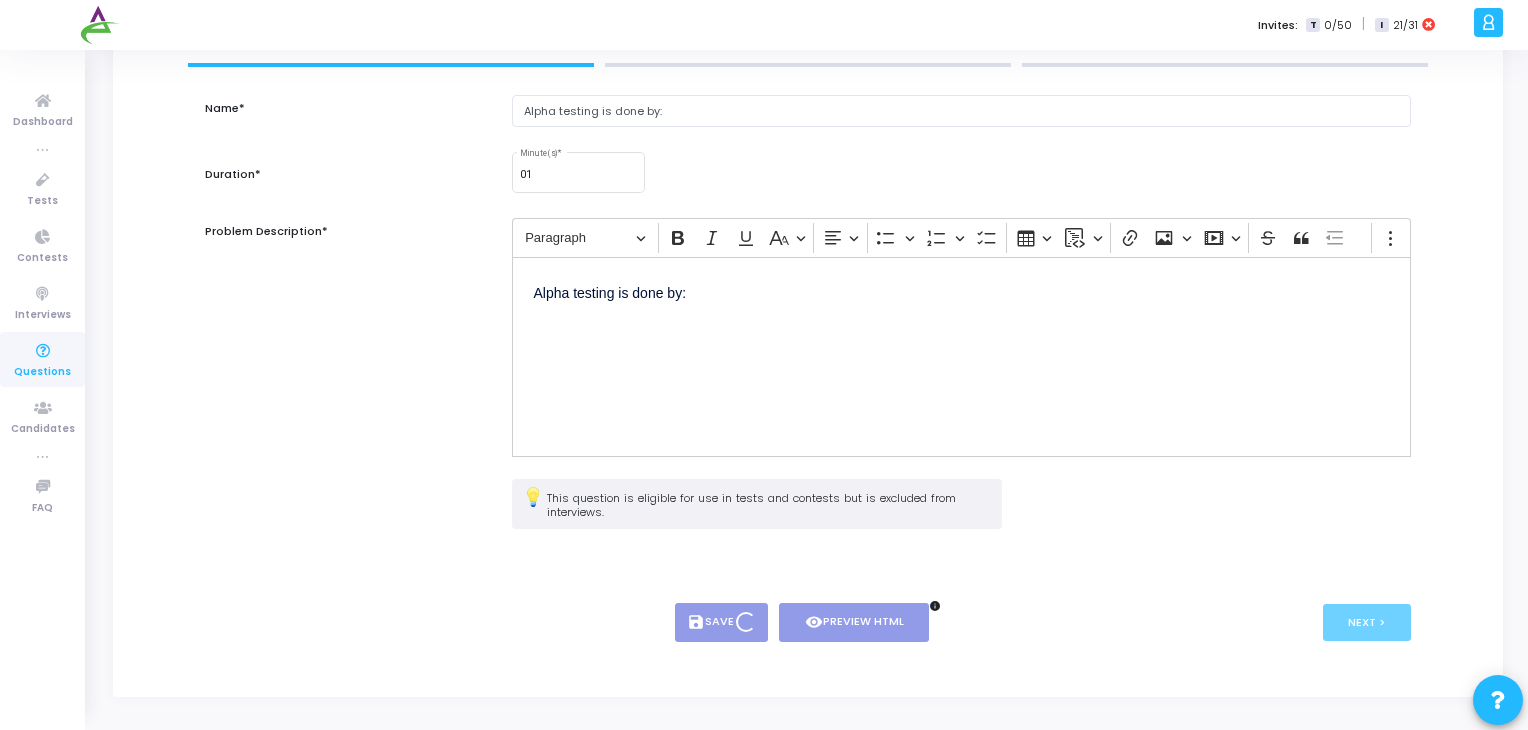 type on "1" 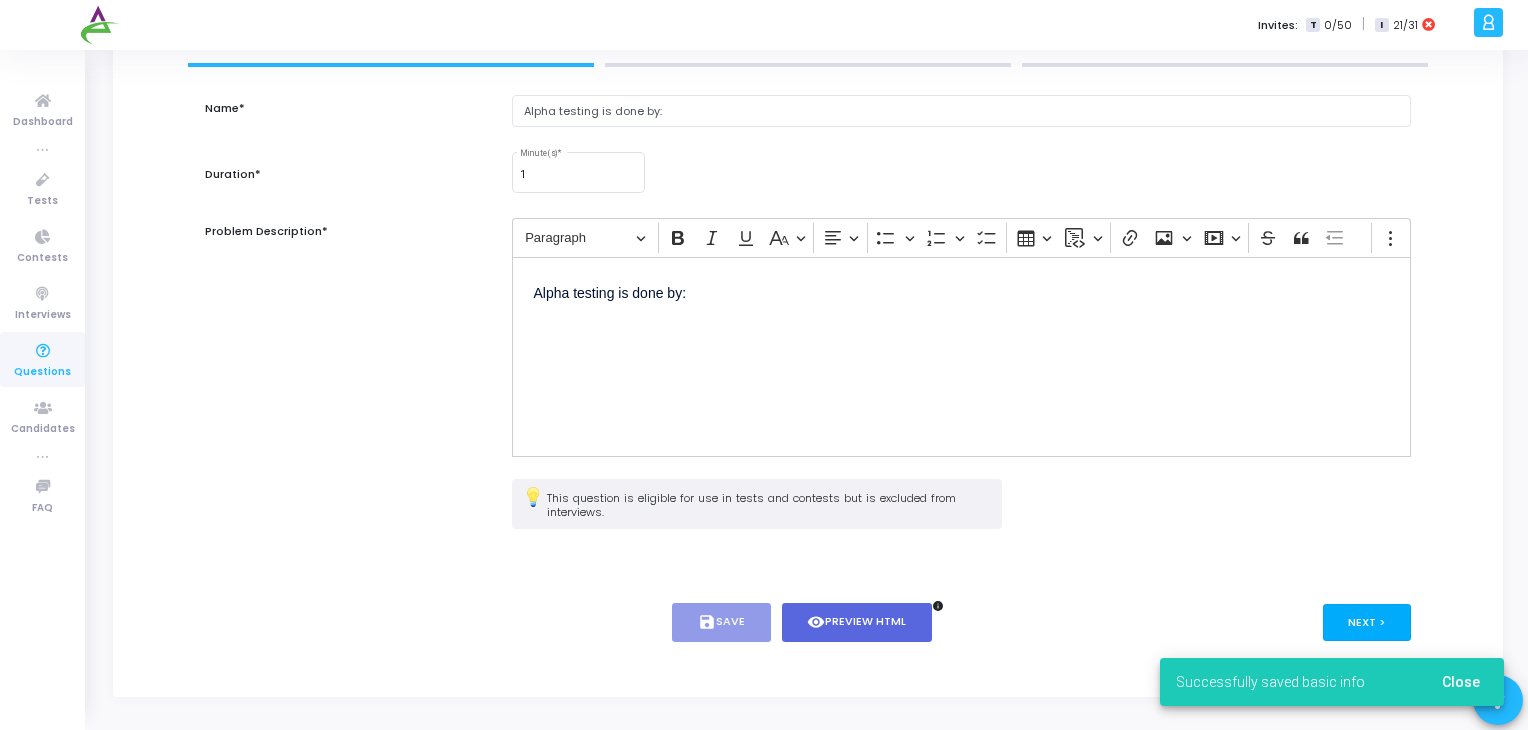 click on "Next >" at bounding box center (1367, 622) 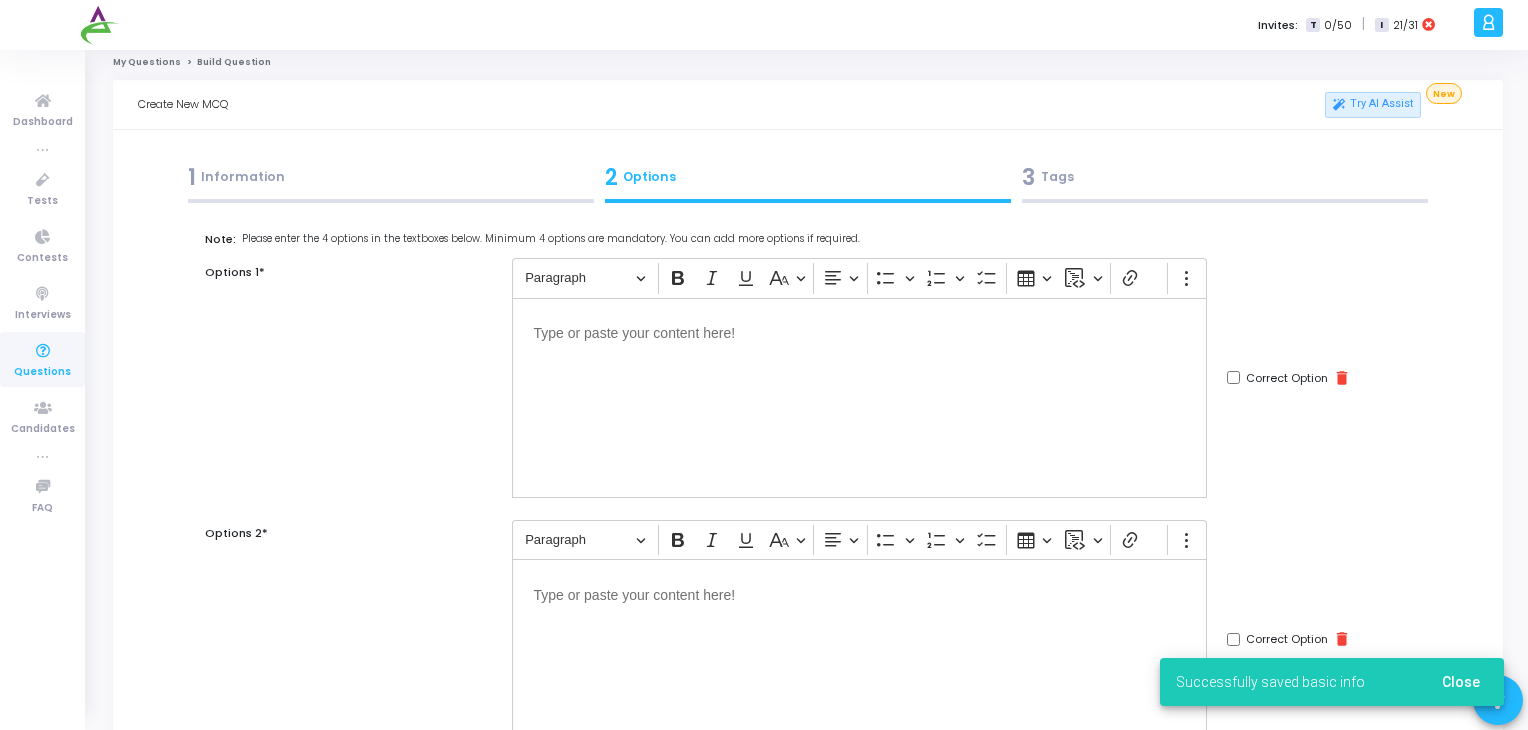 scroll, scrollTop: 0, scrollLeft: 0, axis: both 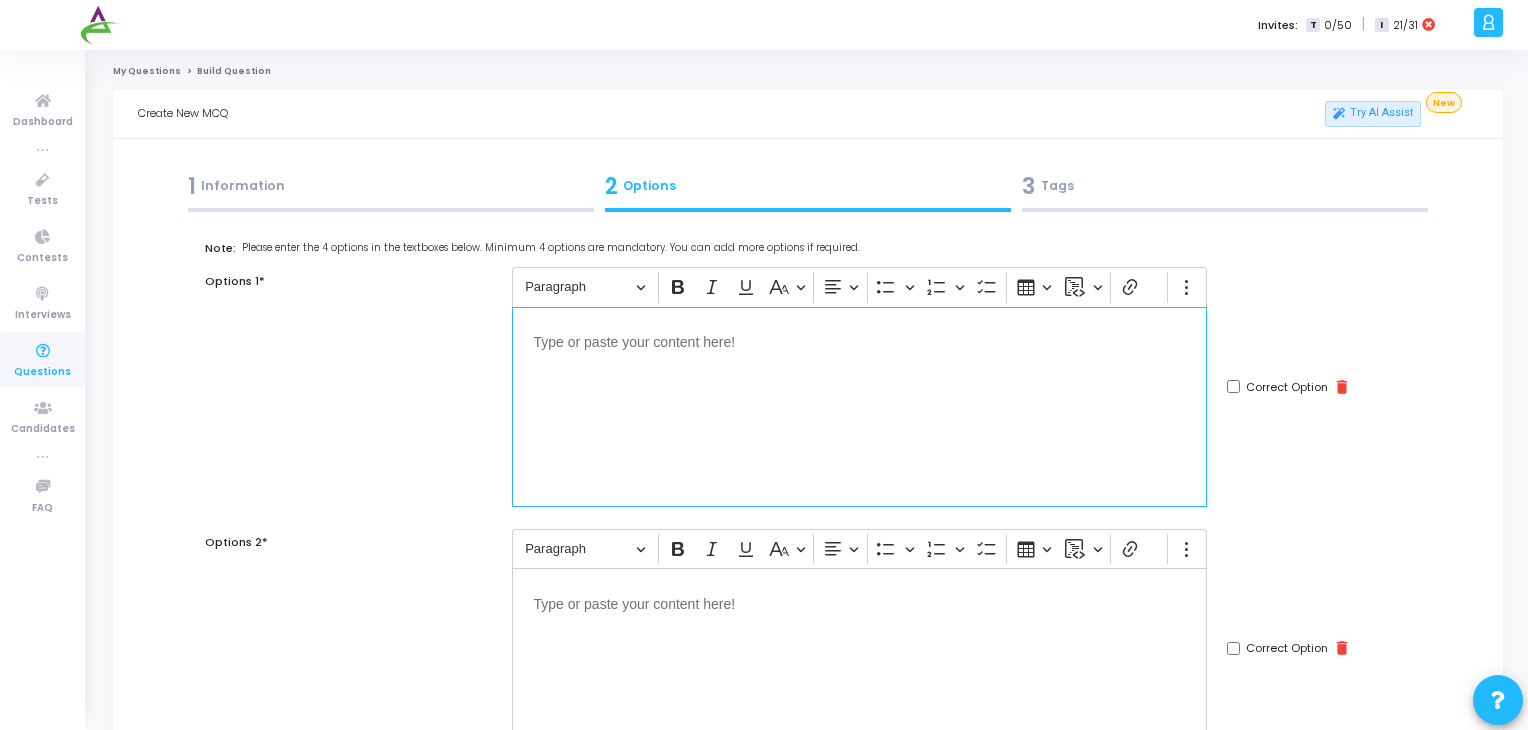 click at bounding box center [859, 341] 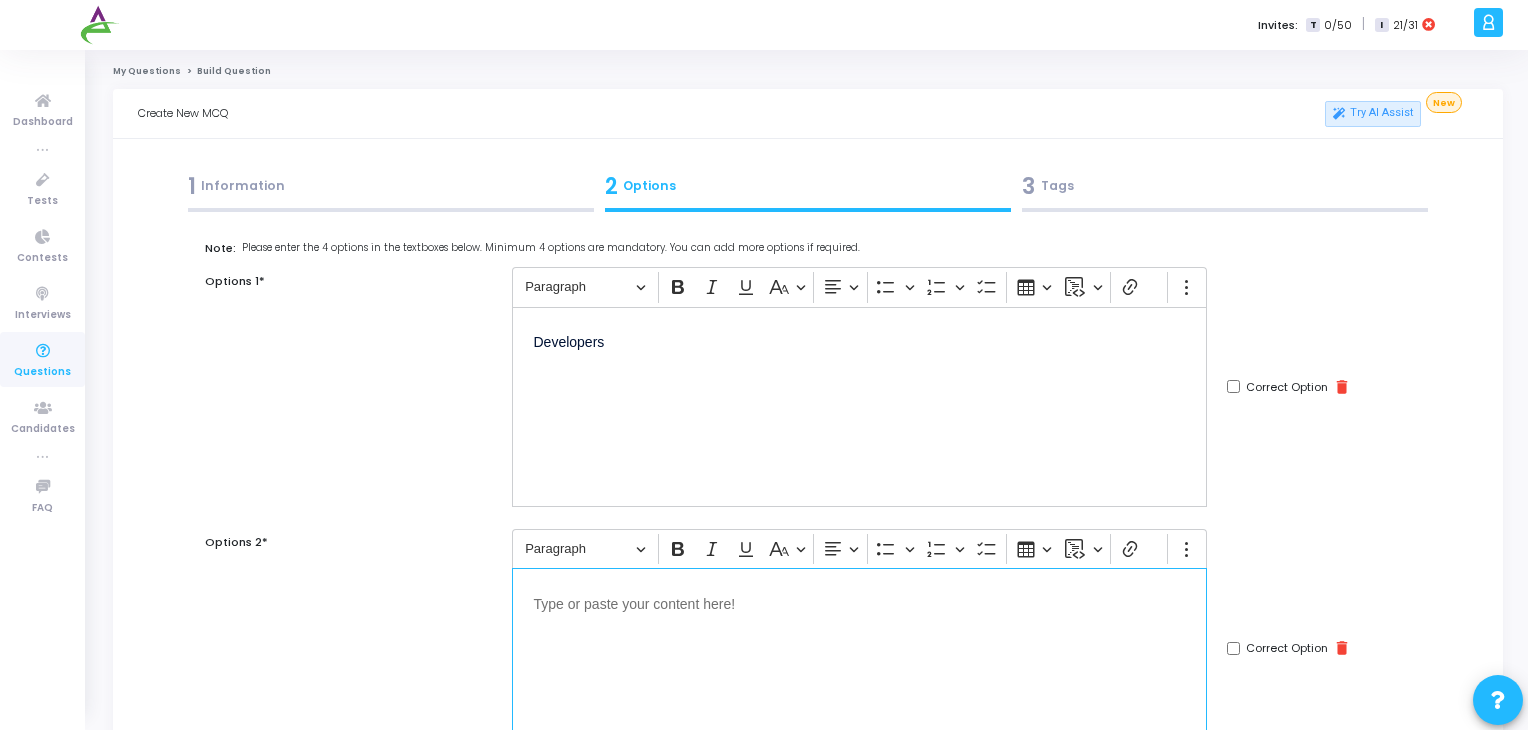 click at bounding box center [859, 602] 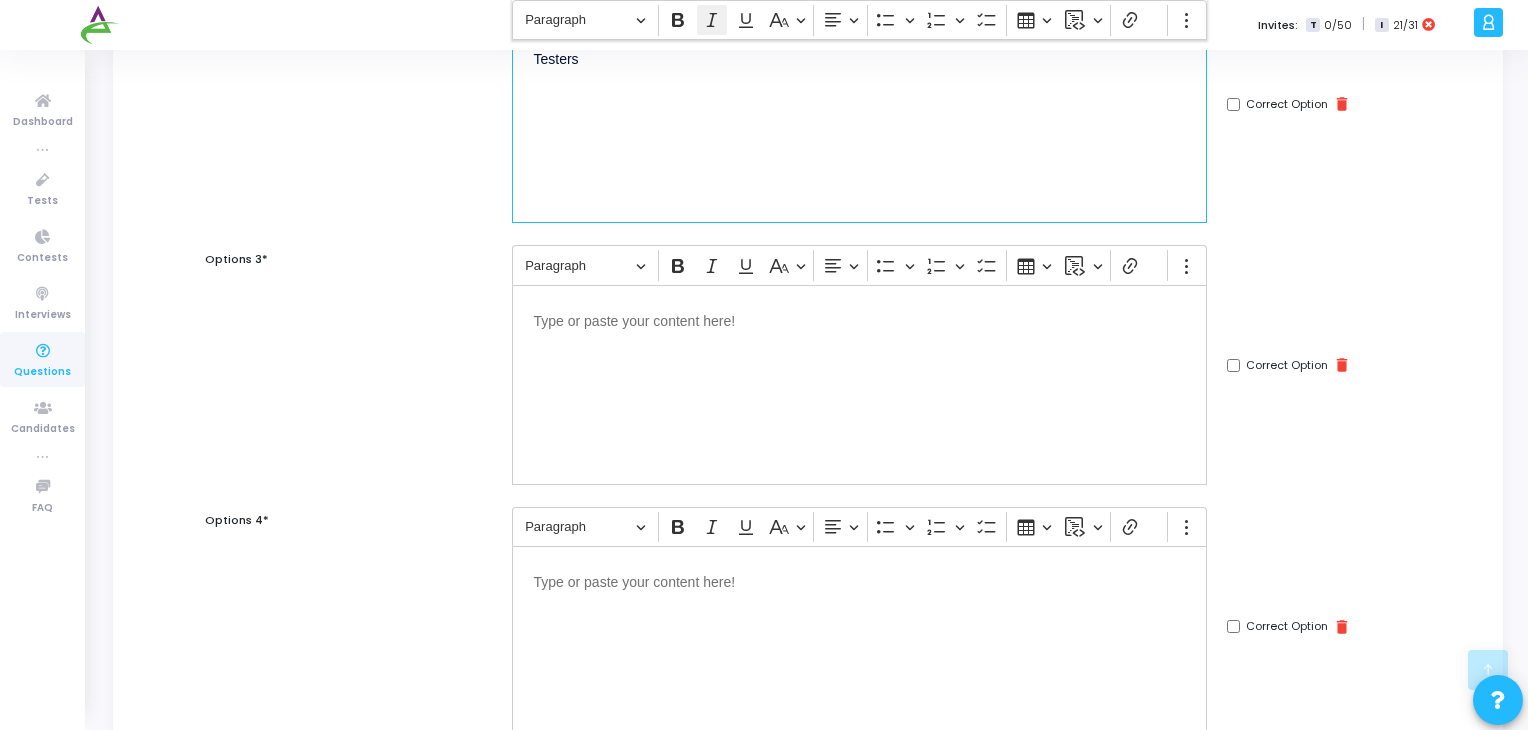scroll, scrollTop: 544, scrollLeft: 0, axis: vertical 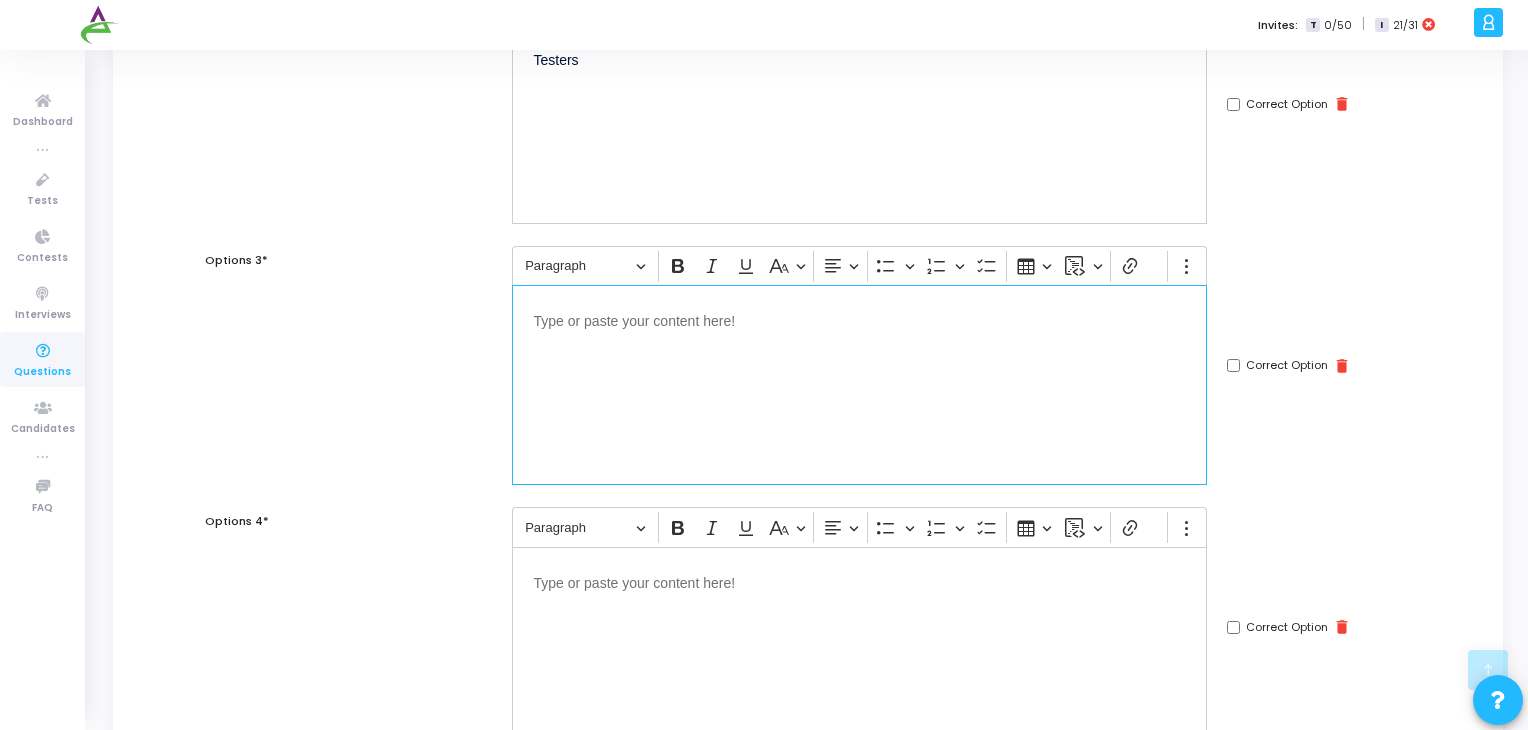click at bounding box center [859, 385] 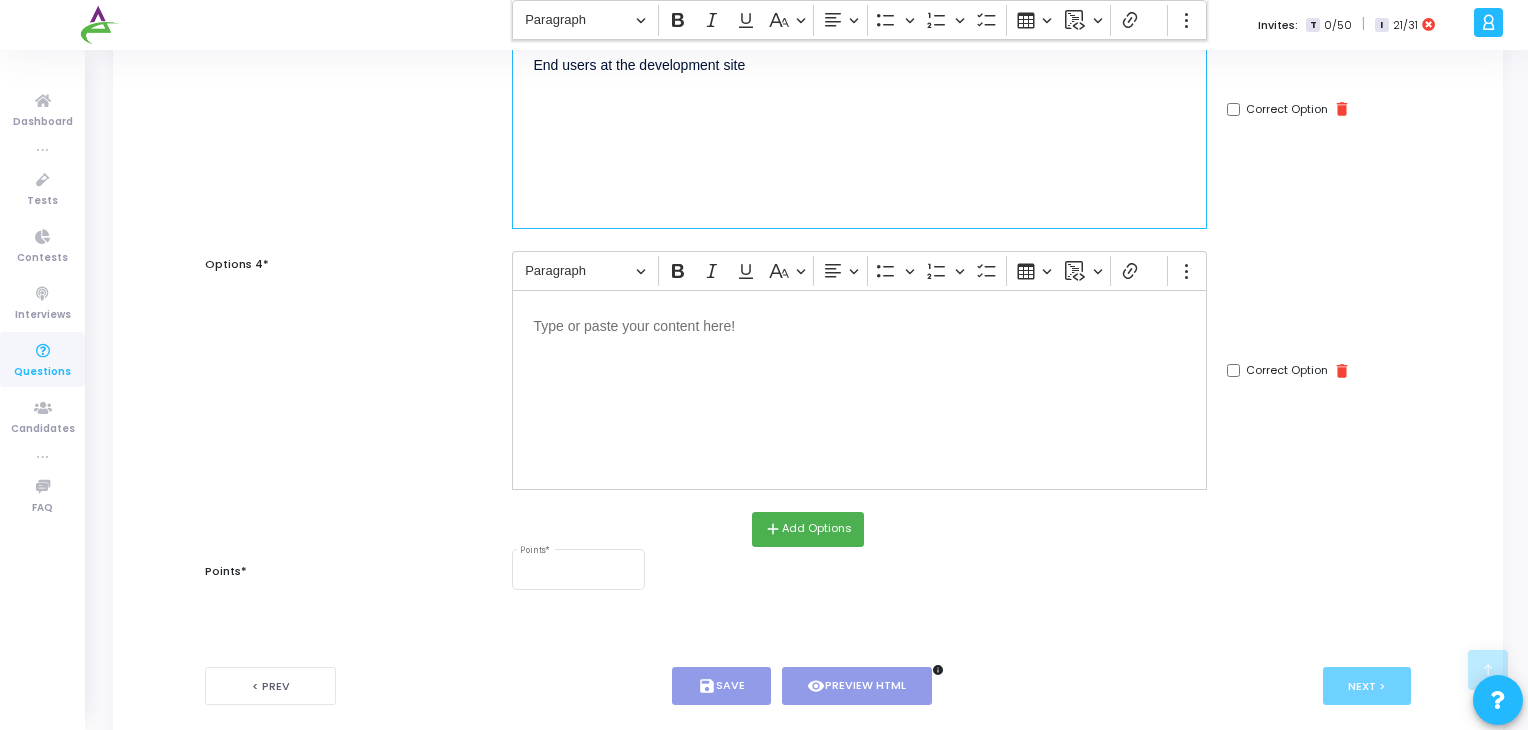 scroll, scrollTop: 802, scrollLeft: 0, axis: vertical 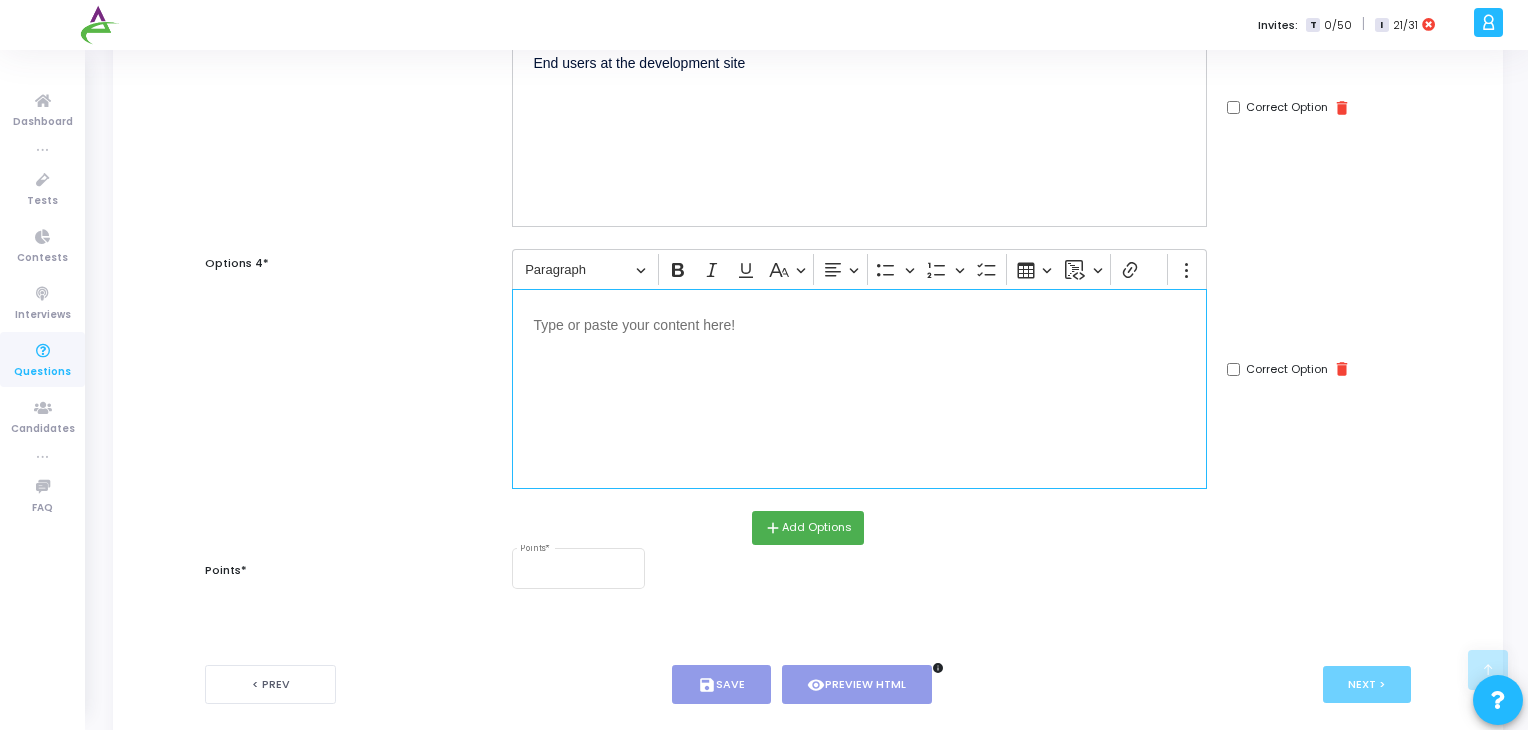 click at bounding box center (859, 389) 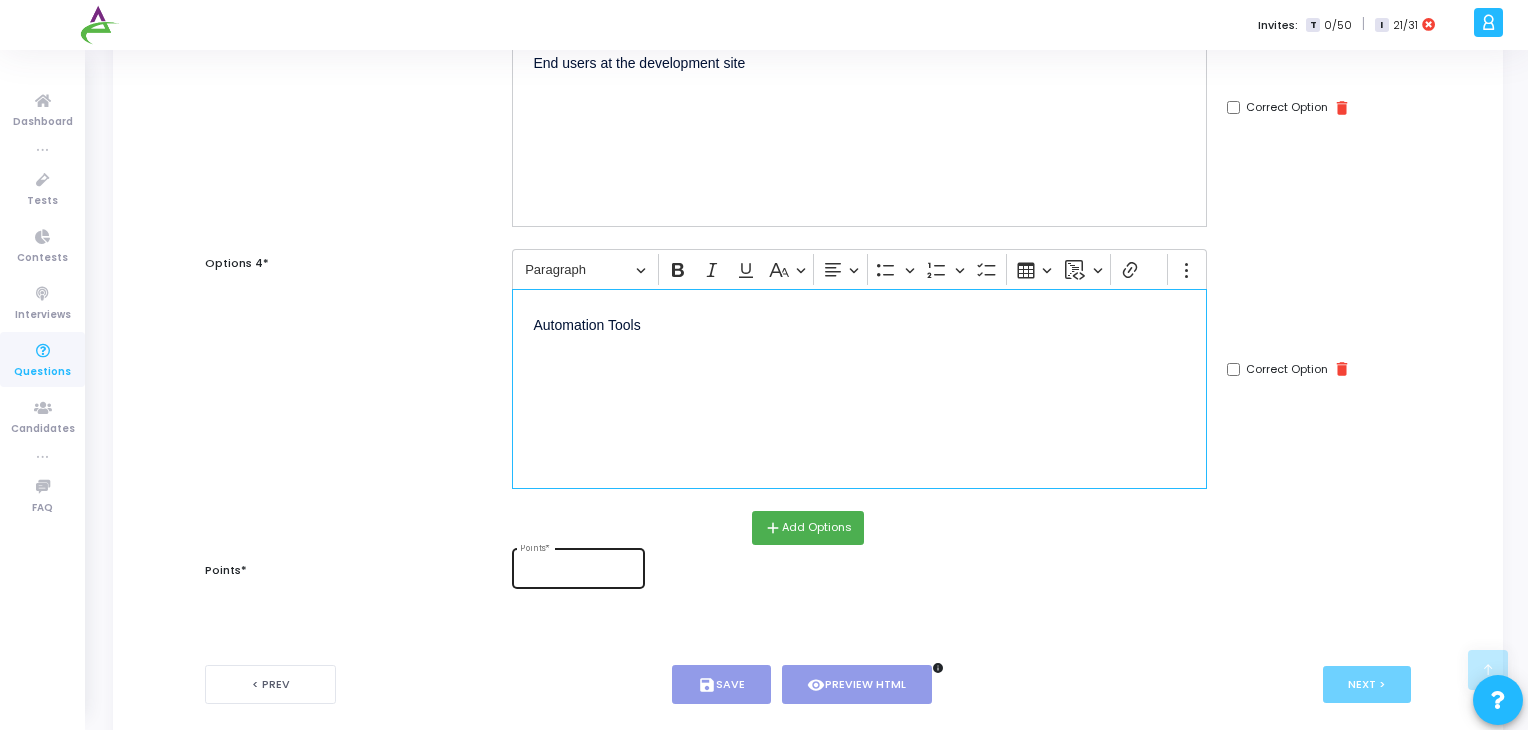 click on "Points  *" at bounding box center [578, 571] 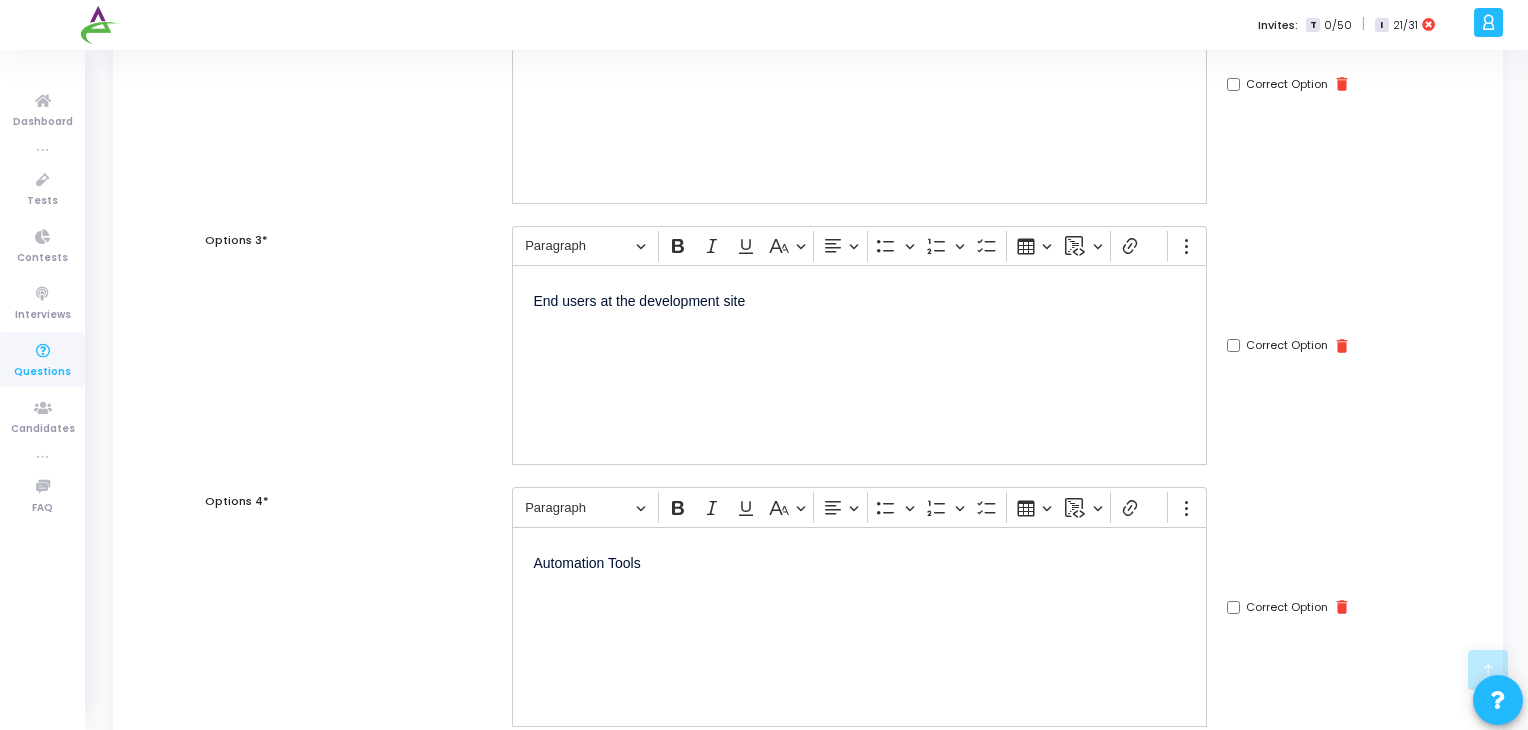 scroll, scrollTop: 550, scrollLeft: 0, axis: vertical 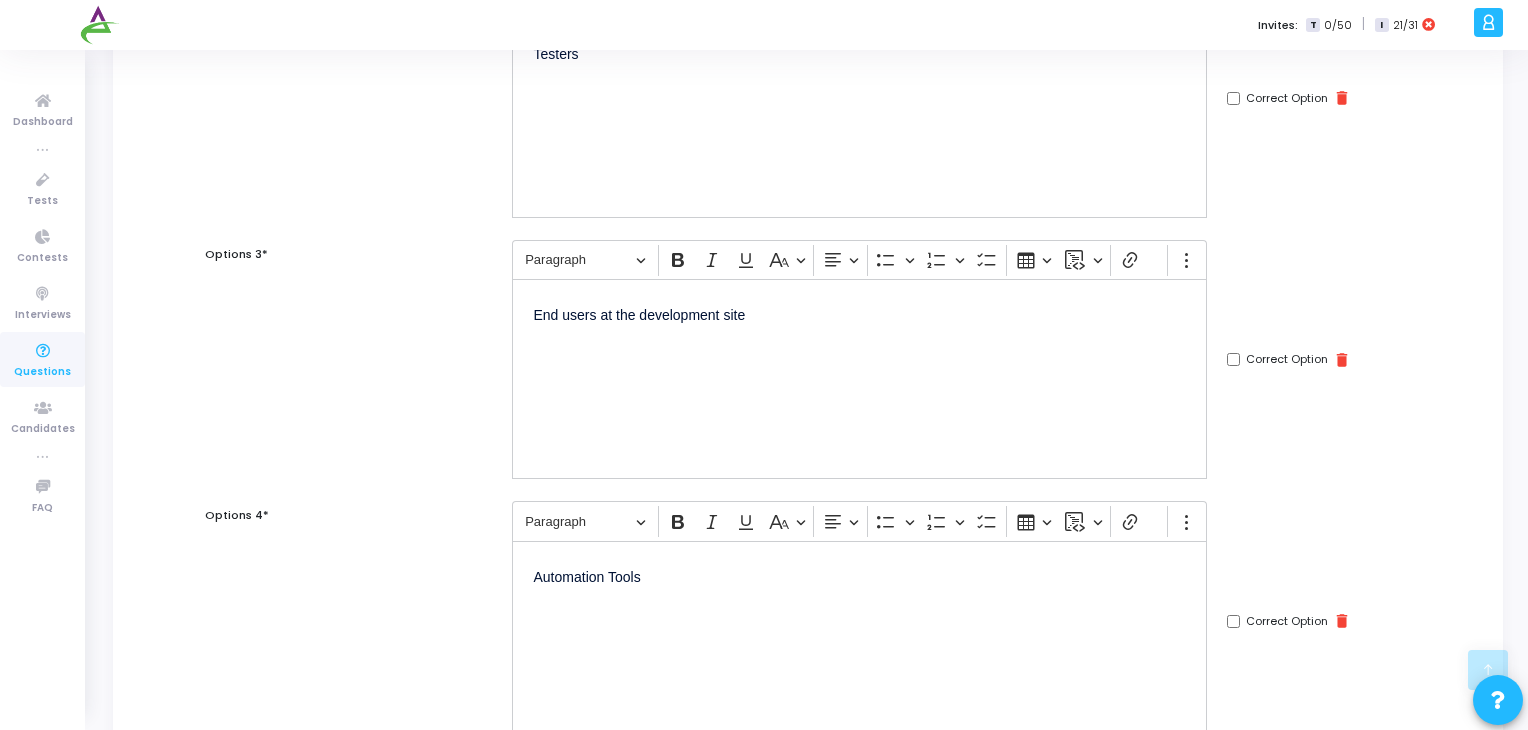 type on "1" 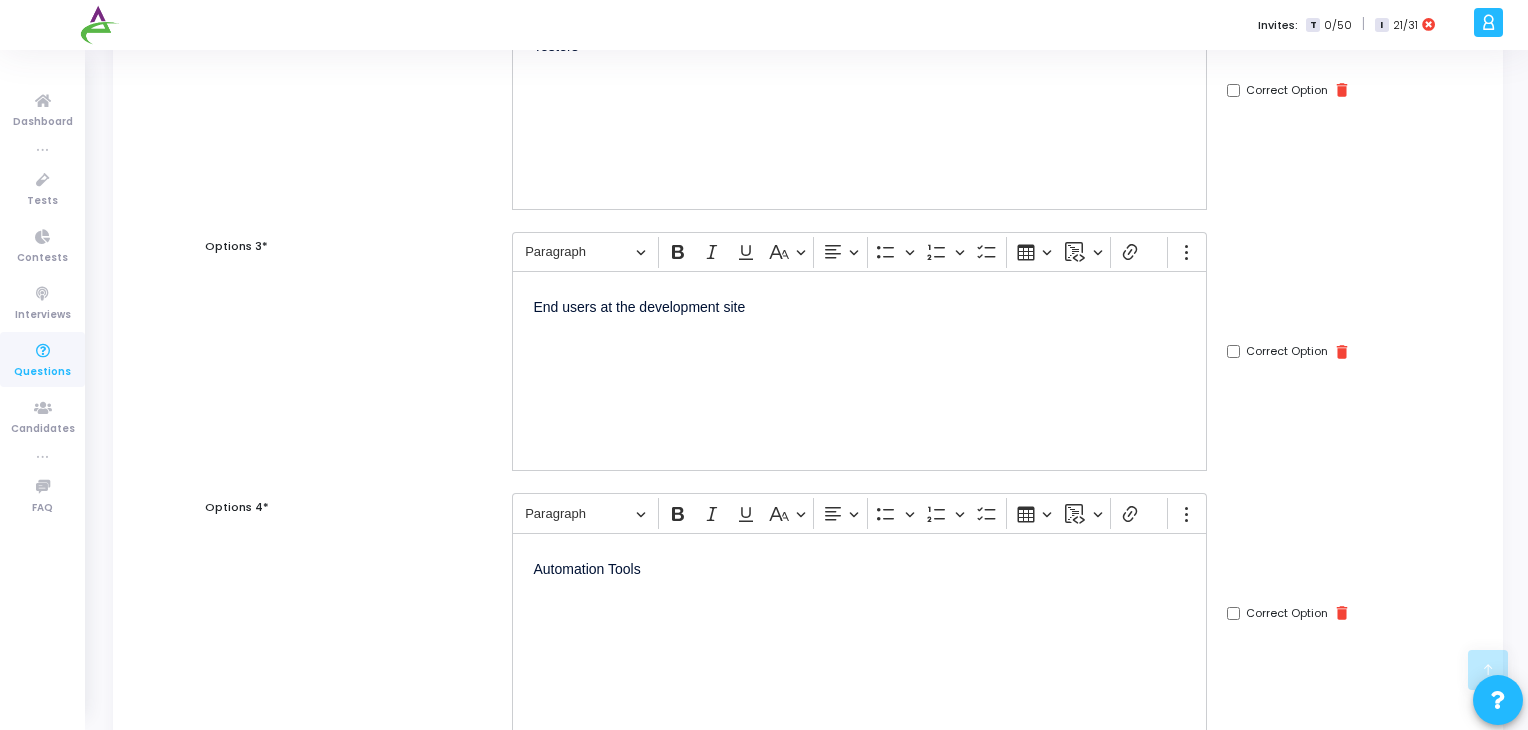 scroll, scrollTop: 528, scrollLeft: 0, axis: vertical 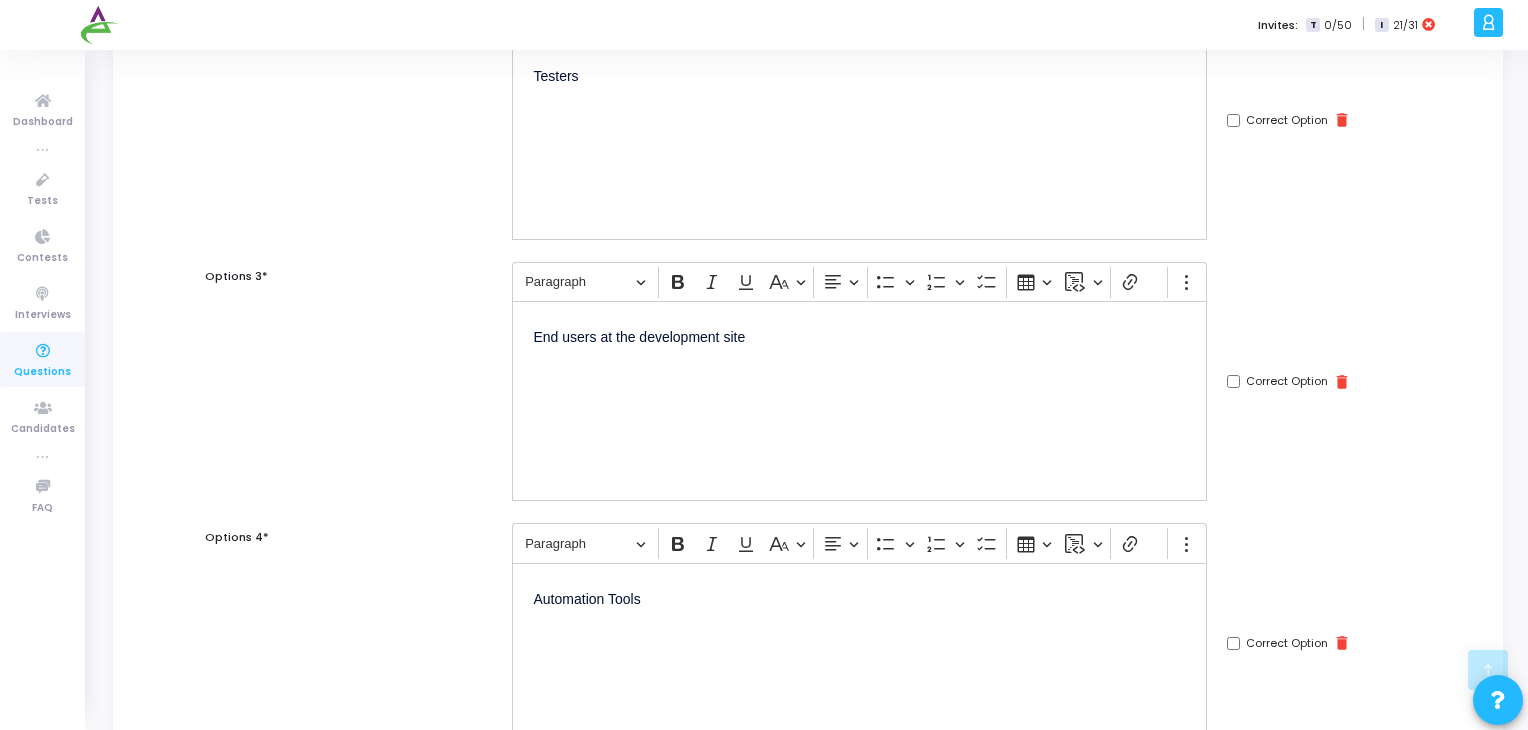 click on "Correct Option" at bounding box center (1233, -142) 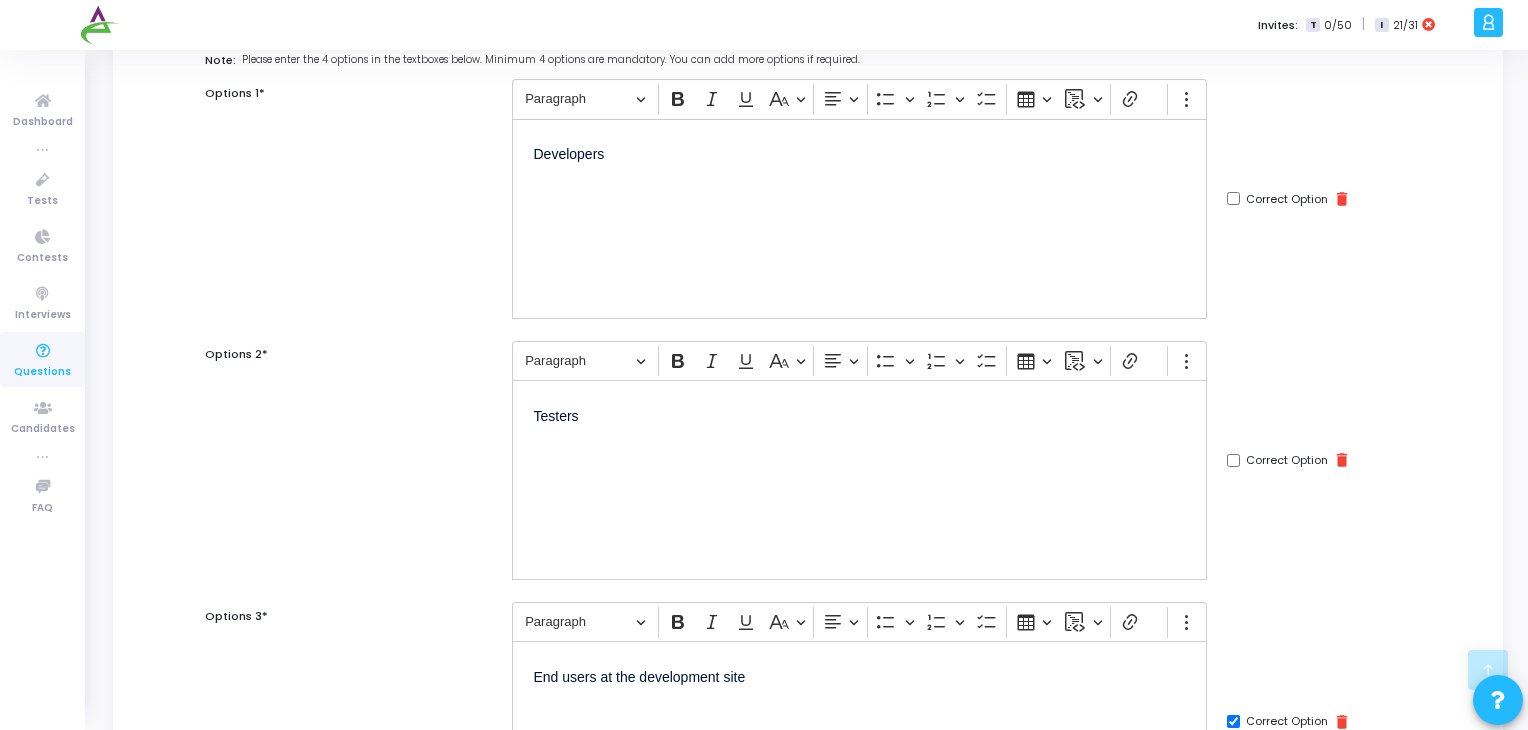 scroll, scrollTop: 502, scrollLeft: 0, axis: vertical 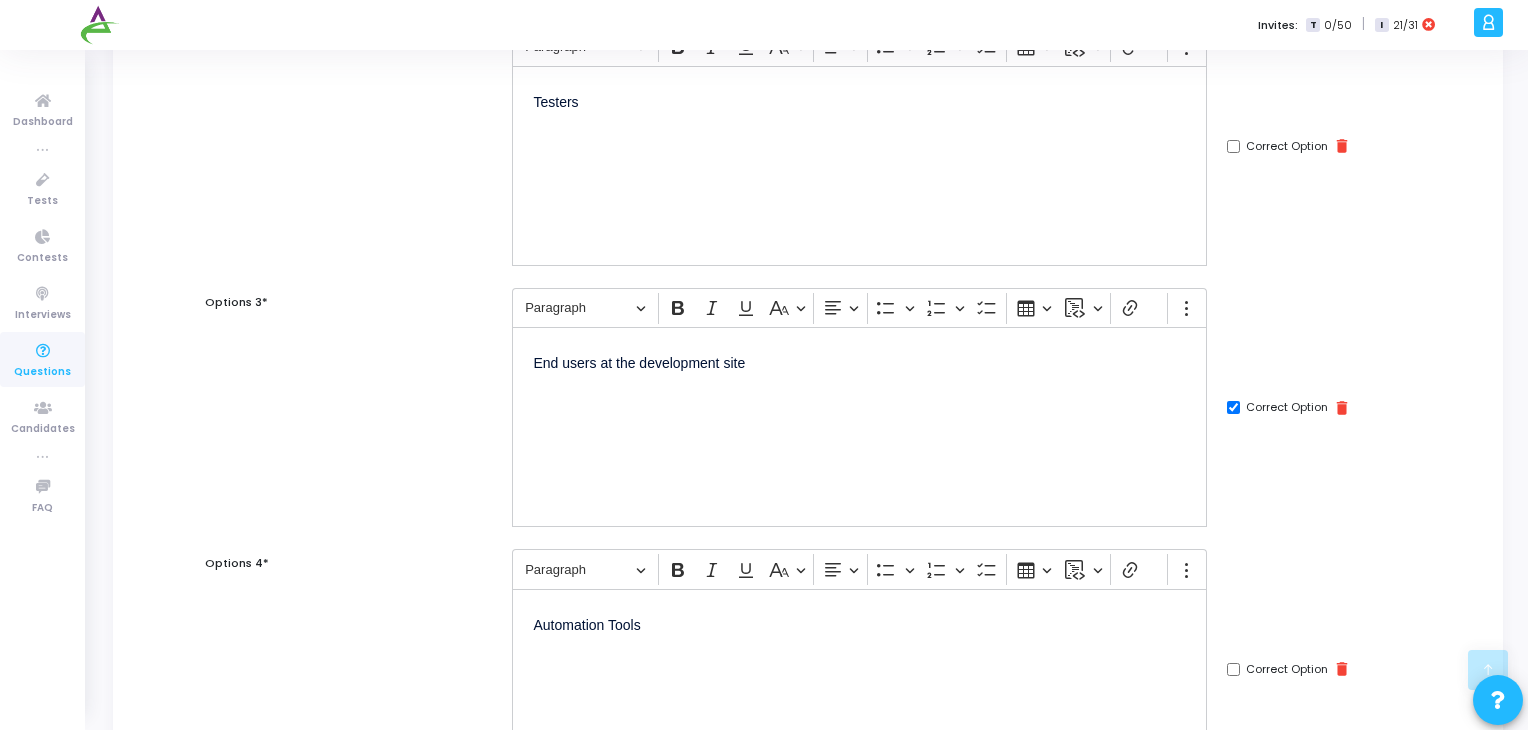 click on "Correct Option" at bounding box center (1287, 407) 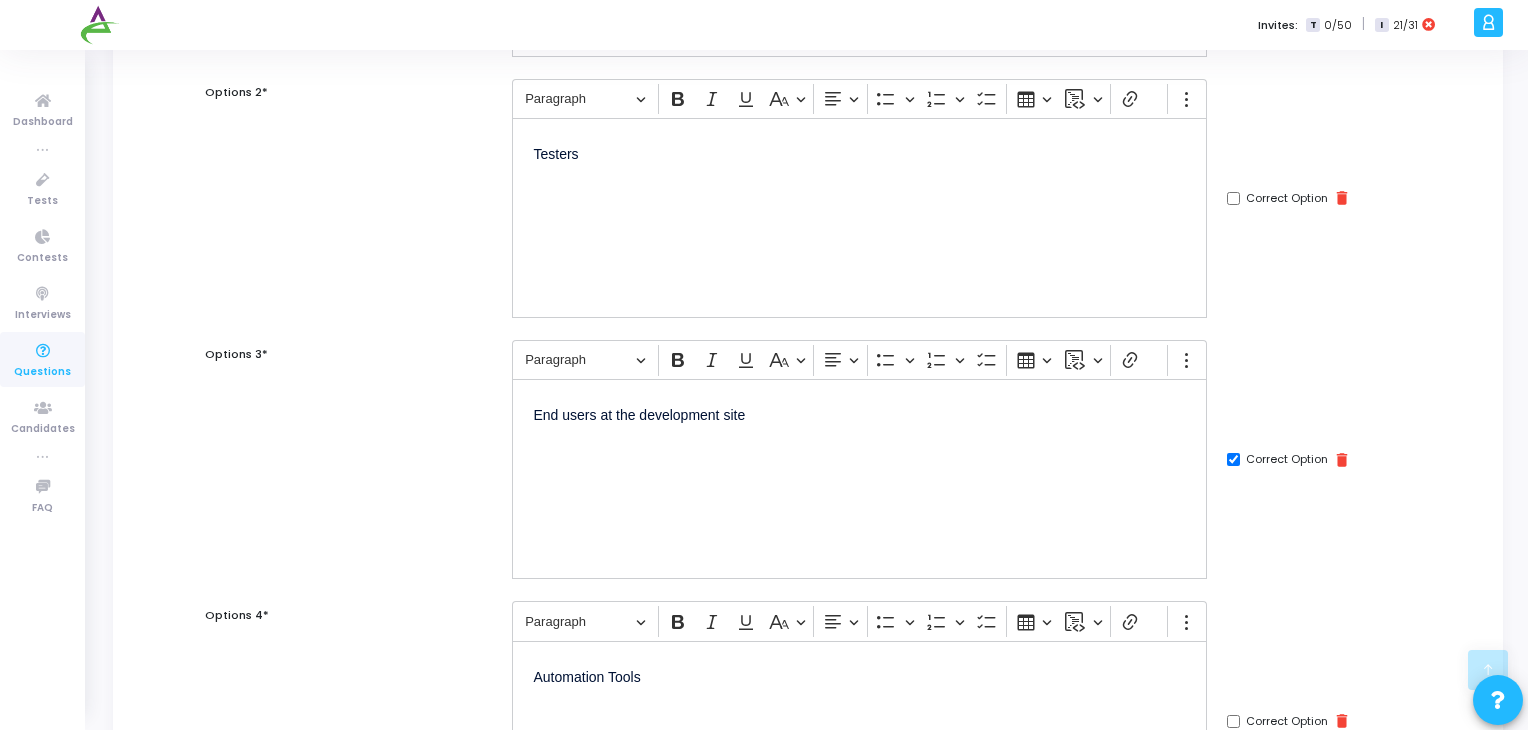 scroll, scrollTop: 257, scrollLeft: 0, axis: vertical 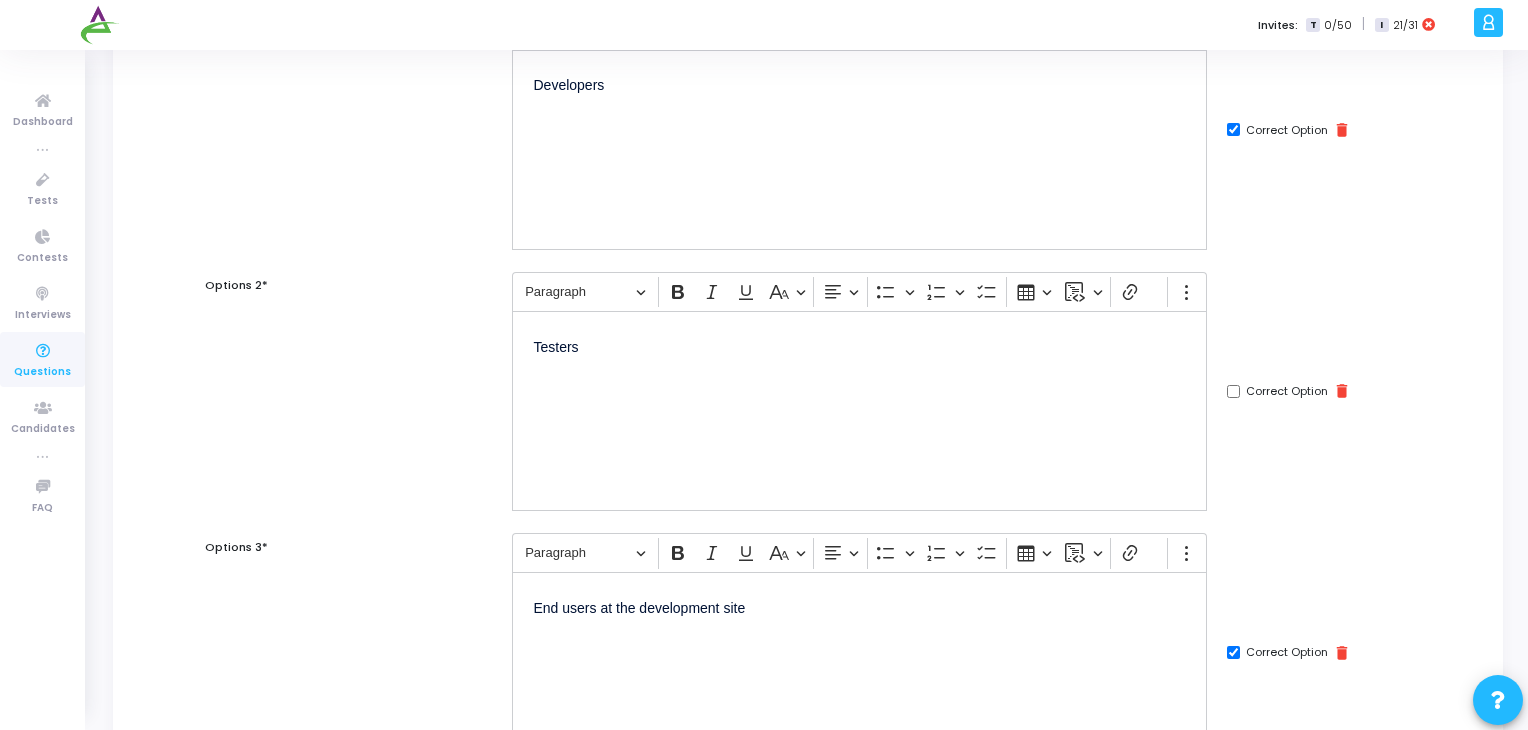 click on "Correct Option" at bounding box center [1233, 129] 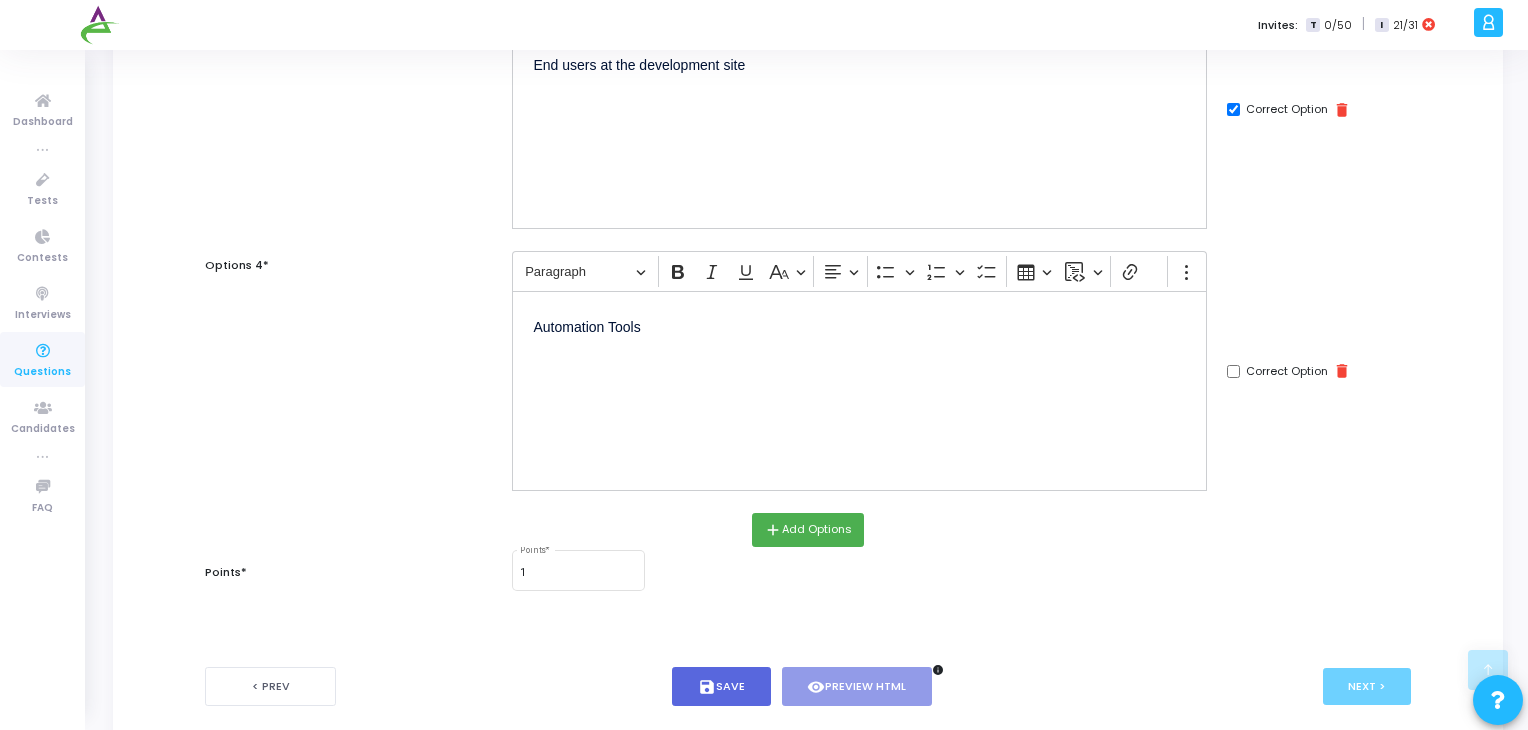 scroll, scrollTop: 863, scrollLeft: 0, axis: vertical 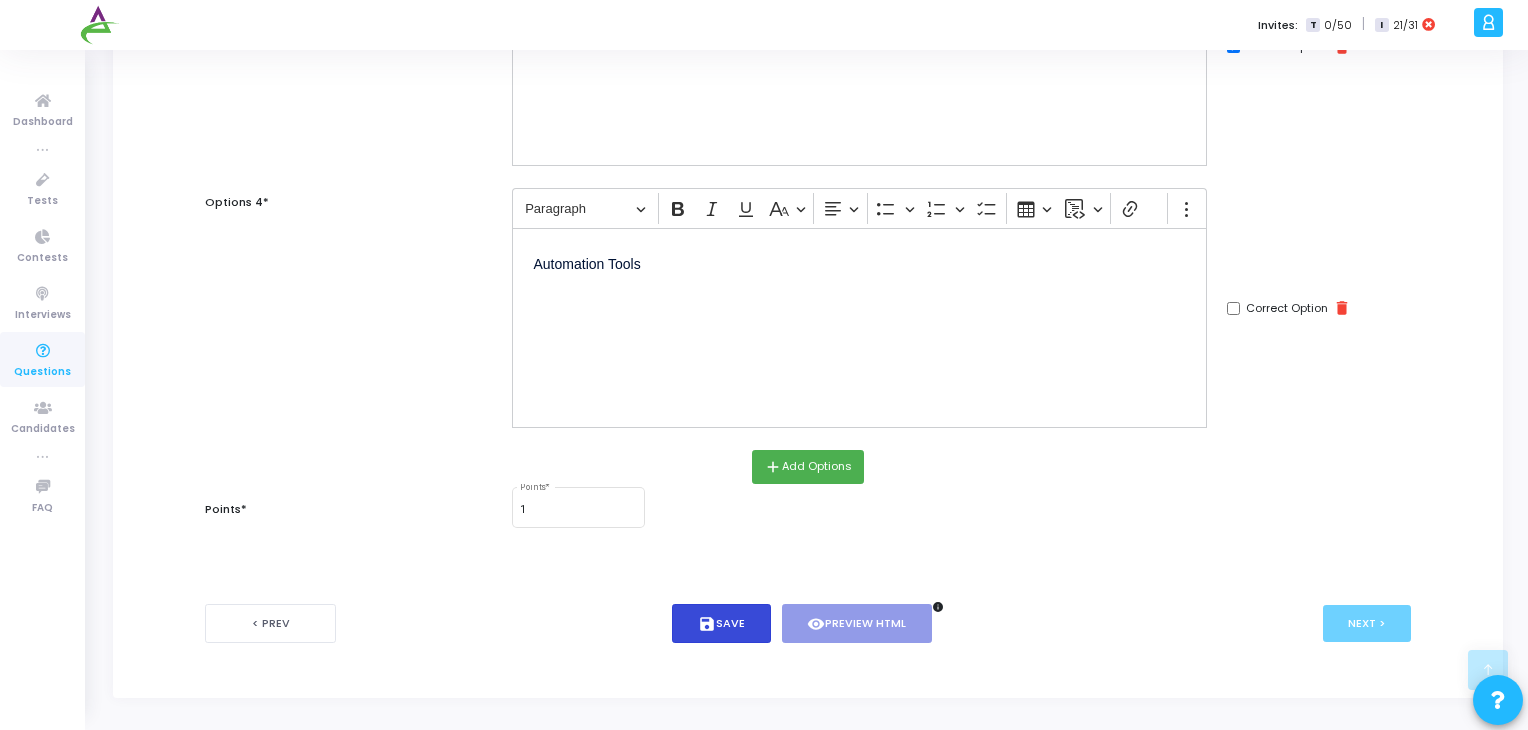 click on "save  Save" at bounding box center (721, 623) 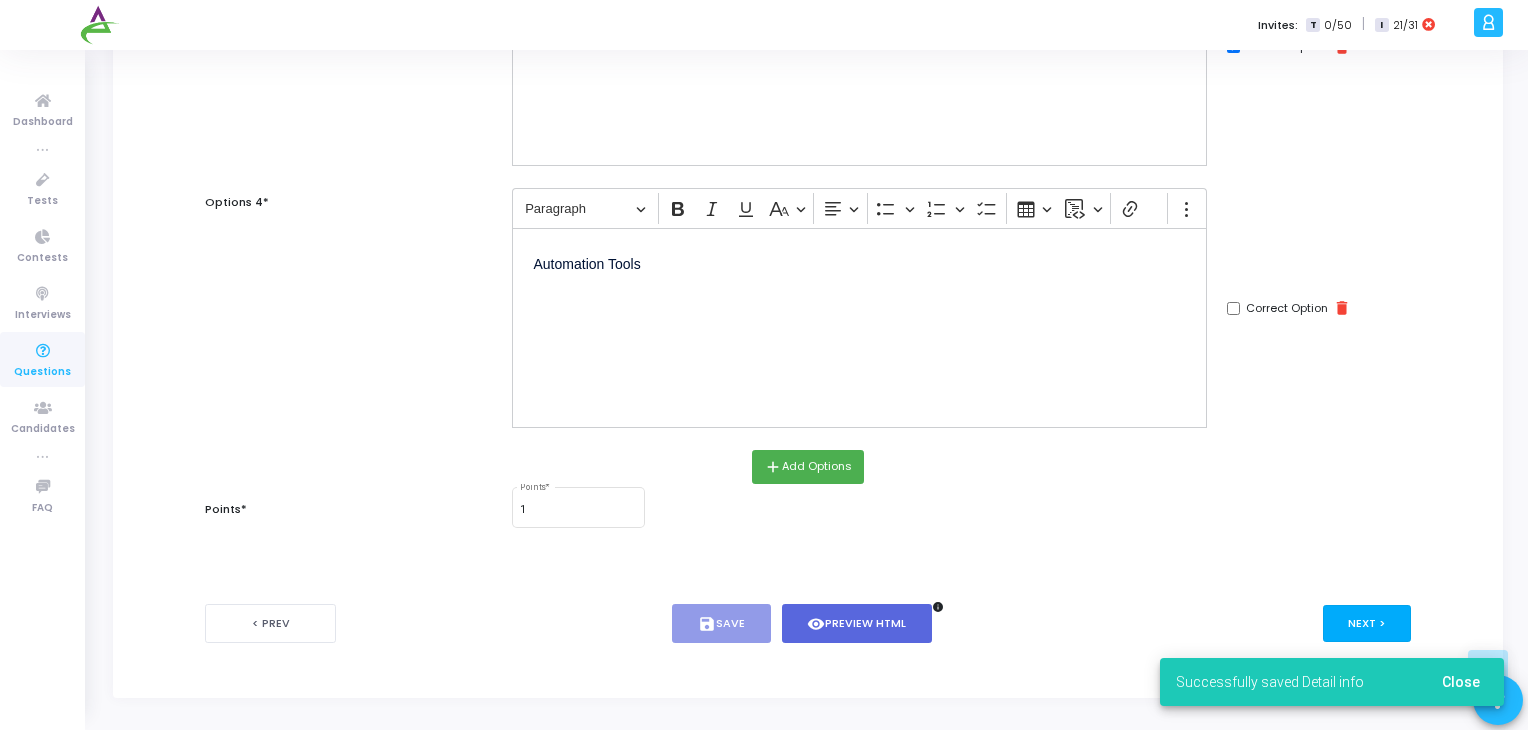 click on "Next >" at bounding box center (1367, 623) 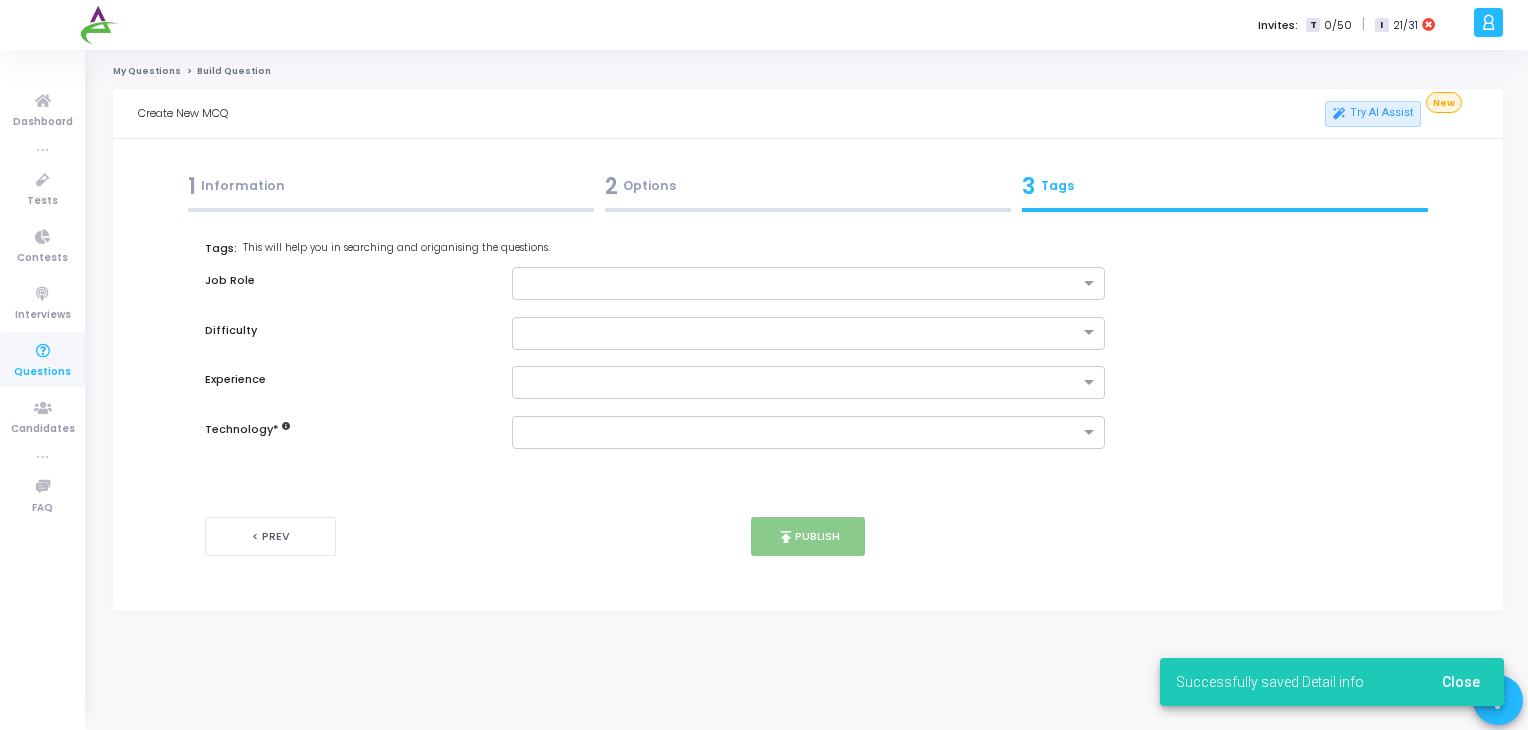 scroll, scrollTop: 0, scrollLeft: 0, axis: both 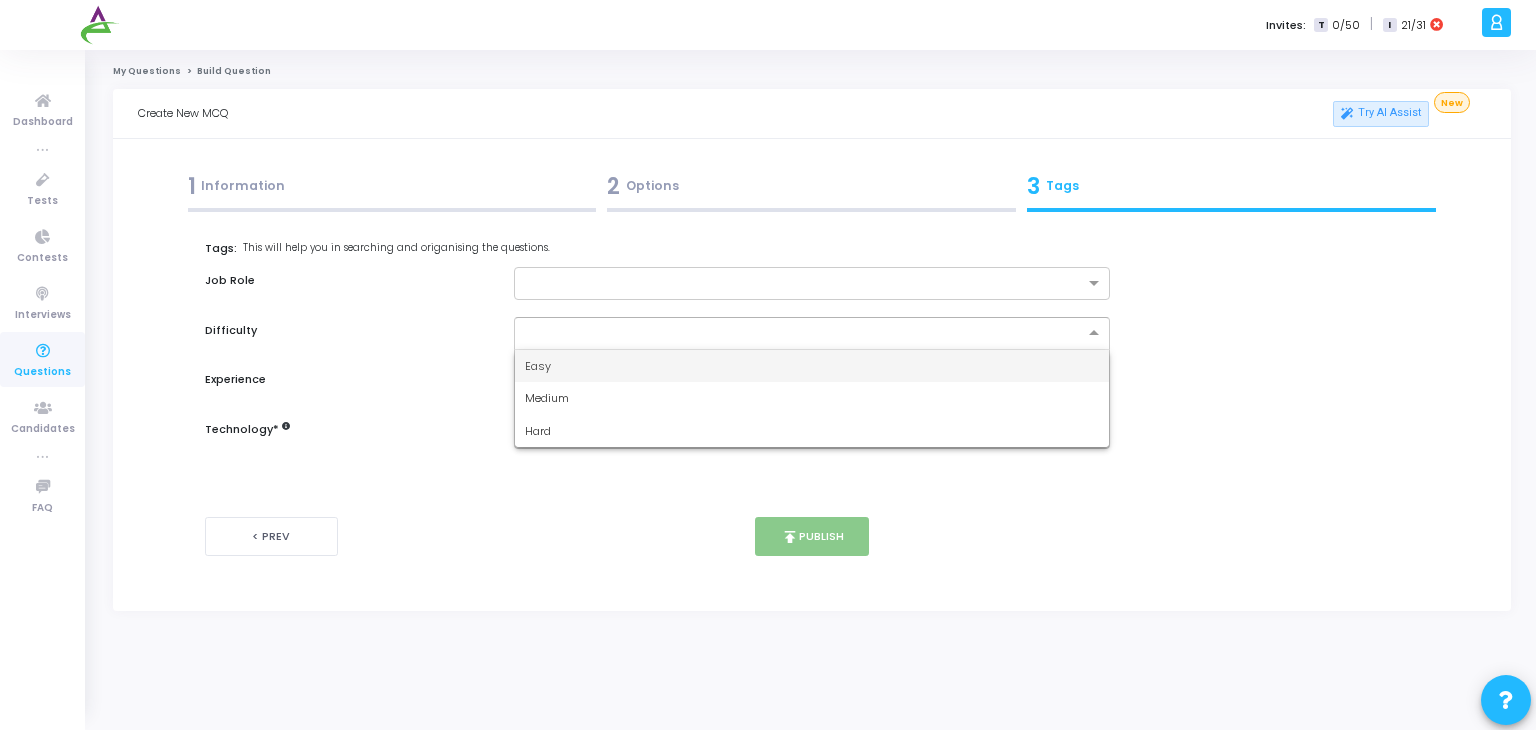 click at bounding box center (812, 333) 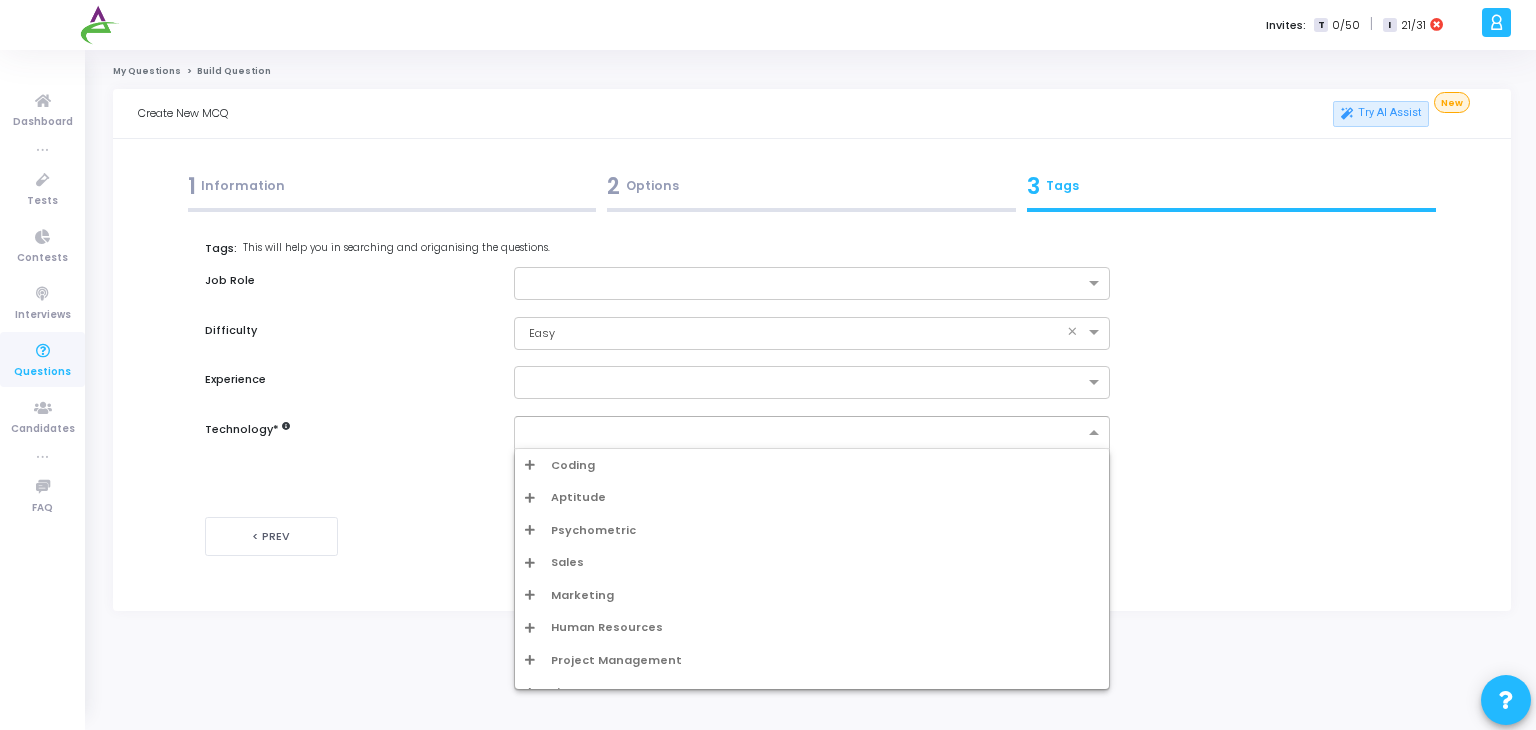 click at bounding box center [805, 433] 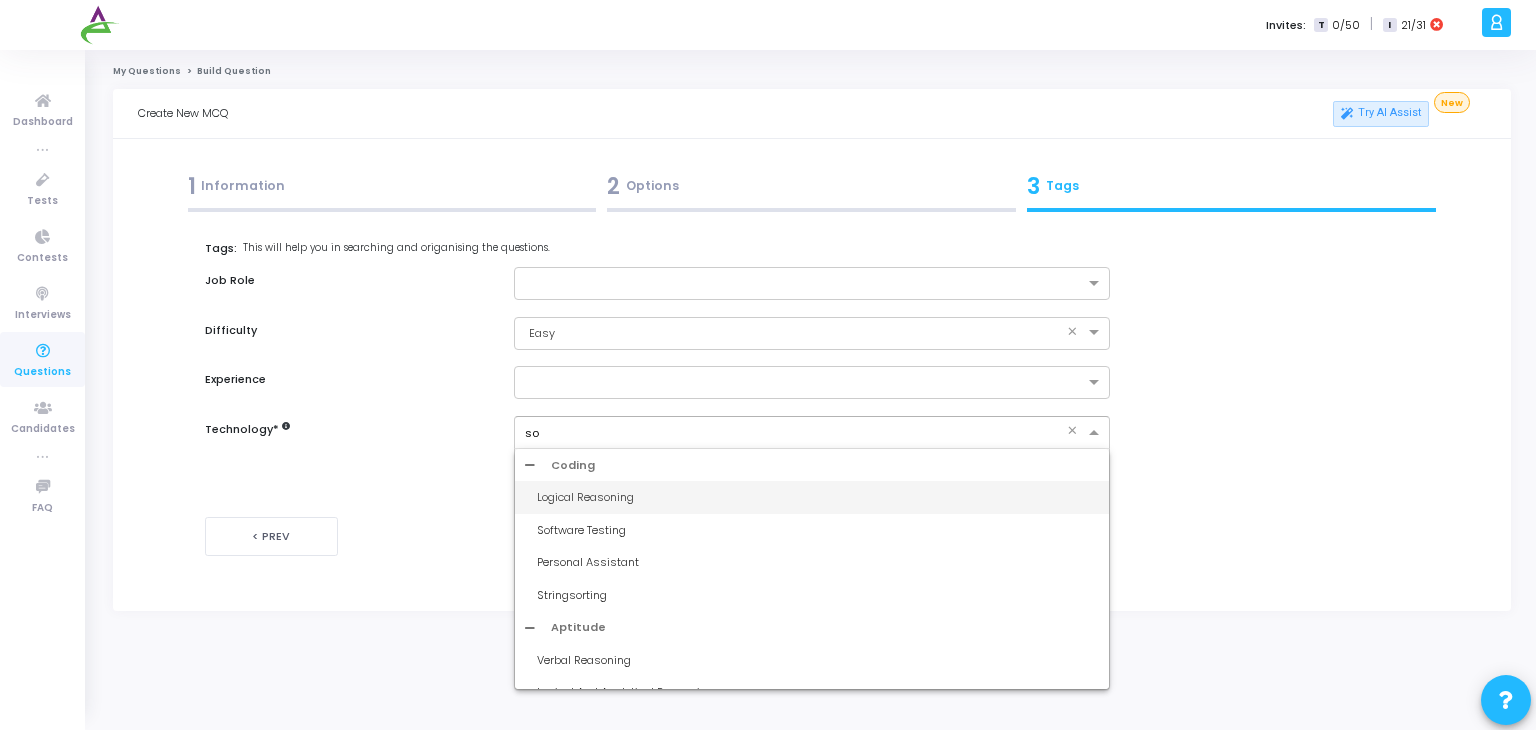 type on "sof" 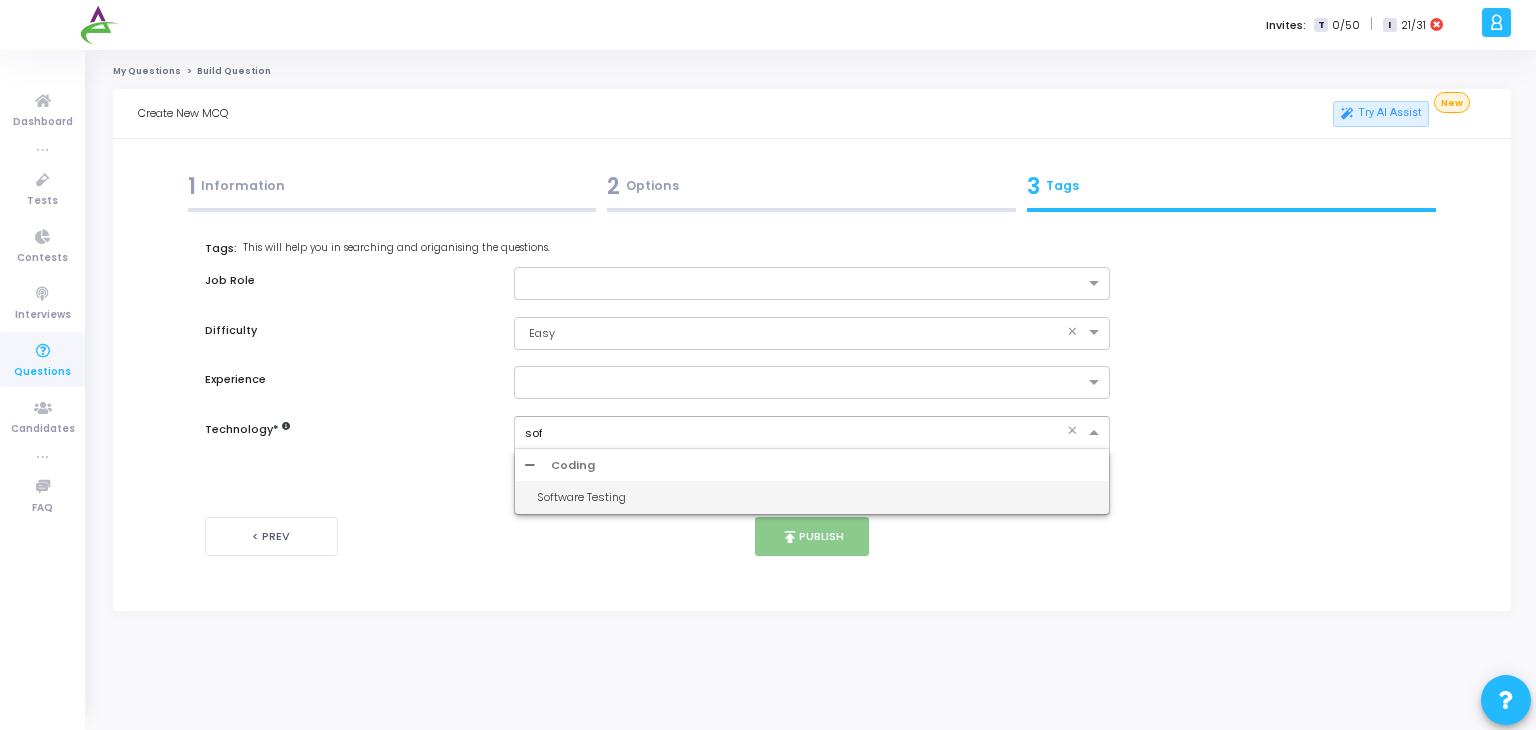 click on "Software Testing" at bounding box center (818, 497) 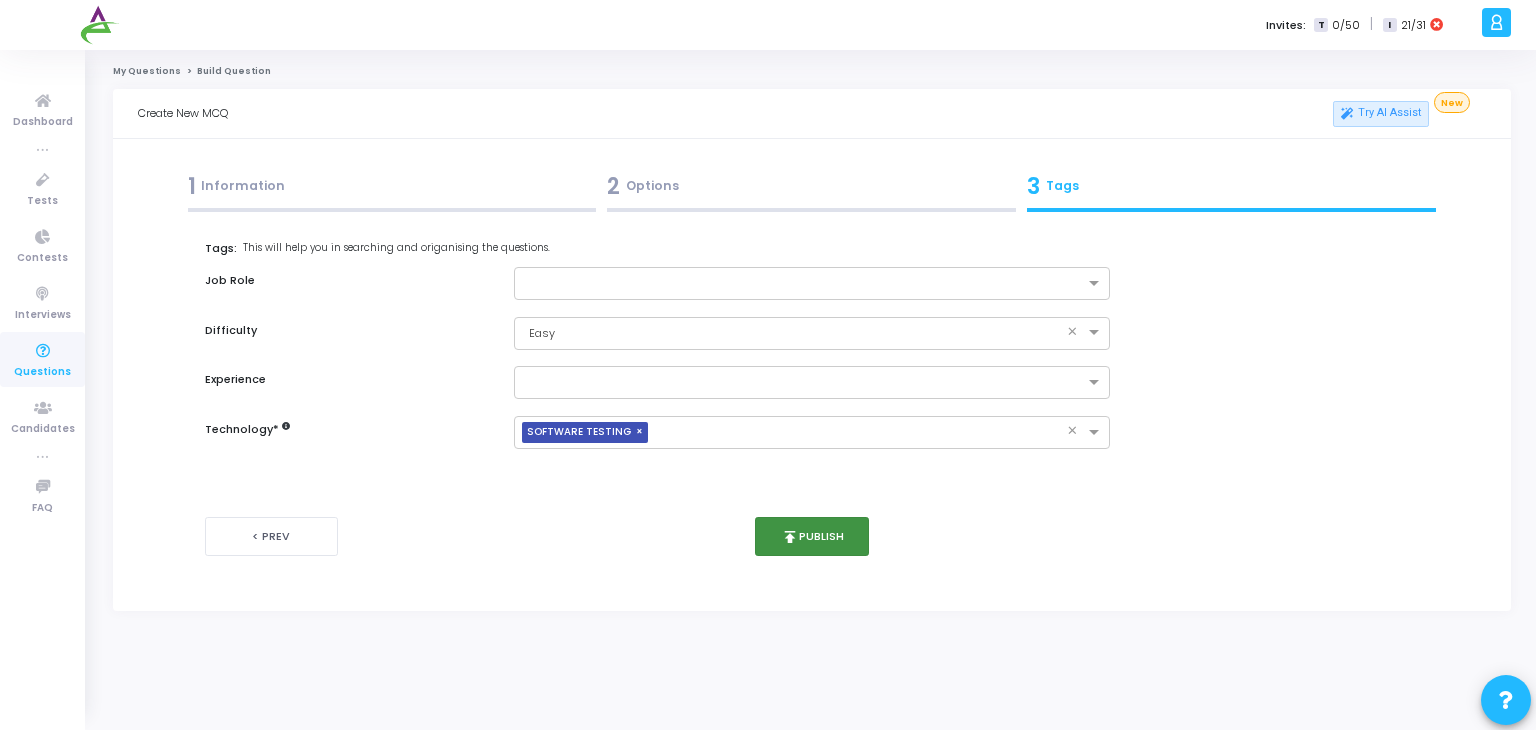 click on "publish" at bounding box center (790, 537) 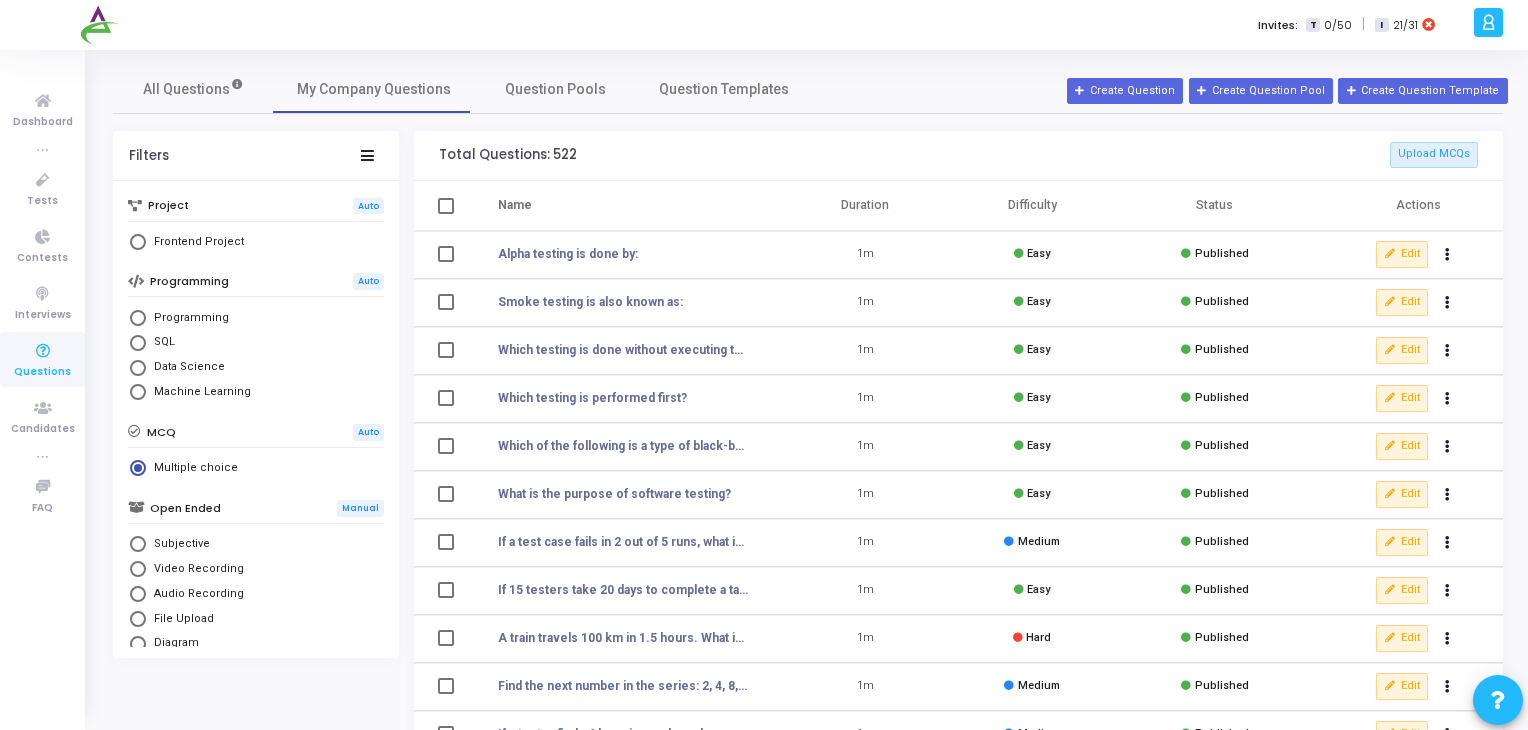 click on "All Questions   My Company Questions   Question Pools   Question Templates" at bounding box center (808, 89) 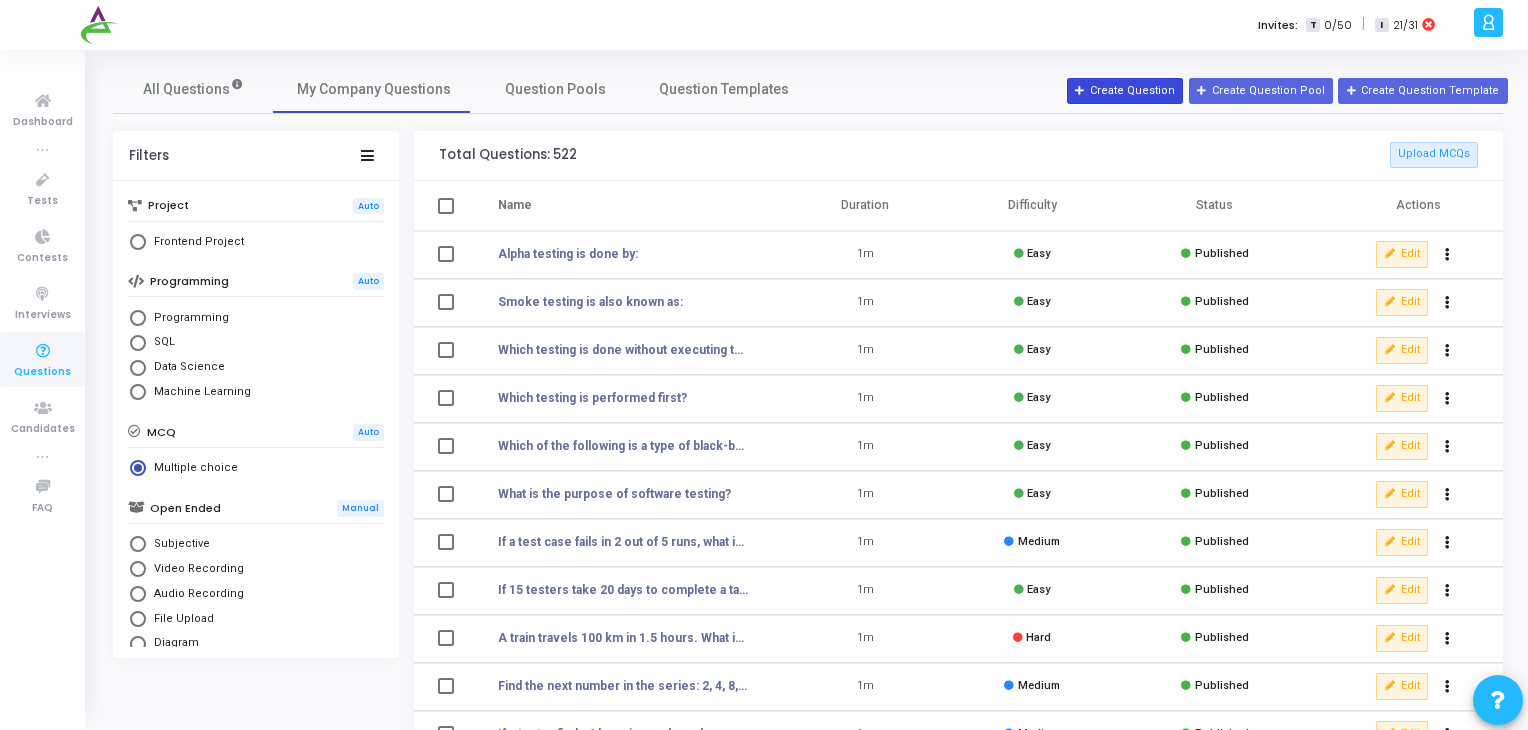 click on "Create Question" at bounding box center (1125, 91) 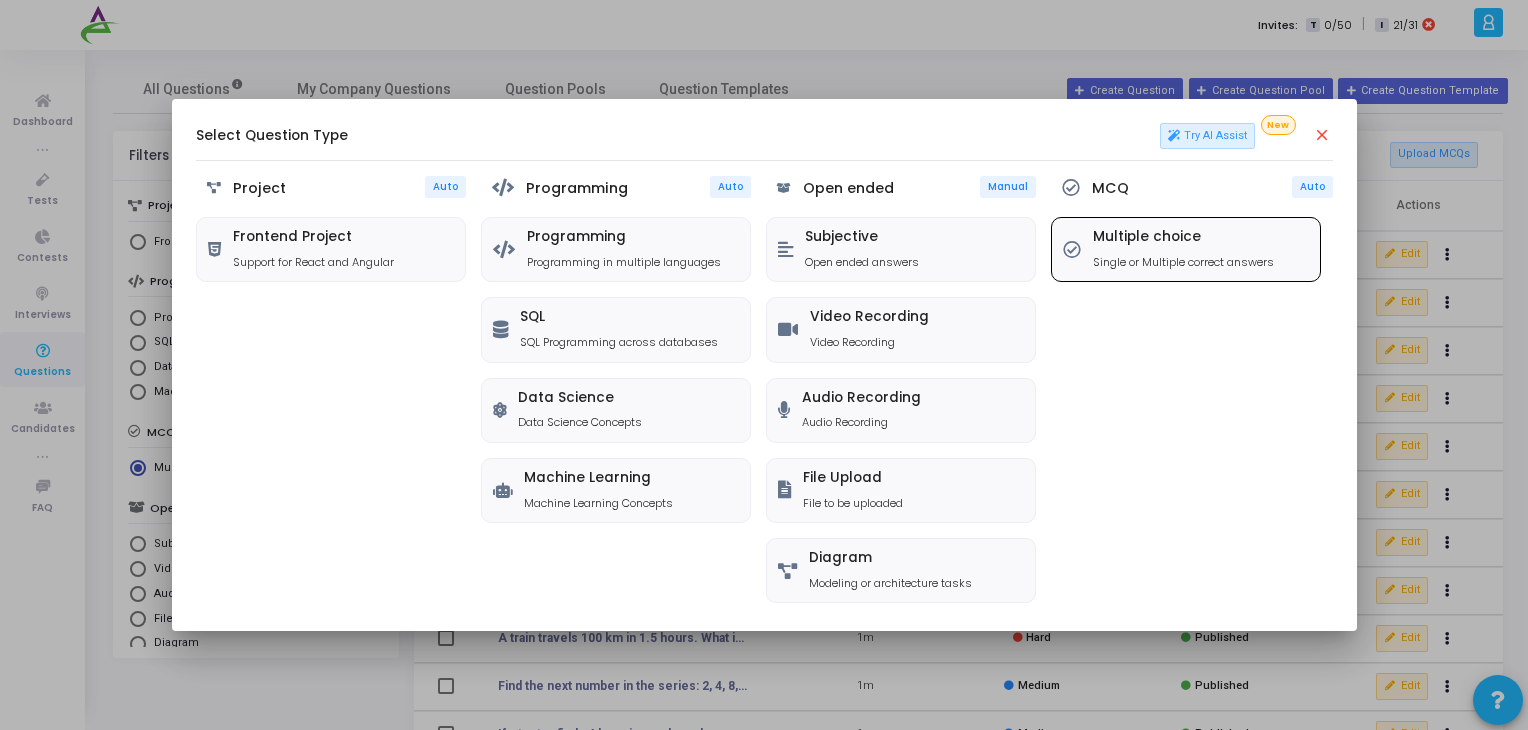 click on "Multiple choice Single or Multiple correct answers" at bounding box center [1186, 249] 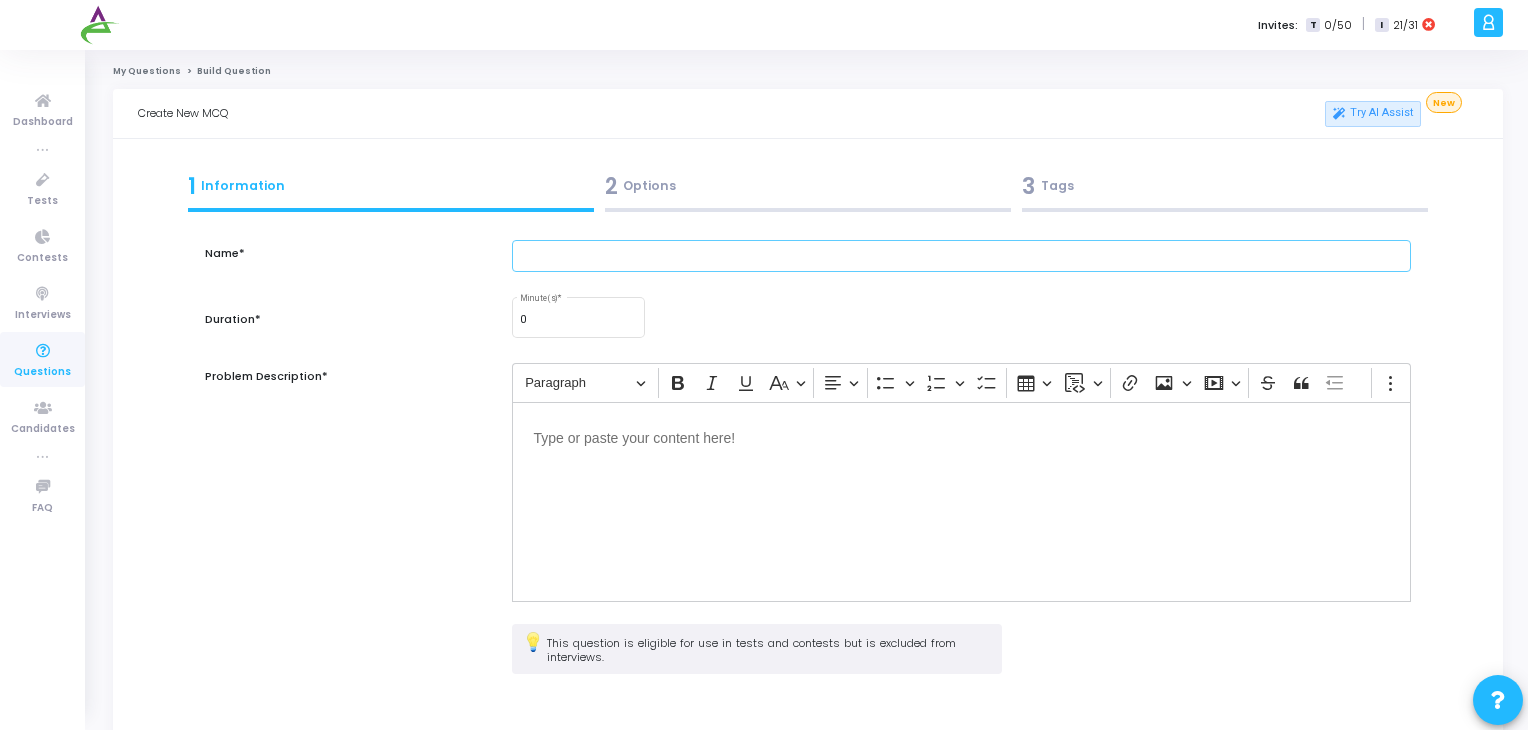 click at bounding box center [962, 256] 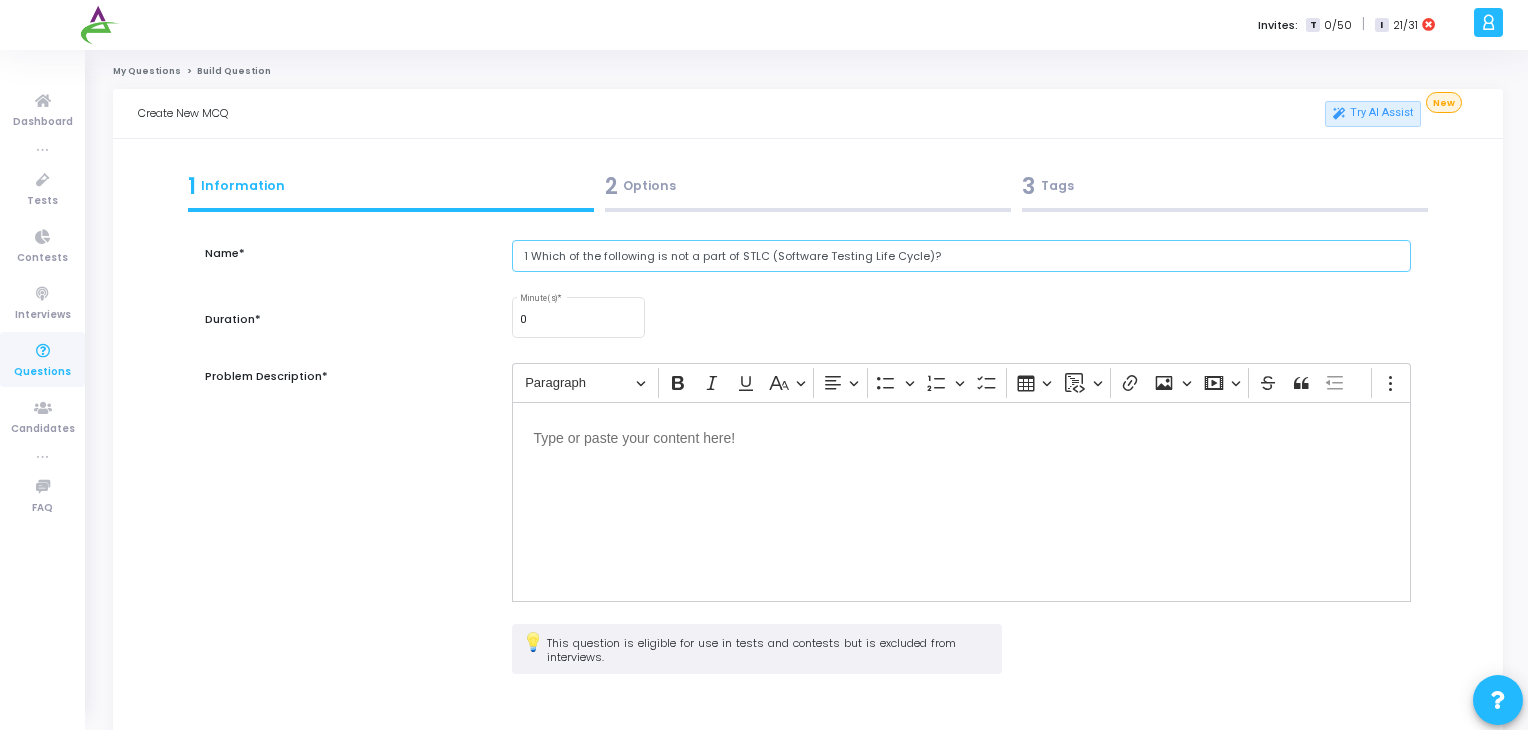 drag, startPoint x: 532, startPoint y: 257, endPoint x: 454, endPoint y: 257, distance: 78 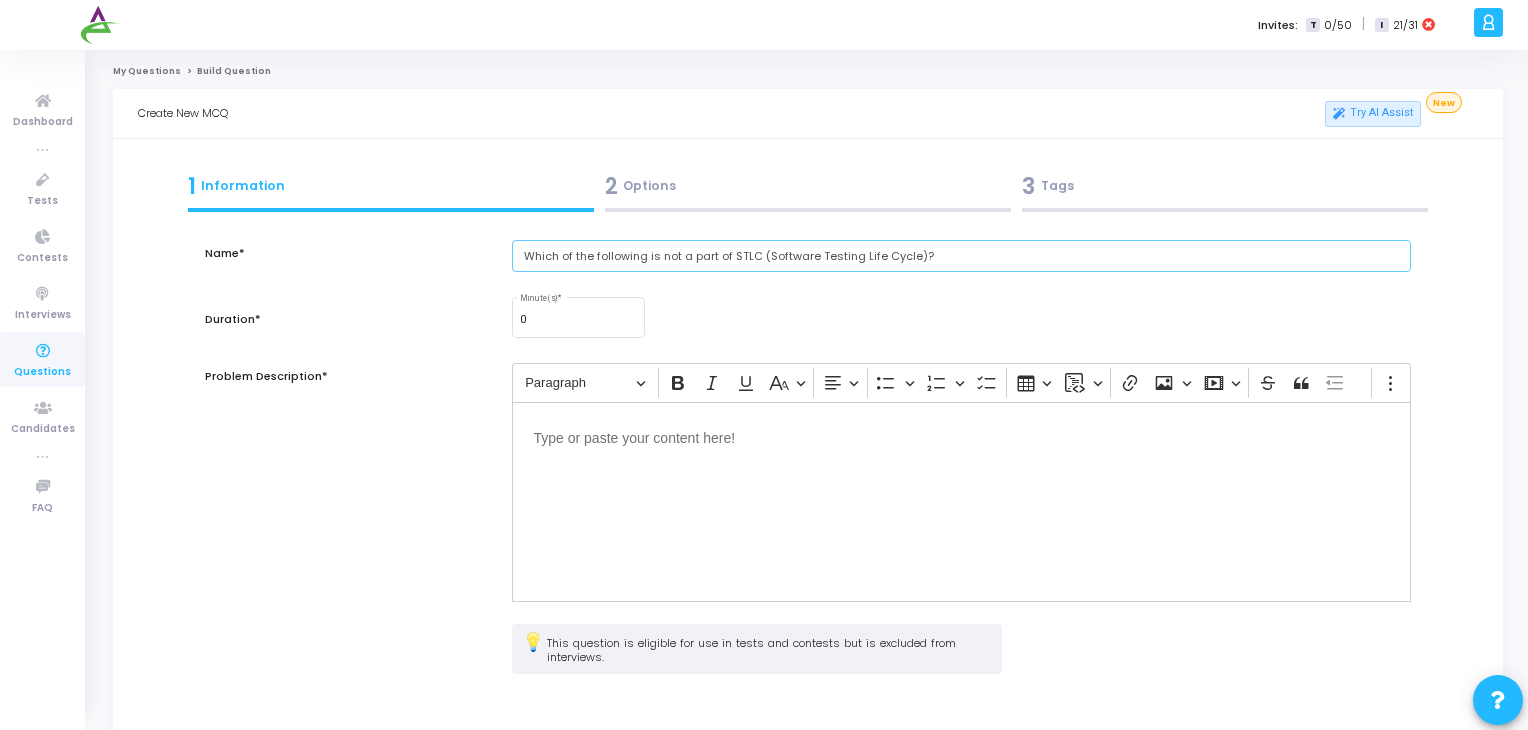 type on "Which of the following is not a part of STLC (Software Testing Life Cycle)?" 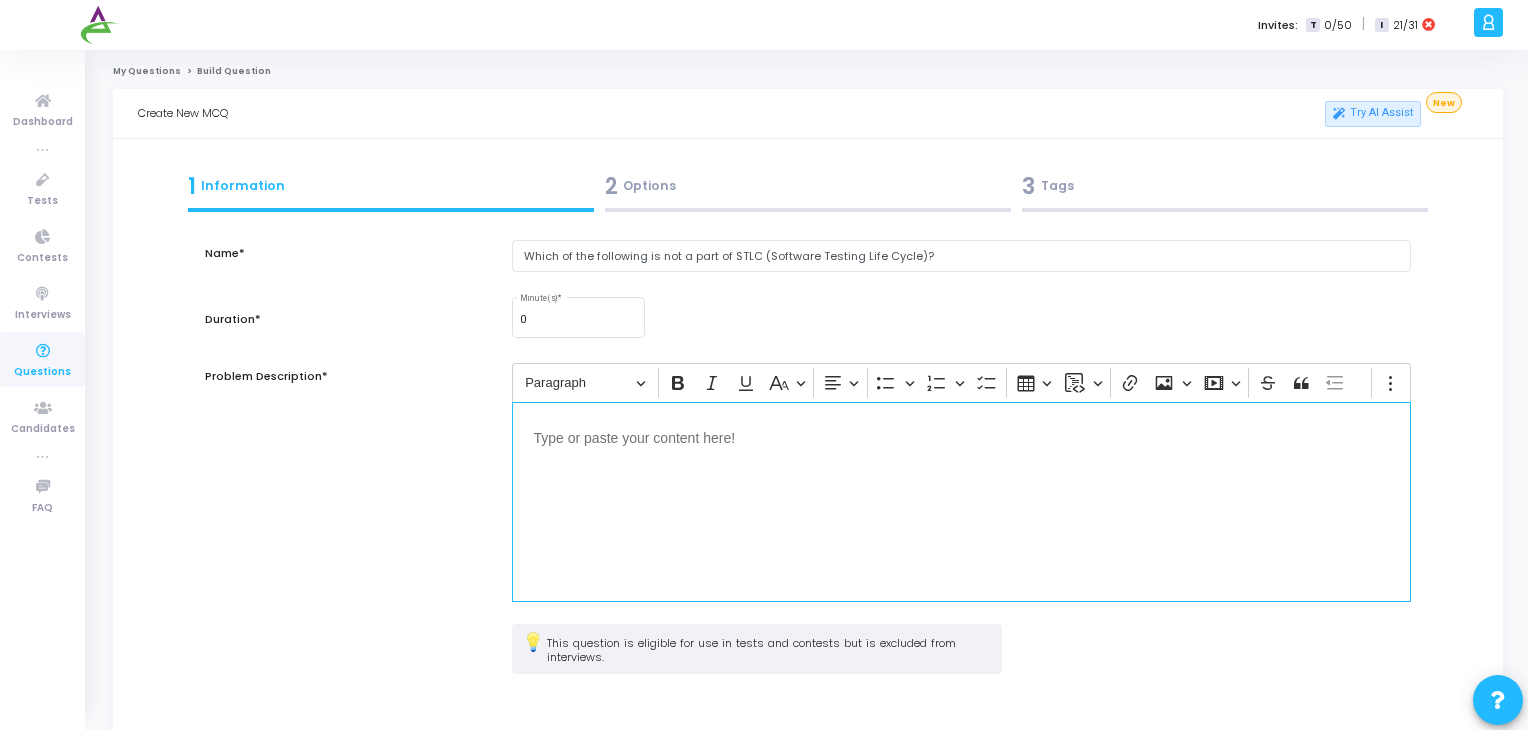 click at bounding box center (962, 502) 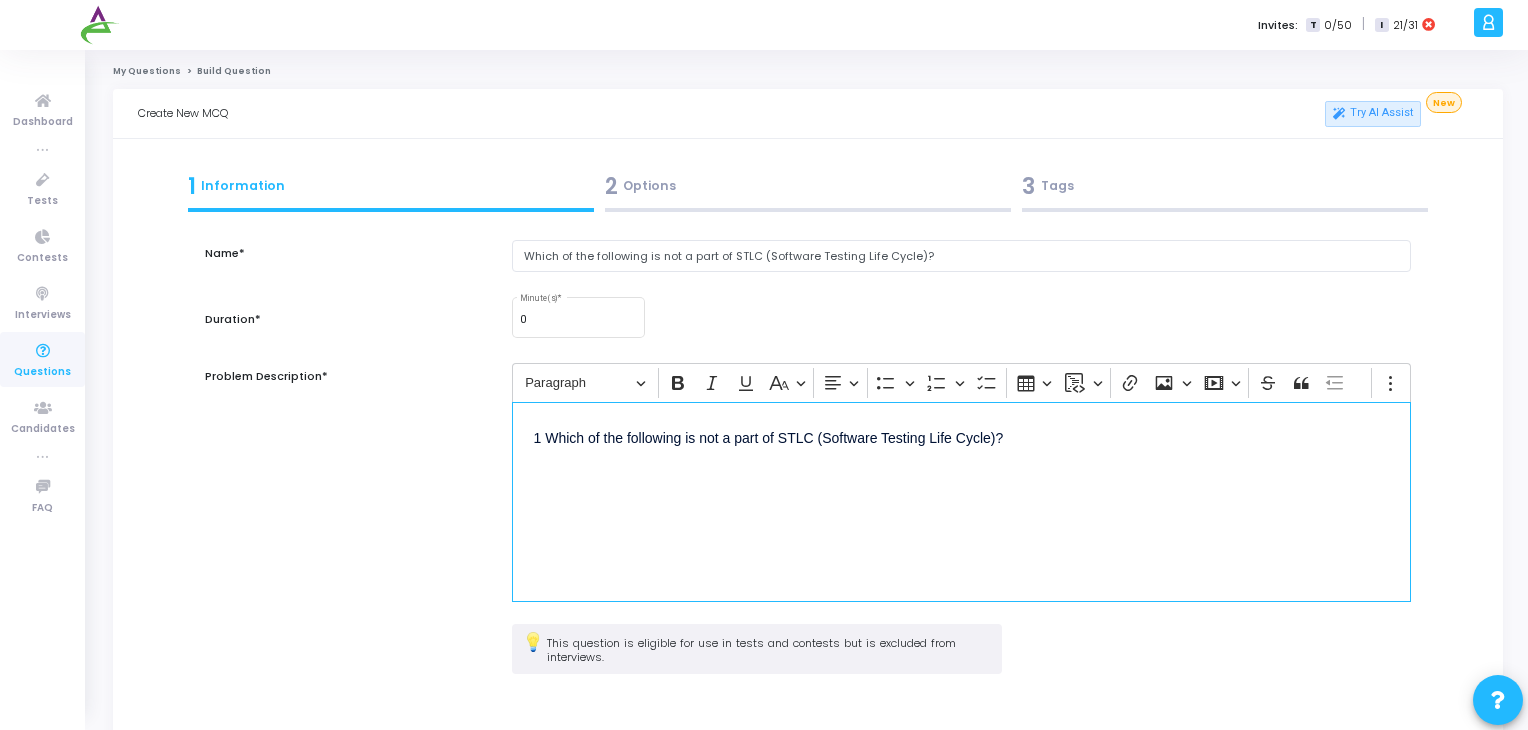 drag, startPoint x: 547, startPoint y: 437, endPoint x: 447, endPoint y: 435, distance: 100.02 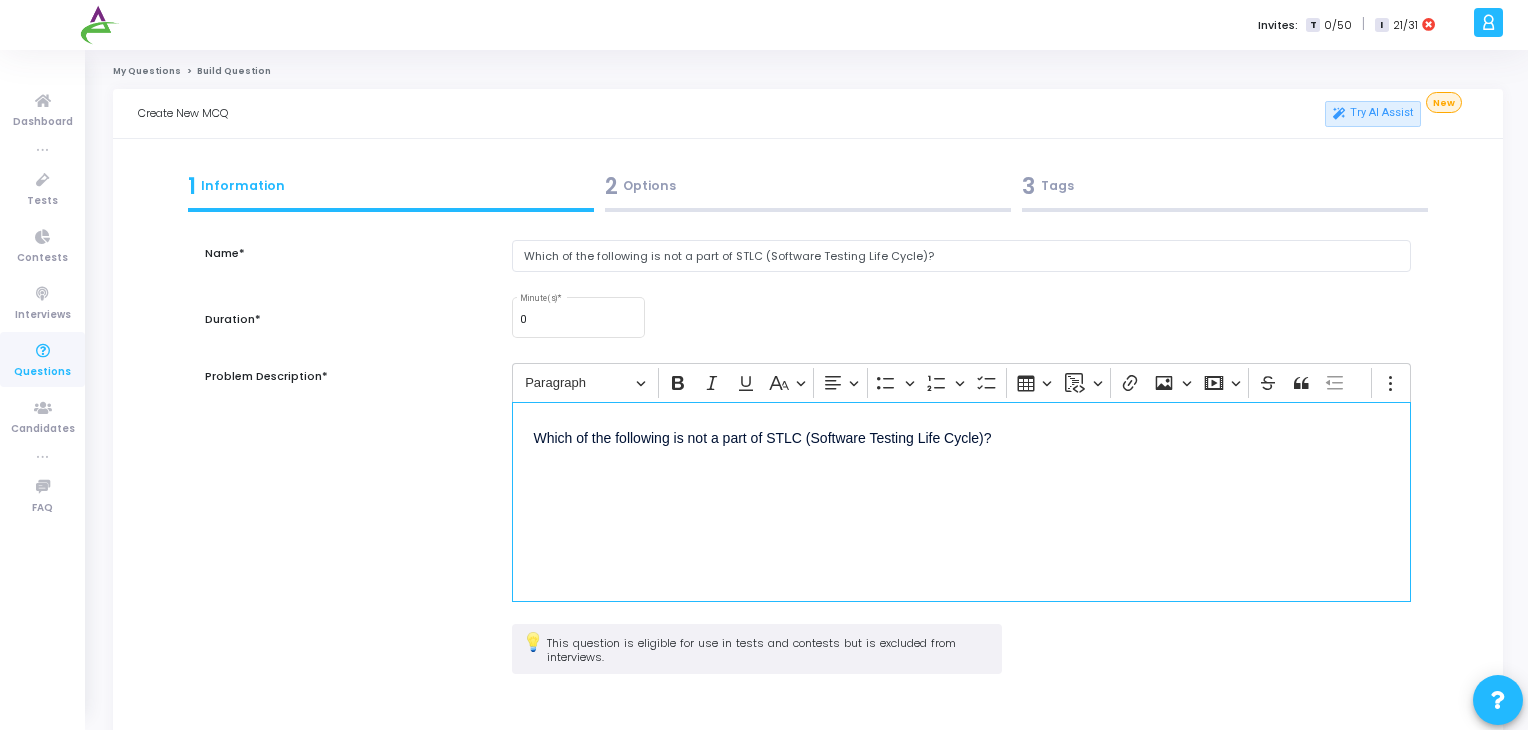 click on "Which of the following is not a part of STLC (Software Testing Life Cycle)?" at bounding box center (962, 448) 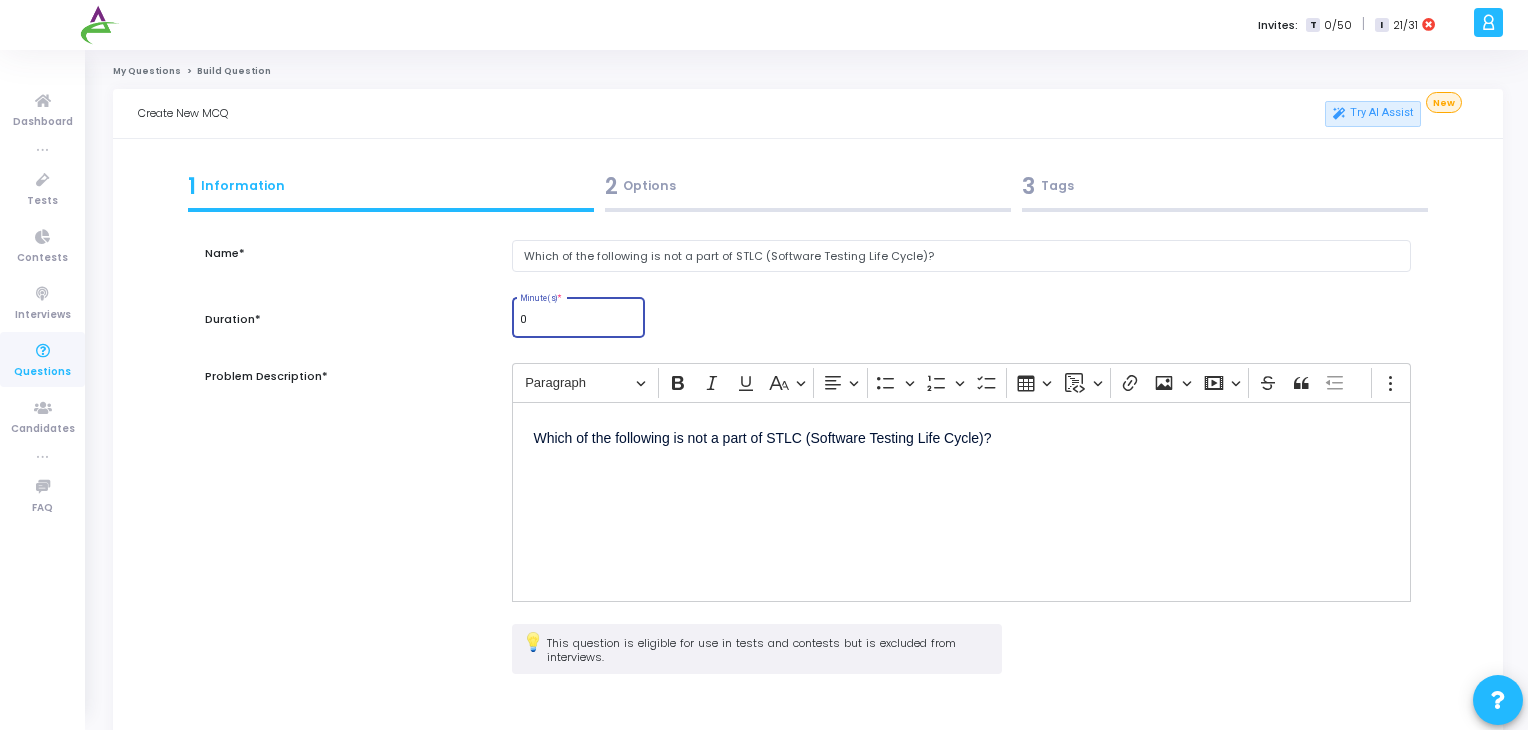 click on "0" at bounding box center (578, 320) 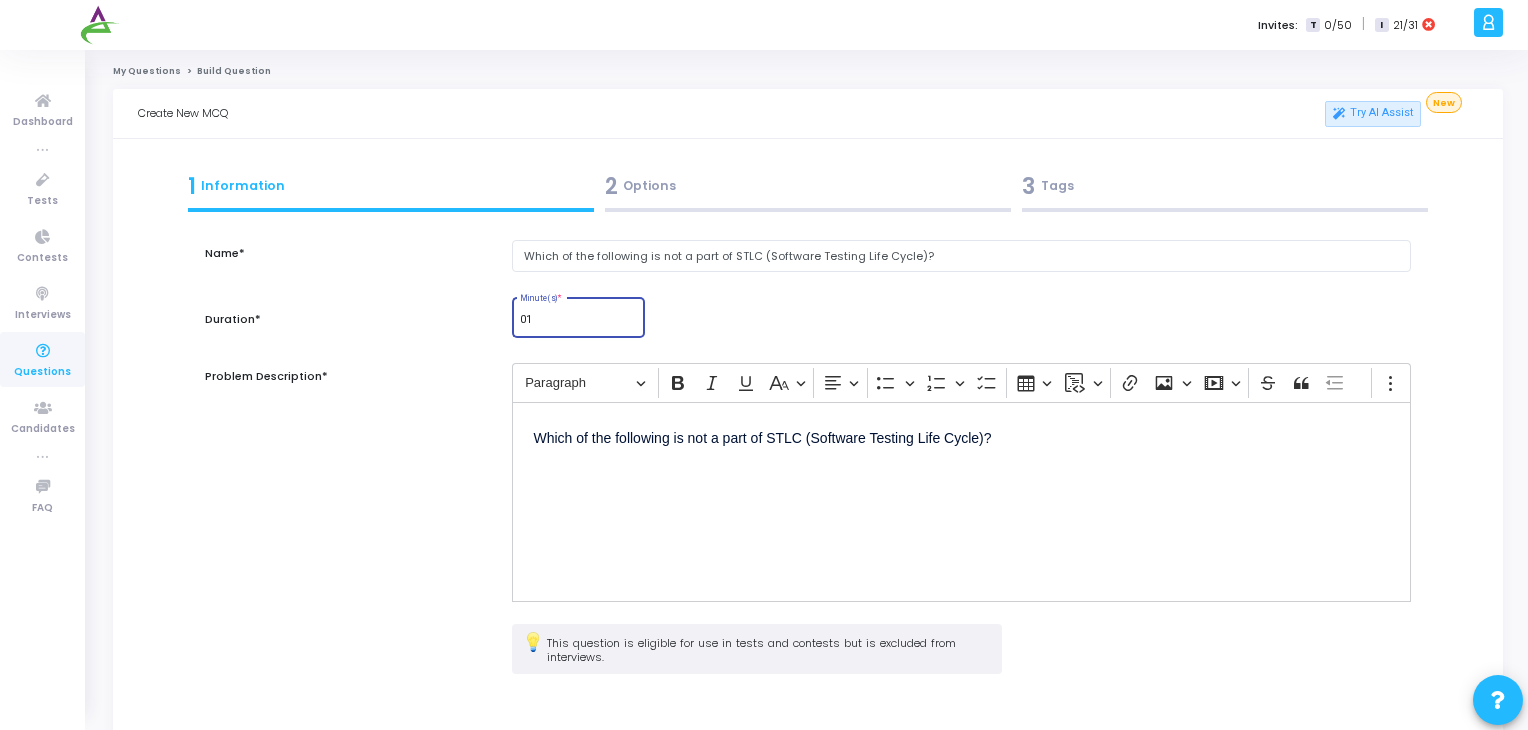 scroll, scrollTop: 145, scrollLeft: 0, axis: vertical 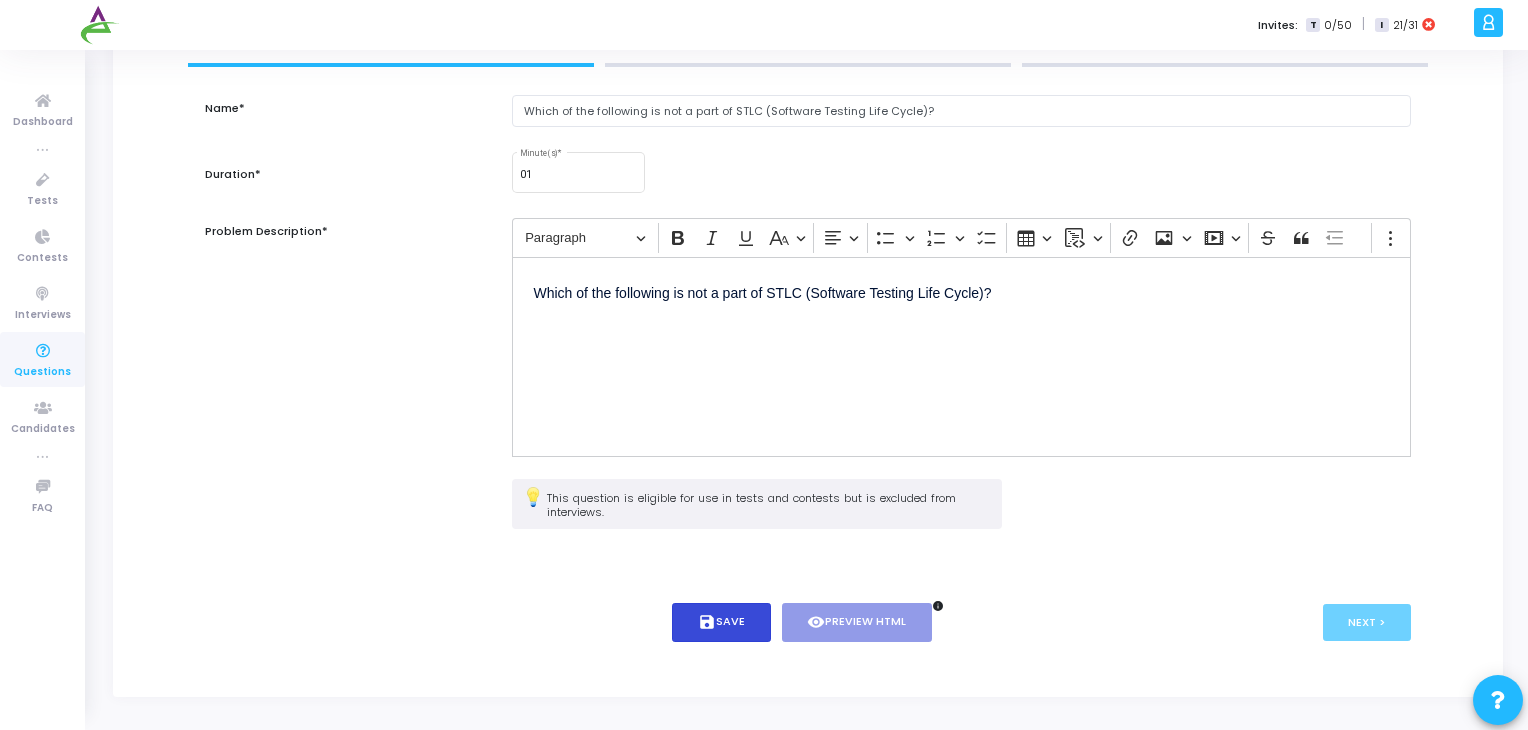click on "save  Save" at bounding box center [721, 622] 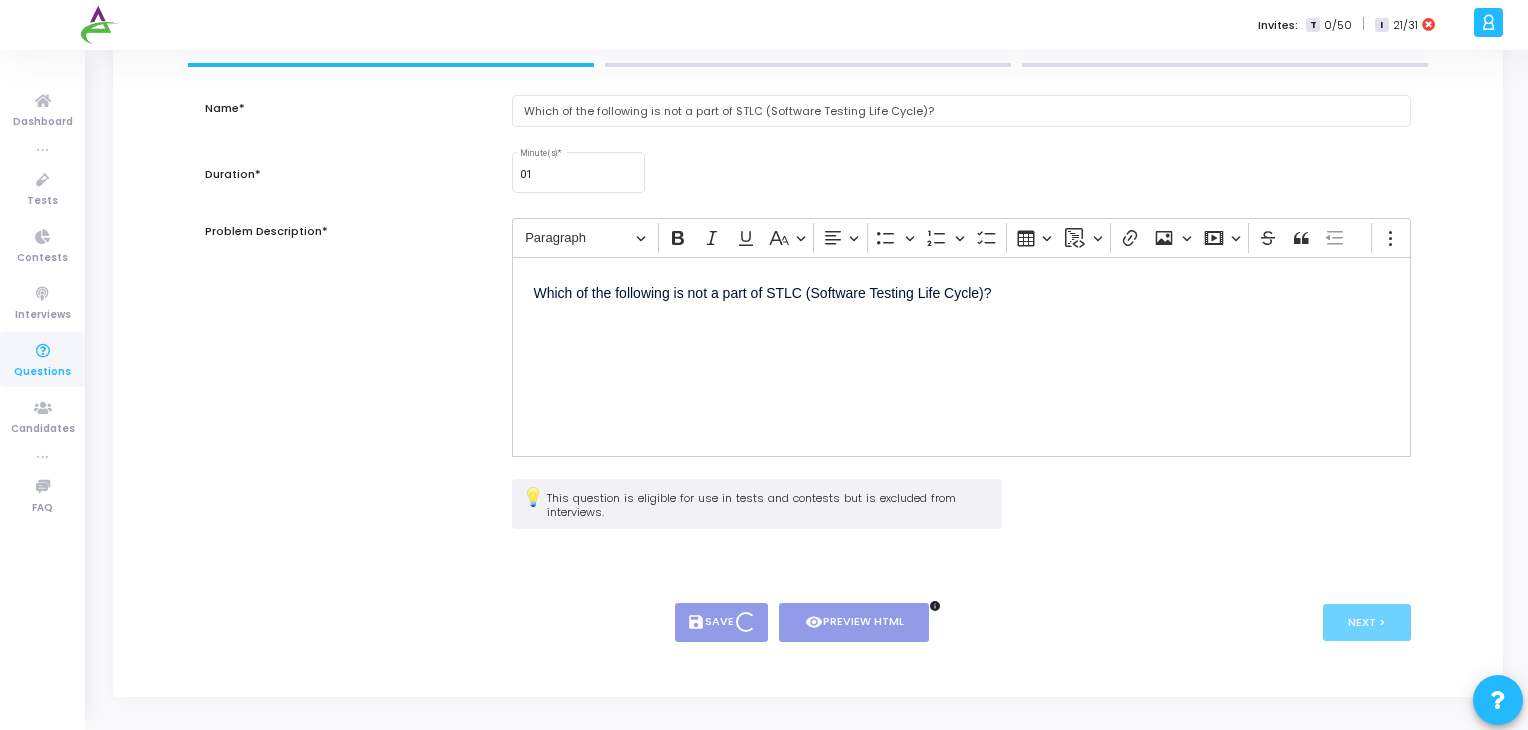 type on "1" 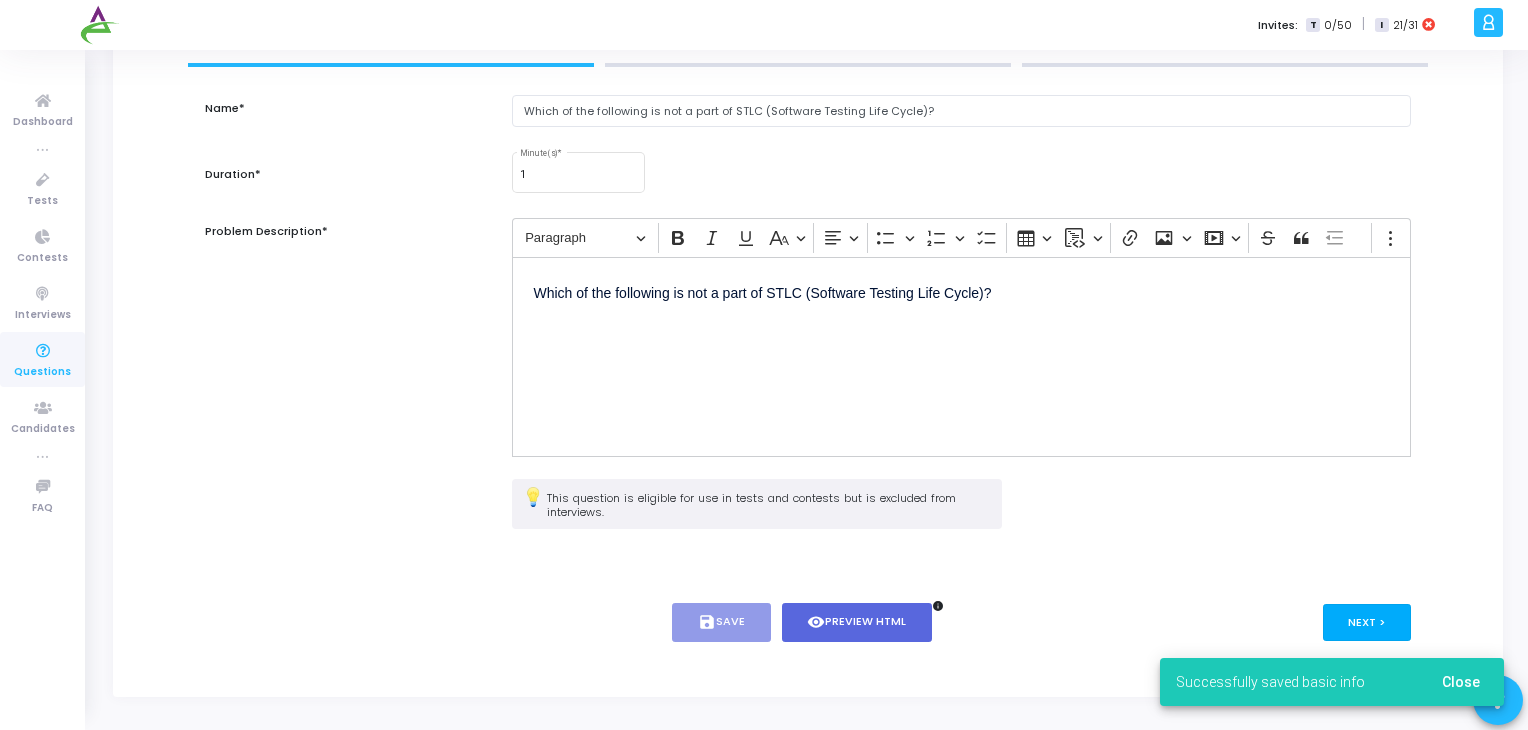 click on "Next >" at bounding box center [1367, 622] 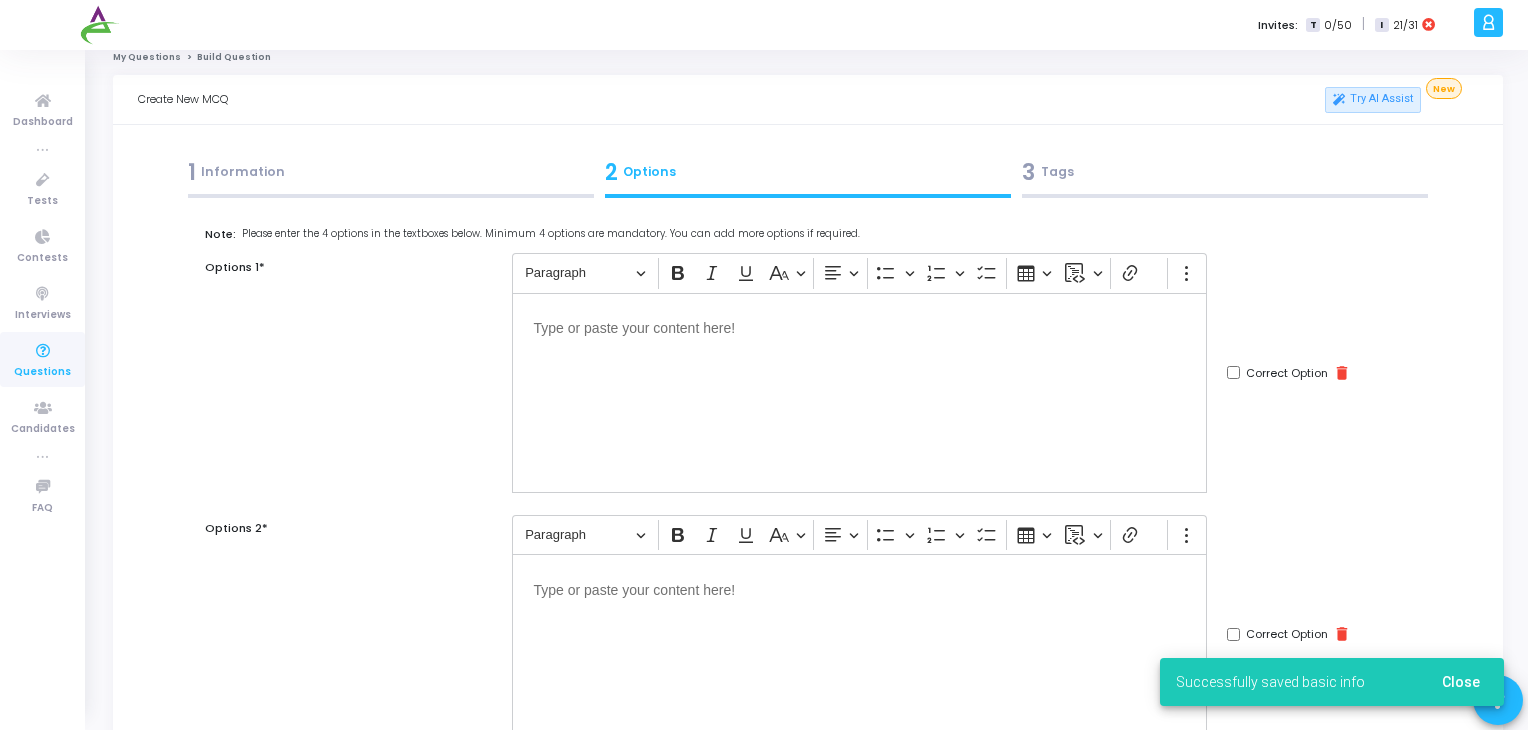 scroll, scrollTop: 0, scrollLeft: 0, axis: both 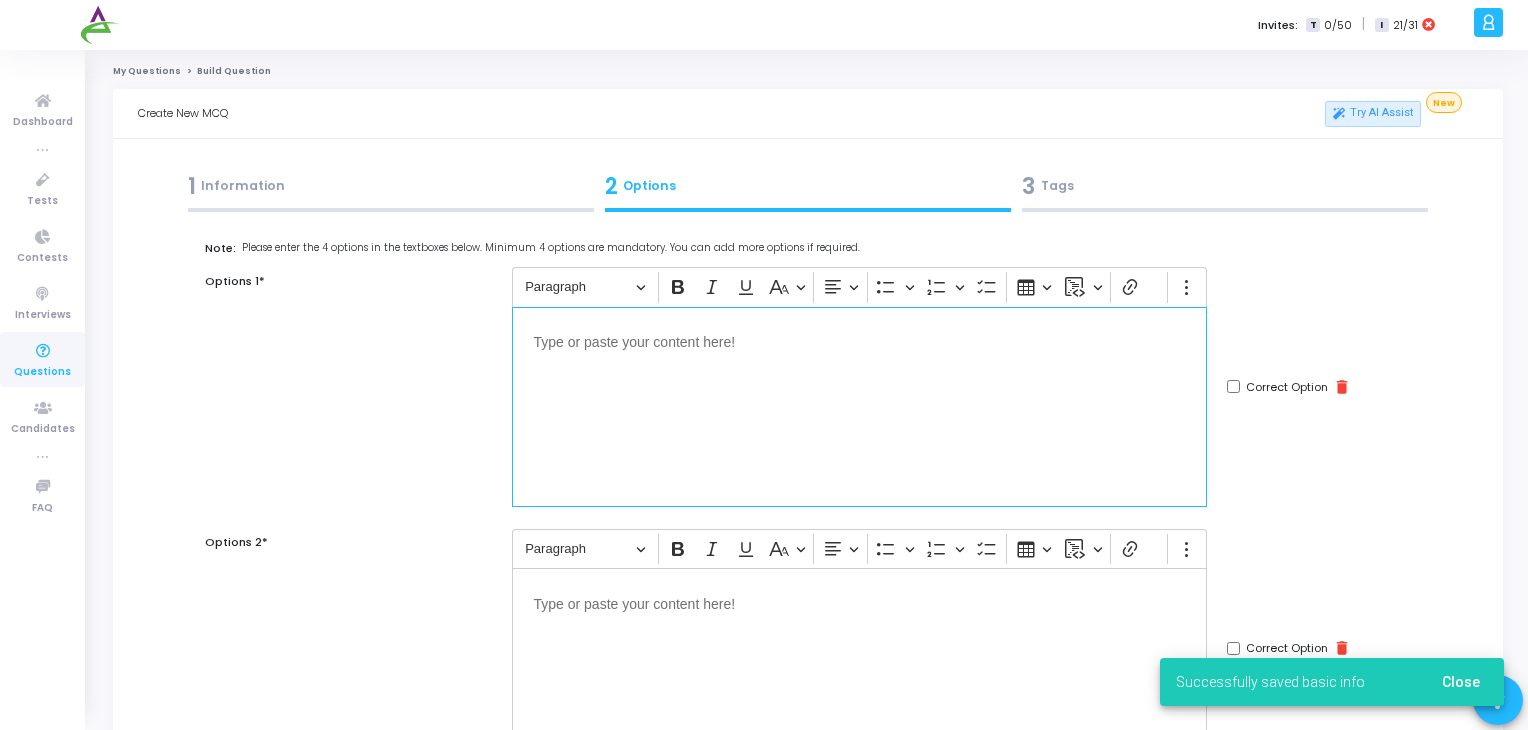 click at bounding box center [859, 341] 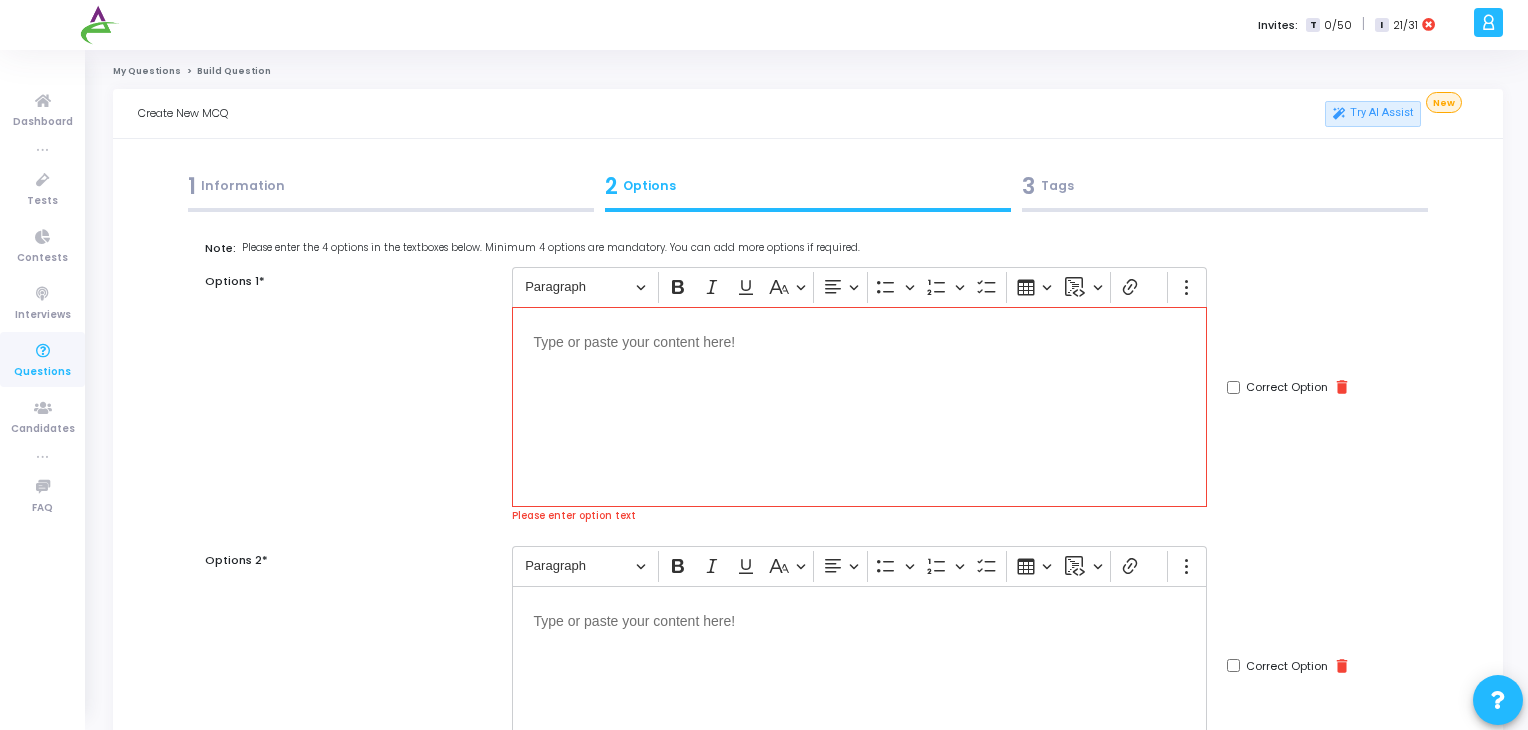click at bounding box center [859, 407] 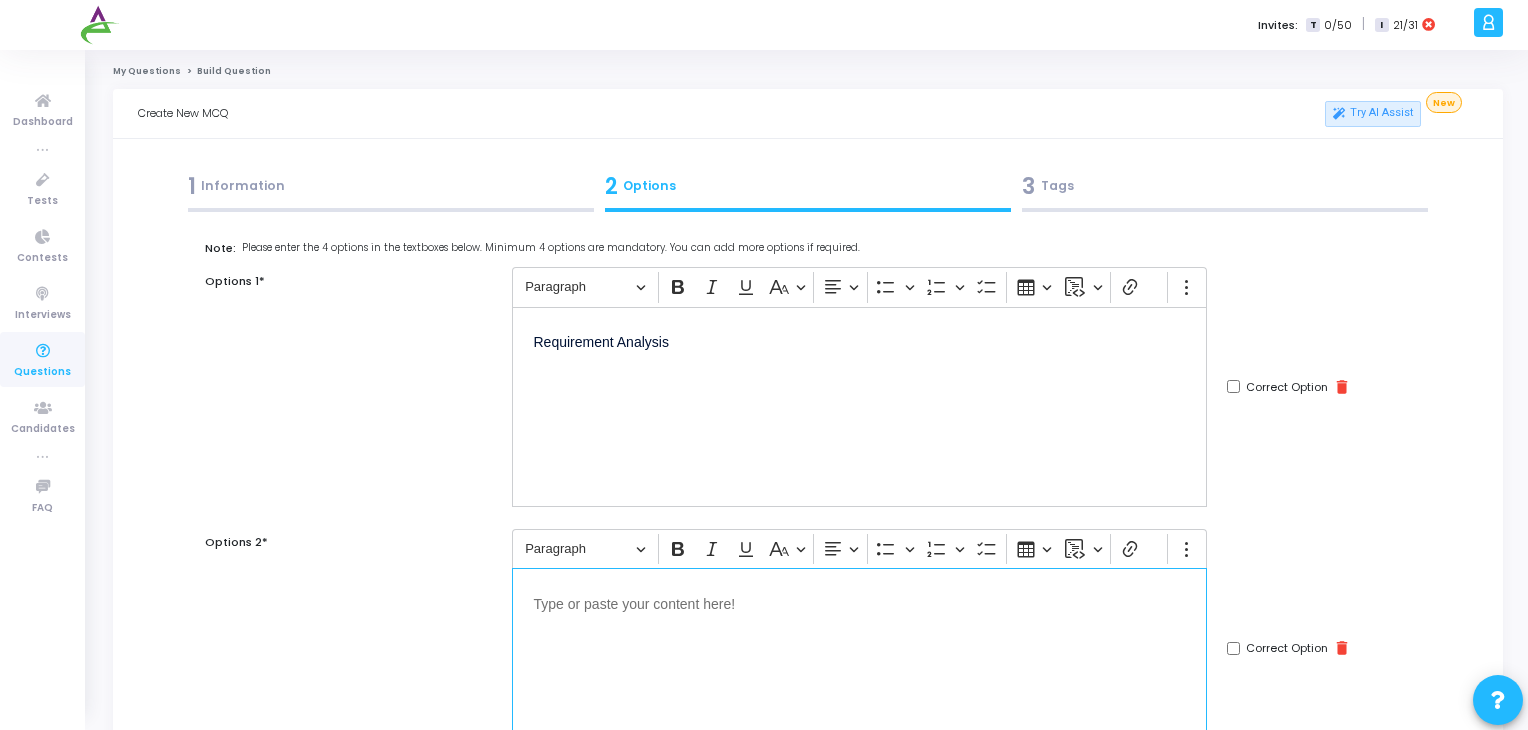 click at bounding box center [859, 668] 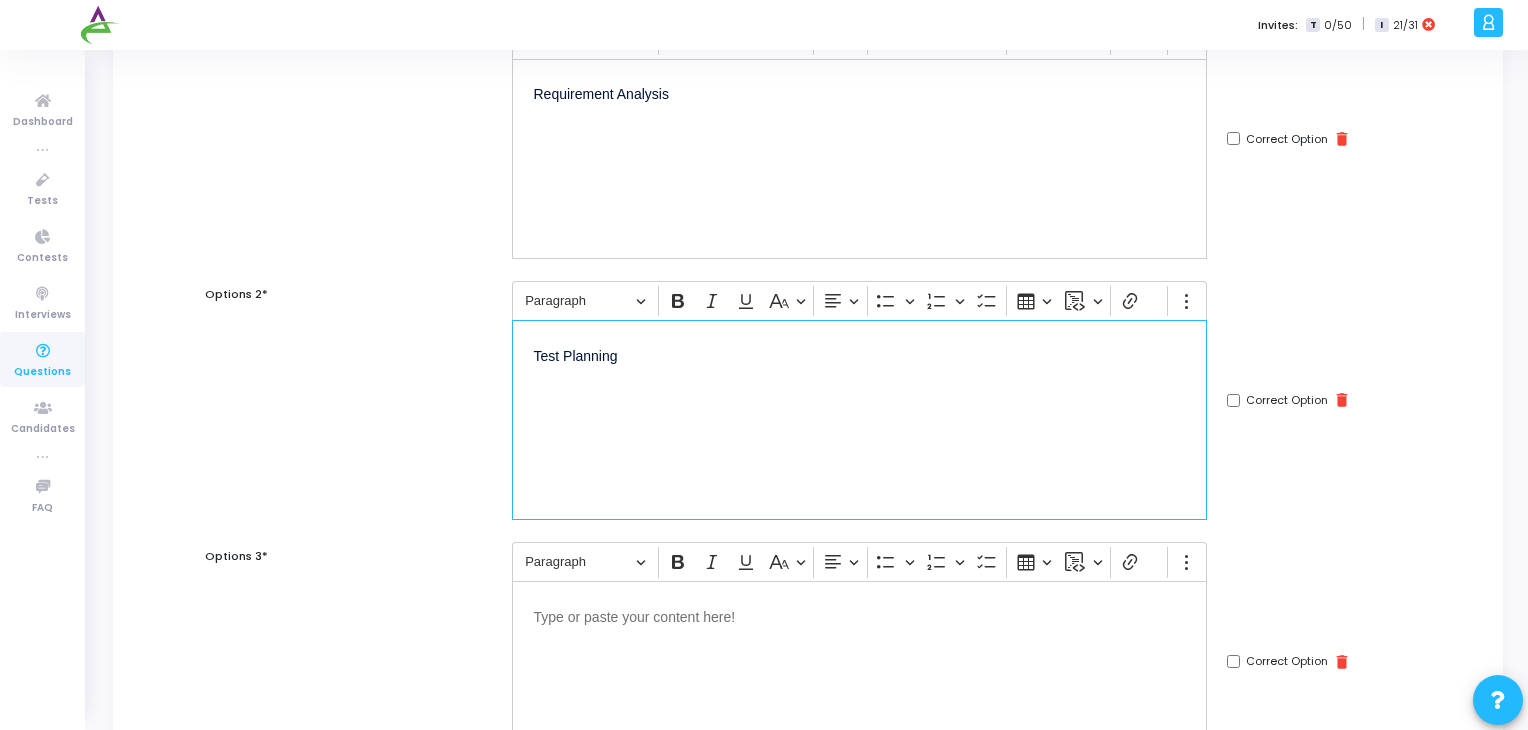 scroll, scrollTop: 248, scrollLeft: 0, axis: vertical 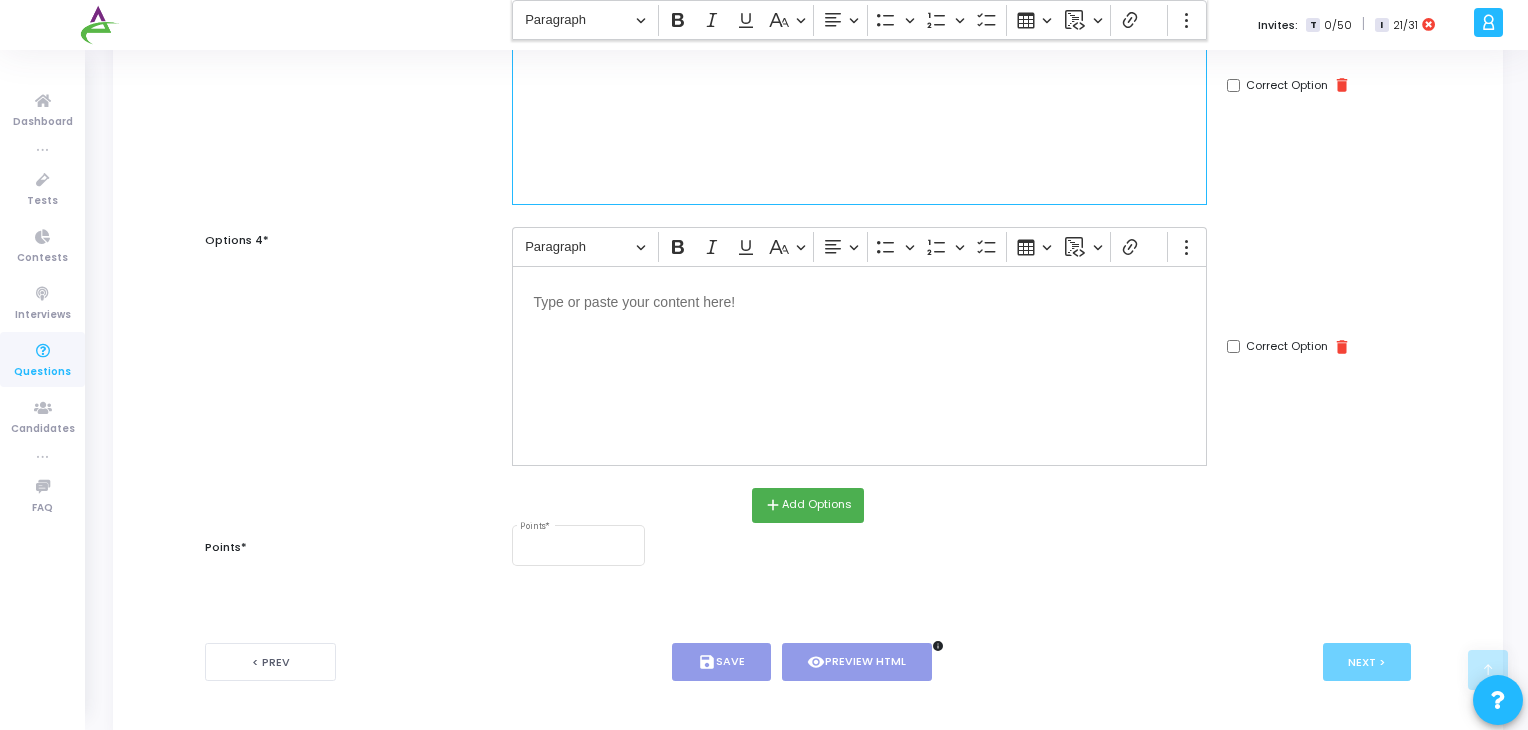 click at bounding box center [859, 366] 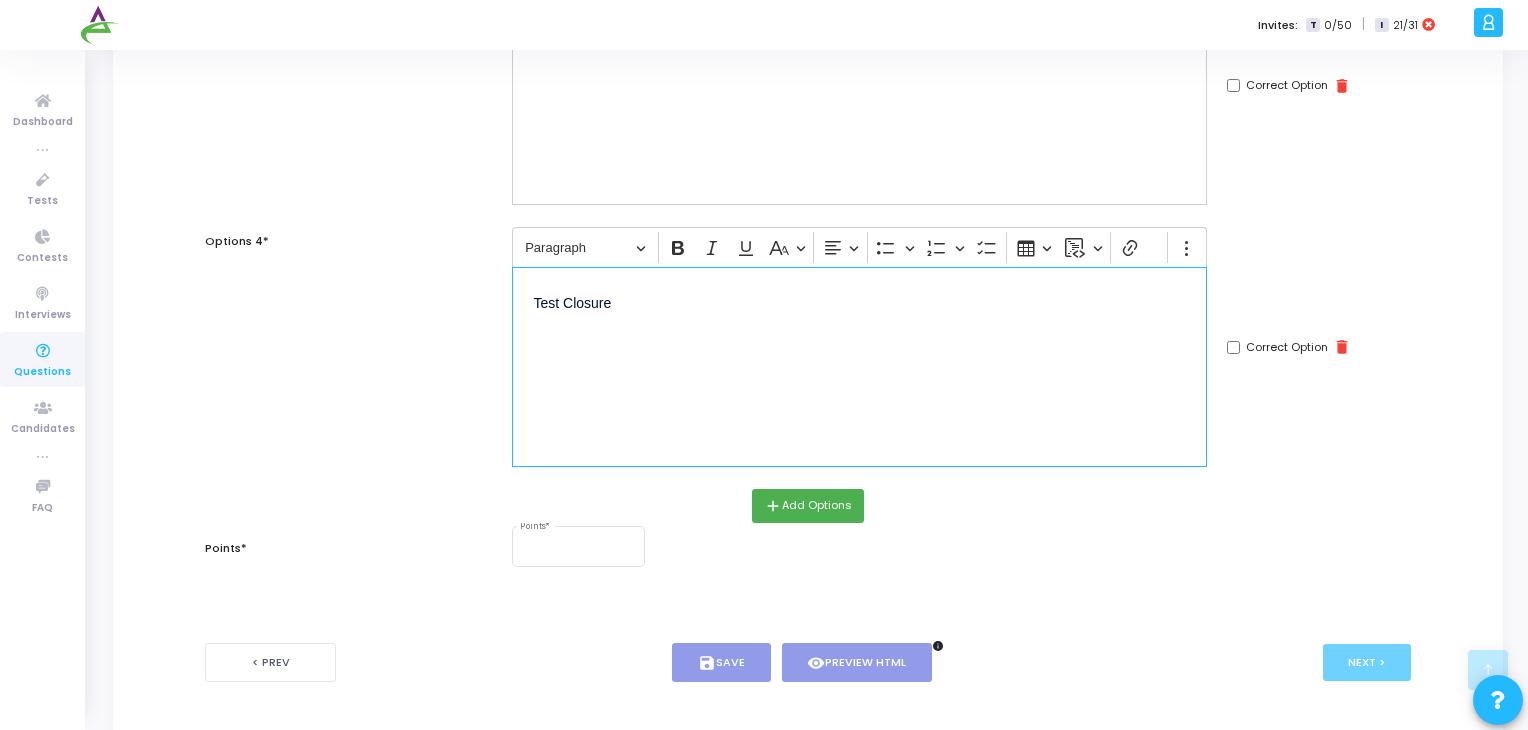 click on "Correct Option" at bounding box center (1233, -438) 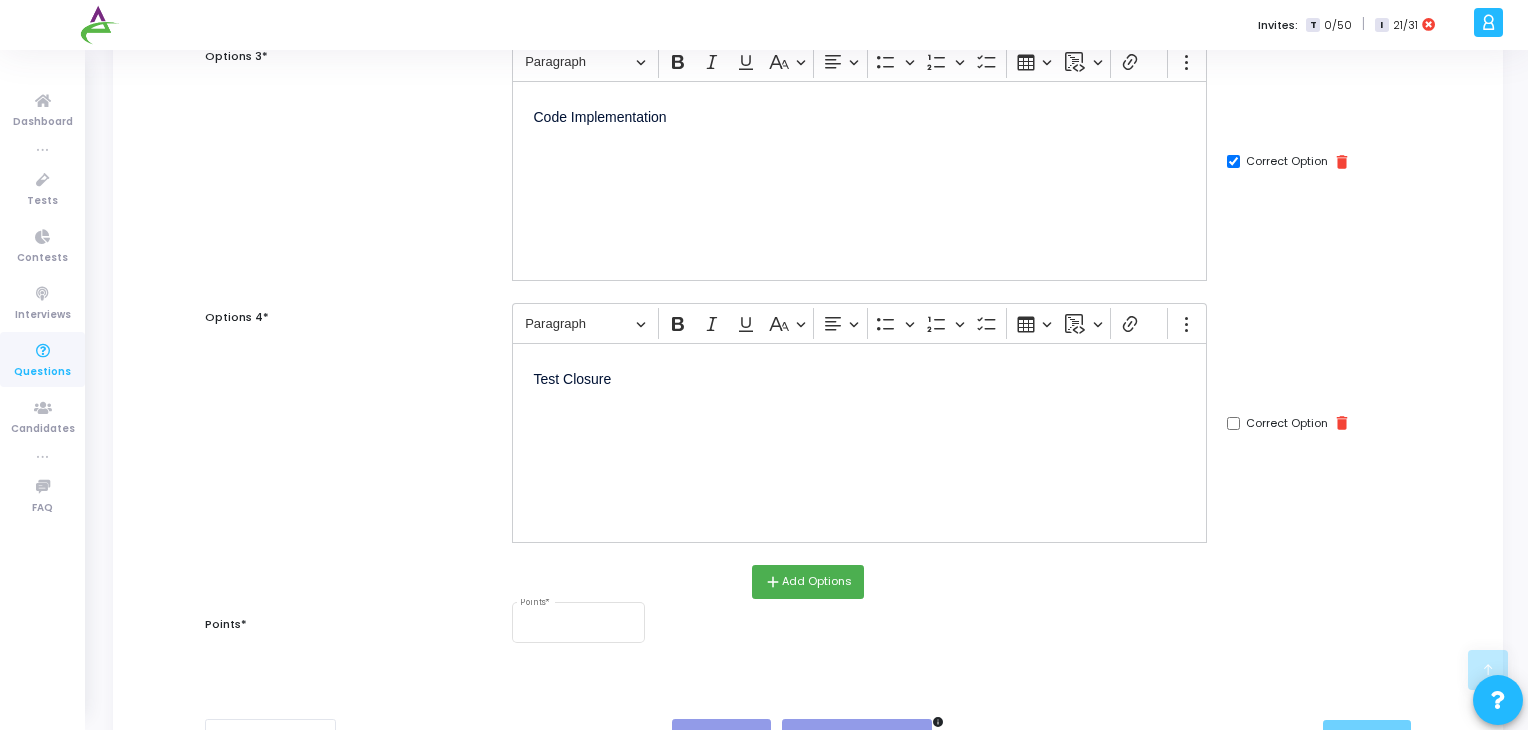 scroll, scrollTop: 863, scrollLeft: 0, axis: vertical 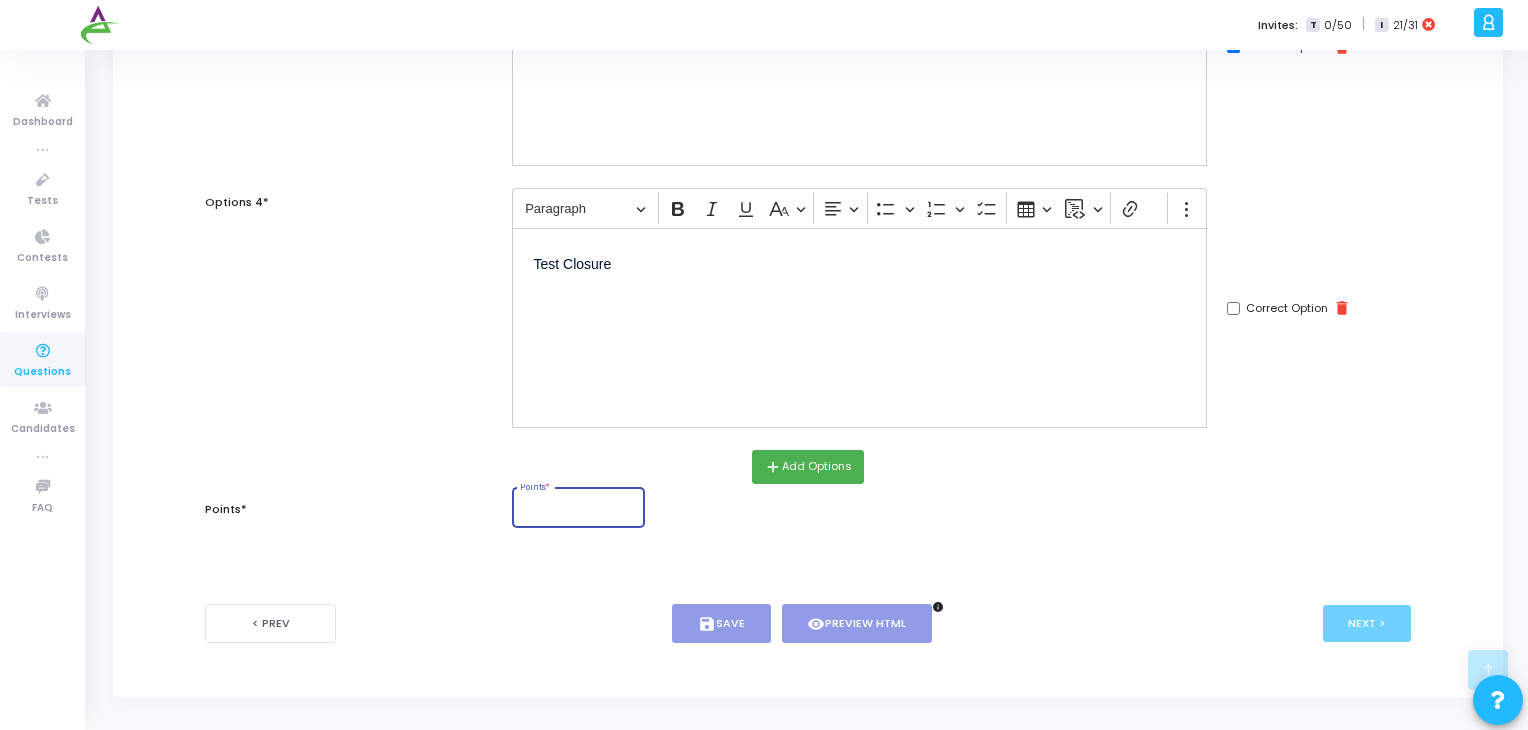 click on "Points  *" at bounding box center (578, 510) 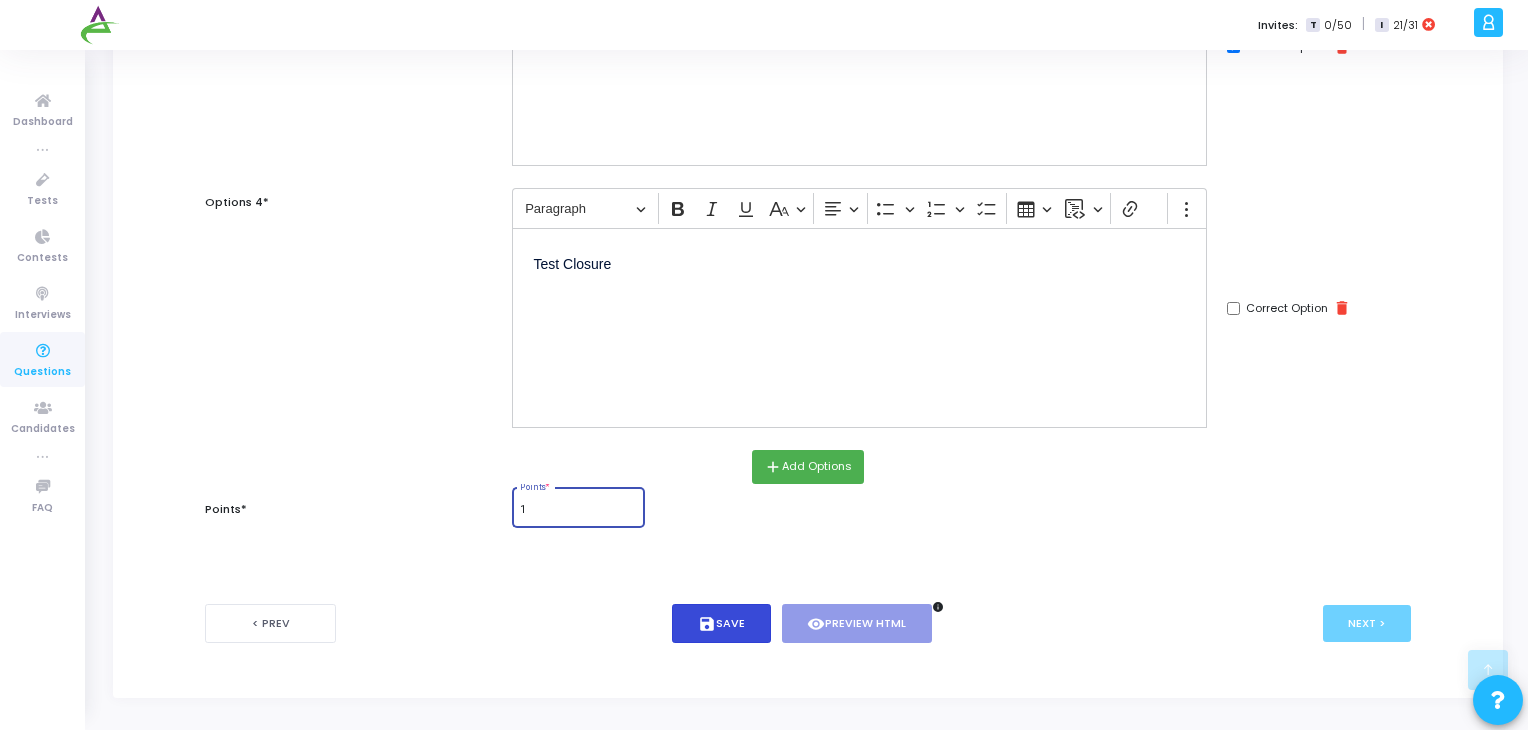 type on "1" 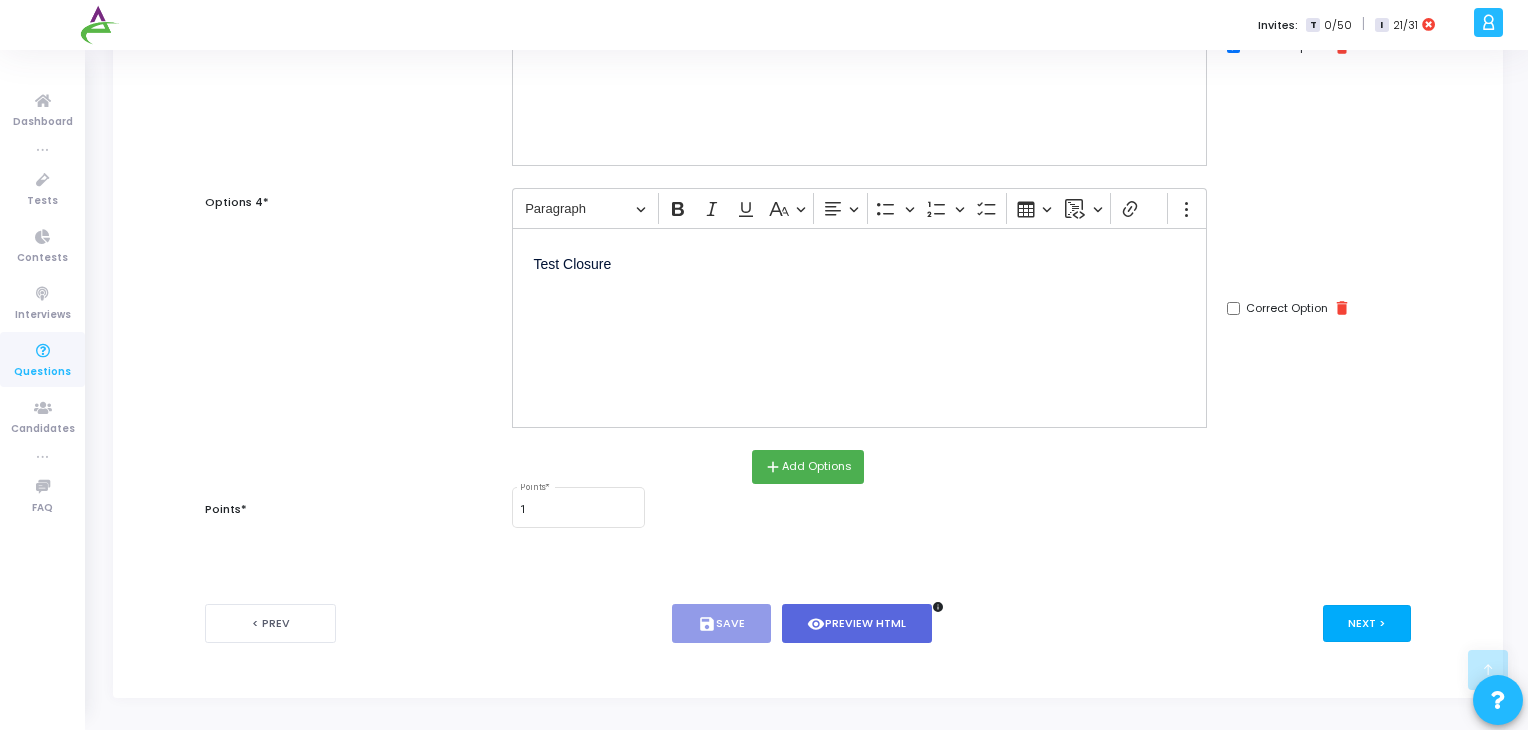 click on "Next >" at bounding box center [1367, 623] 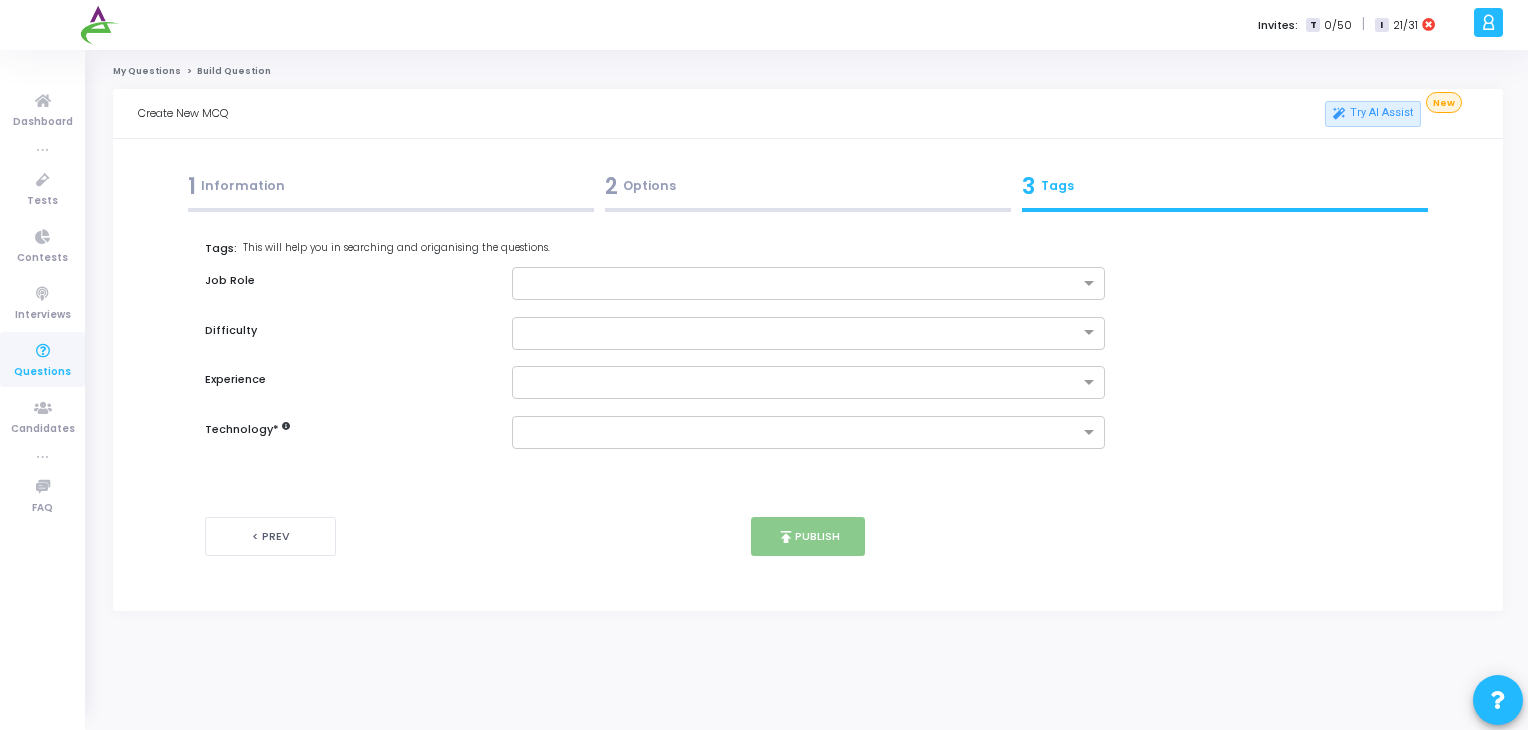 scroll, scrollTop: 0, scrollLeft: 0, axis: both 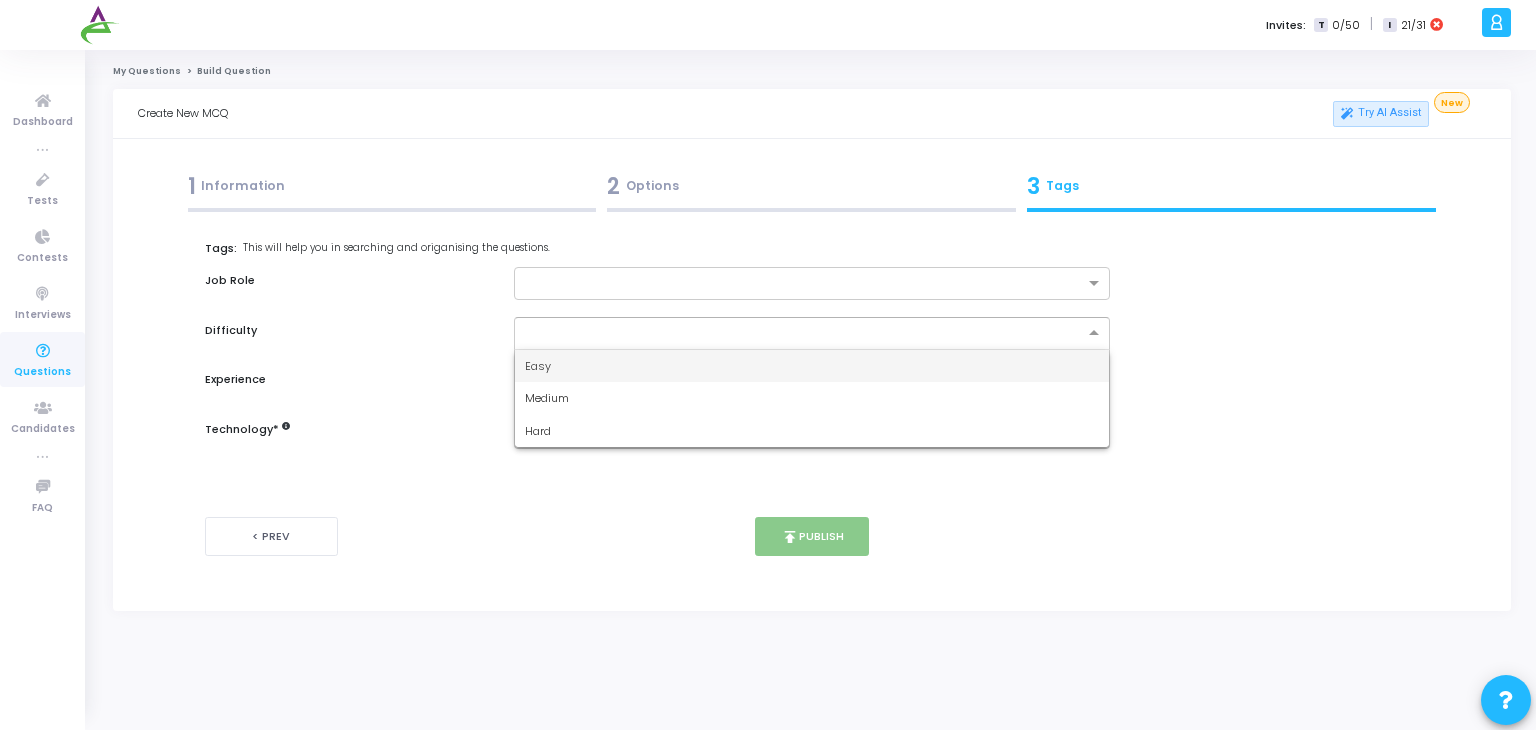click at bounding box center [812, 333] 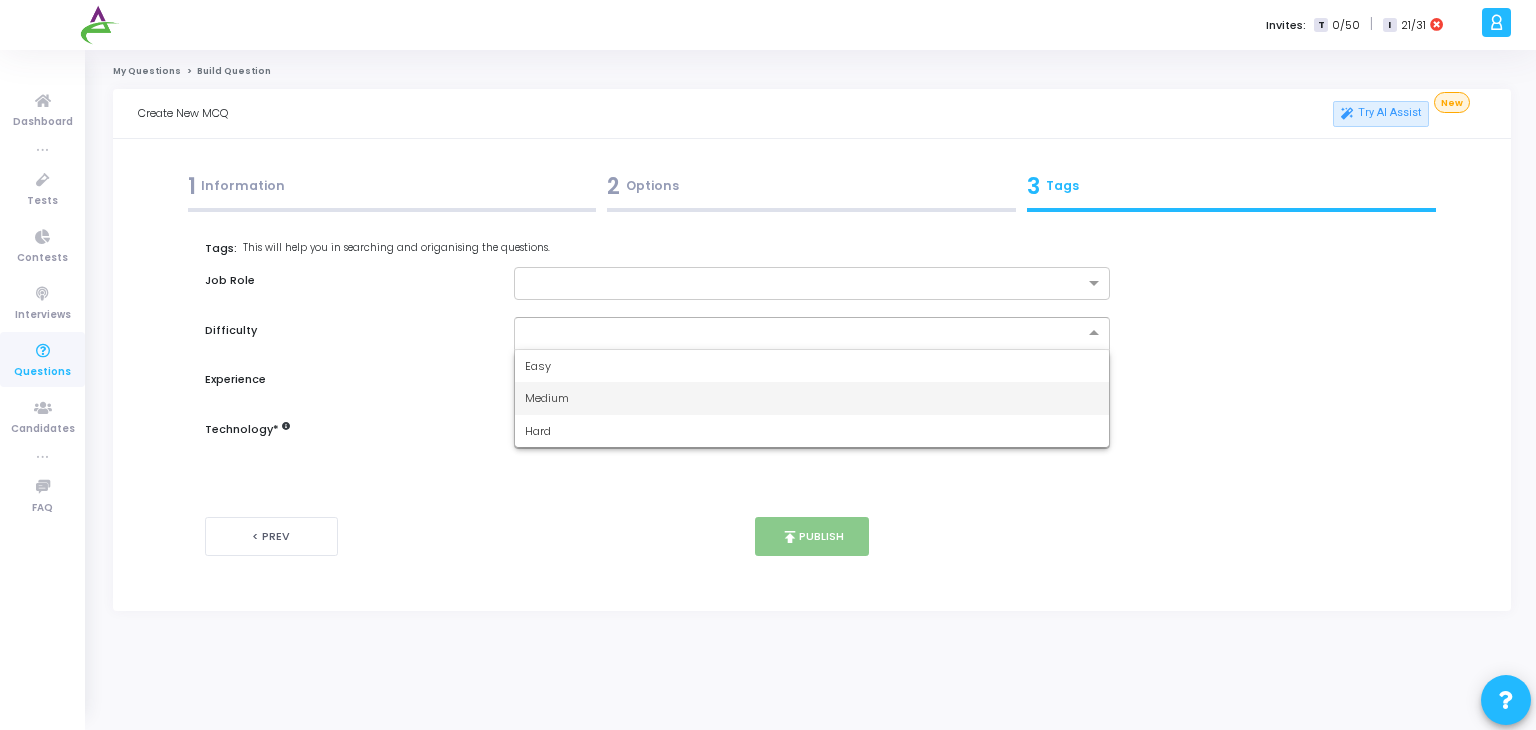 click on "Medium" at bounding box center [547, 398] 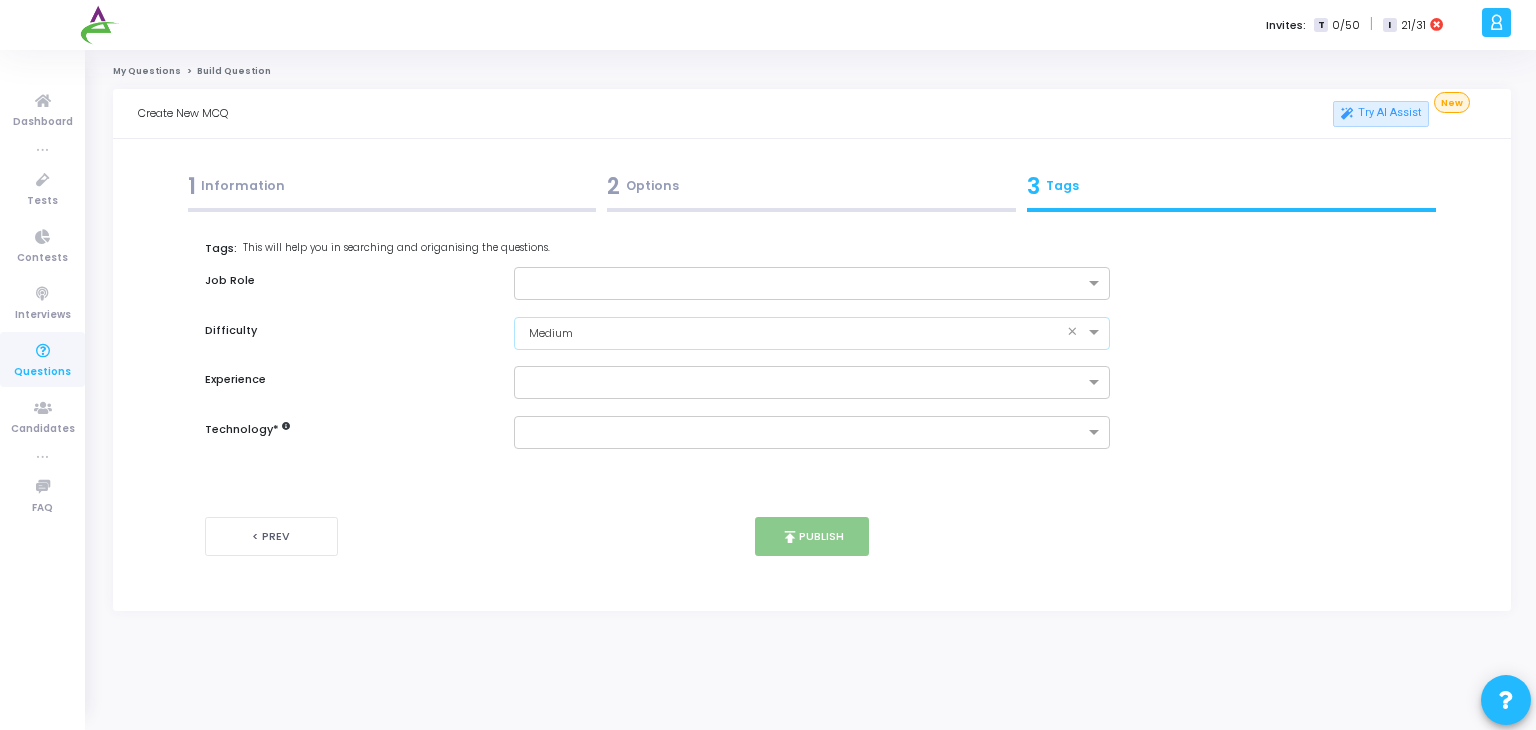 click on "Tags:  This will help you in searching and origanising the questions. Job Role Difficulty × Medium × Experience Technology *" at bounding box center (811, 364) 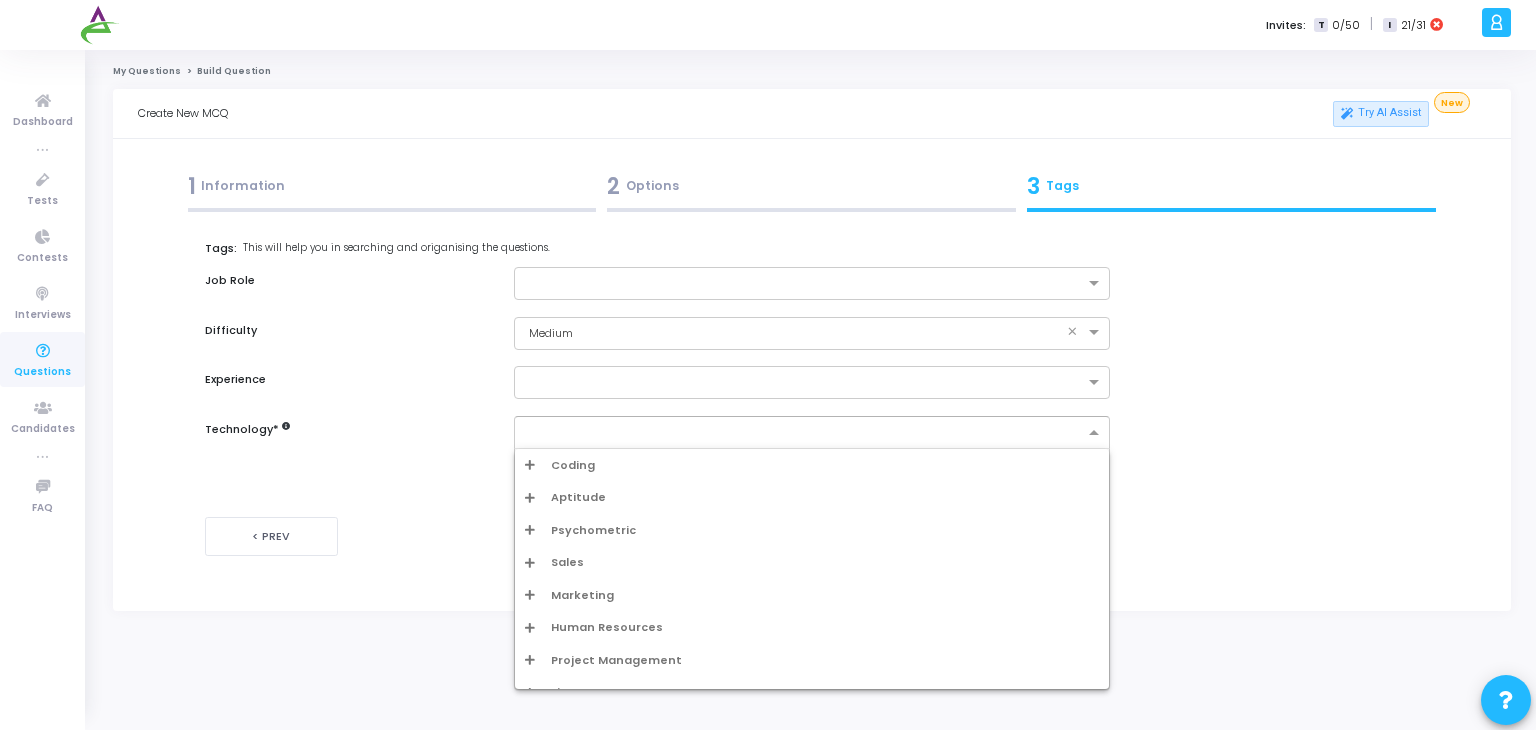 click at bounding box center [805, 433] 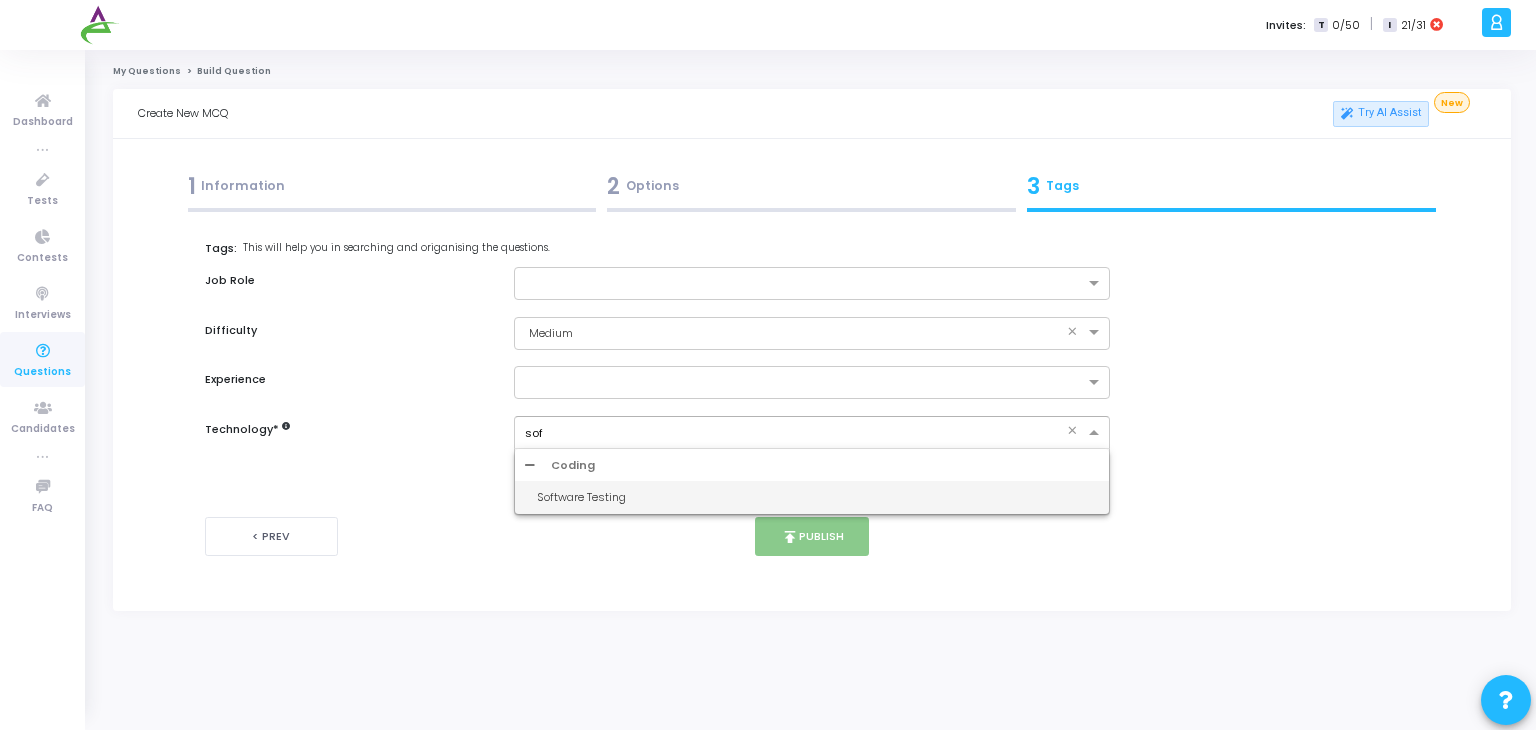 type on "soft" 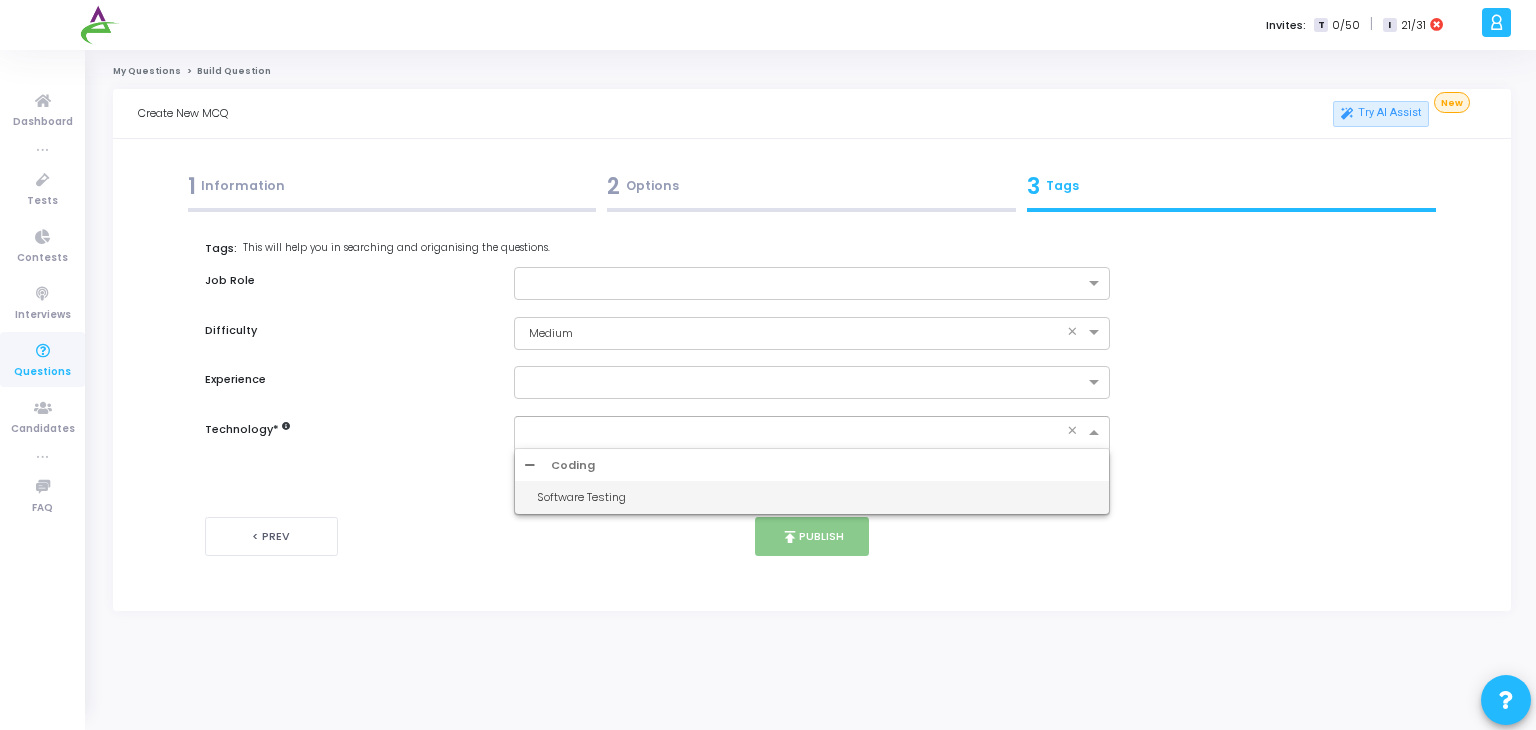 click on "< Prev  publish  Publish   Next >" at bounding box center [811, 536] 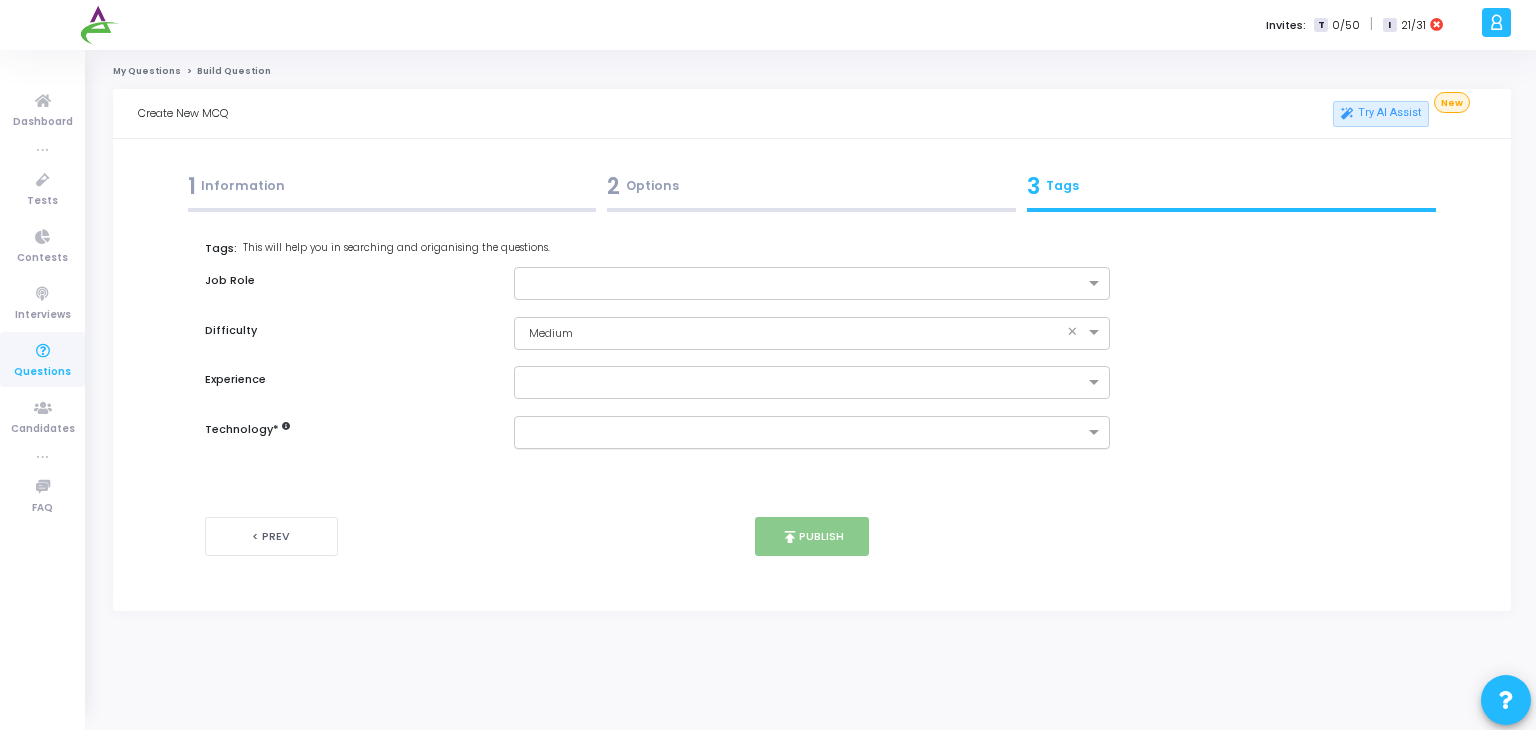 click at bounding box center [812, 432] 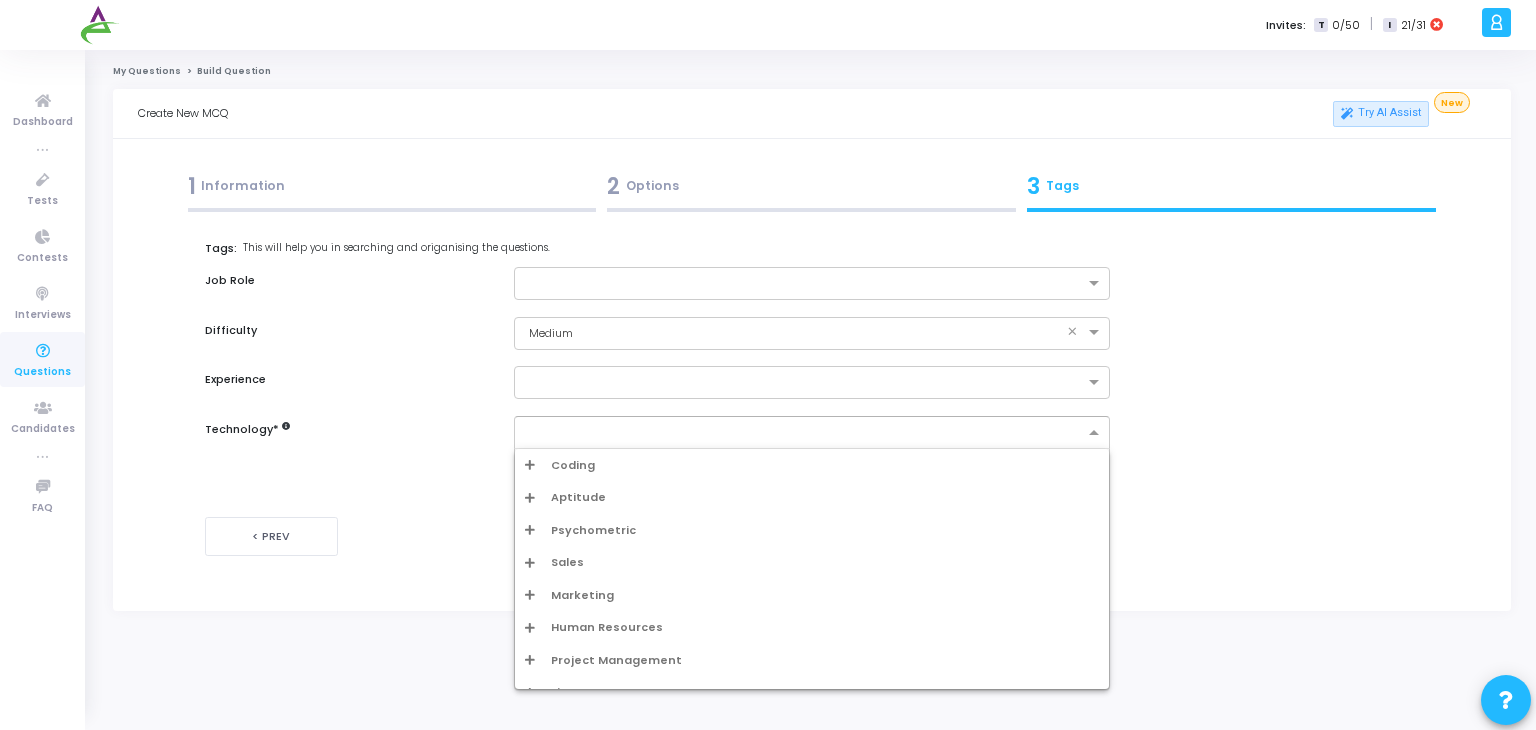 click at bounding box center (812, 432) 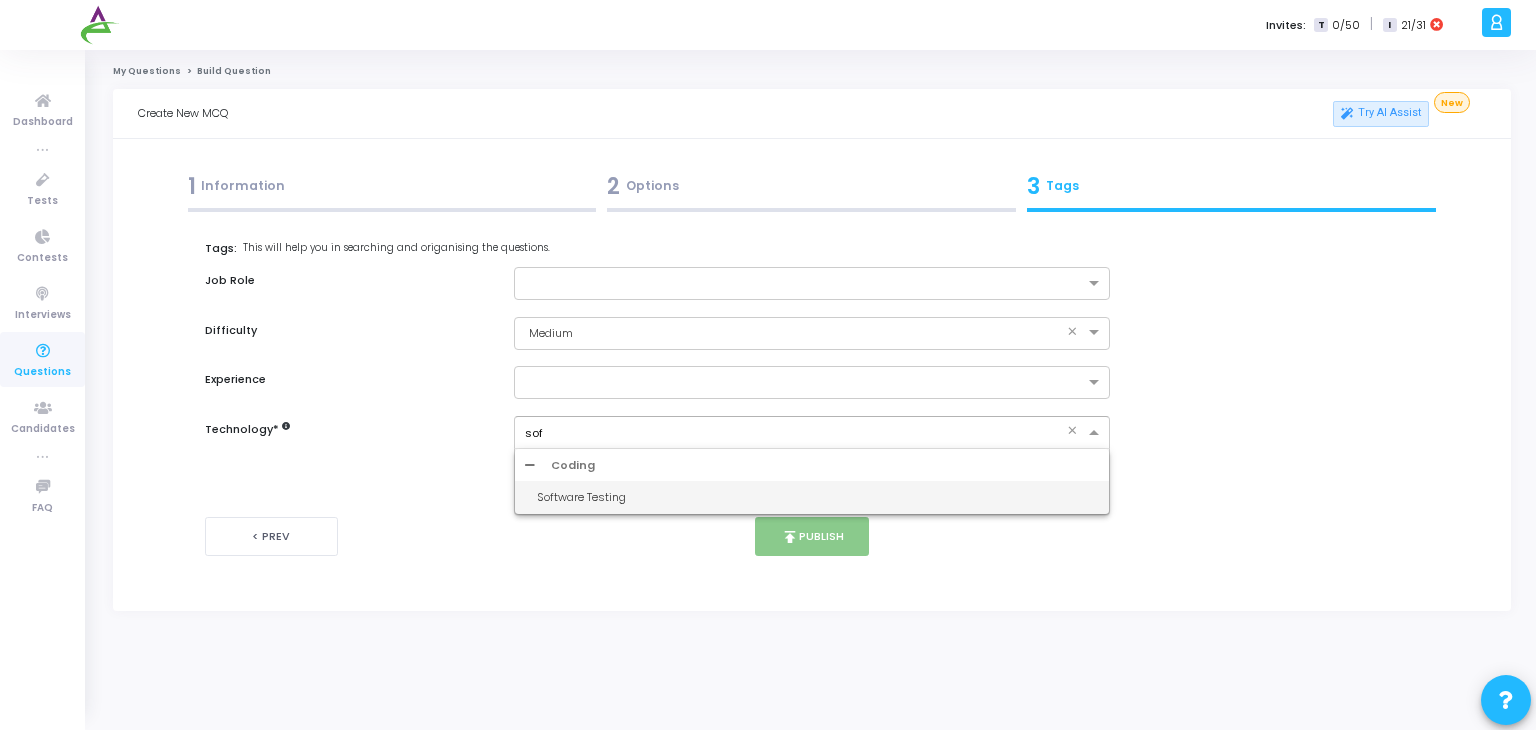 type on "soft" 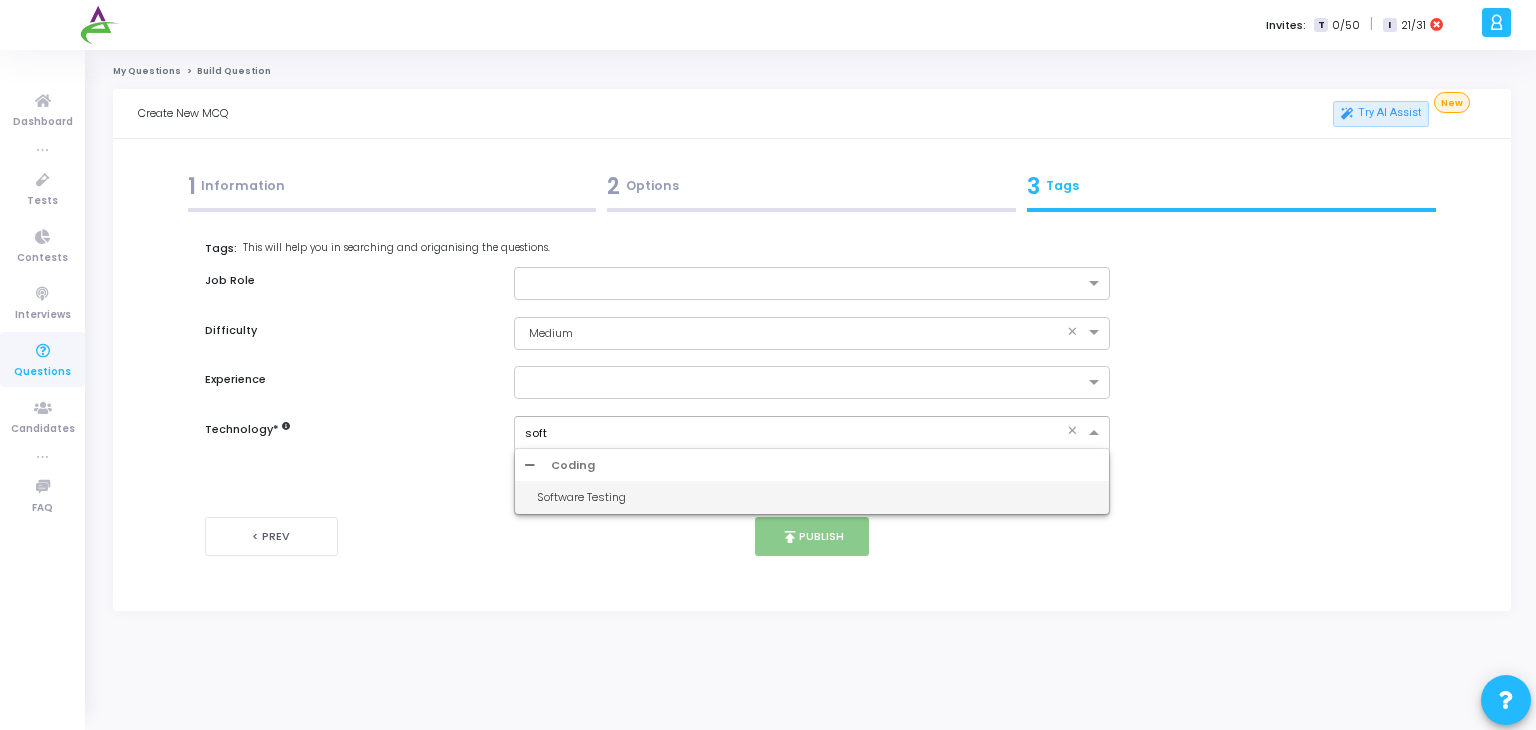 click on "Software Testing" at bounding box center [818, 497] 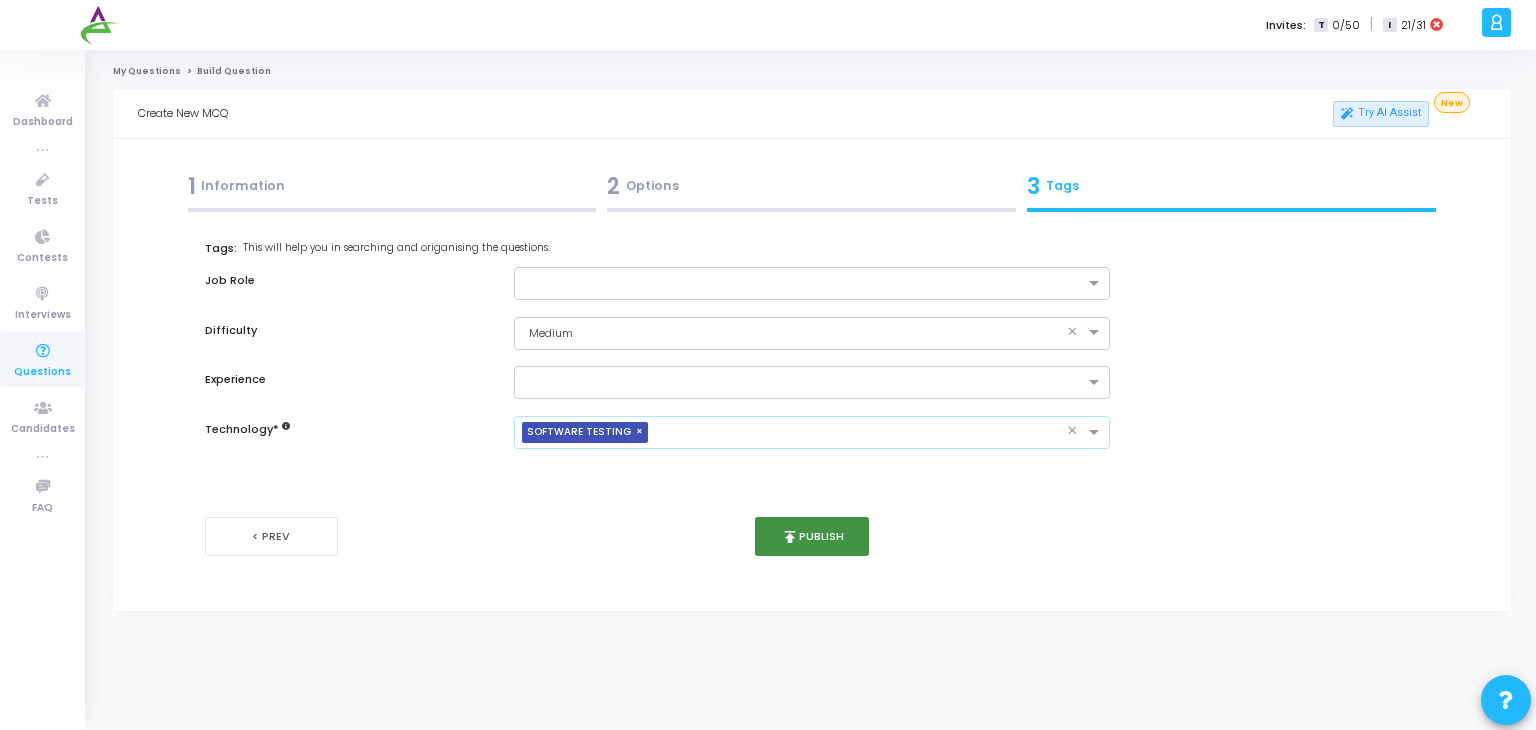 click on "publish  Publish" at bounding box center [812, 536] 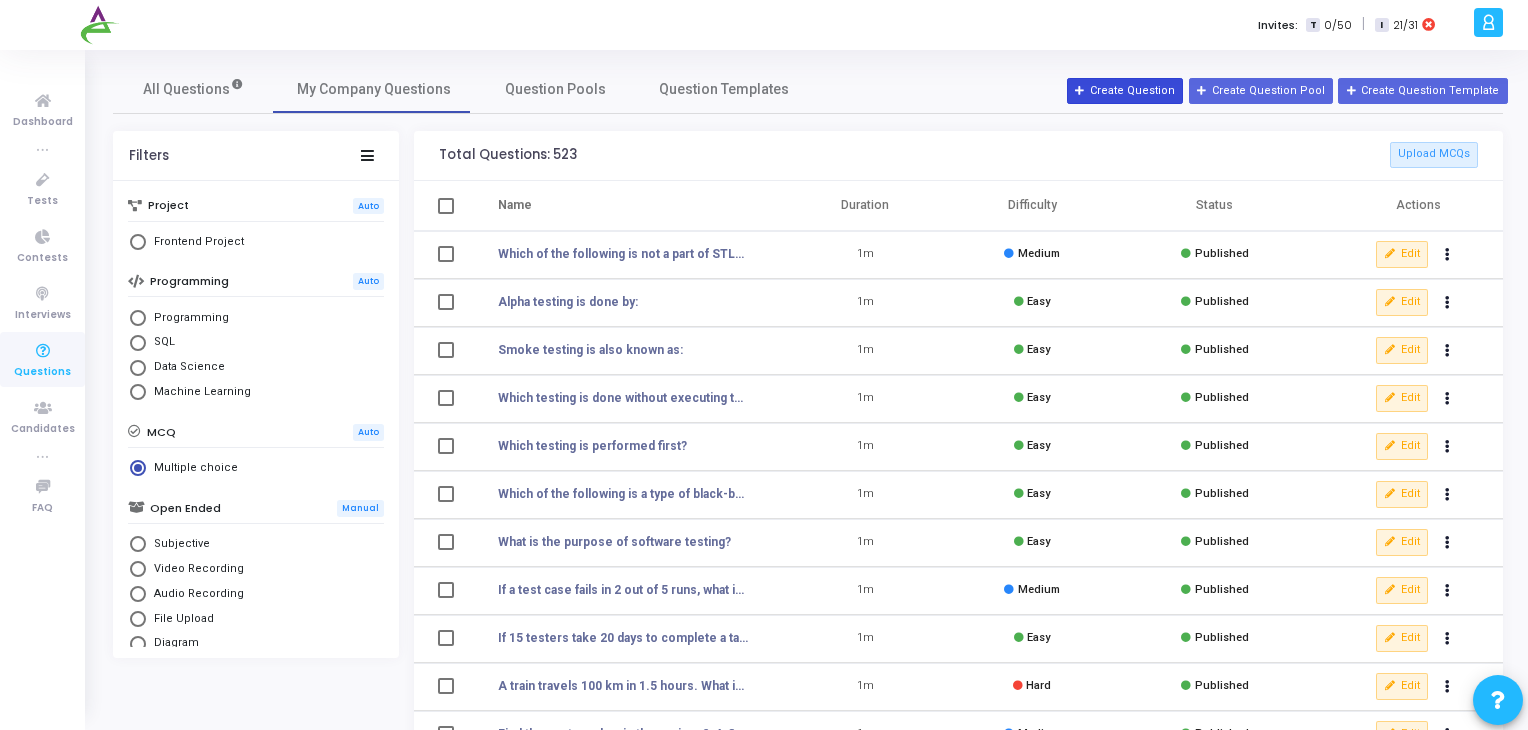 click on "Create Question" at bounding box center [1125, 91] 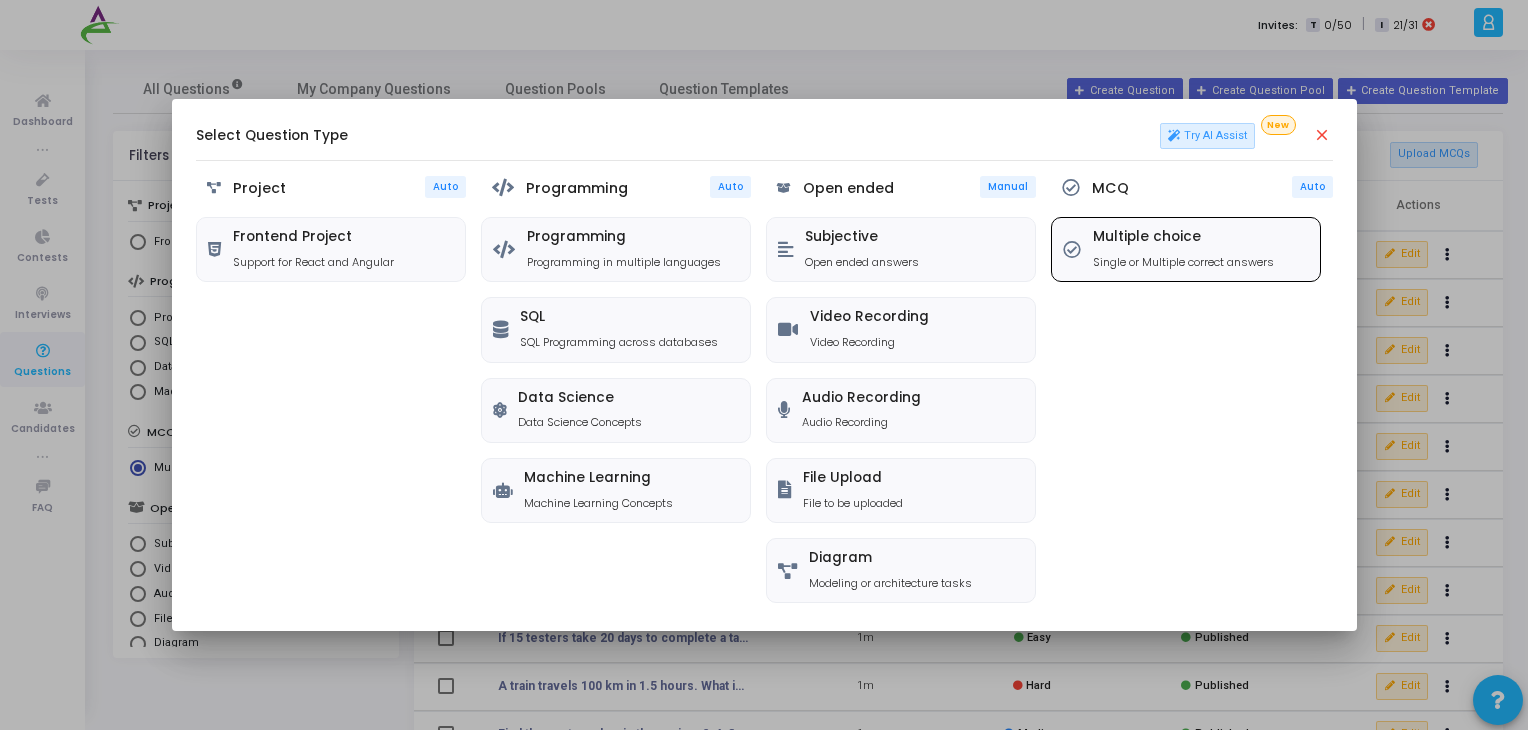 click on "Multiple choice Single or Multiple correct answers" at bounding box center [1183, 249] 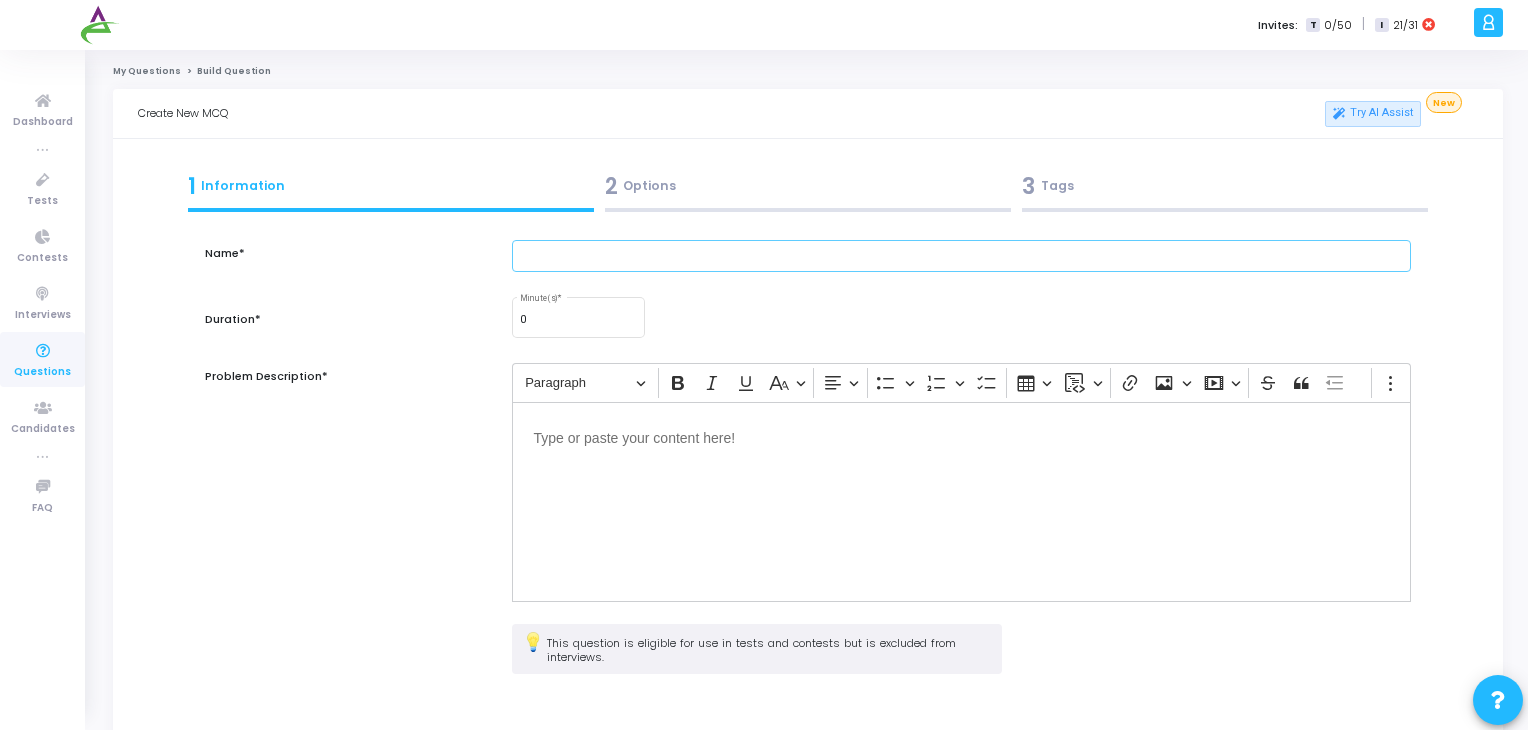 click at bounding box center (962, 256) 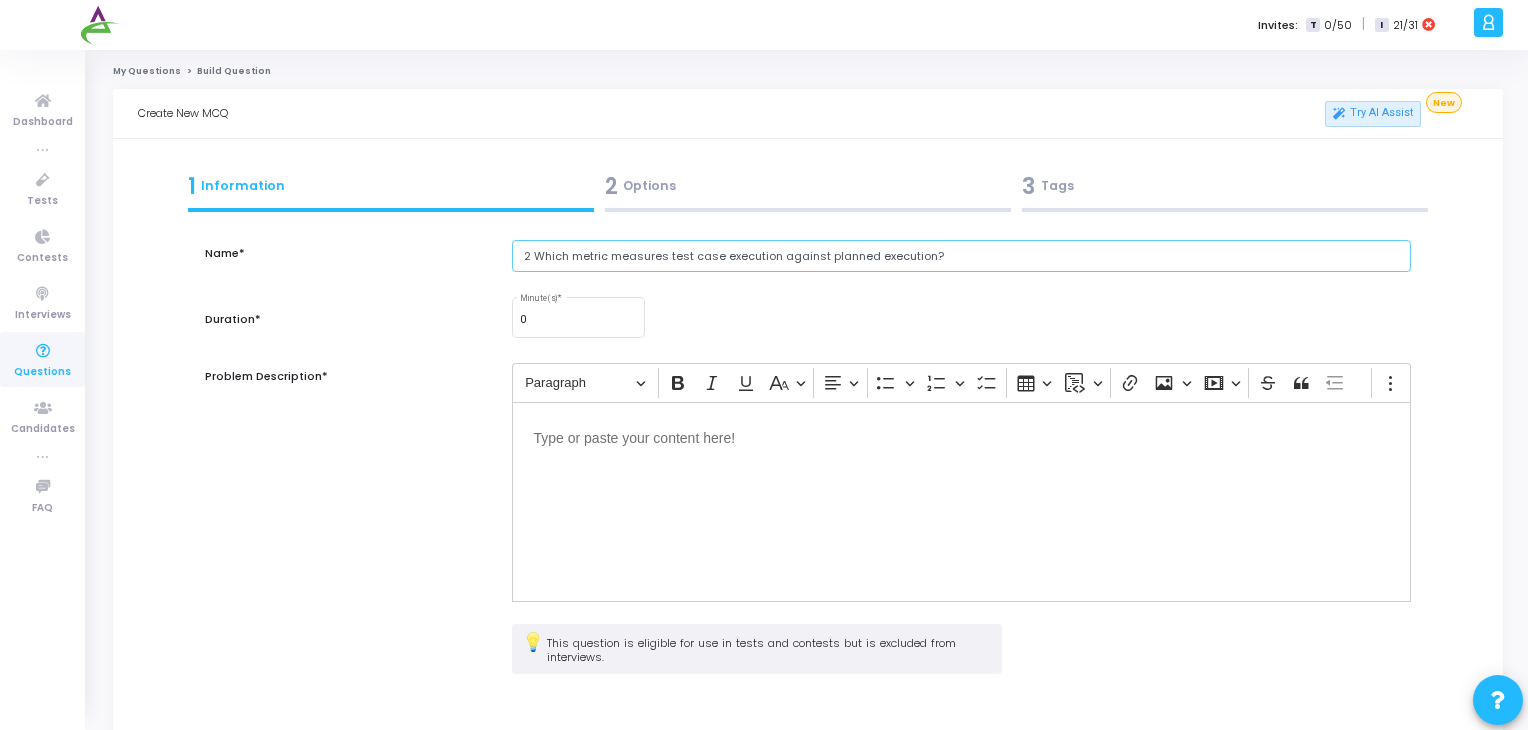 drag, startPoint x: 535, startPoint y: 261, endPoint x: 397, endPoint y: 273, distance: 138.52075 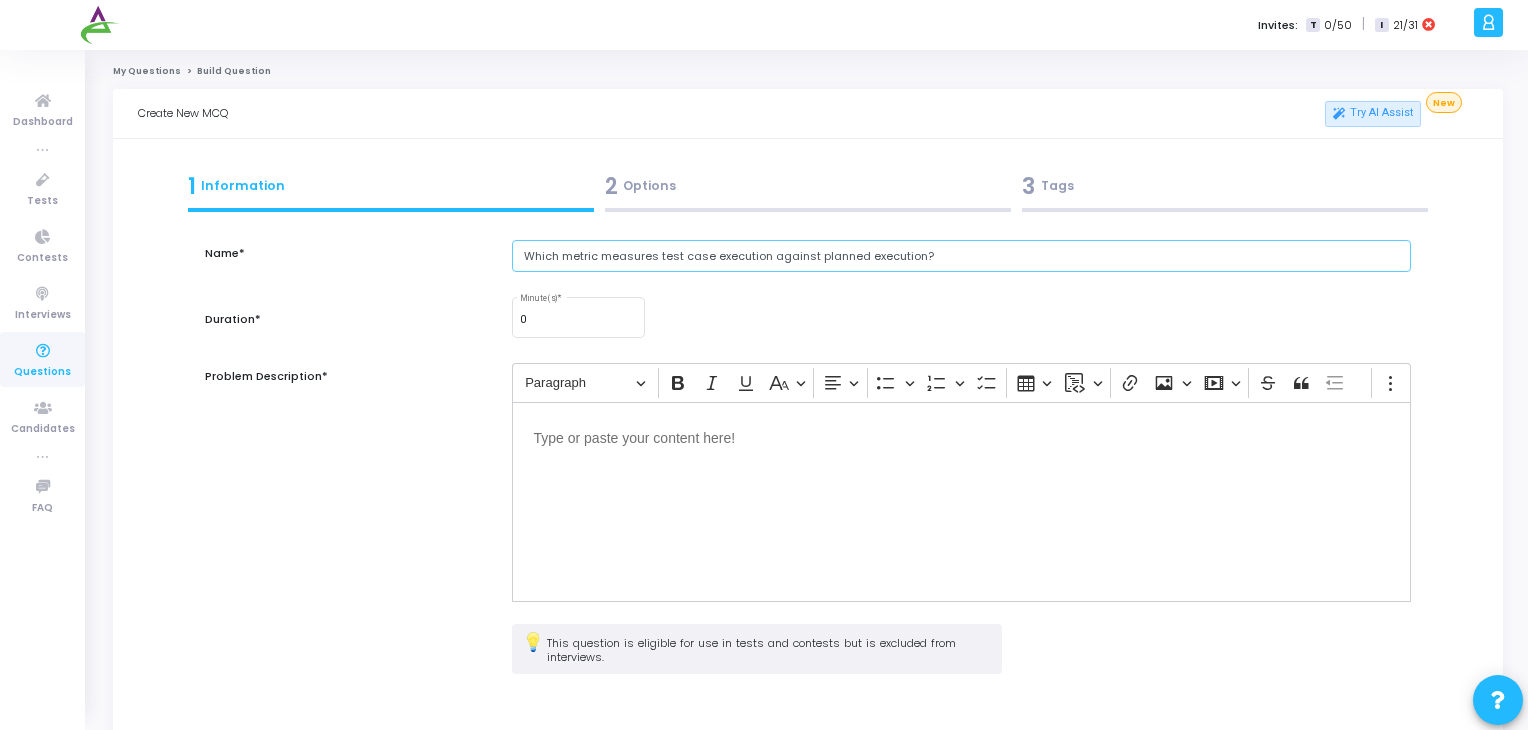 type on "Which metric measures test case execution against planned execution?" 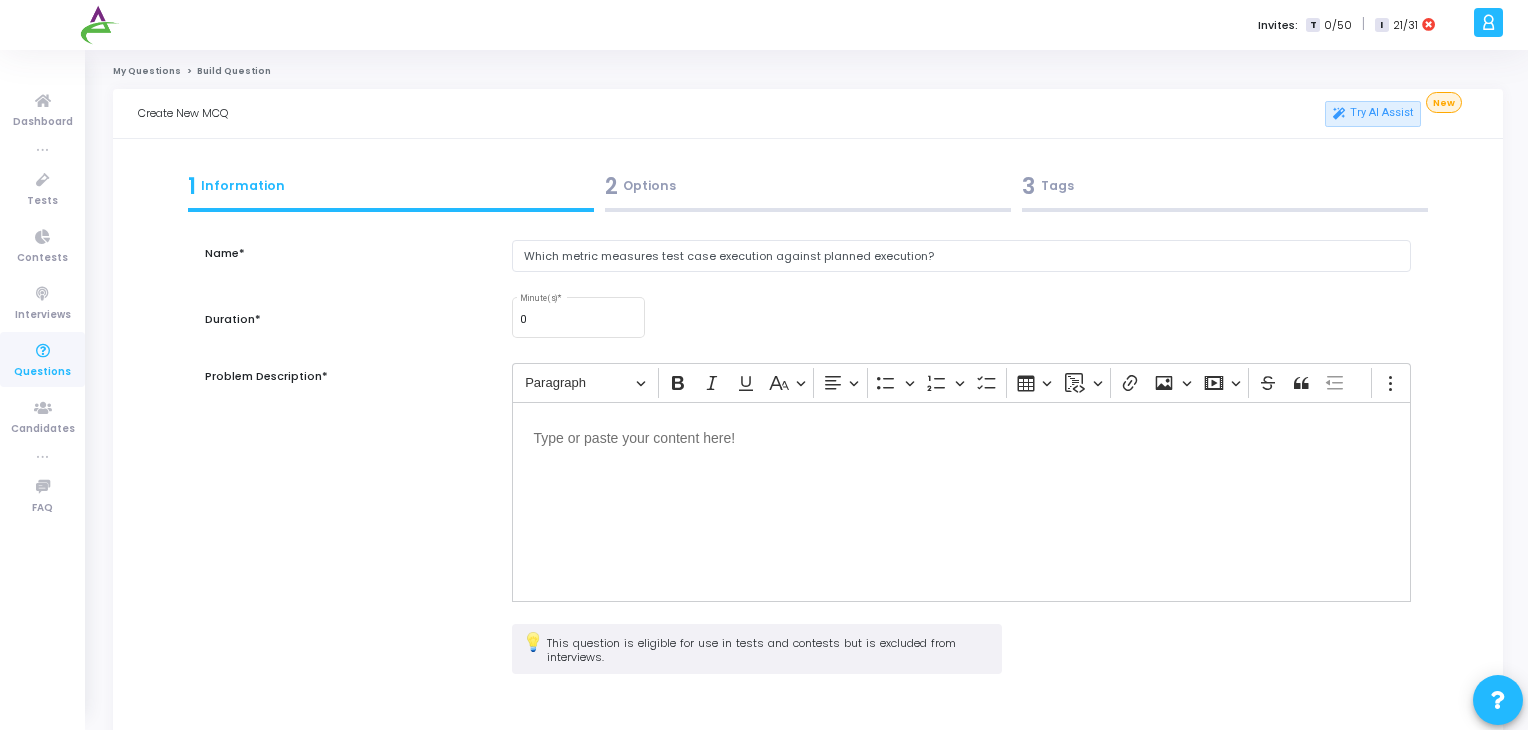 click at bounding box center (962, 502) 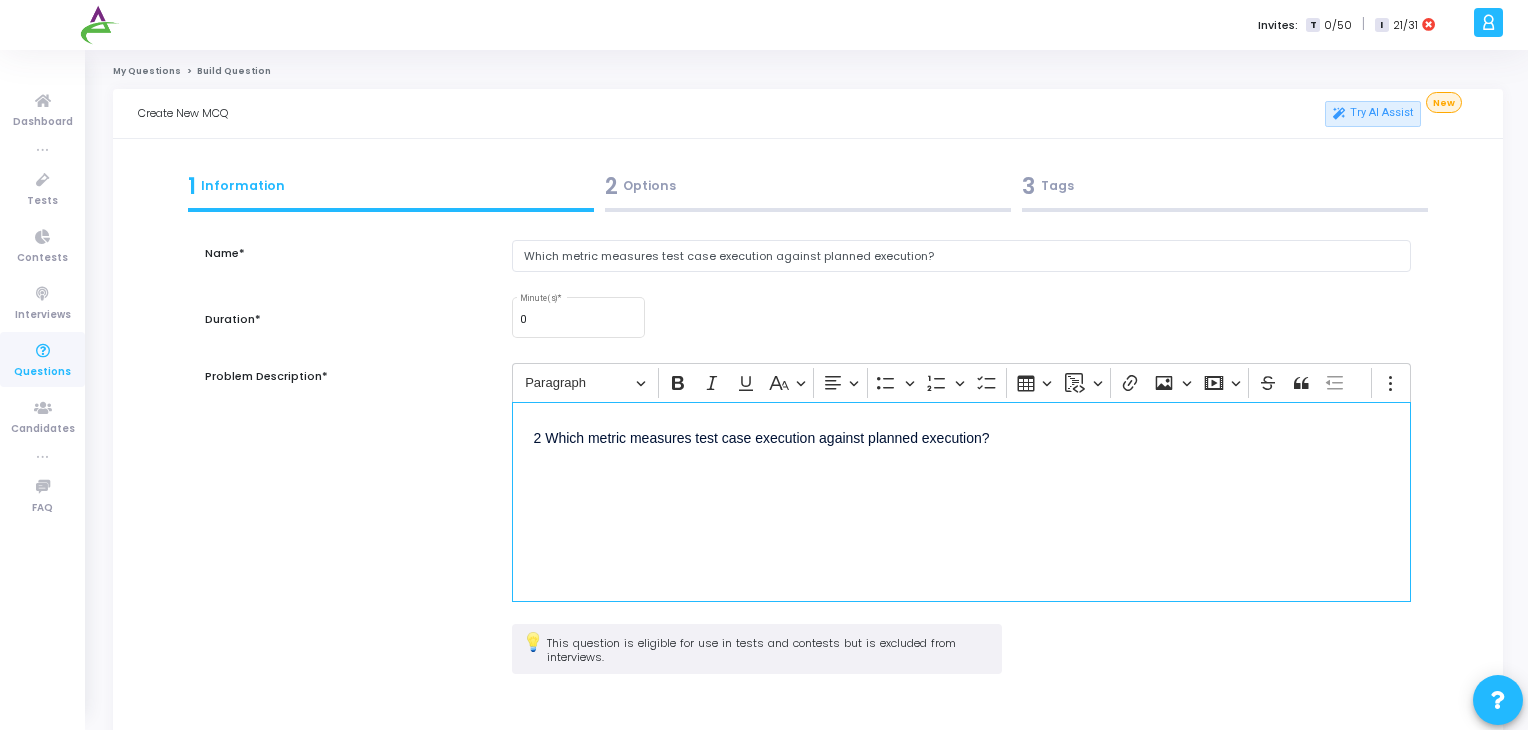 drag, startPoint x: 547, startPoint y: 441, endPoint x: 261, endPoint y: 501, distance: 292.22595 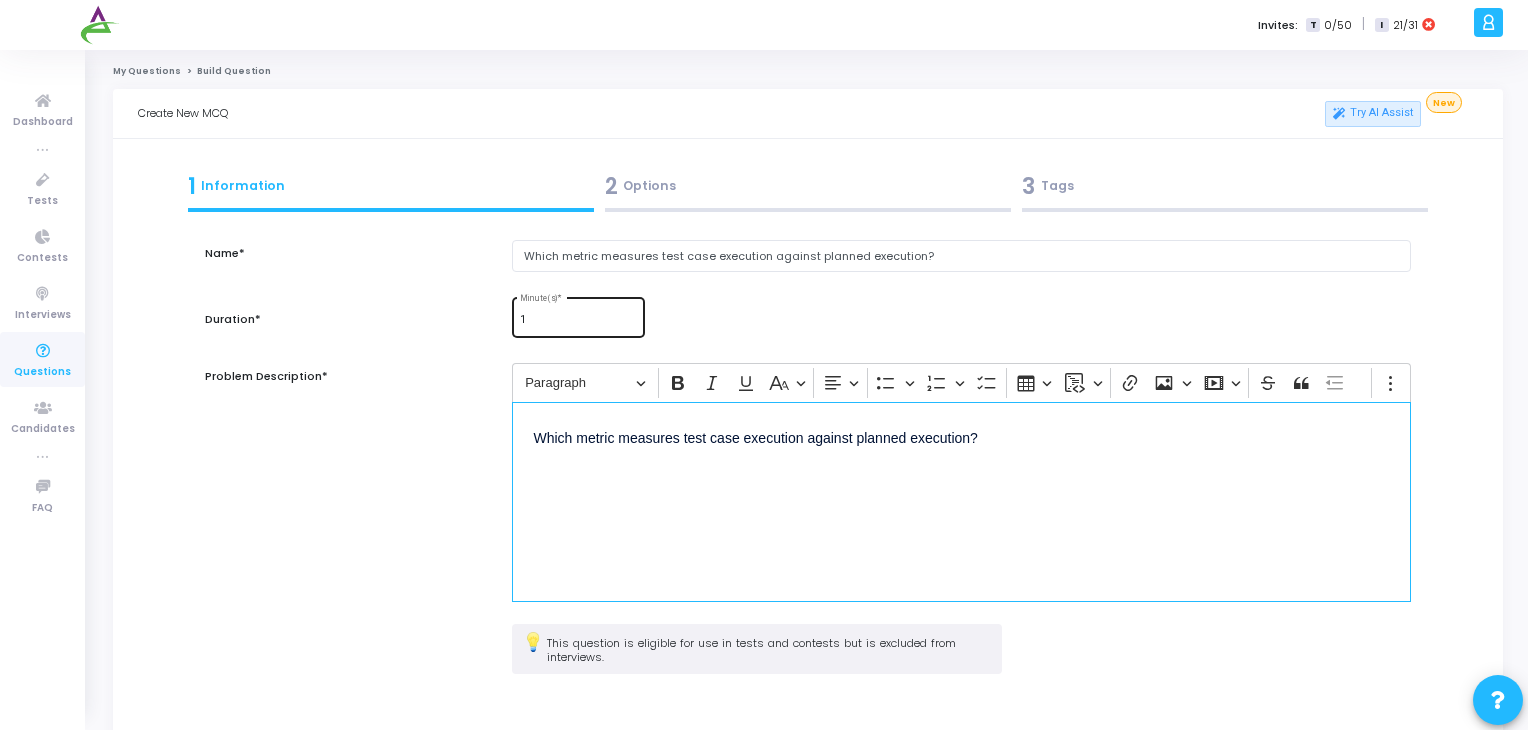 type on "1" 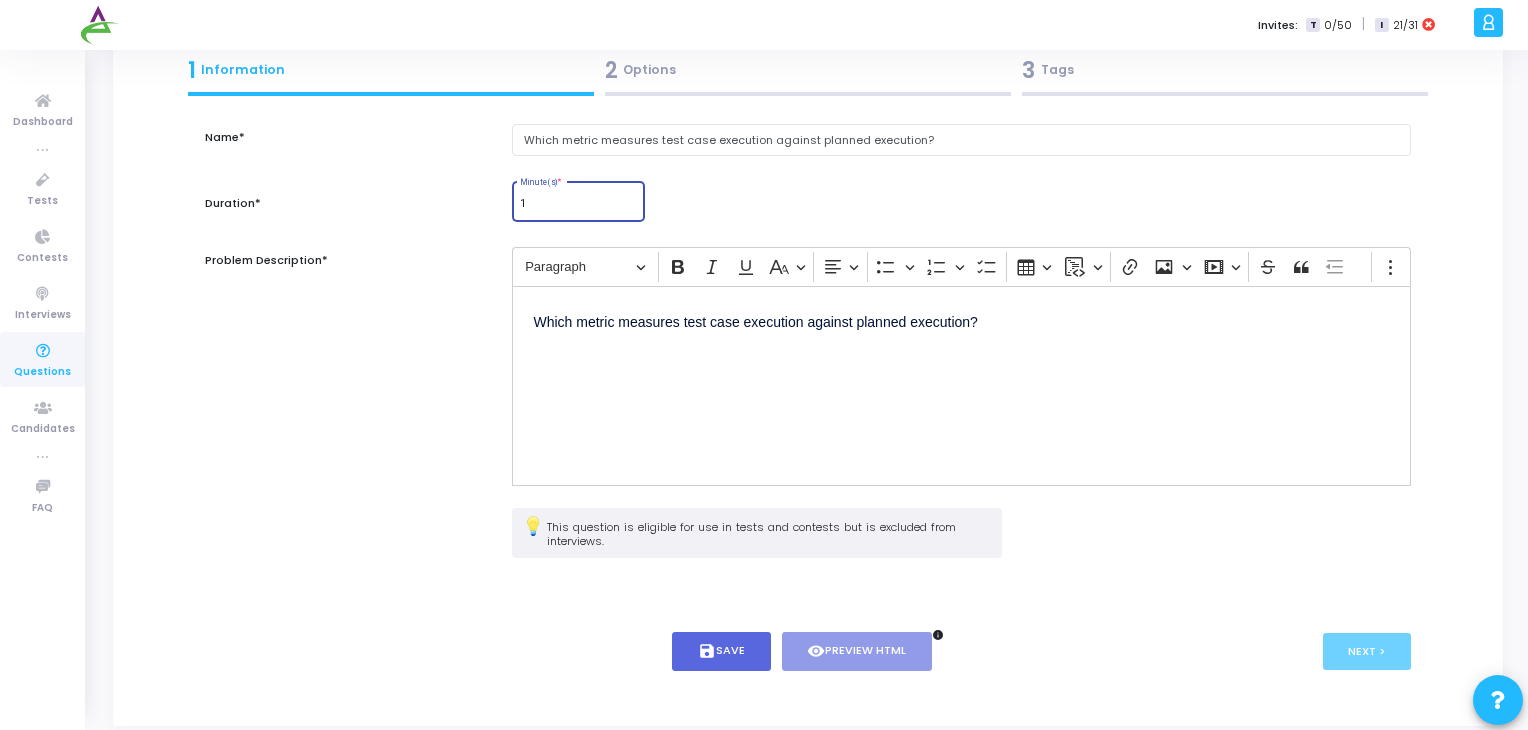 scroll, scrollTop: 145, scrollLeft: 0, axis: vertical 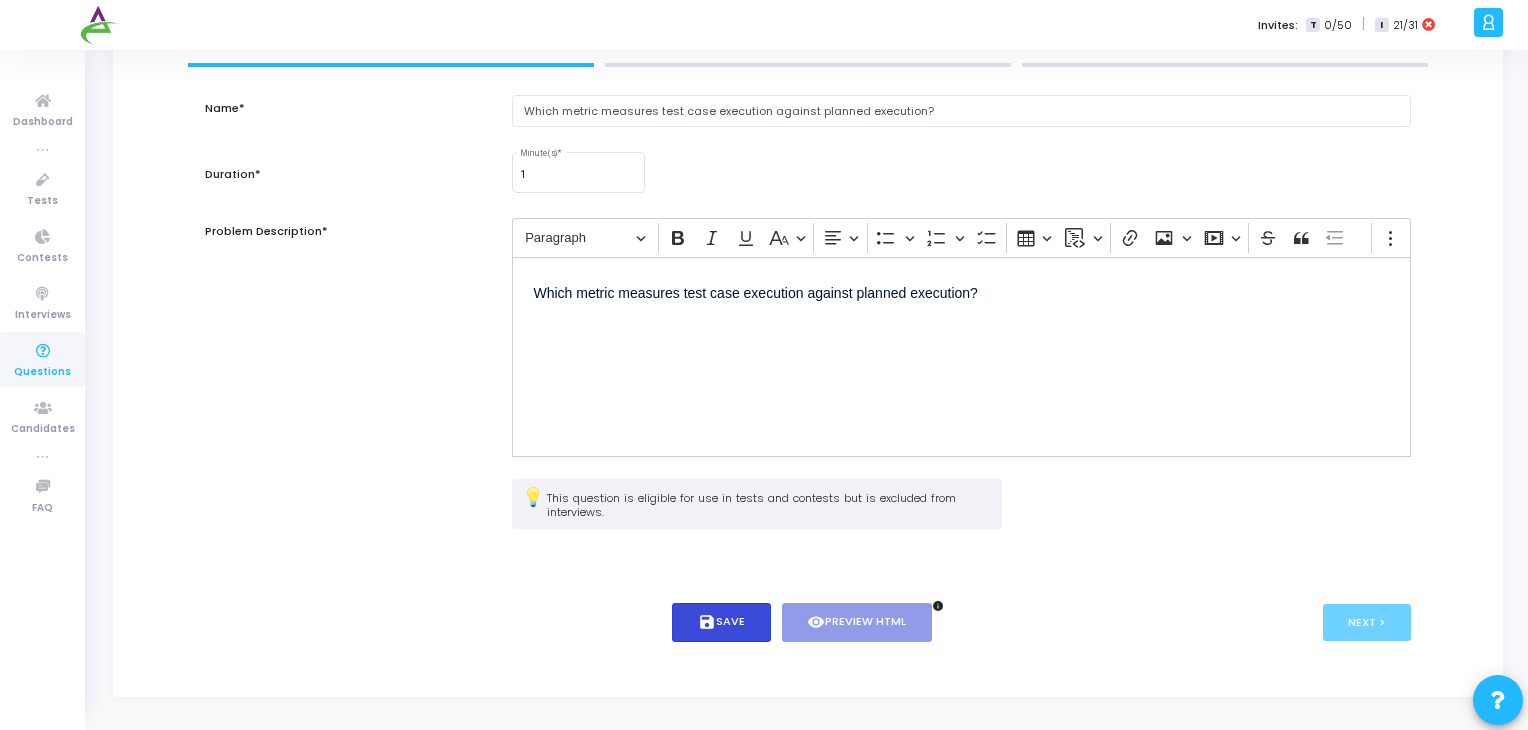 click on "save  Save" at bounding box center [721, 622] 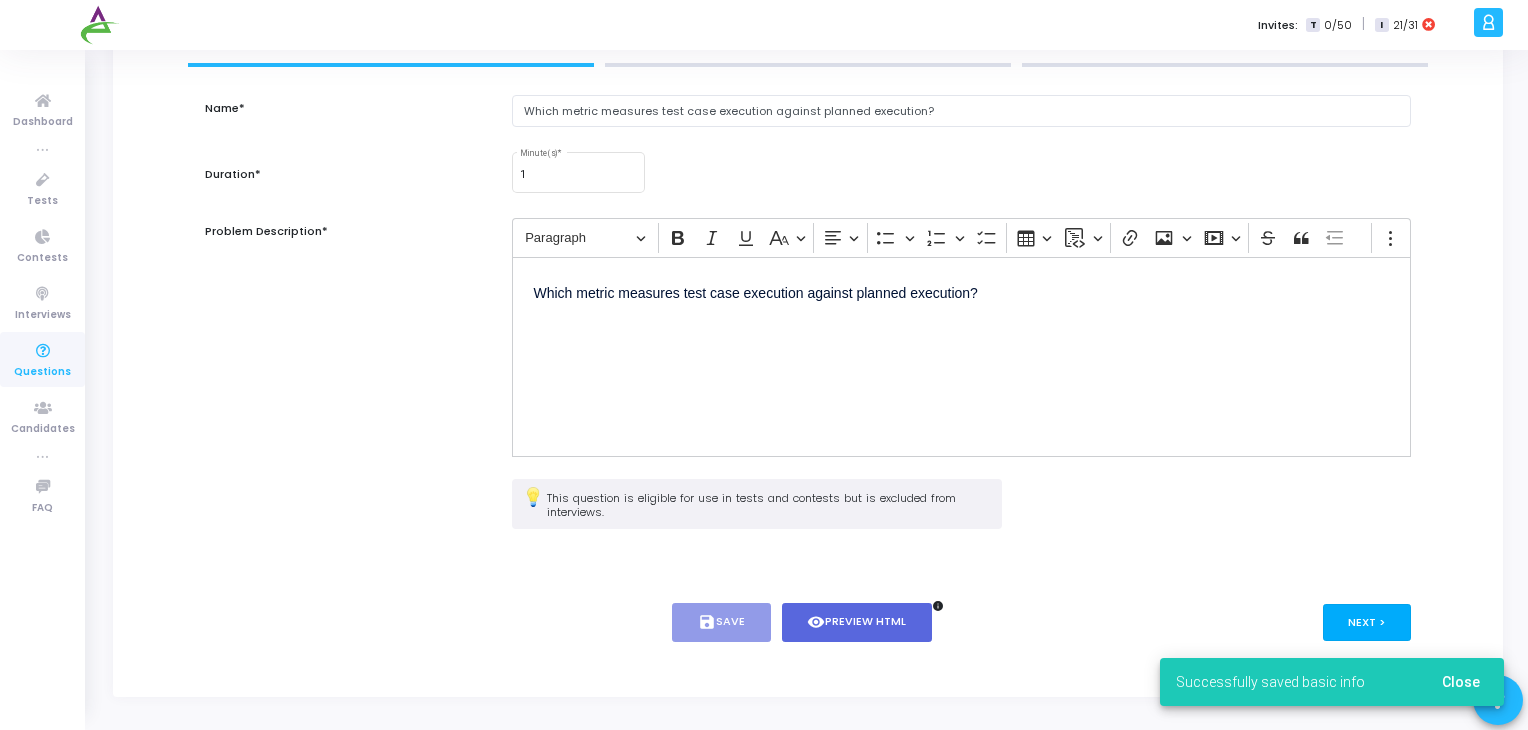 click on "Next >" at bounding box center [1367, 622] 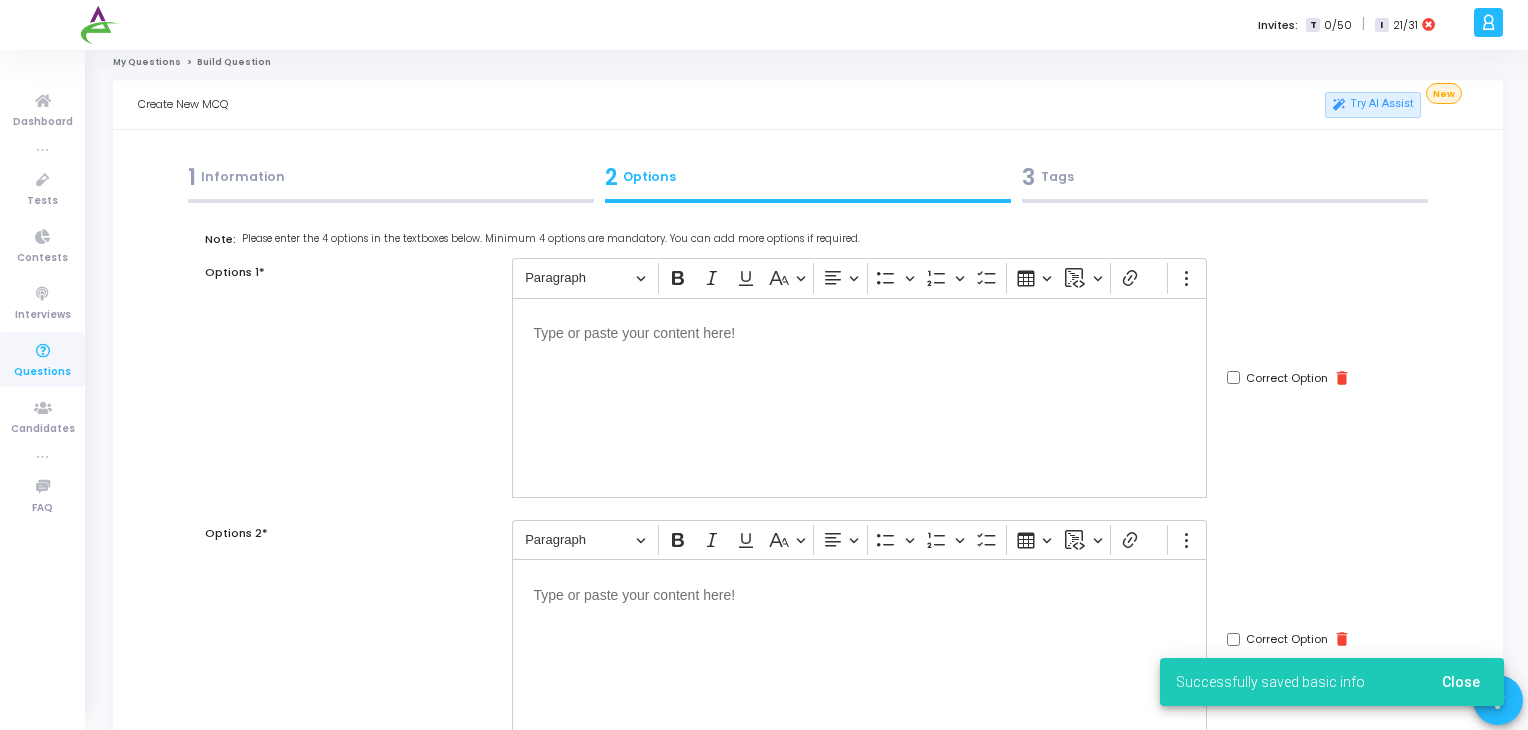 scroll, scrollTop: 0, scrollLeft: 0, axis: both 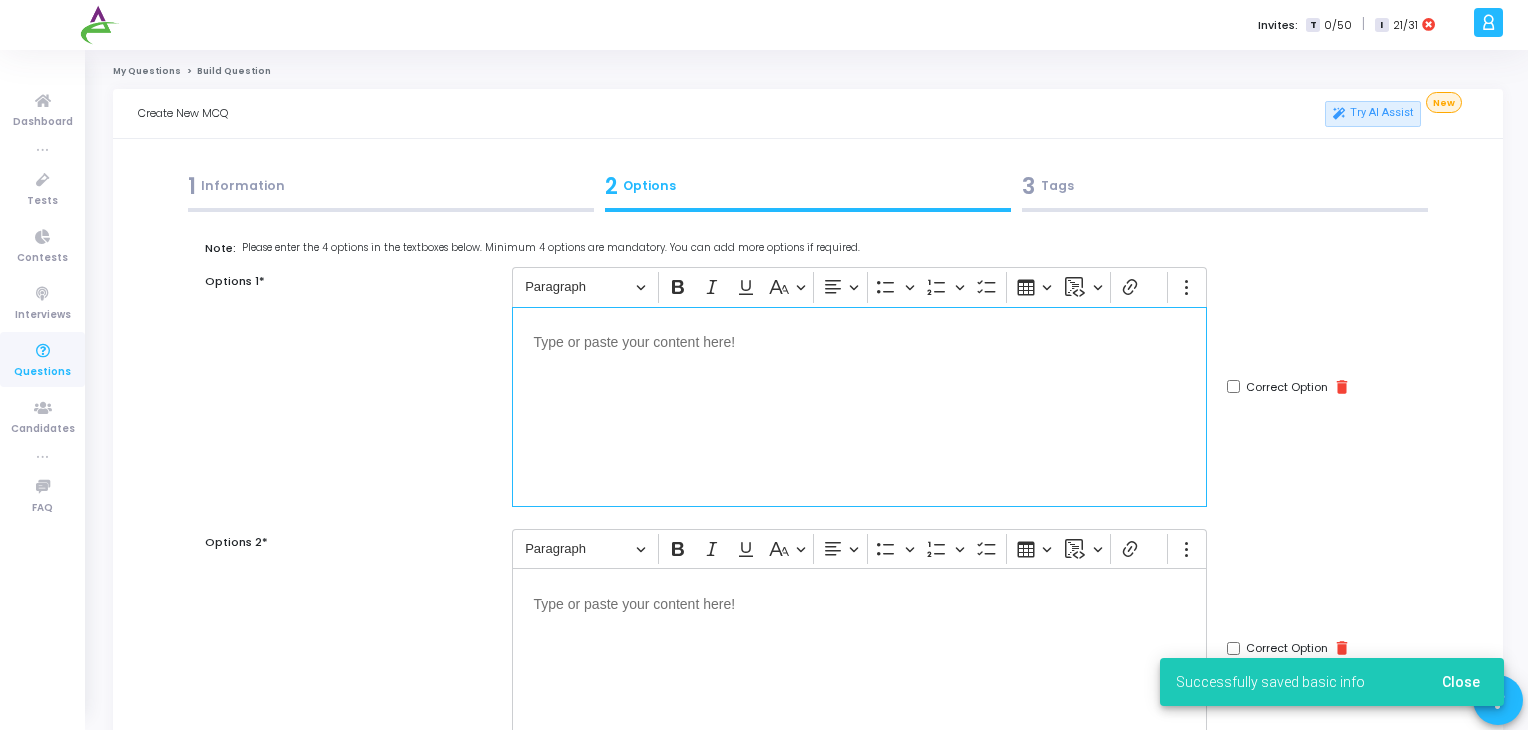 click at bounding box center (859, 341) 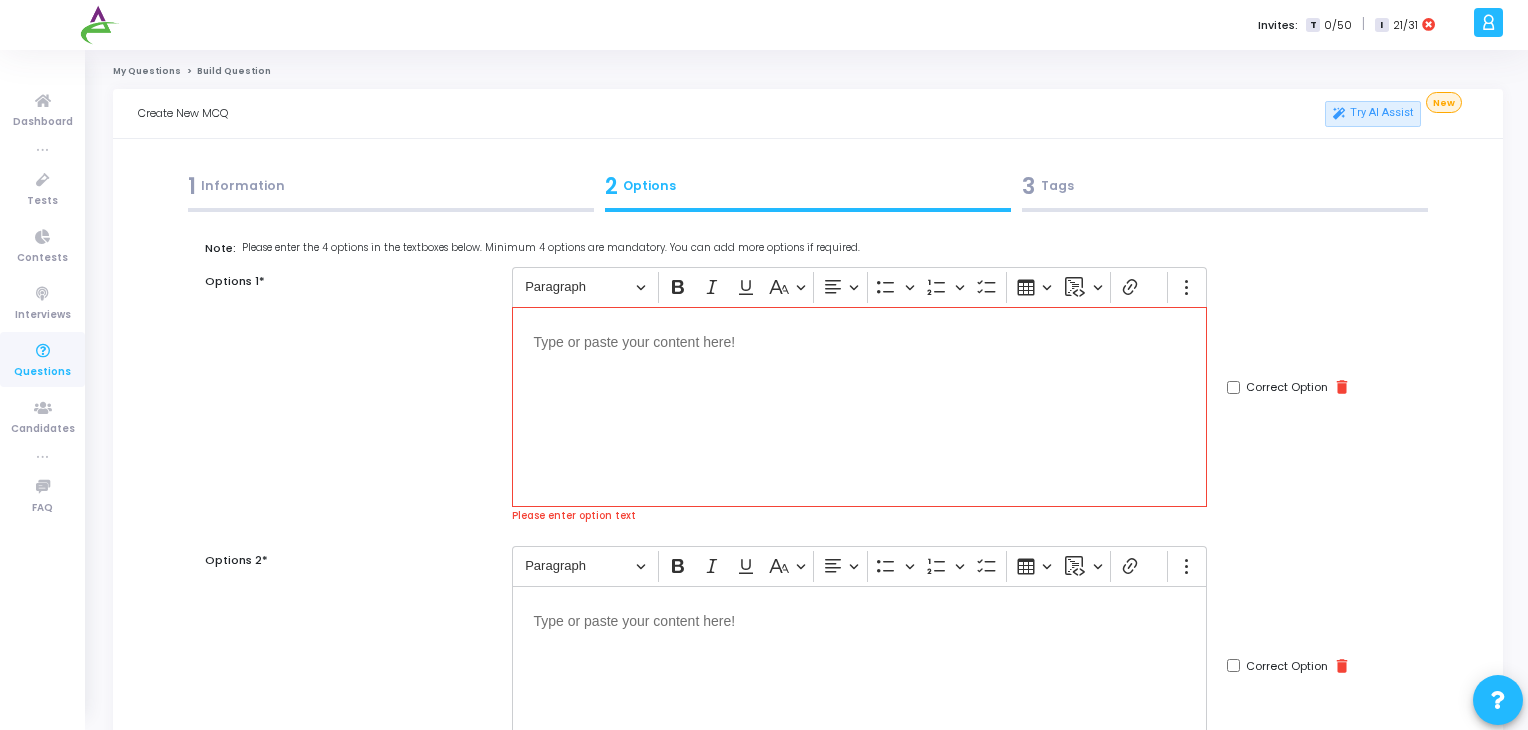 click at bounding box center (859, 407) 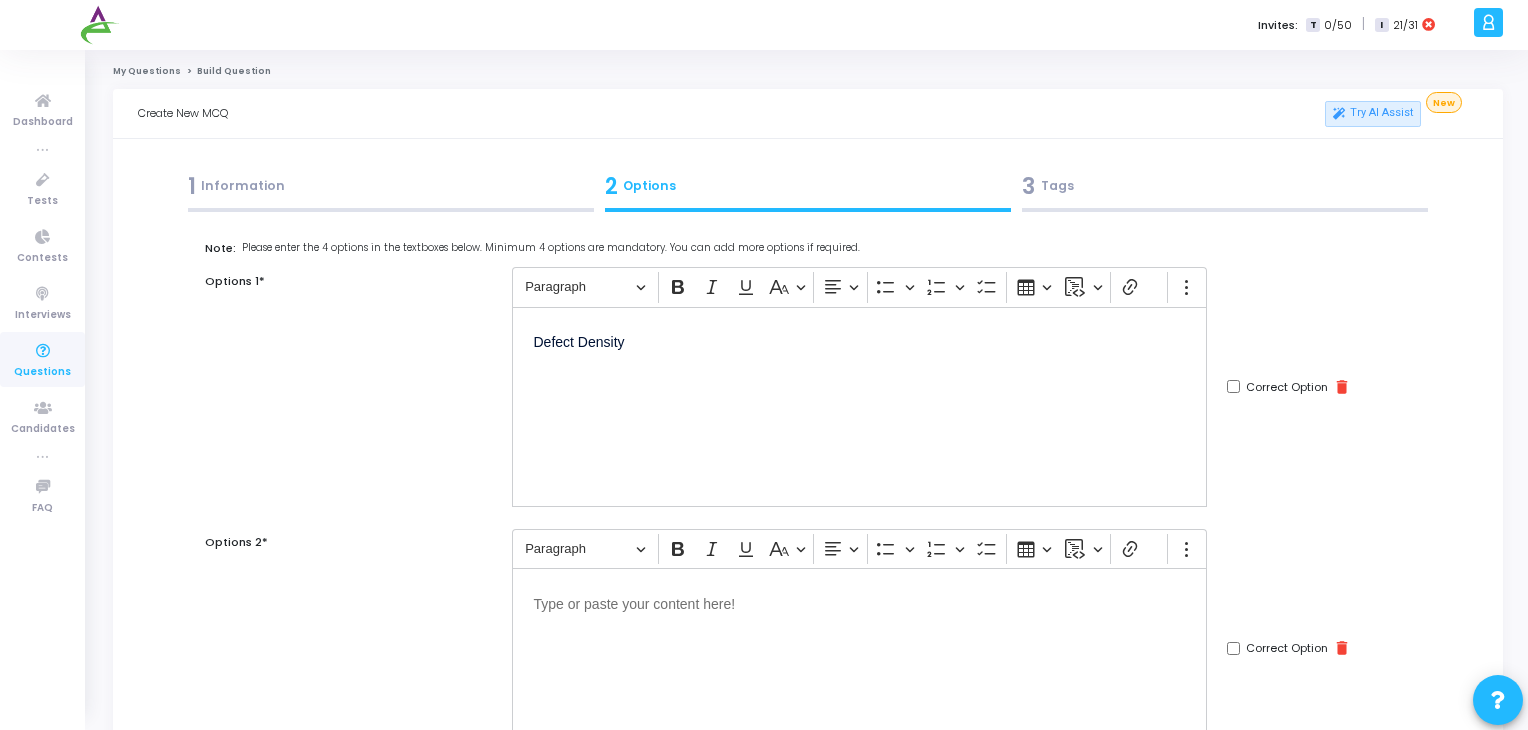 click on "1  Information" at bounding box center [391, 186] 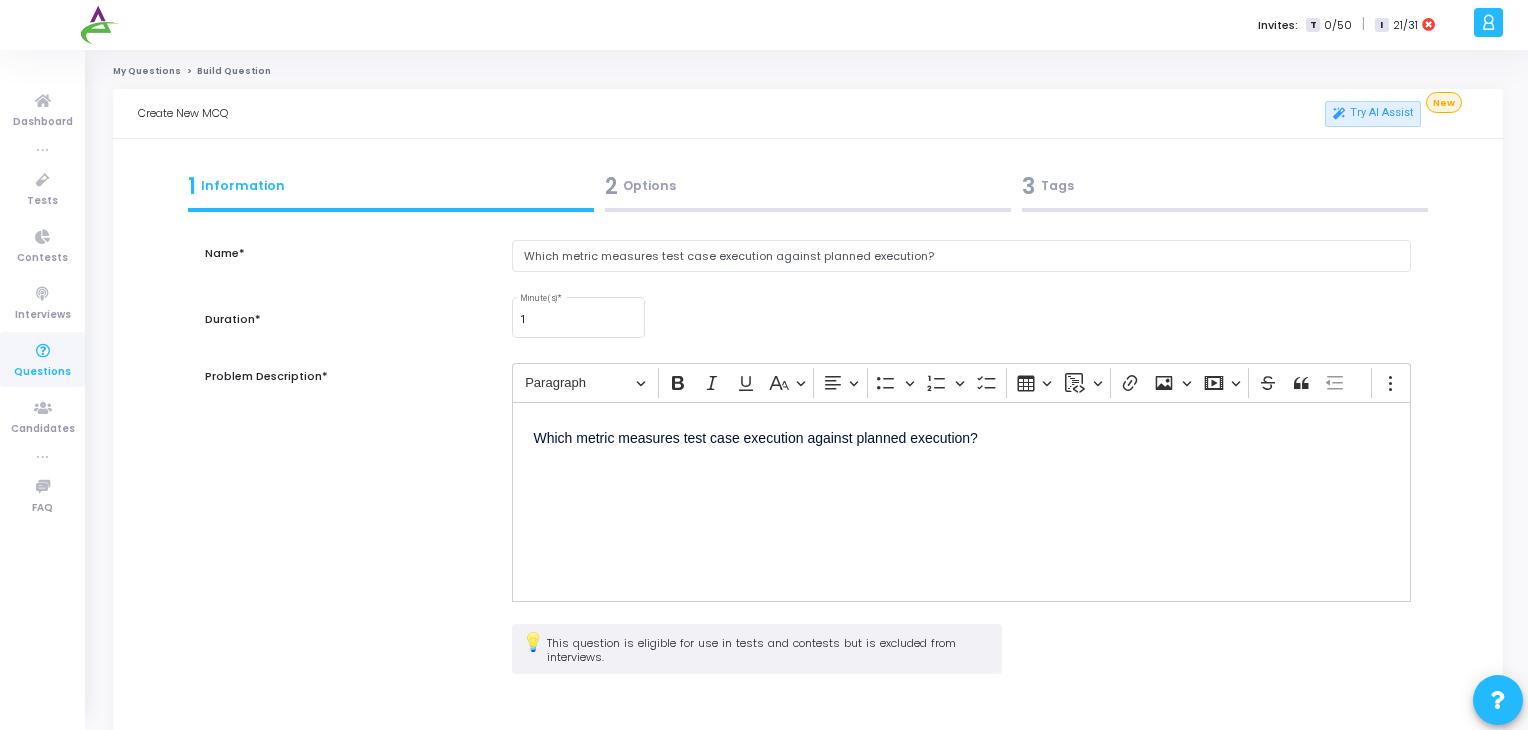 click on "2  Options" at bounding box center (808, 186) 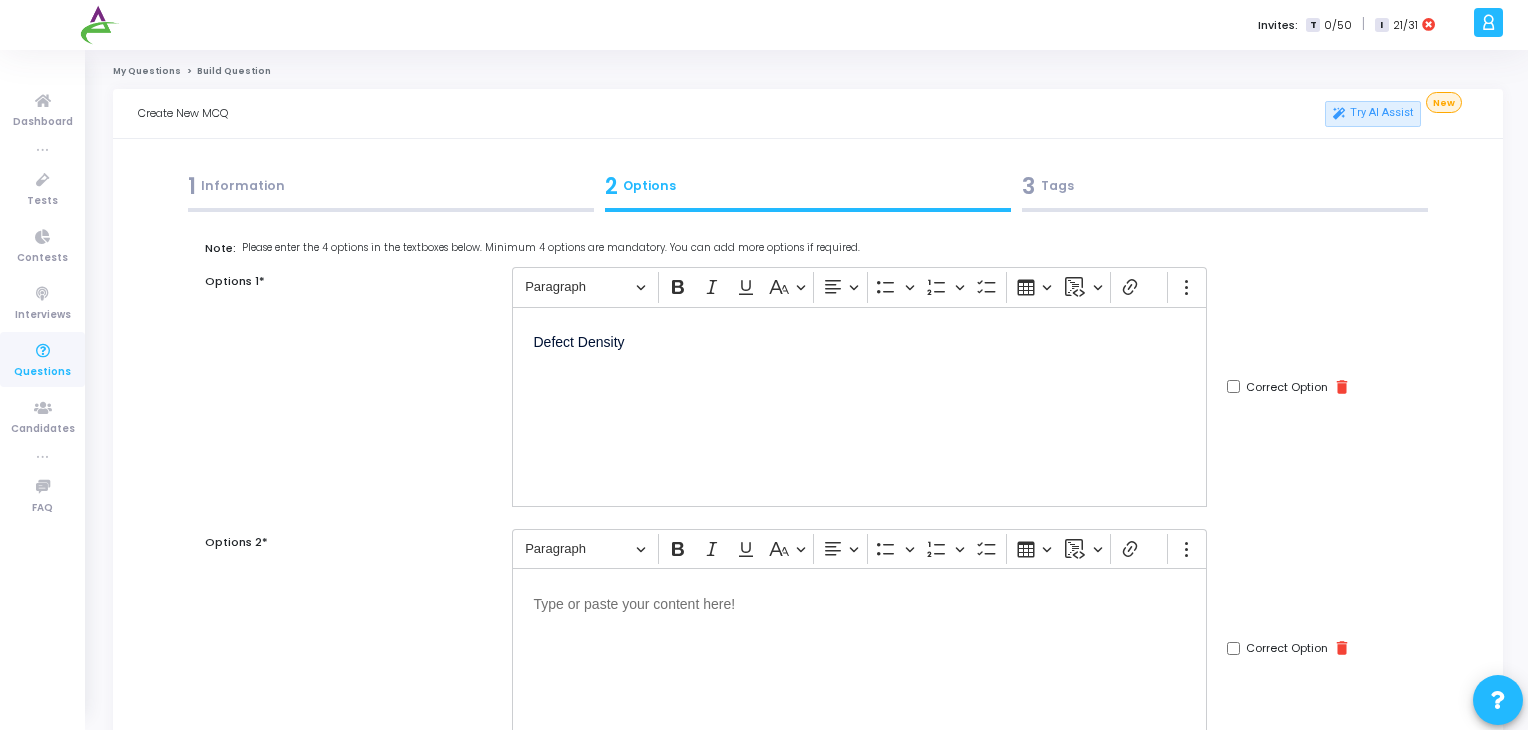 click on "2  Options" at bounding box center [808, 186] 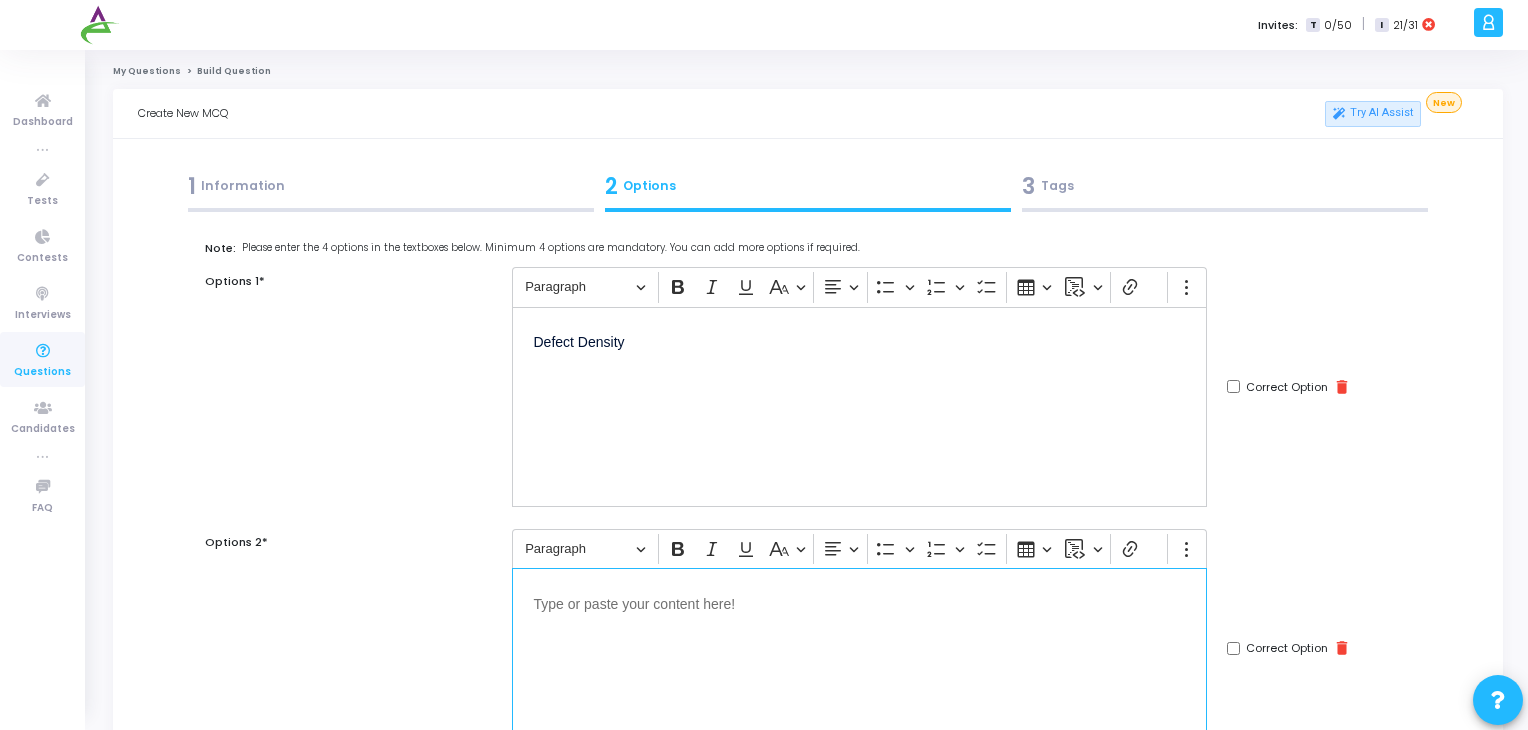 click at bounding box center (859, 602) 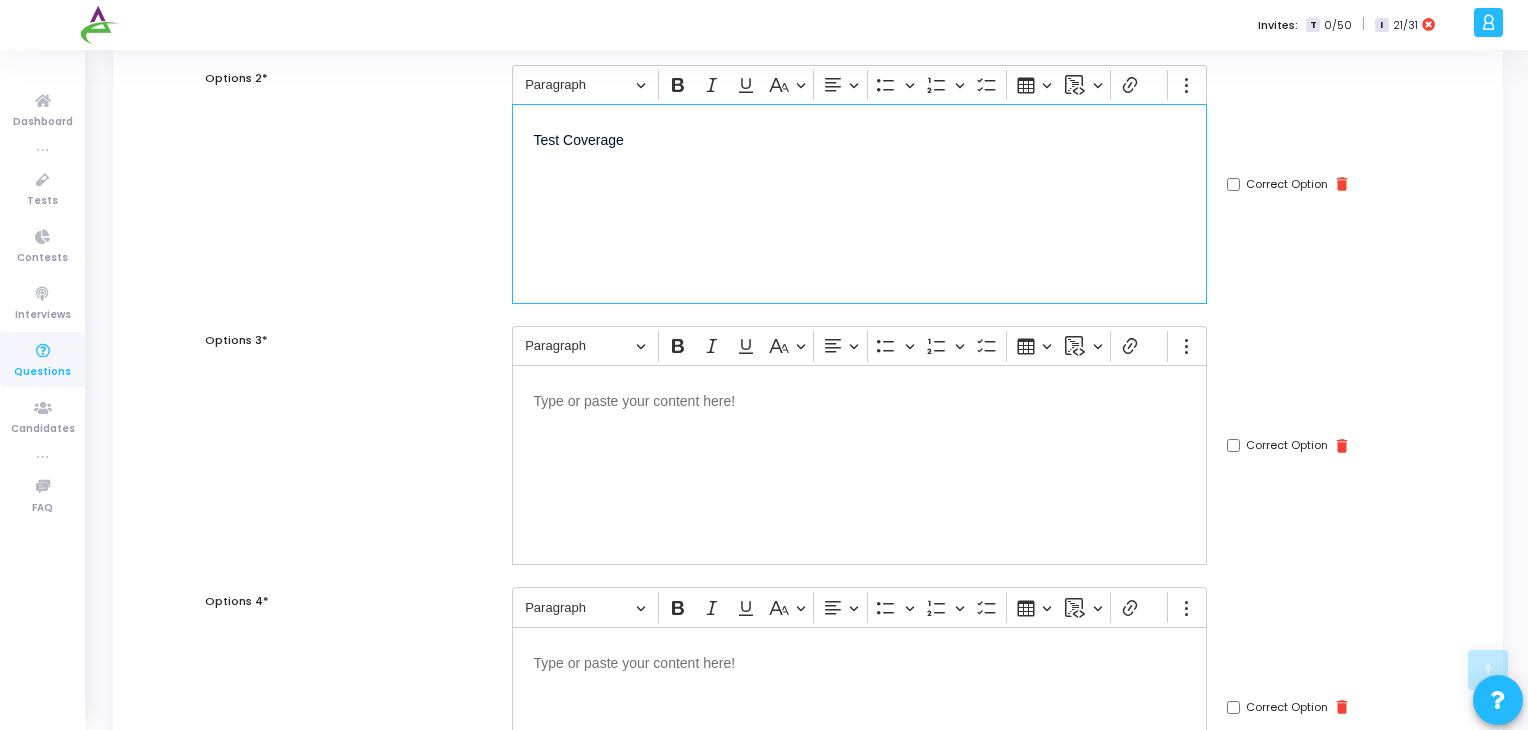 scroll, scrollTop: 464, scrollLeft: 0, axis: vertical 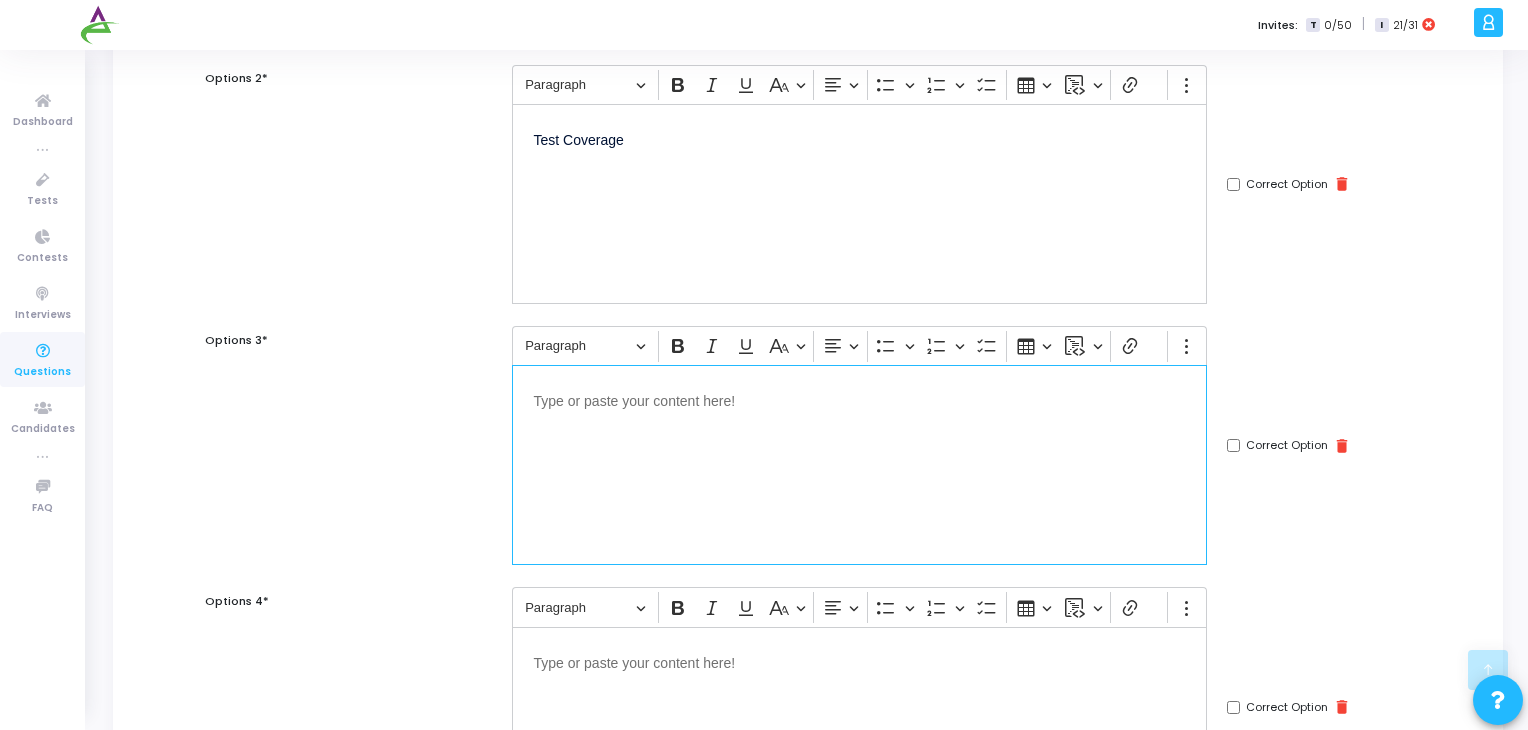 click at bounding box center (859, 465) 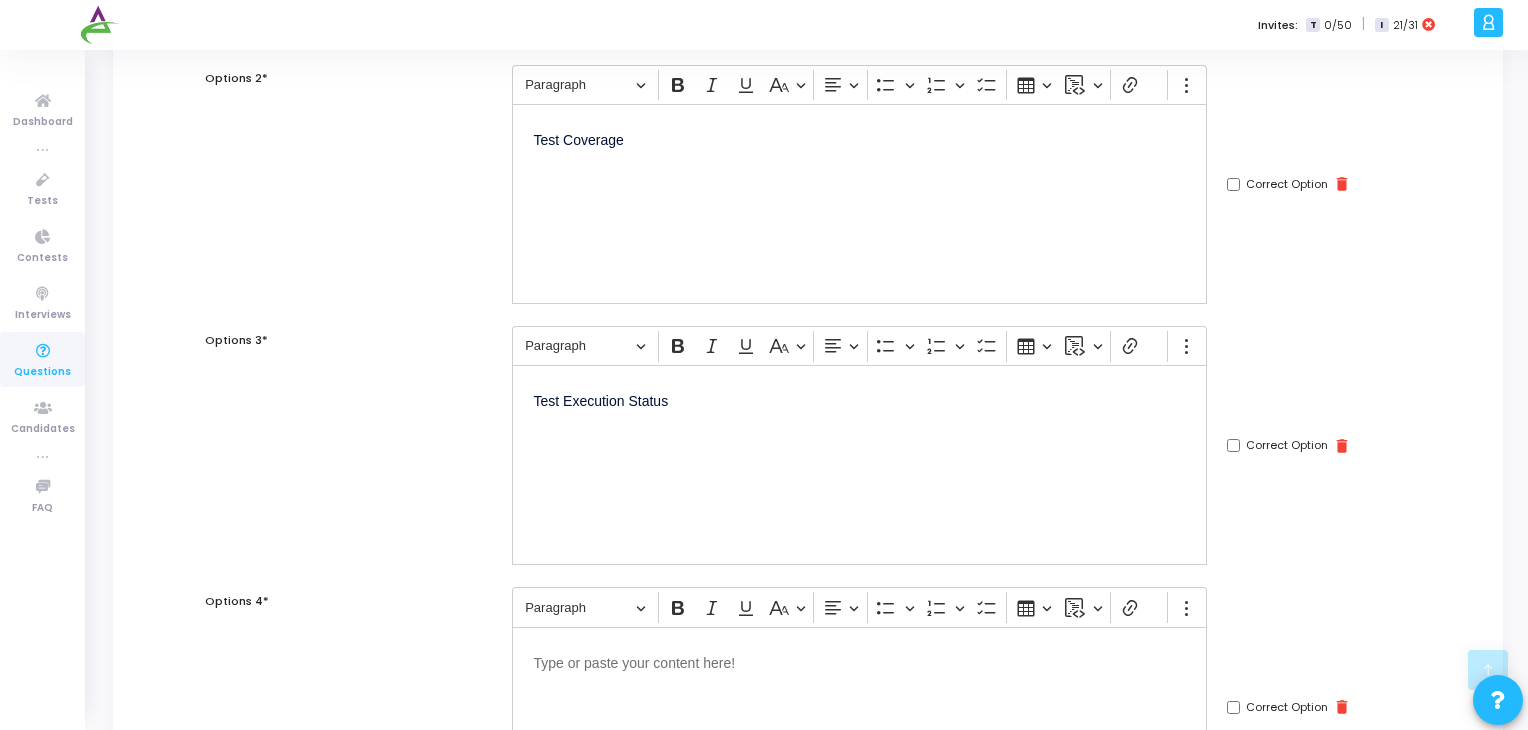 click on "Correct Option" at bounding box center (1233, -78) 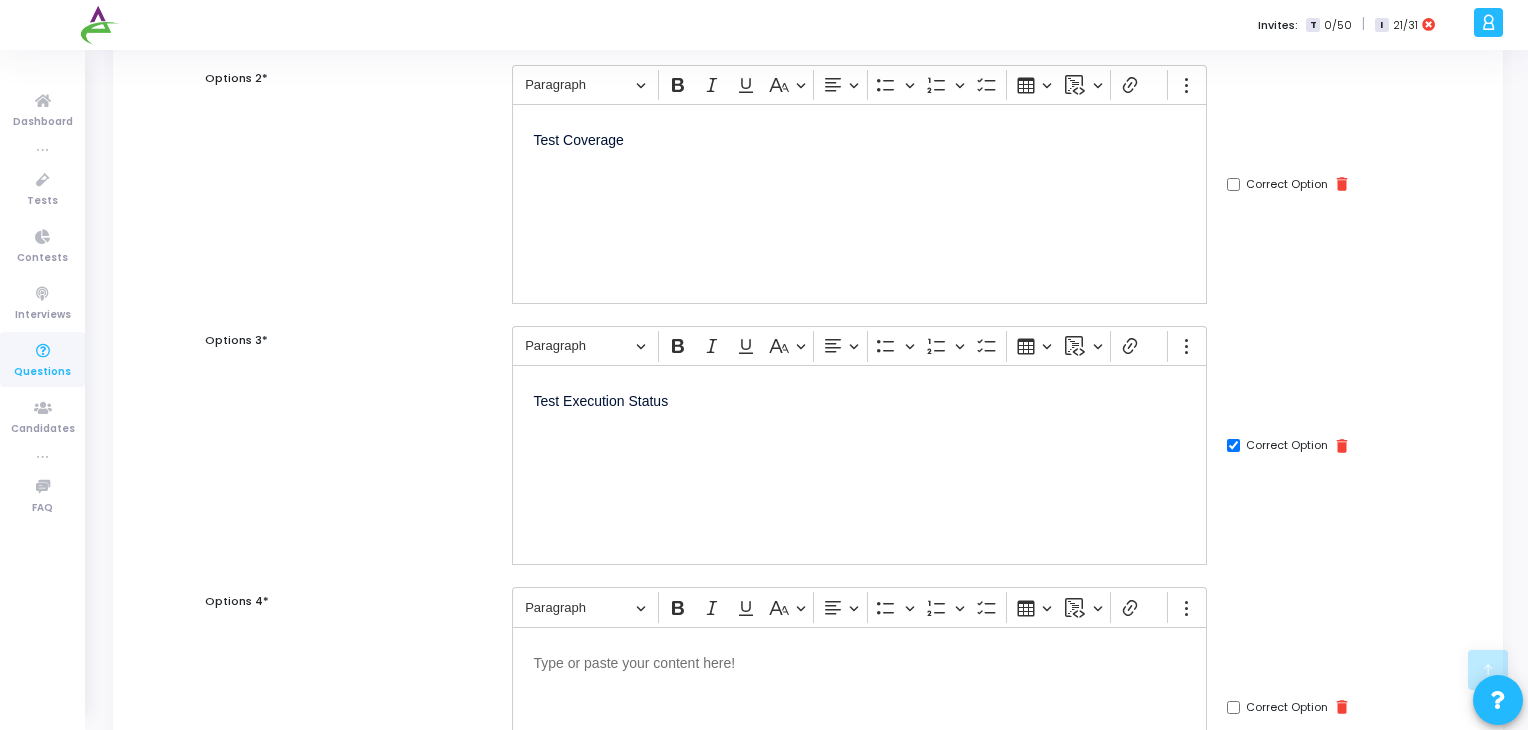 scroll, scrollTop: 863, scrollLeft: 0, axis: vertical 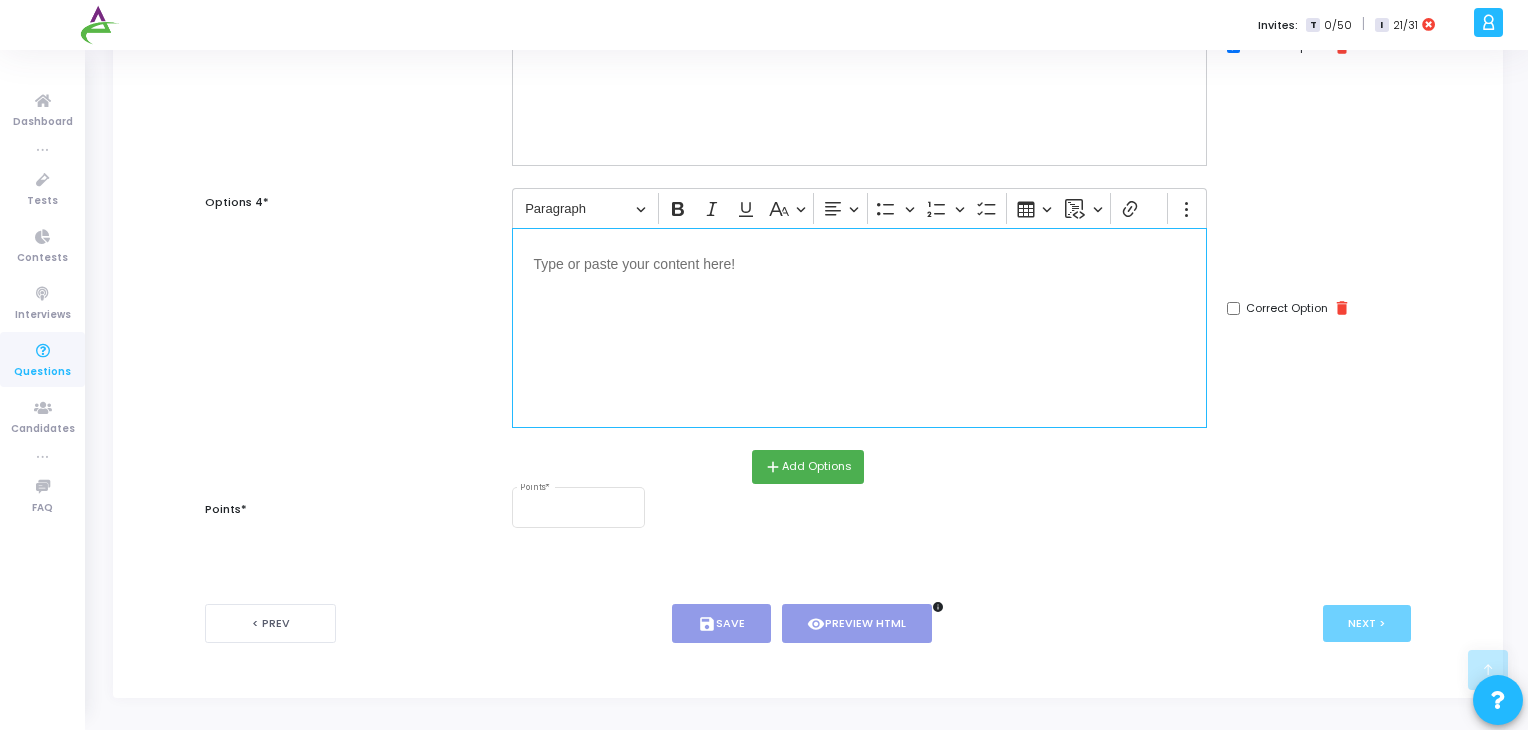 click at bounding box center [859, 328] 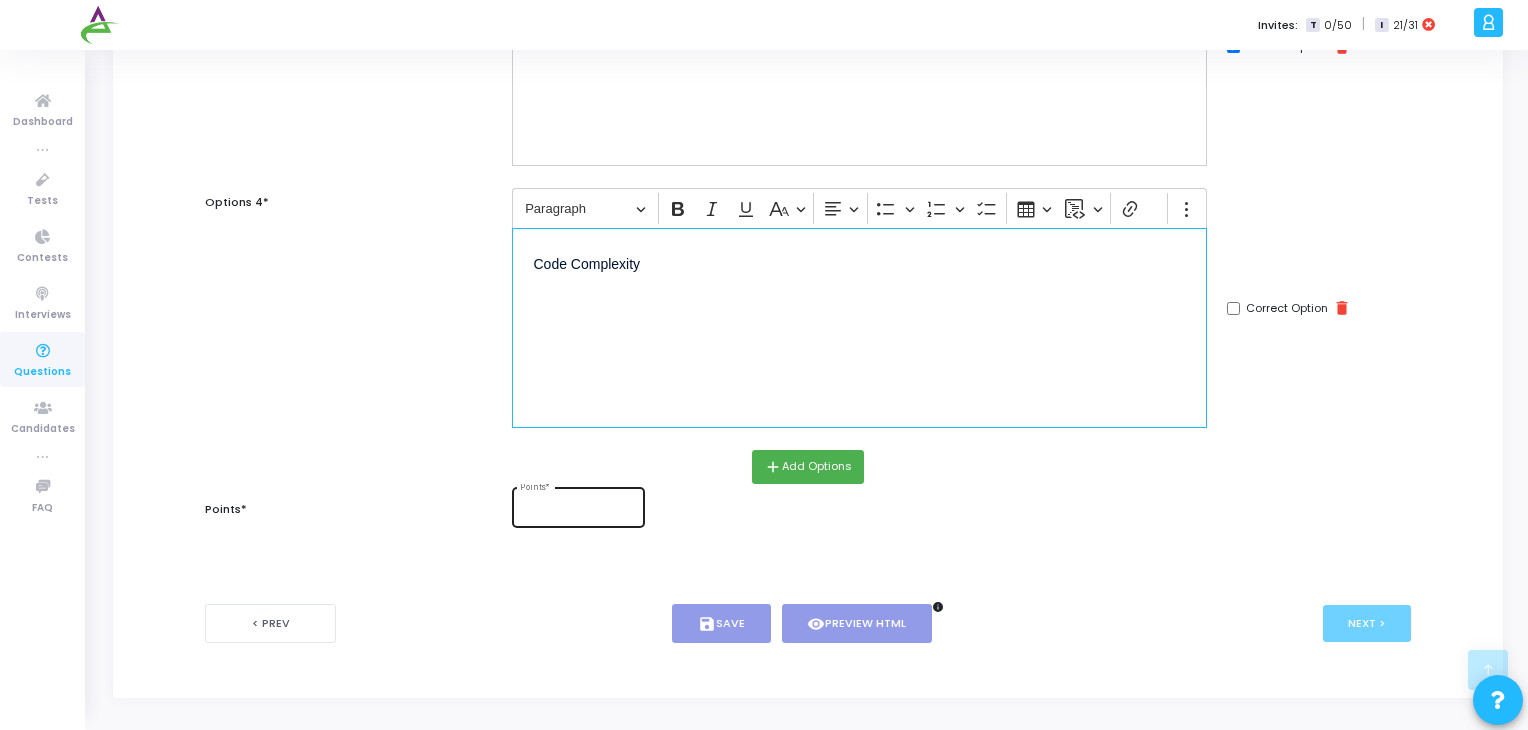 click on "Points  *" at bounding box center (578, 505) 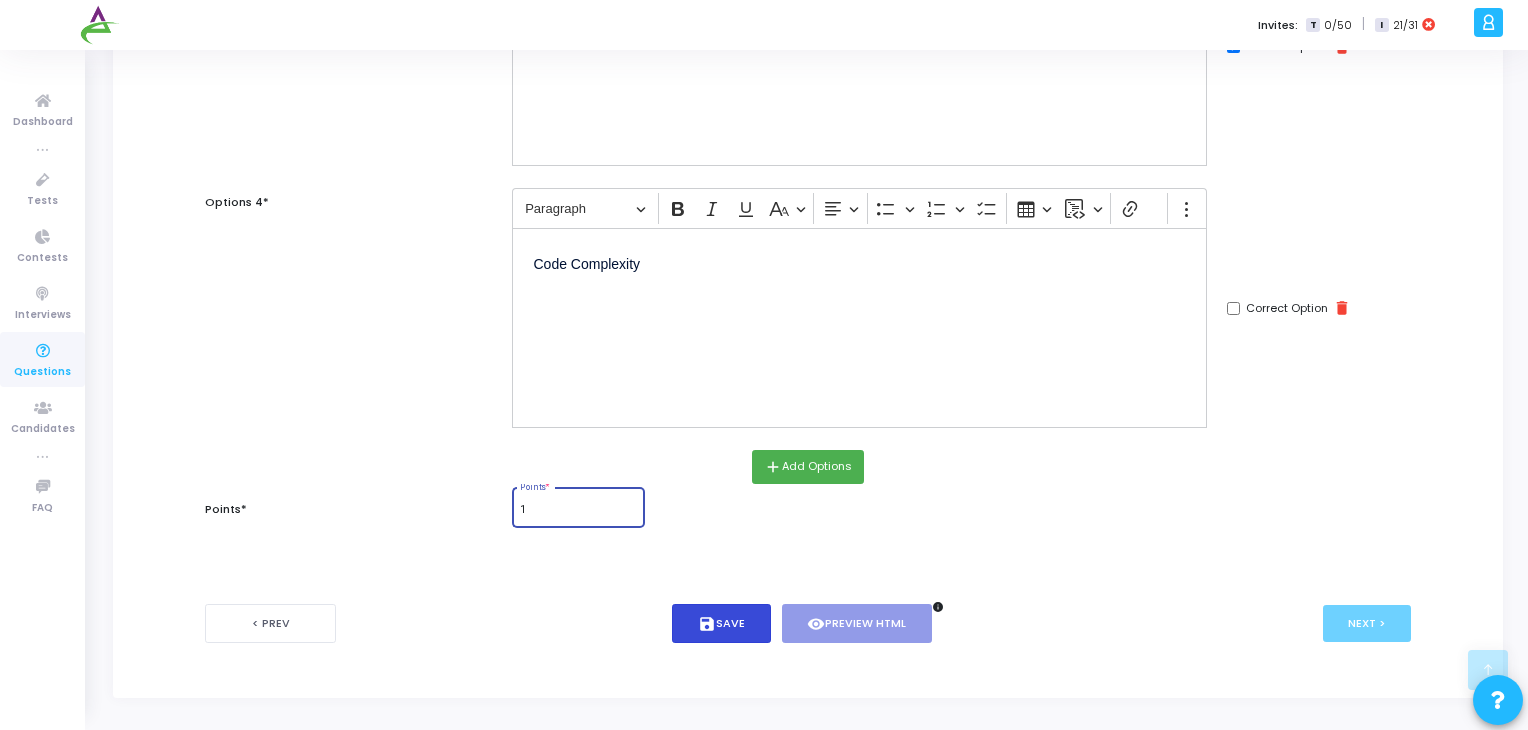 type on "1" 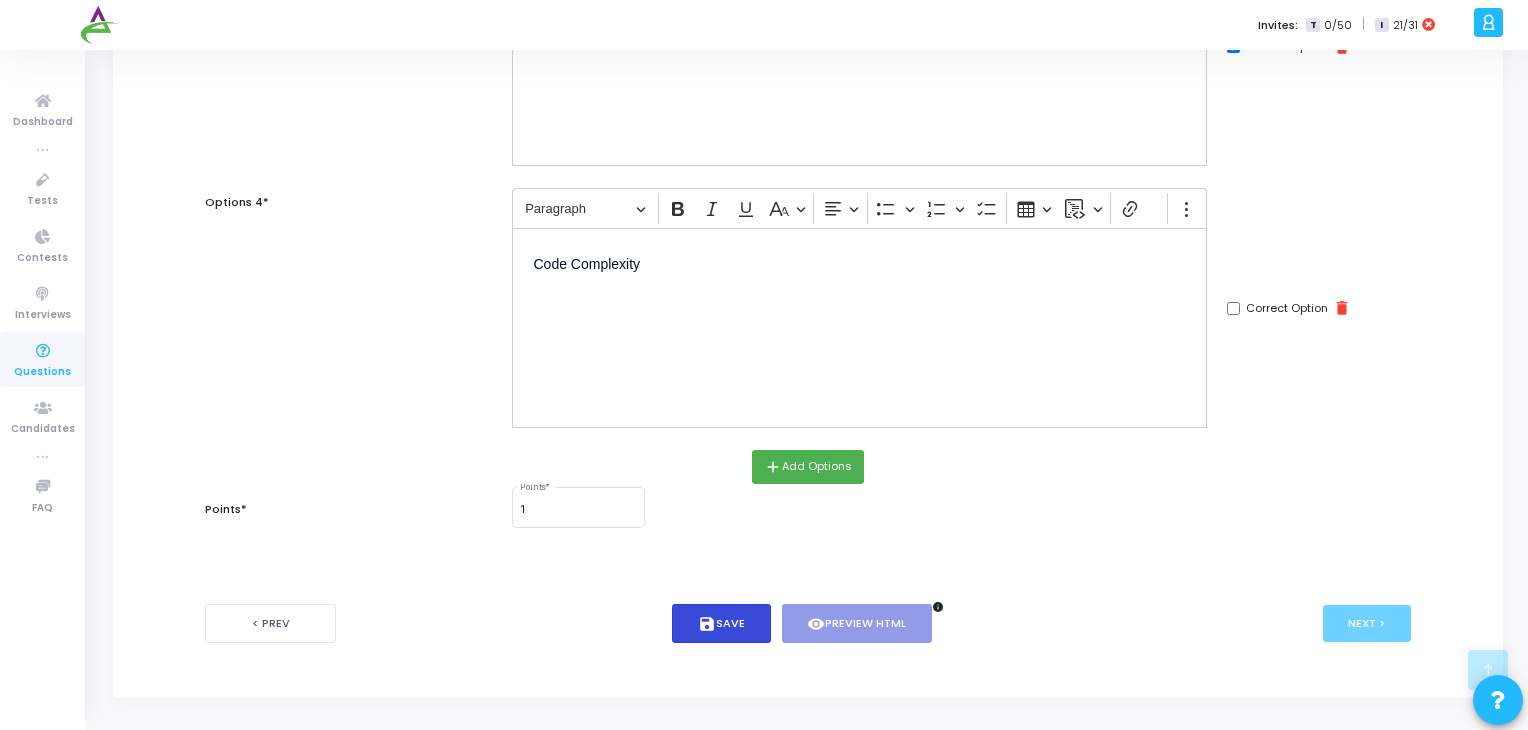 click on "save  Save" at bounding box center (721, 623) 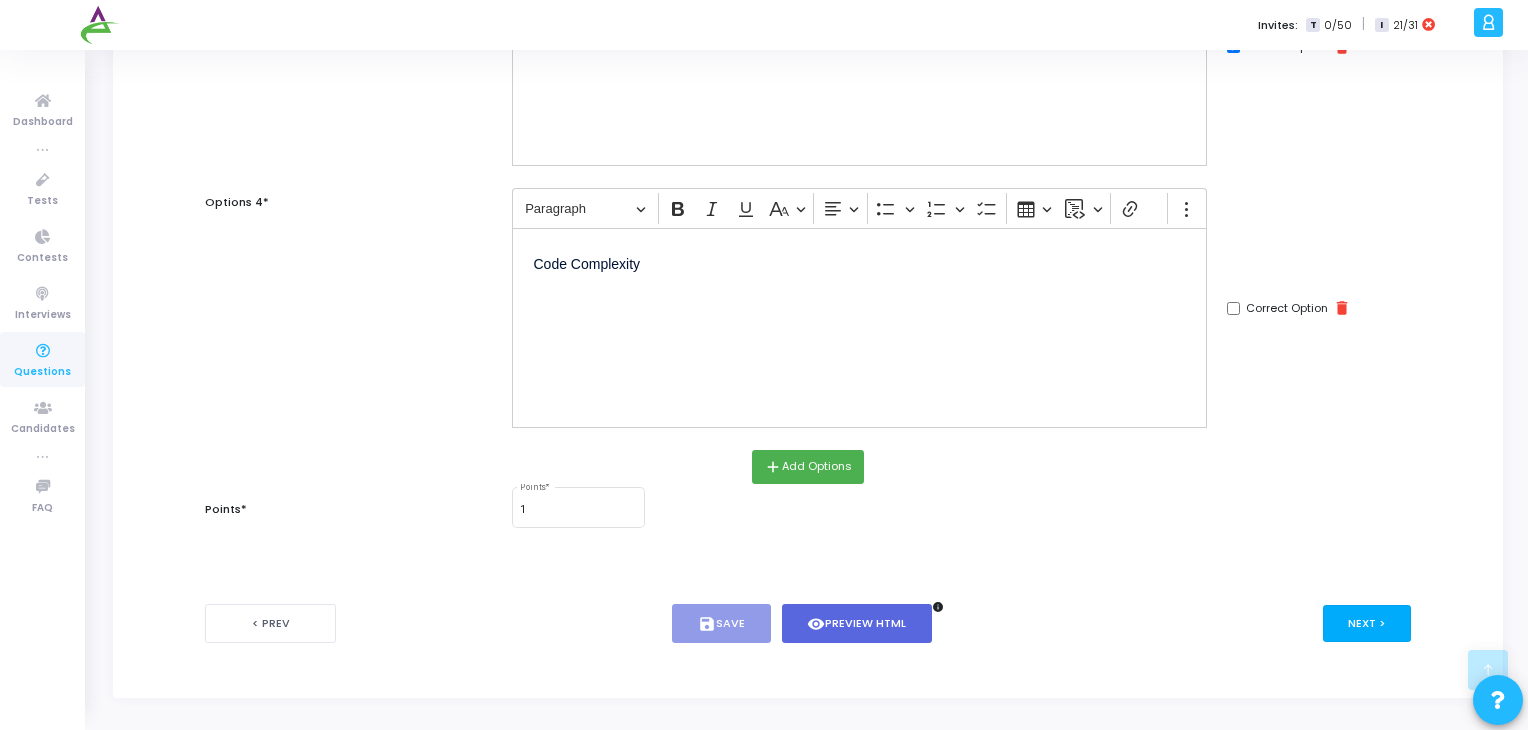 click on "Next >" at bounding box center (1367, 623) 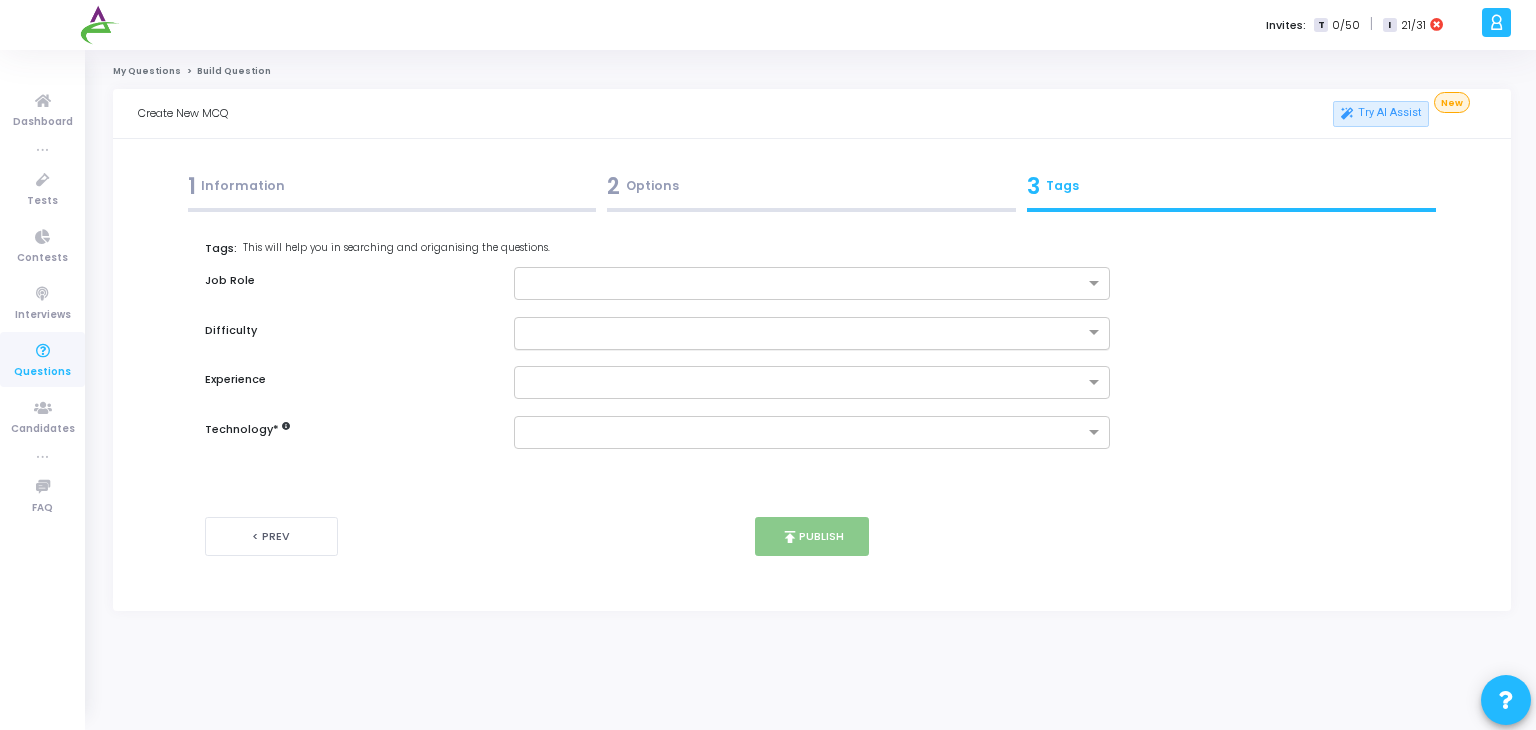 click at bounding box center [792, 331] 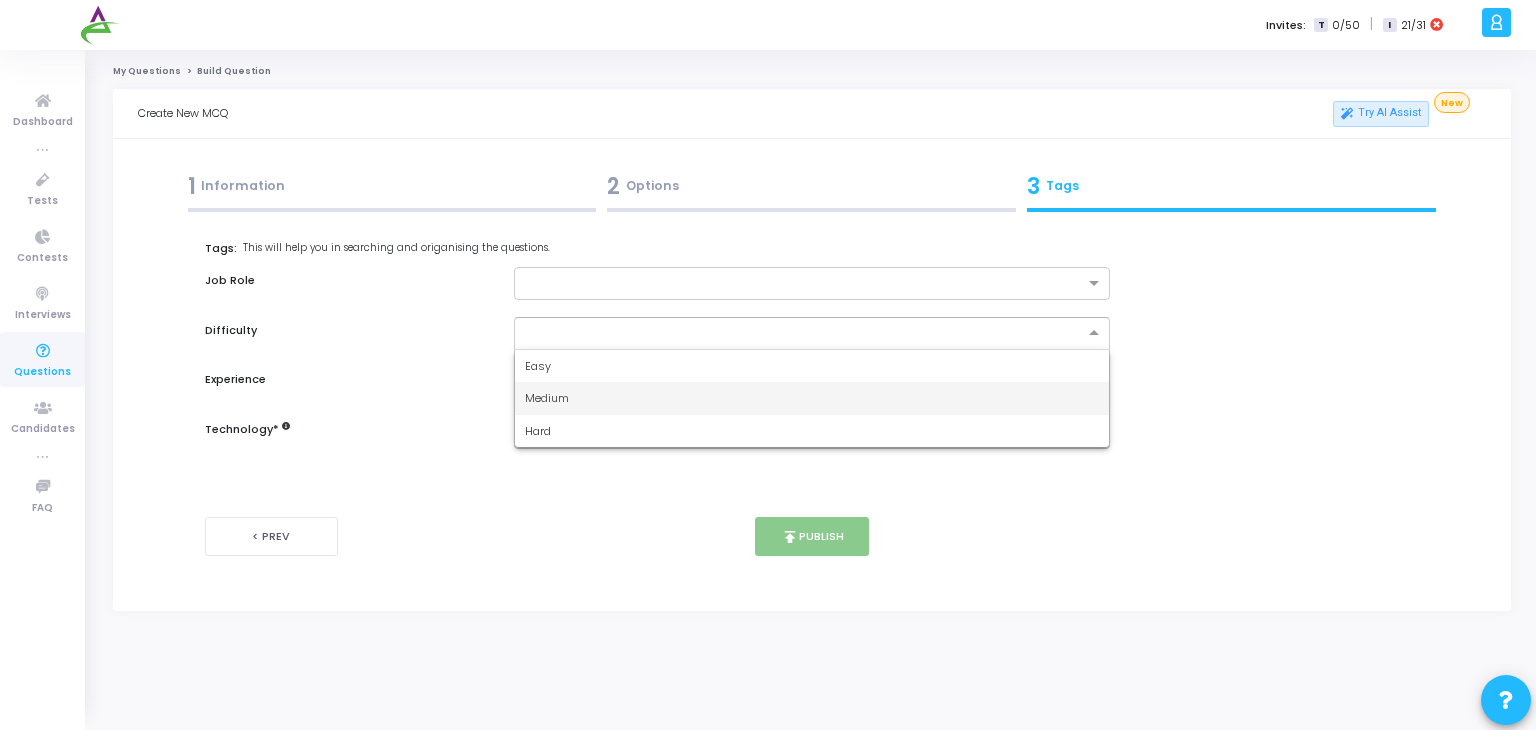 click on "Medium" at bounding box center (547, 398) 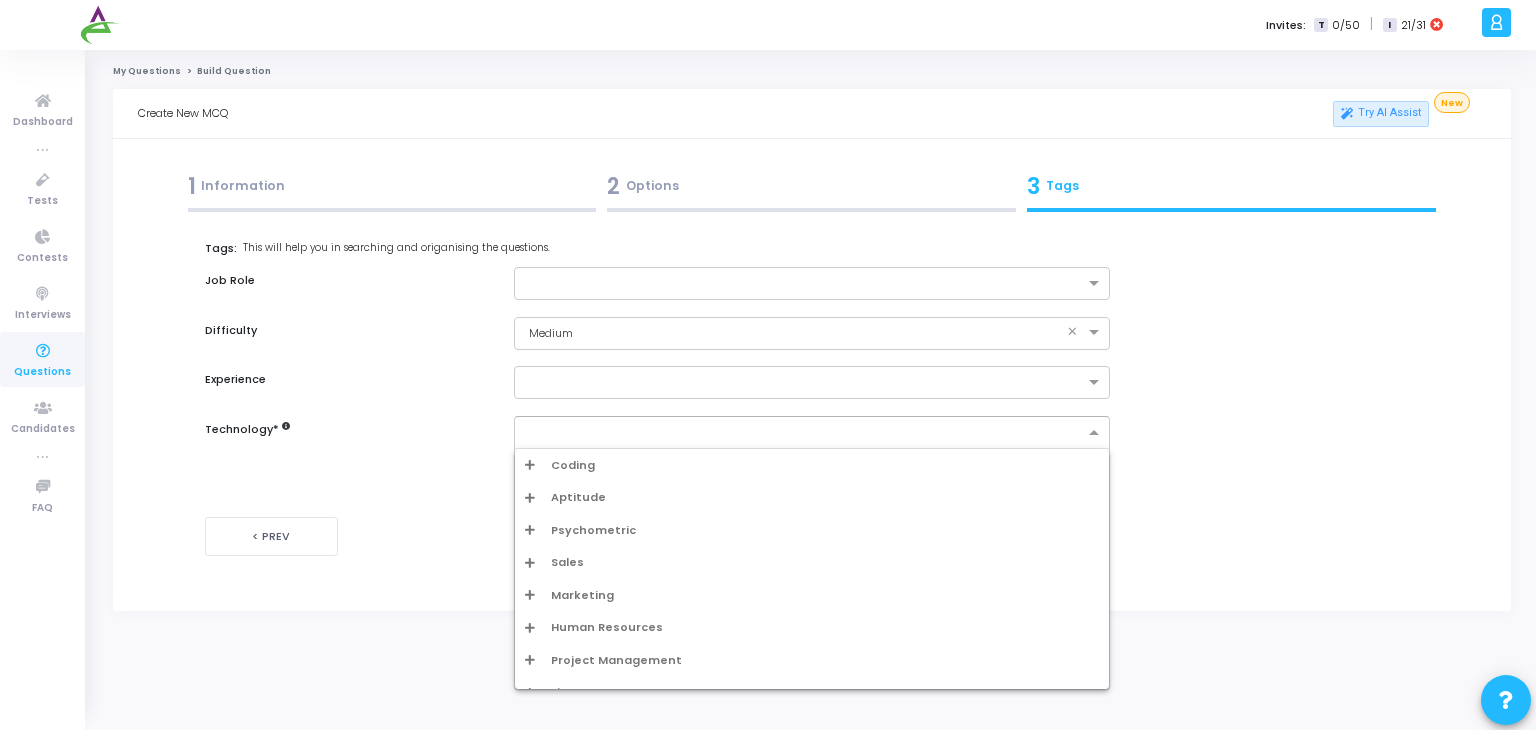 click at bounding box center (805, 433) 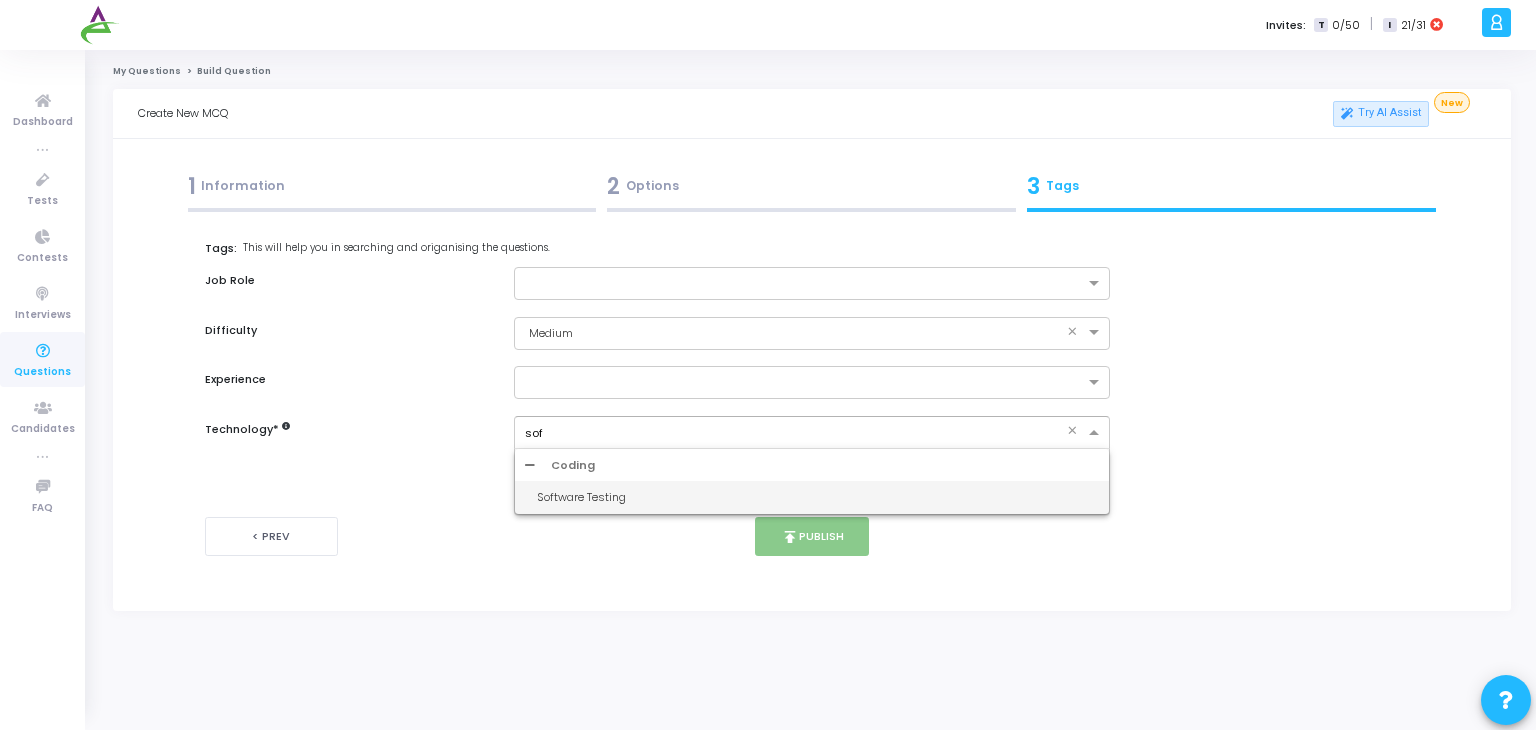 type on "soft" 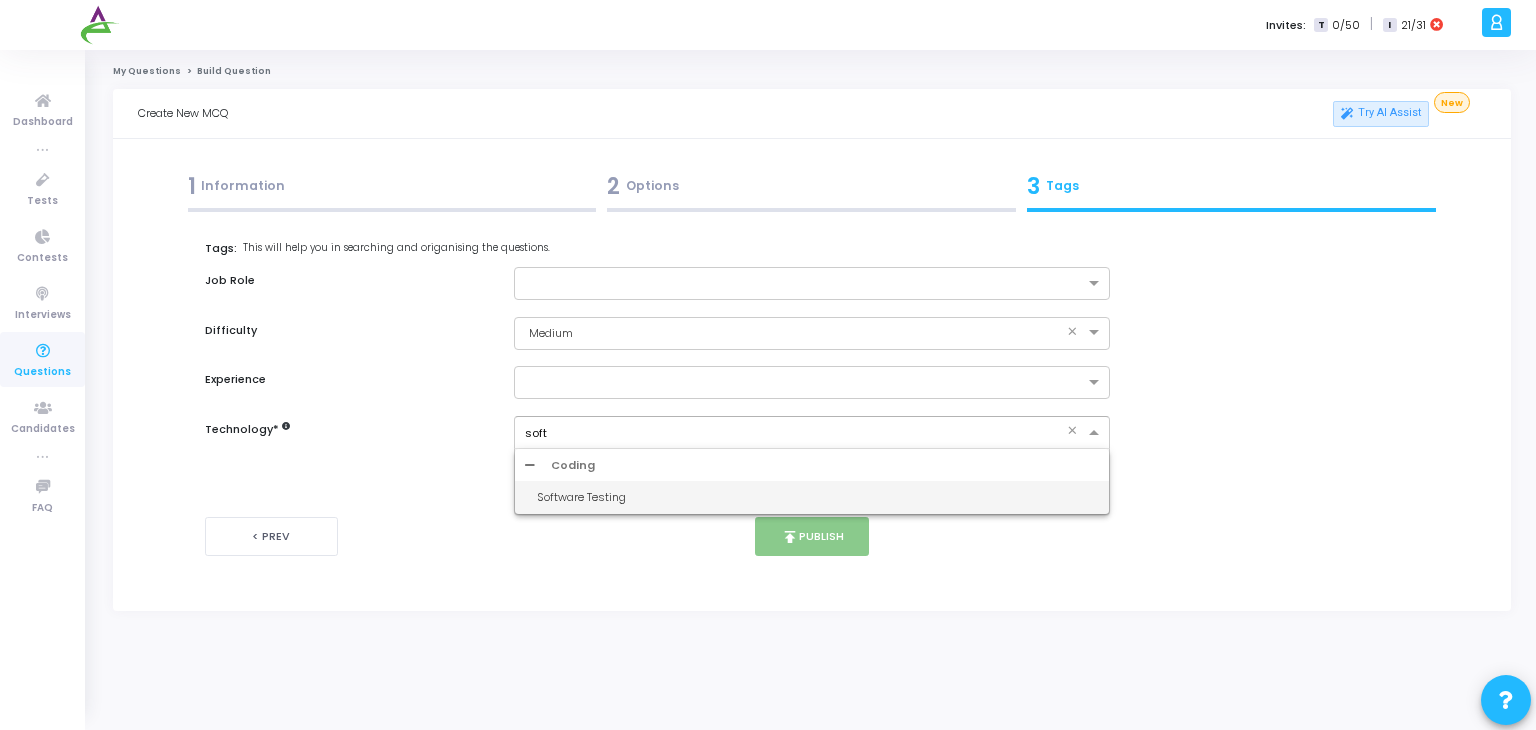 click on "Software Testing" at bounding box center [812, 497] 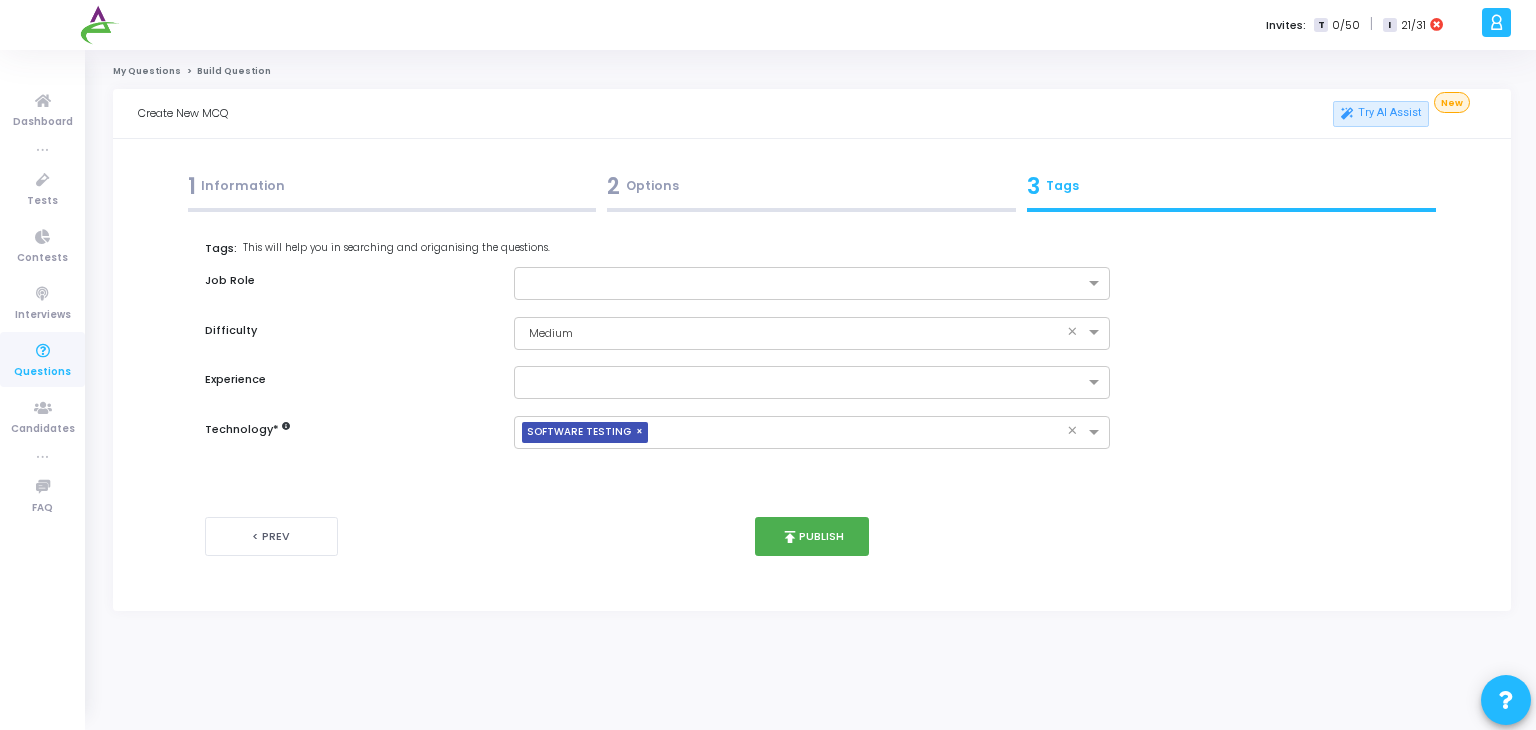 click on "< Prev  publish  Publish   Next >" at bounding box center (811, 536) 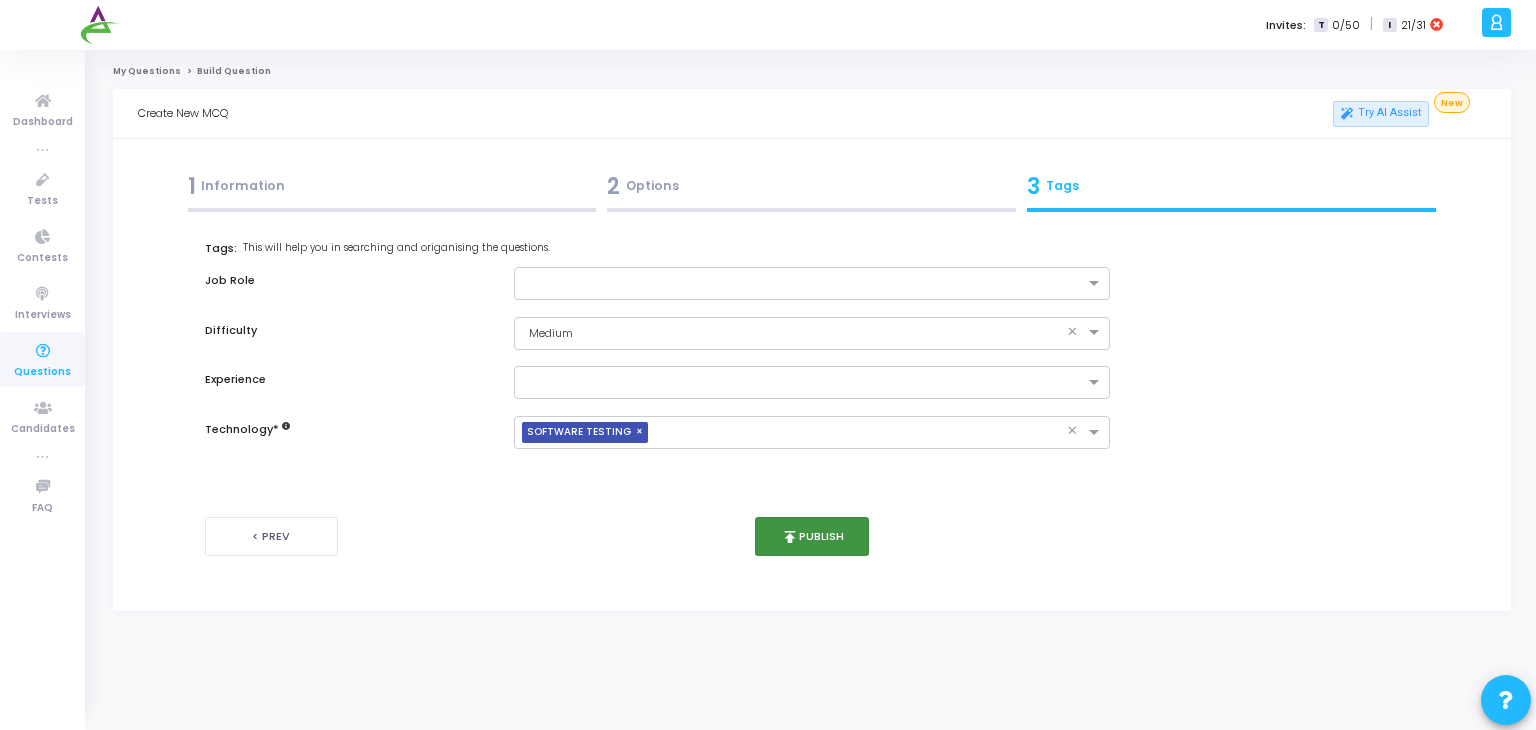 click on "publish  Publish" at bounding box center (812, 536) 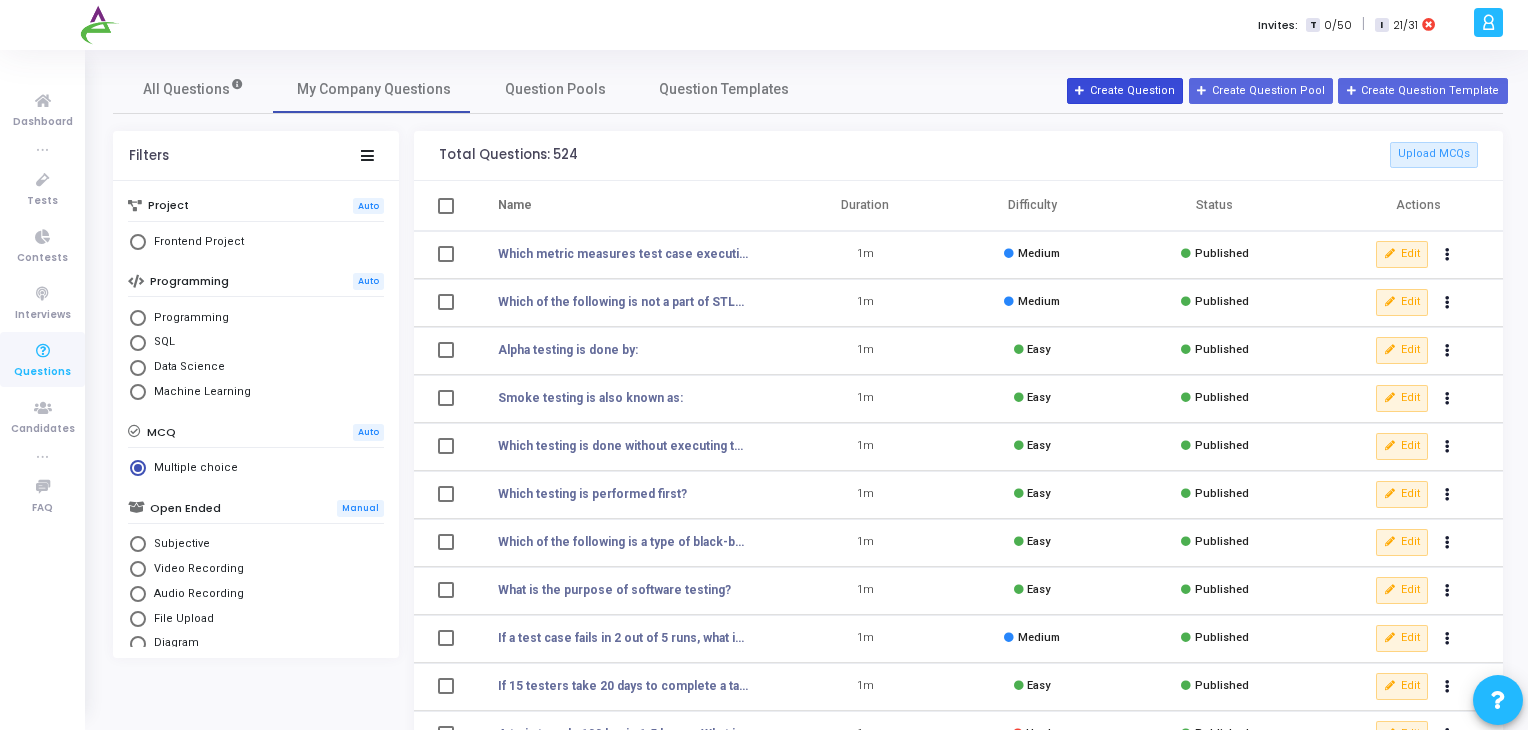 click on "Create Question" at bounding box center (1125, 91) 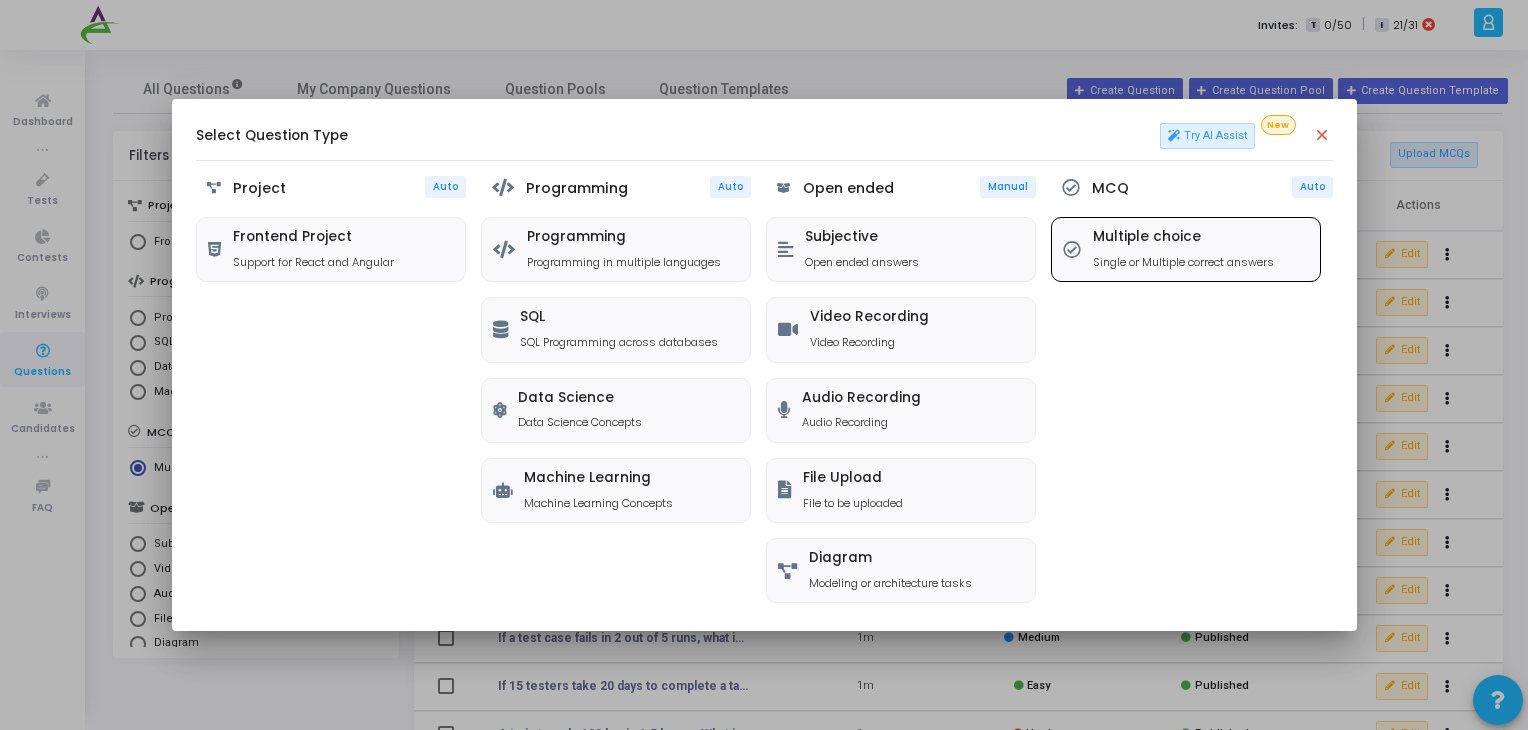 click on "Multiple choice Single or Multiple correct answers" at bounding box center [1183, 249] 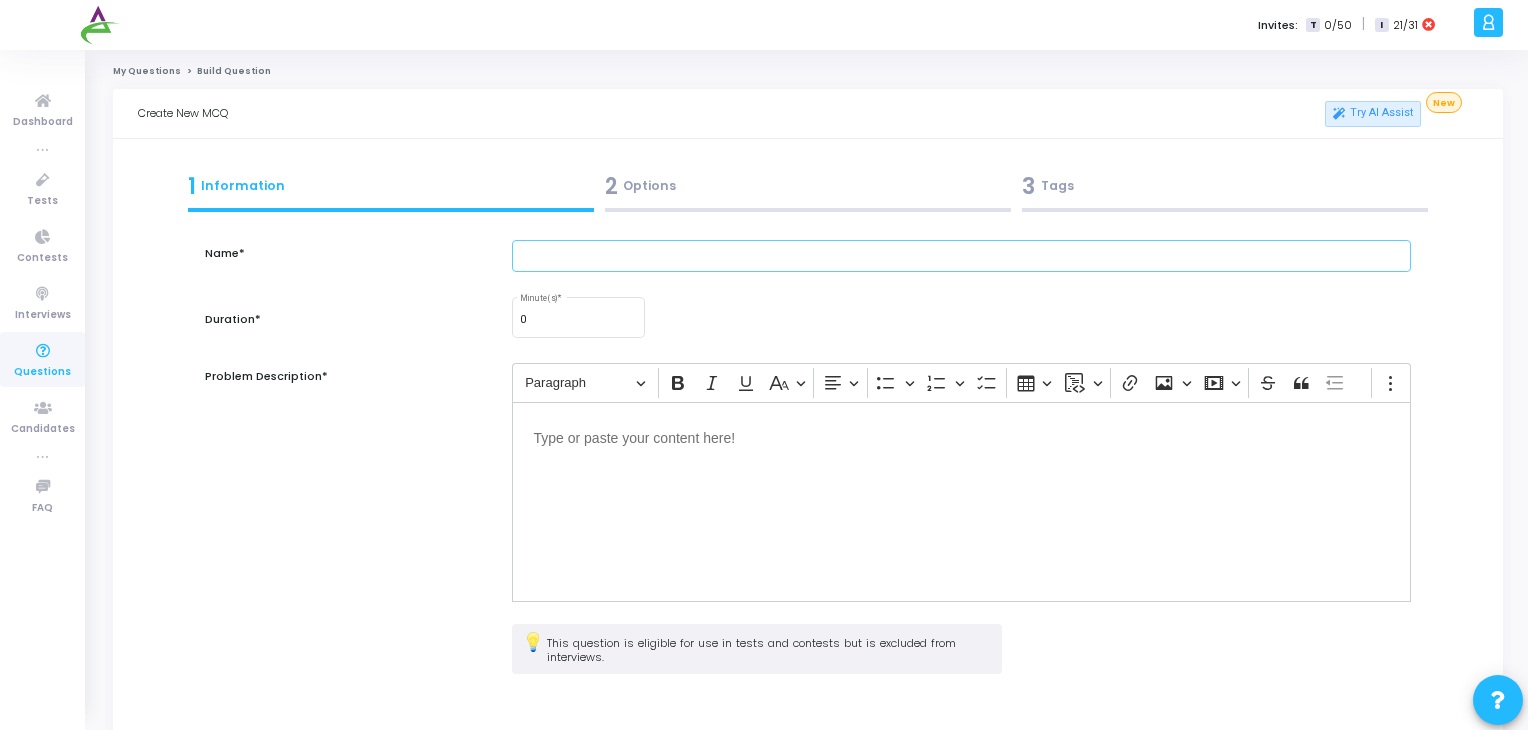 click at bounding box center (962, 256) 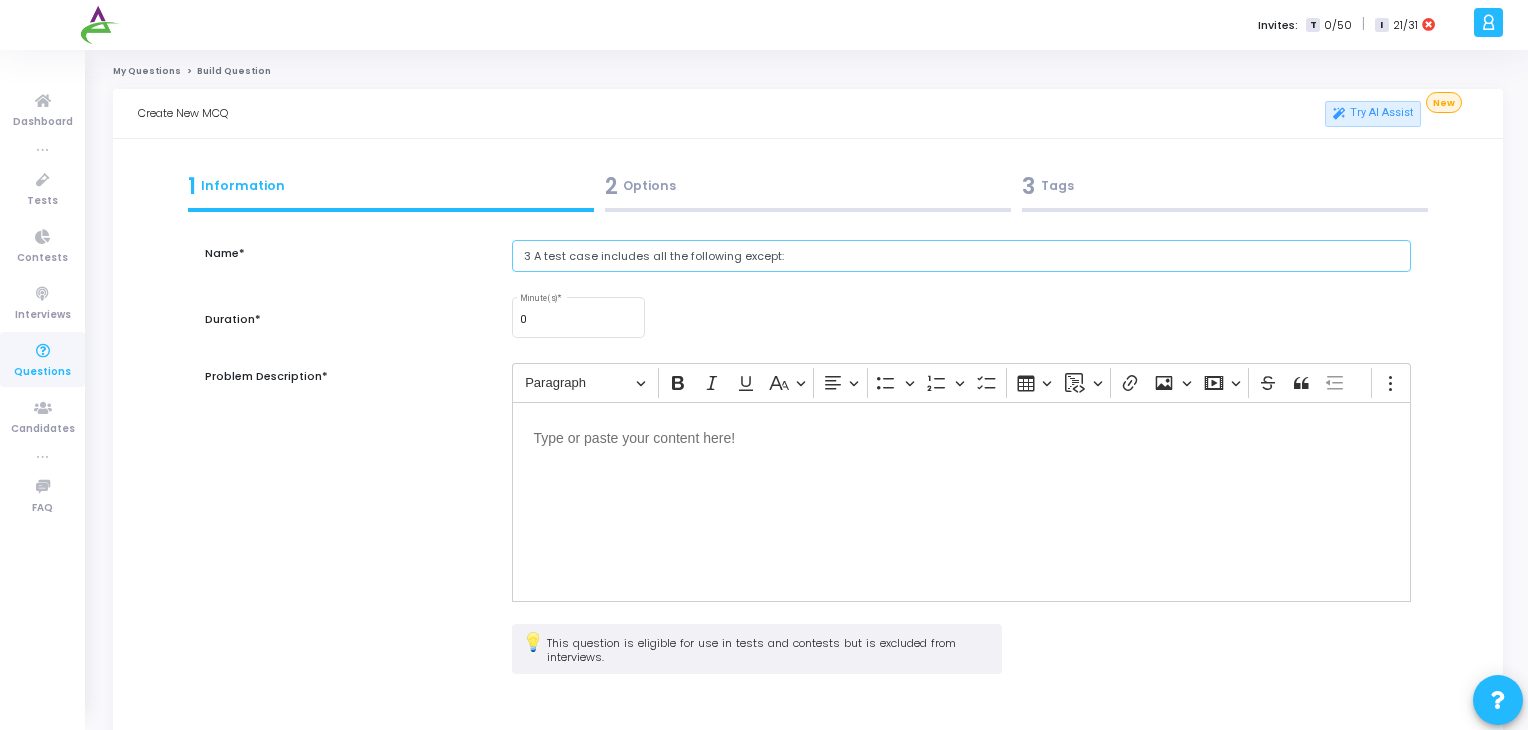 click on "3 A test case includes all the following except:" at bounding box center (962, 256) 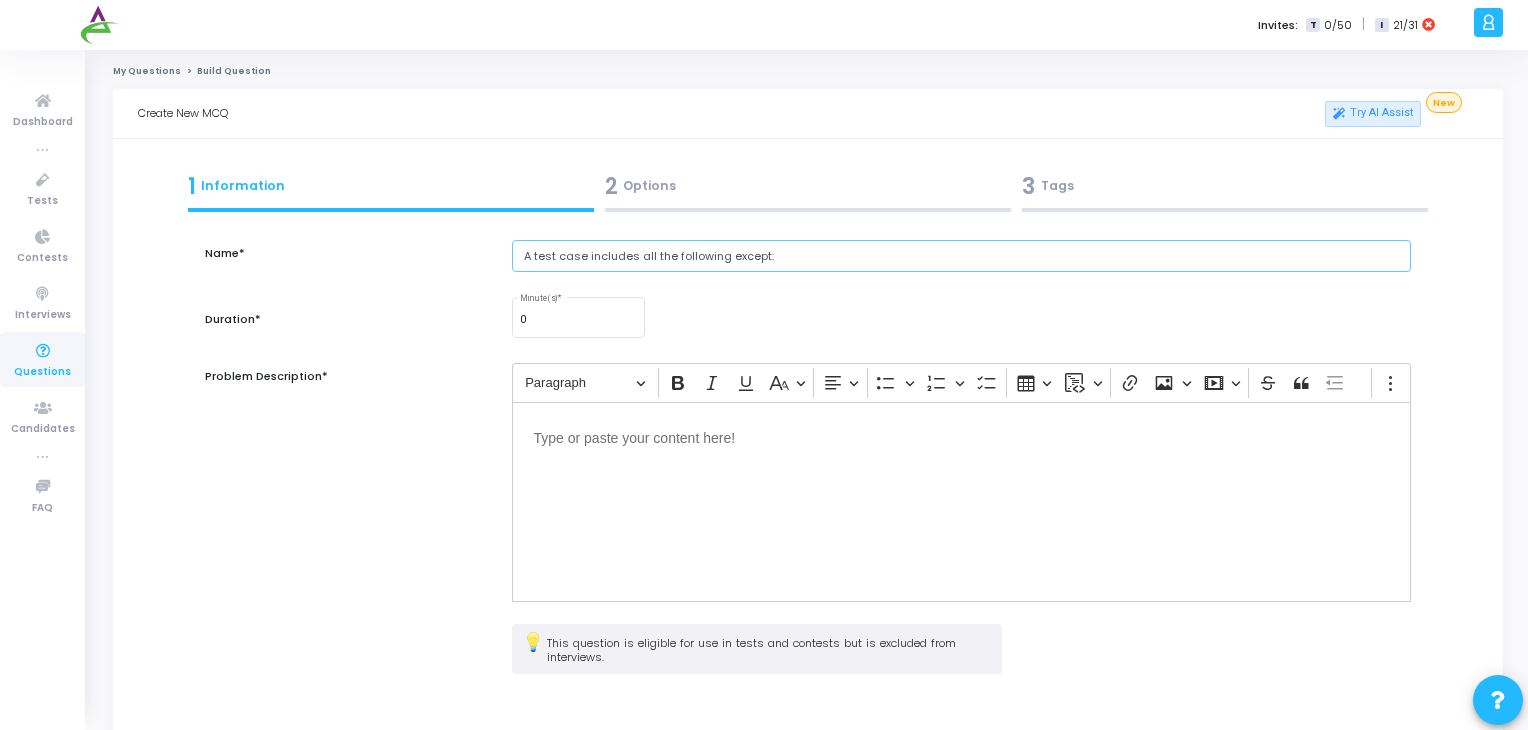 type on "A test case includes all the following except:" 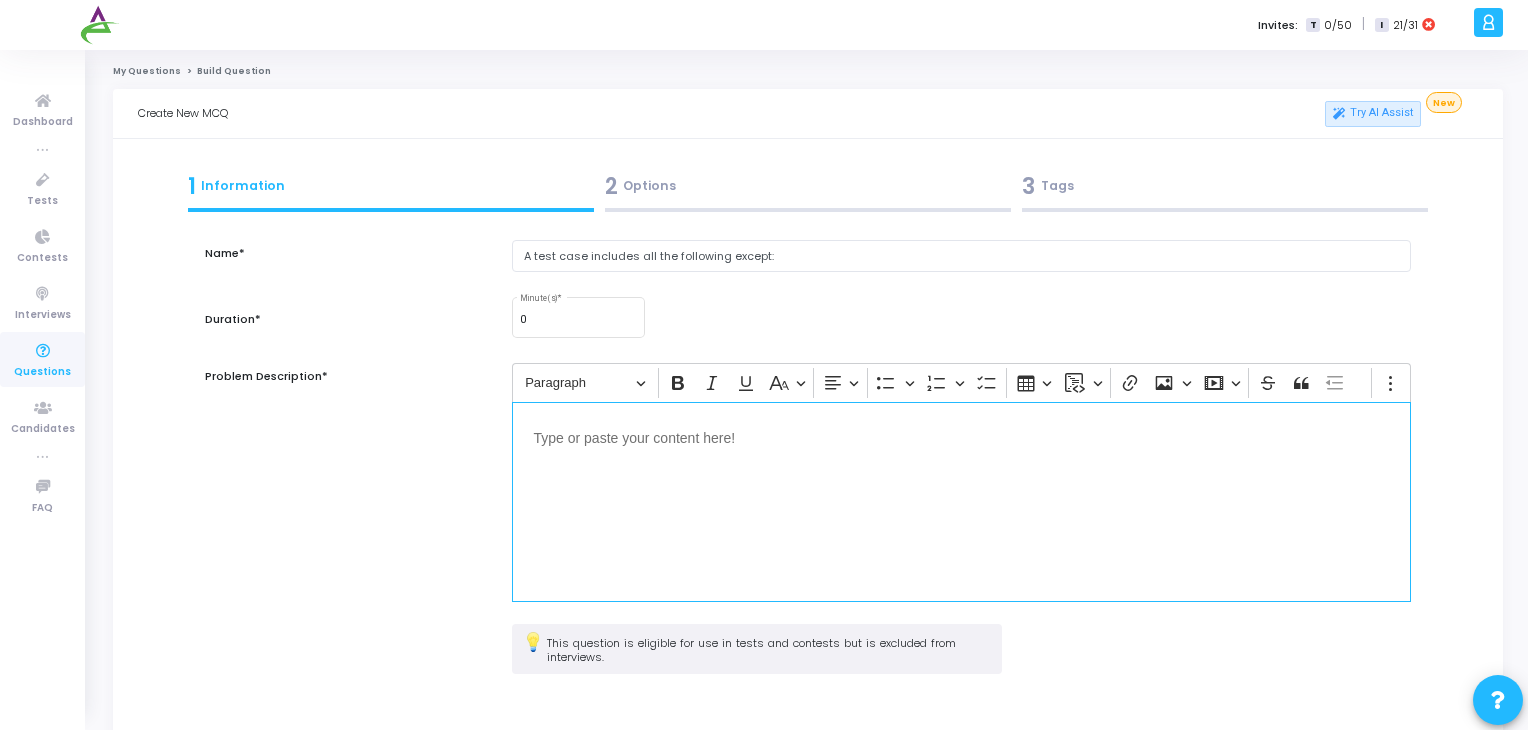 click at bounding box center [962, 502] 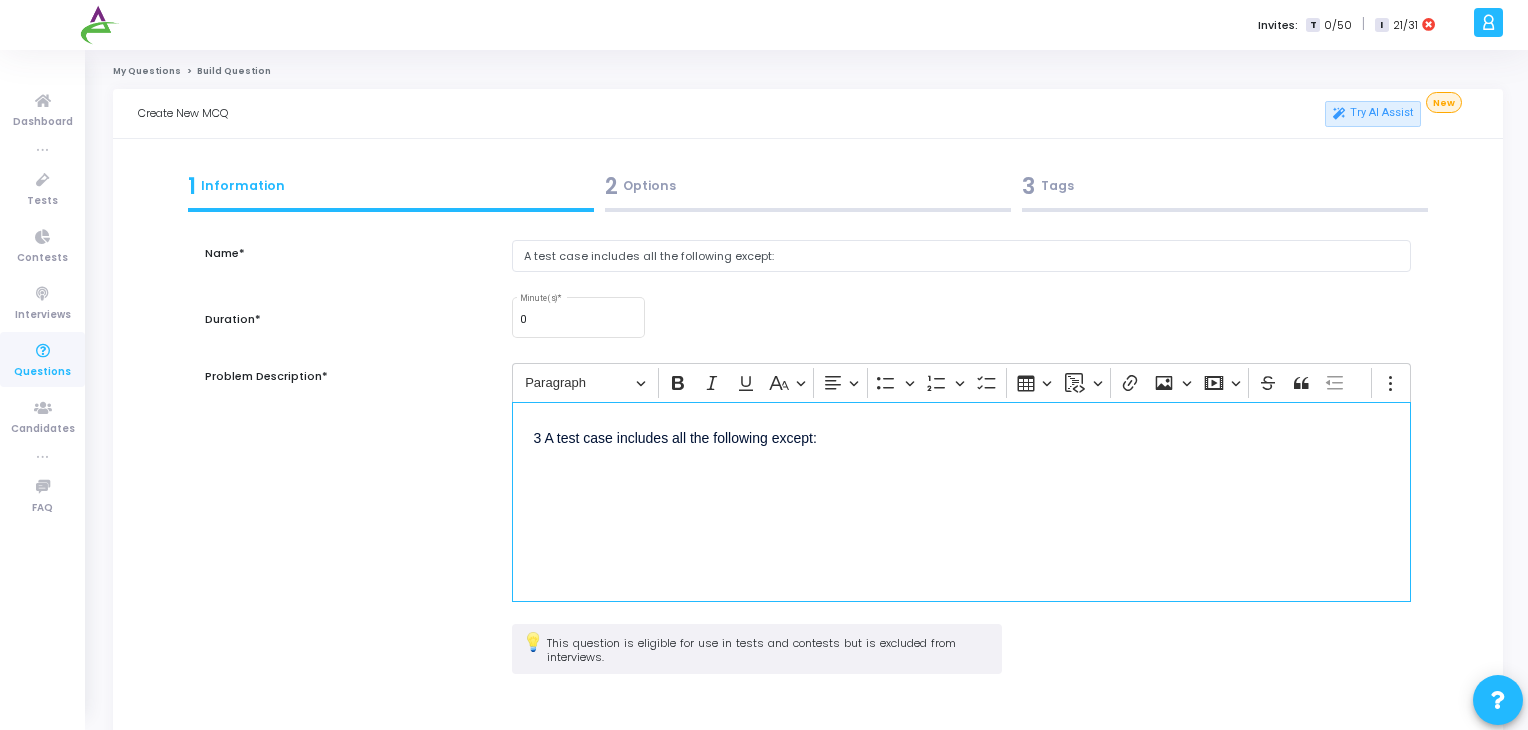 click on "3 A test case includes all the following except:" at bounding box center [962, 436] 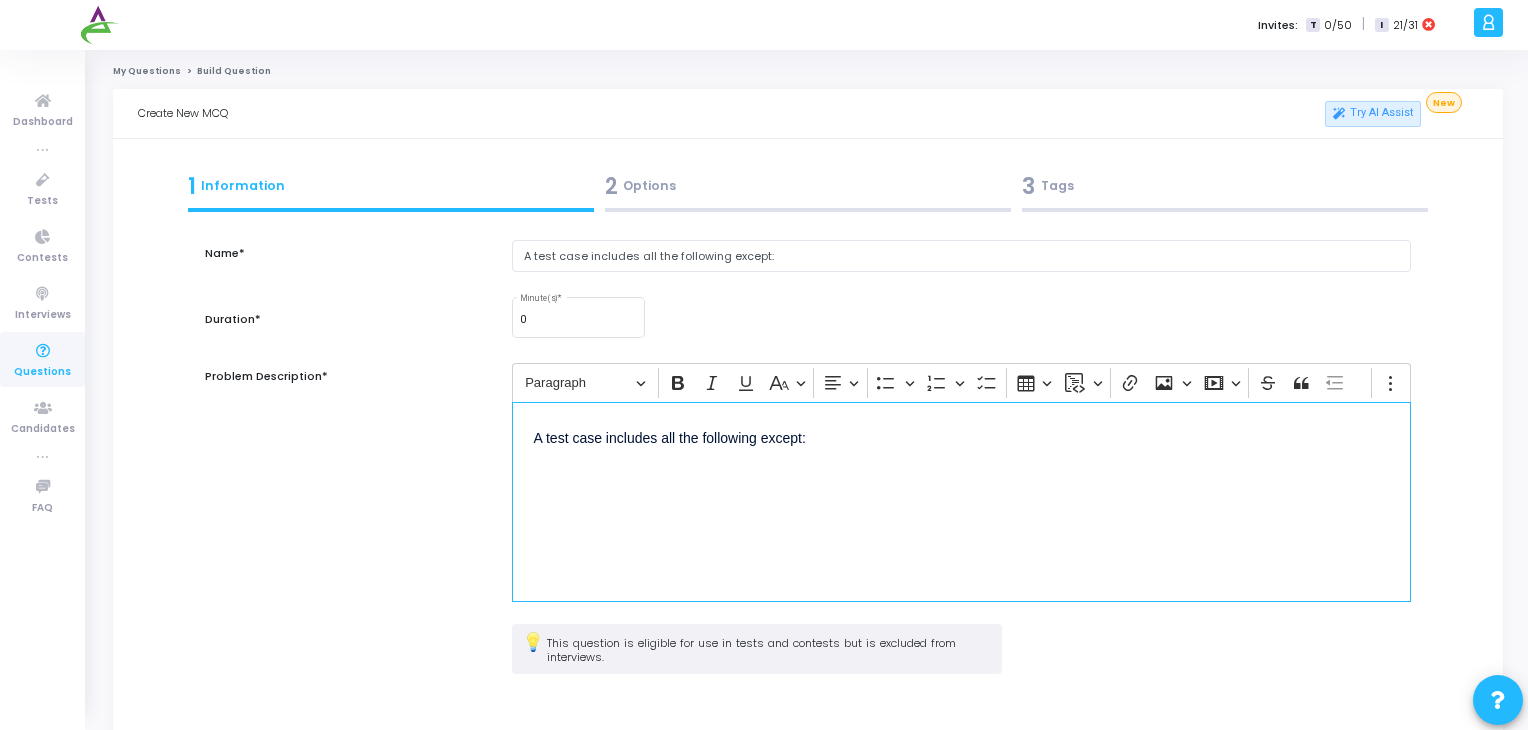 scroll, scrollTop: 145, scrollLeft: 0, axis: vertical 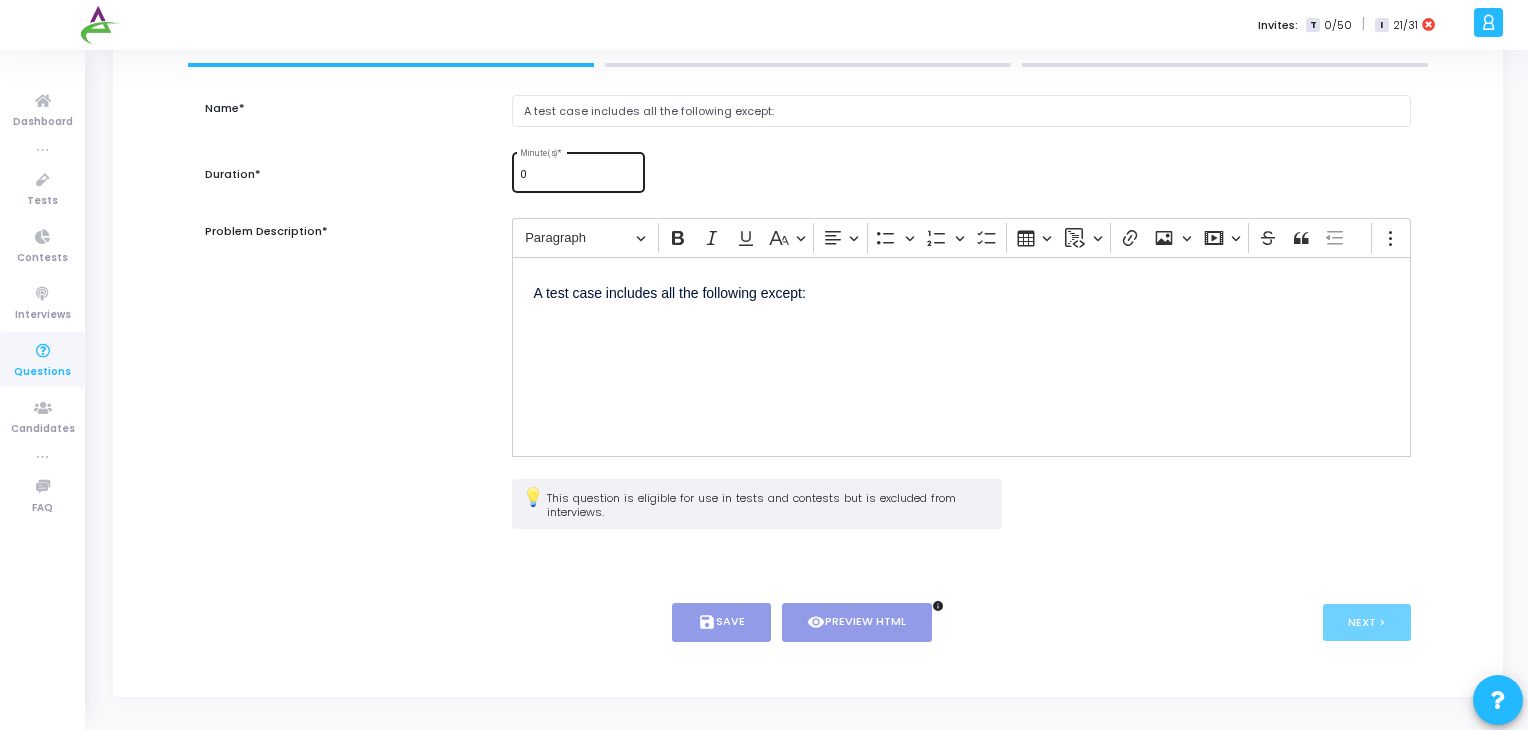 click on "0 Minute(s)  *" at bounding box center (578, 170) 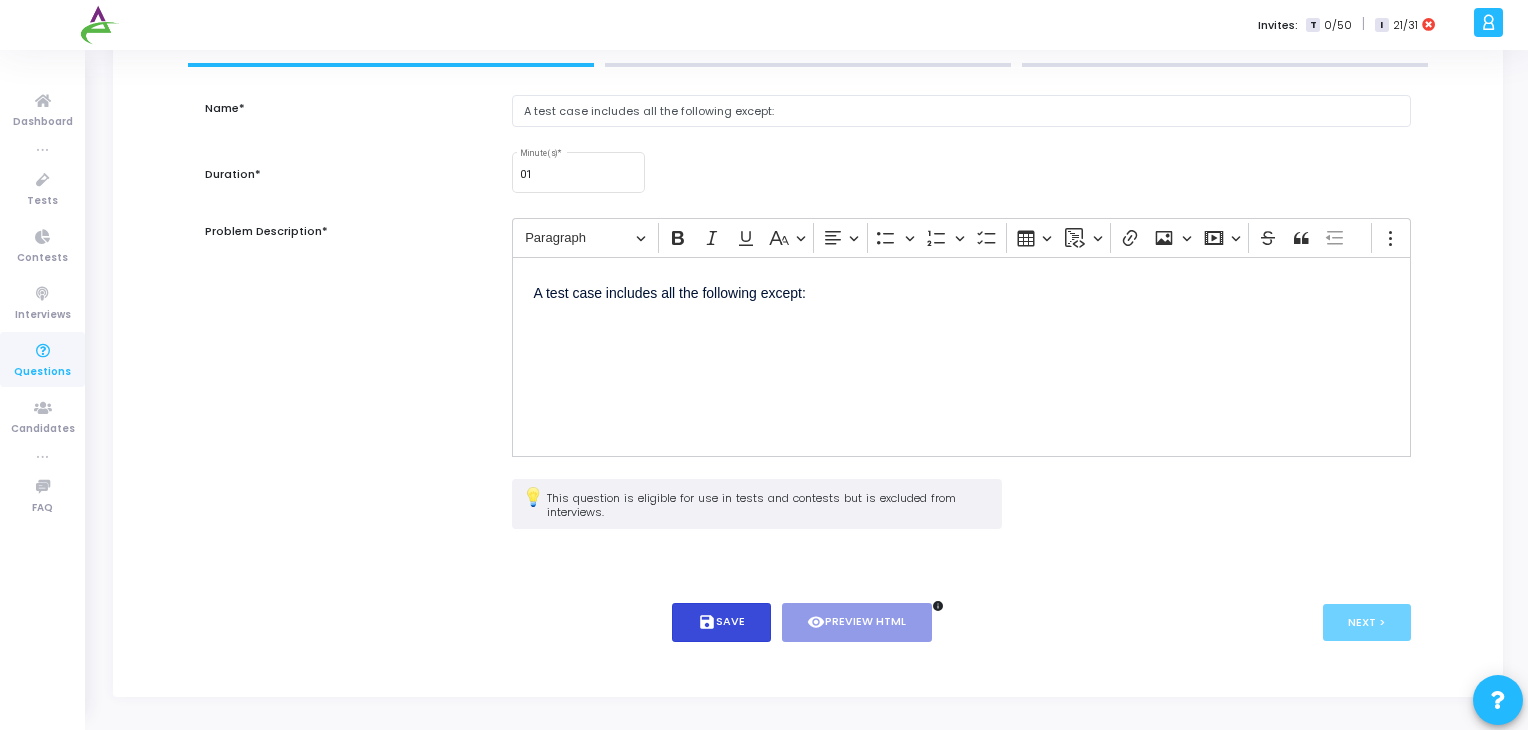 drag, startPoint x: 718, startPoint y: 600, endPoint x: 729, endPoint y: 614, distance: 17.804493 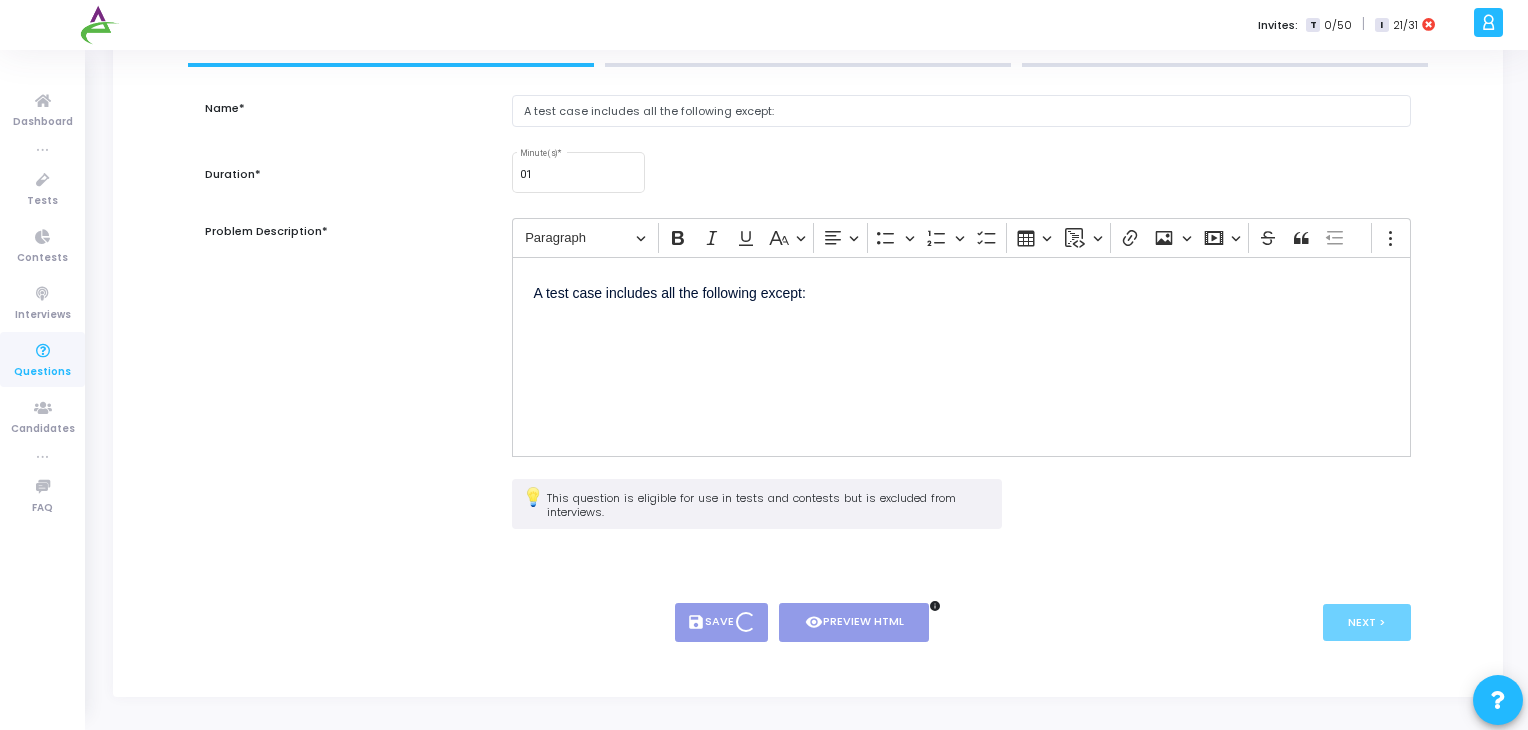 type on "1" 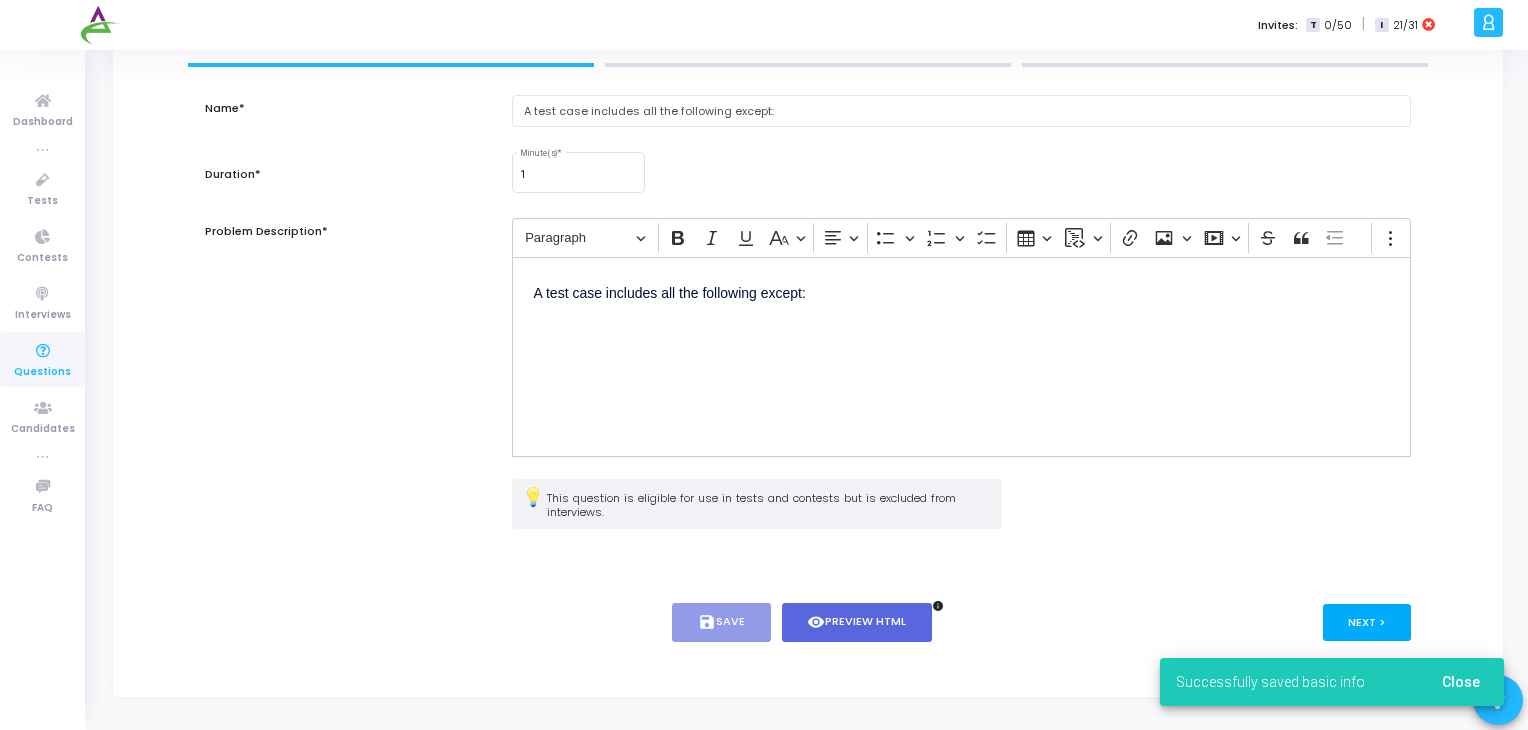 click on "Next >" at bounding box center [1367, 622] 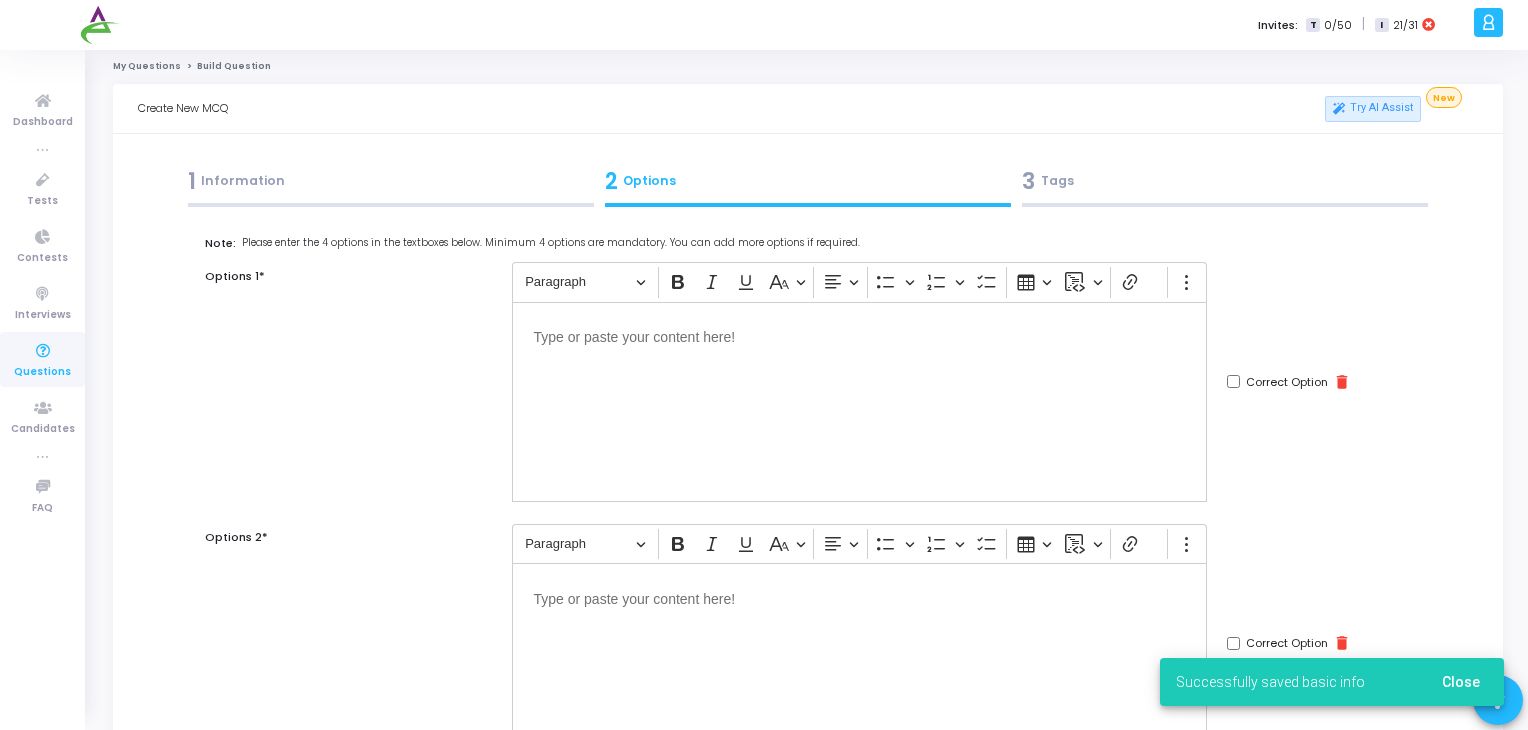 scroll, scrollTop: 0, scrollLeft: 0, axis: both 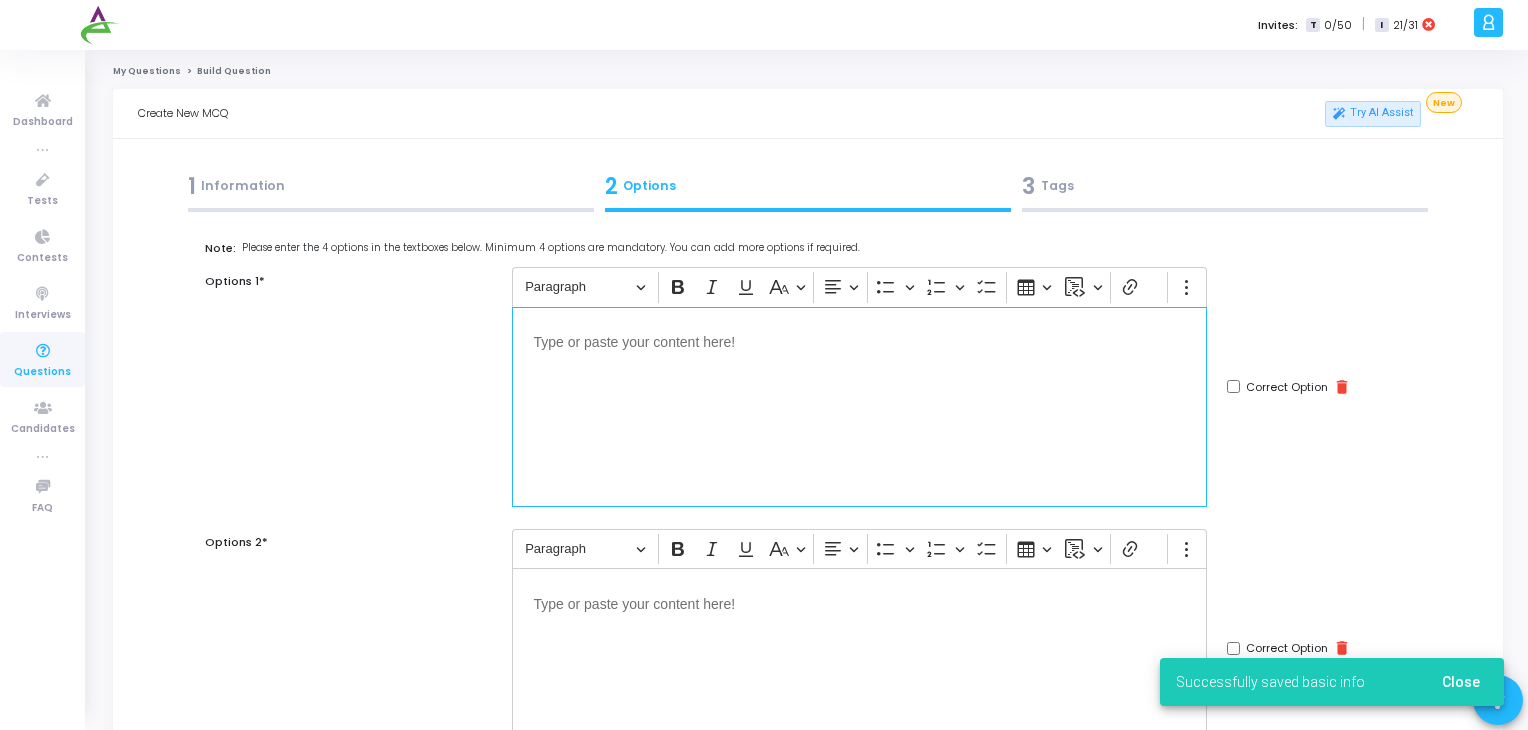 click at bounding box center [859, 407] 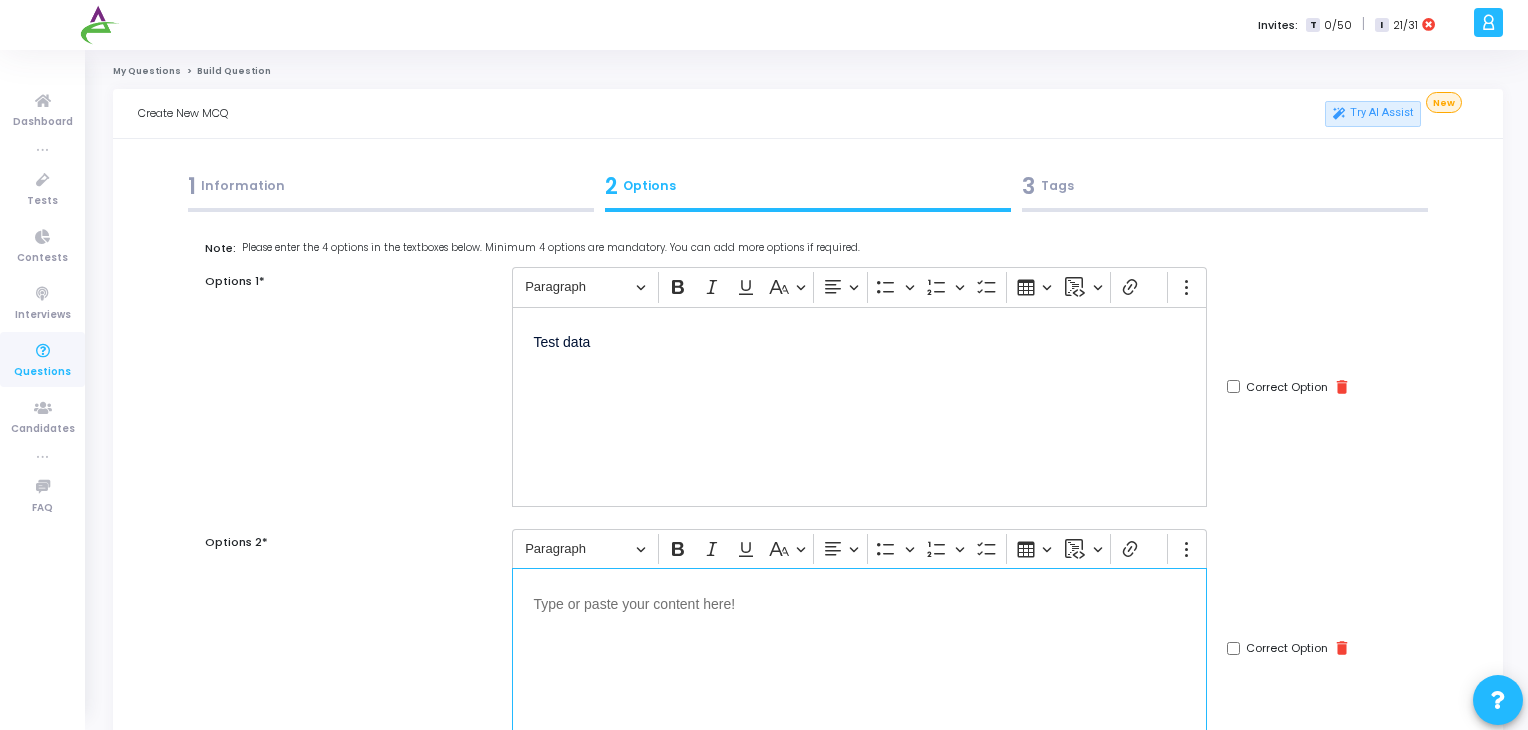 click at bounding box center [859, 668] 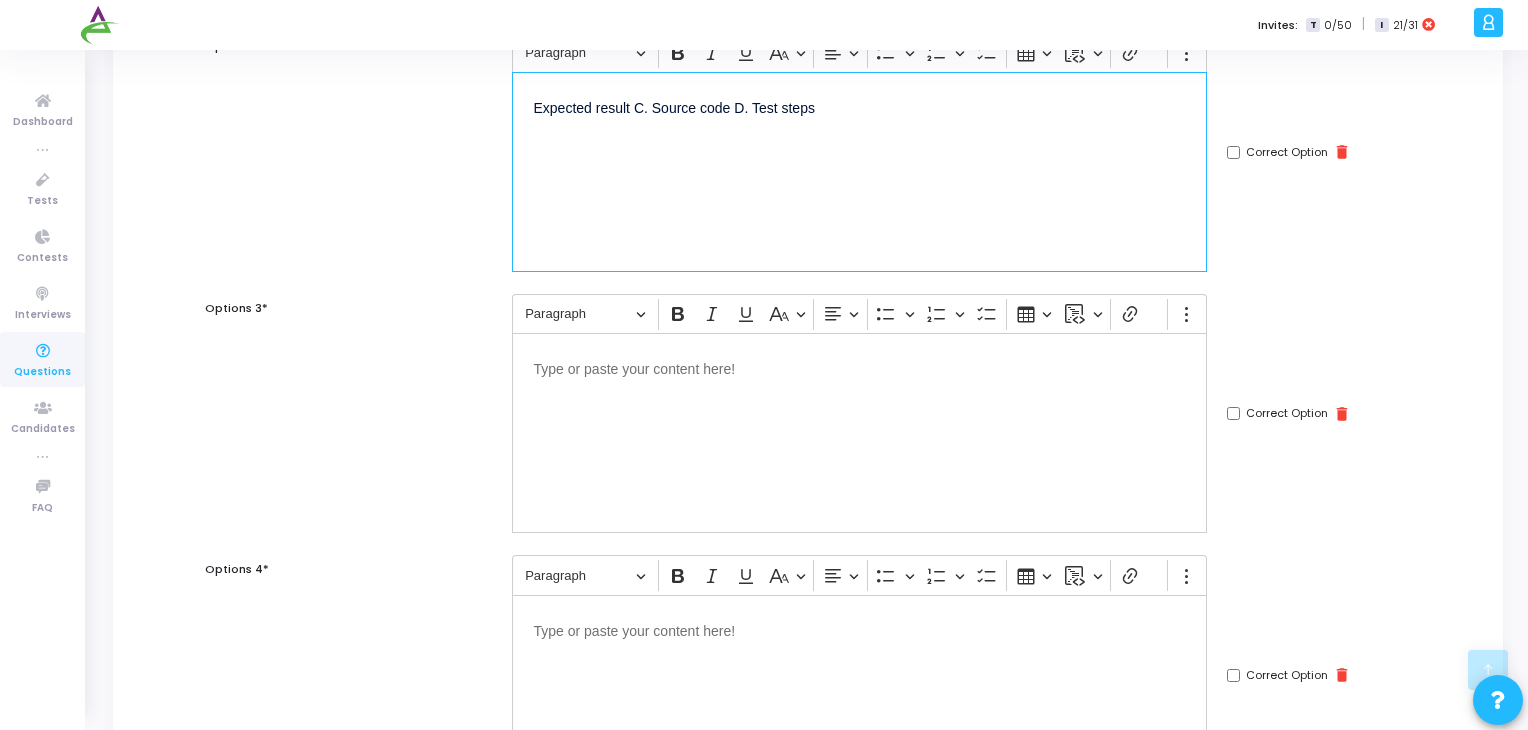 scroll, scrollTop: 508, scrollLeft: 0, axis: vertical 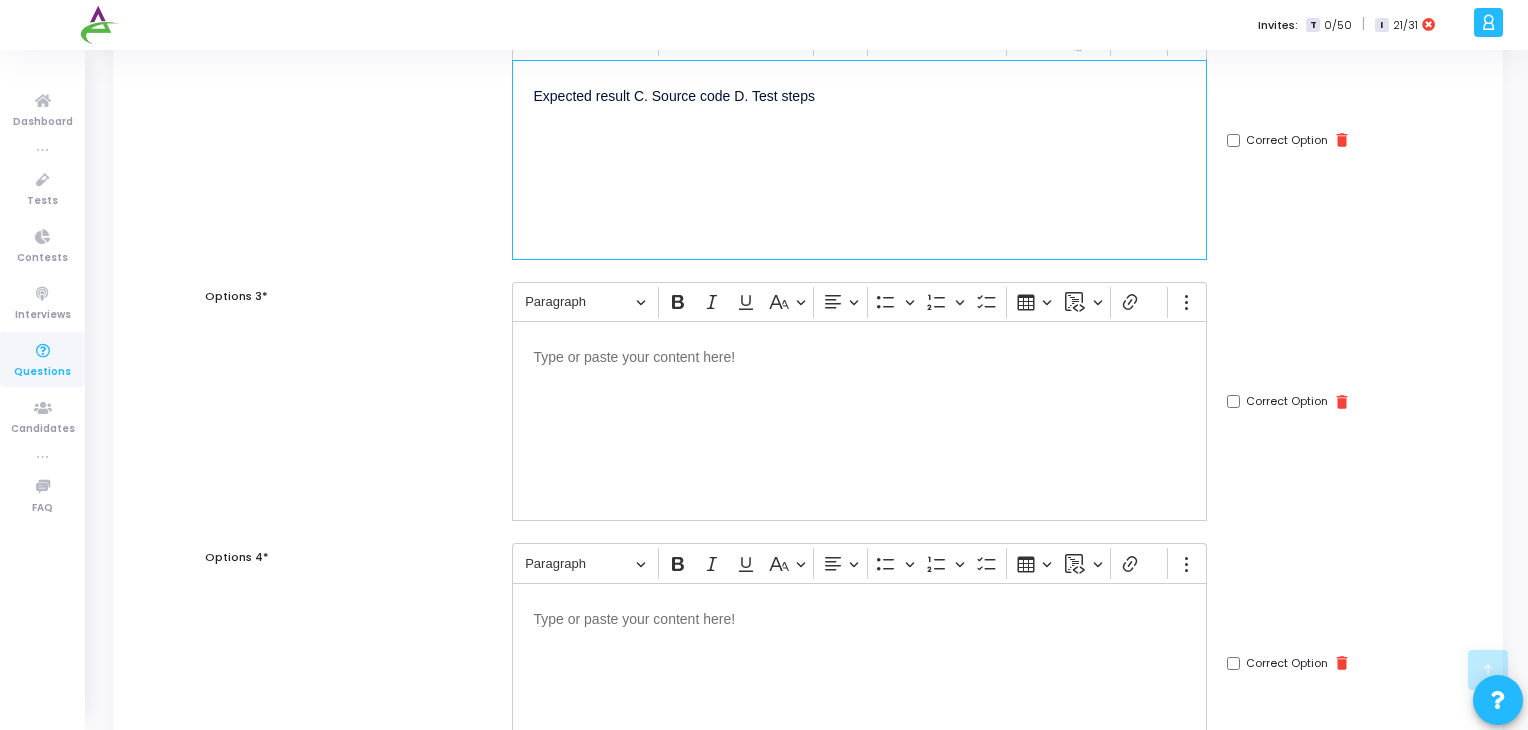 drag, startPoint x: 636, startPoint y: 96, endPoint x: 736, endPoint y: 121, distance: 103.077644 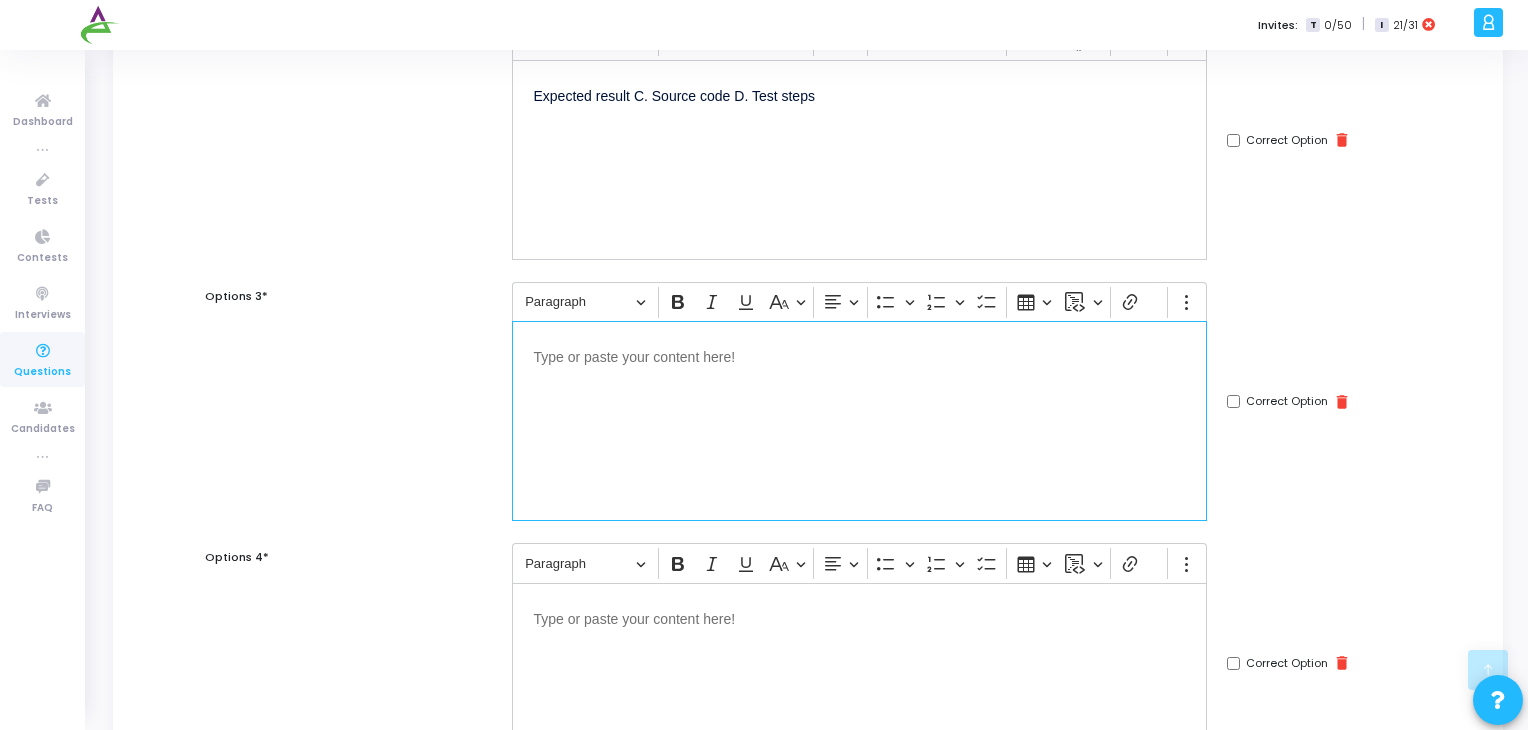 click at bounding box center (859, 421) 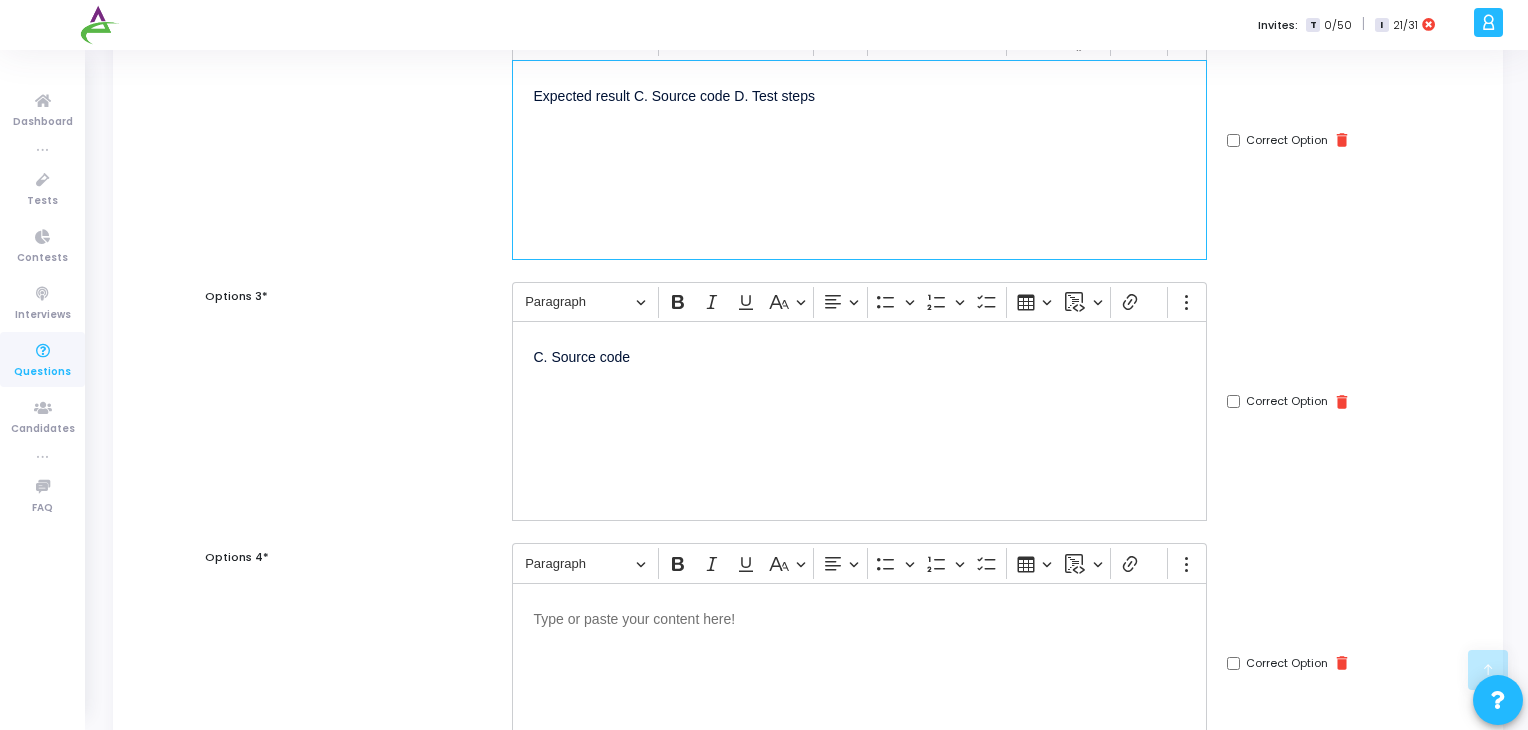 drag, startPoint x: 733, startPoint y: 96, endPoint x: 900, endPoint y: 119, distance: 168.57639 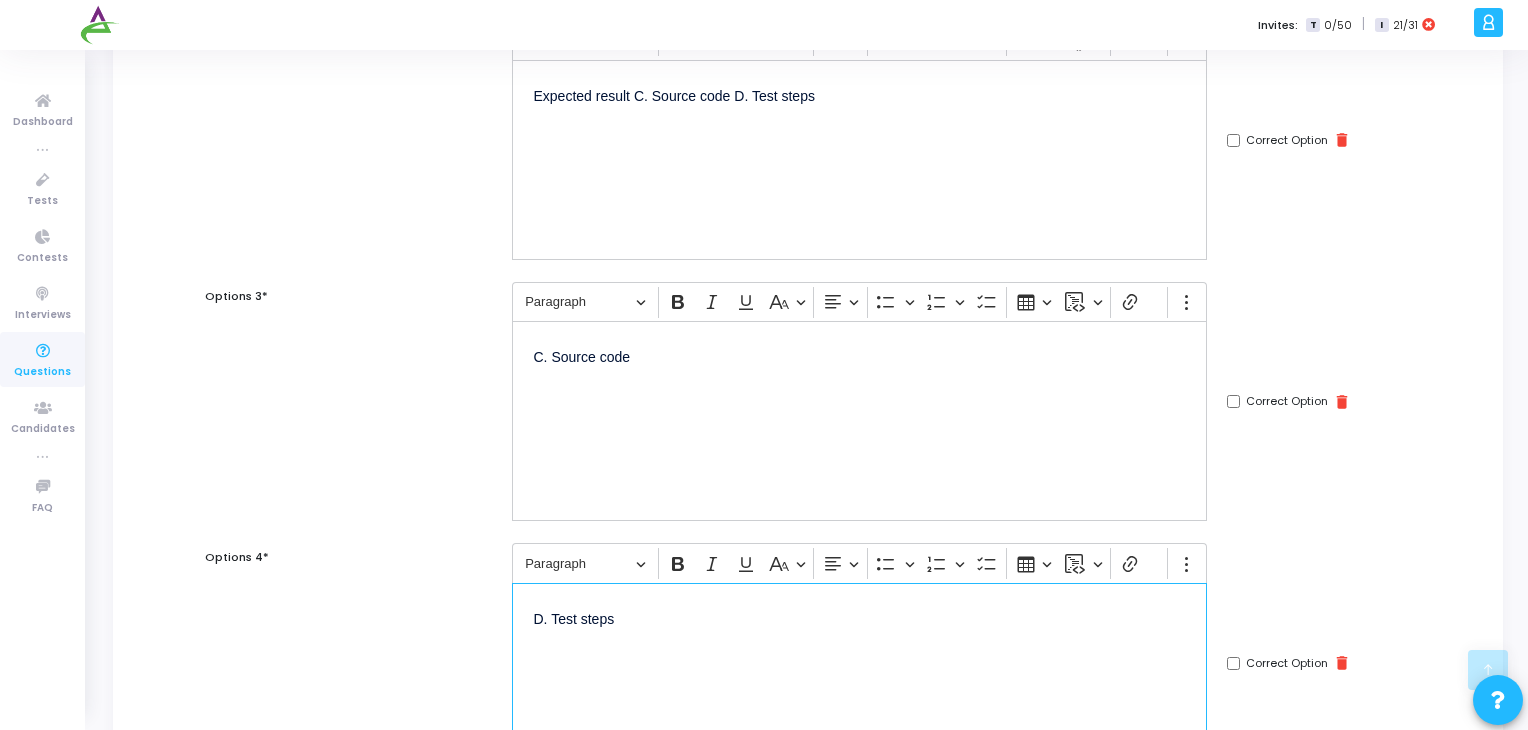 drag, startPoint x: 554, startPoint y: 620, endPoint x: 422, endPoint y: 621, distance: 132.00378 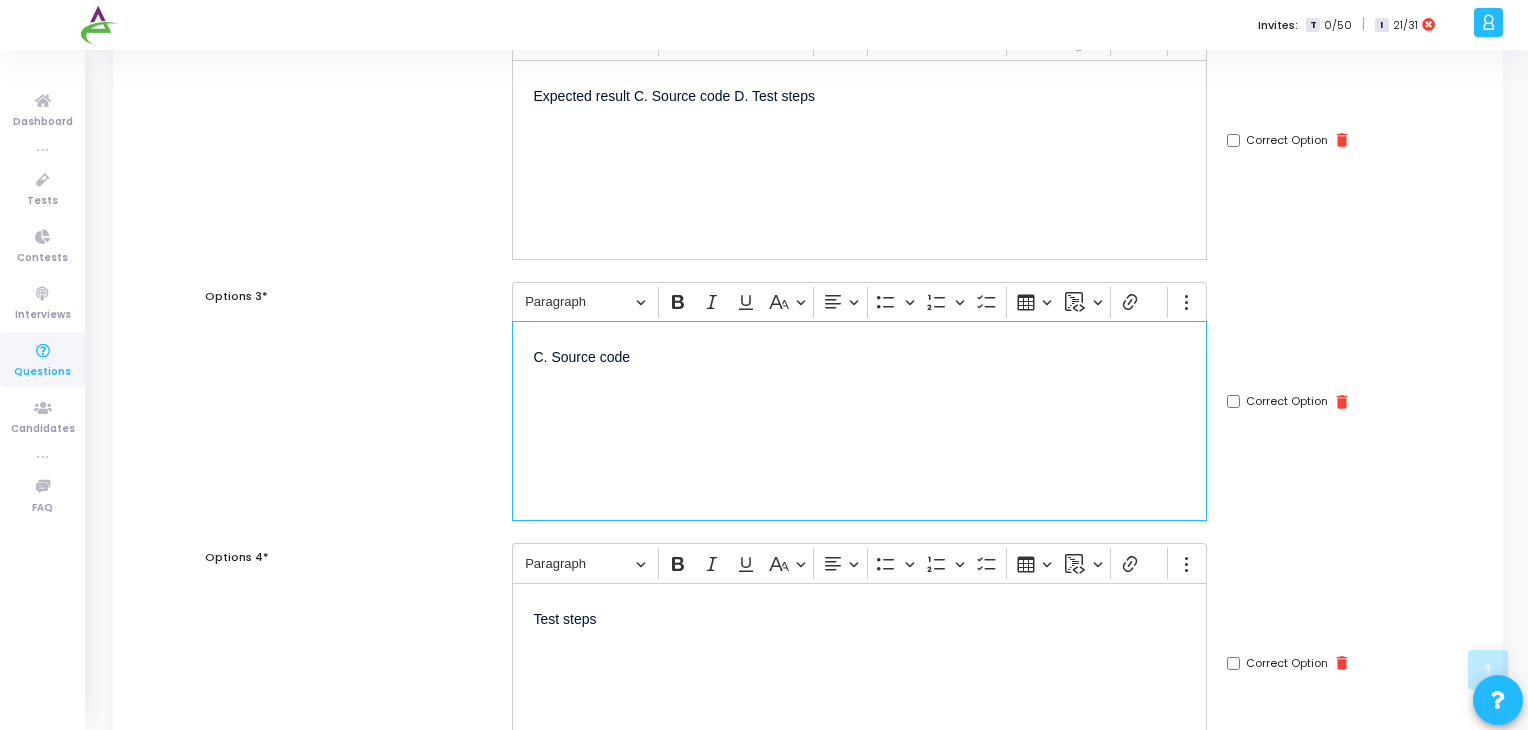 click on "C. Source code" at bounding box center [859, 355] 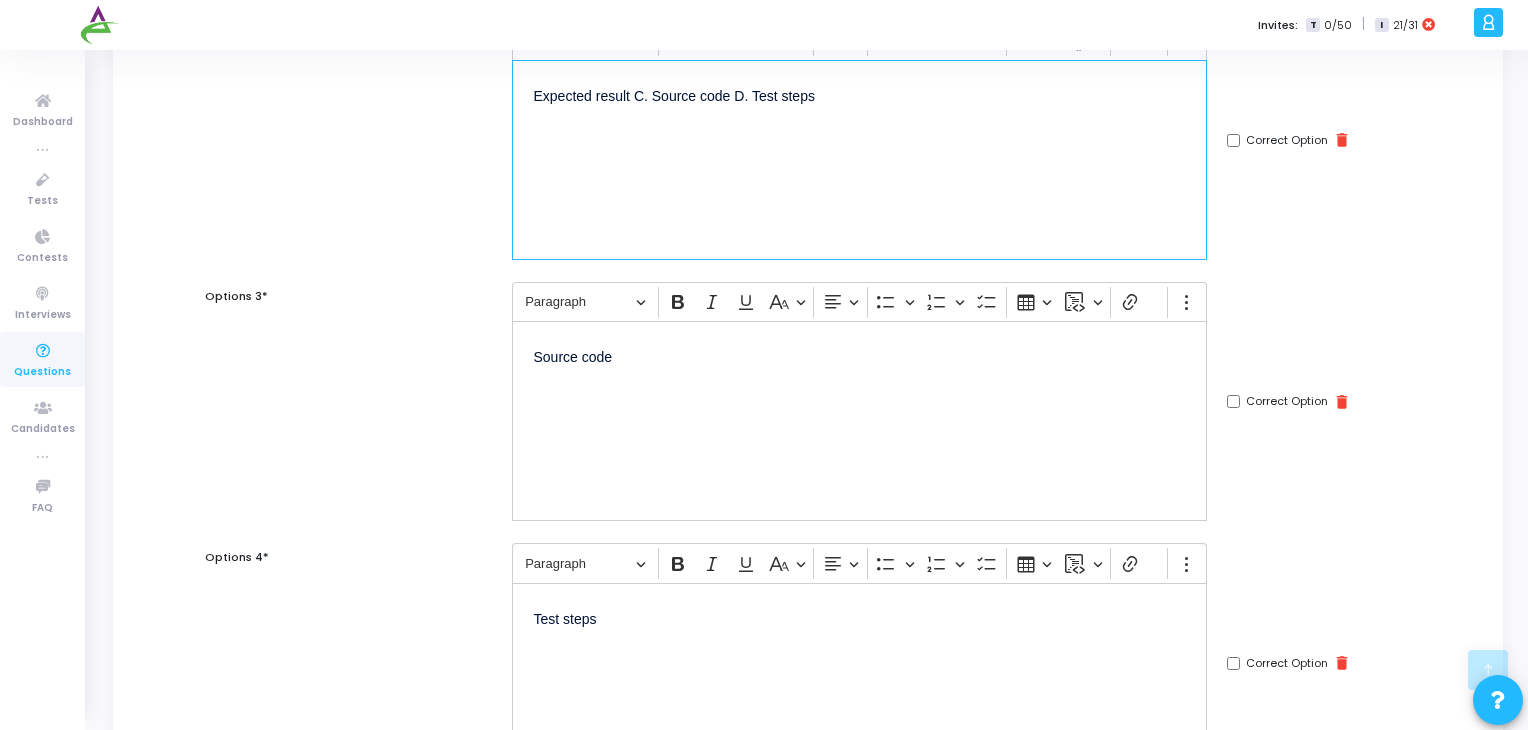 drag, startPoint x: 633, startPoint y: 96, endPoint x: 1022, endPoint y: 124, distance: 390.0064 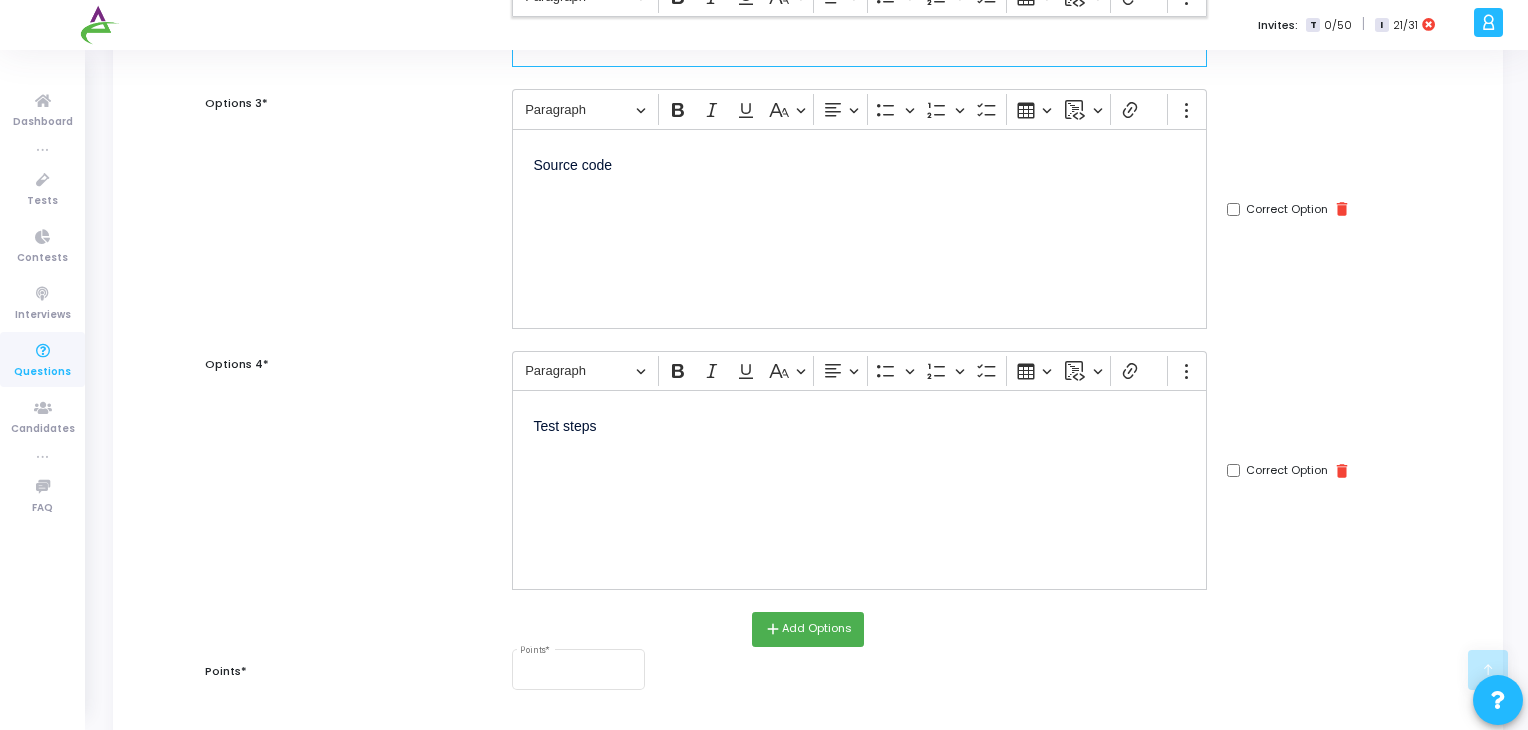 scroll, scrollTop: 703, scrollLeft: 0, axis: vertical 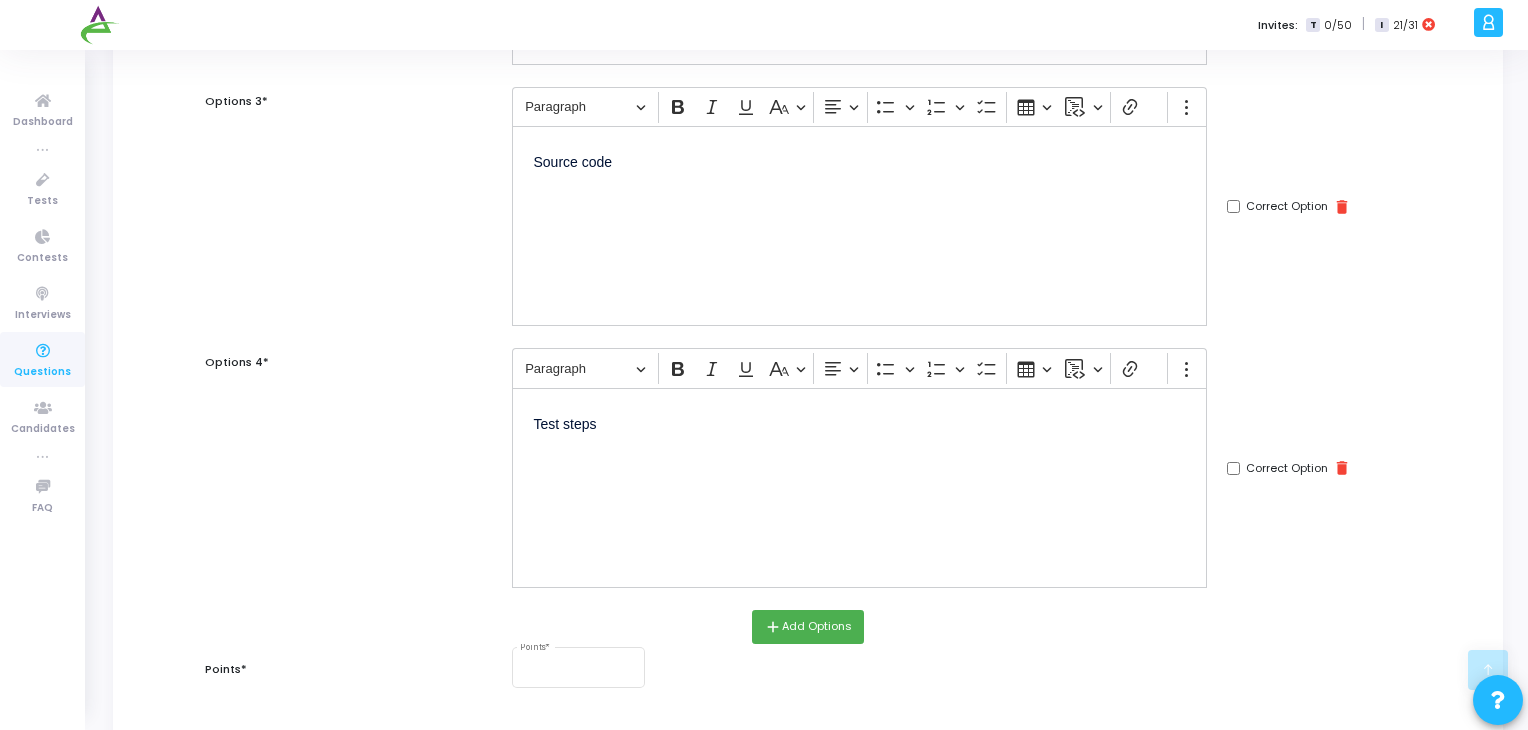 click on "Correct Option" at bounding box center (1233, -317) 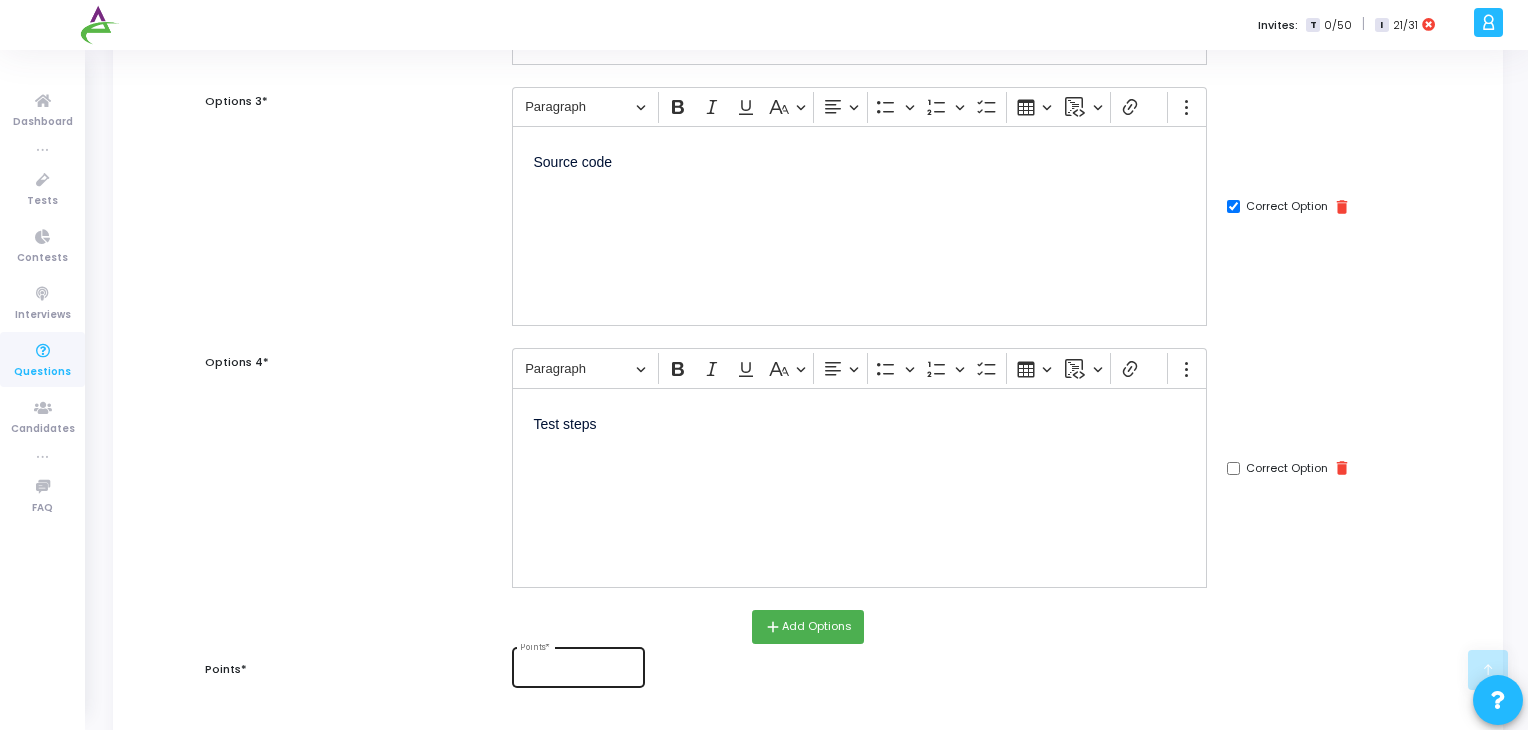 click on "Points  *" at bounding box center [578, 665] 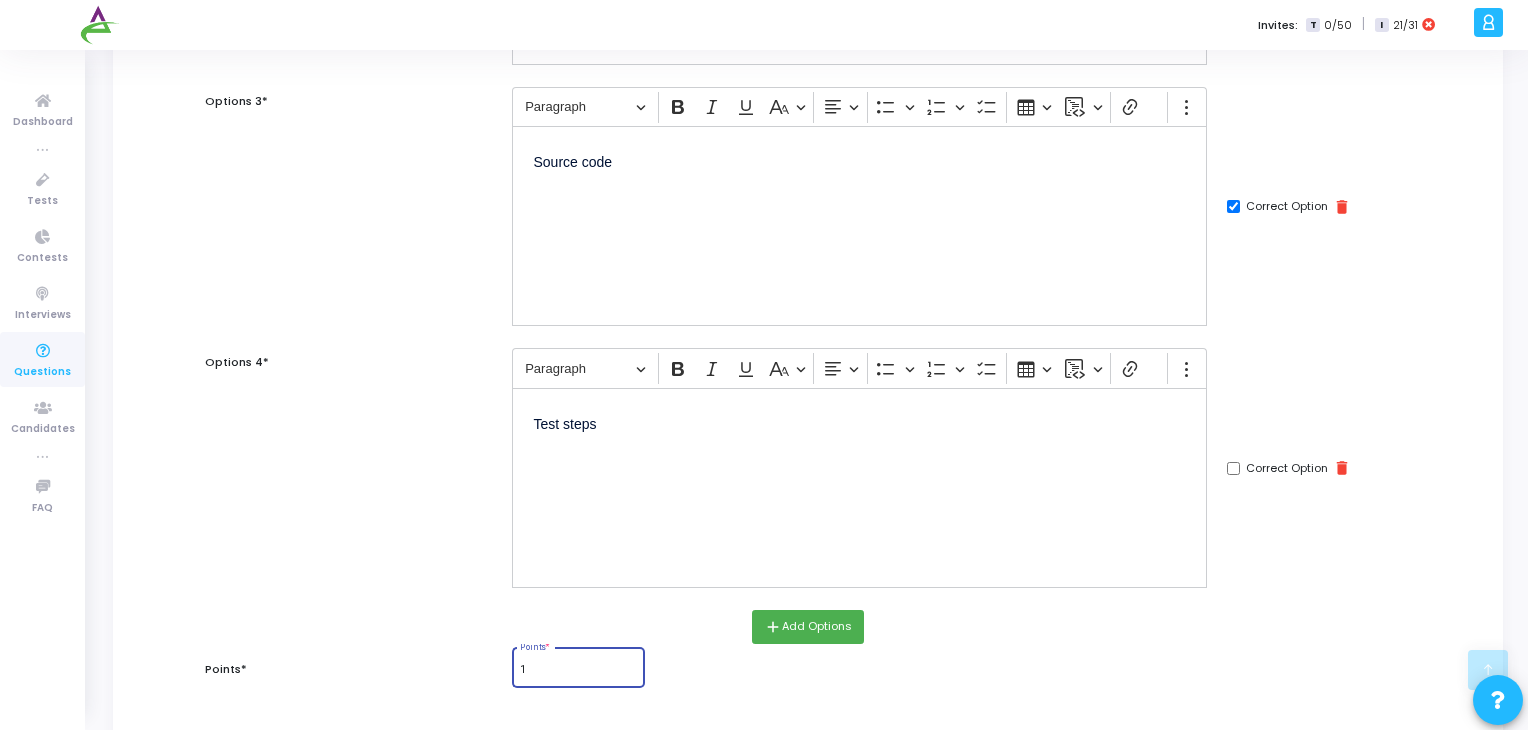scroll, scrollTop: 863, scrollLeft: 0, axis: vertical 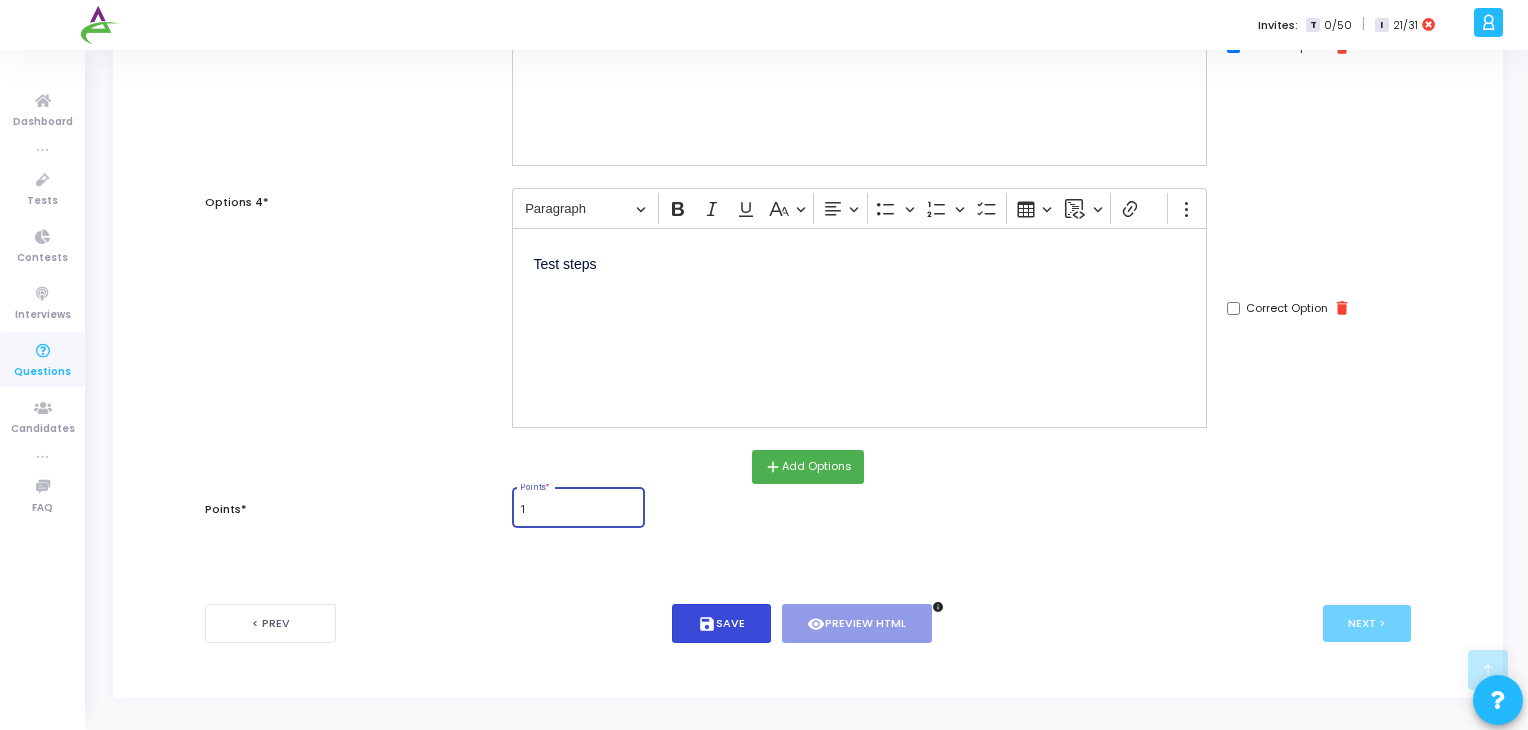 type on "1" 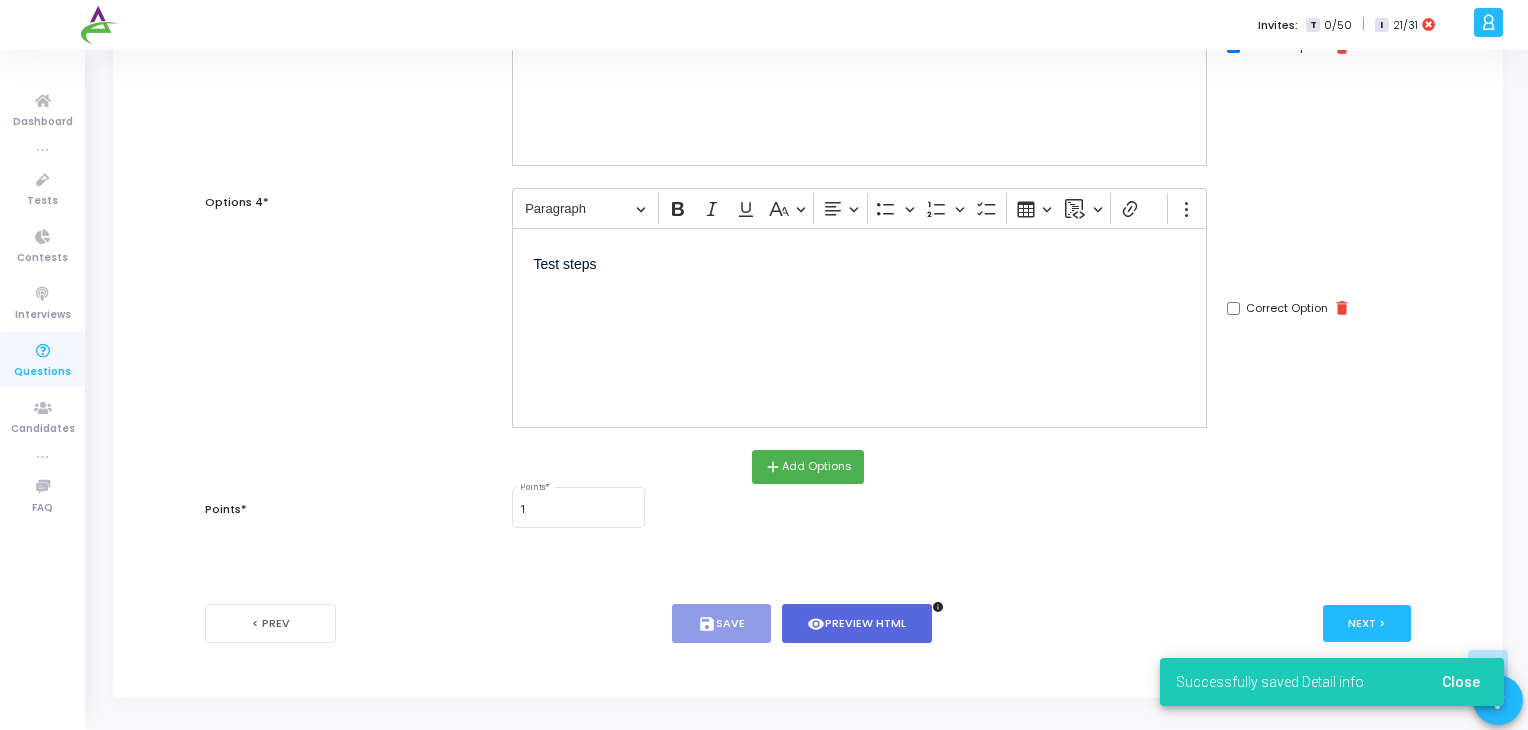click on "Successfully saved Detail info Close" at bounding box center [1332, 682] 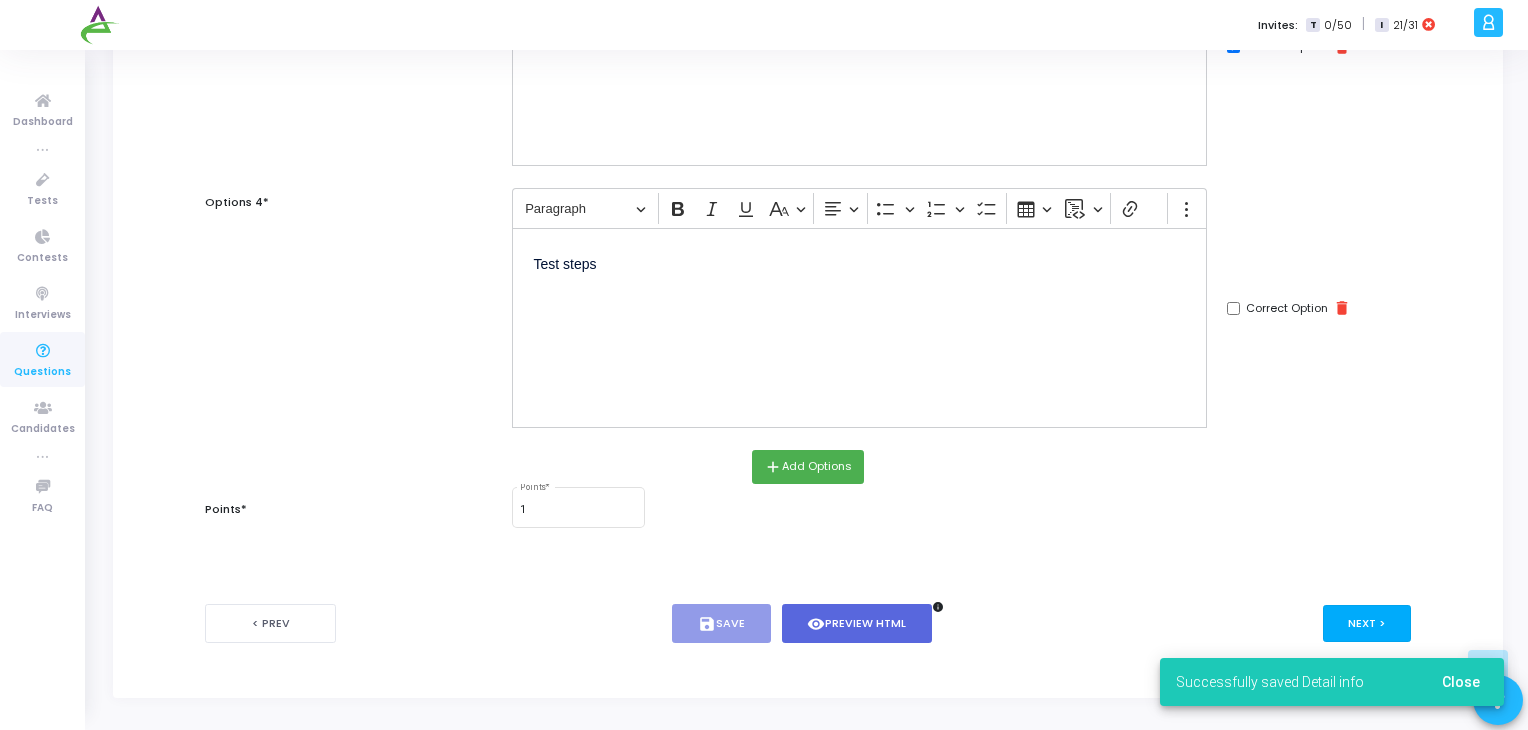 click on "Next >" at bounding box center [1367, 623] 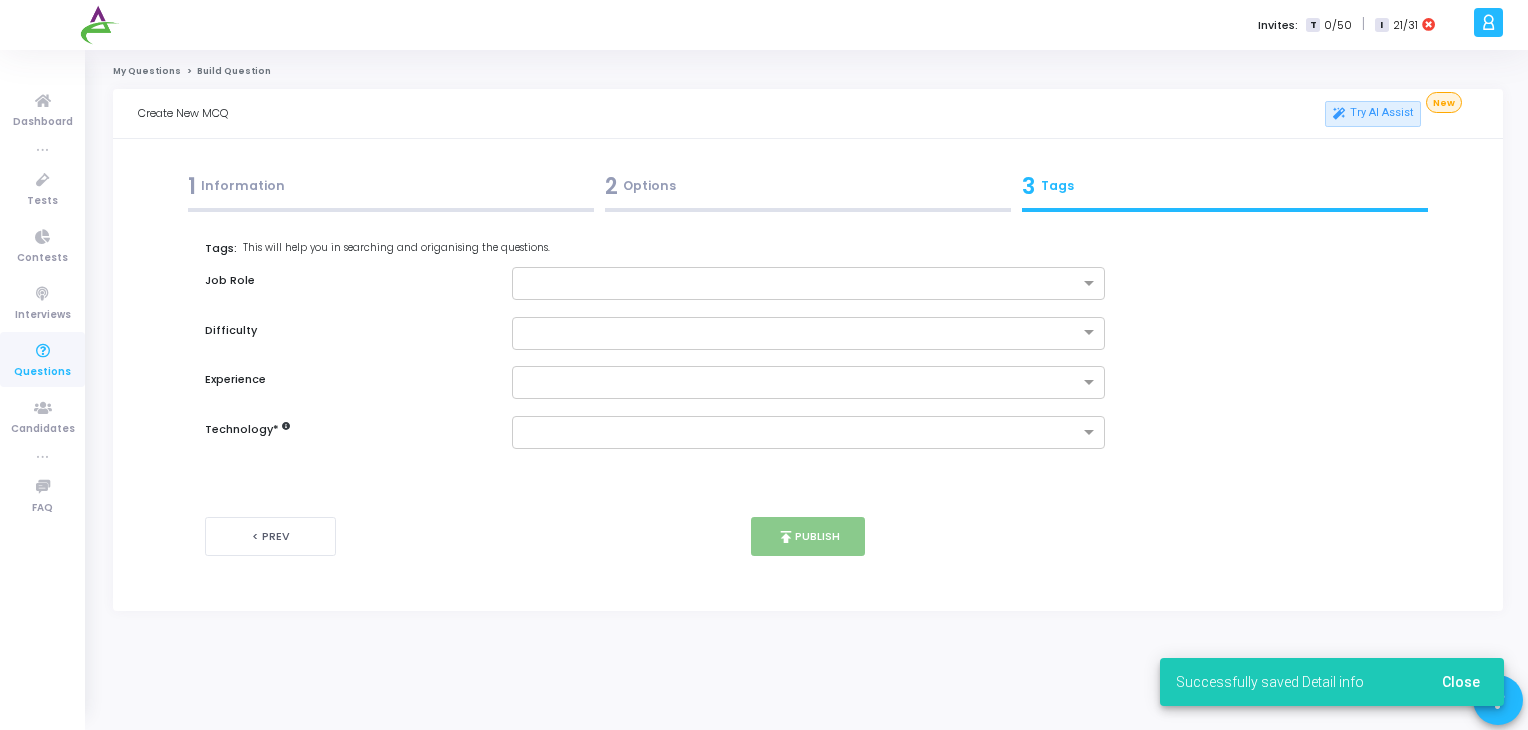 scroll, scrollTop: 0, scrollLeft: 0, axis: both 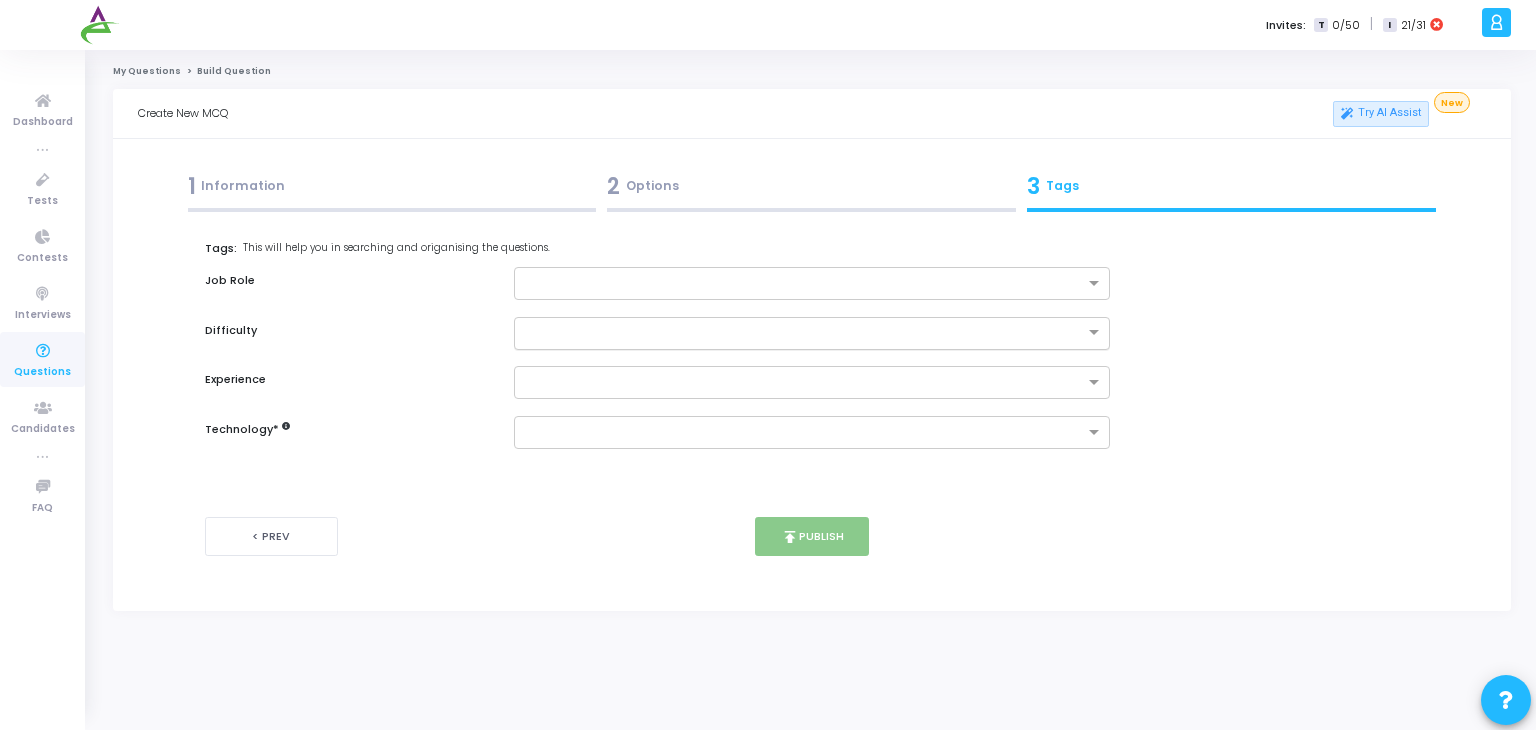 click at bounding box center [792, 331] 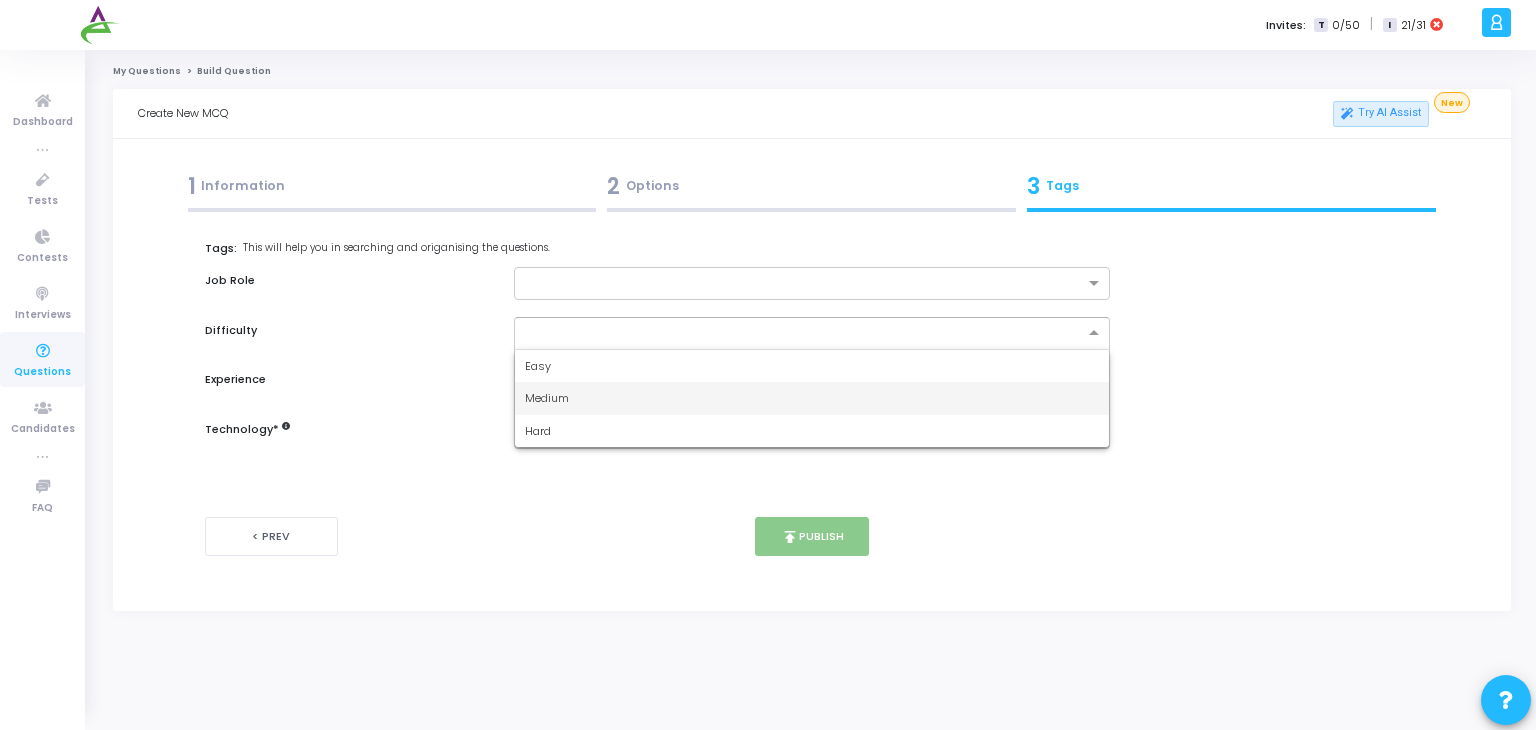 click on "Medium" at bounding box center (547, 398) 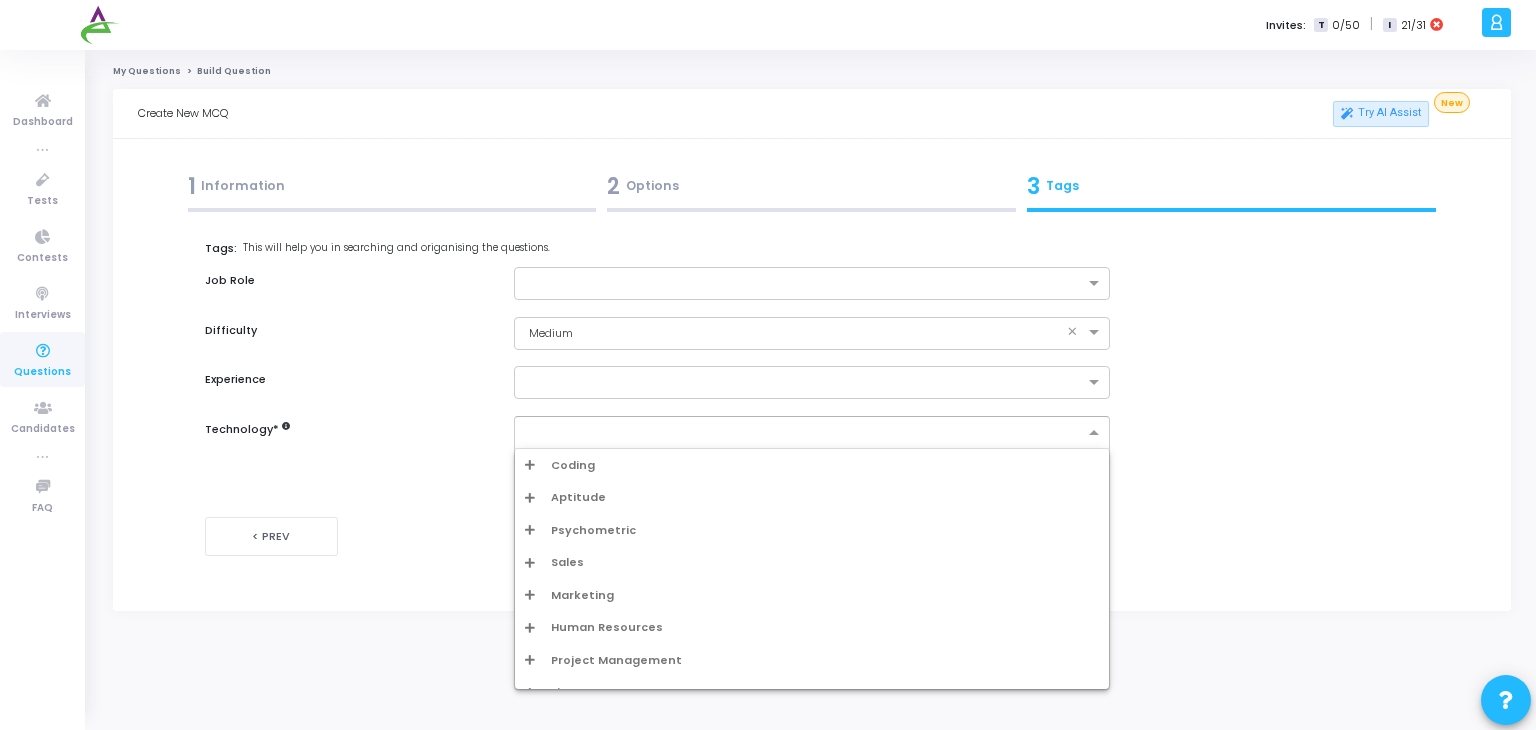 click at bounding box center [803, 435] 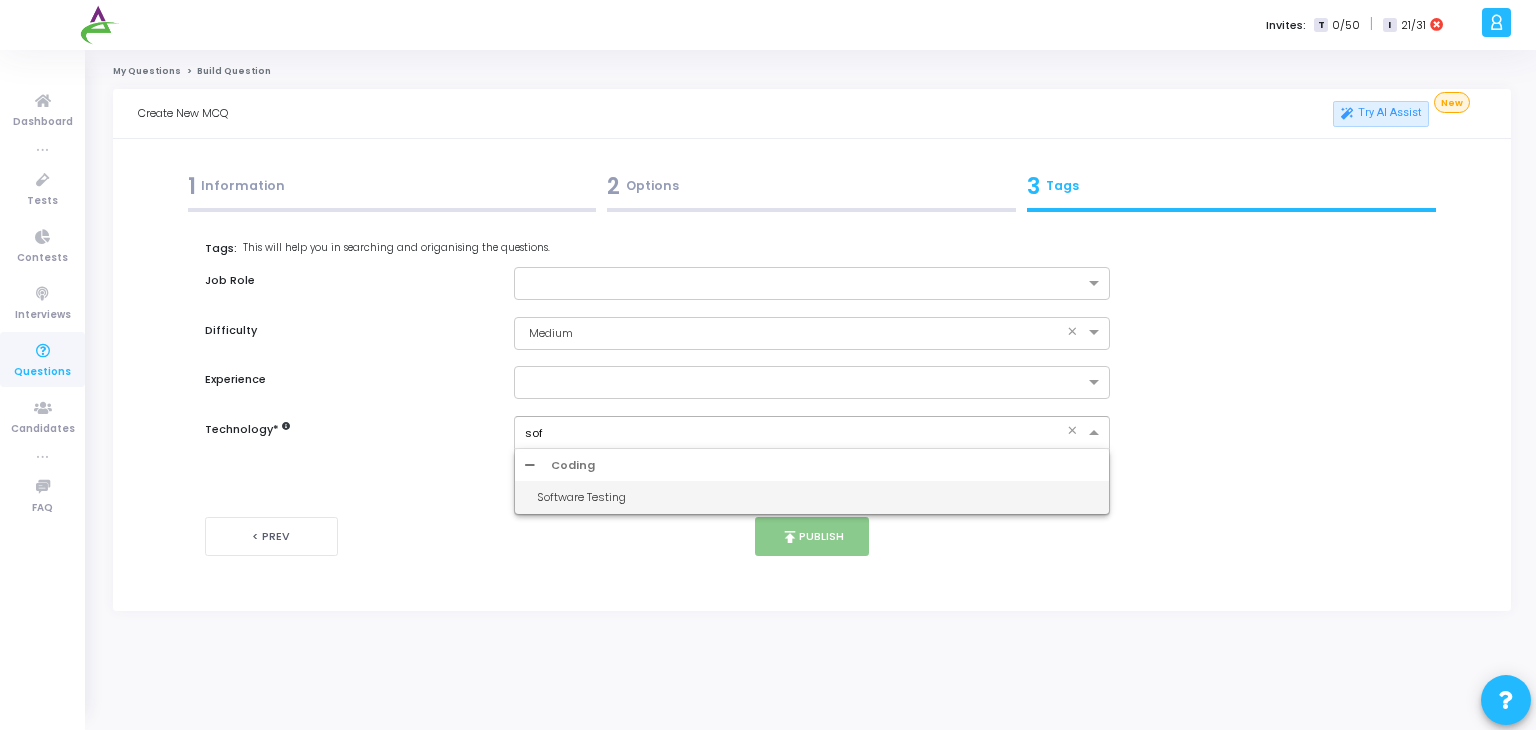type on "soft" 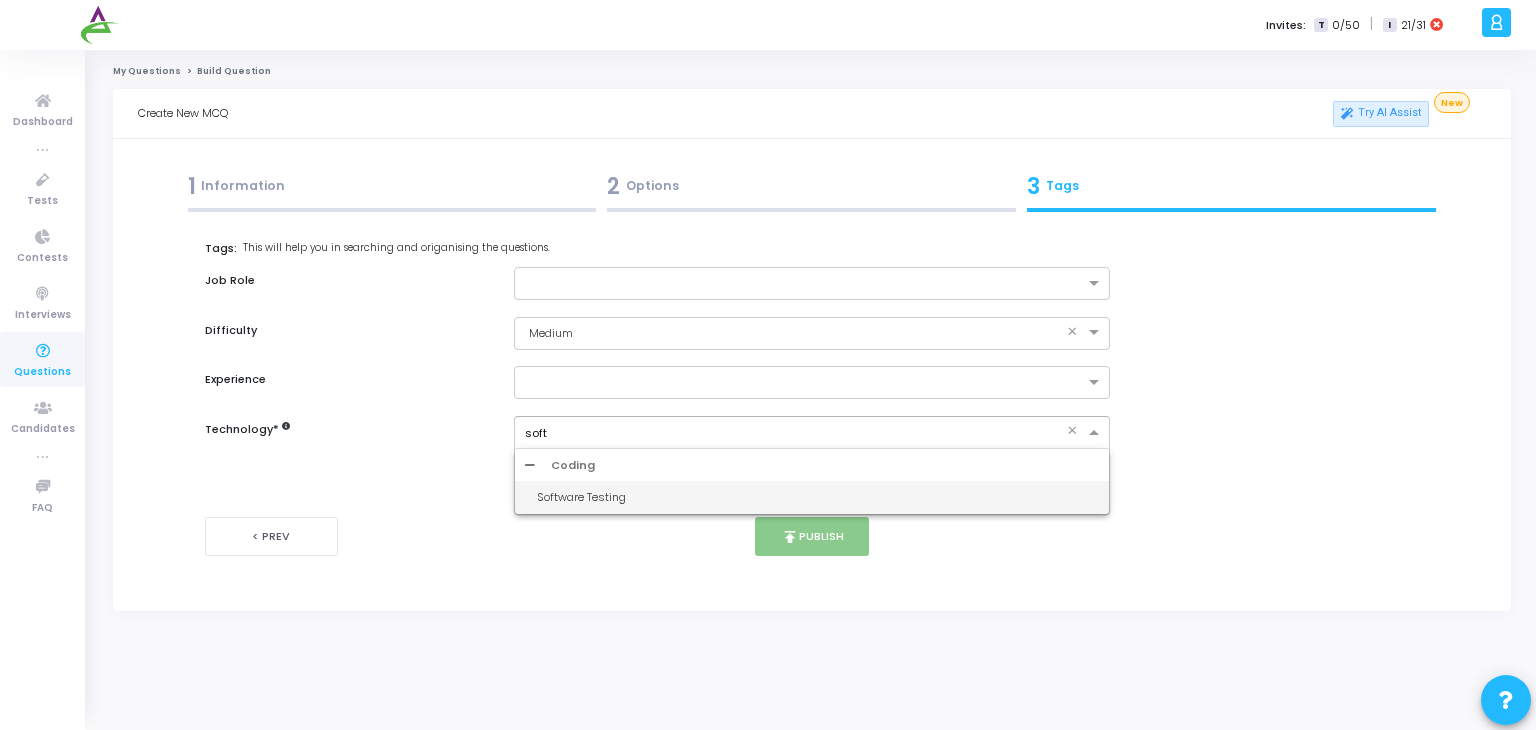 click on "Software Testing" at bounding box center (818, 497) 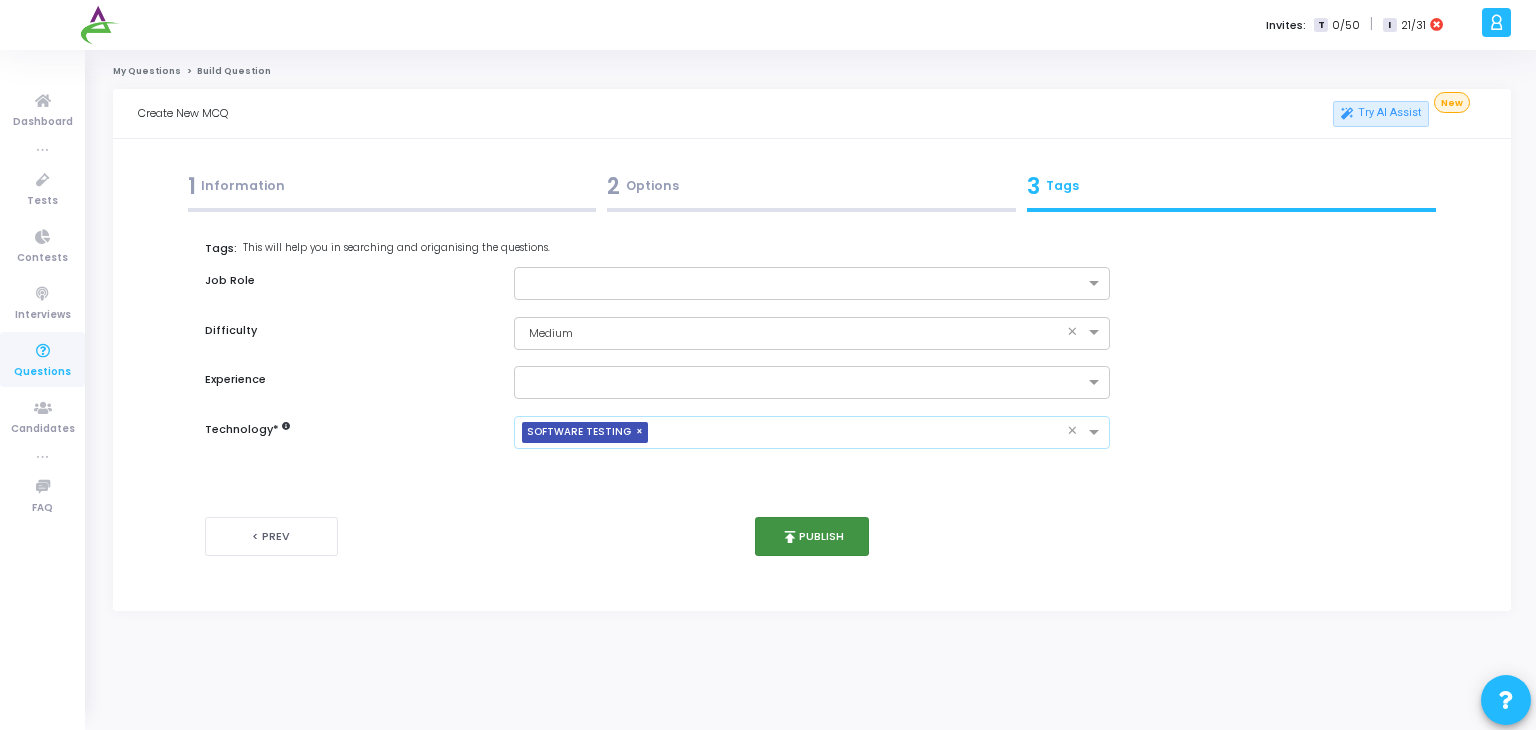 click on "publish  Publish" at bounding box center (812, 536) 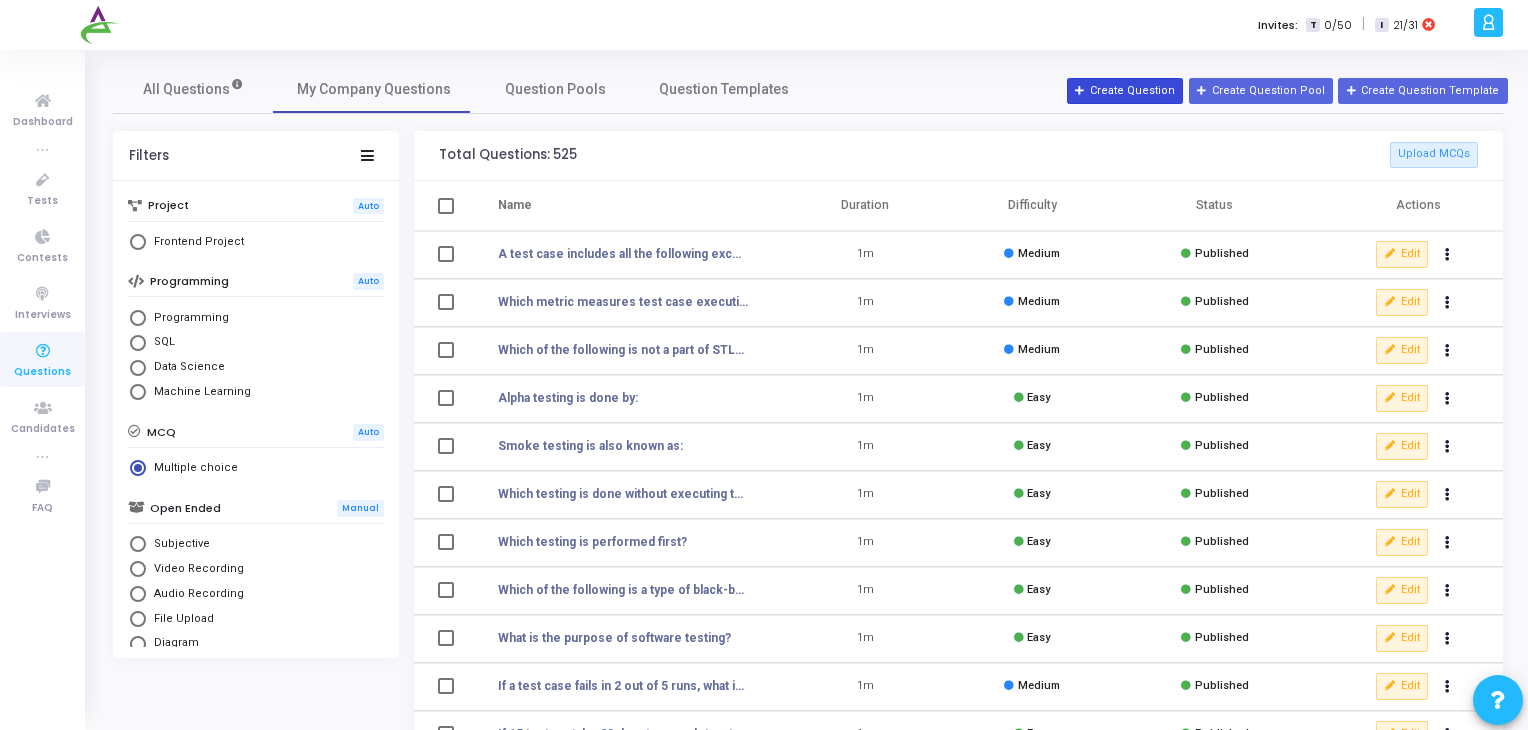 click on "Create Question" at bounding box center [1125, 91] 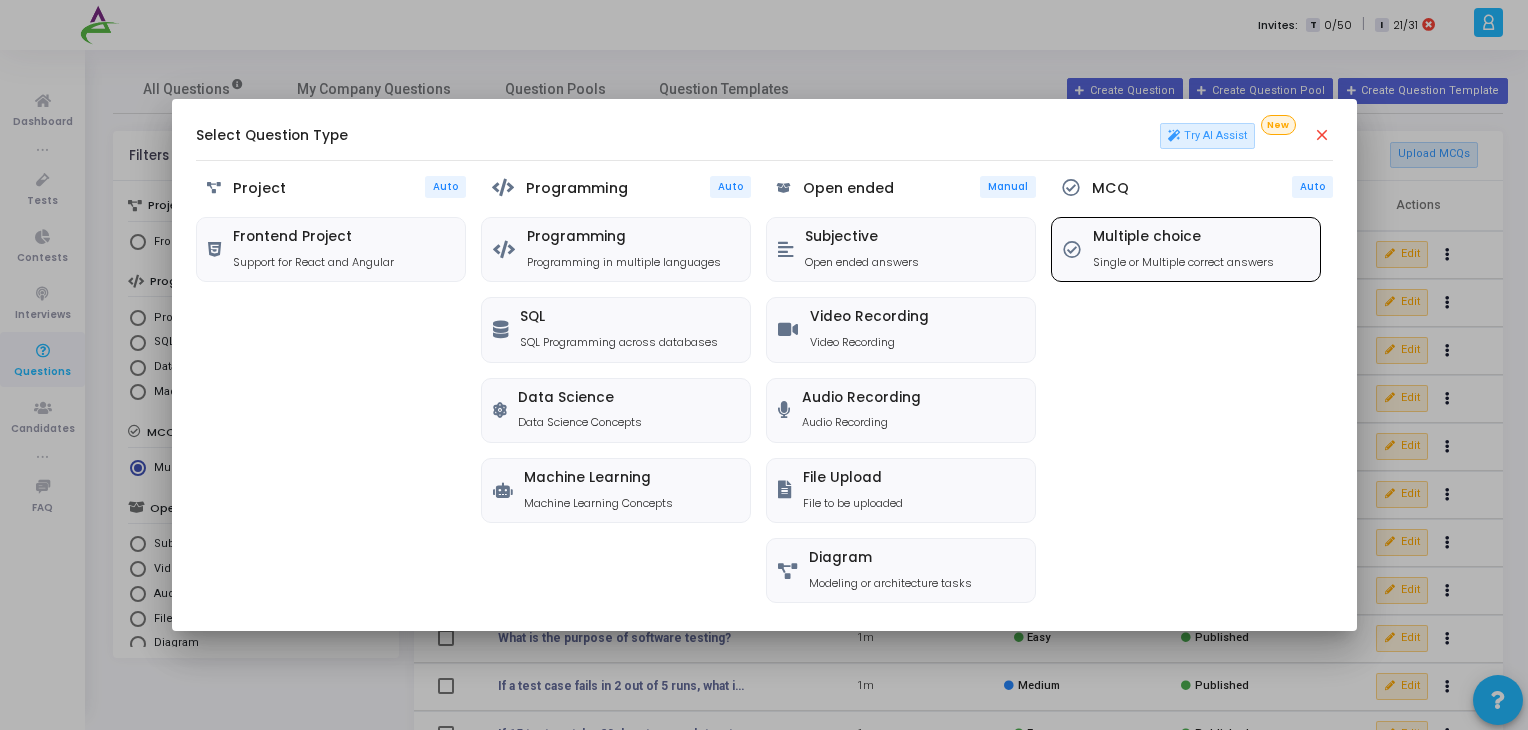 click on "Multiple choice" at bounding box center (1183, 237) 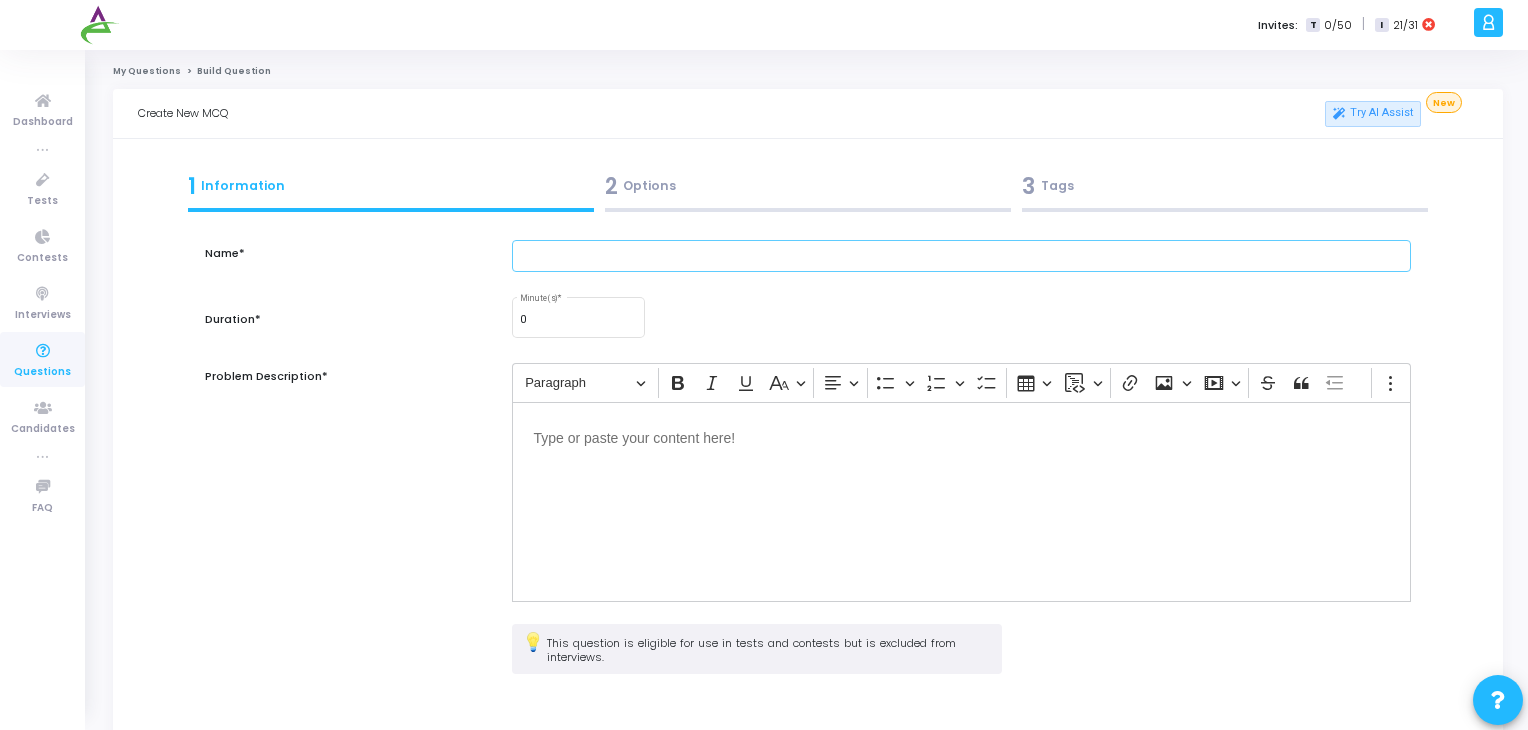 click at bounding box center (962, 256) 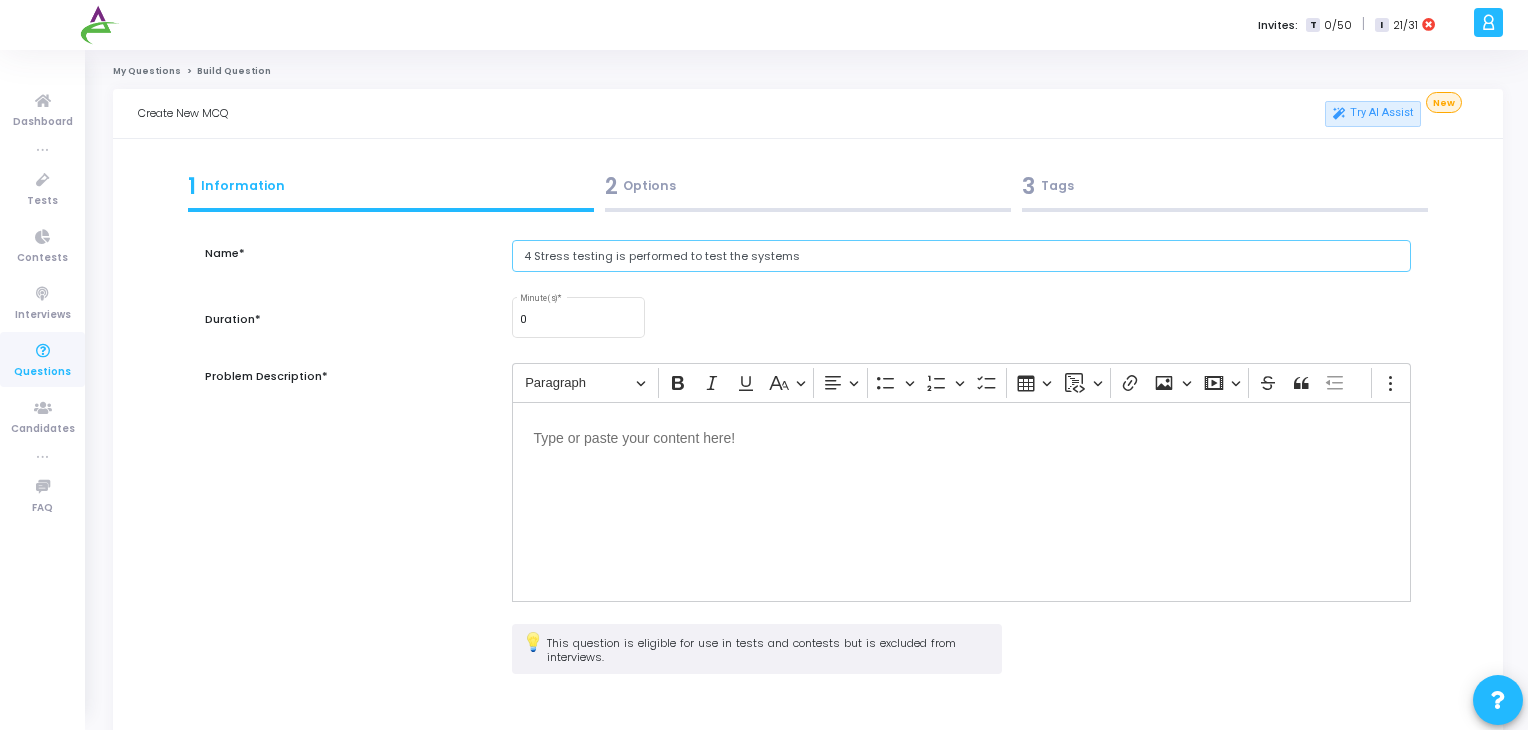 drag, startPoint x: 533, startPoint y: 258, endPoint x: 421, endPoint y: 269, distance: 112.53888 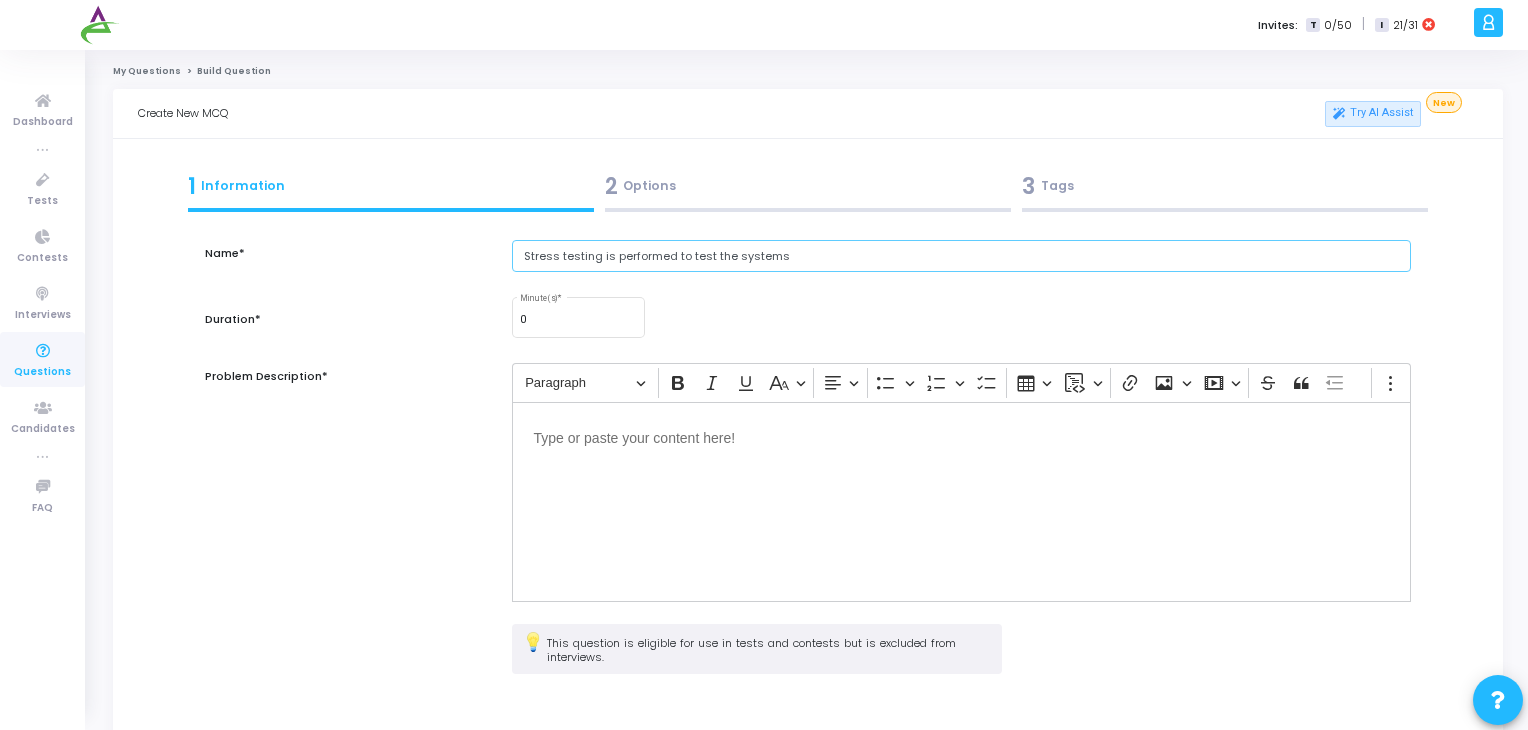 type on "Stress testing is performed to test the systems" 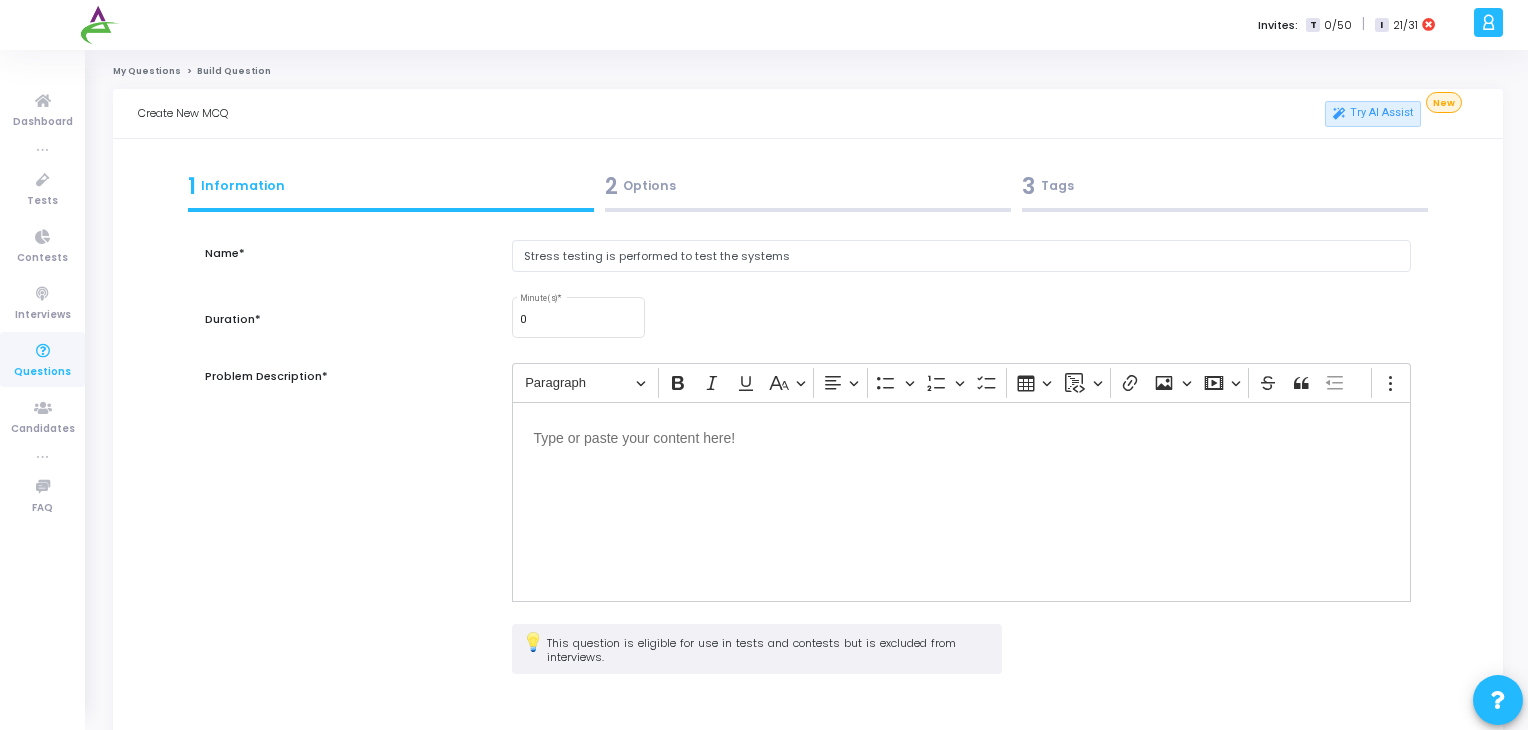 click at bounding box center [962, 502] 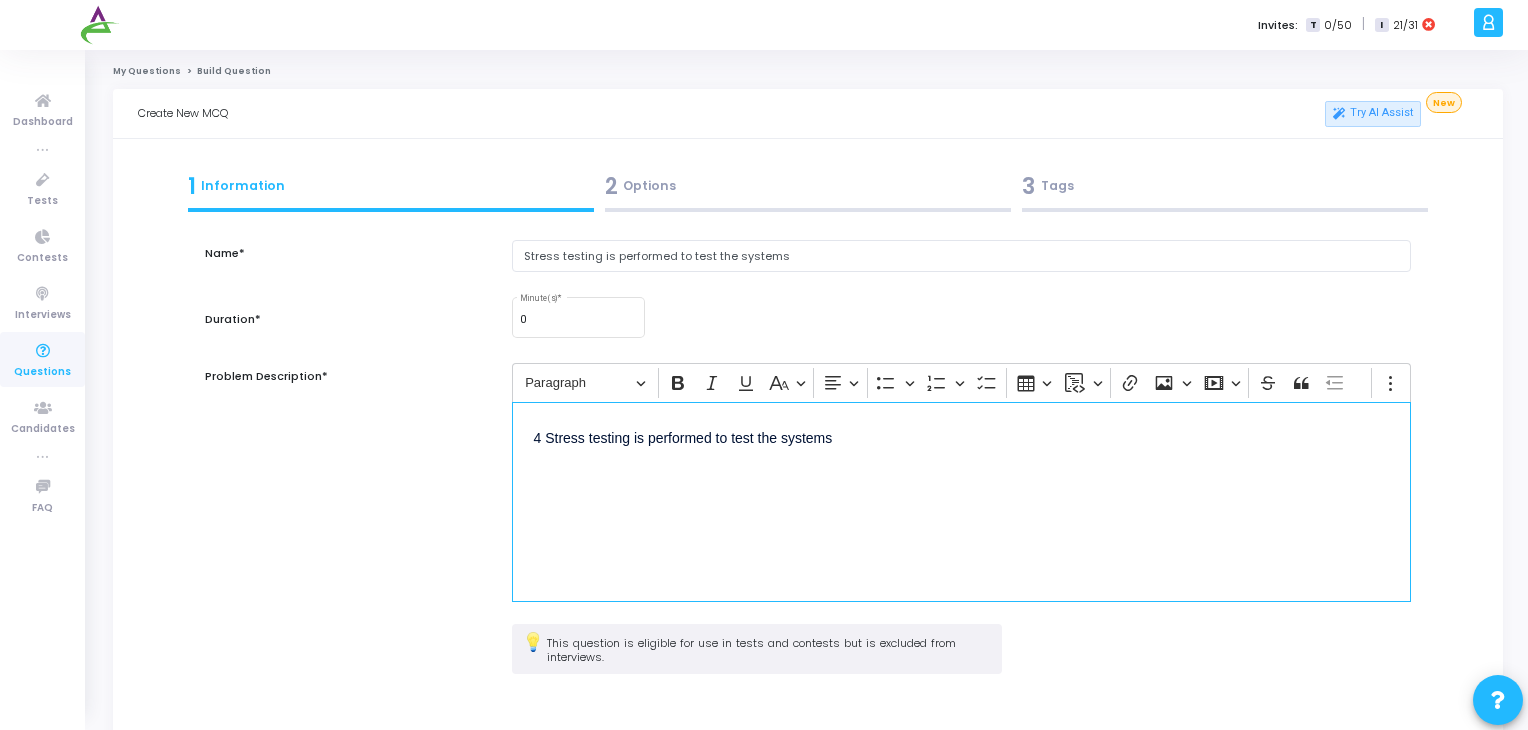 drag, startPoint x: 546, startPoint y: 440, endPoint x: 361, endPoint y: 477, distance: 188.66373 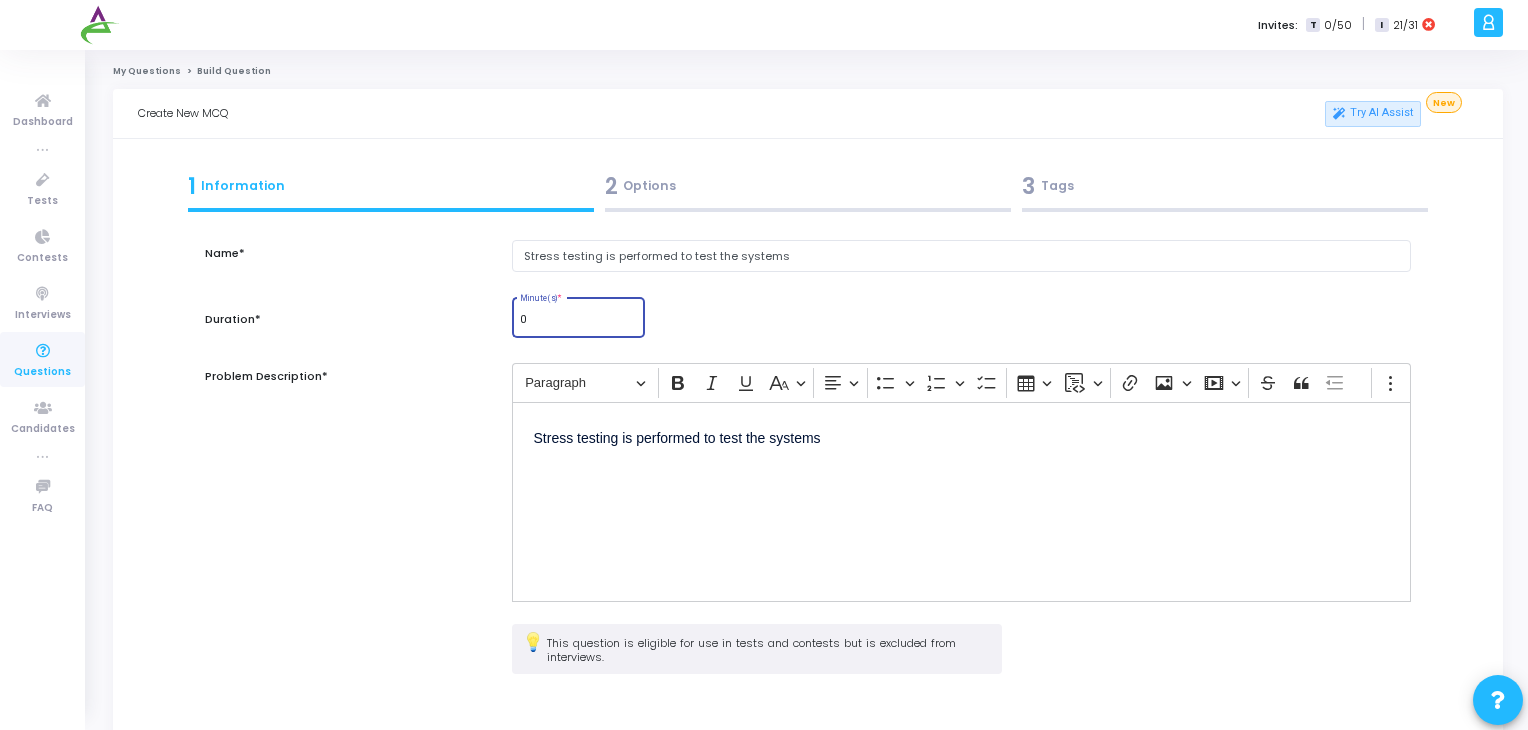 click on "0" at bounding box center (578, 320) 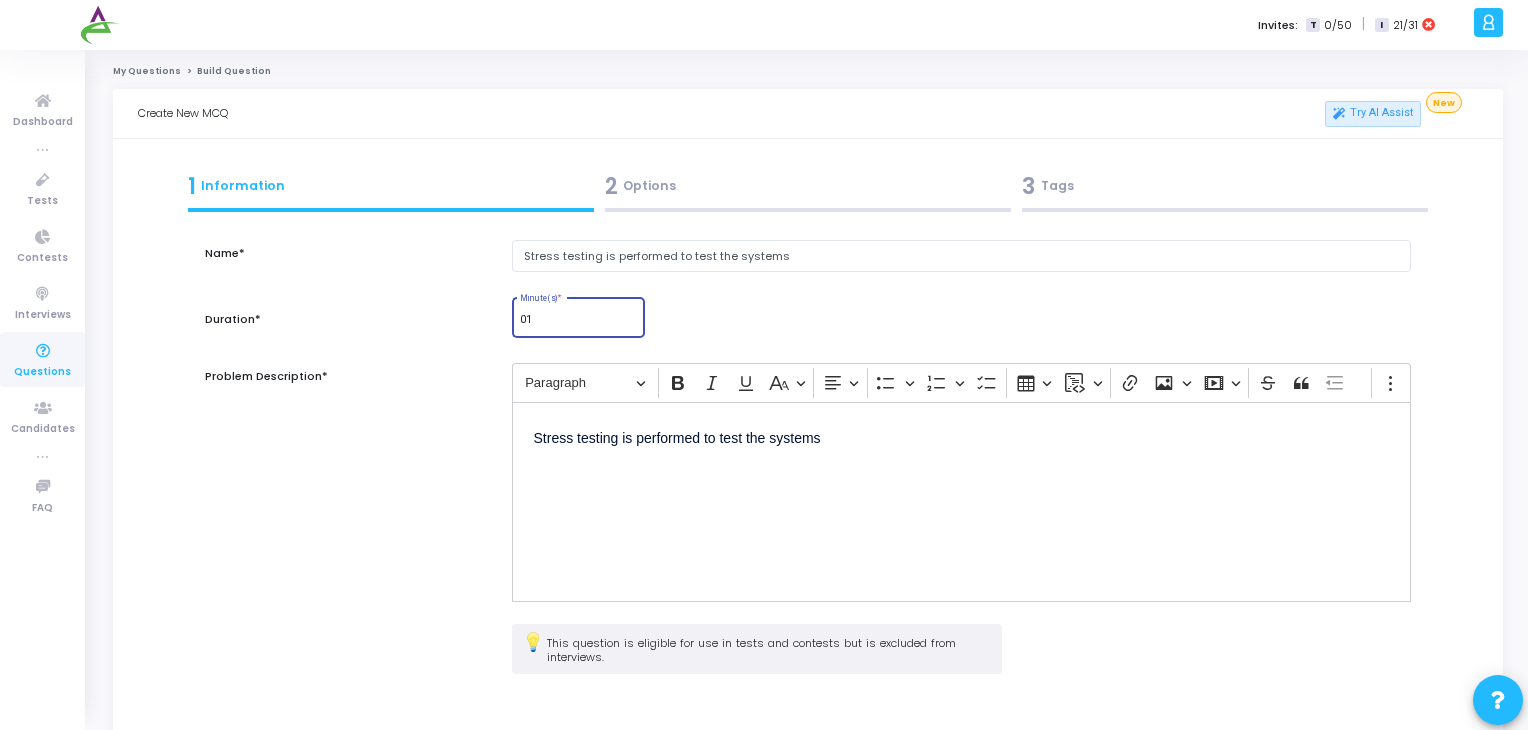 scroll, scrollTop: 145, scrollLeft: 0, axis: vertical 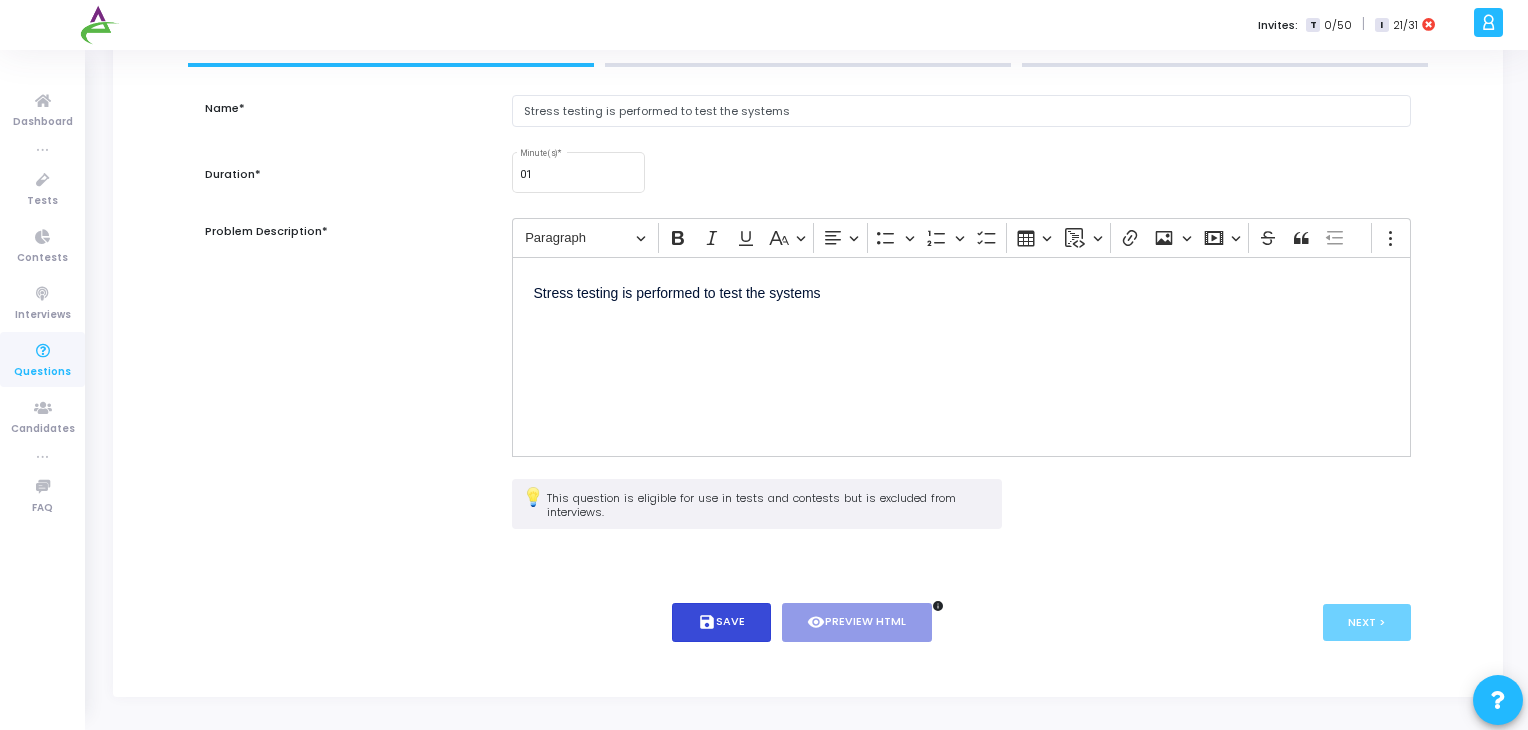 click on "save  Save" at bounding box center (721, 622) 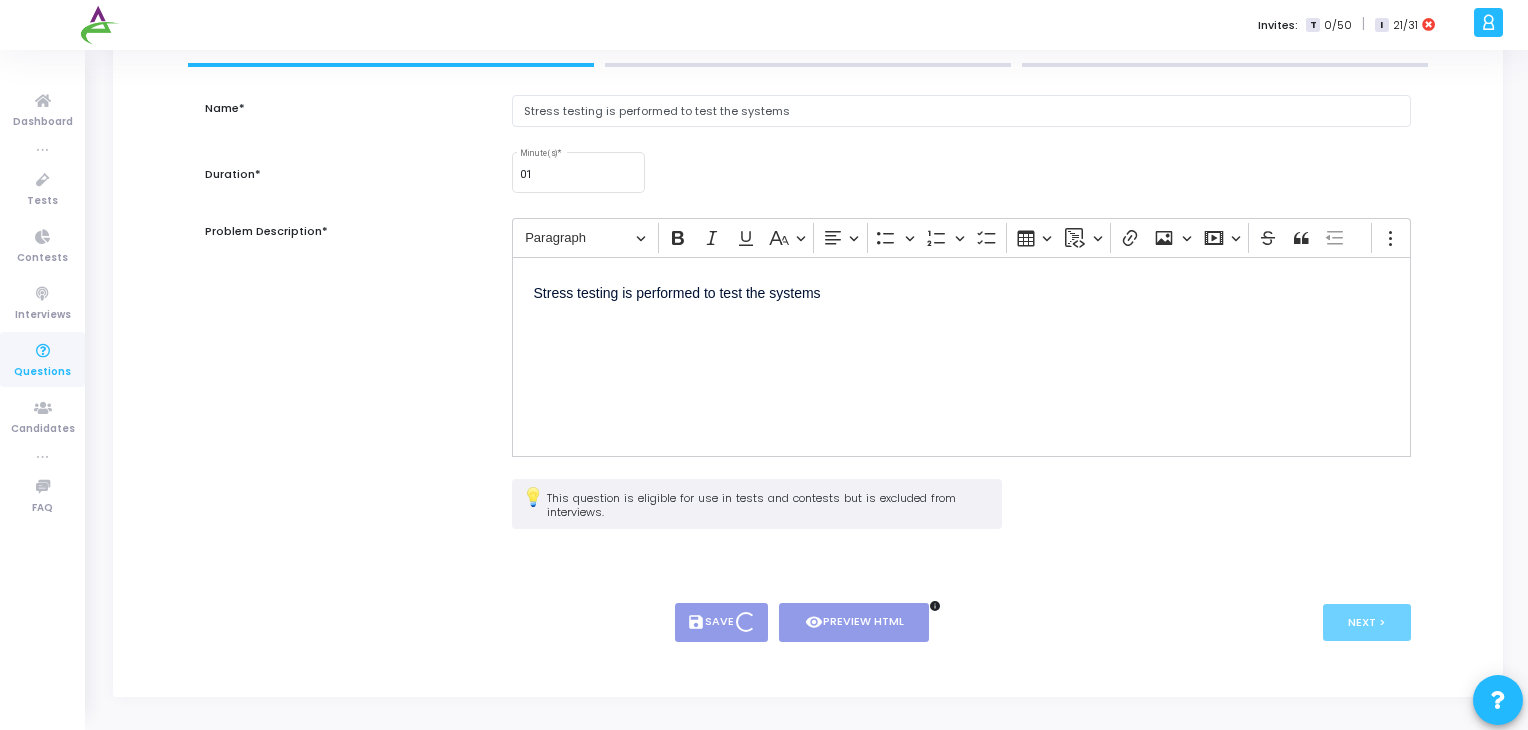 type on "1" 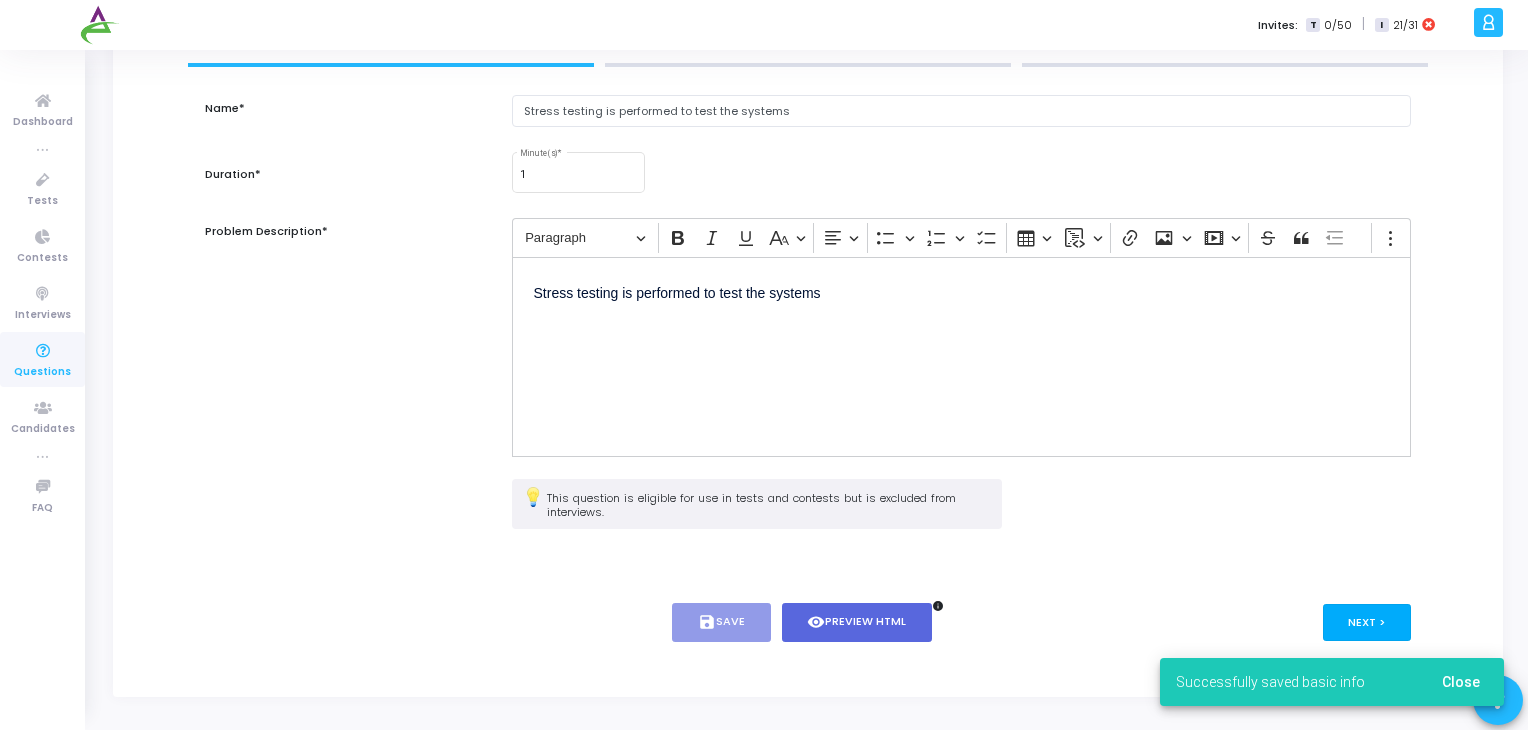 click on "Next >" at bounding box center [1367, 622] 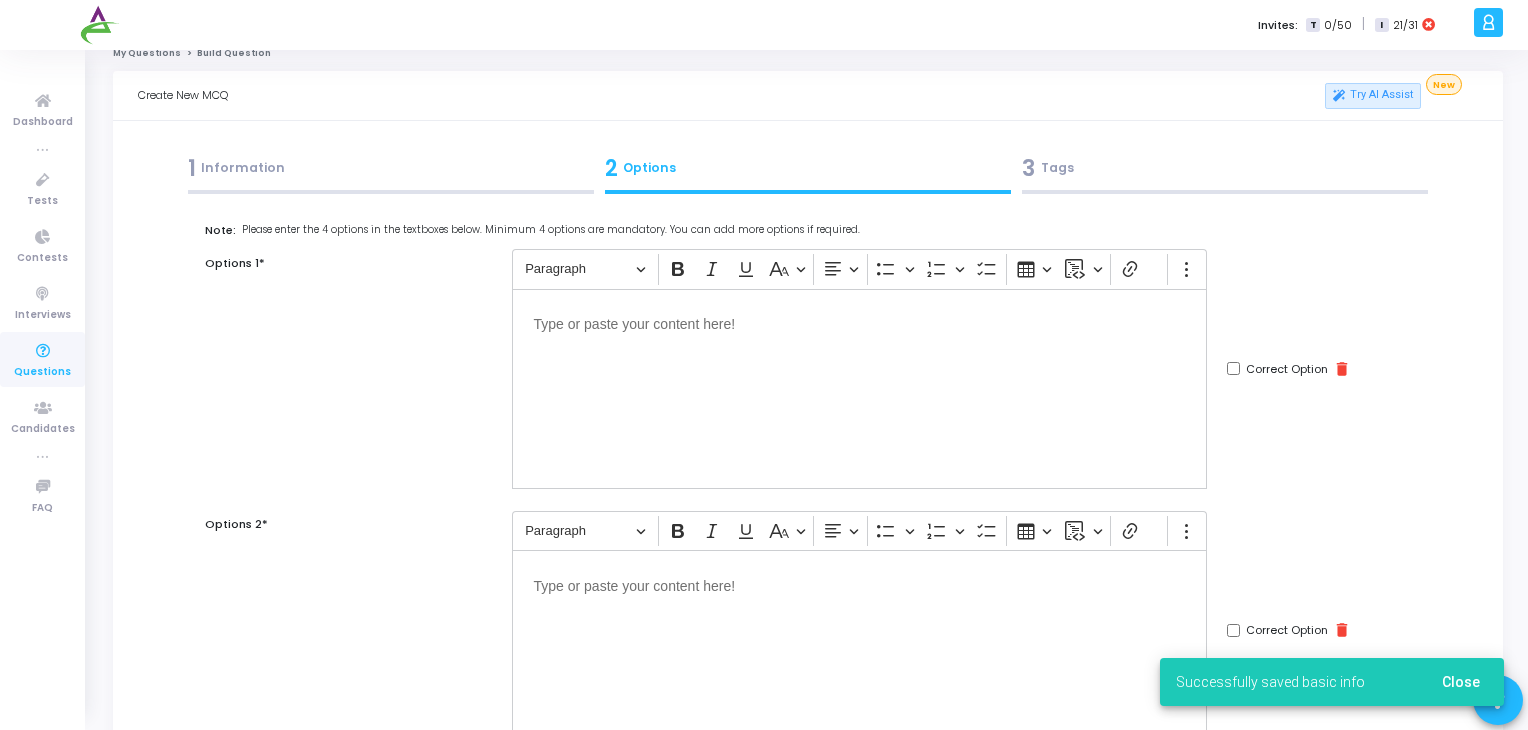 scroll, scrollTop: 0, scrollLeft: 0, axis: both 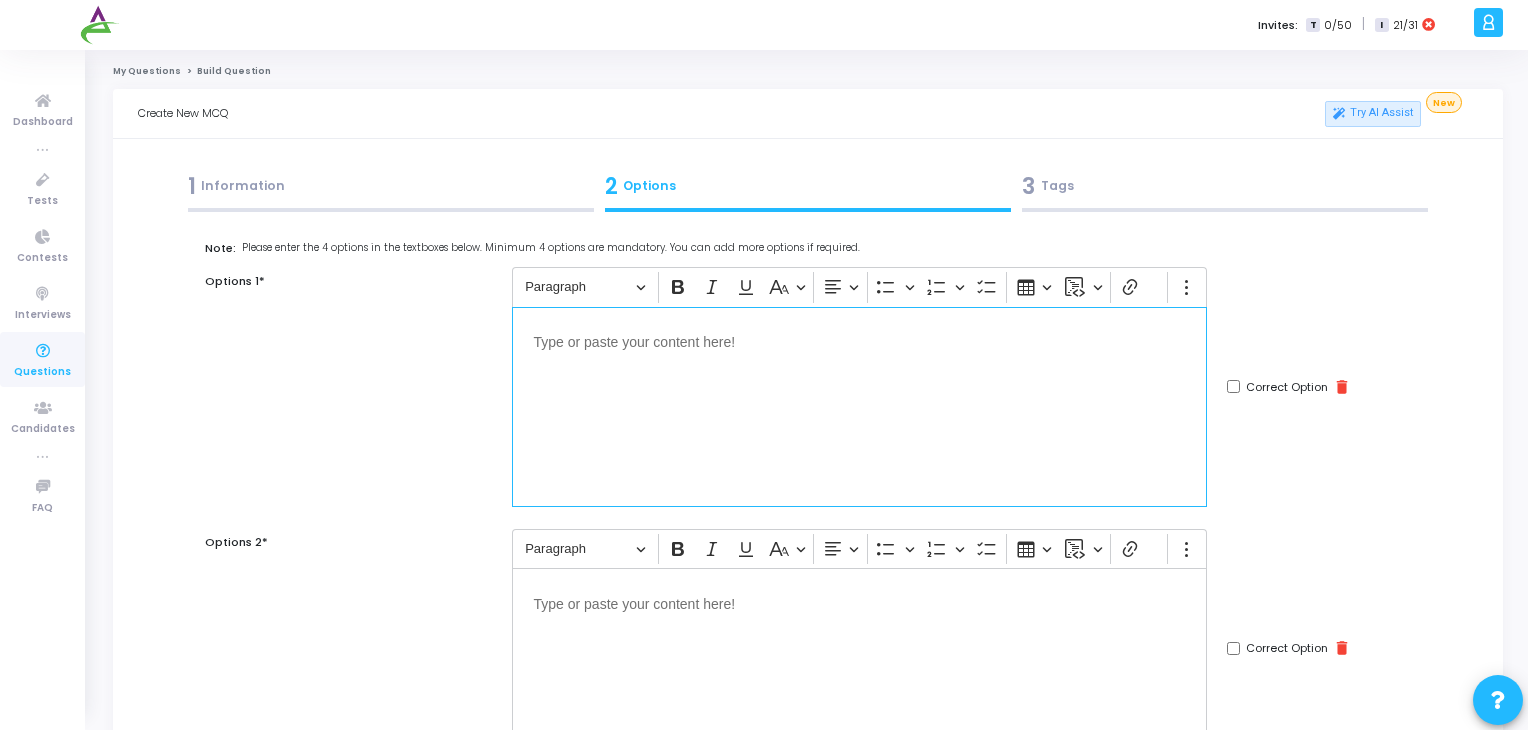 click at bounding box center [859, 407] 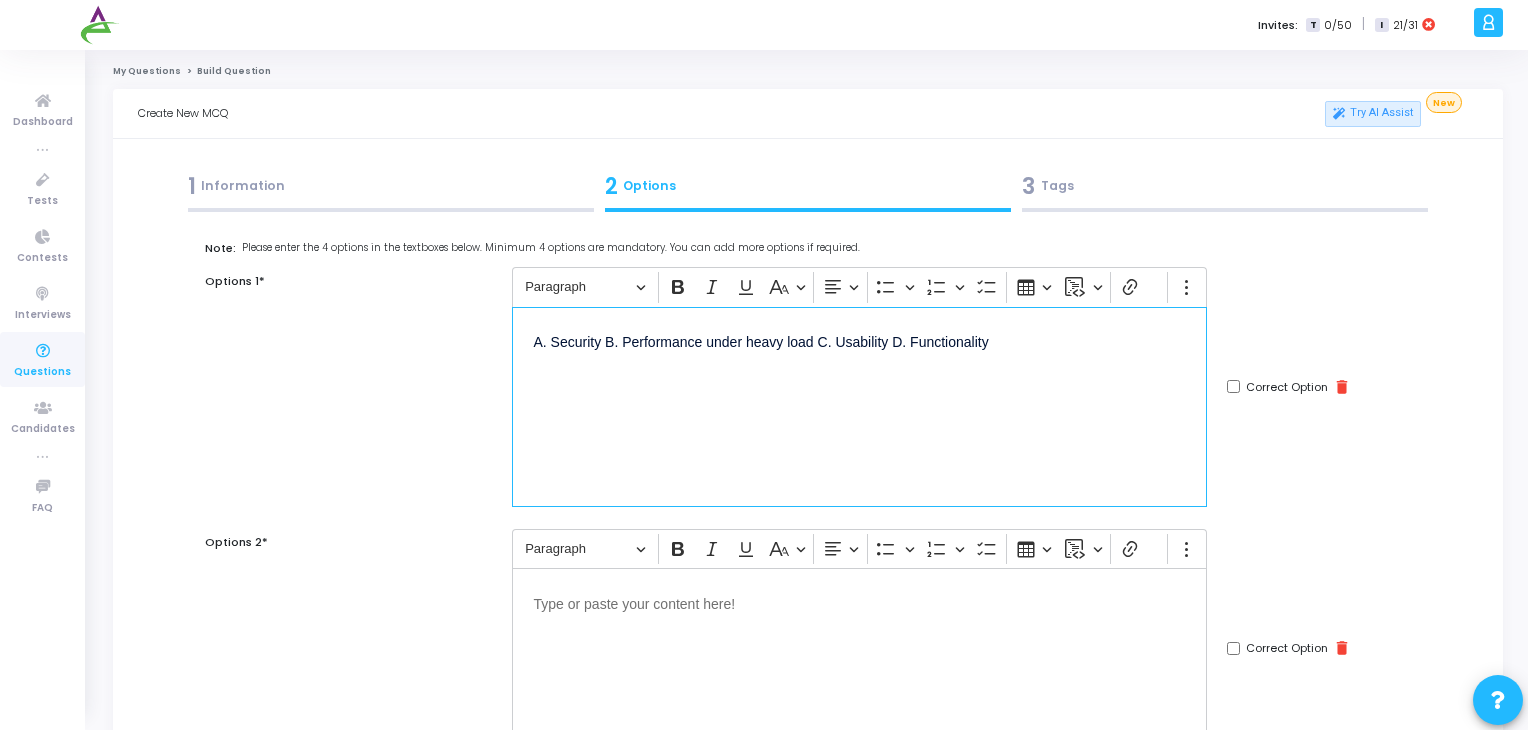 drag, startPoint x: 552, startPoint y: 347, endPoint x: 456, endPoint y: 345, distance: 96.02083 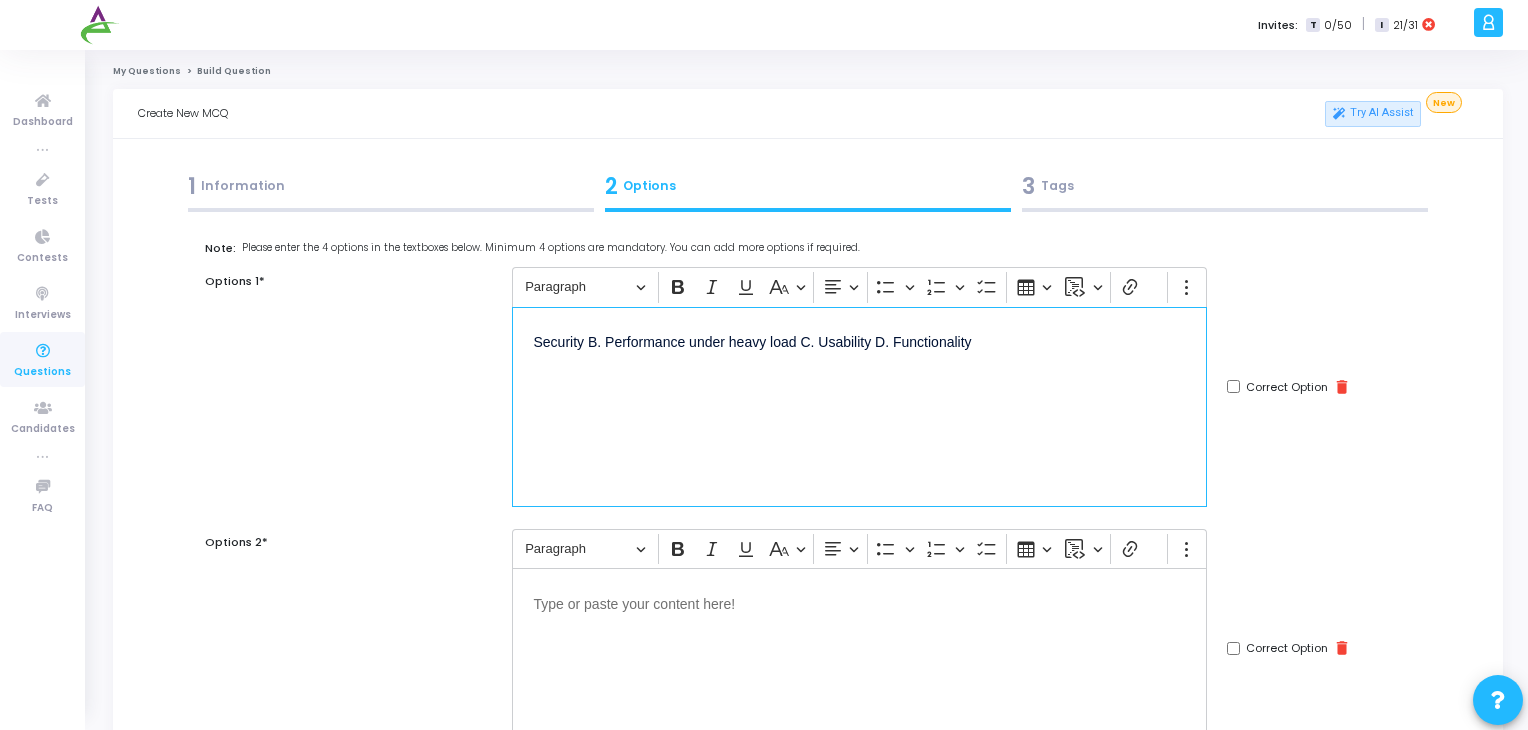 drag, startPoint x: 587, startPoint y: 345, endPoint x: 1093, endPoint y: 361, distance: 506.2529 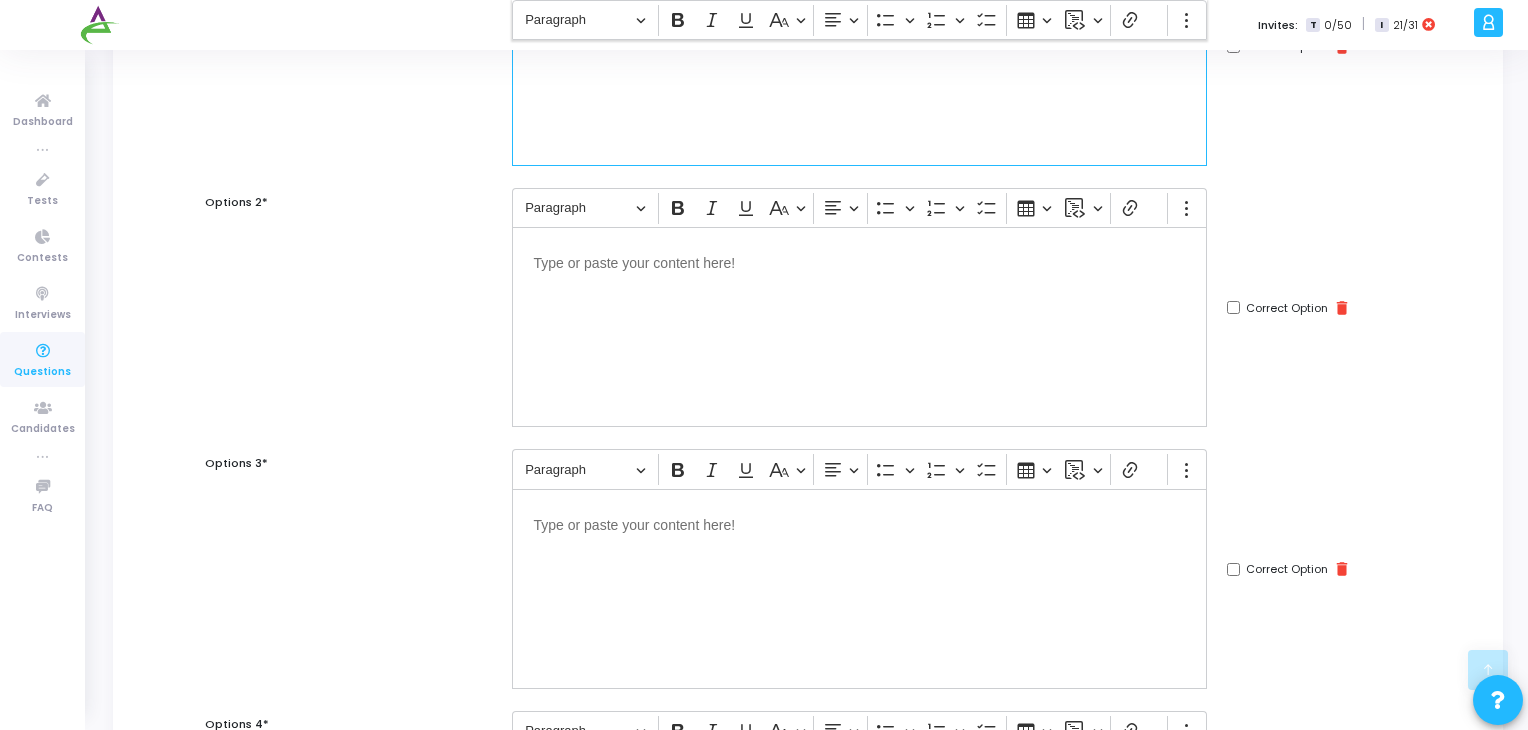 scroll, scrollTop: 346, scrollLeft: 0, axis: vertical 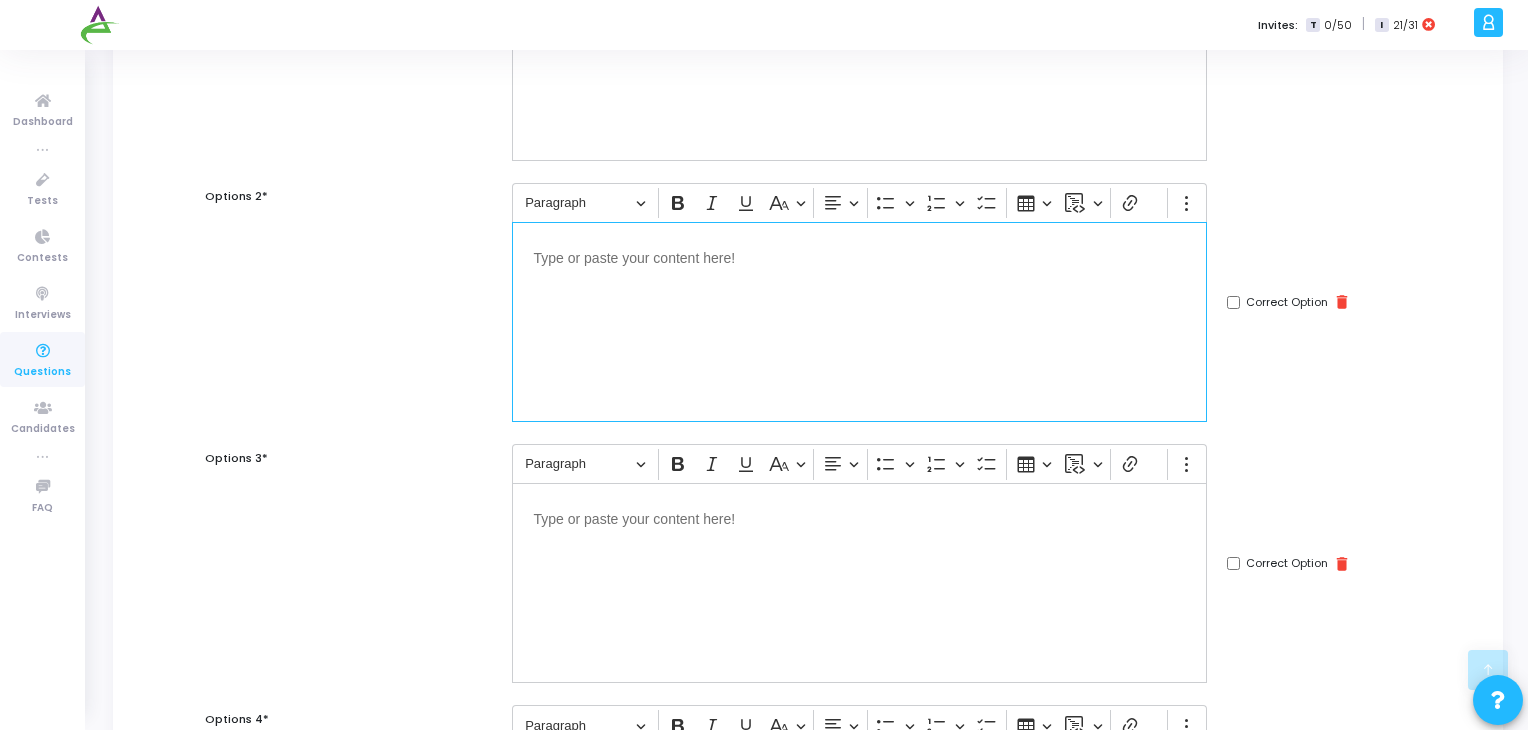 click at bounding box center [859, 322] 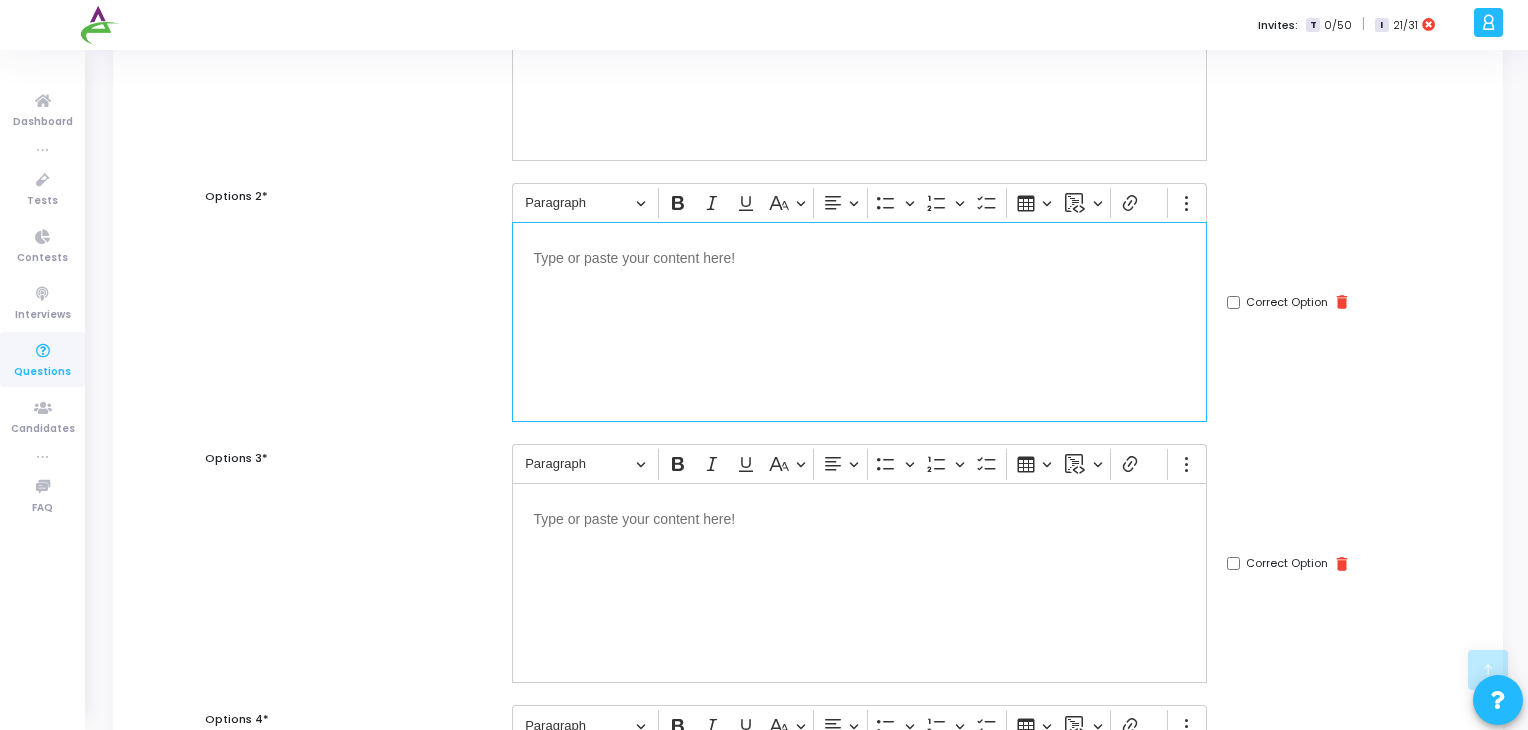 scroll, scrollTop: 0, scrollLeft: 0, axis: both 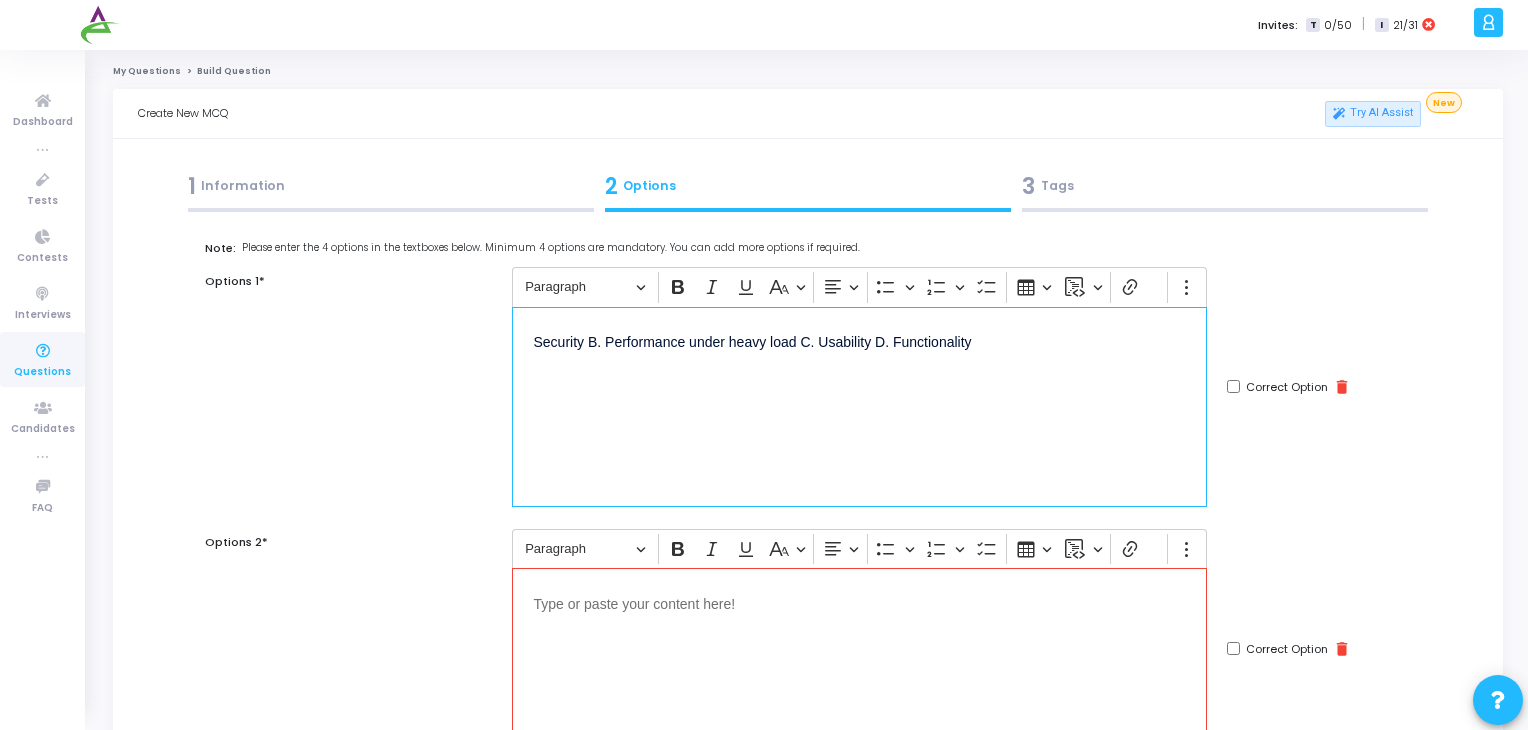 drag, startPoint x: 588, startPoint y: 341, endPoint x: 1111, endPoint y: 387, distance: 525.01904 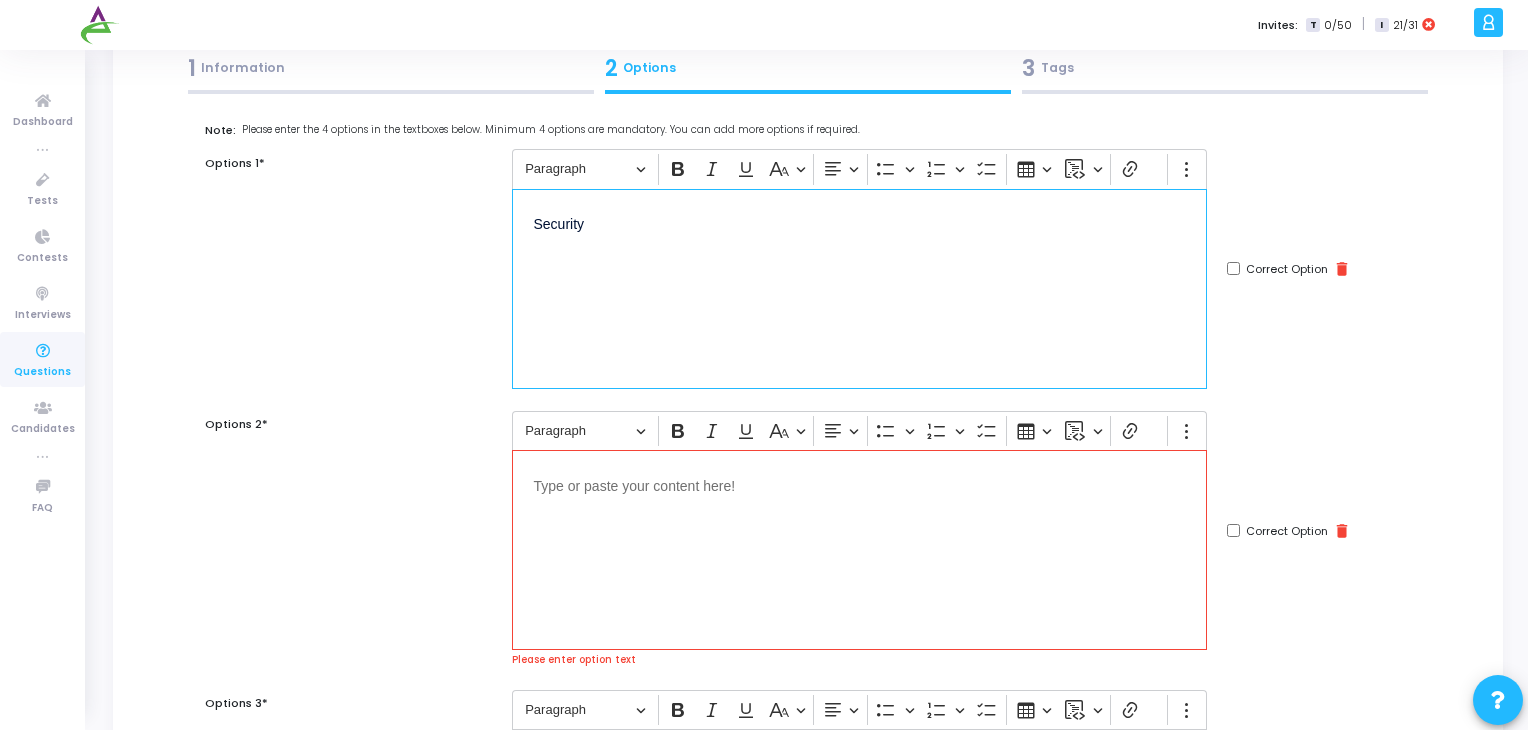 scroll, scrollTop: 196, scrollLeft: 0, axis: vertical 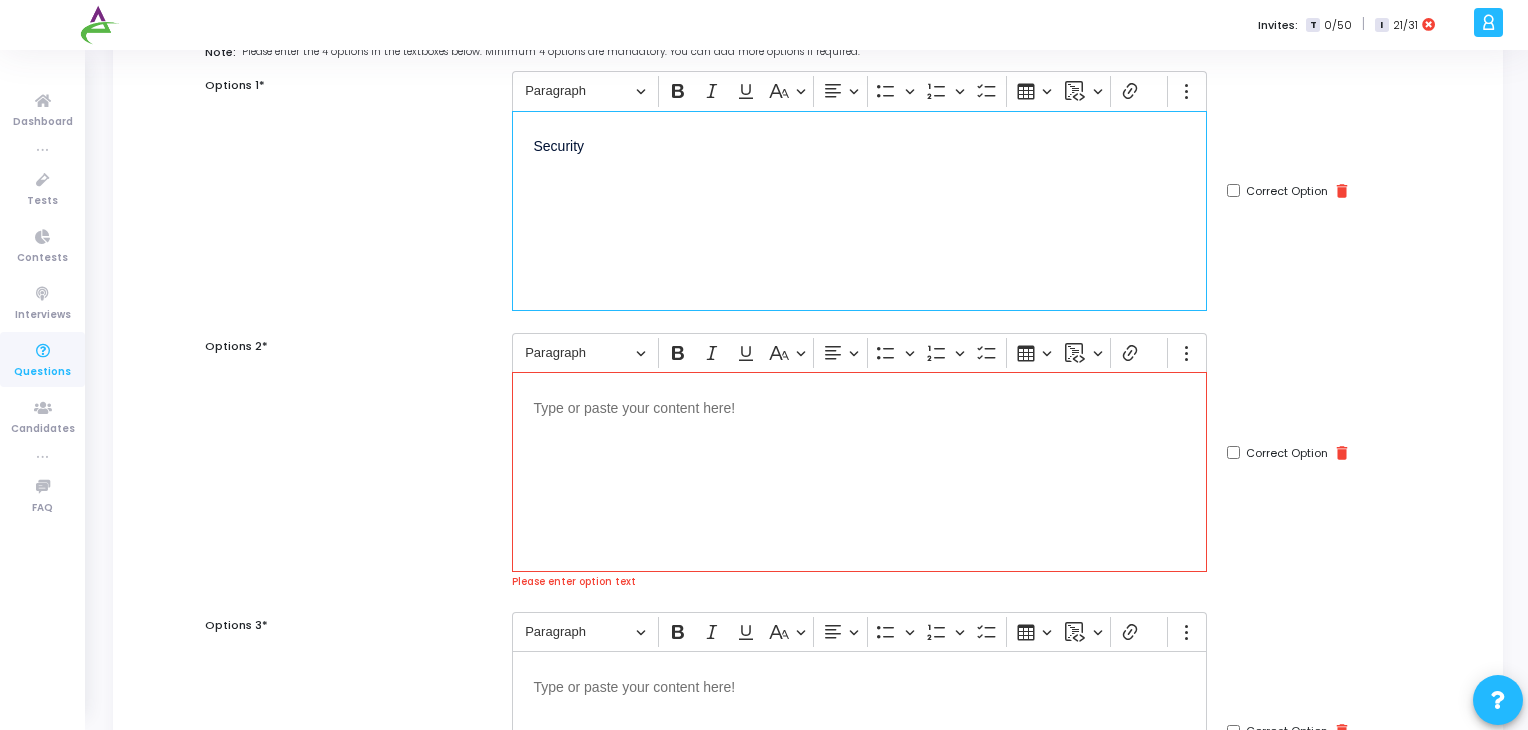 click on "Security" at bounding box center (859, 145) 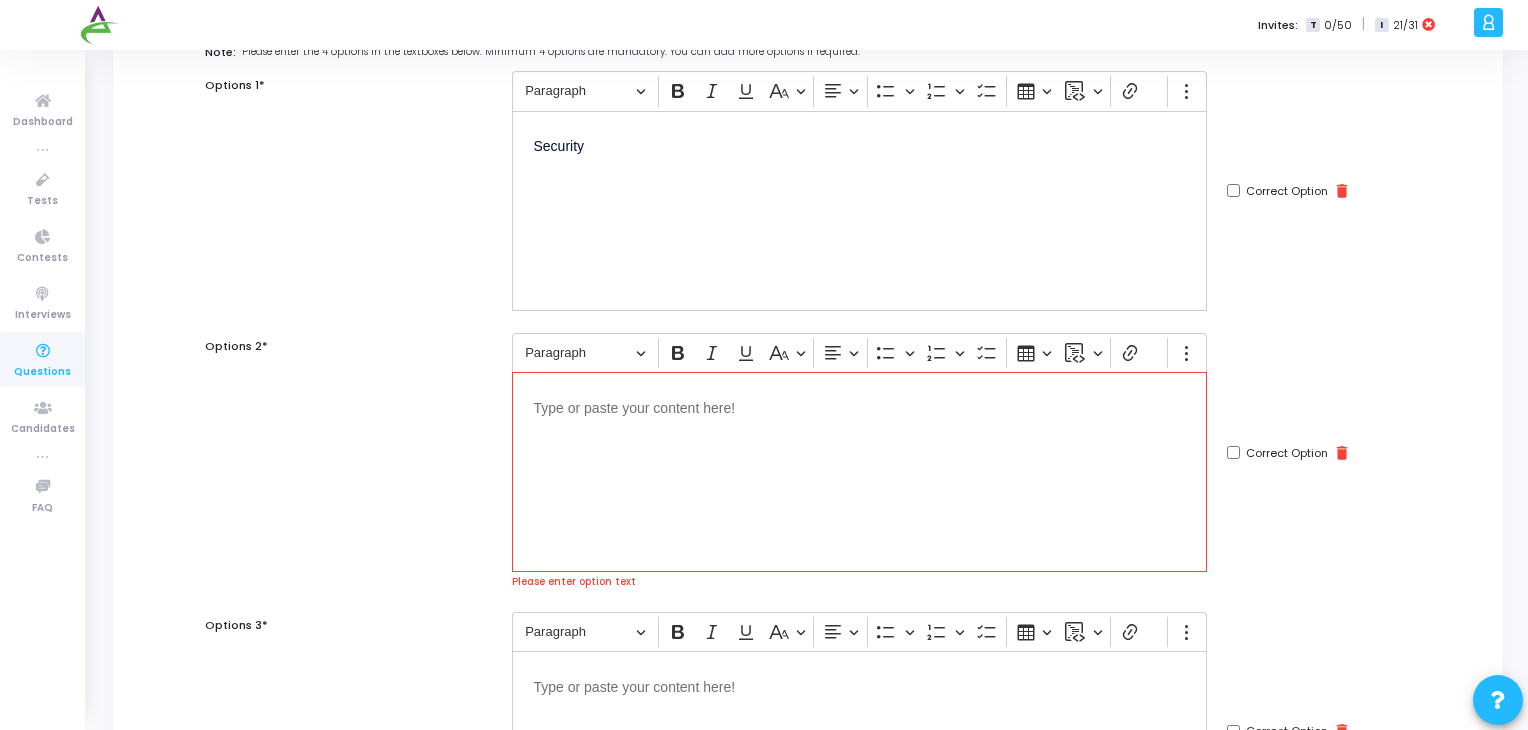 click at bounding box center [859, 406] 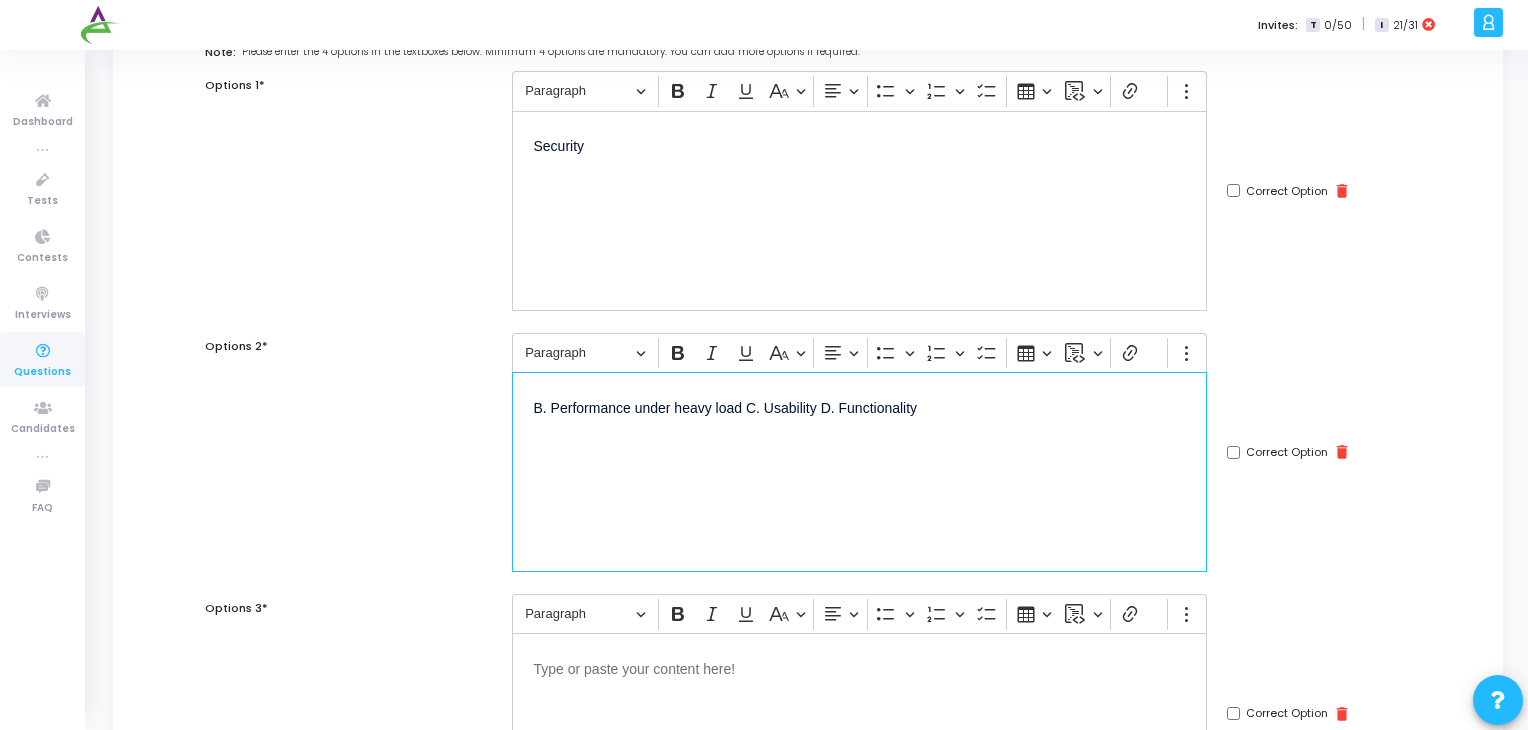drag, startPoint x: 555, startPoint y: 406, endPoint x: 533, endPoint y: 408, distance: 22.090721 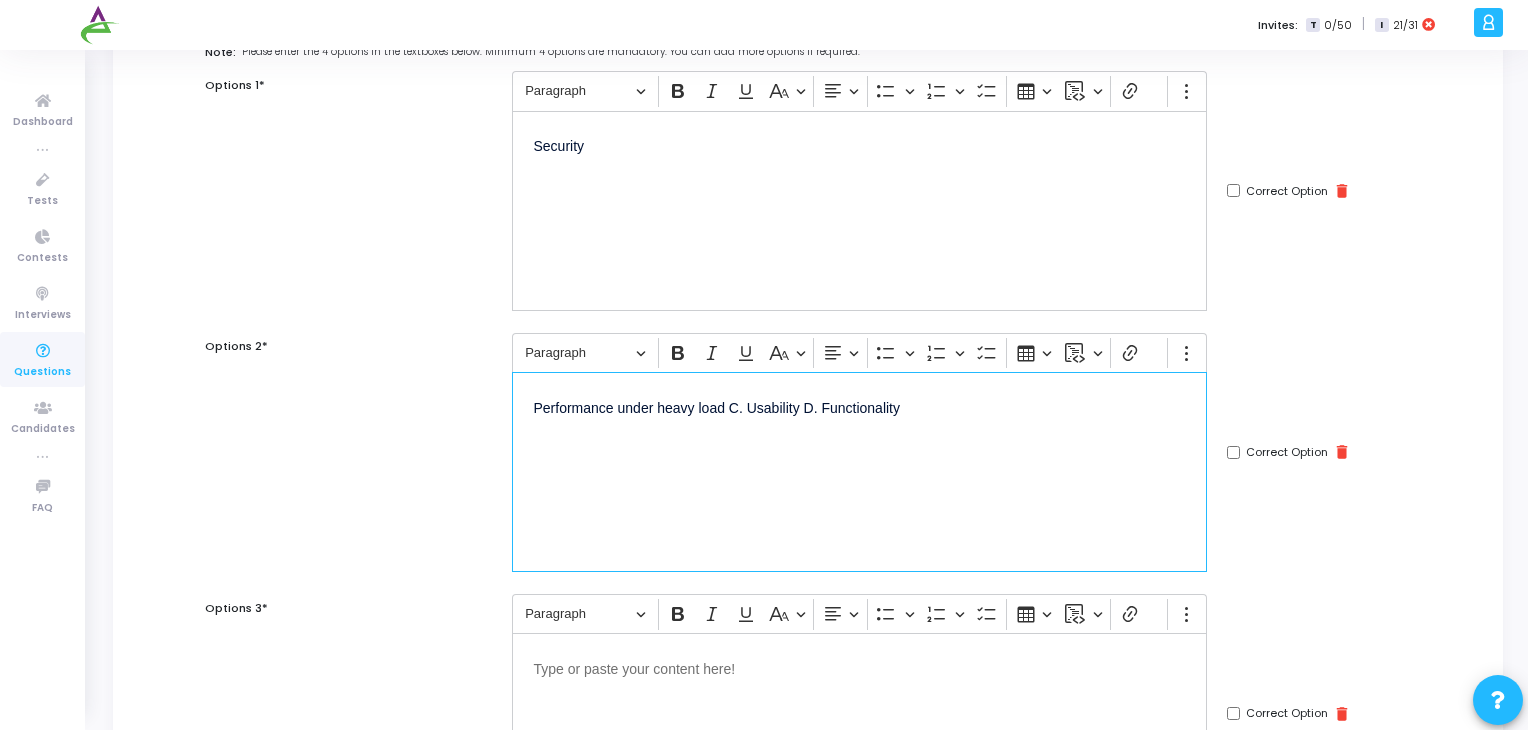 drag, startPoint x: 732, startPoint y: 406, endPoint x: 1115, endPoint y: 479, distance: 389.89487 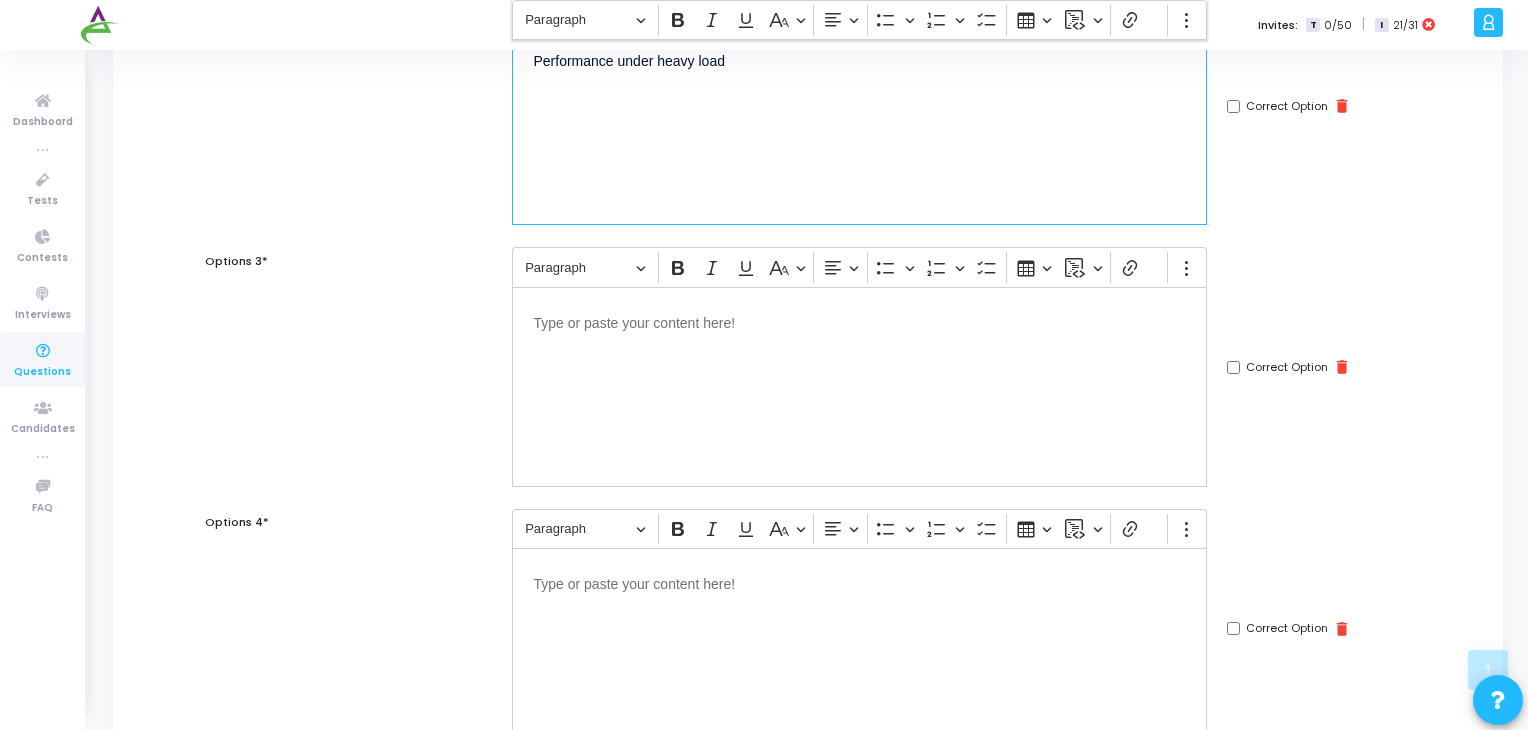 scroll, scrollTop: 579, scrollLeft: 0, axis: vertical 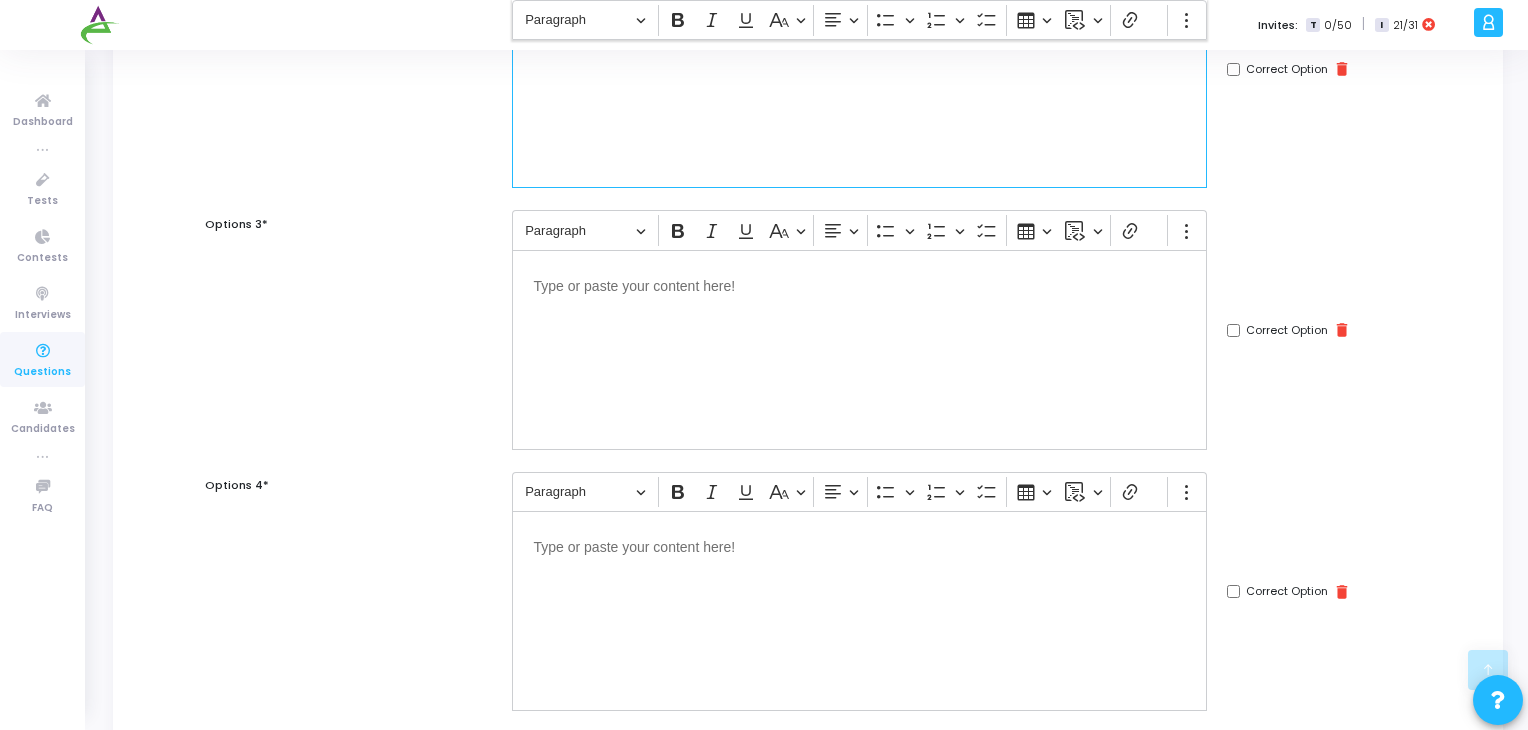 click at bounding box center [859, 350] 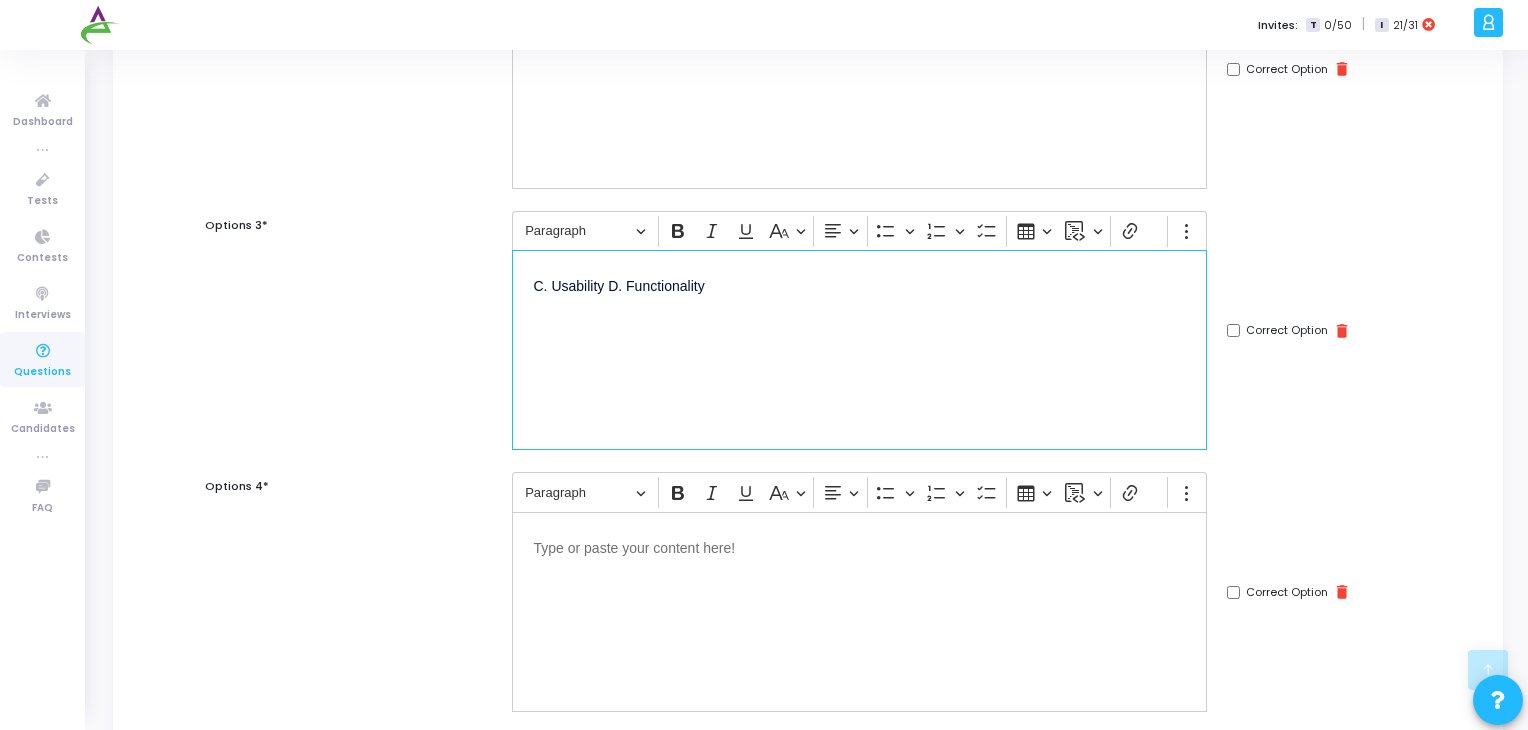 drag, startPoint x: 609, startPoint y: 288, endPoint x: 832, endPoint y: 309, distance: 223.9866 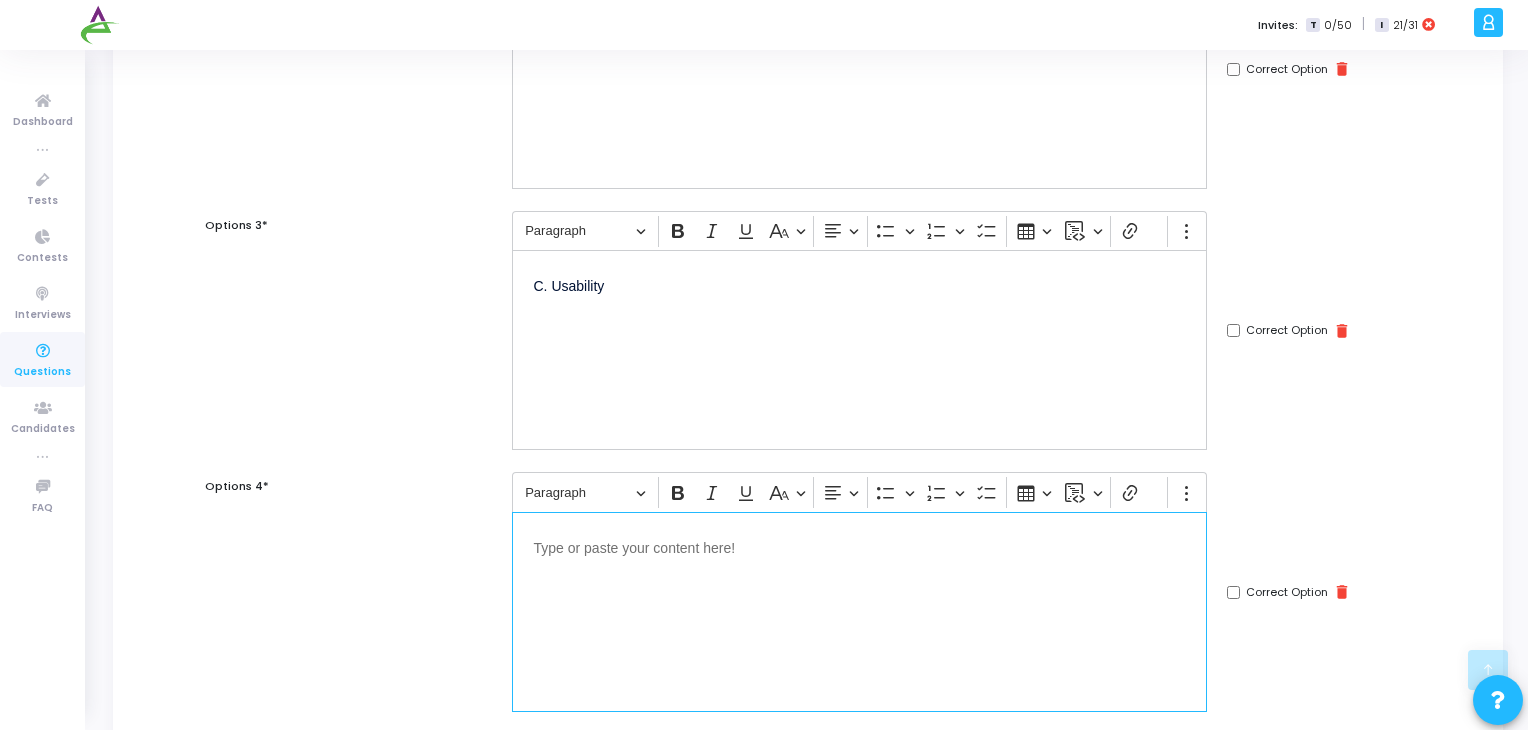 click at bounding box center [859, 612] 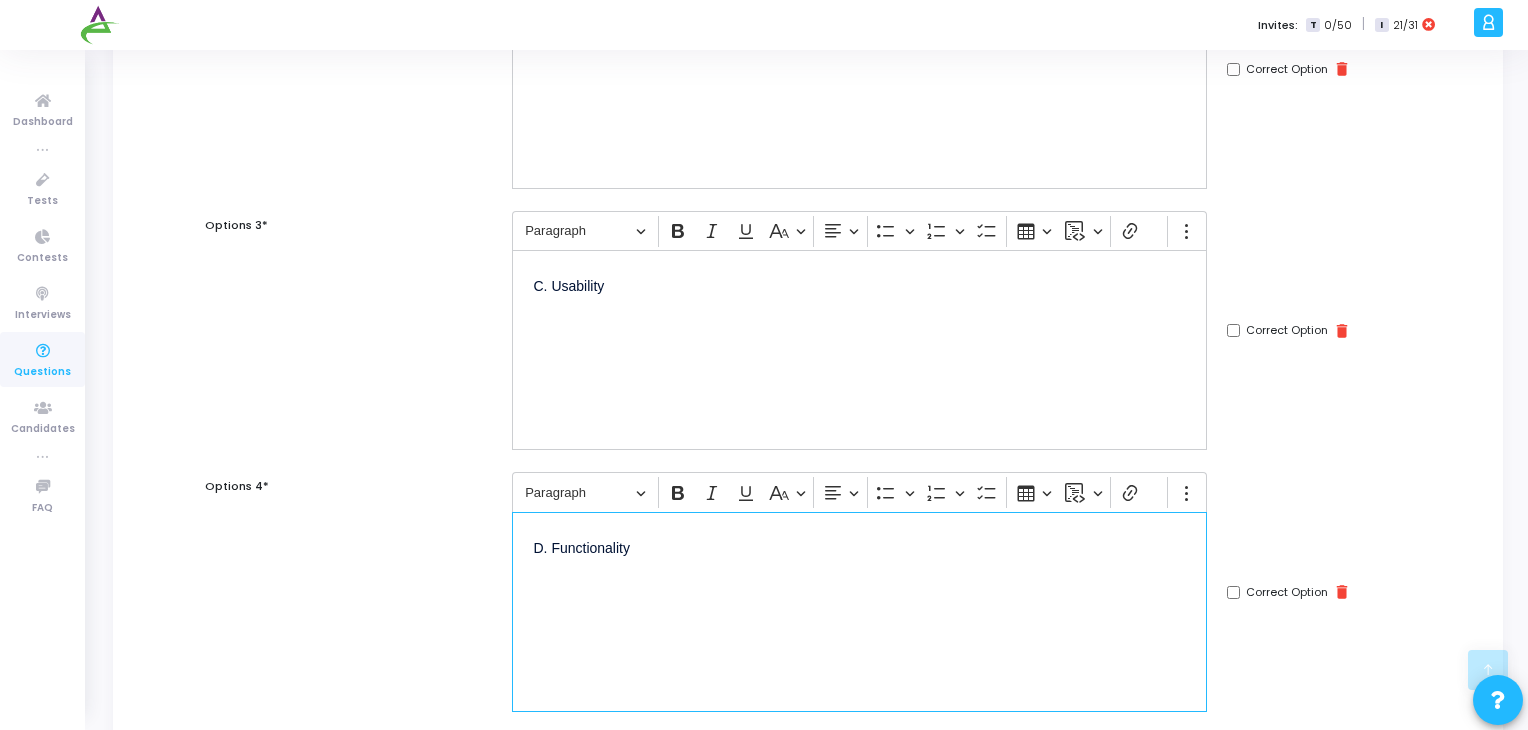 click on "D. Functionality" at bounding box center [859, 558] 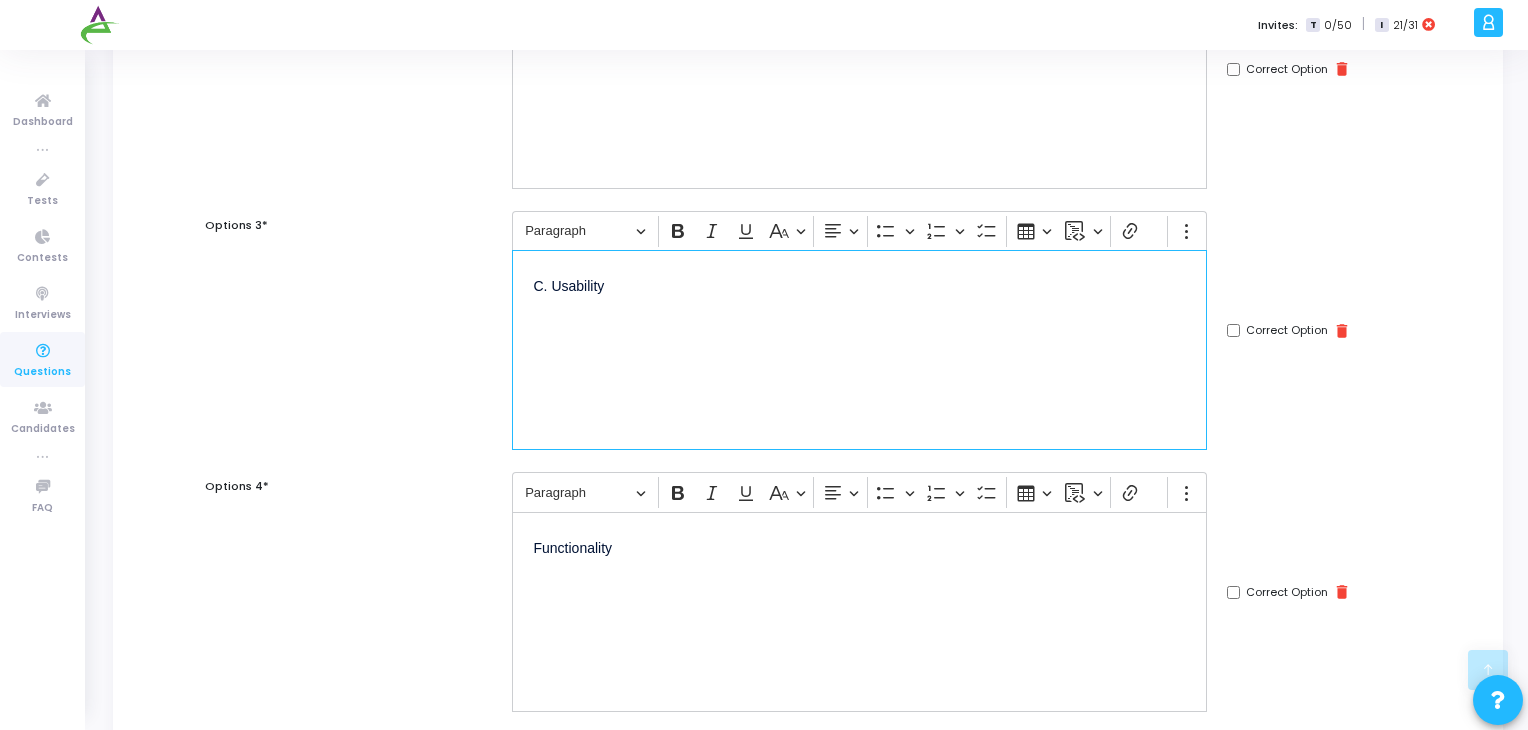 click on "C. Usability" at bounding box center (859, 284) 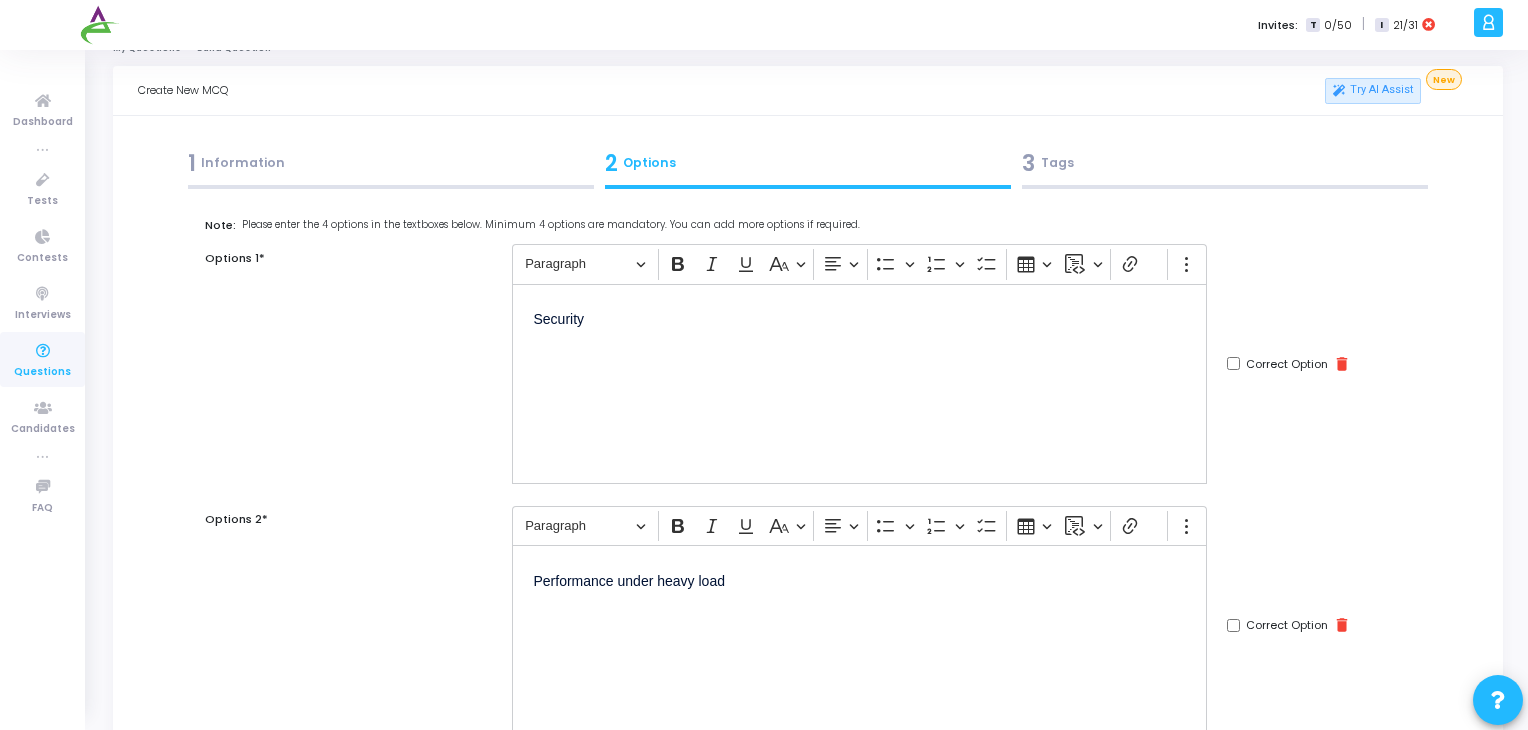 scroll, scrollTop: 0, scrollLeft: 0, axis: both 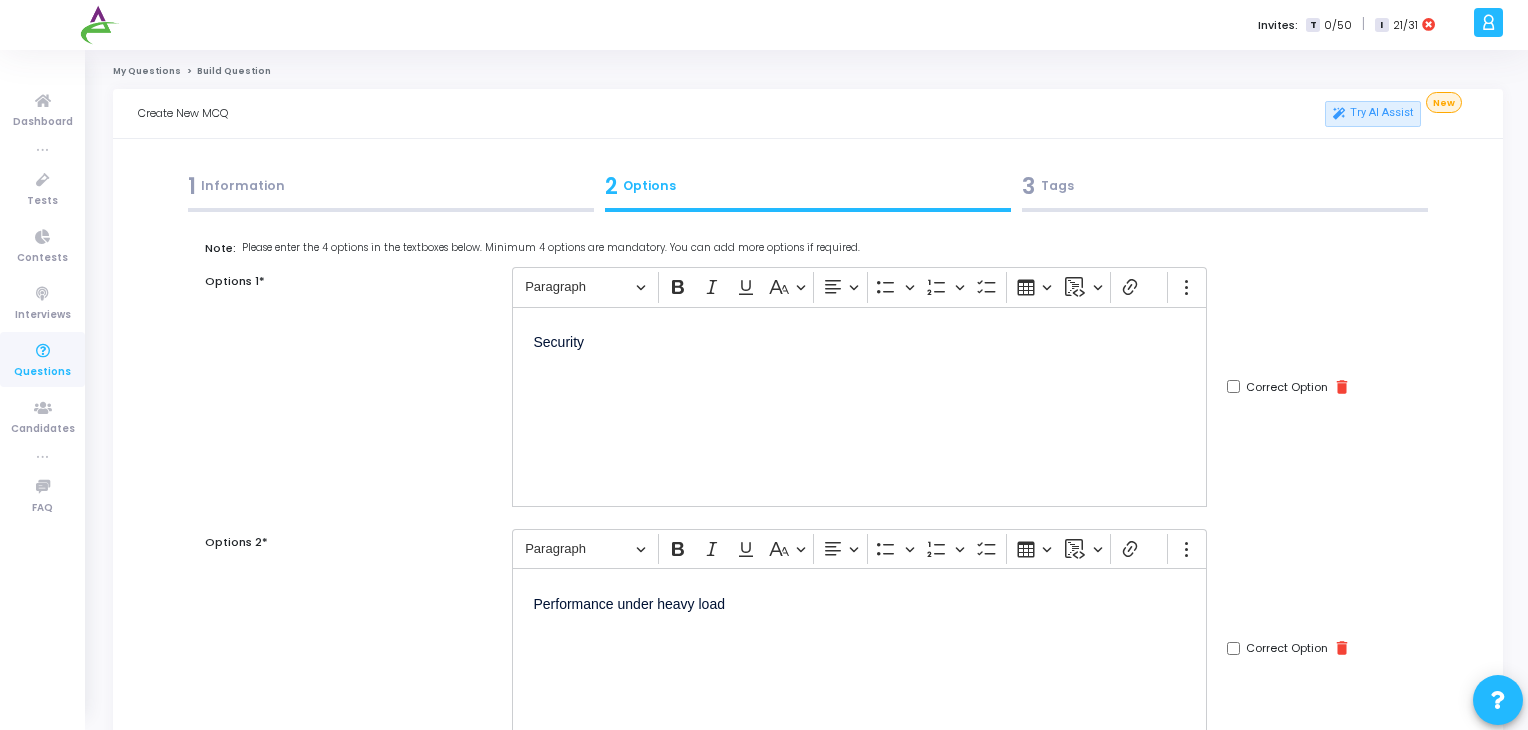 click on "Correct Option" at bounding box center [1233, 386] 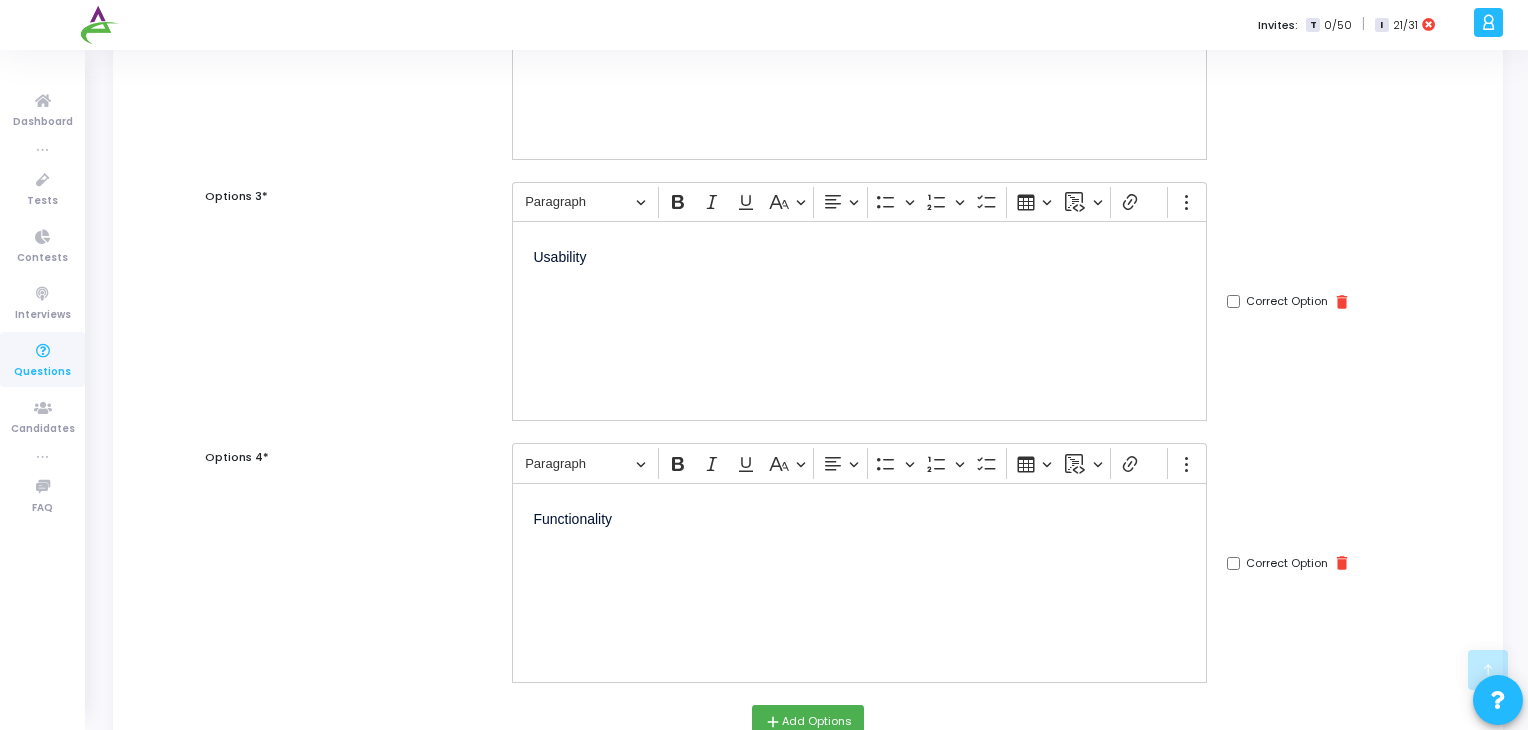 scroll, scrollTop: 863, scrollLeft: 0, axis: vertical 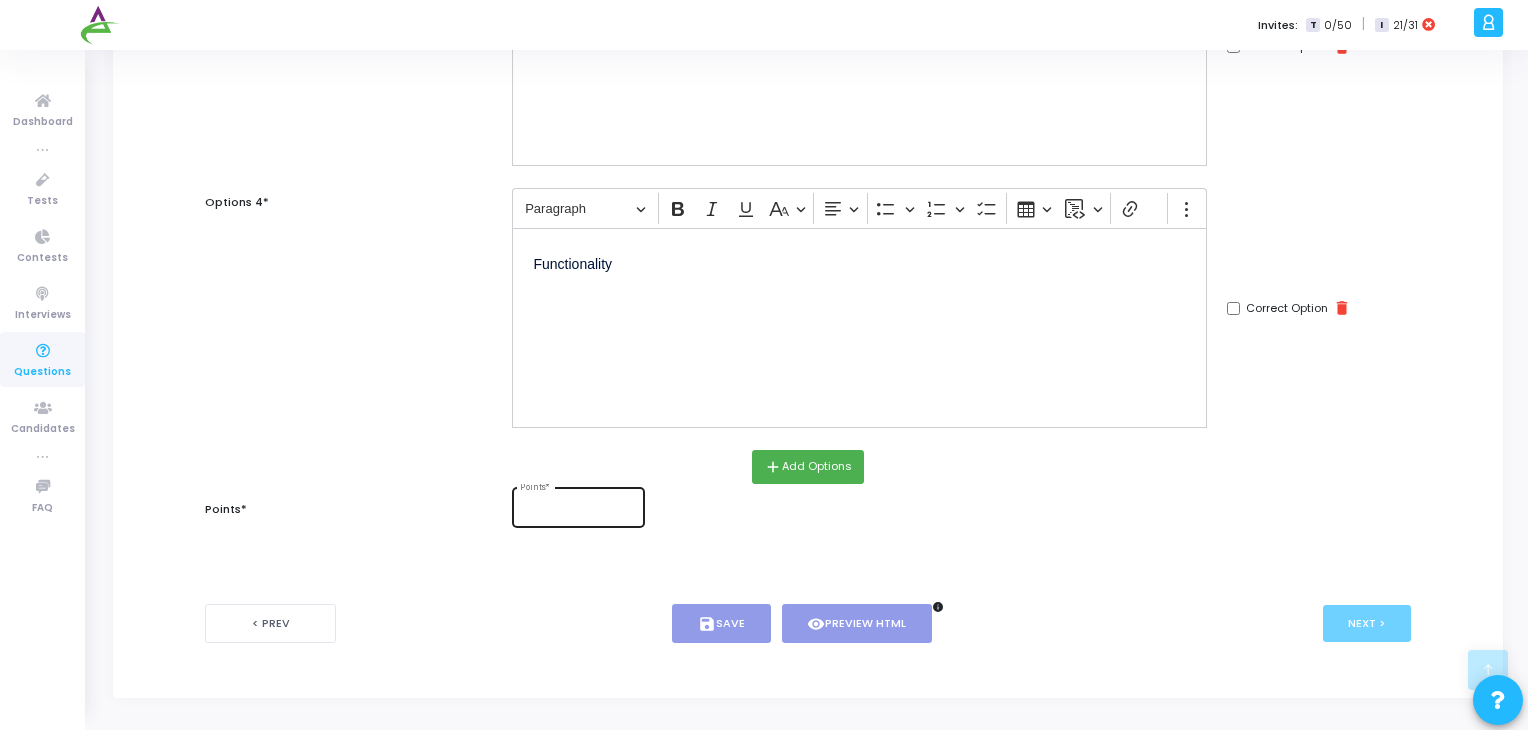 click on "Points  *" at bounding box center (578, 505) 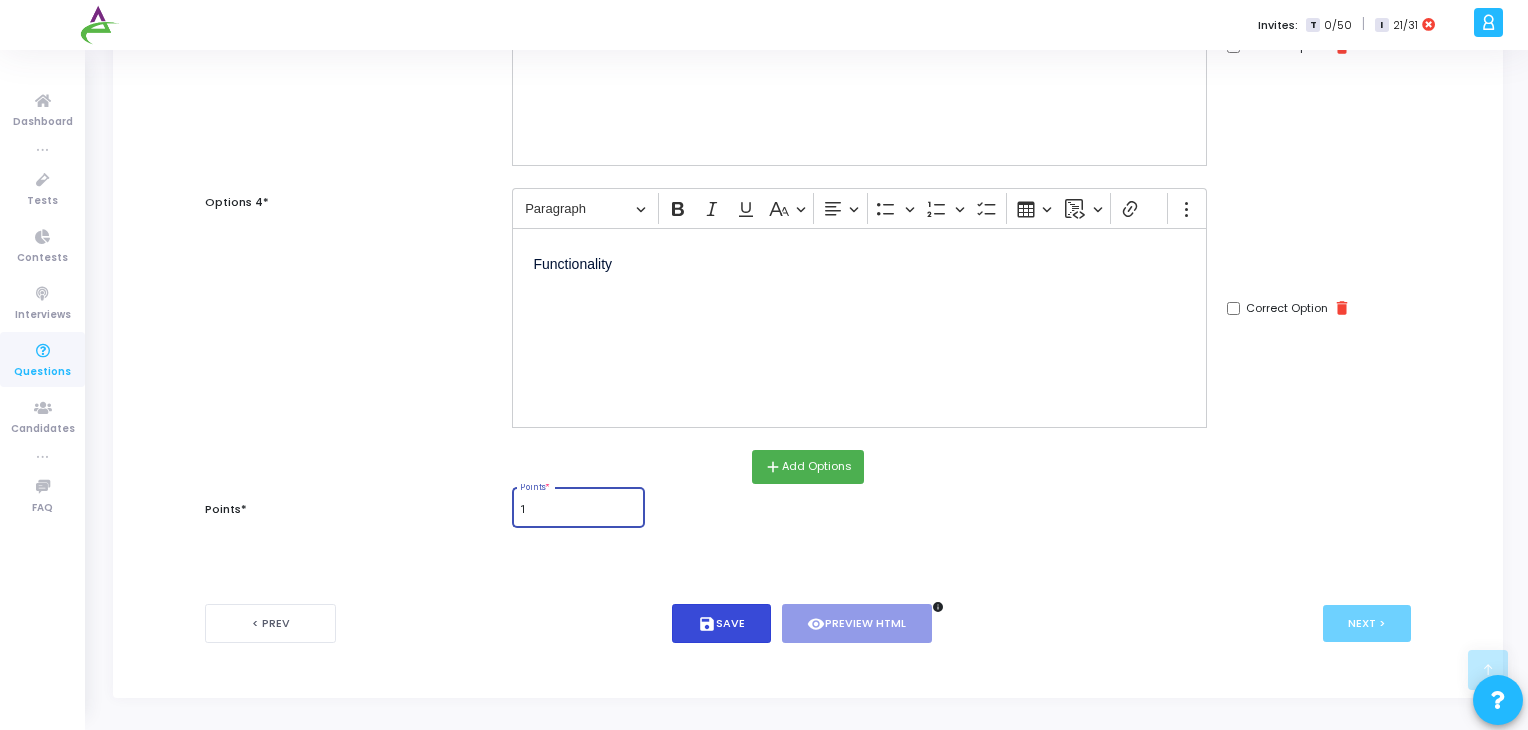 type on "1" 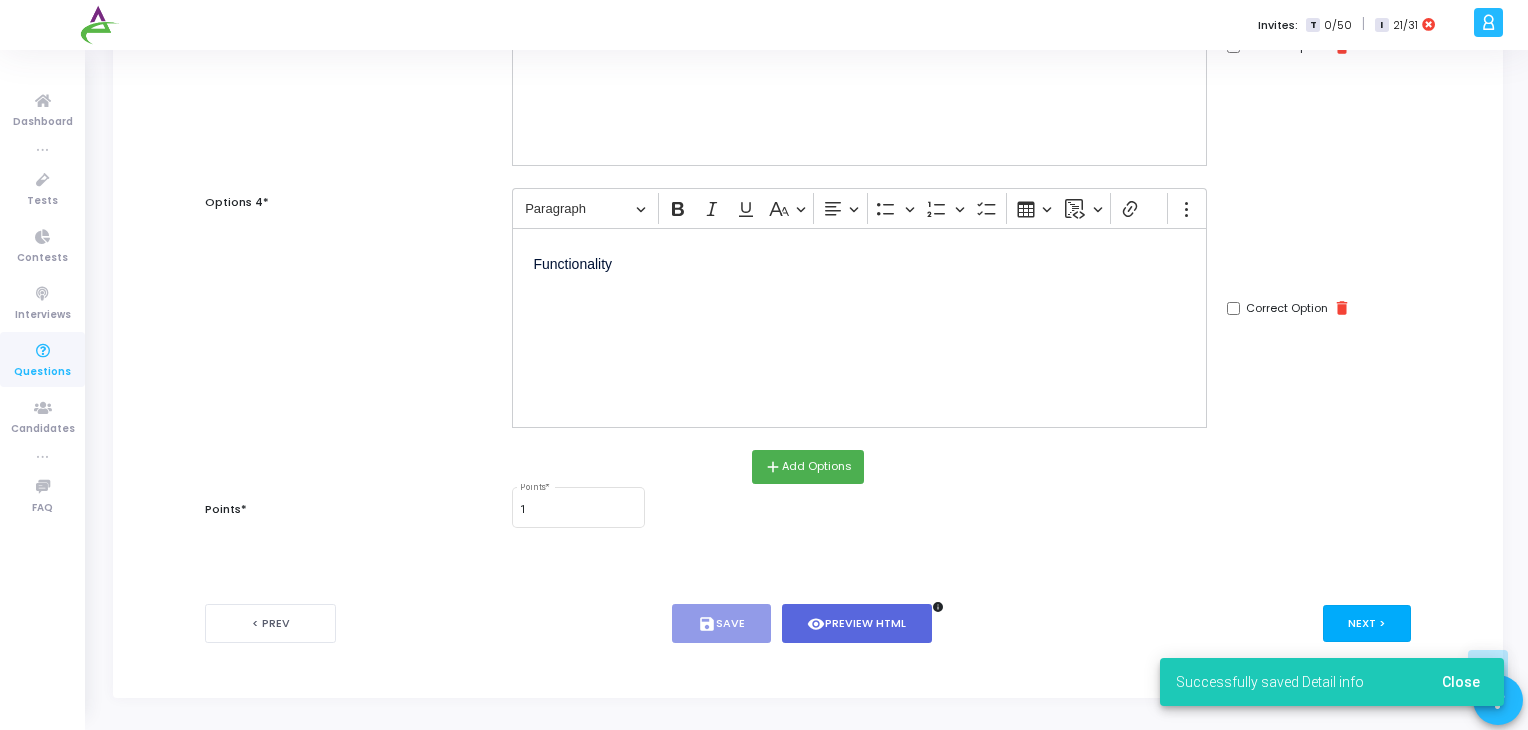 click on "Next >" at bounding box center (1367, 623) 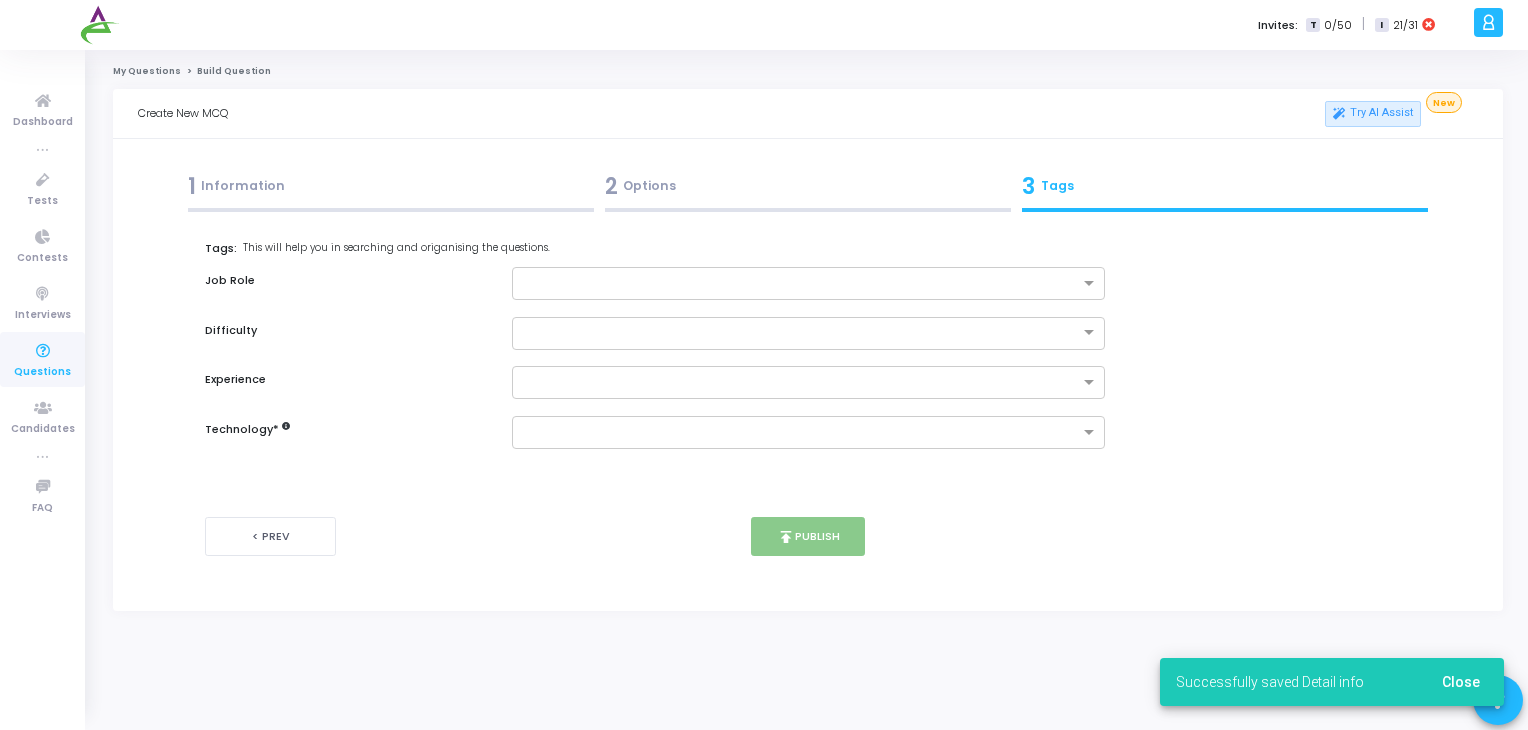 scroll, scrollTop: 0, scrollLeft: 0, axis: both 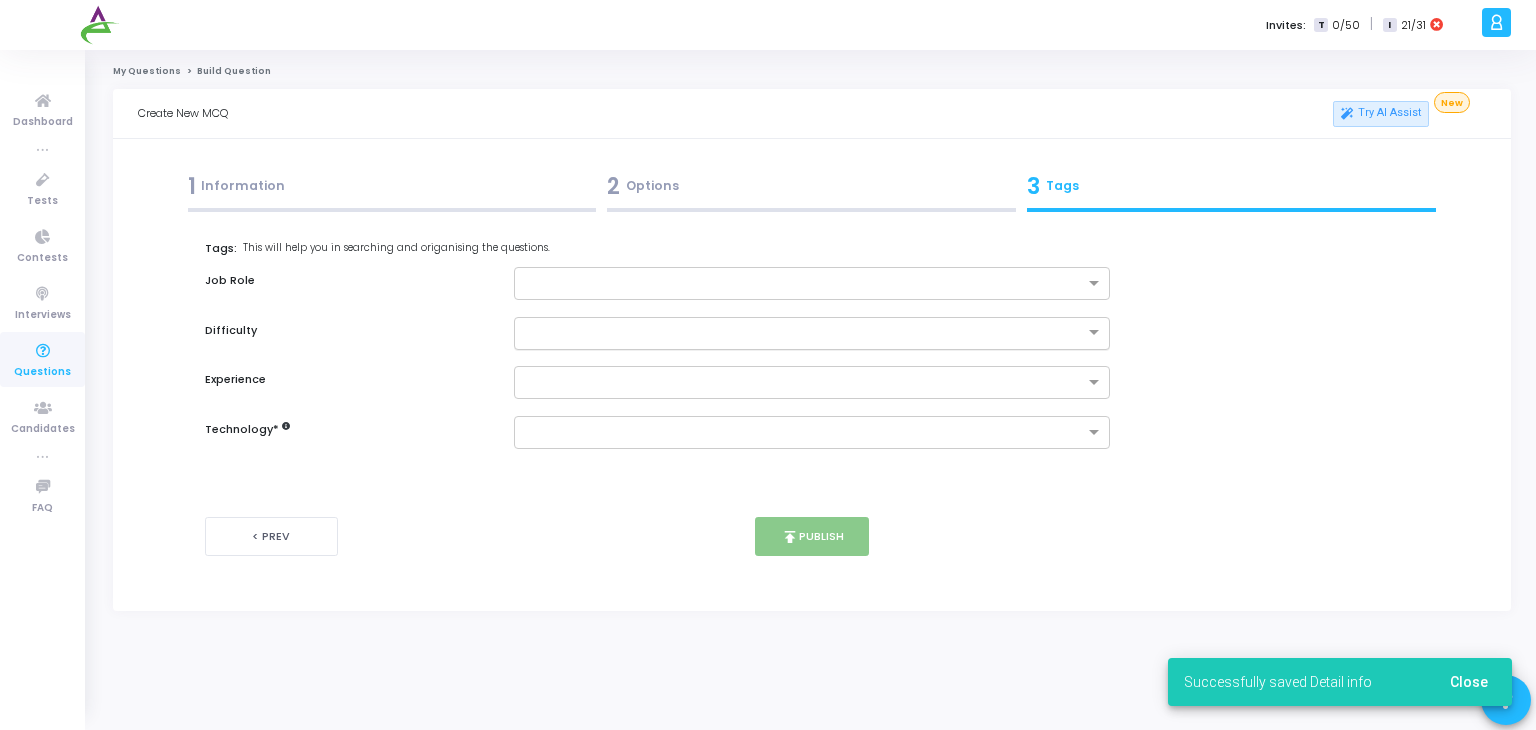 click at bounding box center (792, 331) 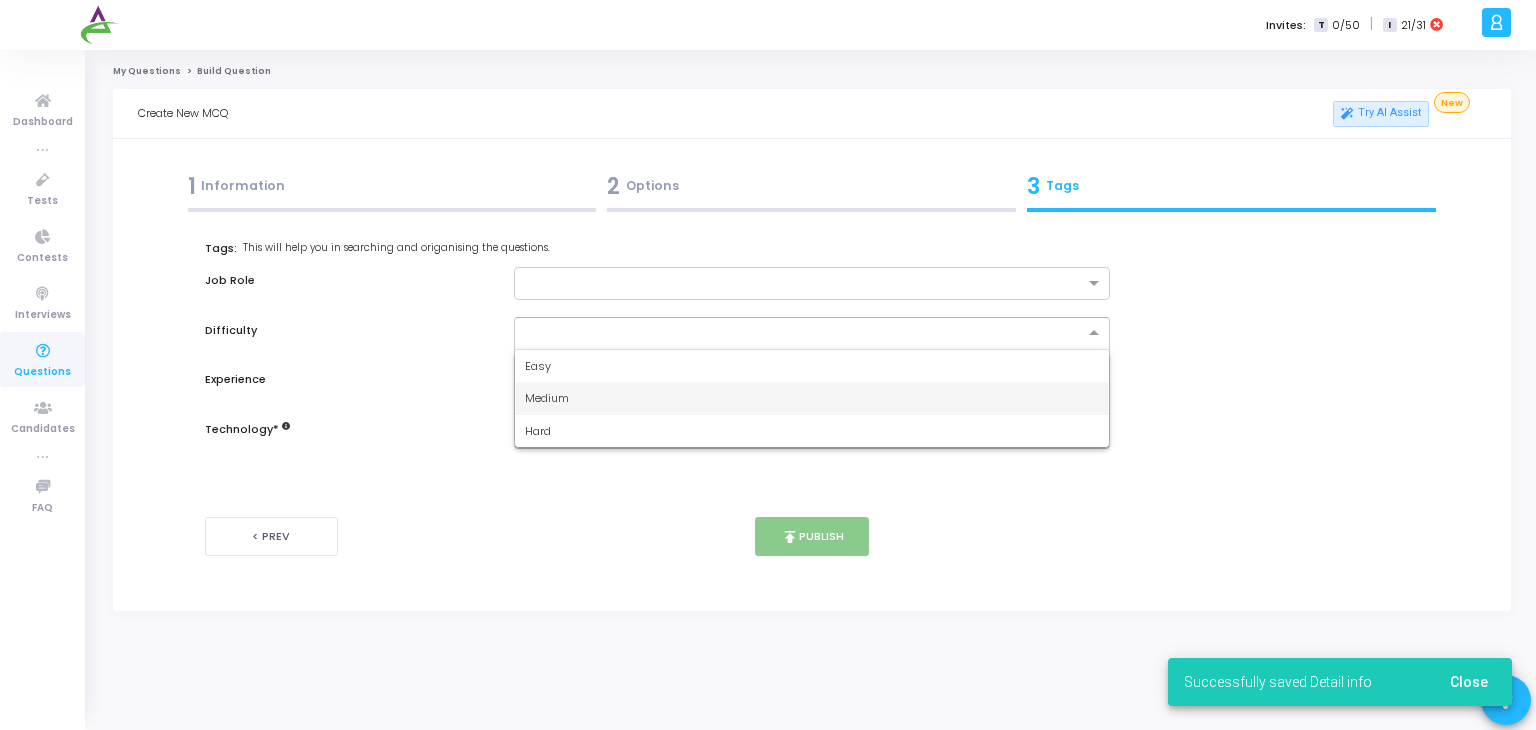 click on "Medium" at bounding box center (547, 398) 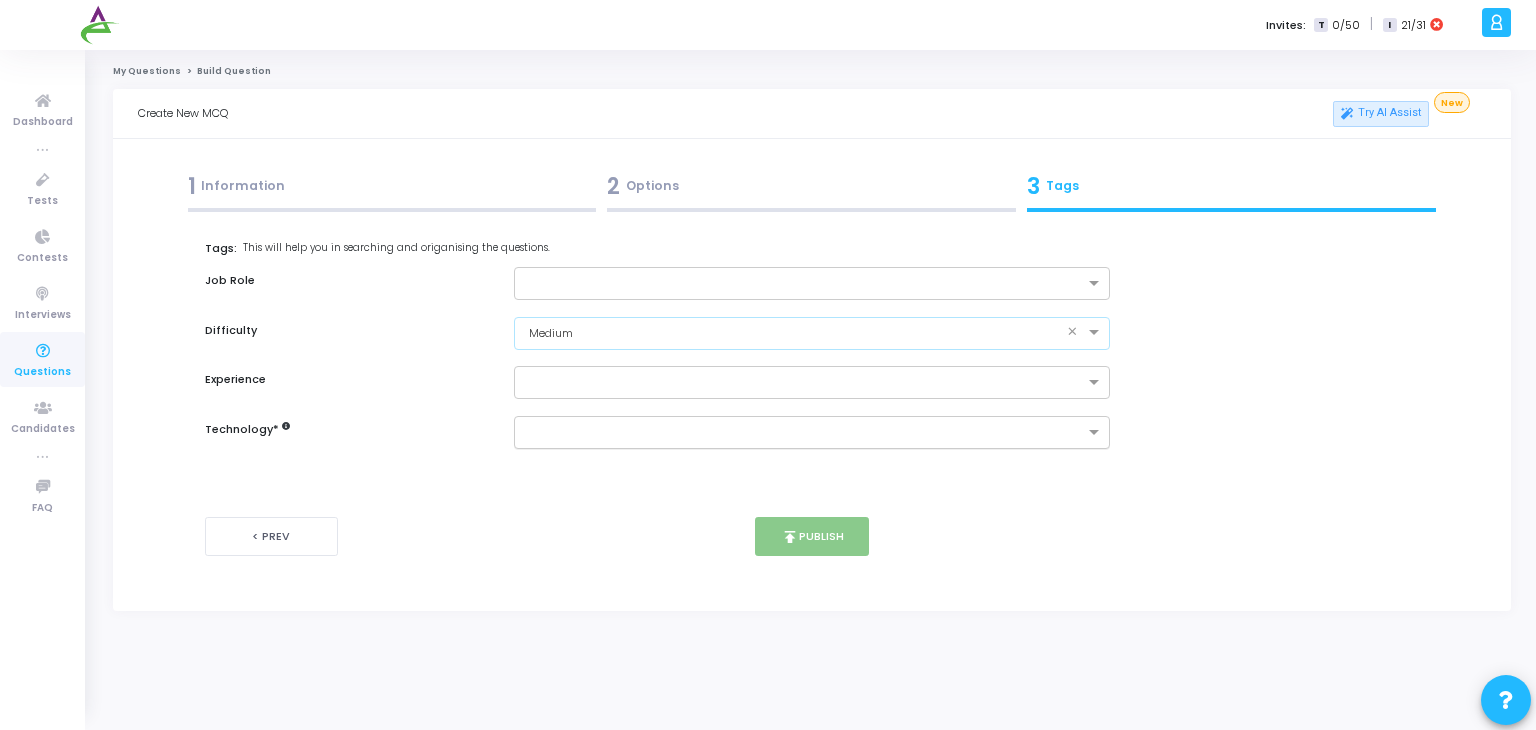 click at bounding box center (805, 433) 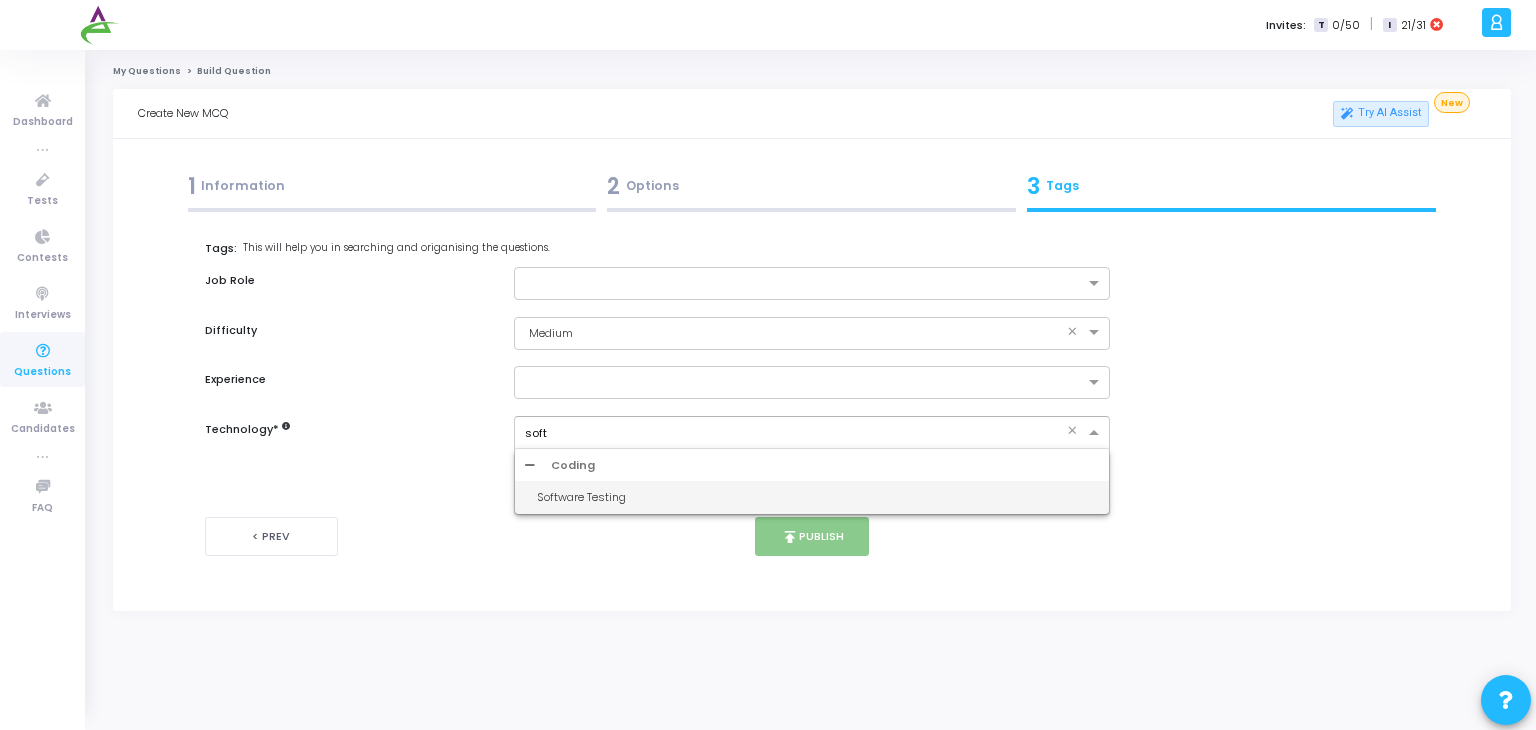 type on "softw" 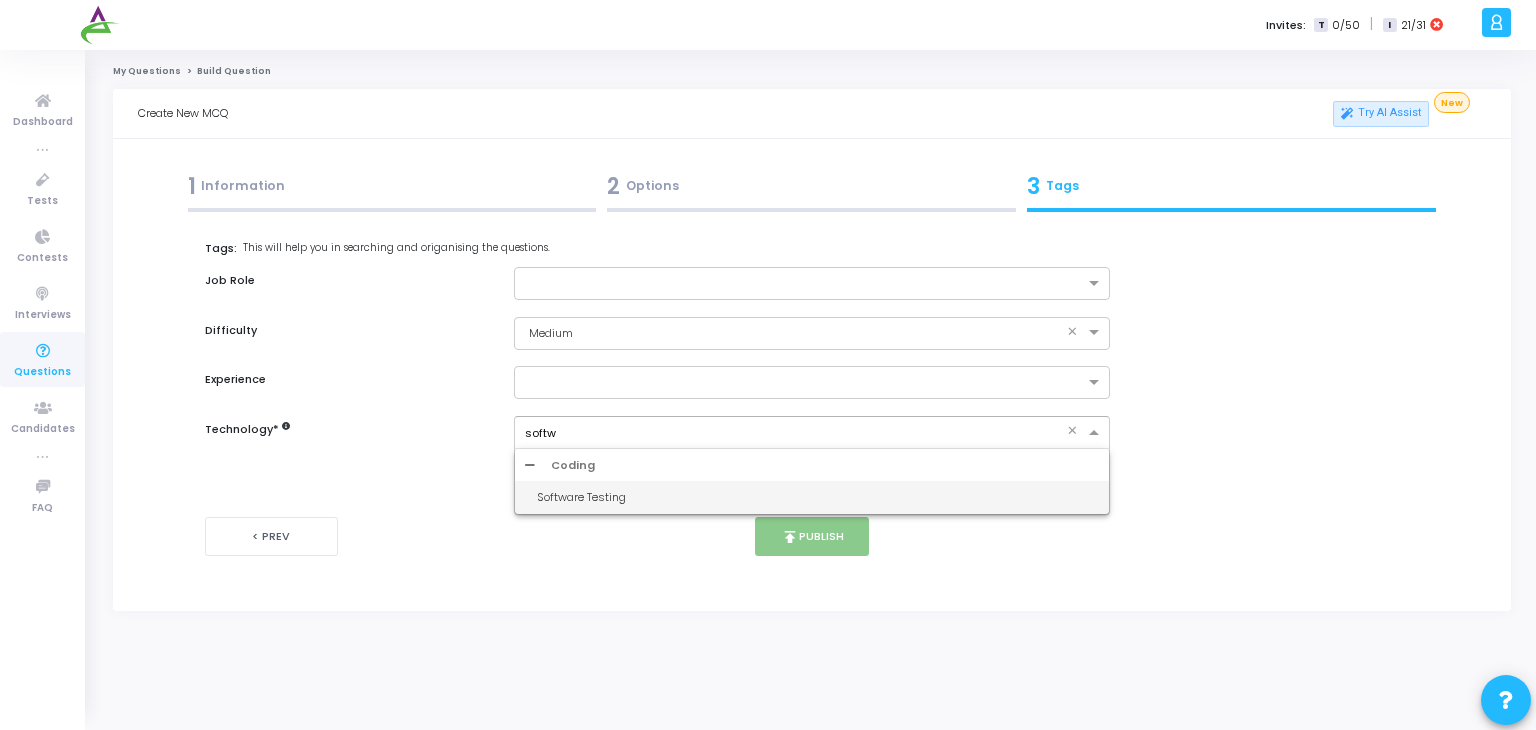 click on "Software Testing" at bounding box center [818, 497] 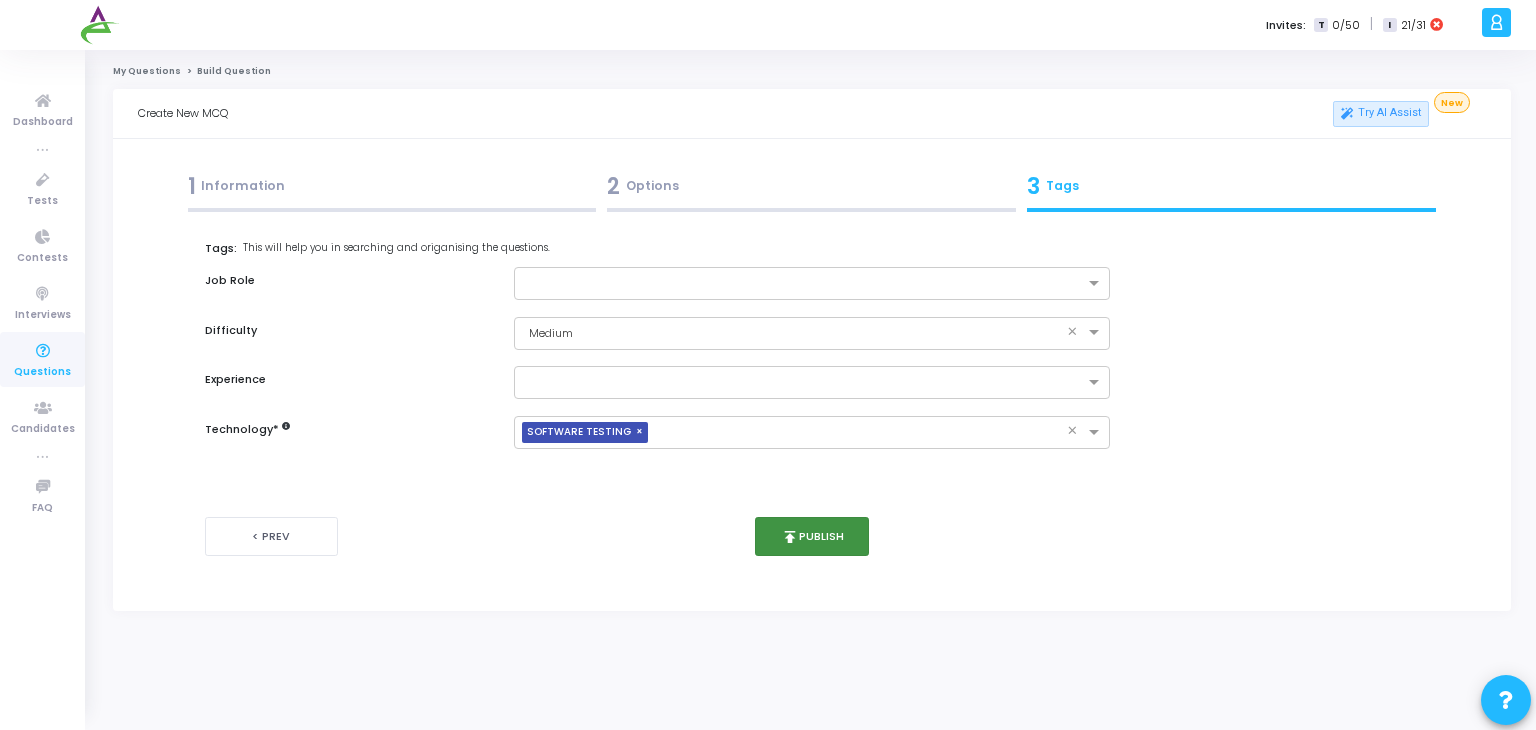 click on "publish  Publish" at bounding box center [812, 536] 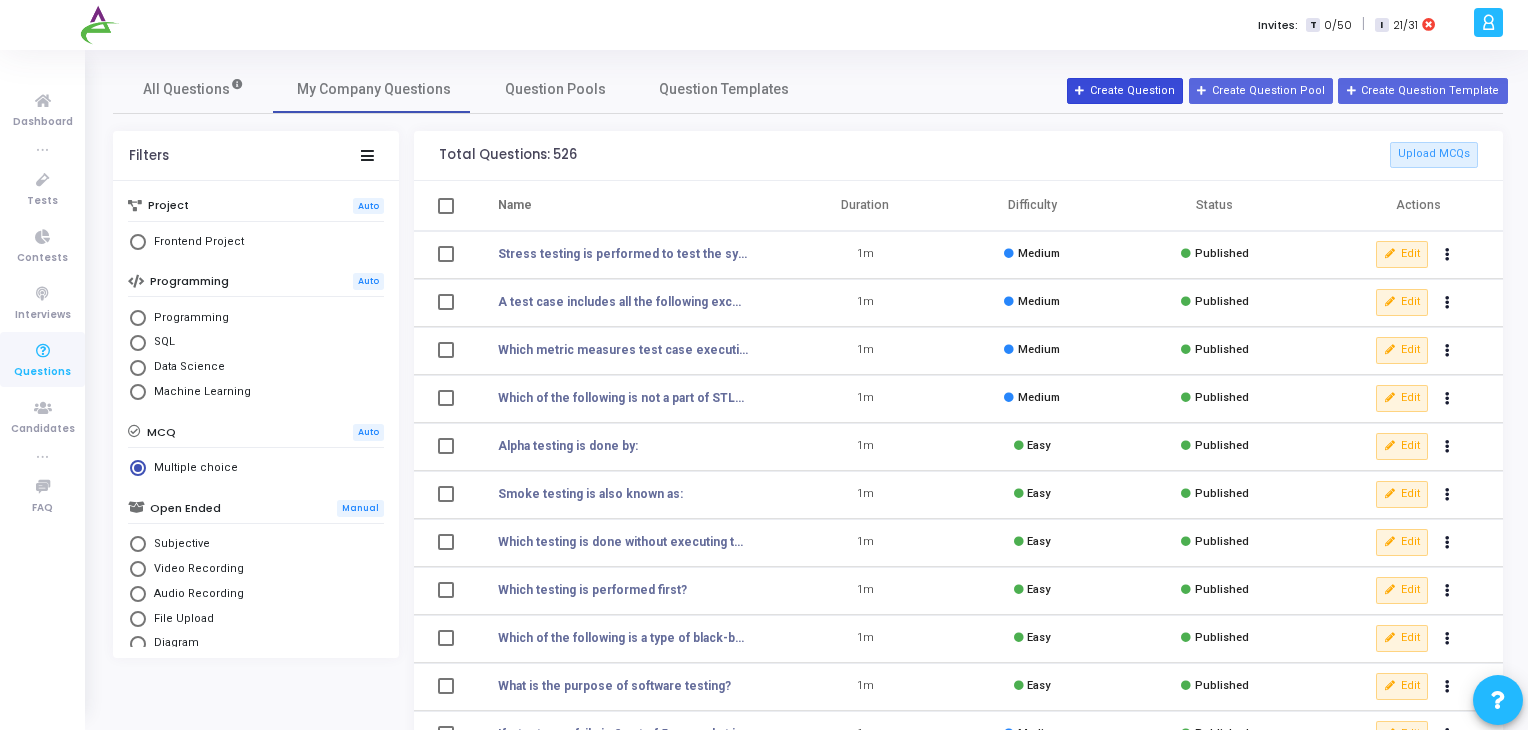 click at bounding box center [1080, 91] 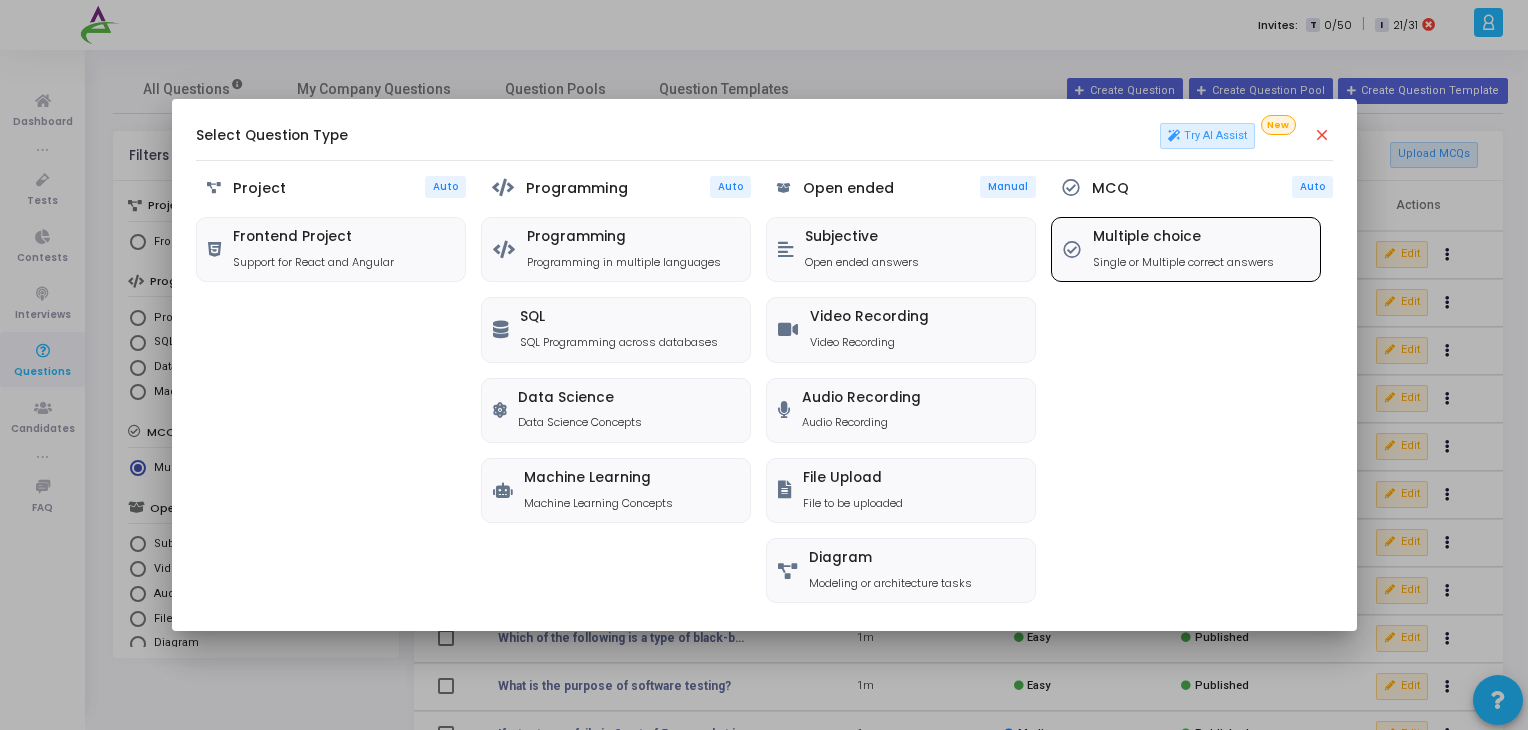 click on "Single or Multiple correct answers" at bounding box center [1183, 262] 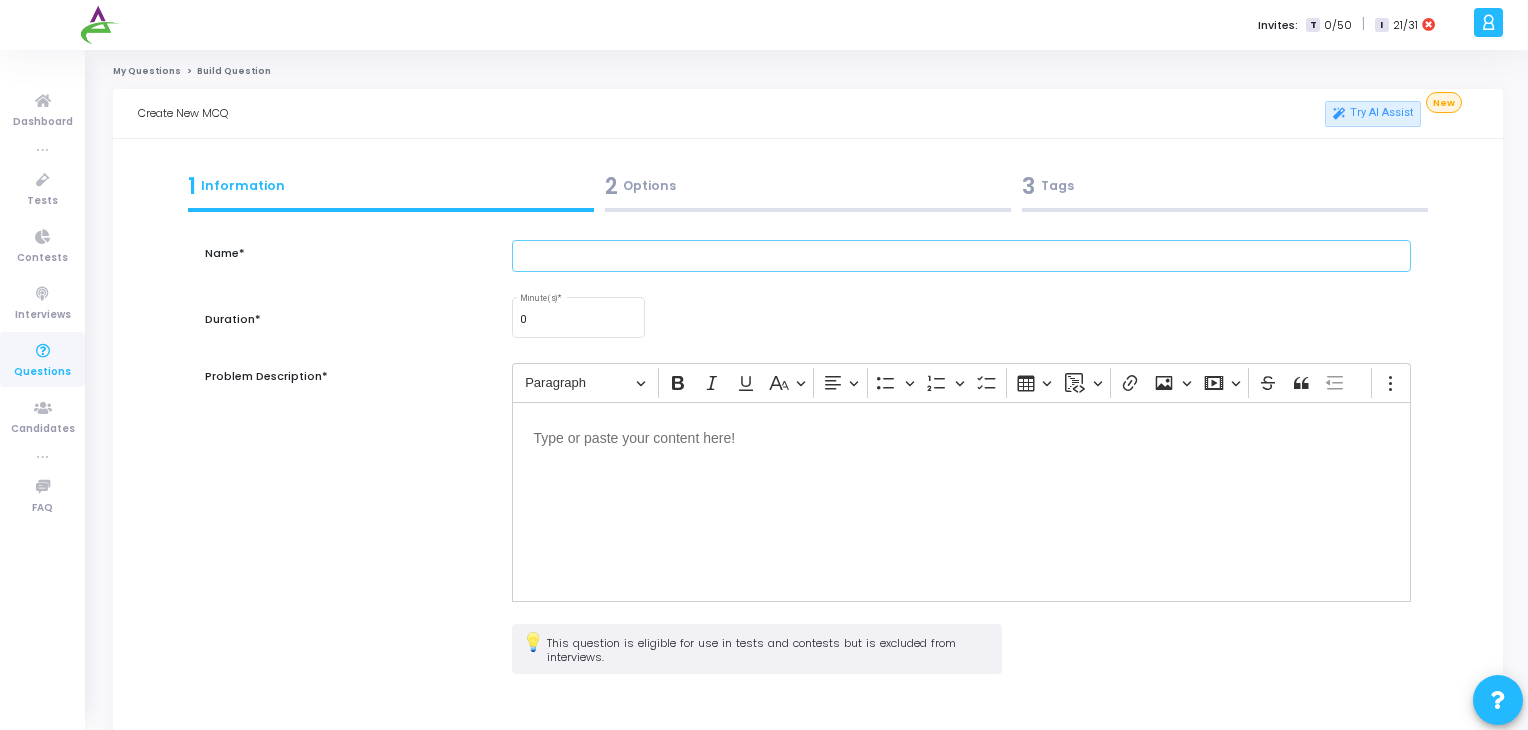 click at bounding box center (962, 256) 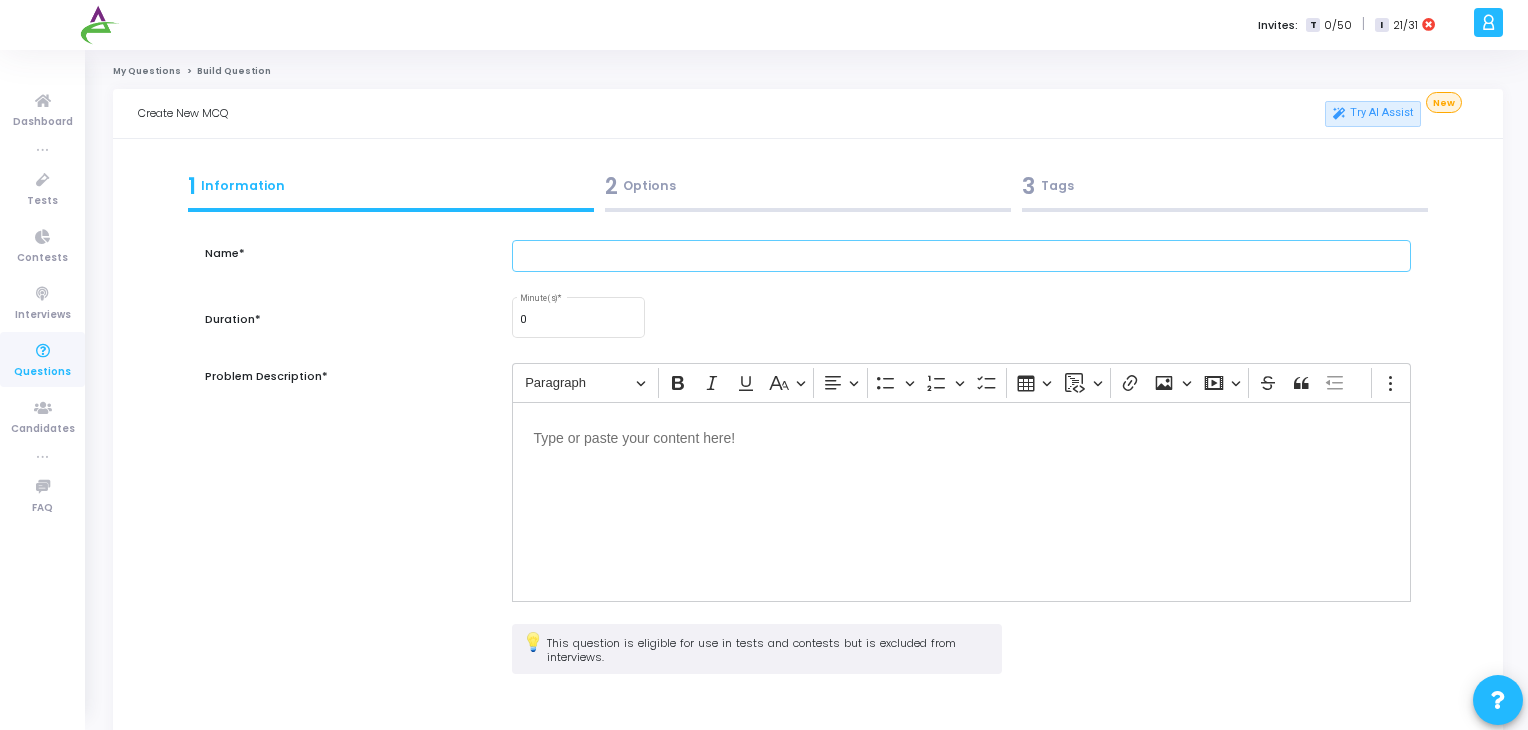paste on "5  Boundary Value Analysis is most effective in detecting:" 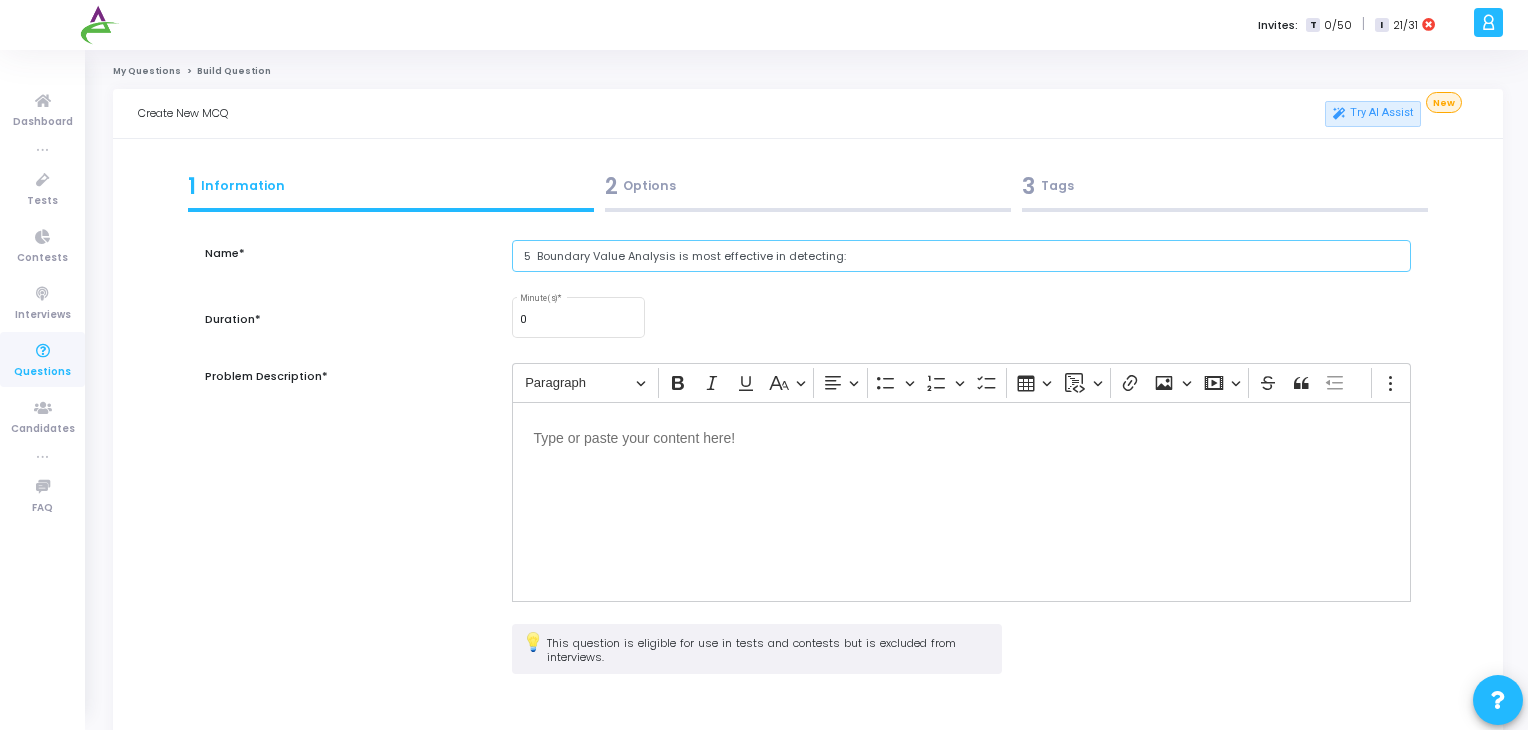 drag, startPoint x: 534, startPoint y: 253, endPoint x: 392, endPoint y: 279, distance: 144.36066 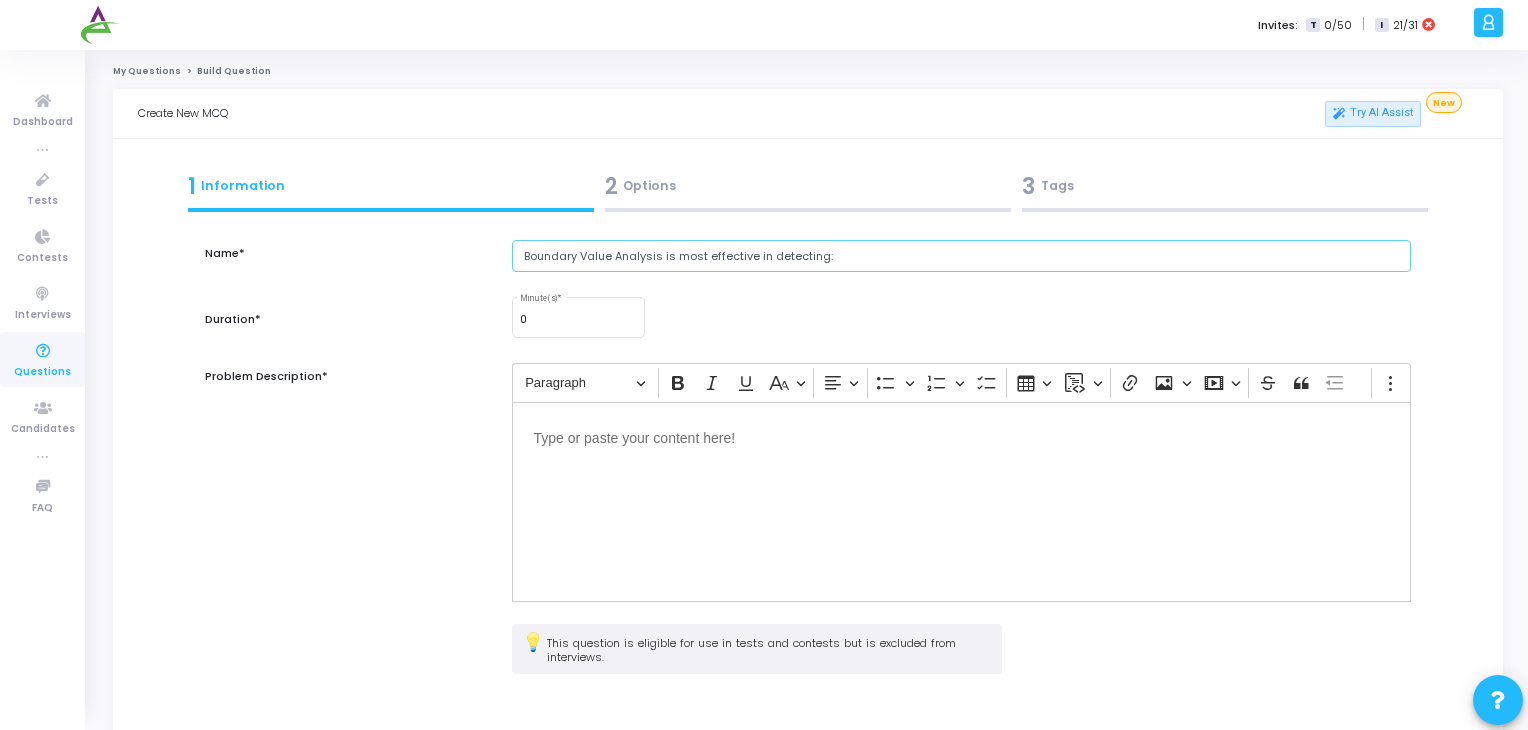 type on "Boundary Value Analysis is most effective in detecting:" 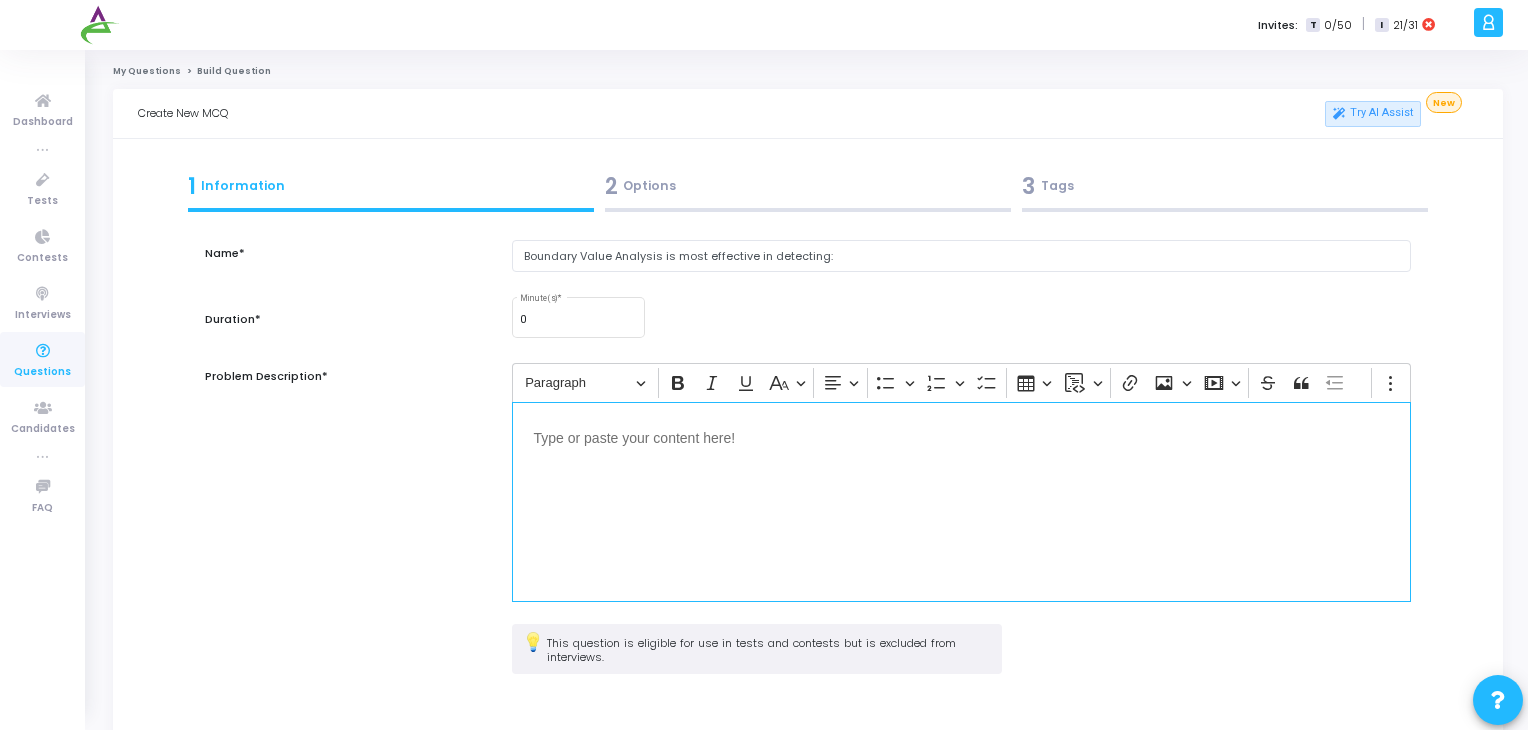 click at bounding box center [962, 436] 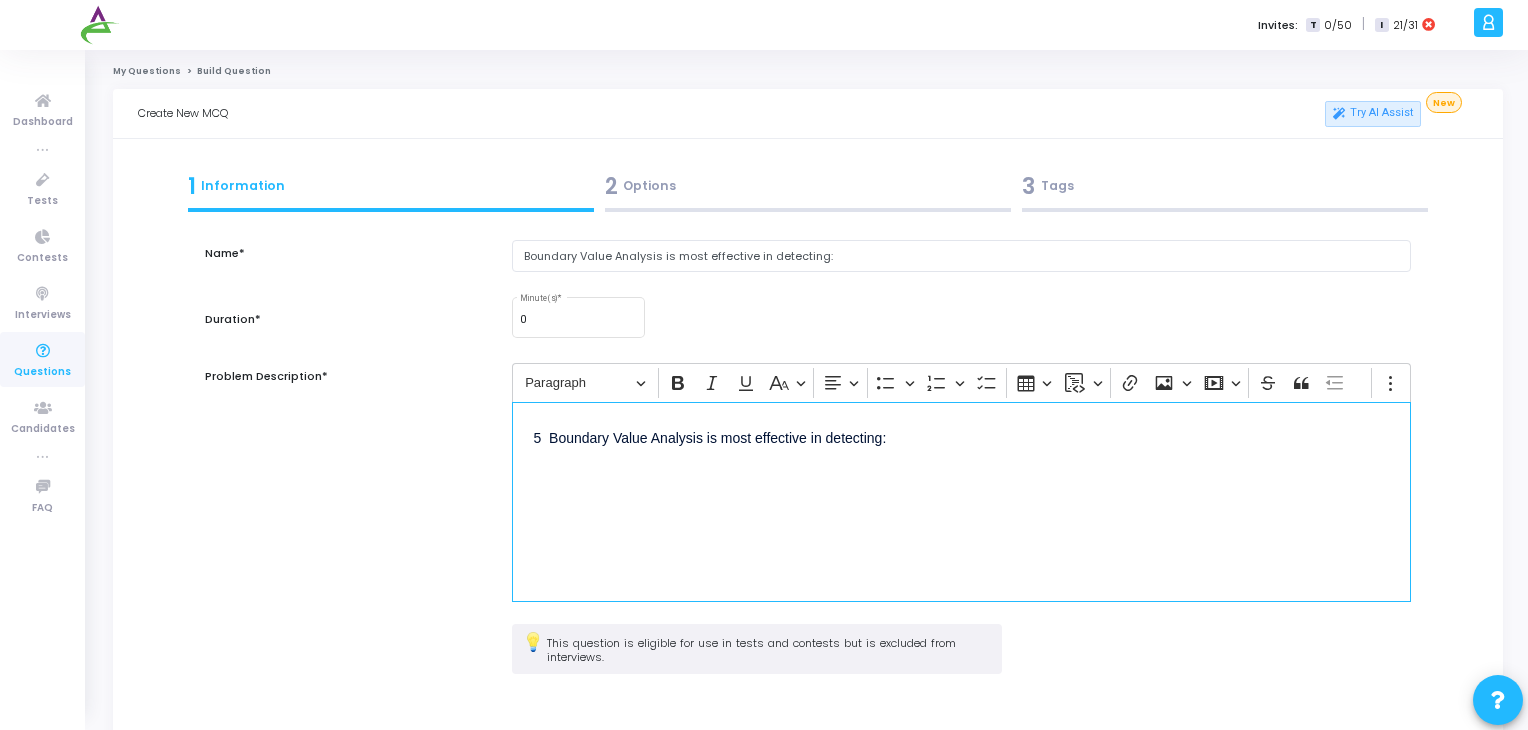 drag, startPoint x: 549, startPoint y: 434, endPoint x: 379, endPoint y: 457, distance: 171.54883 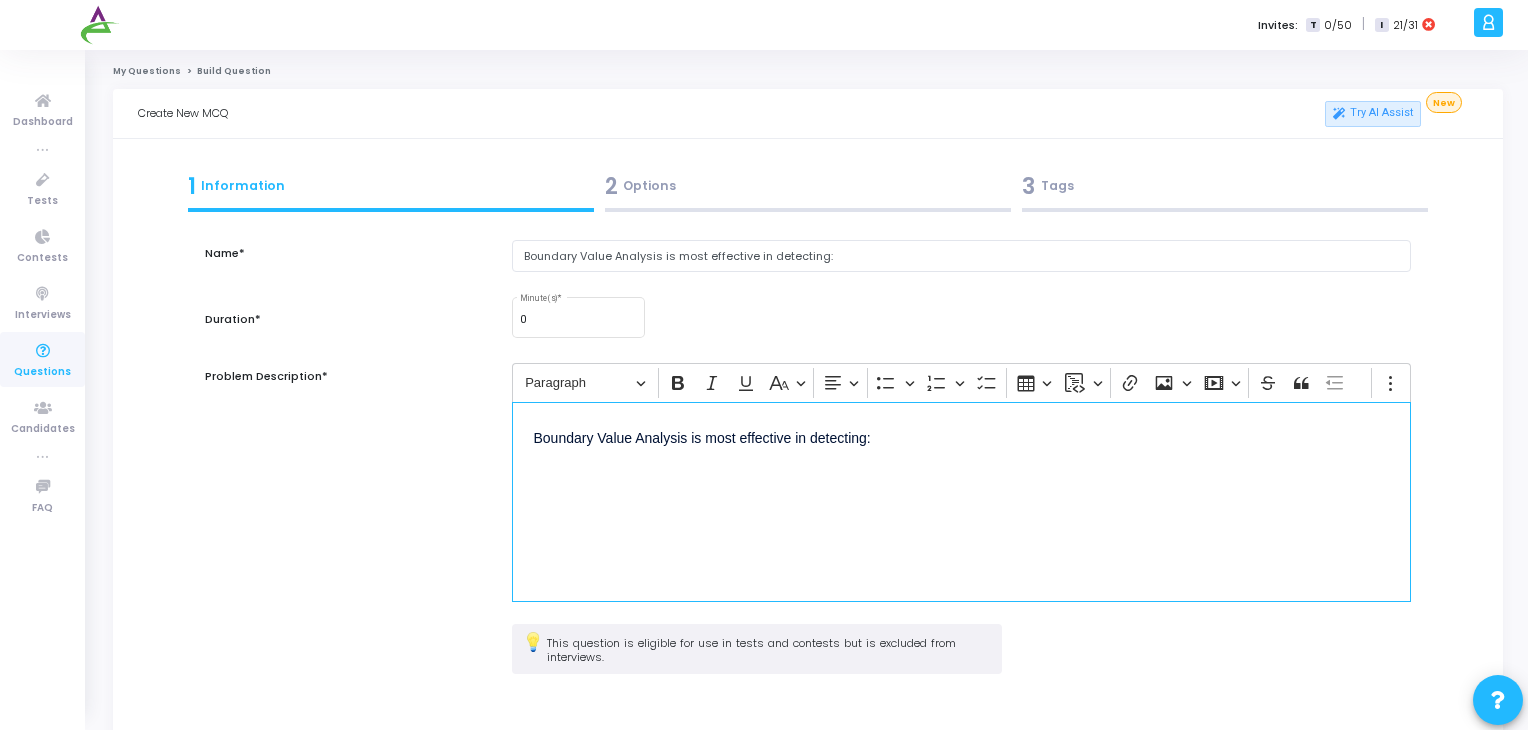 scroll, scrollTop: 82, scrollLeft: 0, axis: vertical 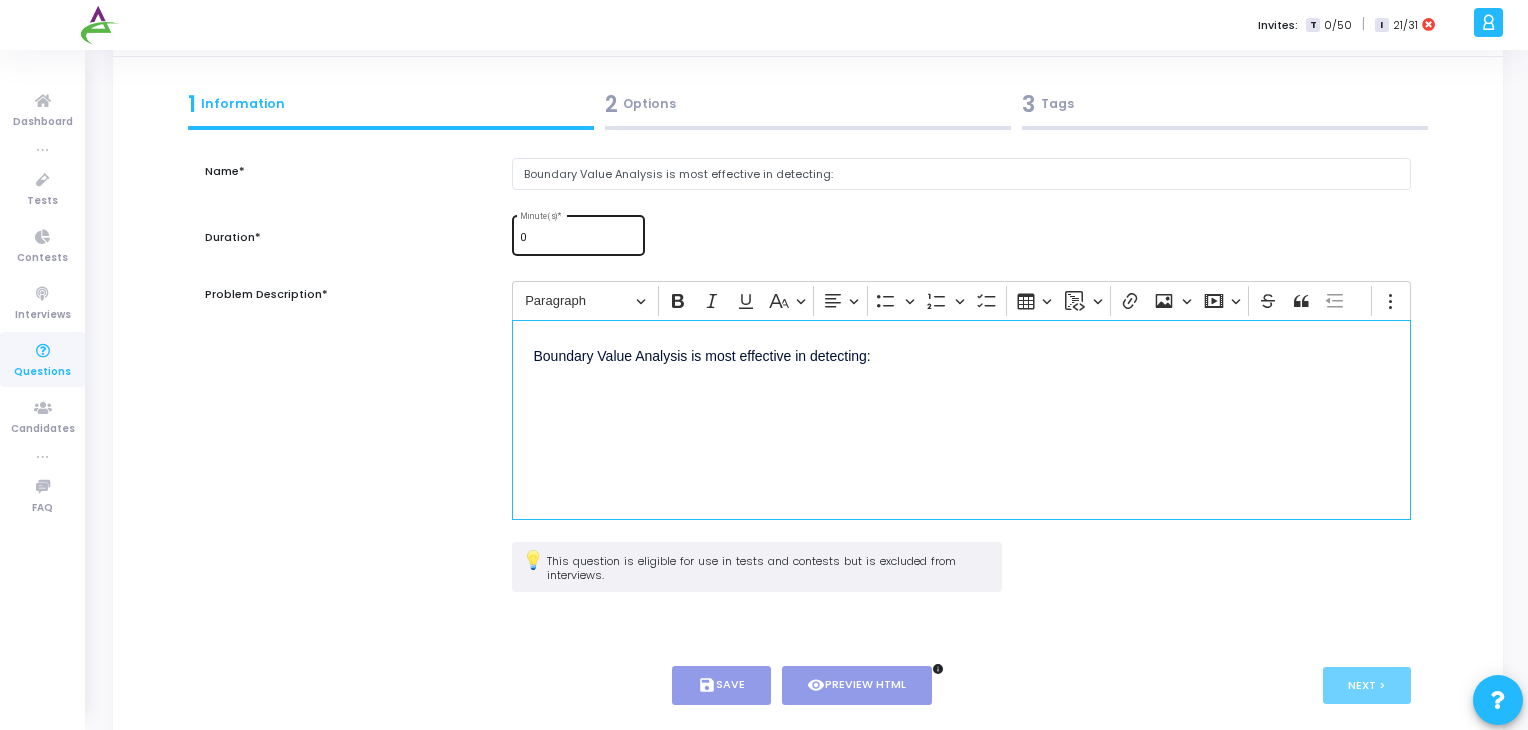 click on "0 Minute(s)  *" at bounding box center [578, 233] 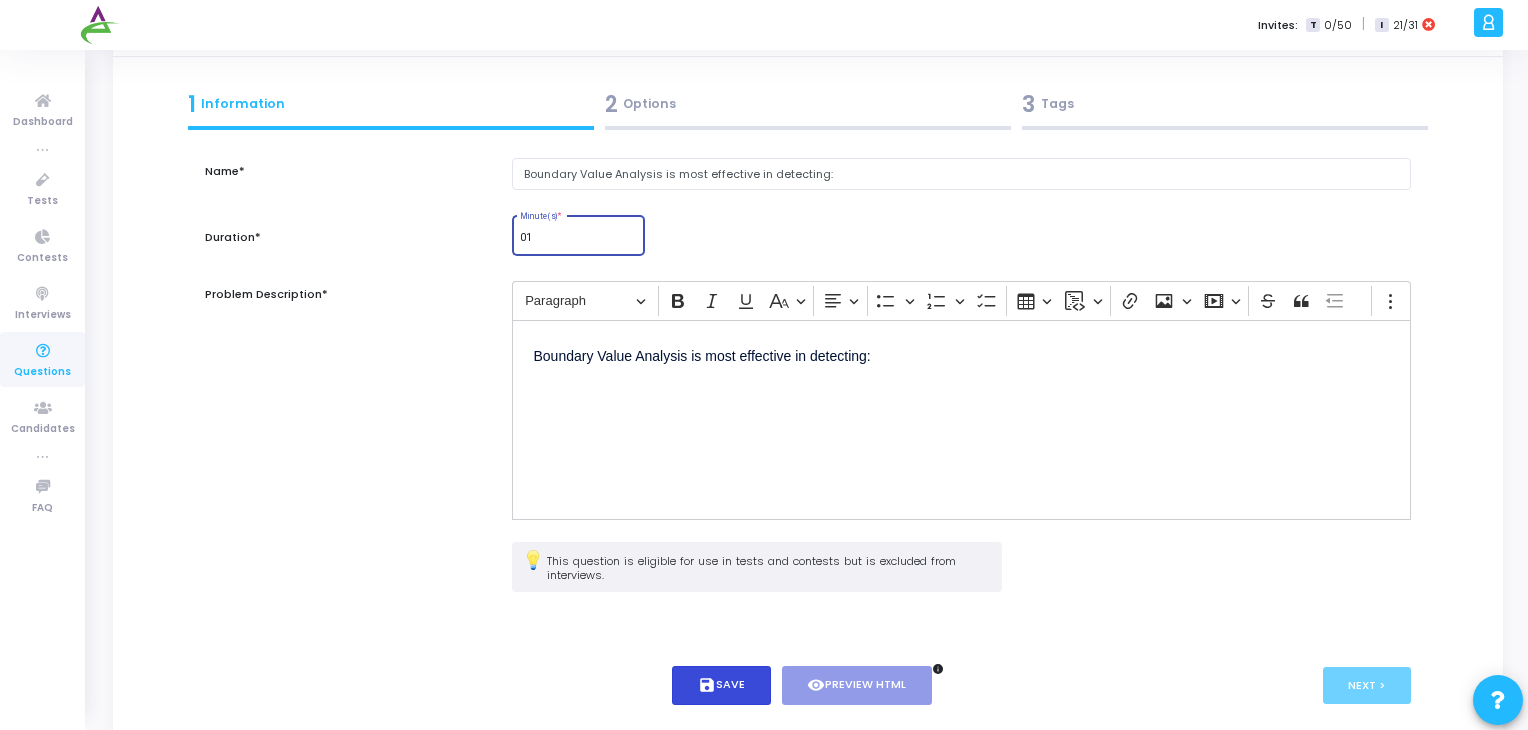 click on "save  Save" at bounding box center [721, 685] 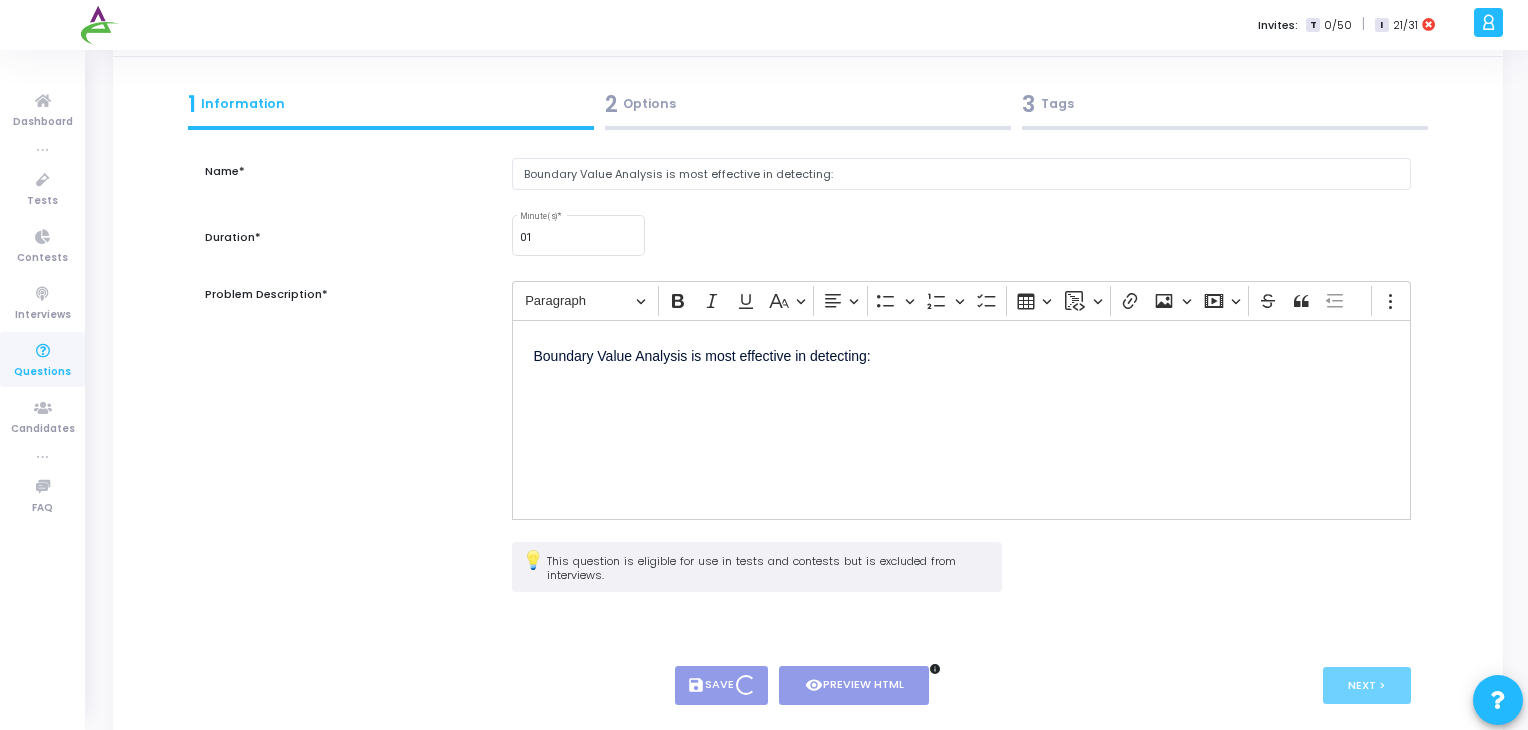 type on "1" 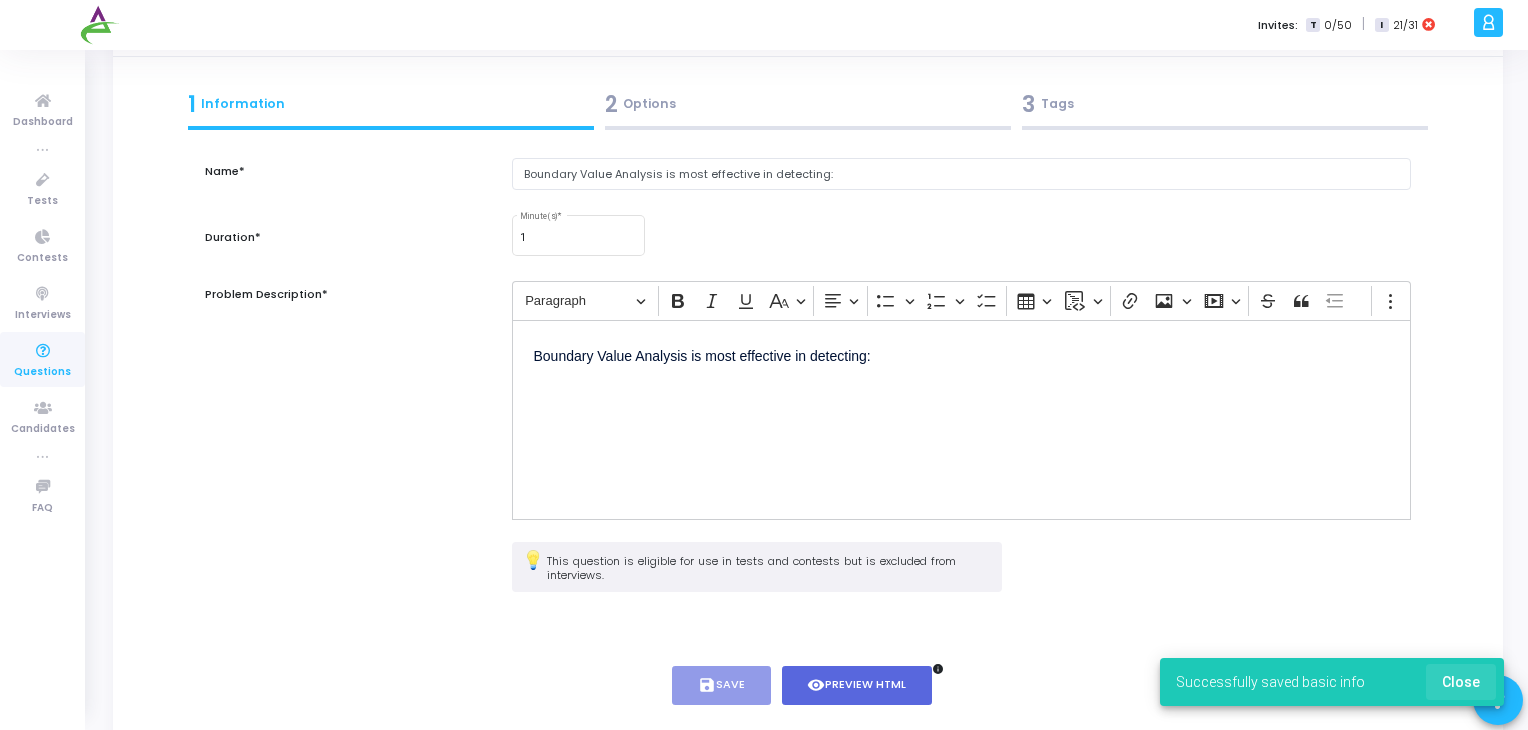 click on "Close" at bounding box center (1461, 682) 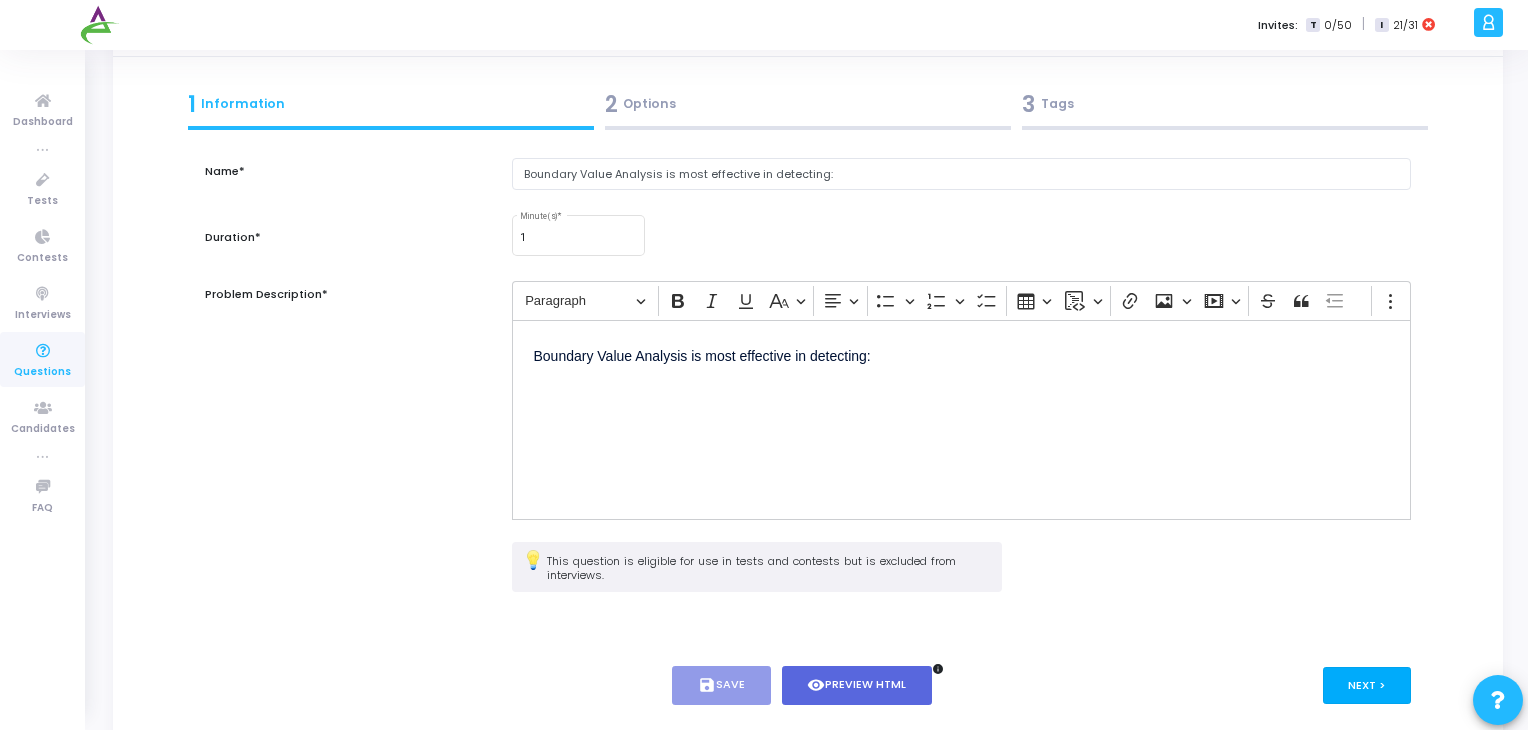 click on "Next >" at bounding box center [1367, 685] 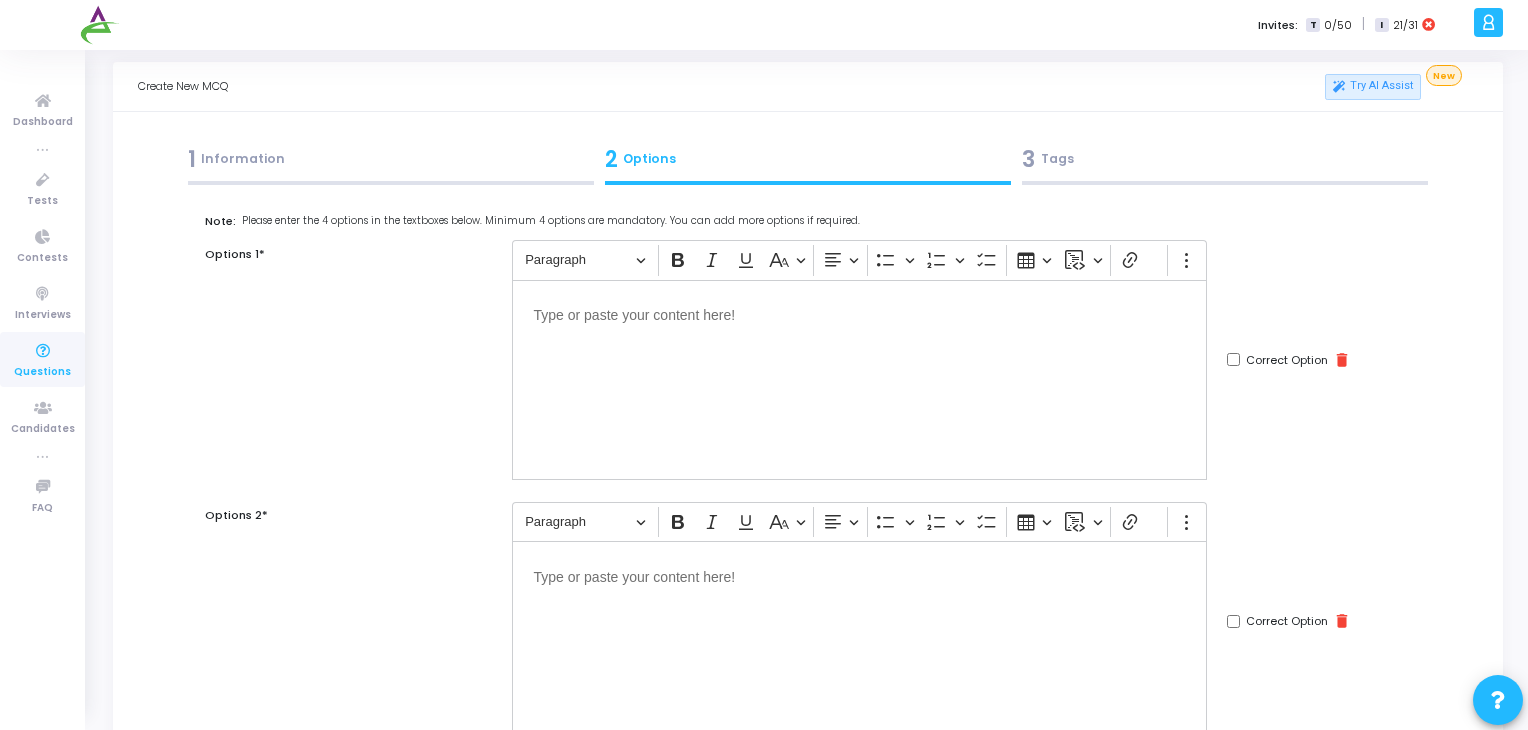 scroll, scrollTop: 0, scrollLeft: 0, axis: both 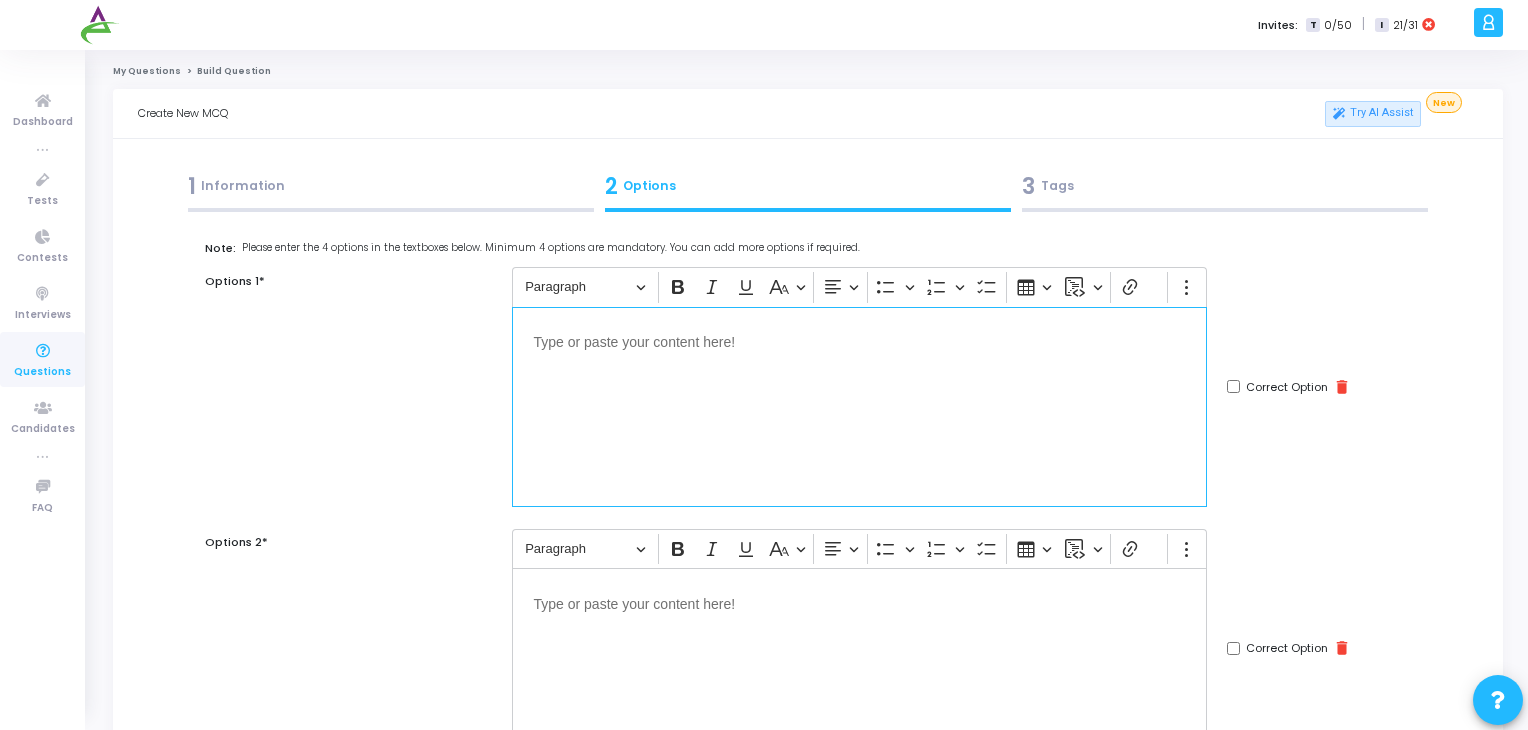 click at bounding box center (859, 407) 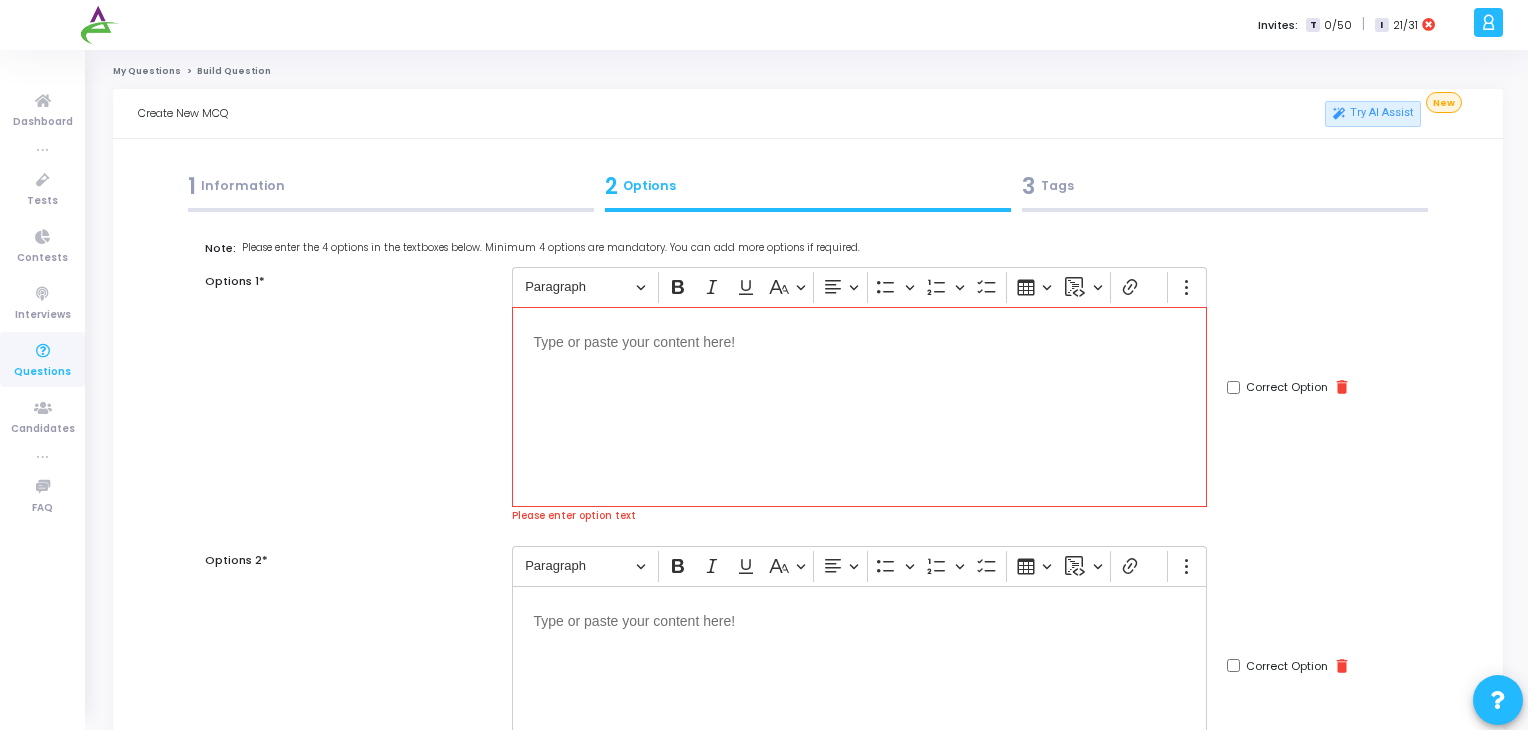 click at bounding box center [859, 407] 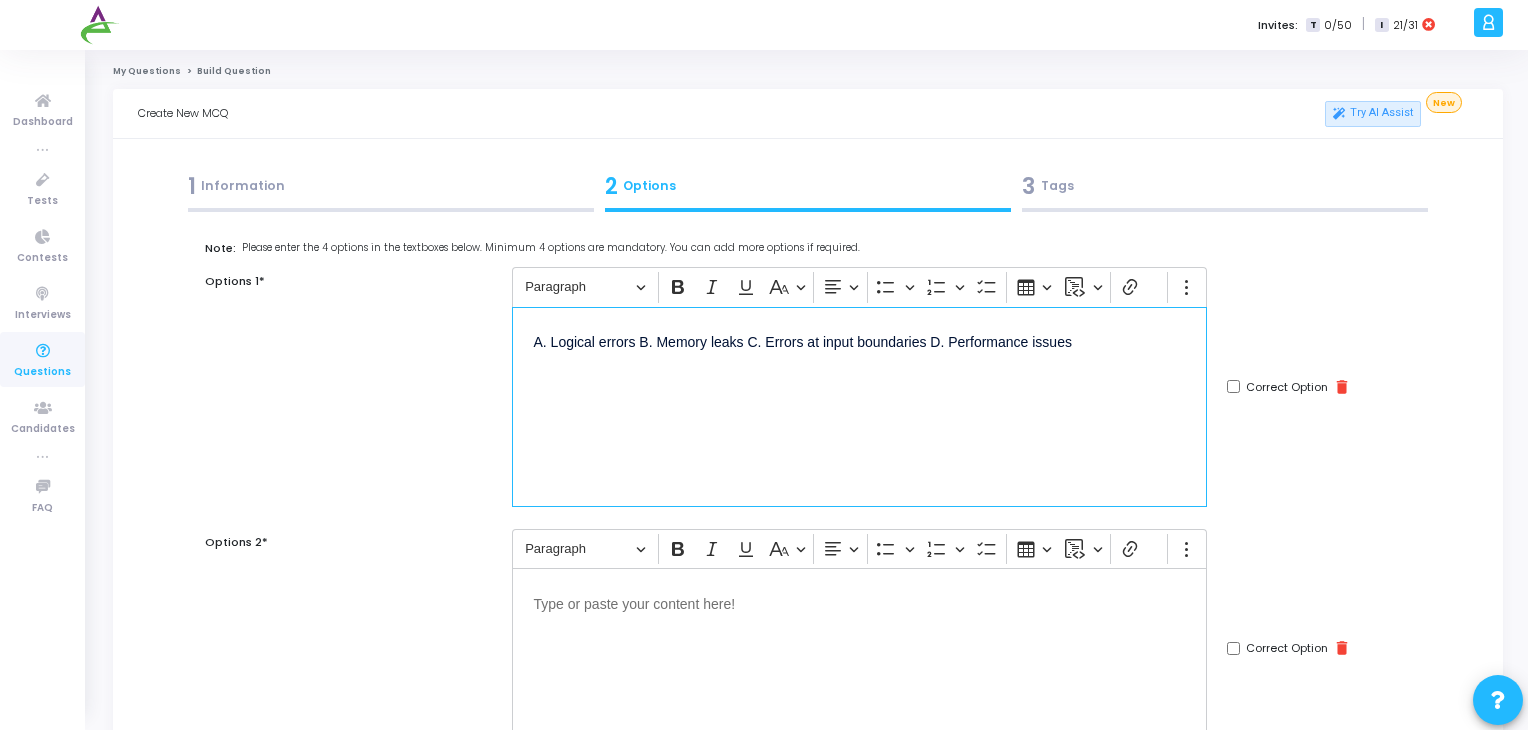 click on "A. Logical errors B. Memory leaks C. Errors at input boundaries D. Performance issues" at bounding box center [859, 353] 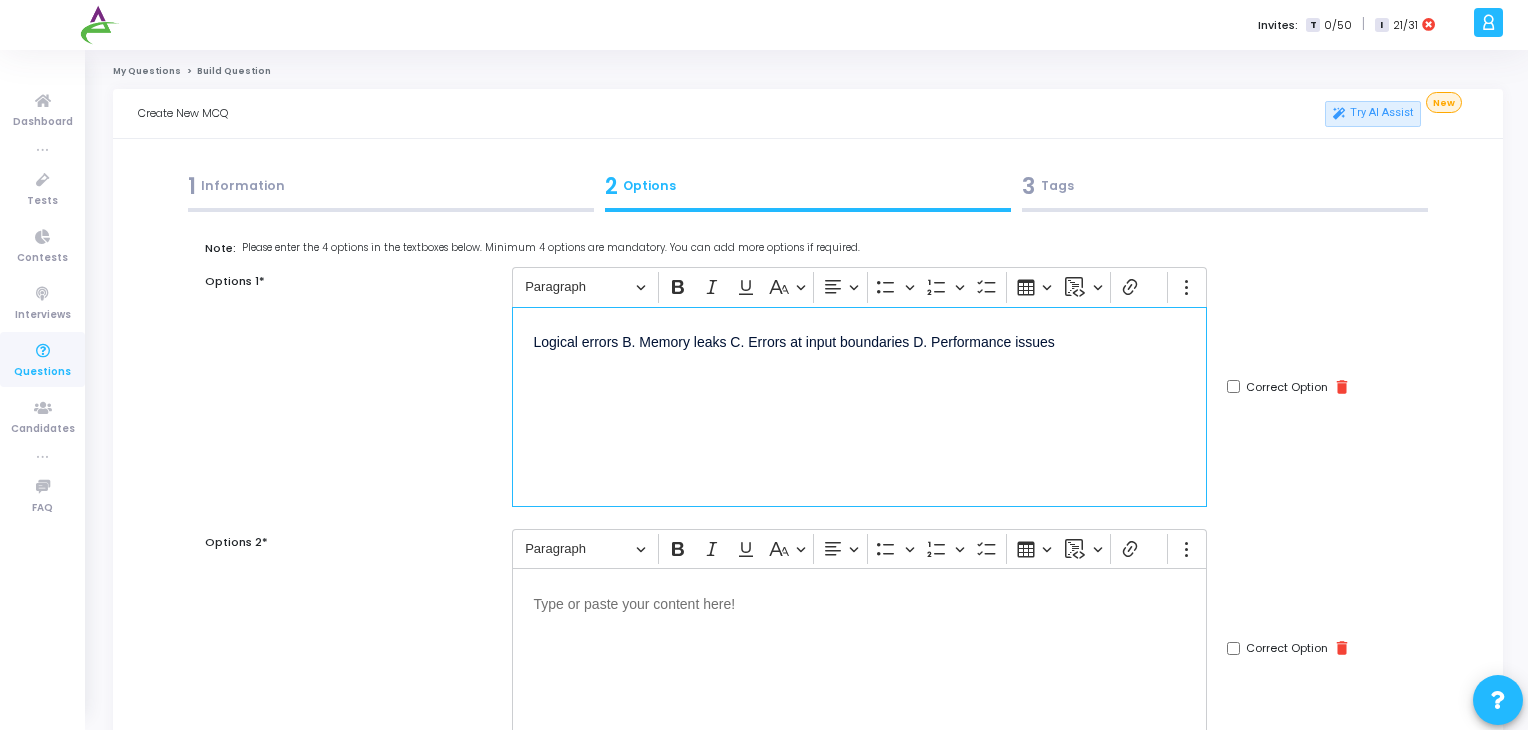 drag, startPoint x: 624, startPoint y: 342, endPoint x: 1171, endPoint y: 360, distance: 547.2961 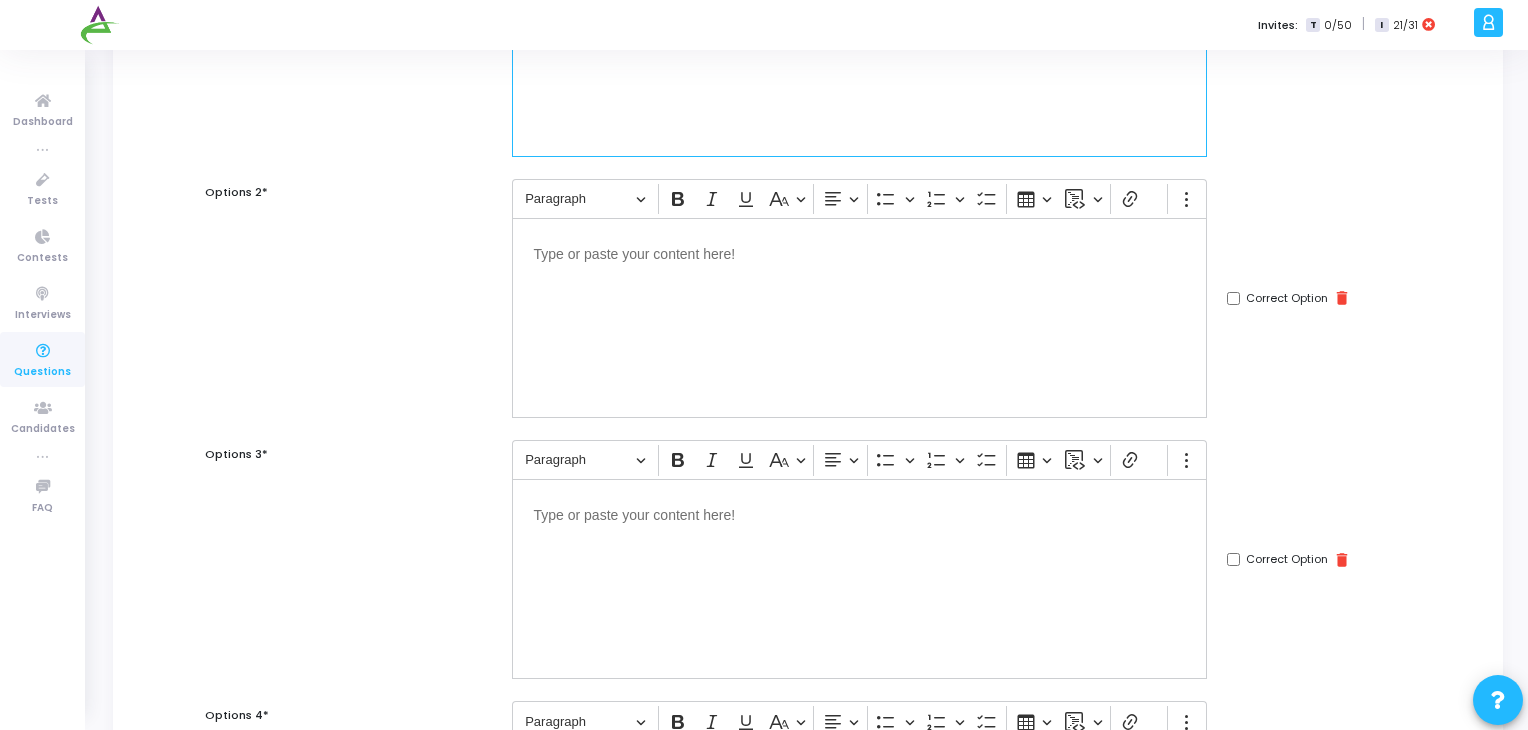 scroll, scrollTop: 352, scrollLeft: 0, axis: vertical 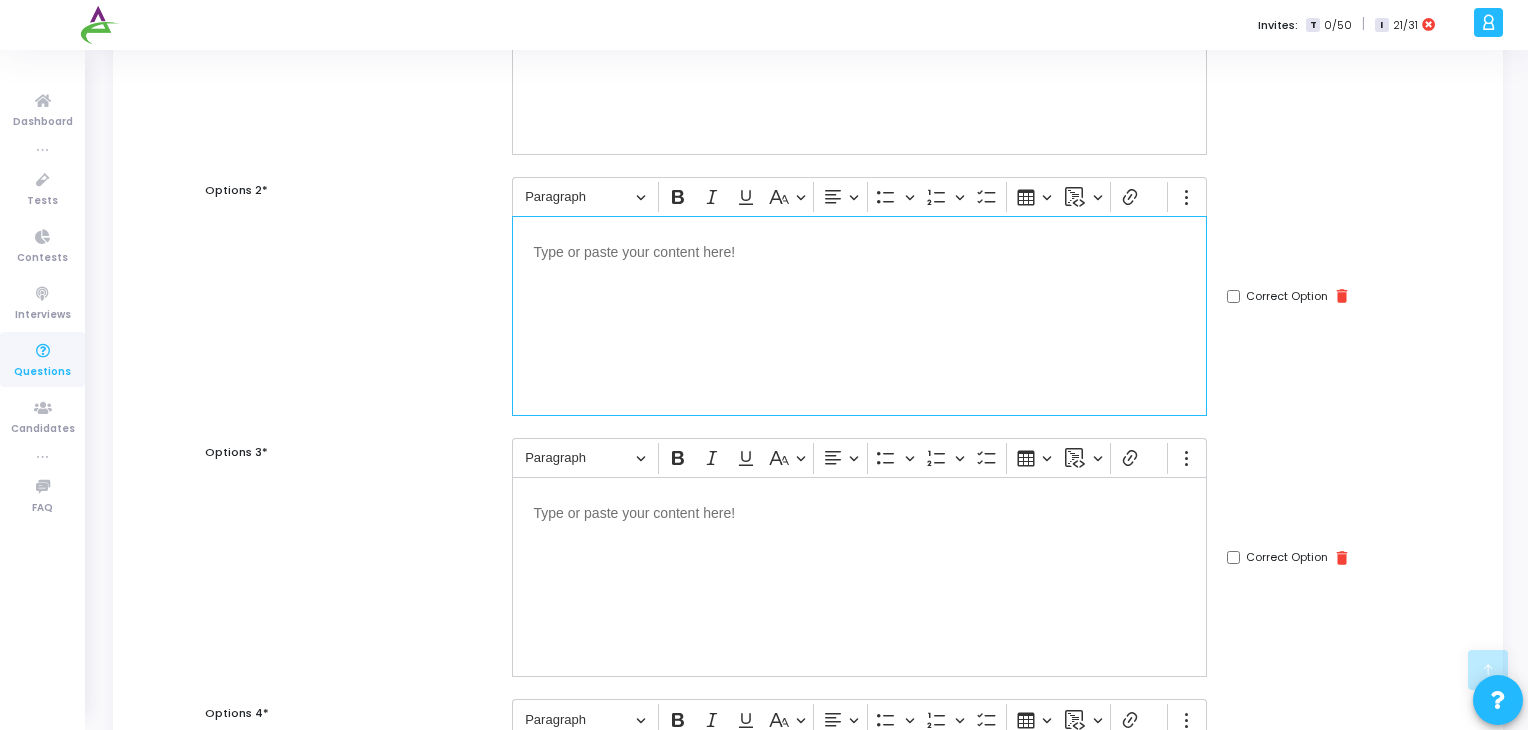 click at bounding box center [859, 250] 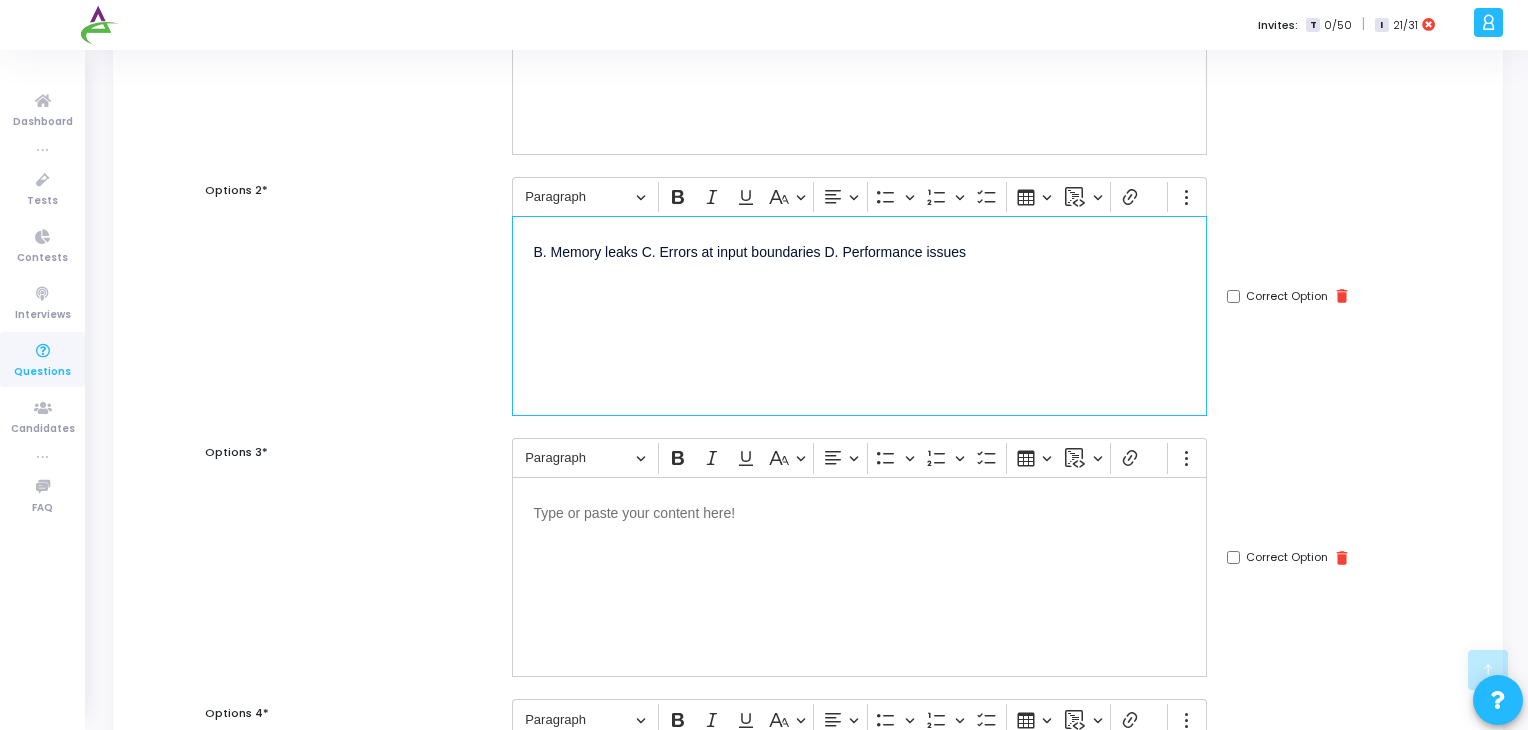 drag, startPoint x: 643, startPoint y: 252, endPoint x: 824, endPoint y: 257, distance: 181.06905 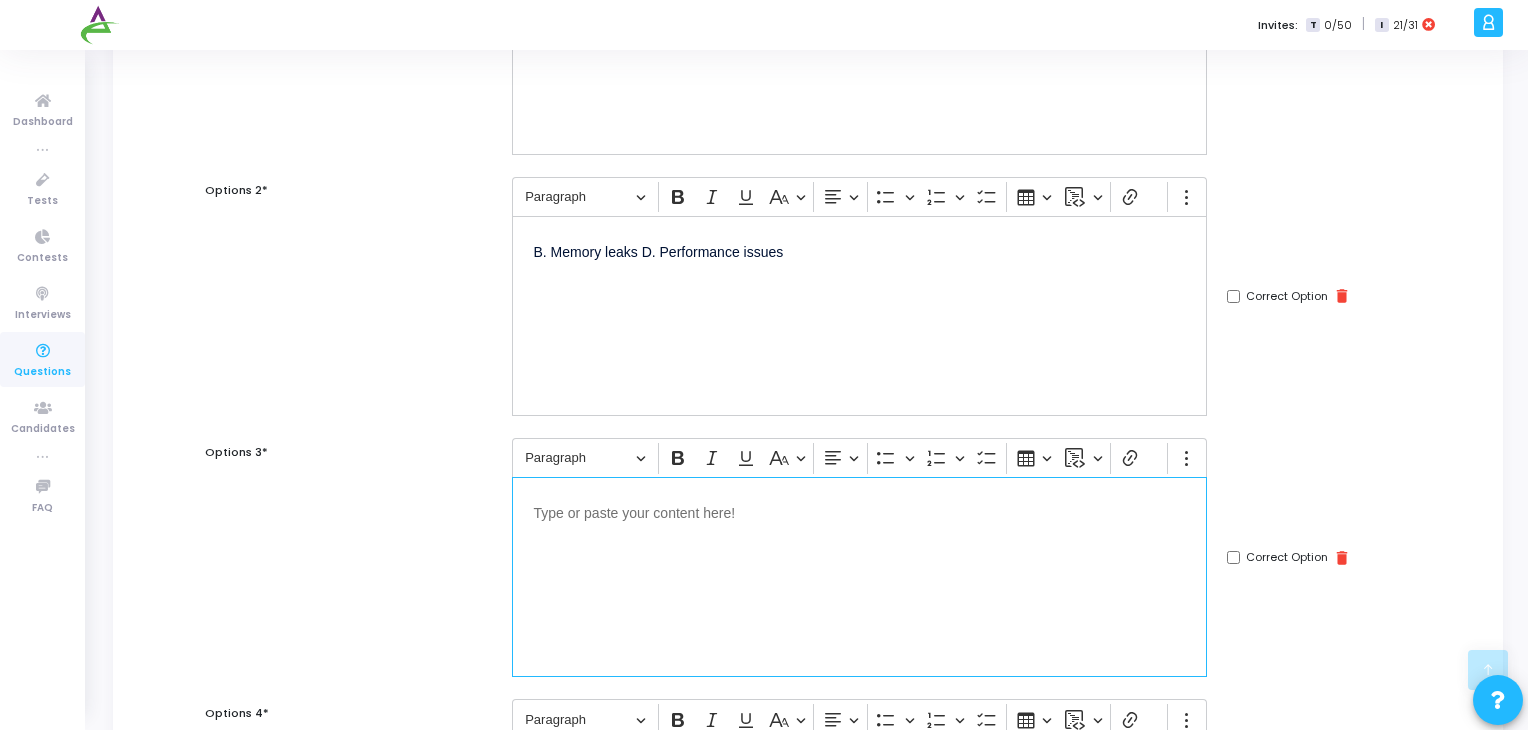 click at bounding box center [859, 577] 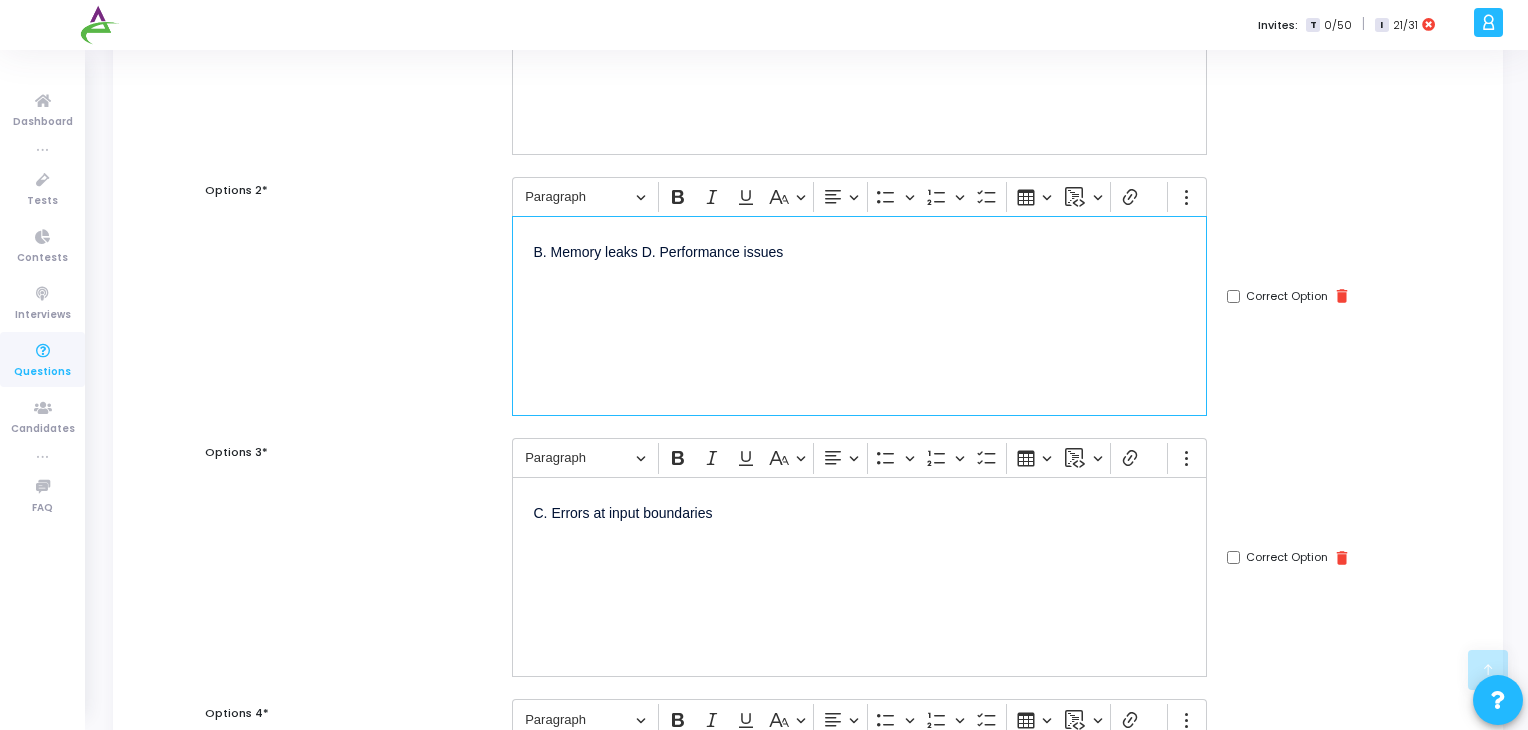 drag, startPoint x: 644, startPoint y: 259, endPoint x: 809, endPoint y: 276, distance: 165.87344 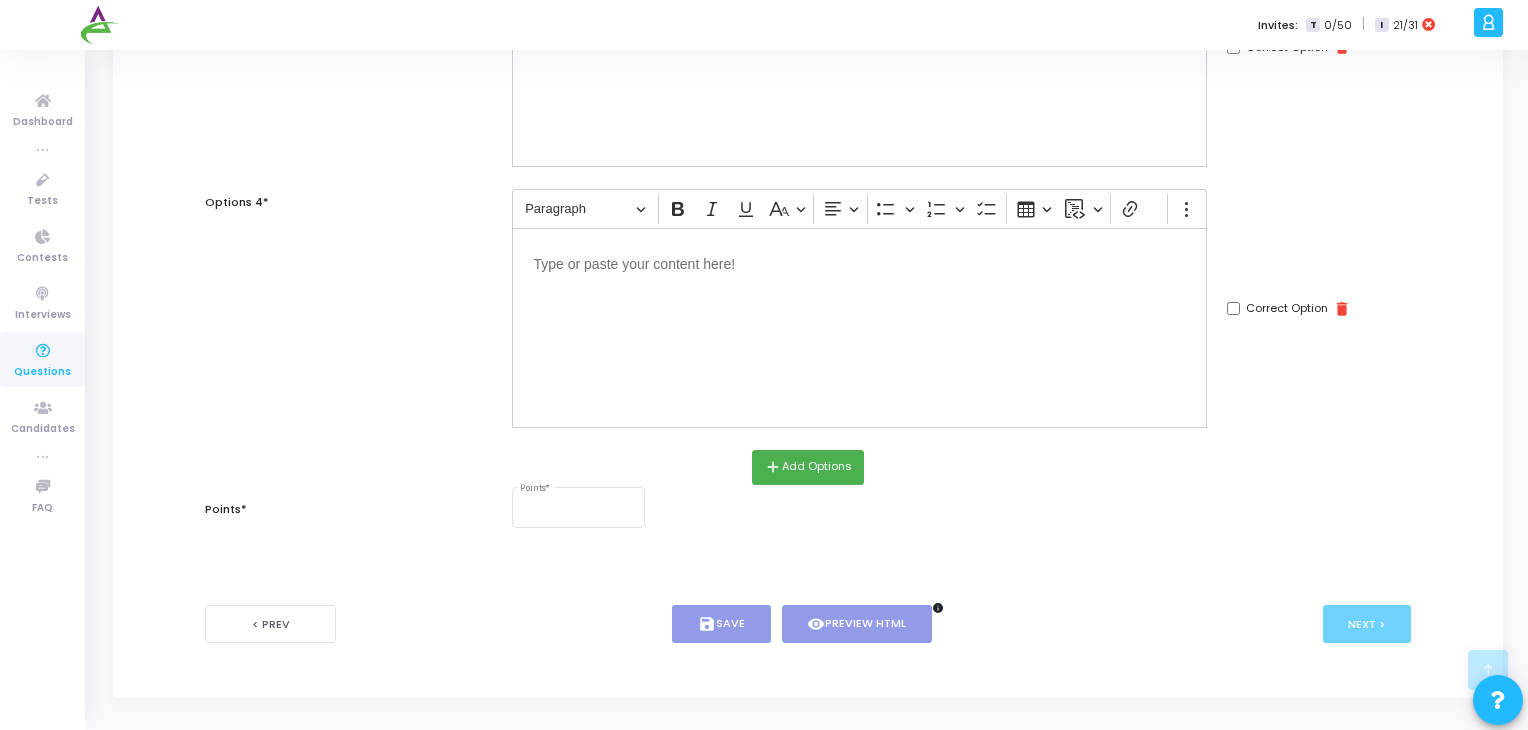 scroll, scrollTop: 863, scrollLeft: 0, axis: vertical 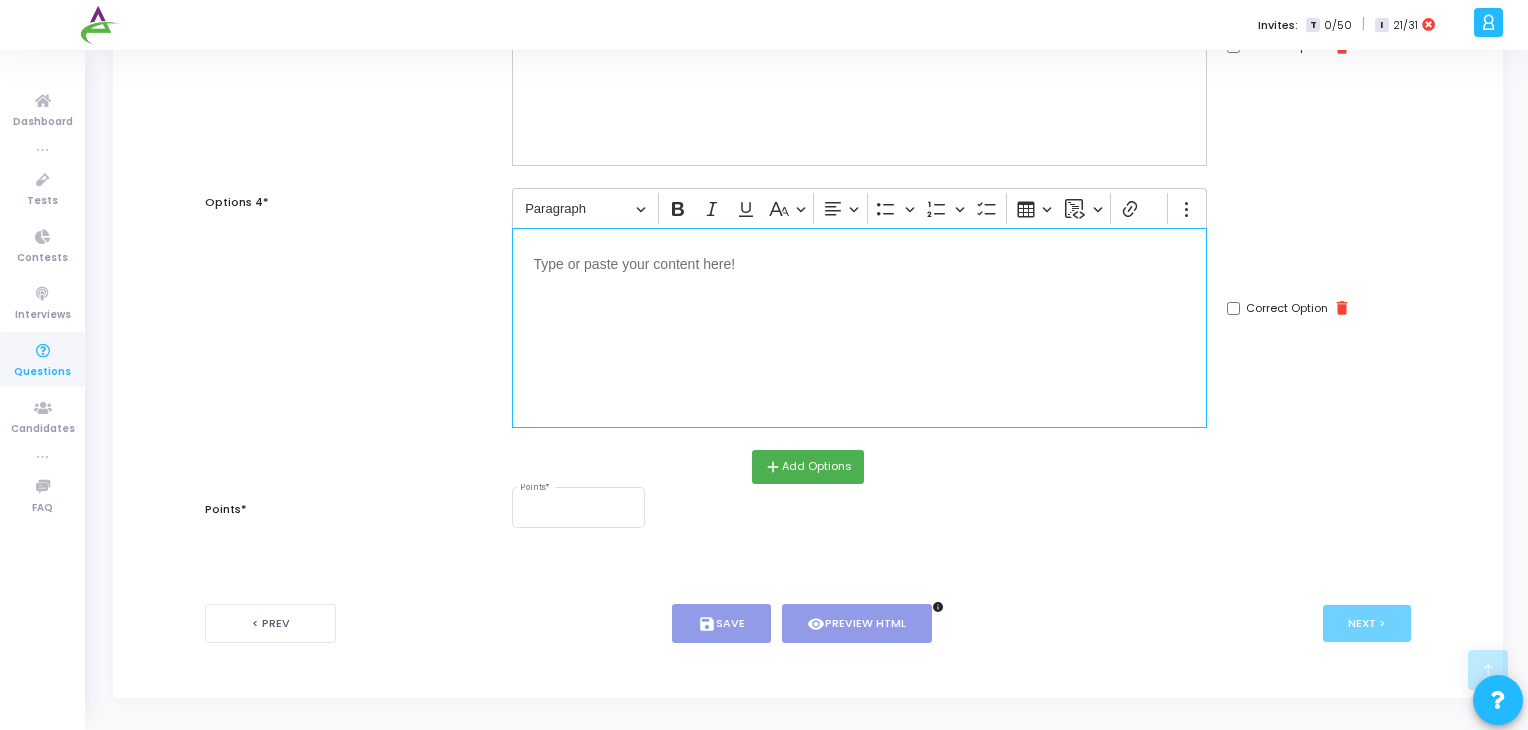 click at bounding box center (859, 328) 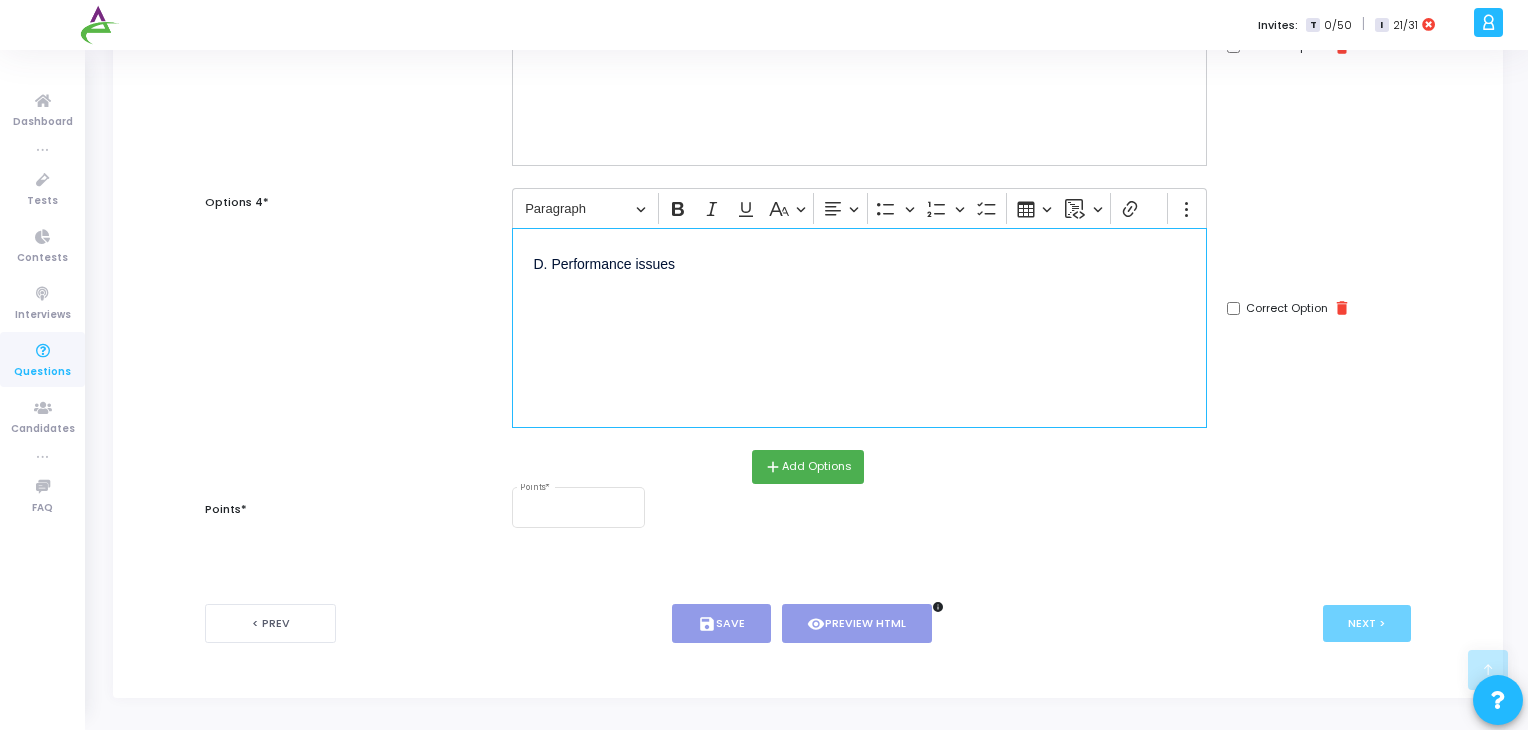 click on "D. Performance issues" at bounding box center [859, 274] 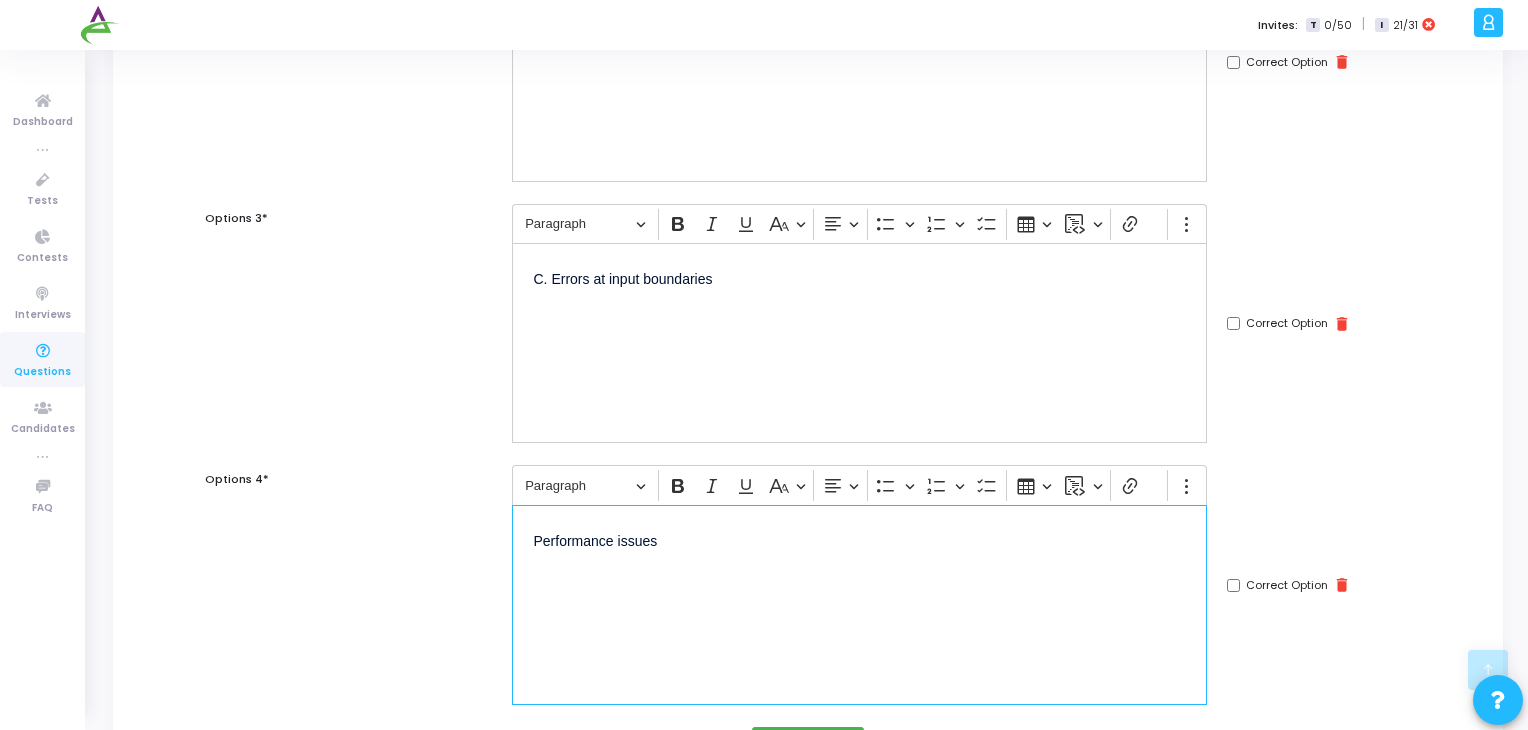 scroll, scrollTop: 603, scrollLeft: 0, axis: vertical 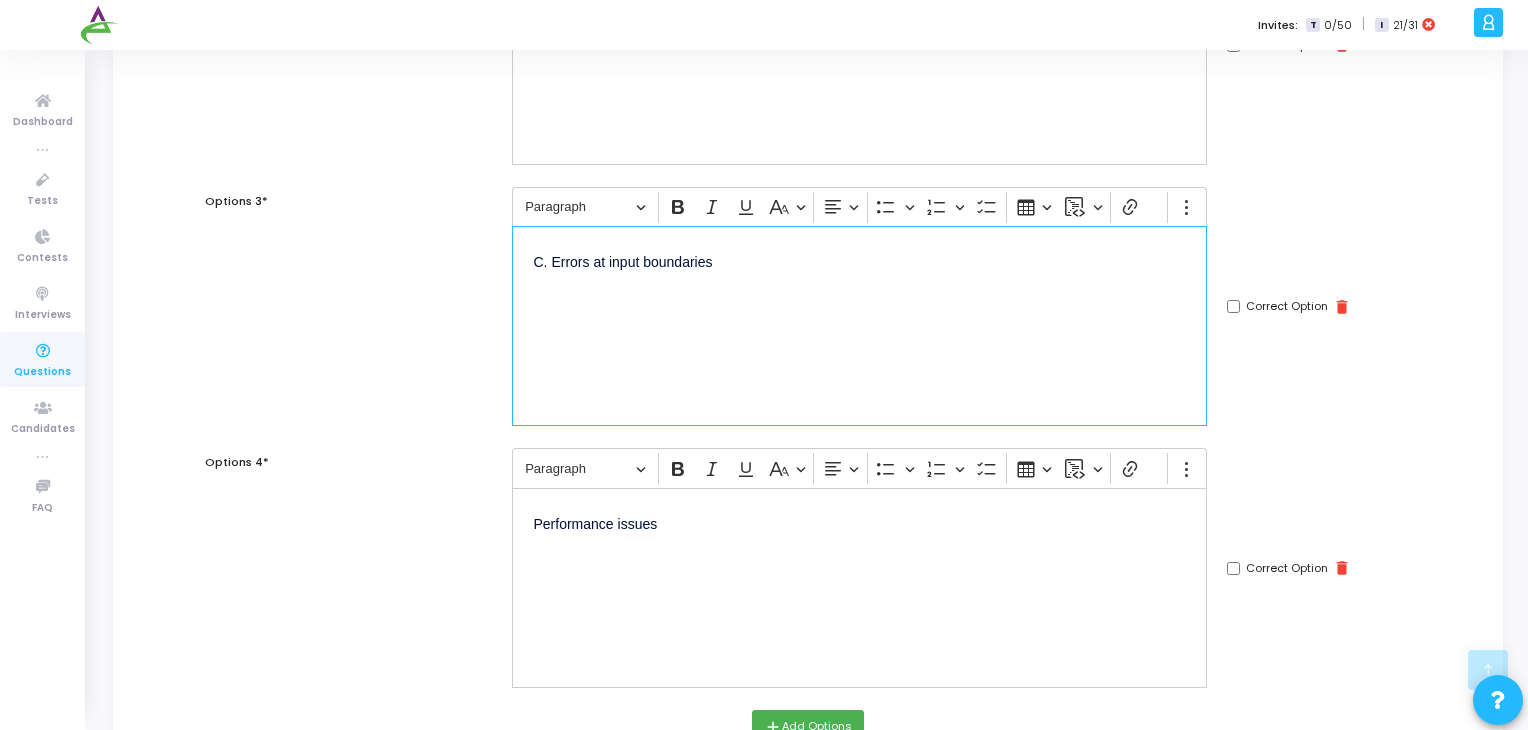 click on "C. Errors at input boundaries" at bounding box center (859, 260) 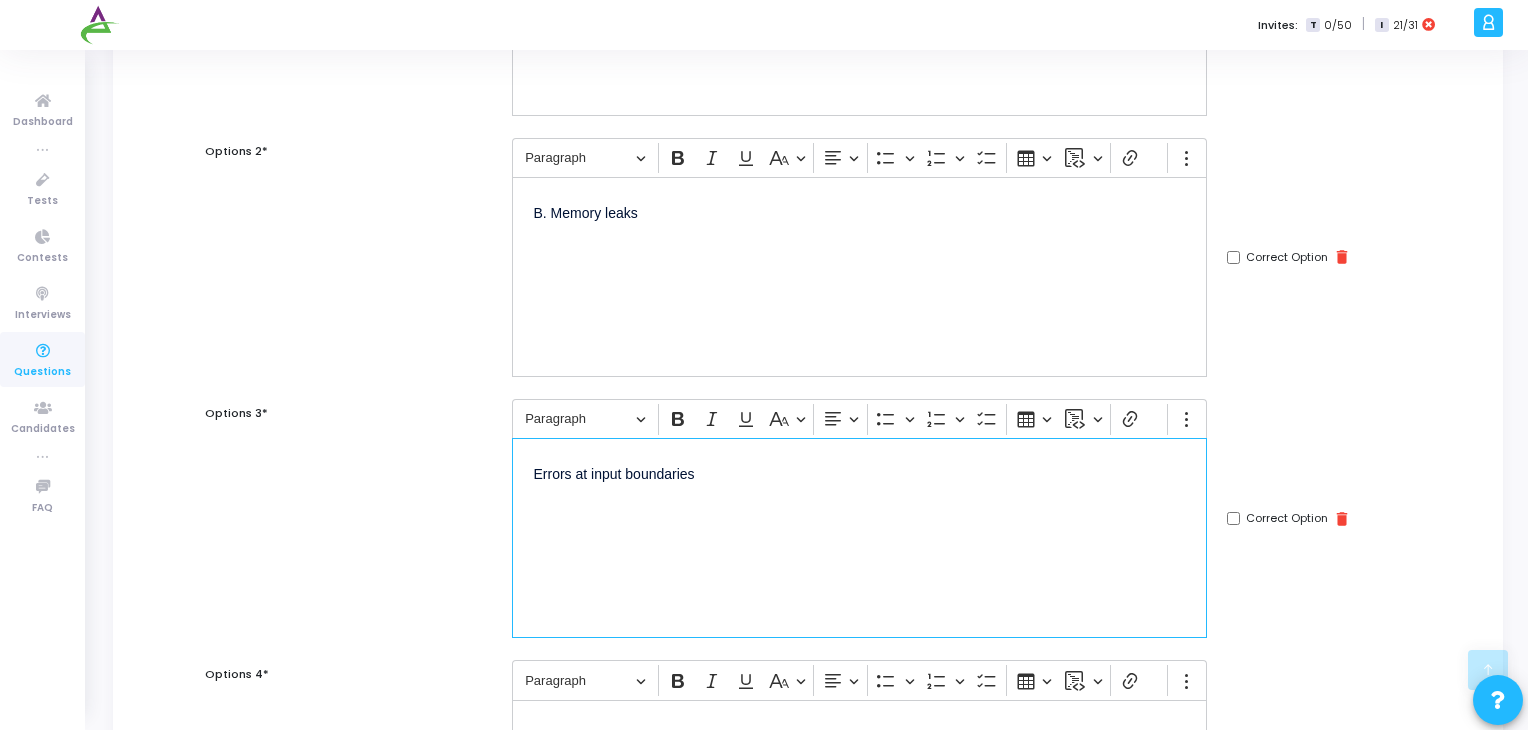 scroll, scrollTop: 387, scrollLeft: 0, axis: vertical 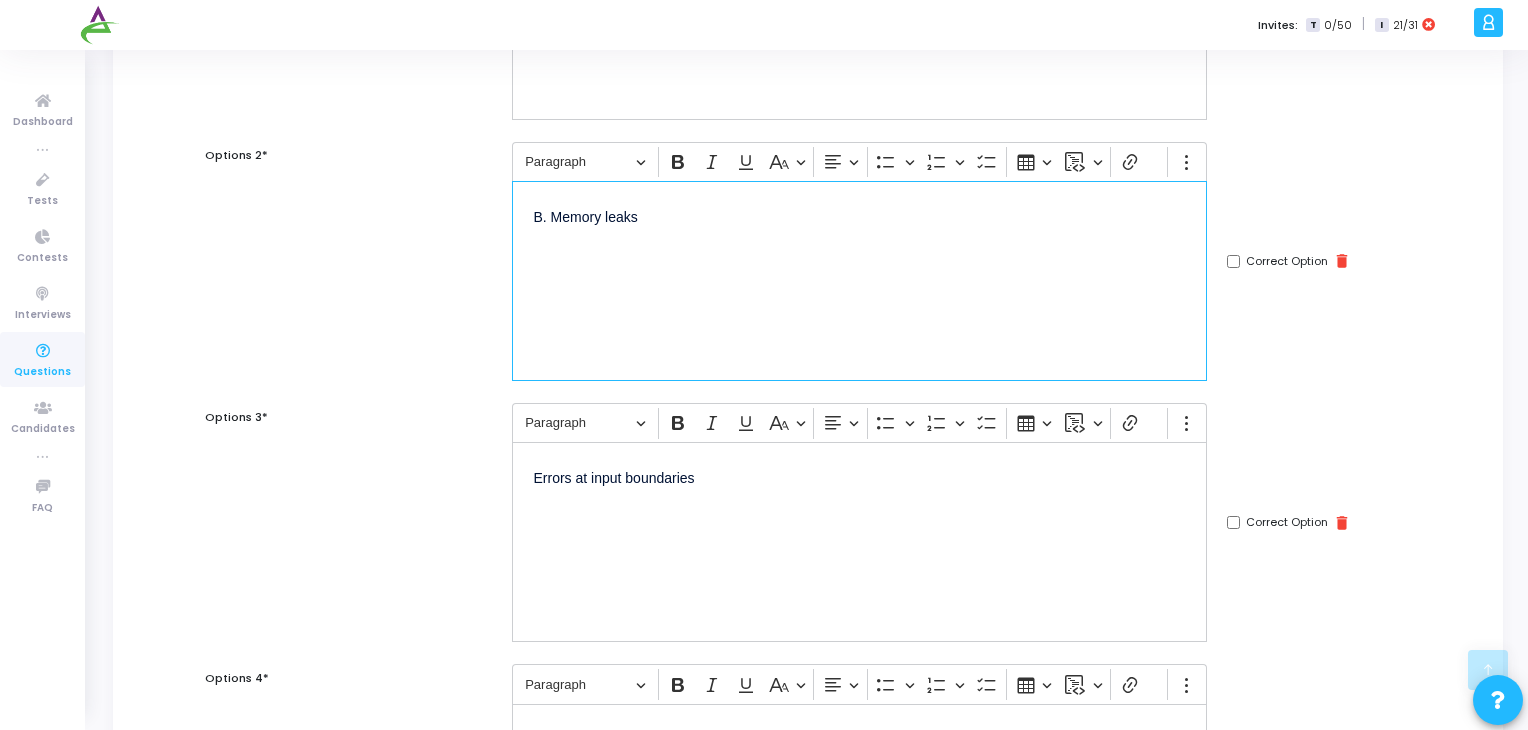 click on "B. Memory leaks" at bounding box center [859, 215] 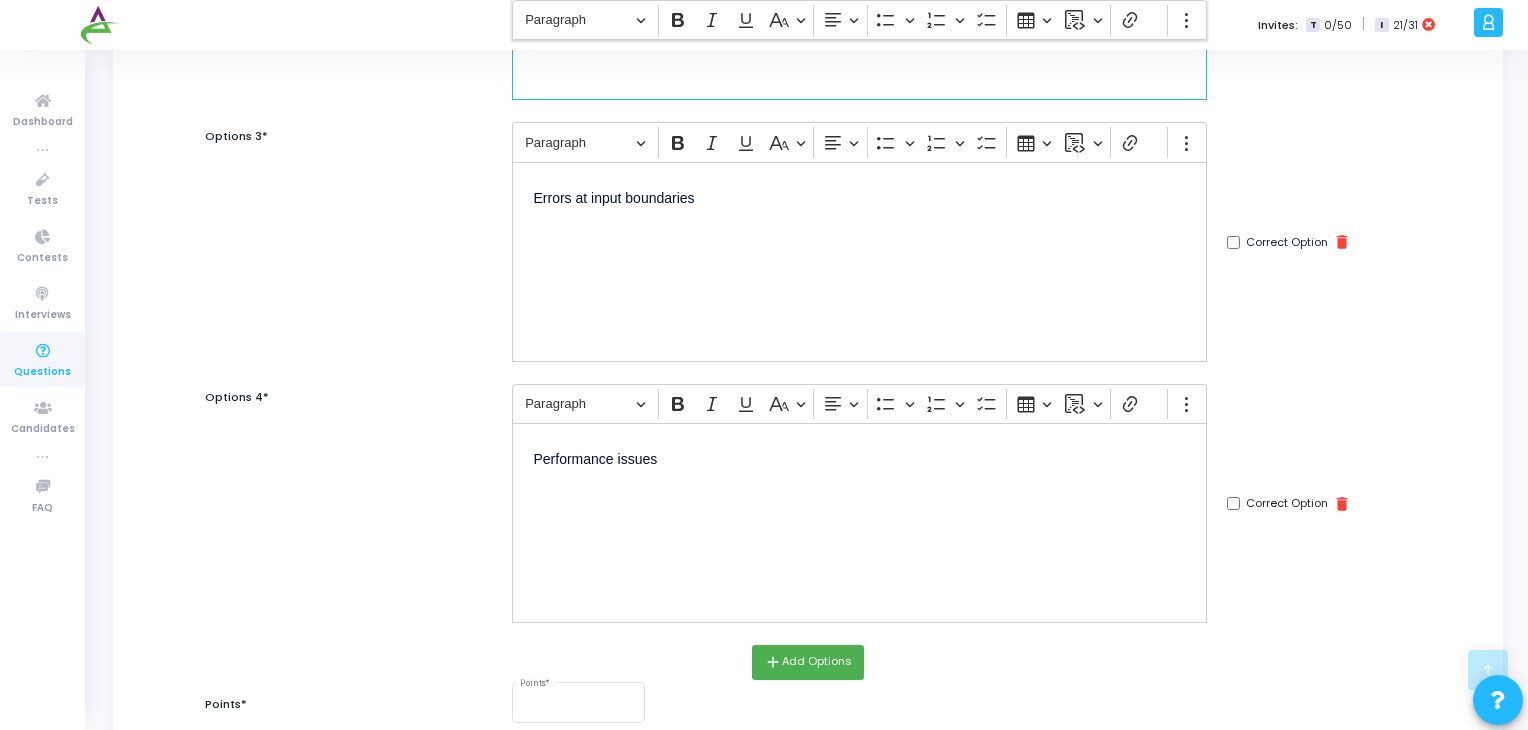 scroll, scrollTop: 672, scrollLeft: 0, axis: vertical 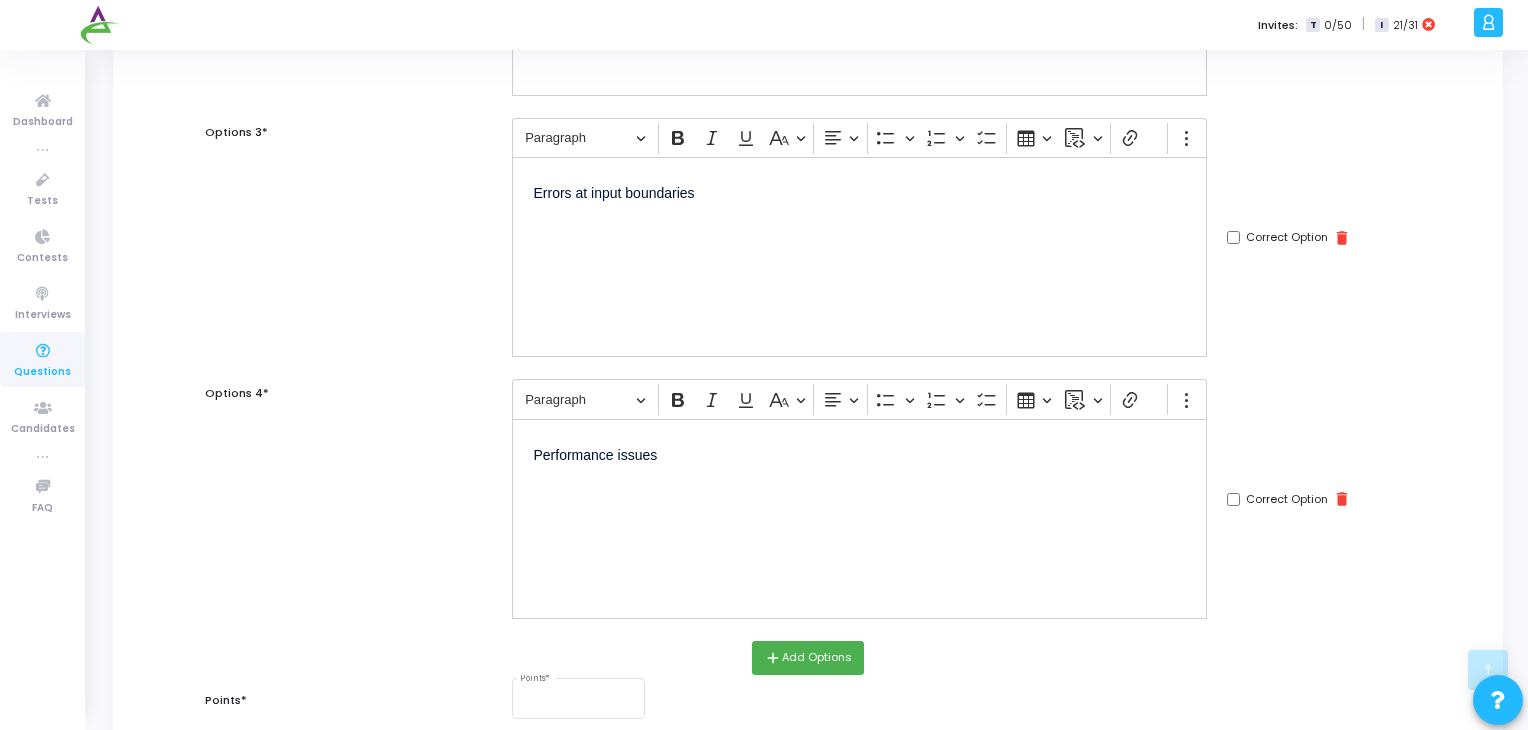 click on "Correct Option" at bounding box center [1233, -286] 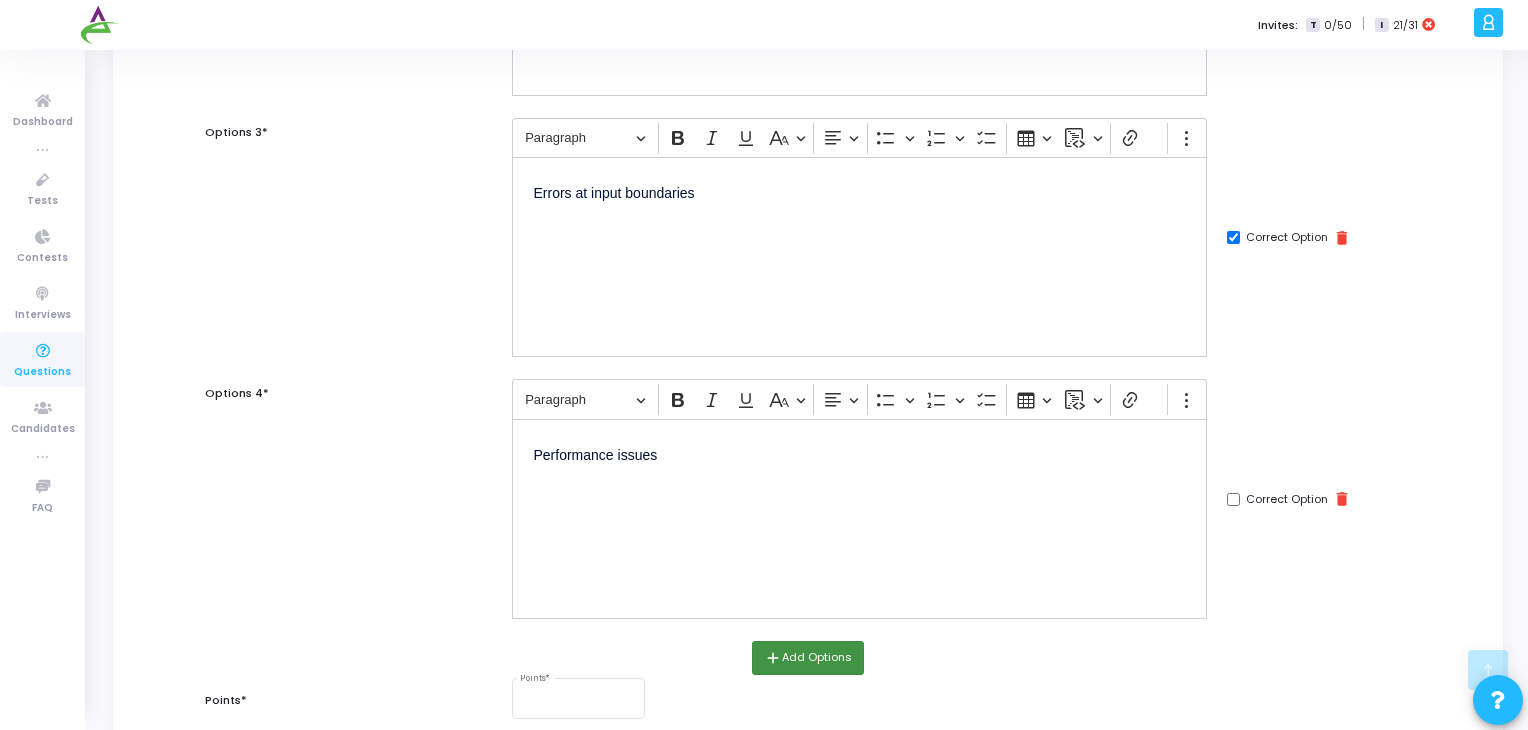 scroll, scrollTop: 863, scrollLeft: 0, axis: vertical 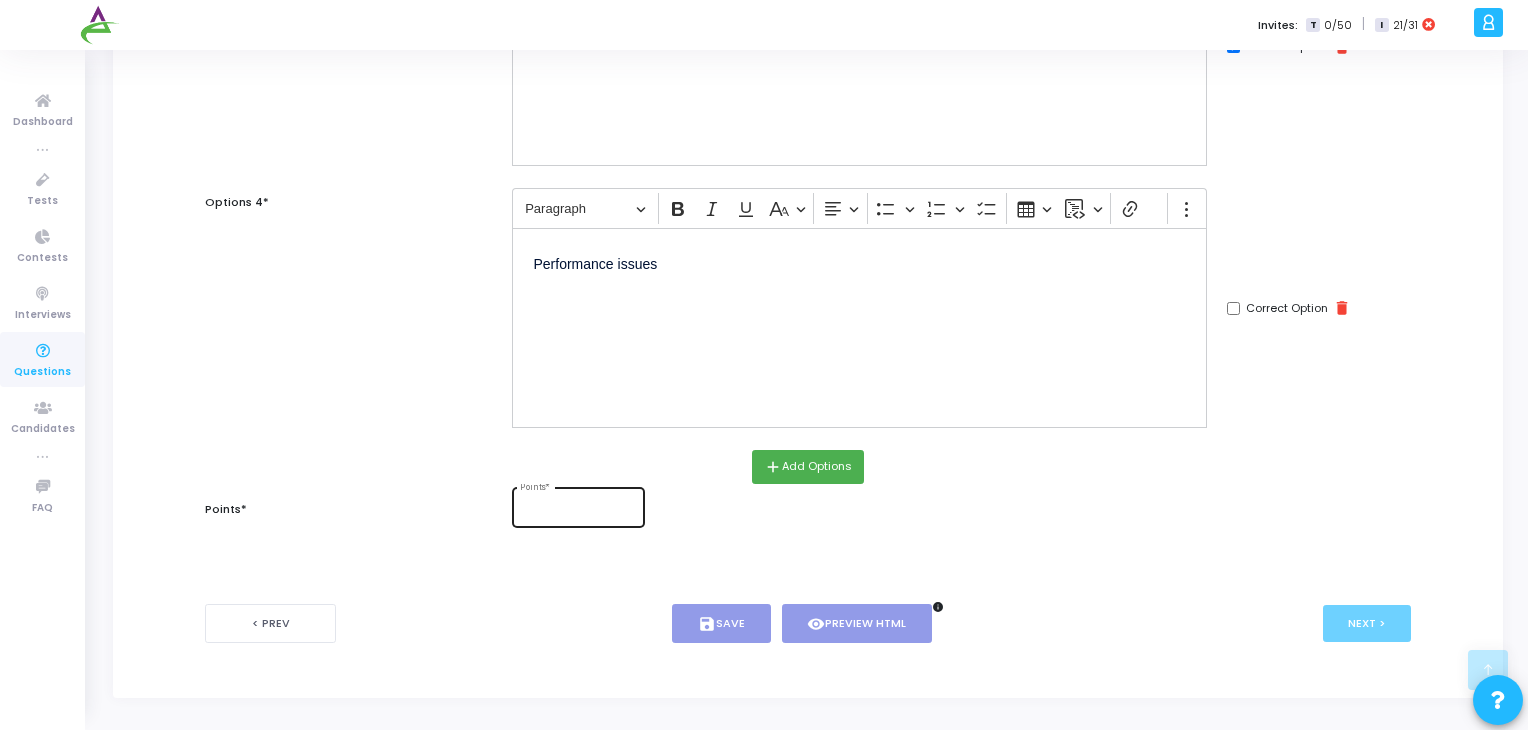 click on "Points  *" at bounding box center (578, 505) 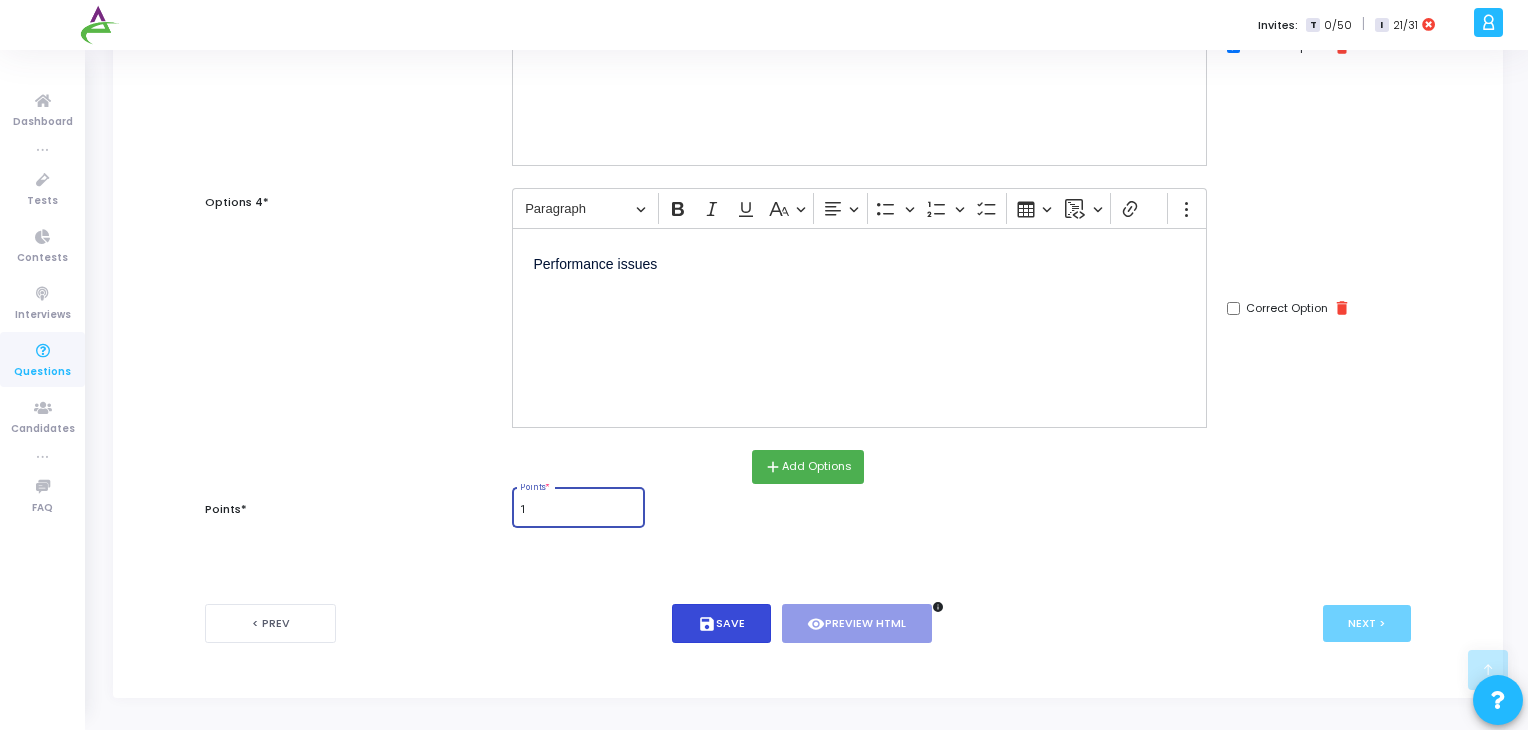 type on "1" 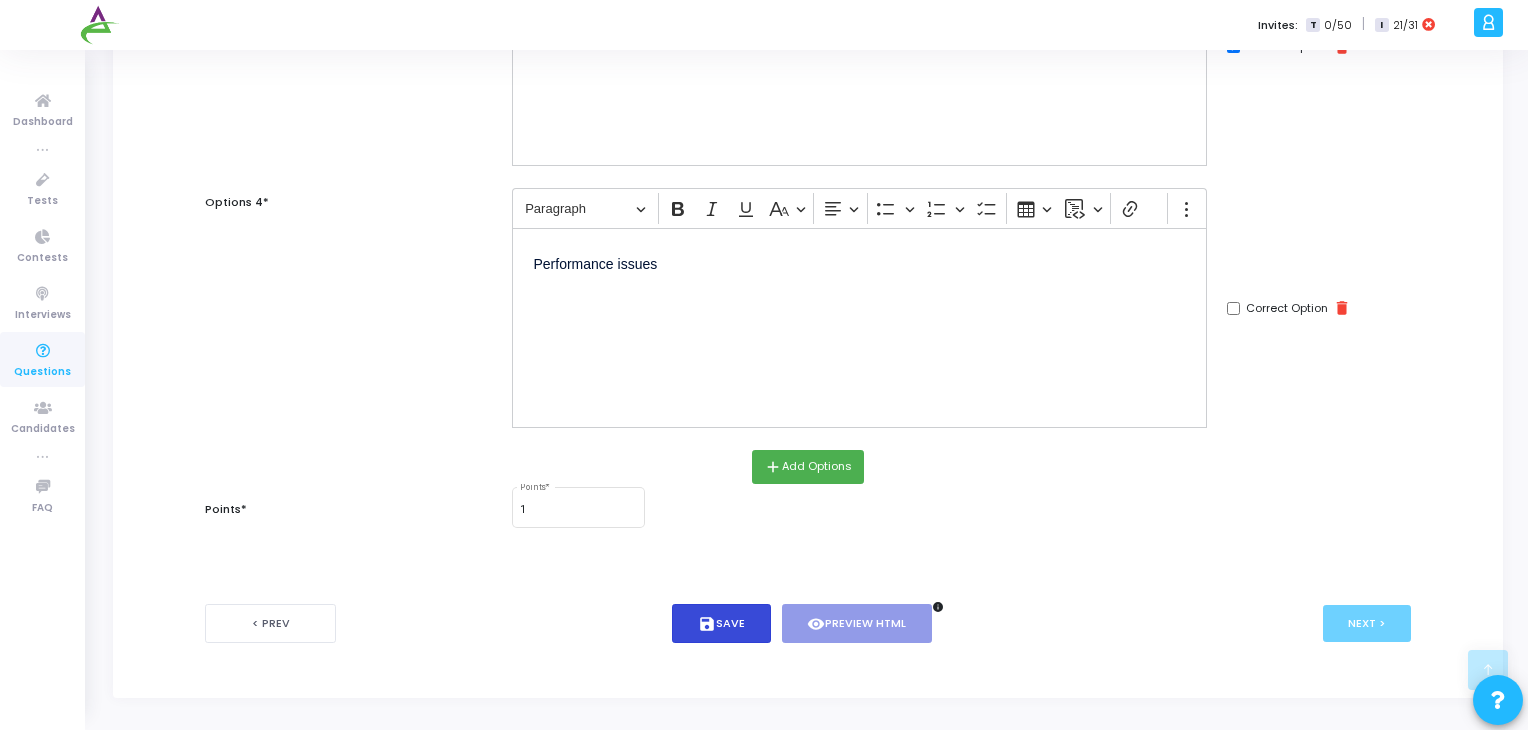 click on "save  Save" at bounding box center [721, 623] 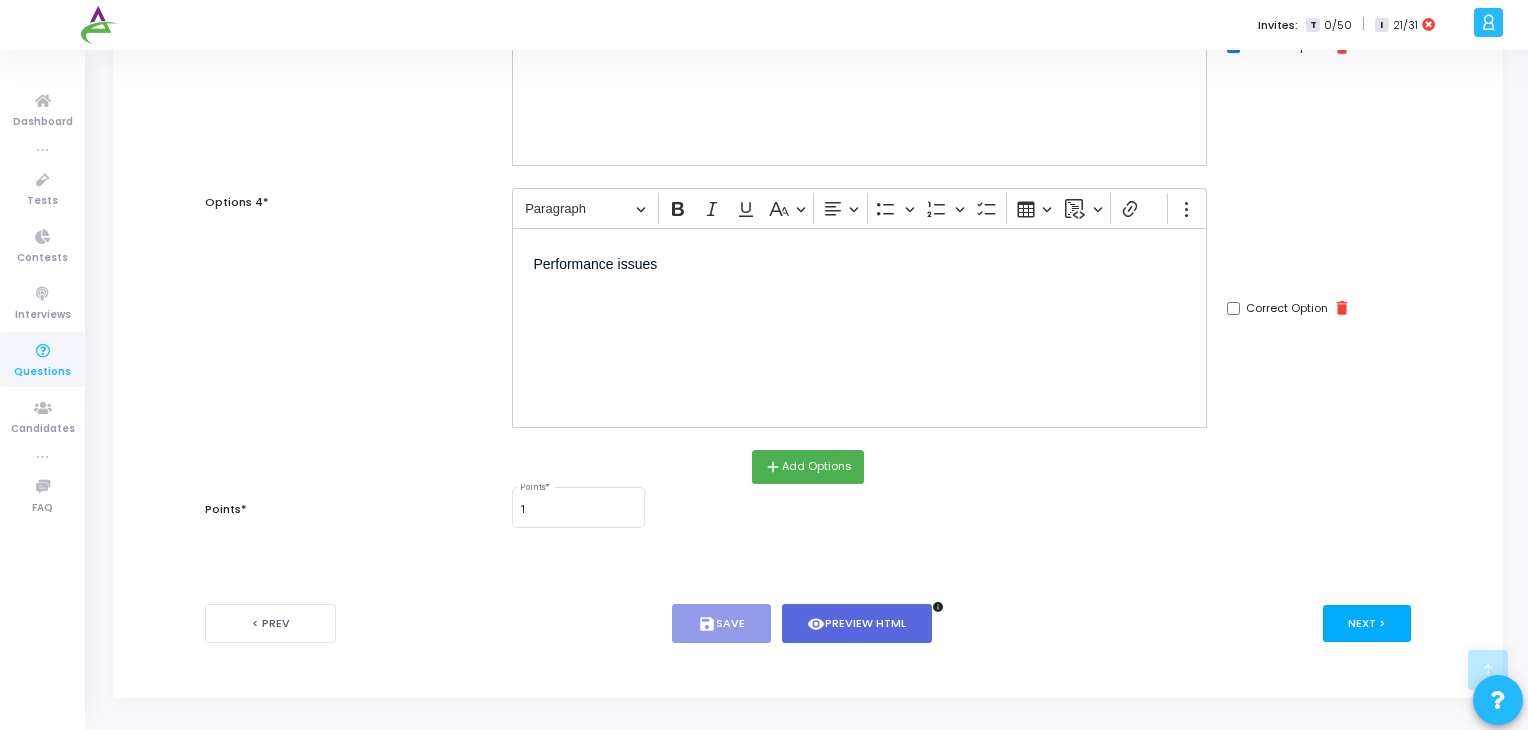 click on "Next >" at bounding box center (1367, 623) 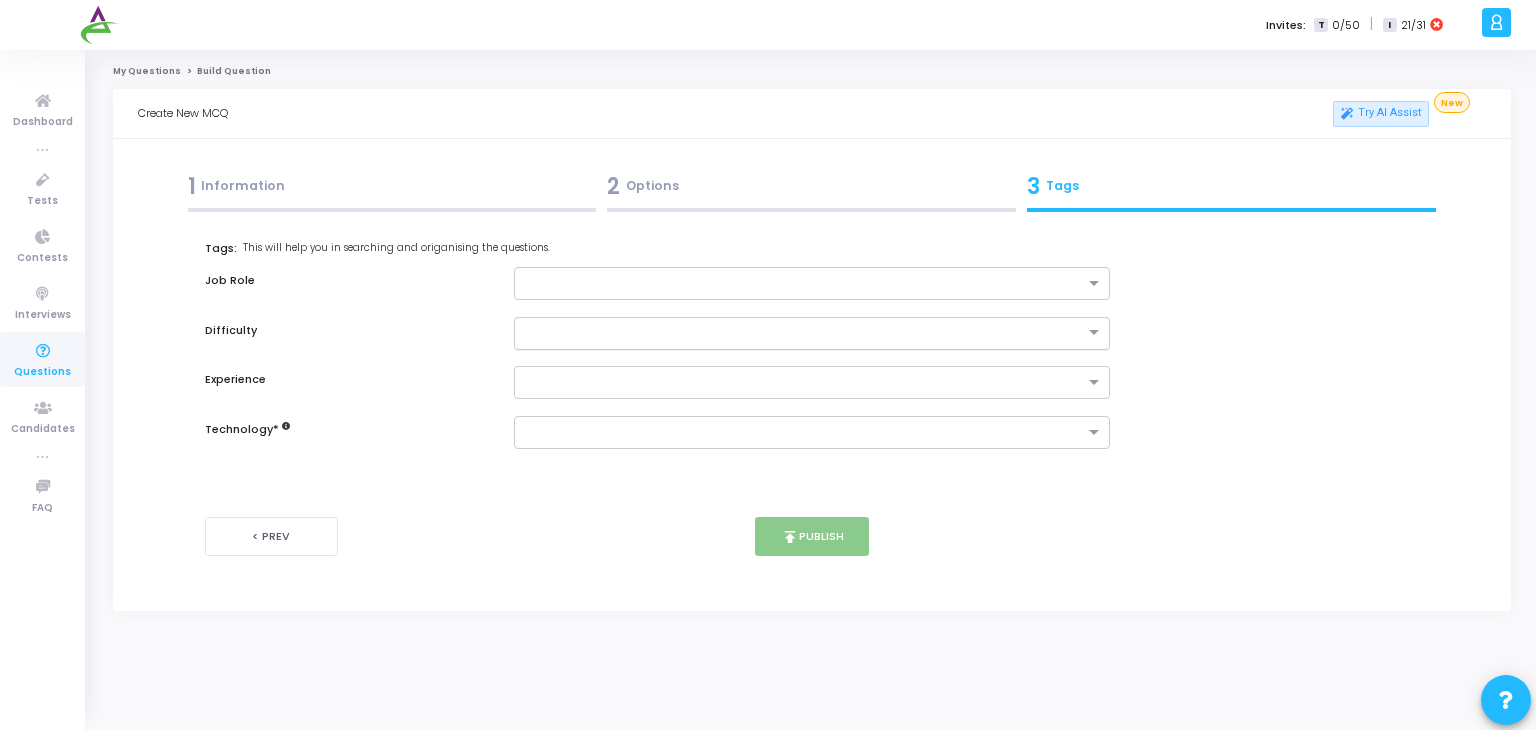 click at bounding box center [792, 331] 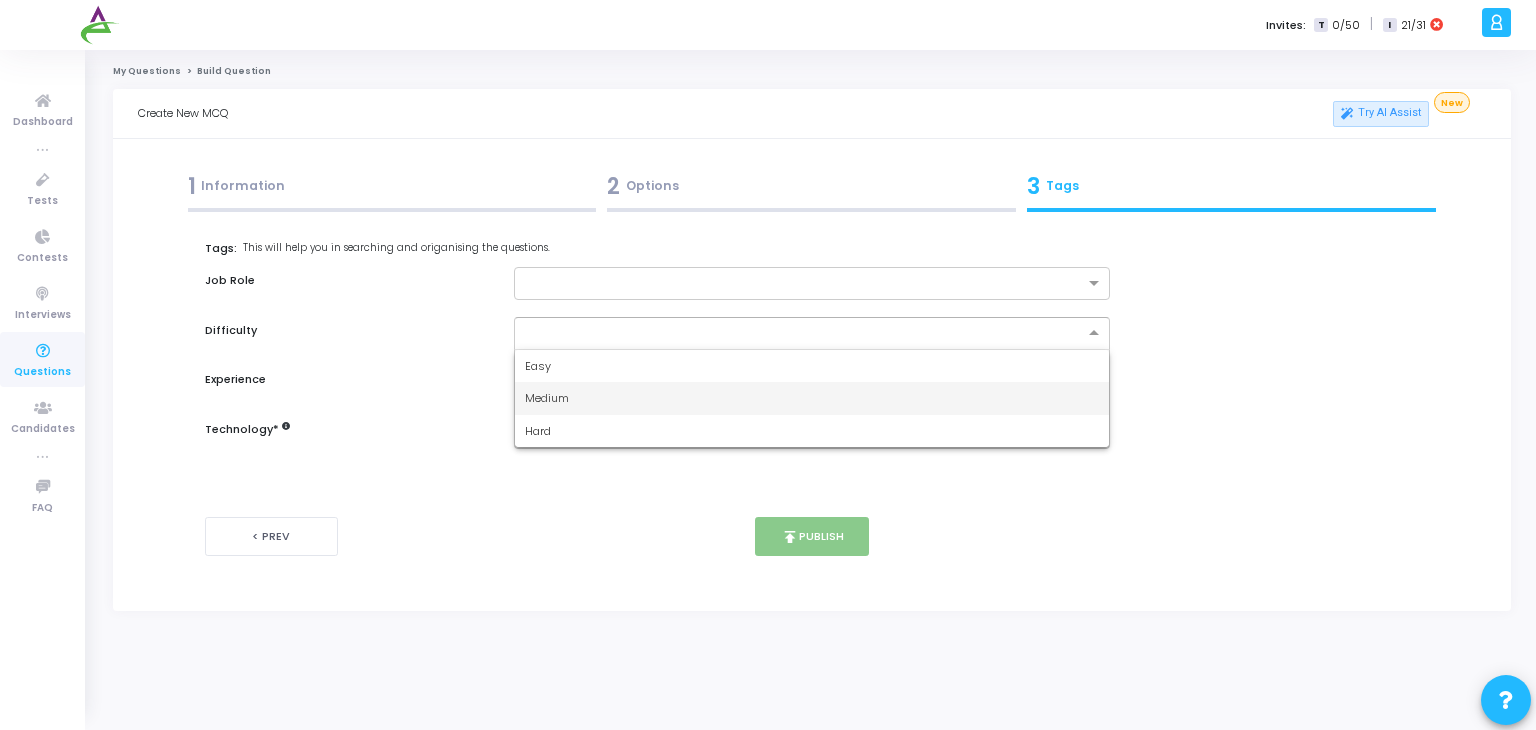 click on "Medium" at bounding box center (547, 398) 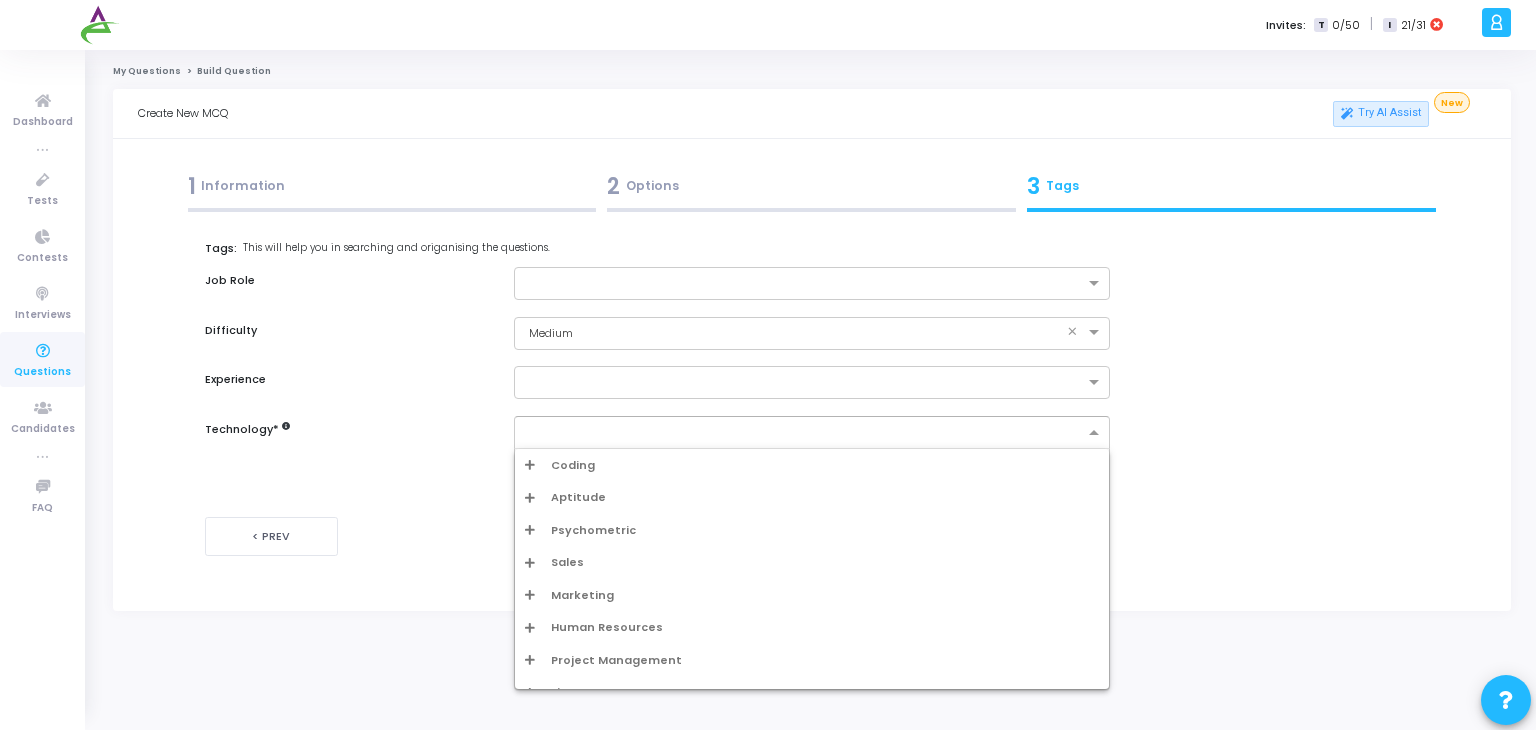 click at bounding box center (805, 433) 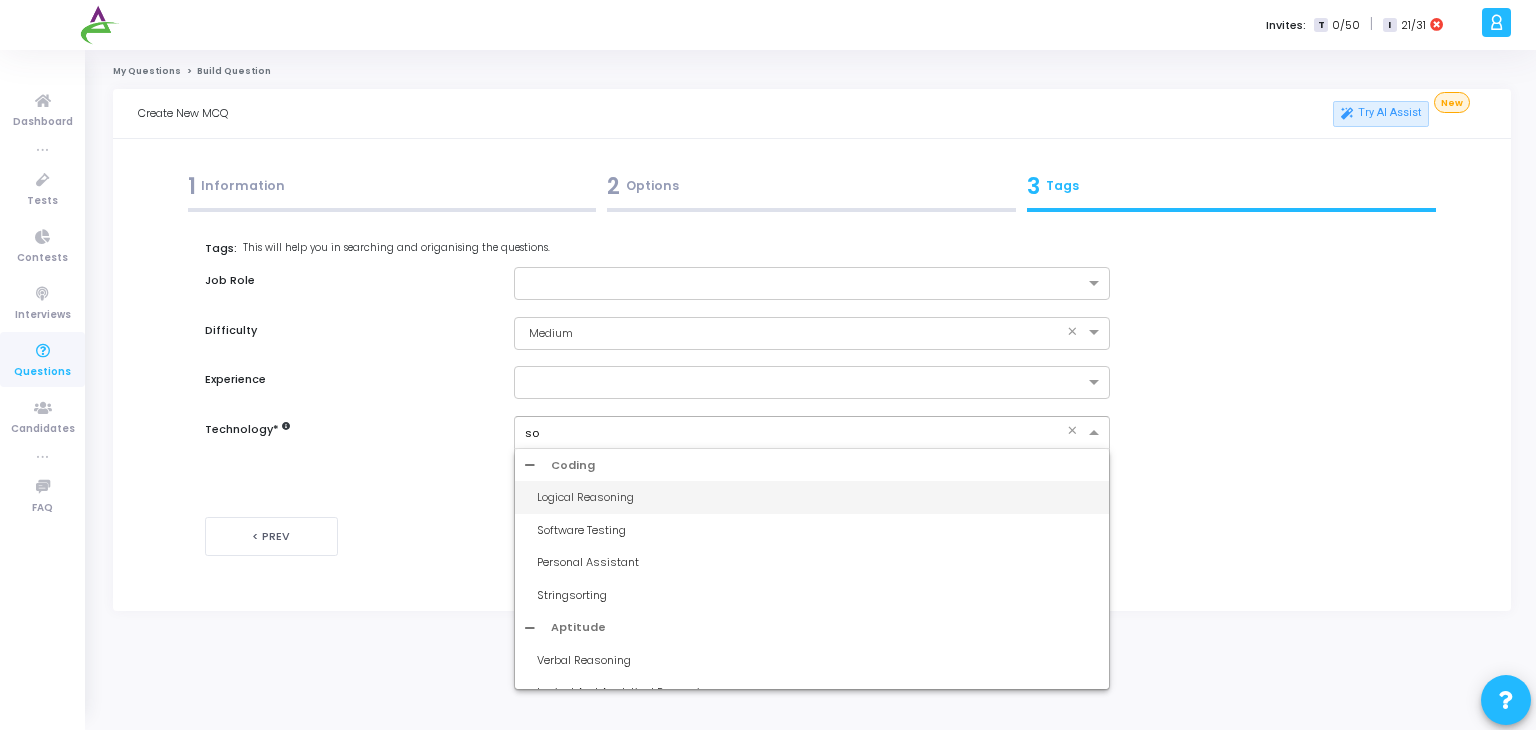 type on "sof" 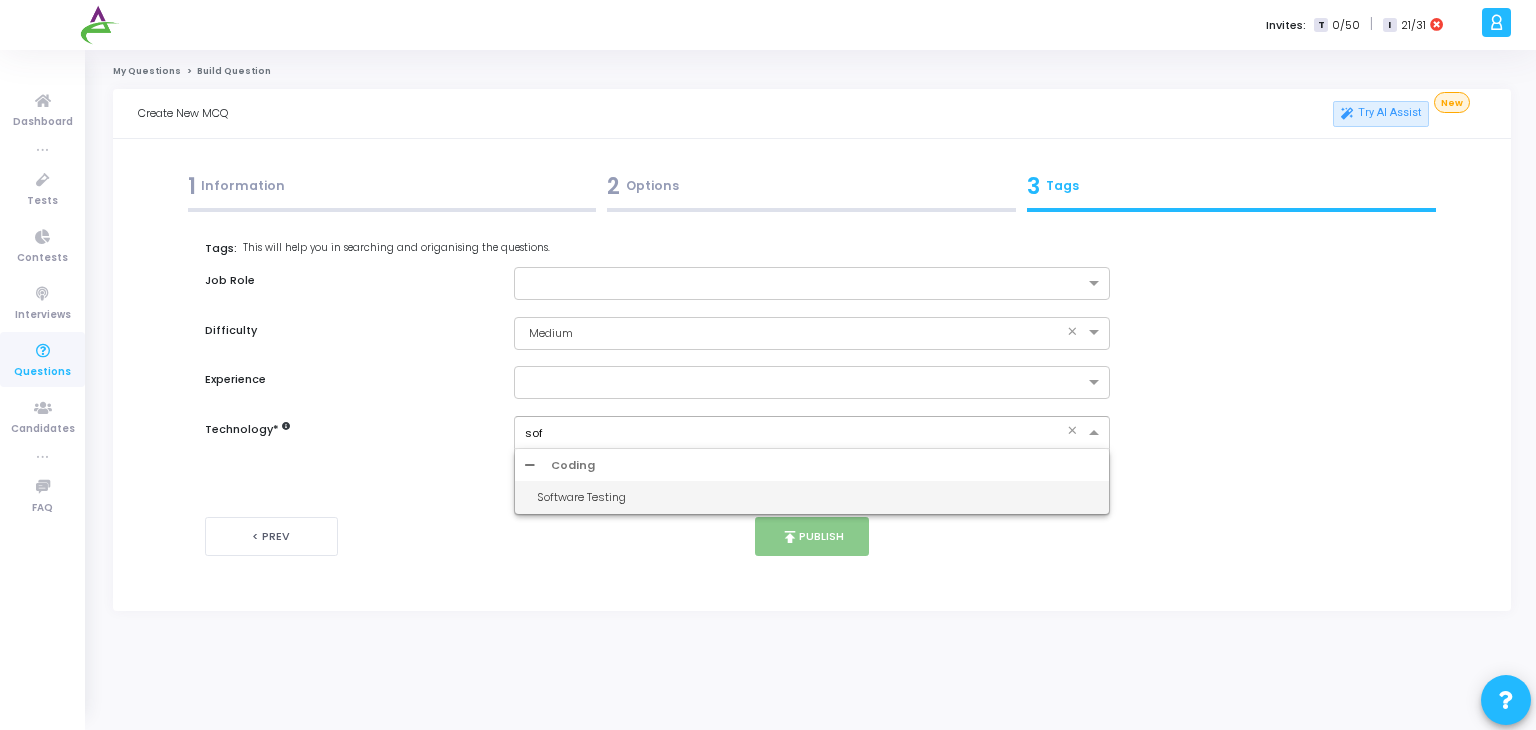 click on "Software Testing" at bounding box center [818, 497] 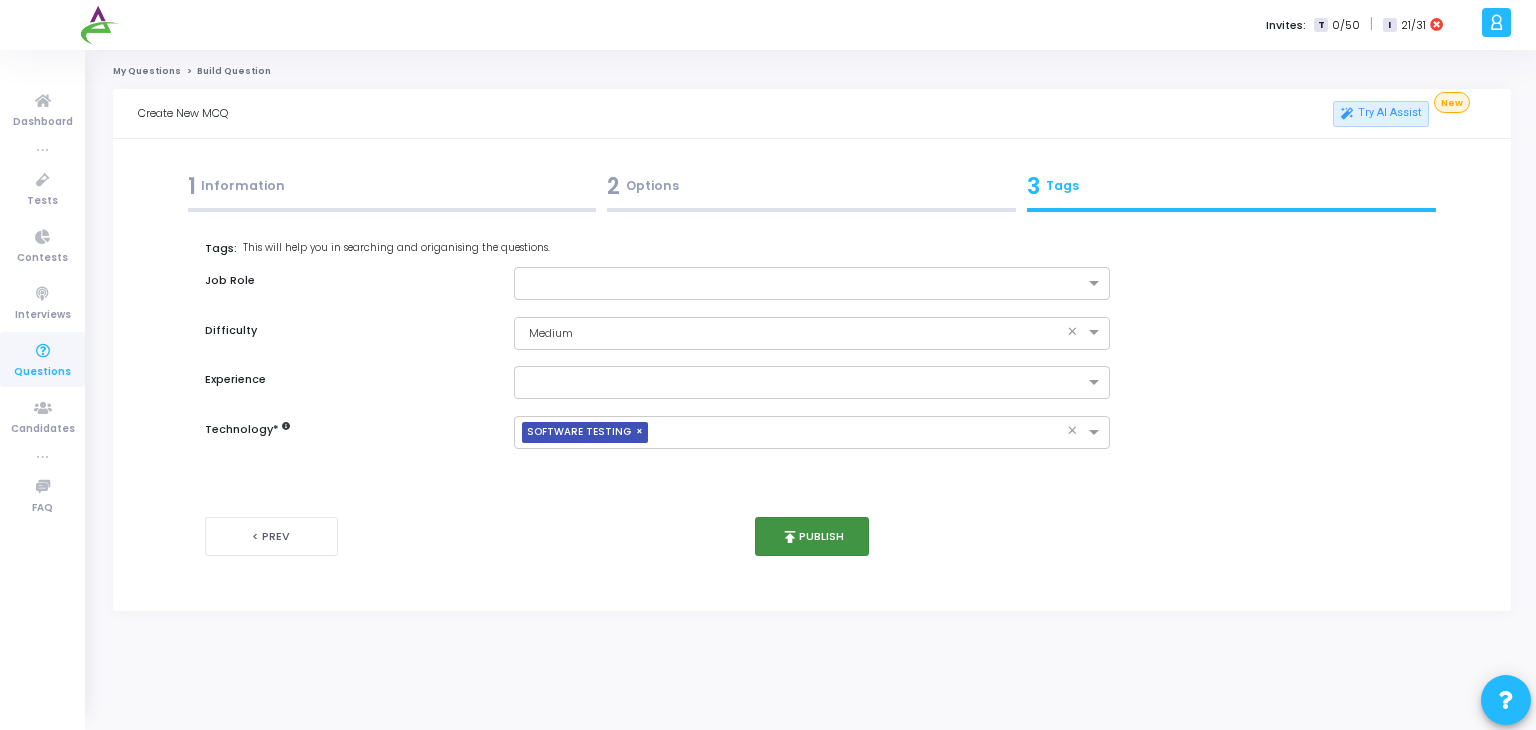 click on "publish  Publish" at bounding box center [812, 536] 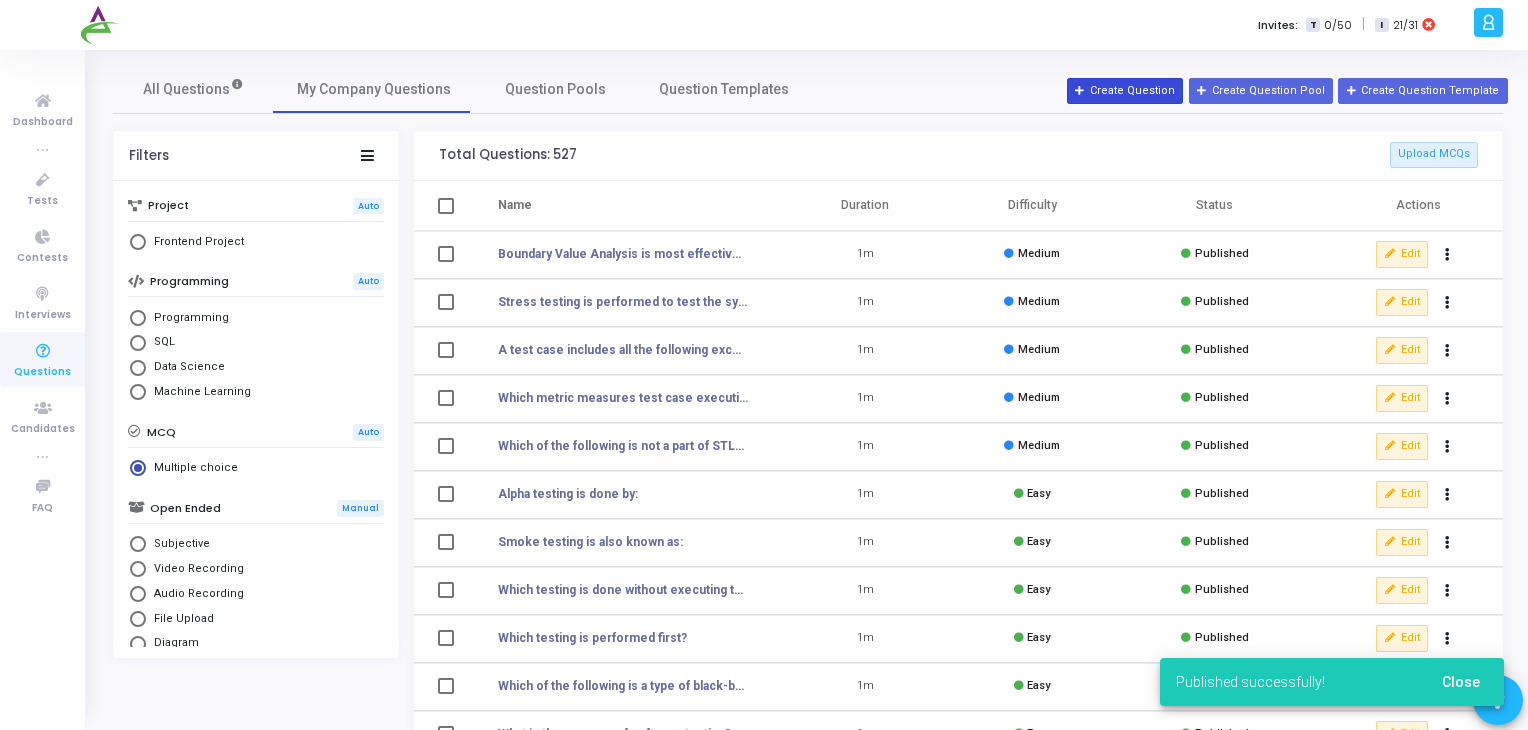 click on "Create Question" at bounding box center [1125, 91] 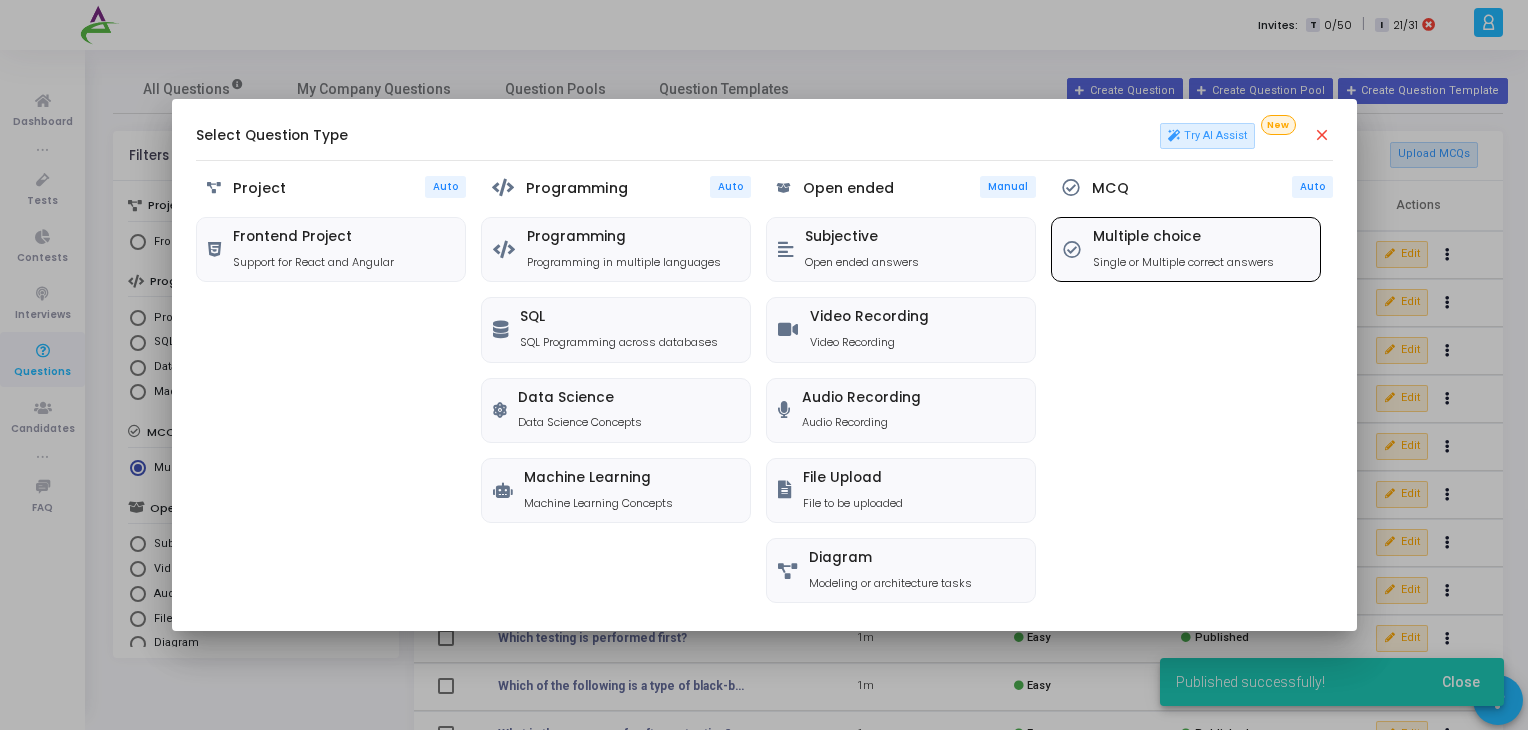click on "Single or Multiple correct answers" at bounding box center (1183, 262) 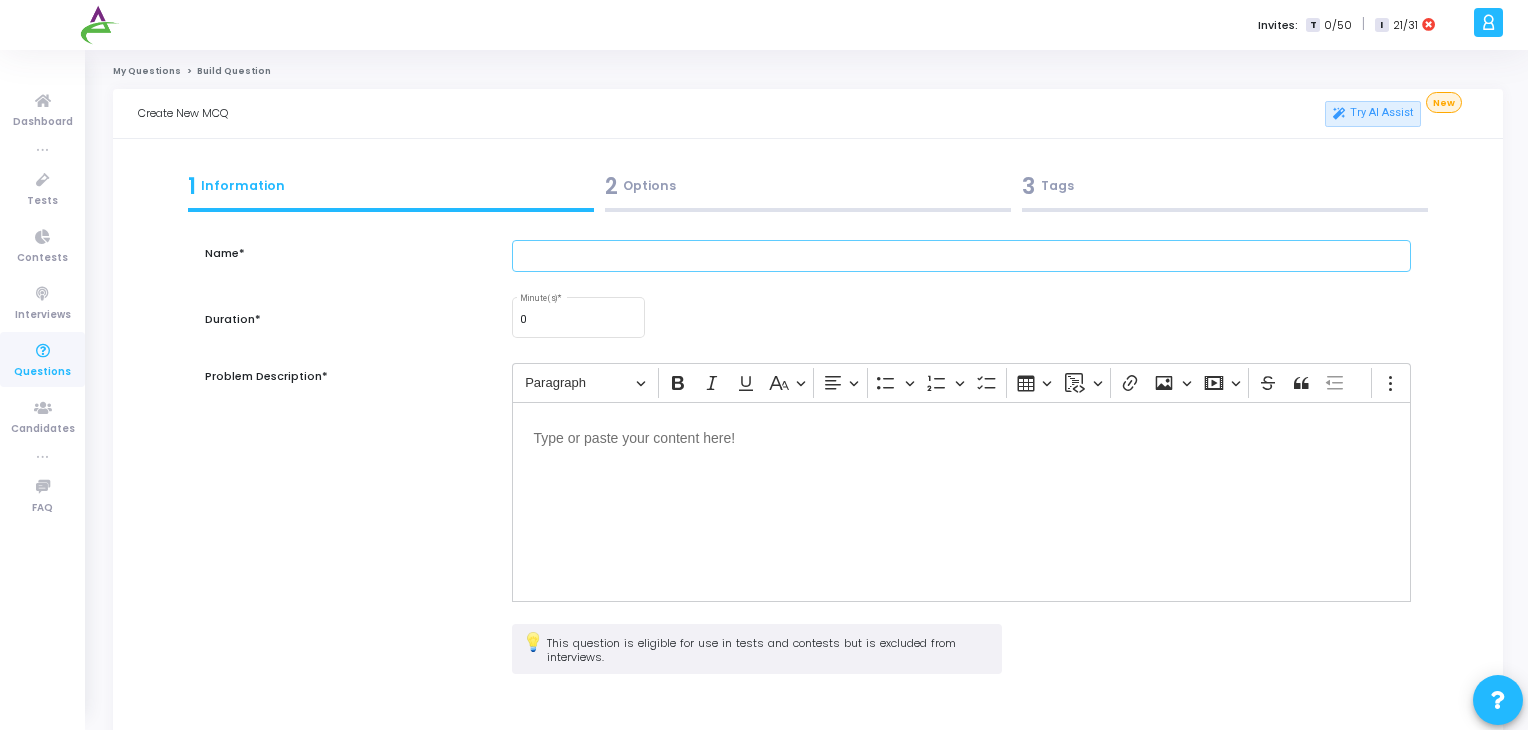 click at bounding box center (962, 256) 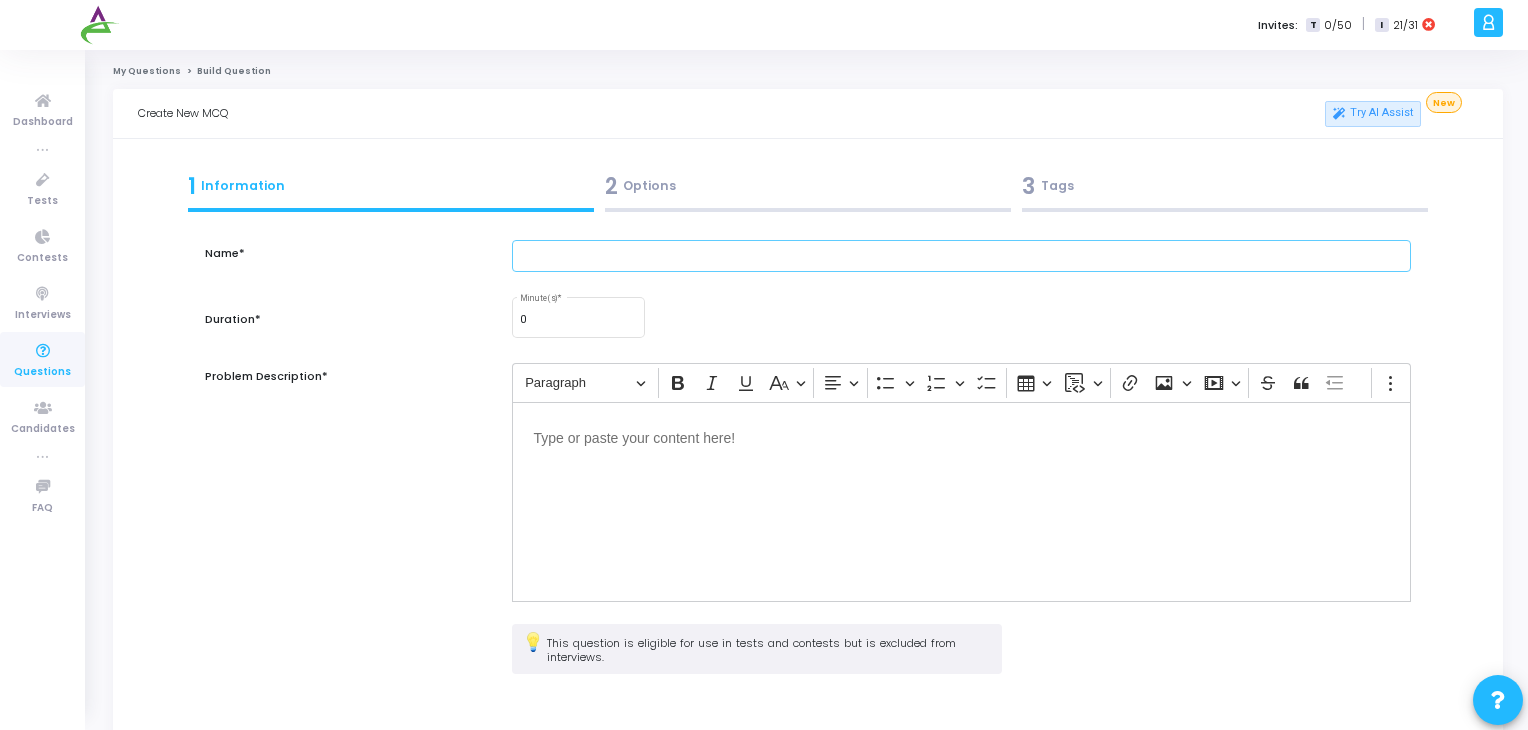 paste on "1. Which technique measures the number of independent paths in a program?" 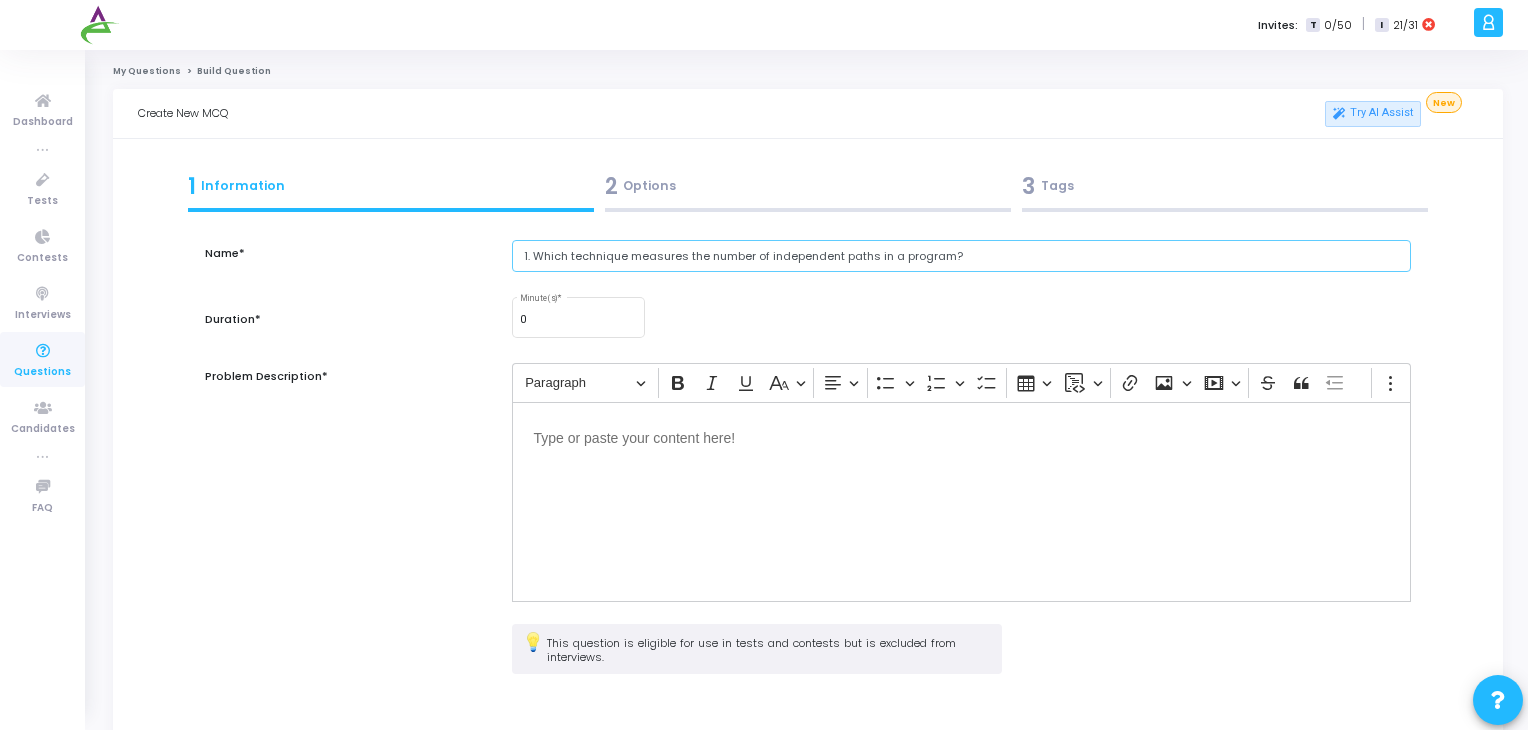 click on "1. Which technique measures the number of independent paths in a program?" at bounding box center (962, 256) 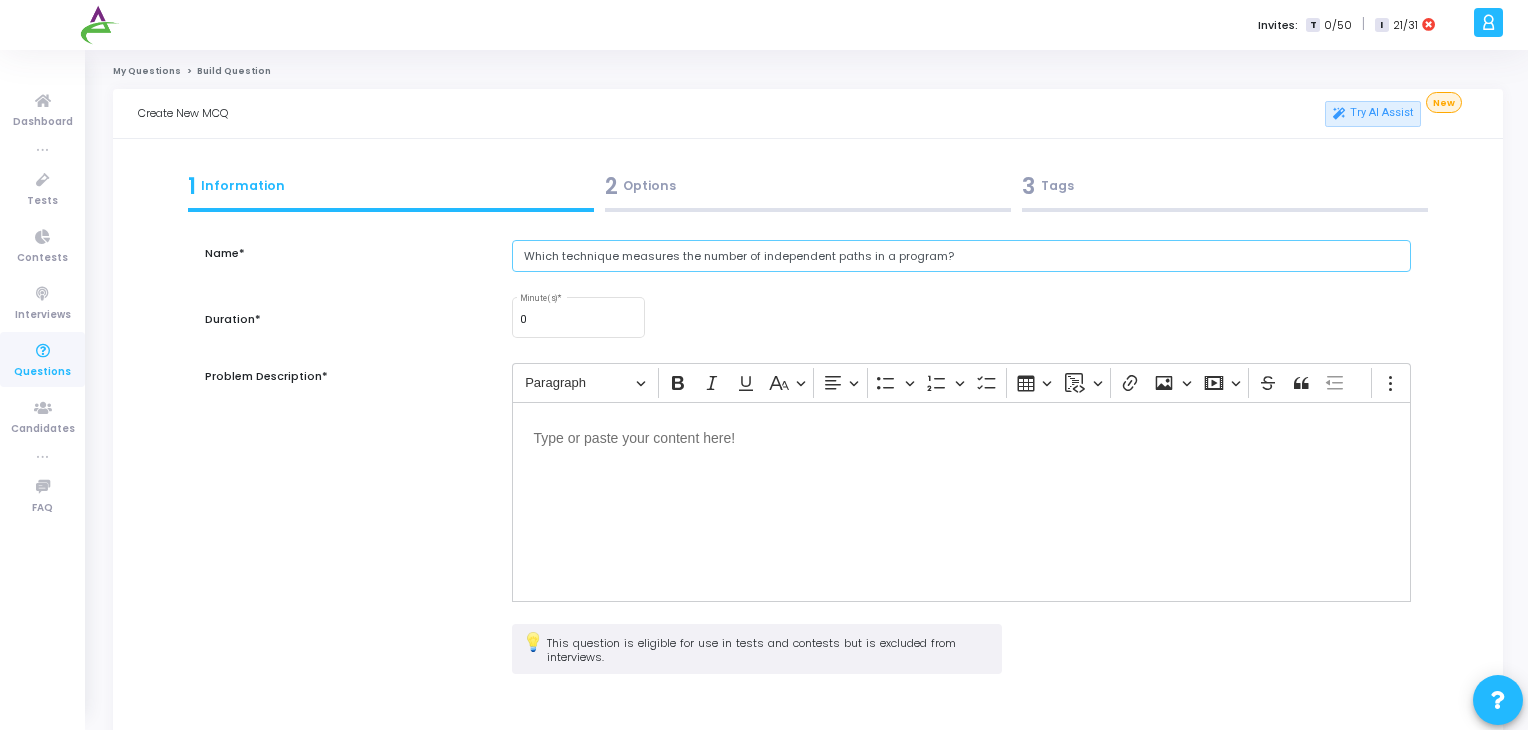 type on "Which technique measures the number of independent paths in a program?" 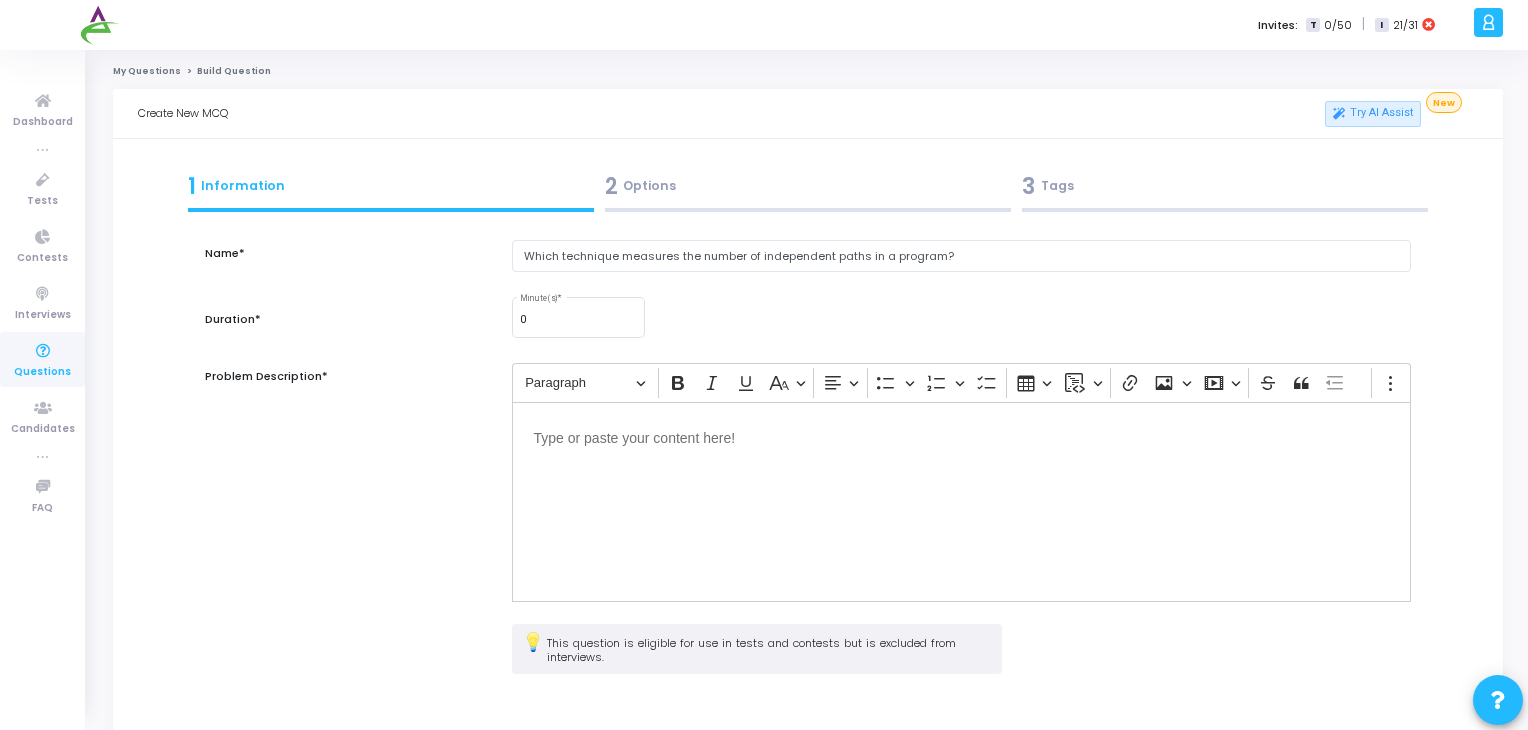 click at bounding box center (962, 502) 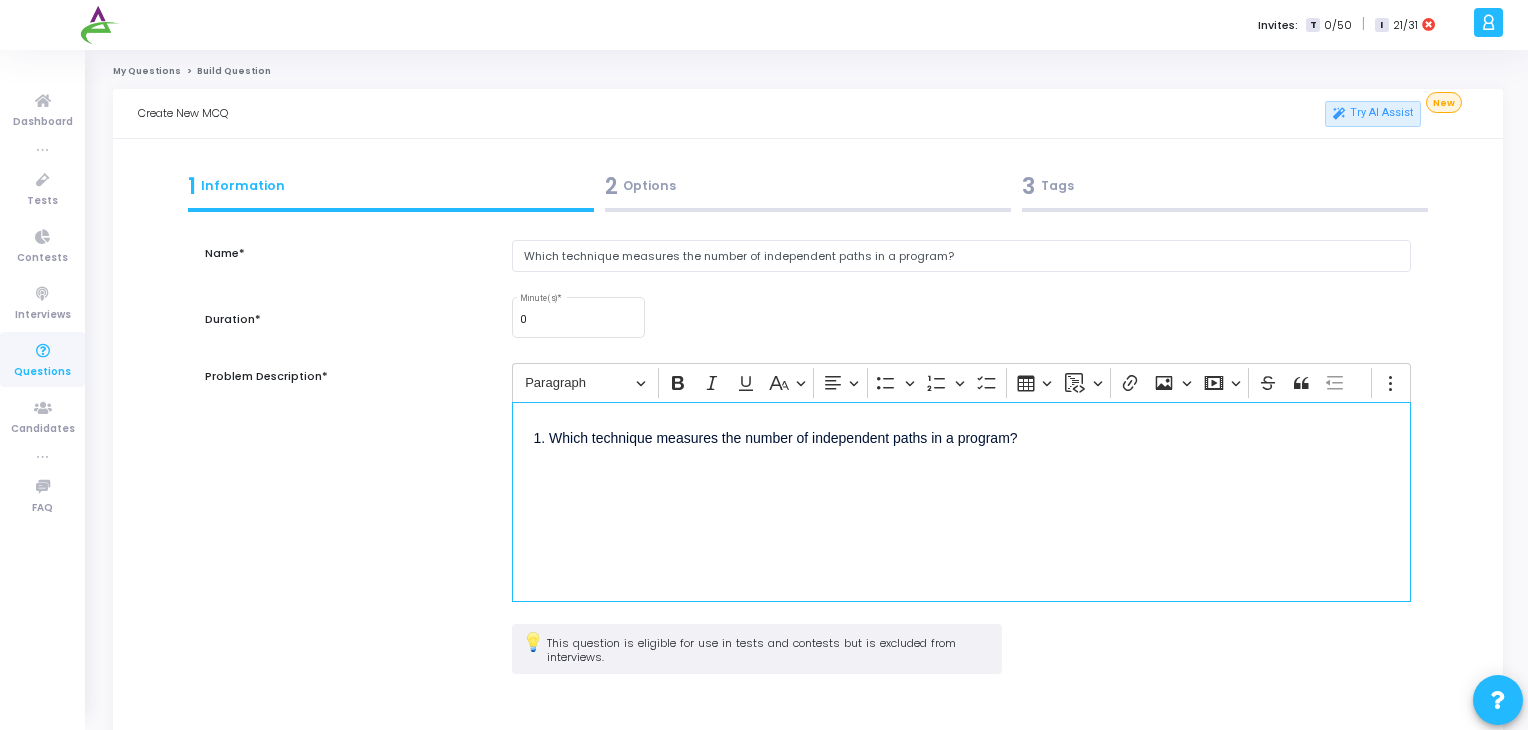 click on "1. Which technique measures the number of independent paths in a program?" at bounding box center (962, 448) 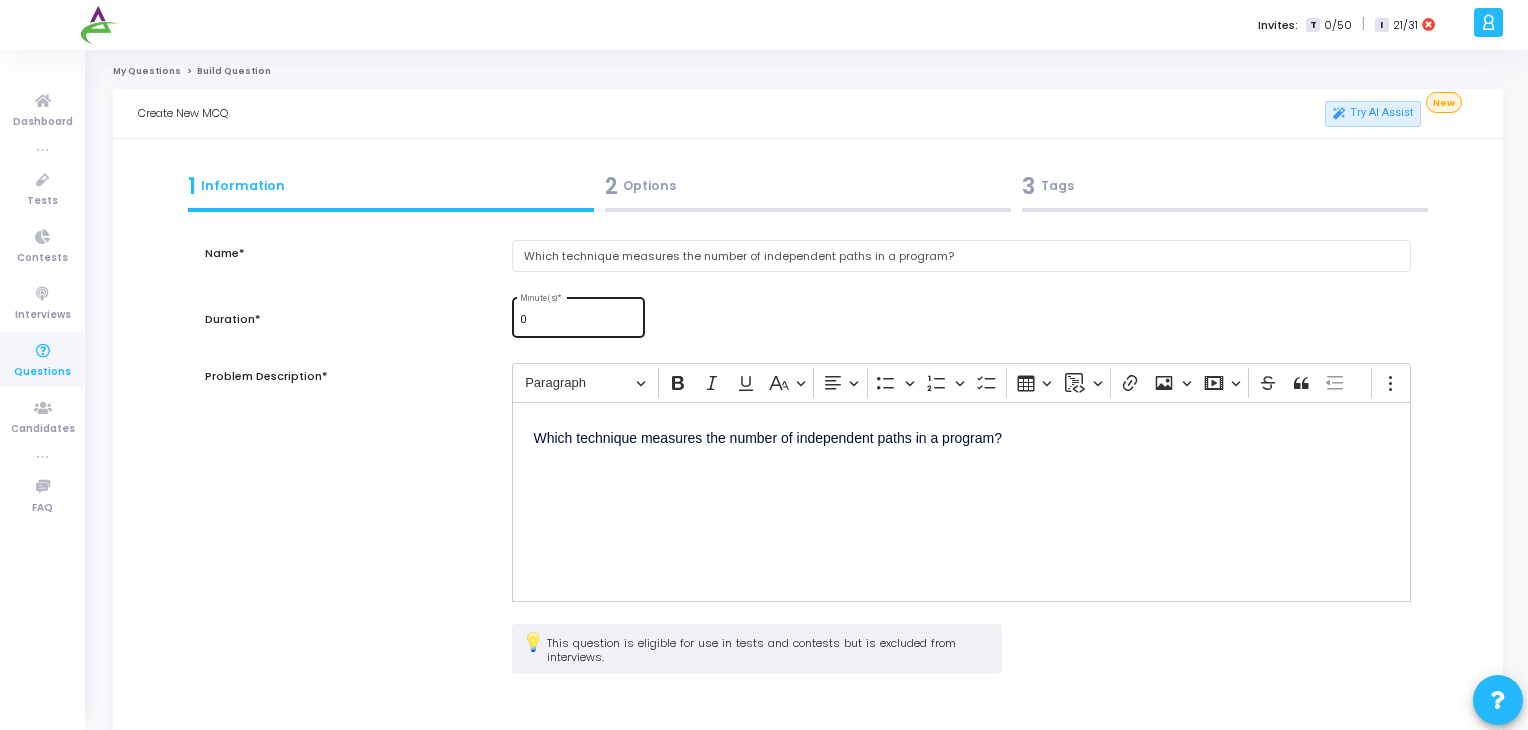 click on "0 Minute(s)  *" at bounding box center [578, 315] 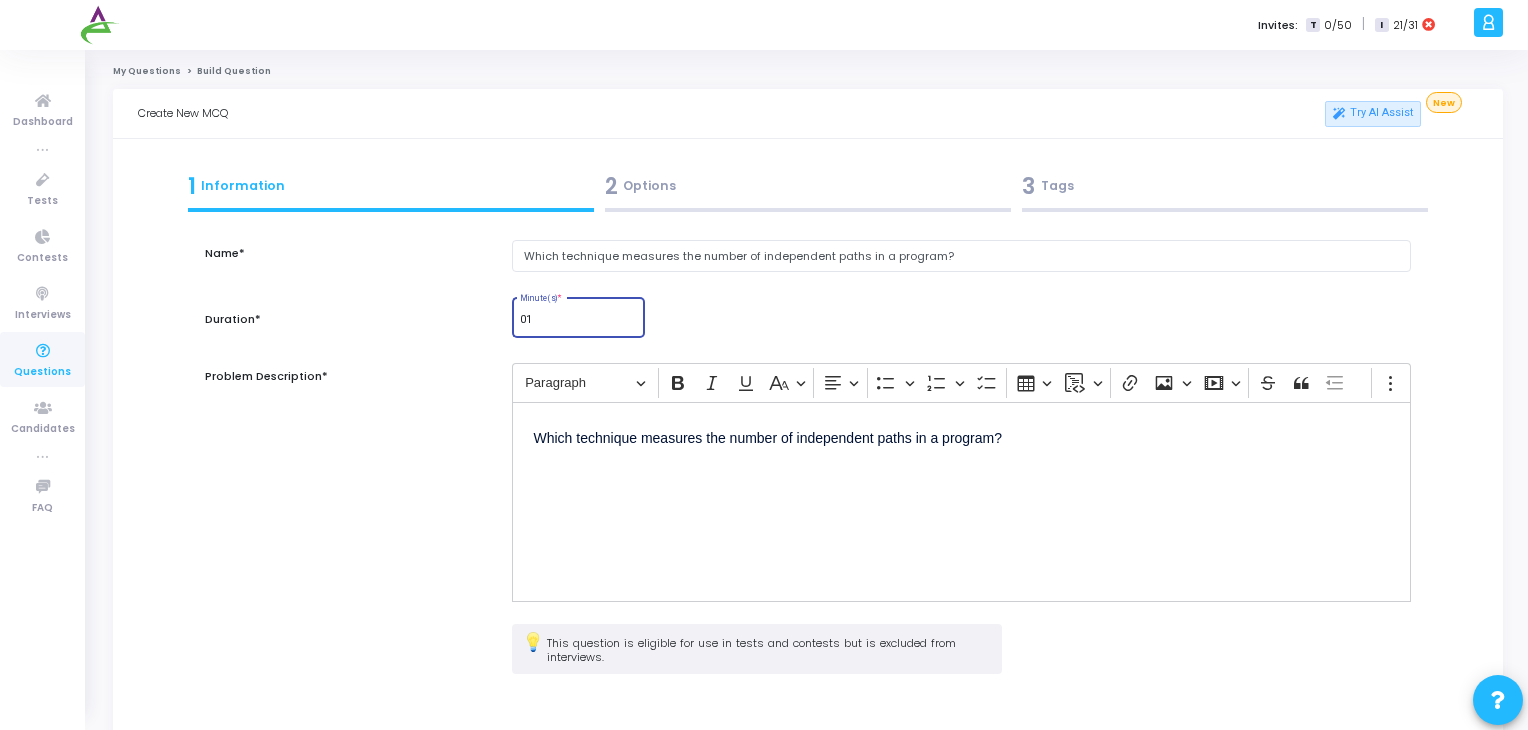 scroll, scrollTop: 145, scrollLeft: 0, axis: vertical 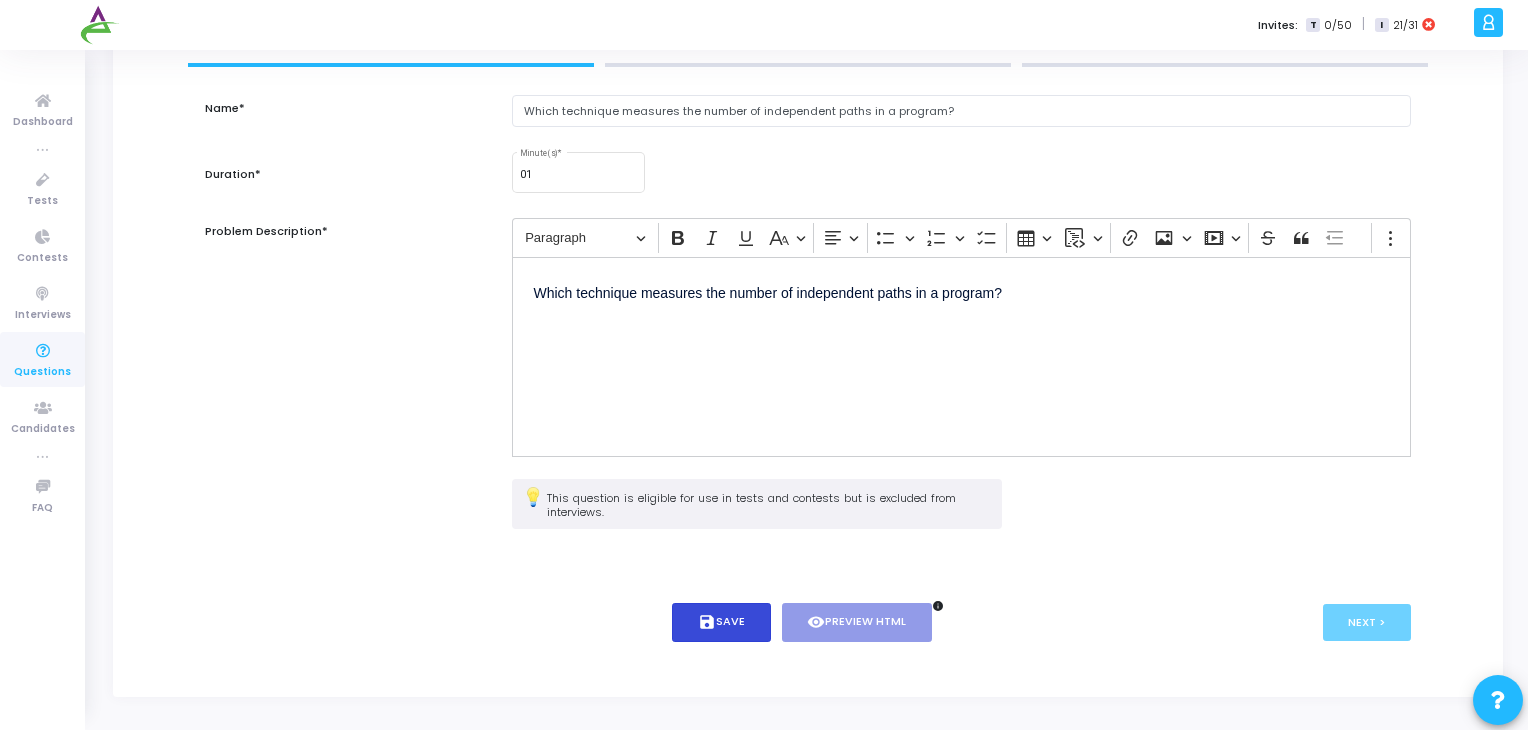 click on "save  Save" at bounding box center [721, 622] 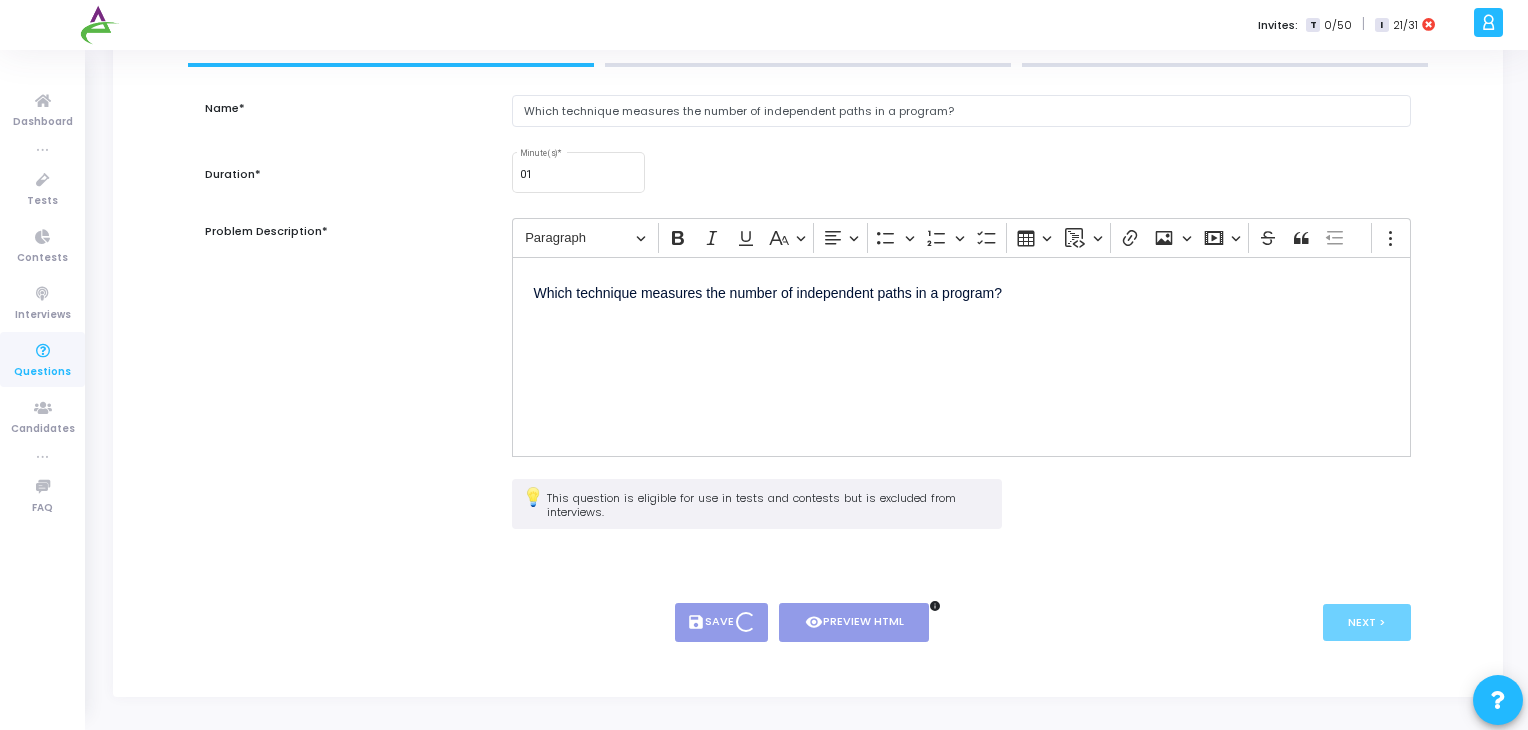 type on "1" 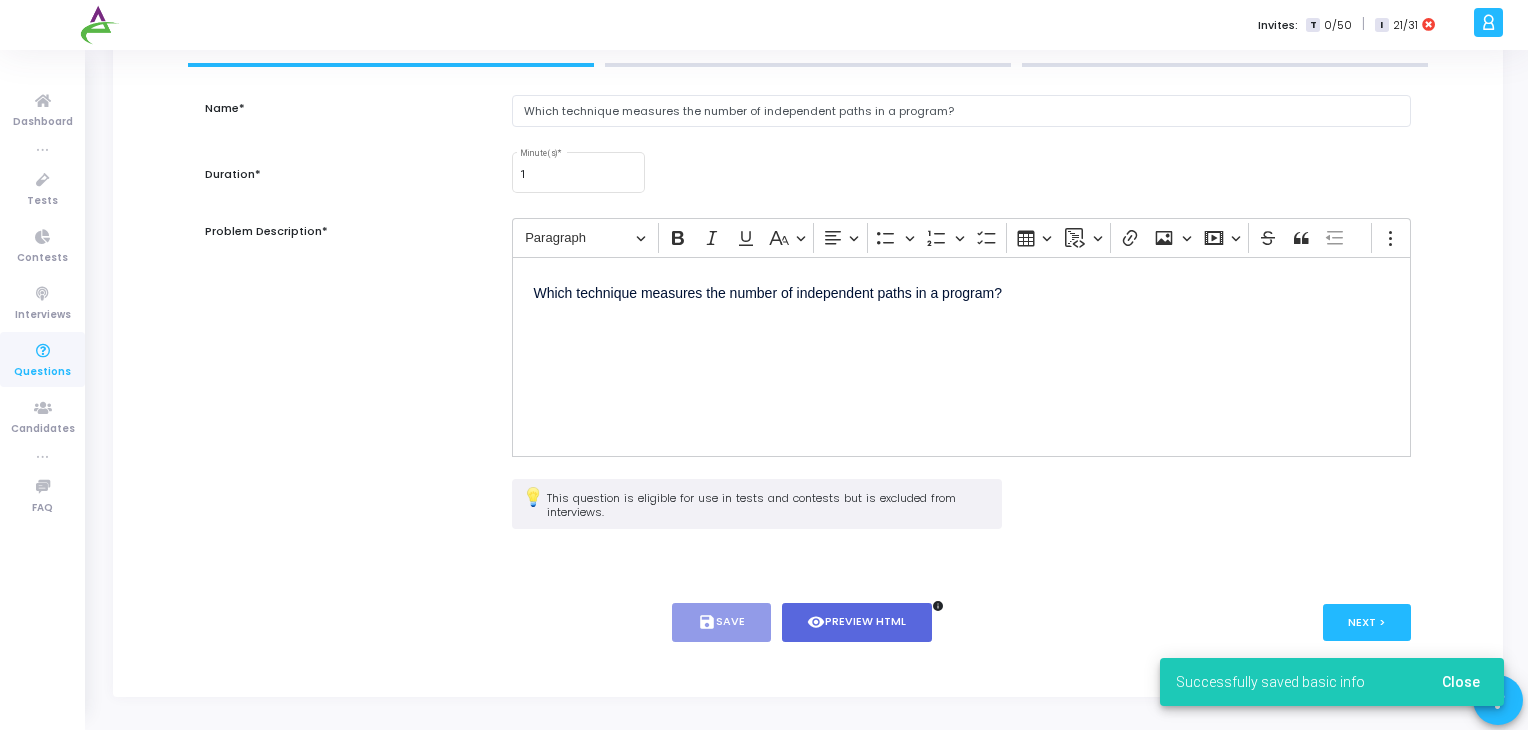 click on "< Prev  save  Save  visibility  Preview HTML  info  Next >" at bounding box center [808, 622] 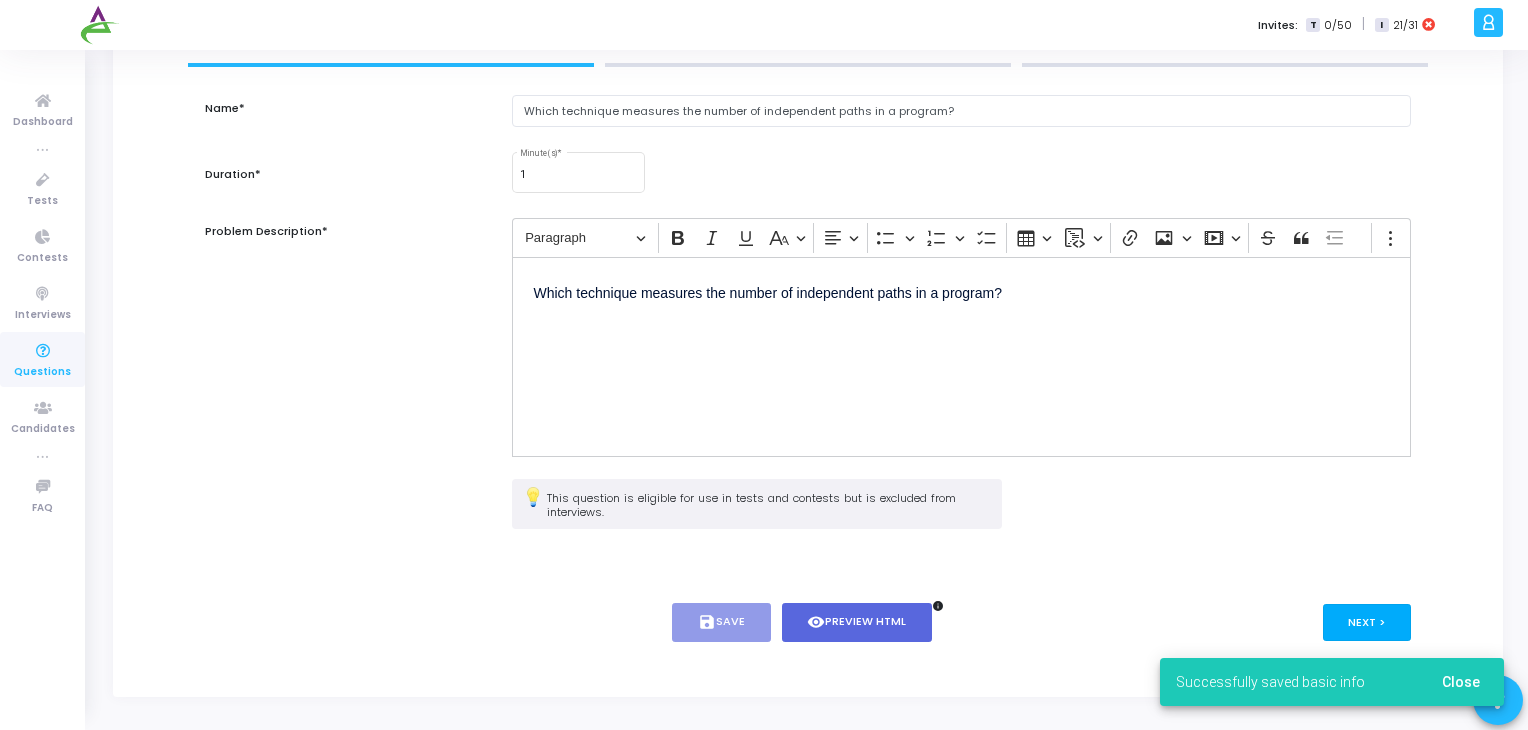 click on "Next >" at bounding box center [1367, 622] 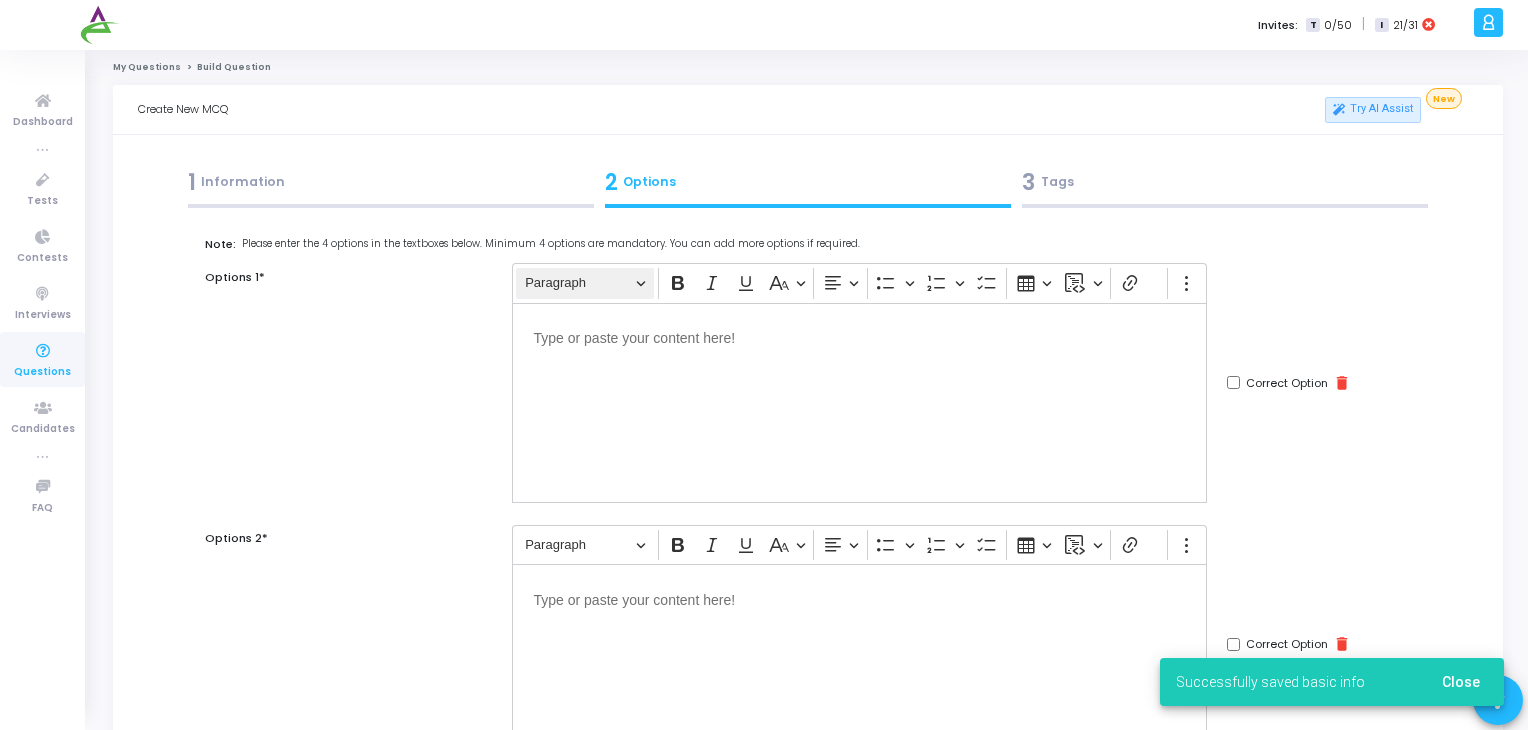 scroll, scrollTop: 0, scrollLeft: 0, axis: both 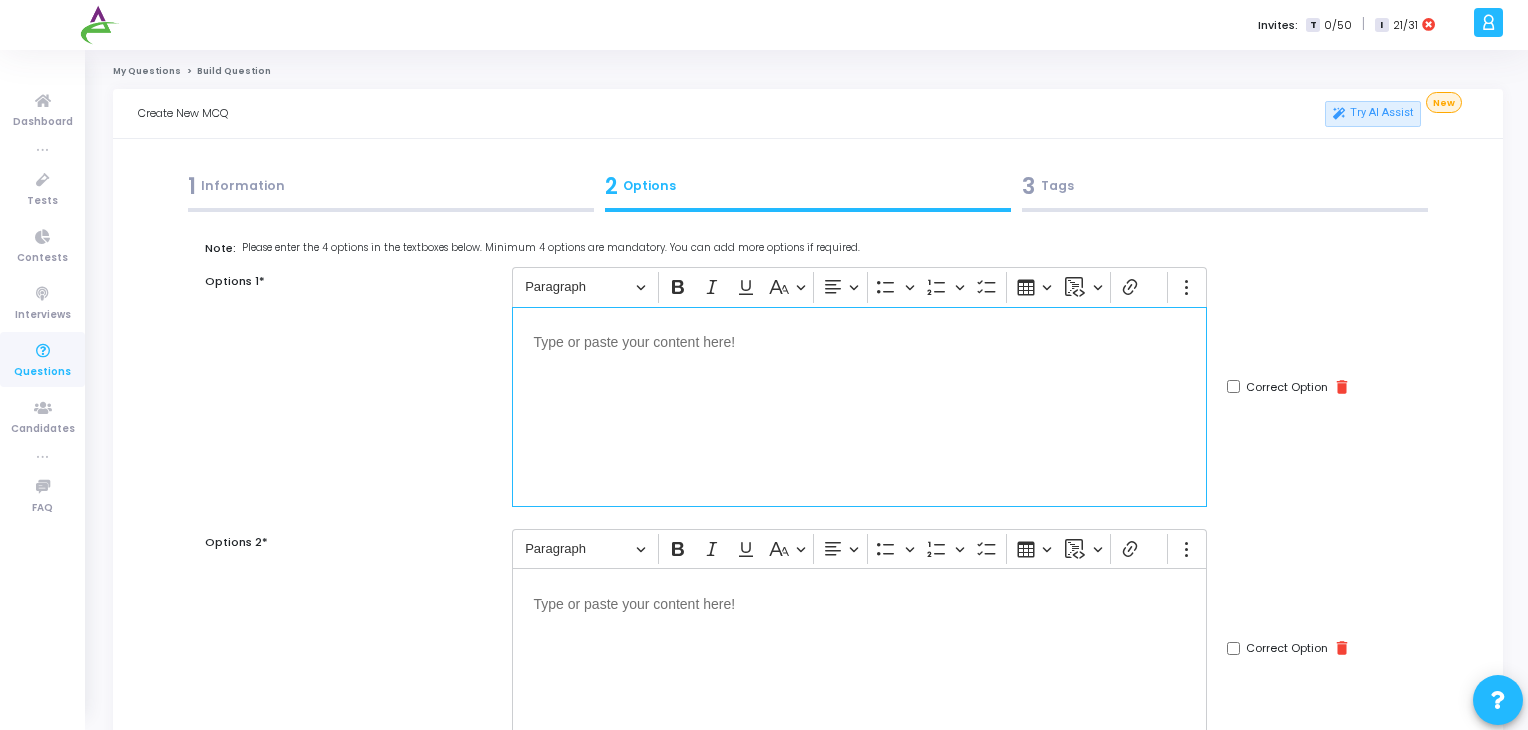 click at bounding box center [859, 407] 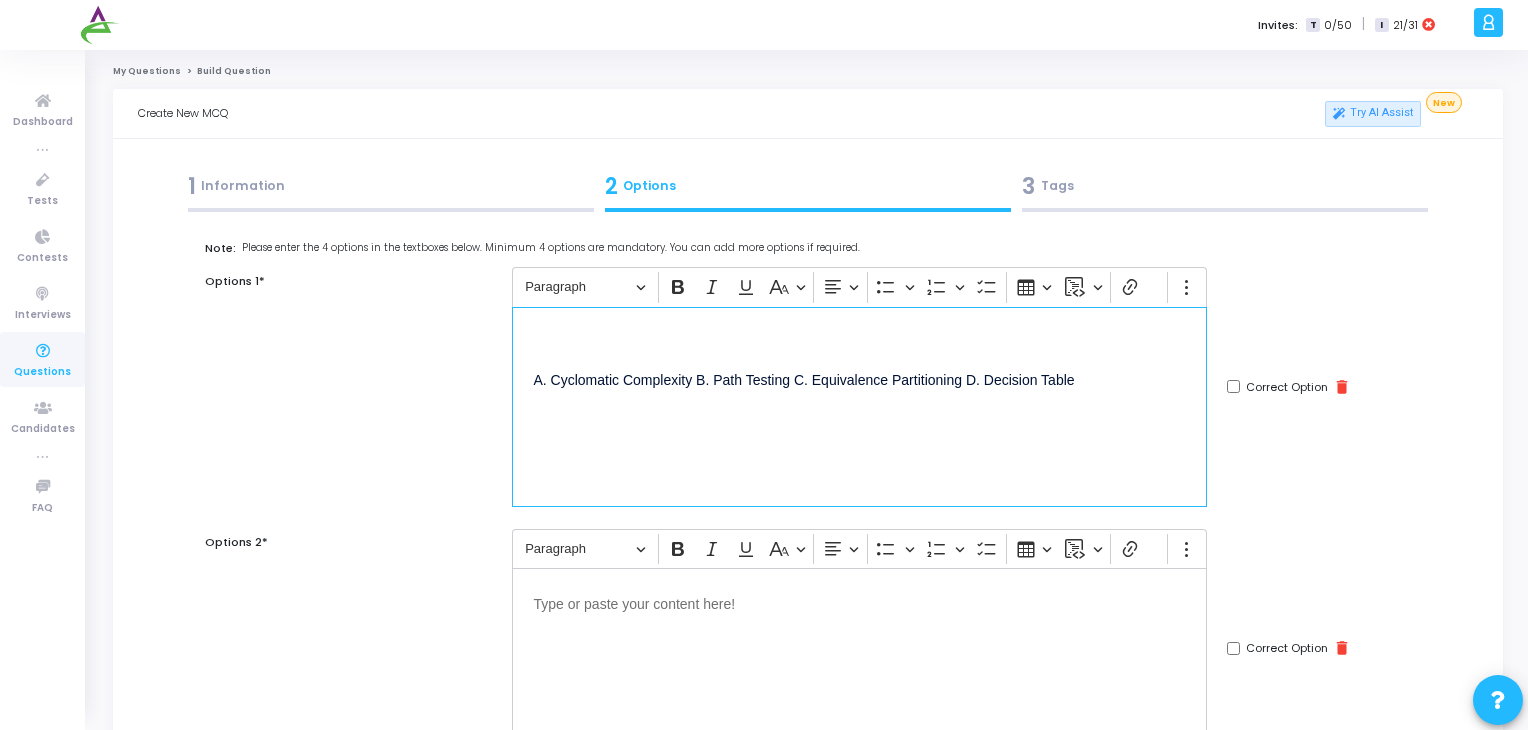 click at bounding box center (859, 341) 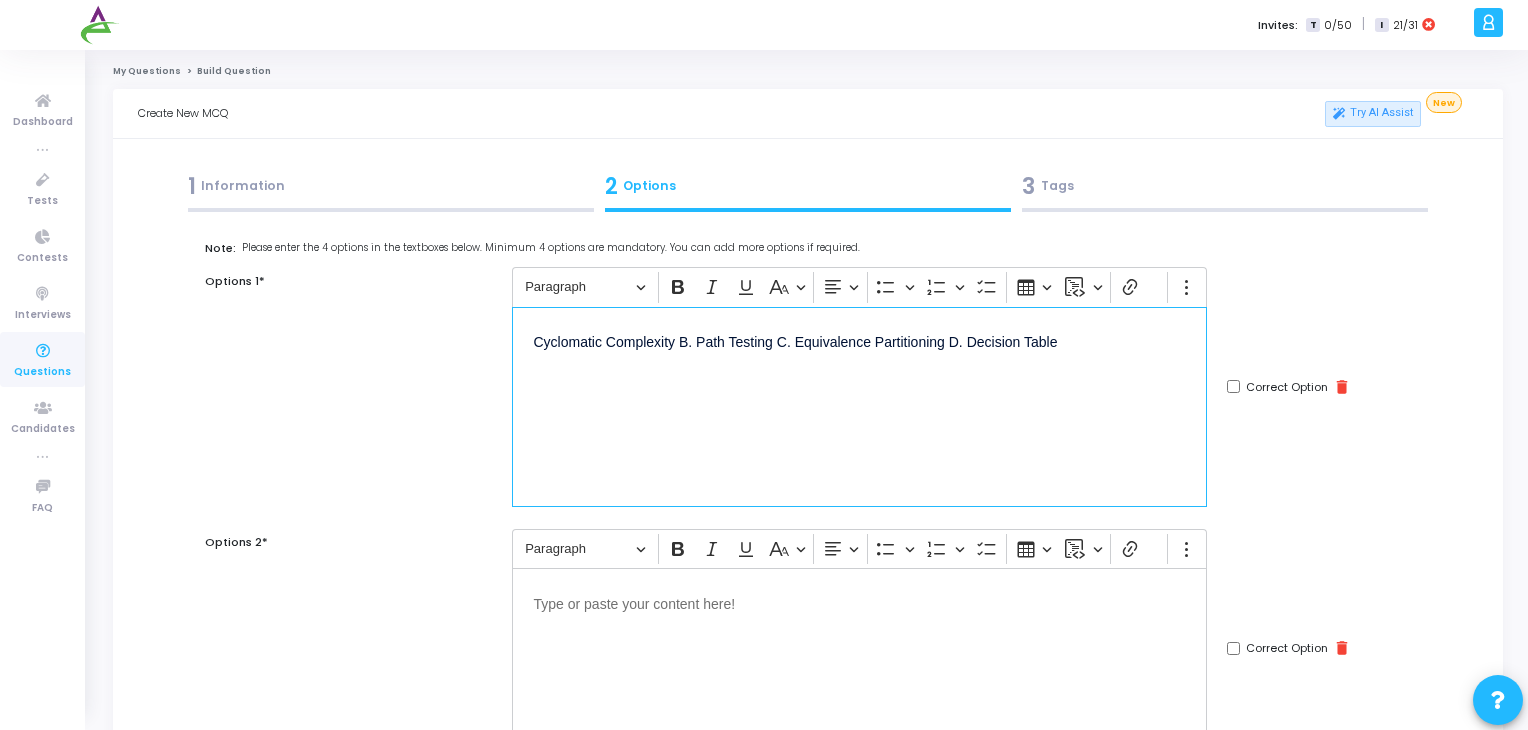 drag, startPoint x: 680, startPoint y: 341, endPoint x: 1198, endPoint y: 358, distance: 518.2789 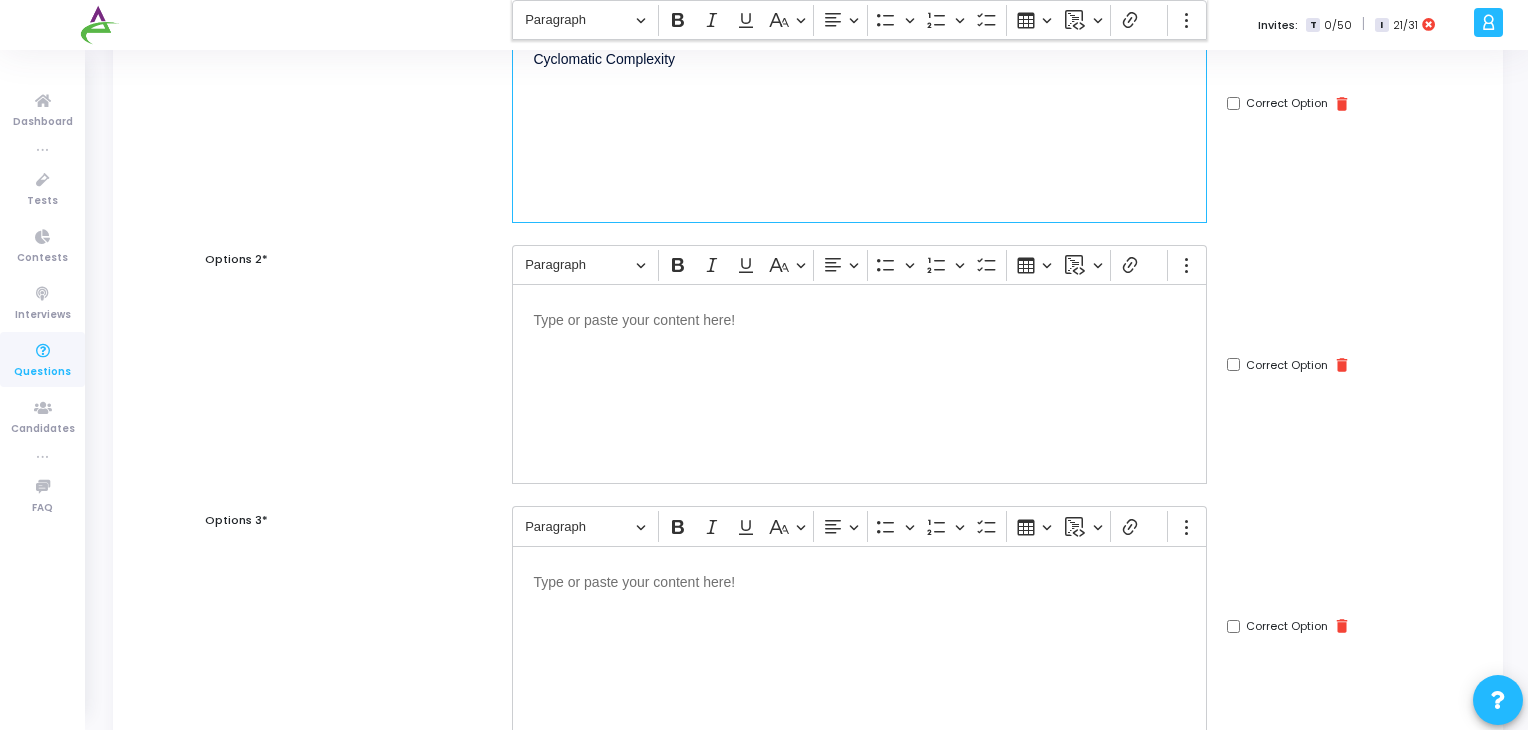 scroll, scrollTop: 292, scrollLeft: 0, axis: vertical 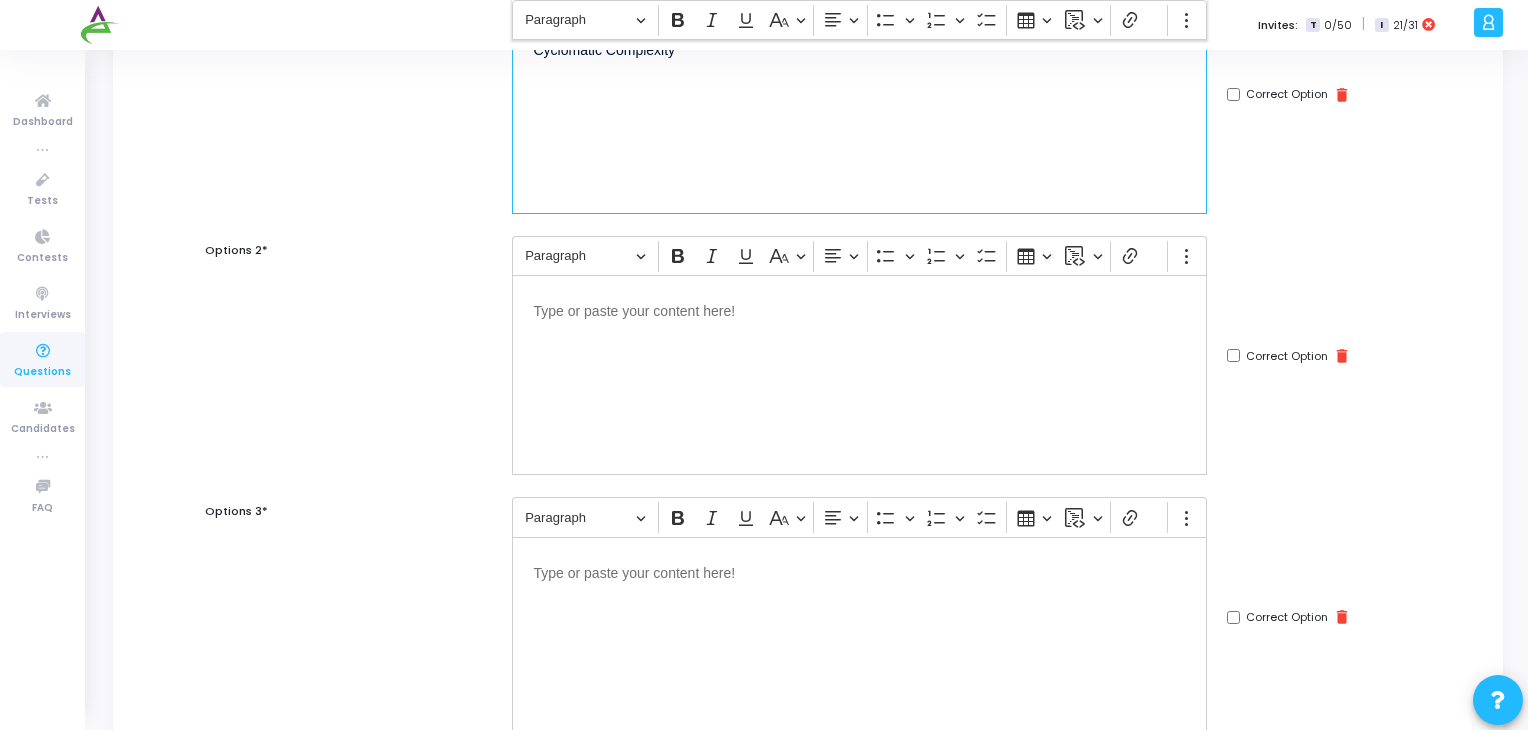 click at bounding box center (859, 375) 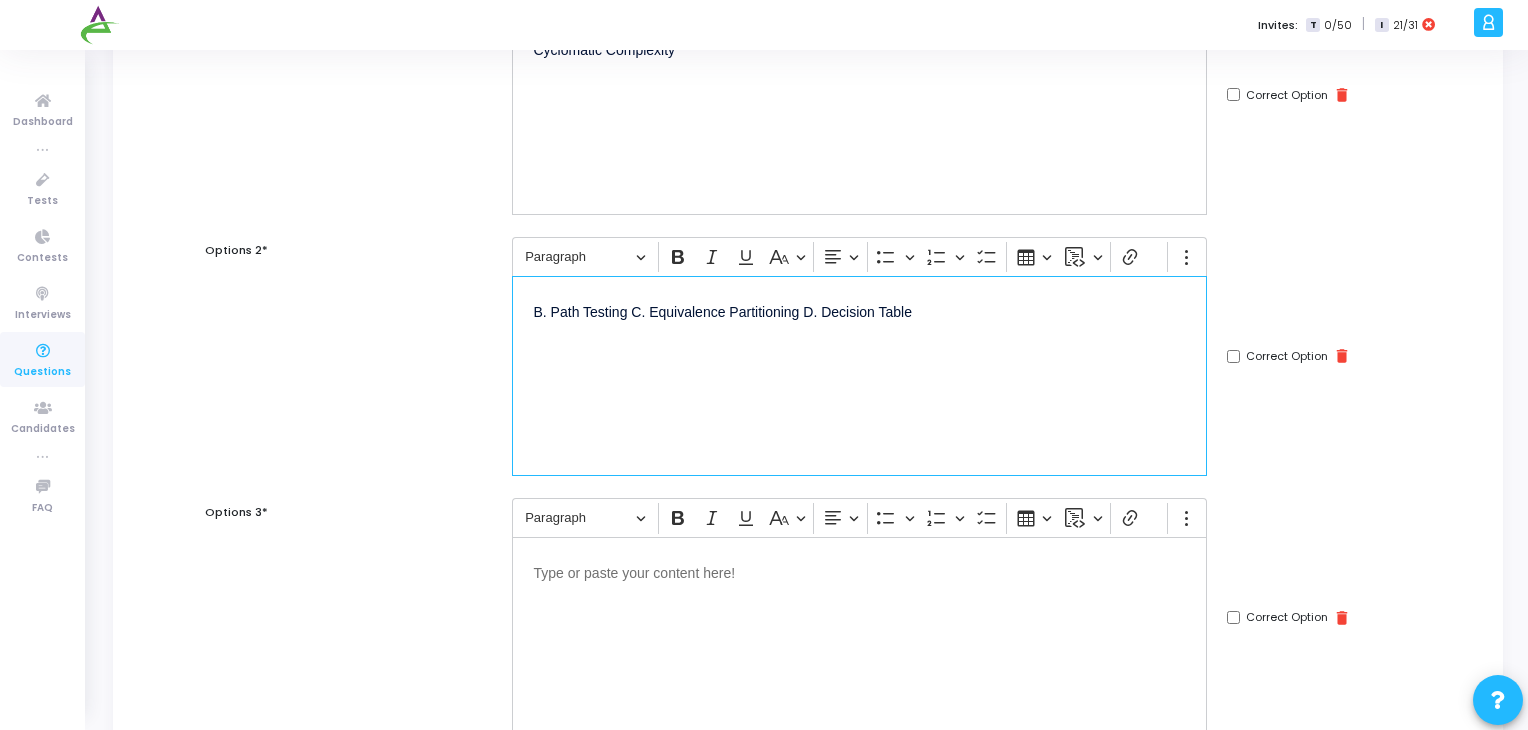 click on "B. Path Testing C. Equivalence Partitioning D. Decision Table" at bounding box center (859, 310) 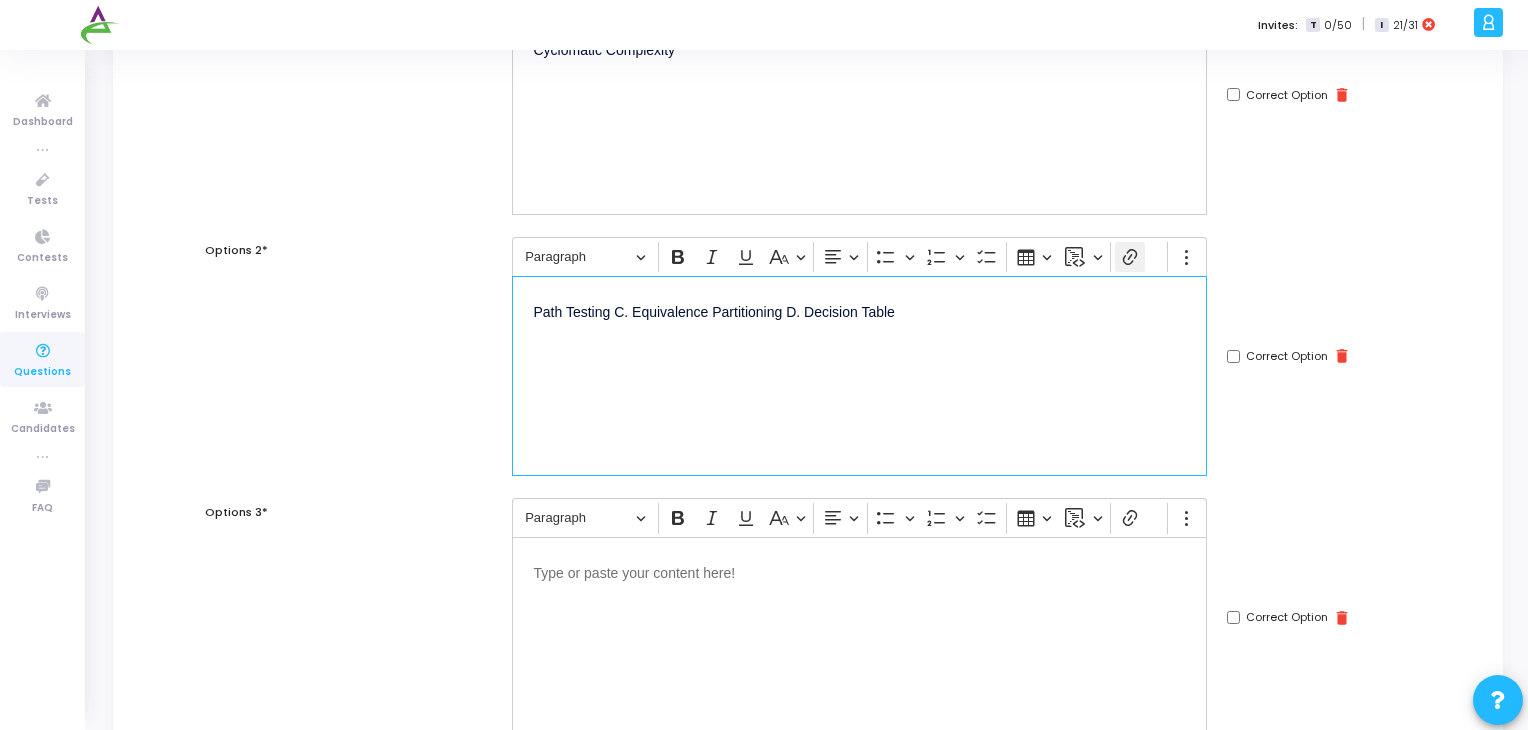 drag, startPoint x: 616, startPoint y: 311, endPoint x: 1120, endPoint y: 250, distance: 507.67804 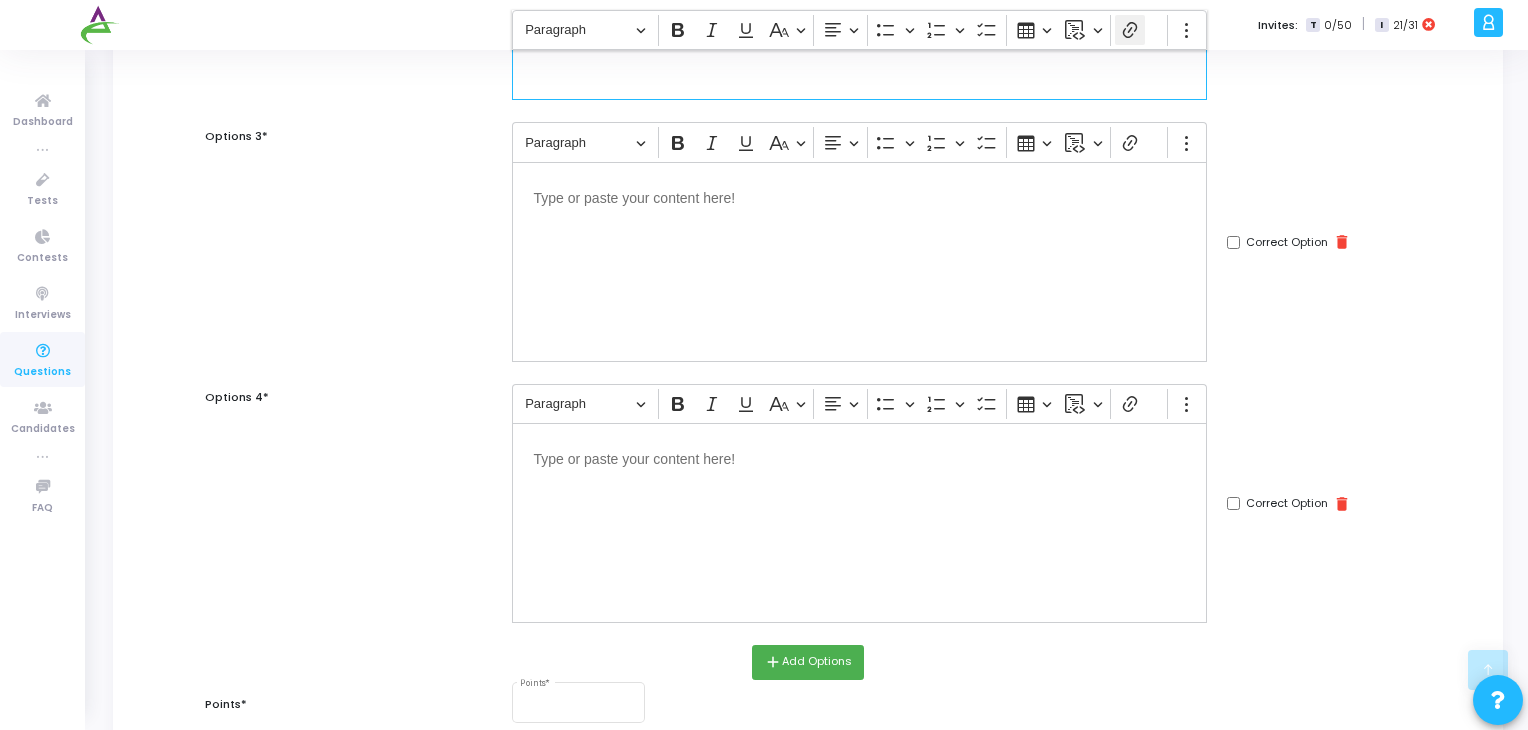 scroll, scrollTop: 730, scrollLeft: 0, axis: vertical 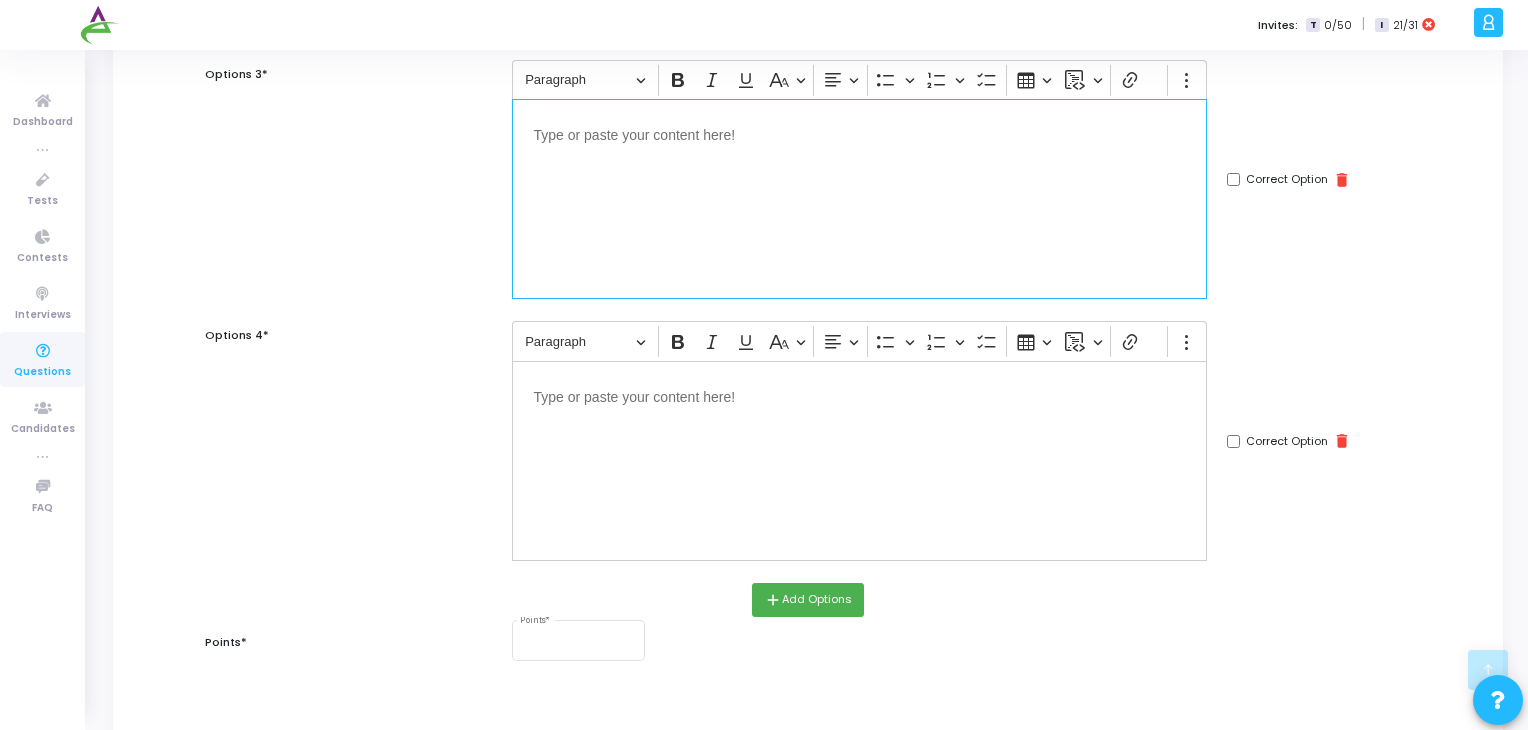 click at bounding box center (859, 199) 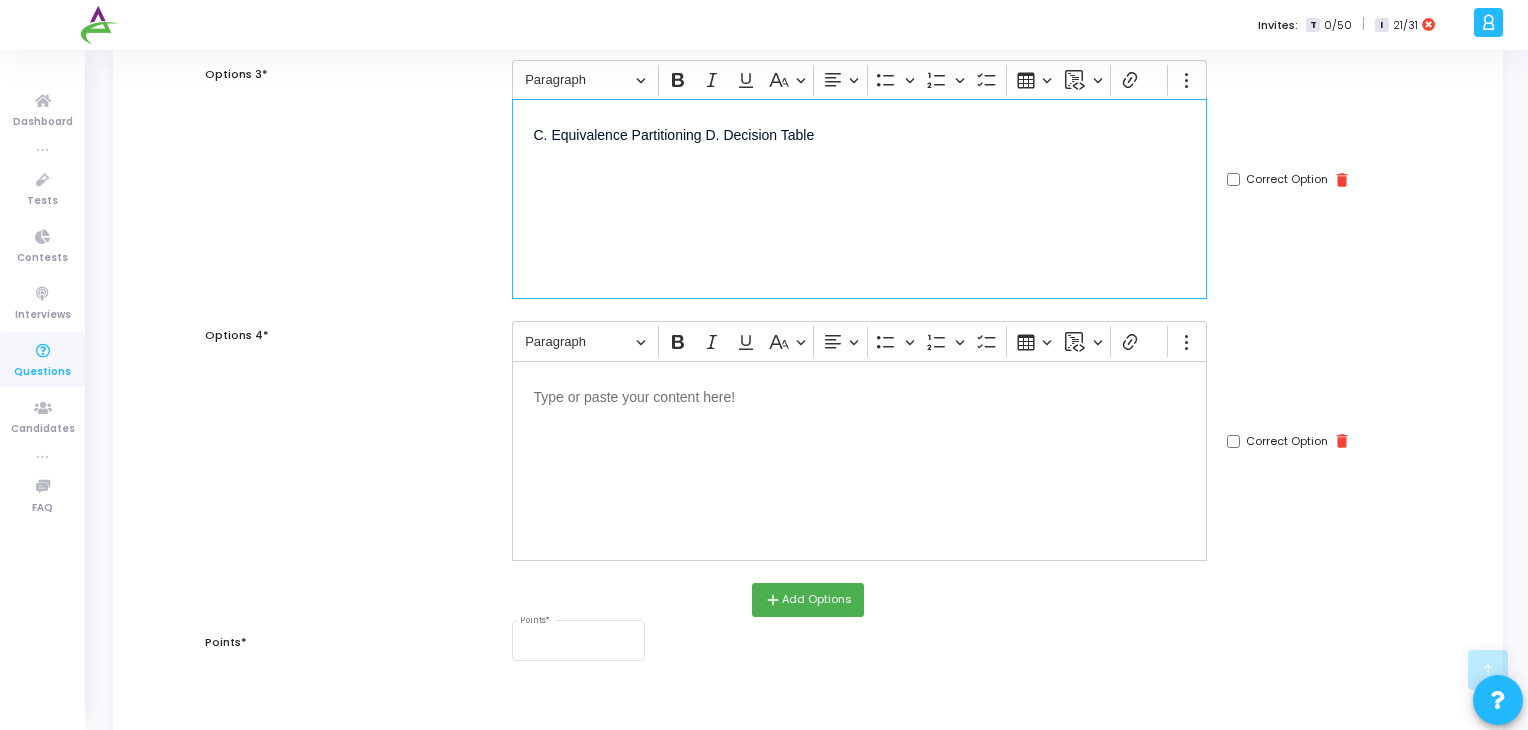 click on "C. Equivalence Partitioning D. Decision Table" at bounding box center [859, 133] 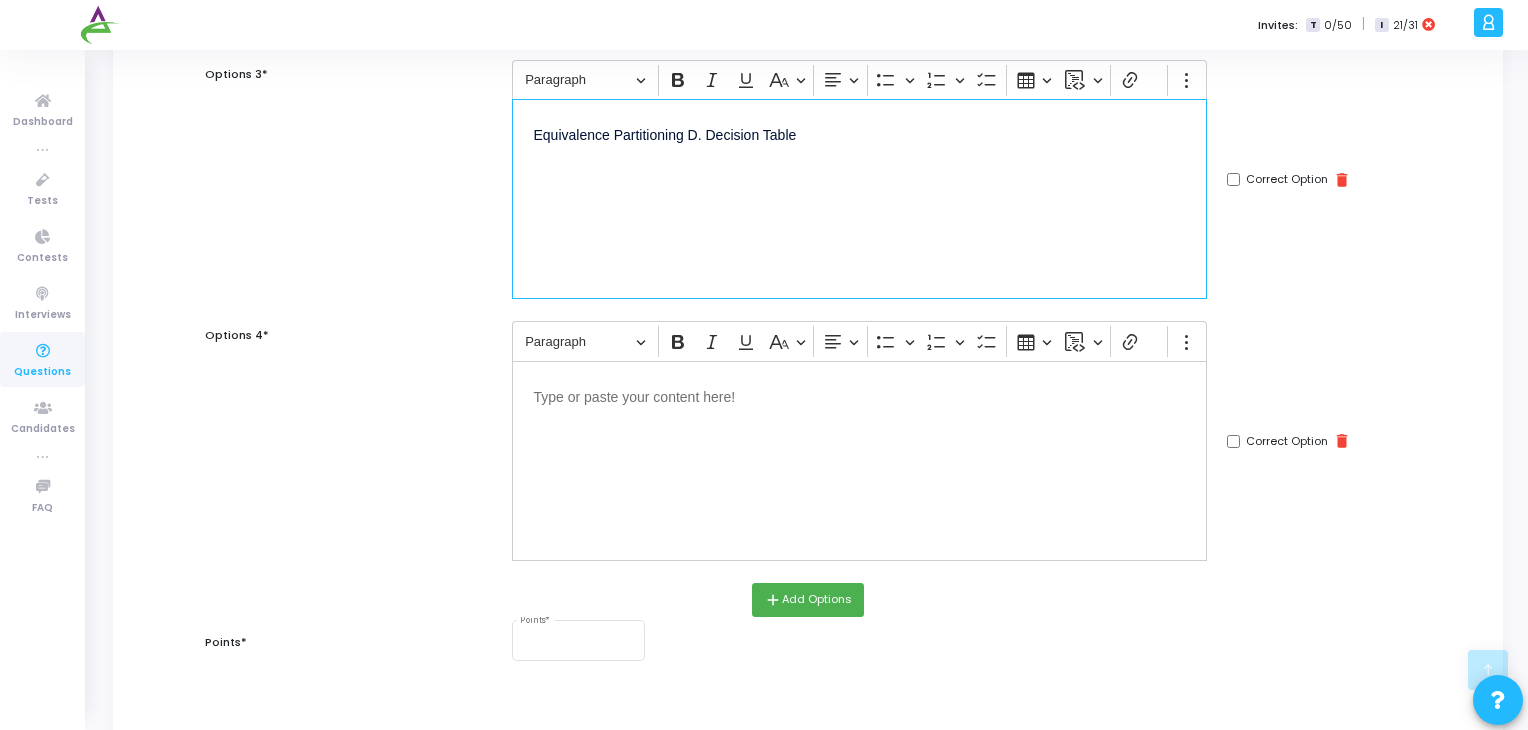 drag, startPoint x: 688, startPoint y: 128, endPoint x: 944, endPoint y: 122, distance: 256.0703 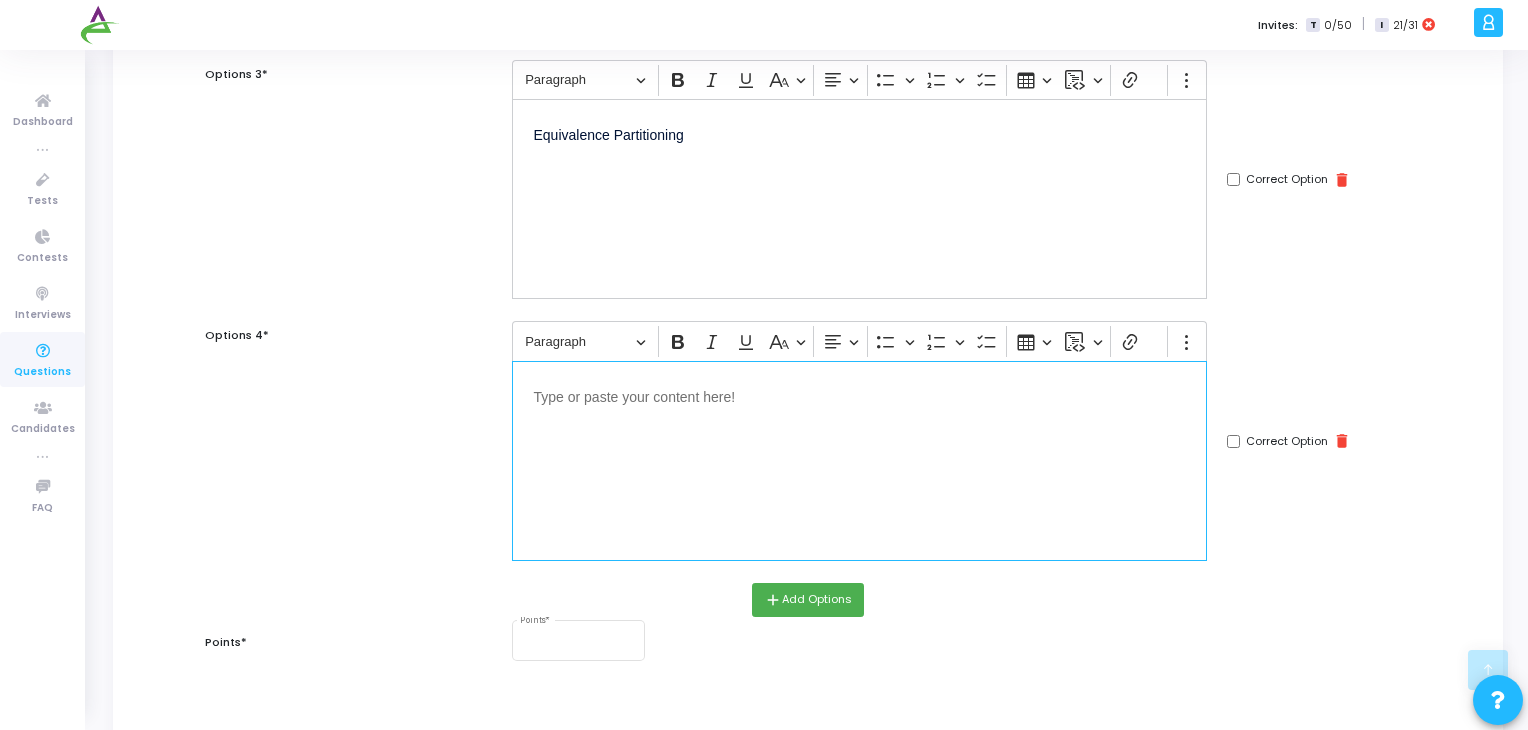 click at bounding box center (859, 461) 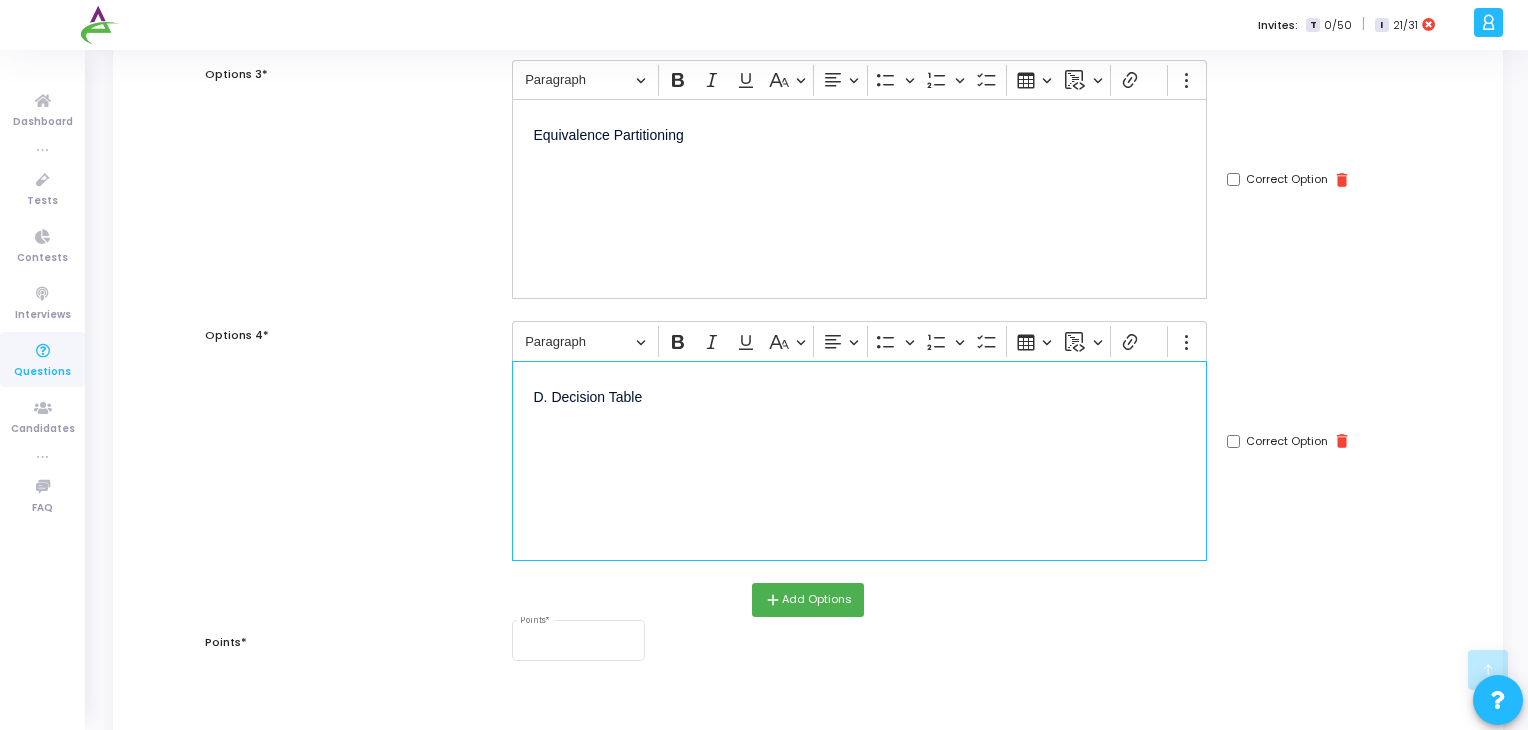 click on "D. Decision Table" at bounding box center (859, 395) 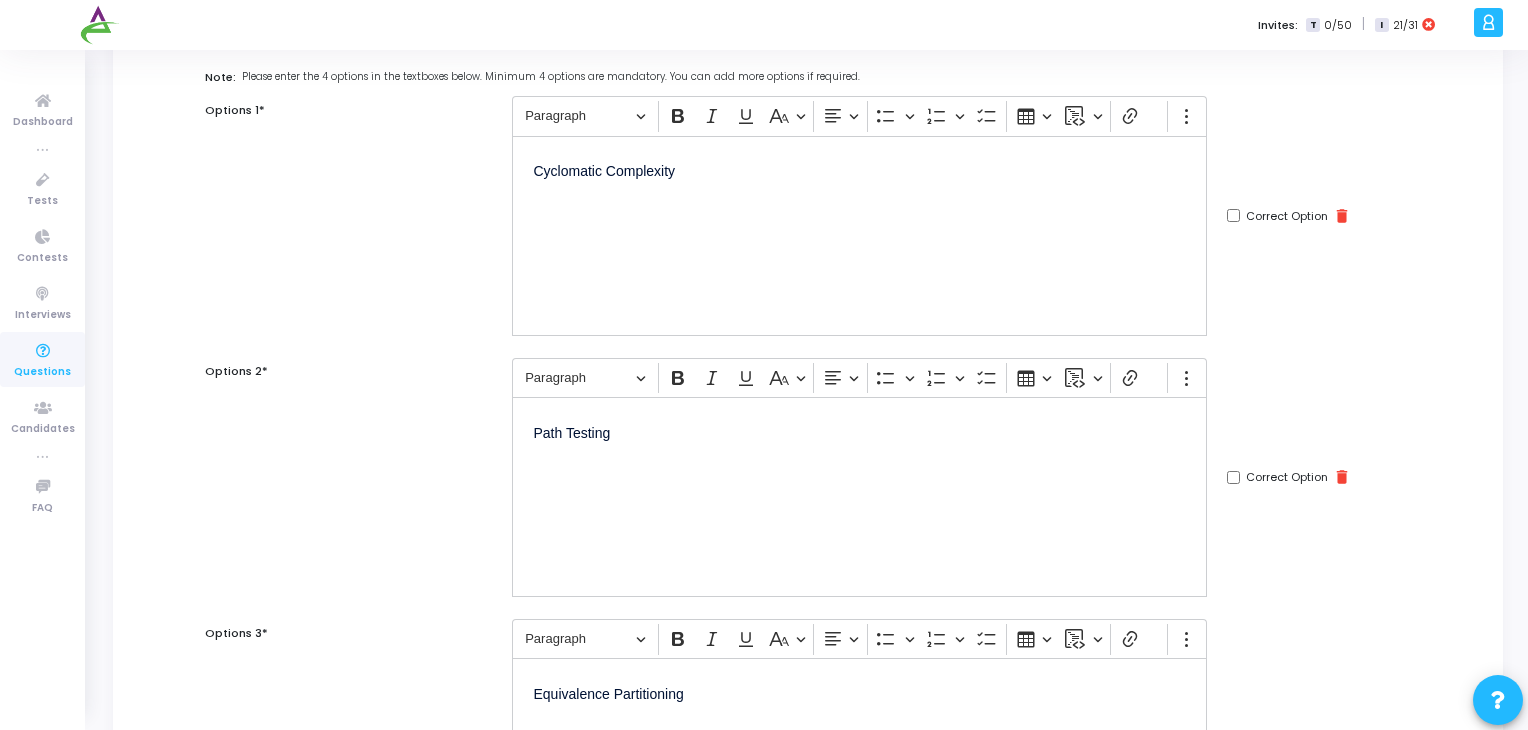 scroll, scrollTop: 0, scrollLeft: 0, axis: both 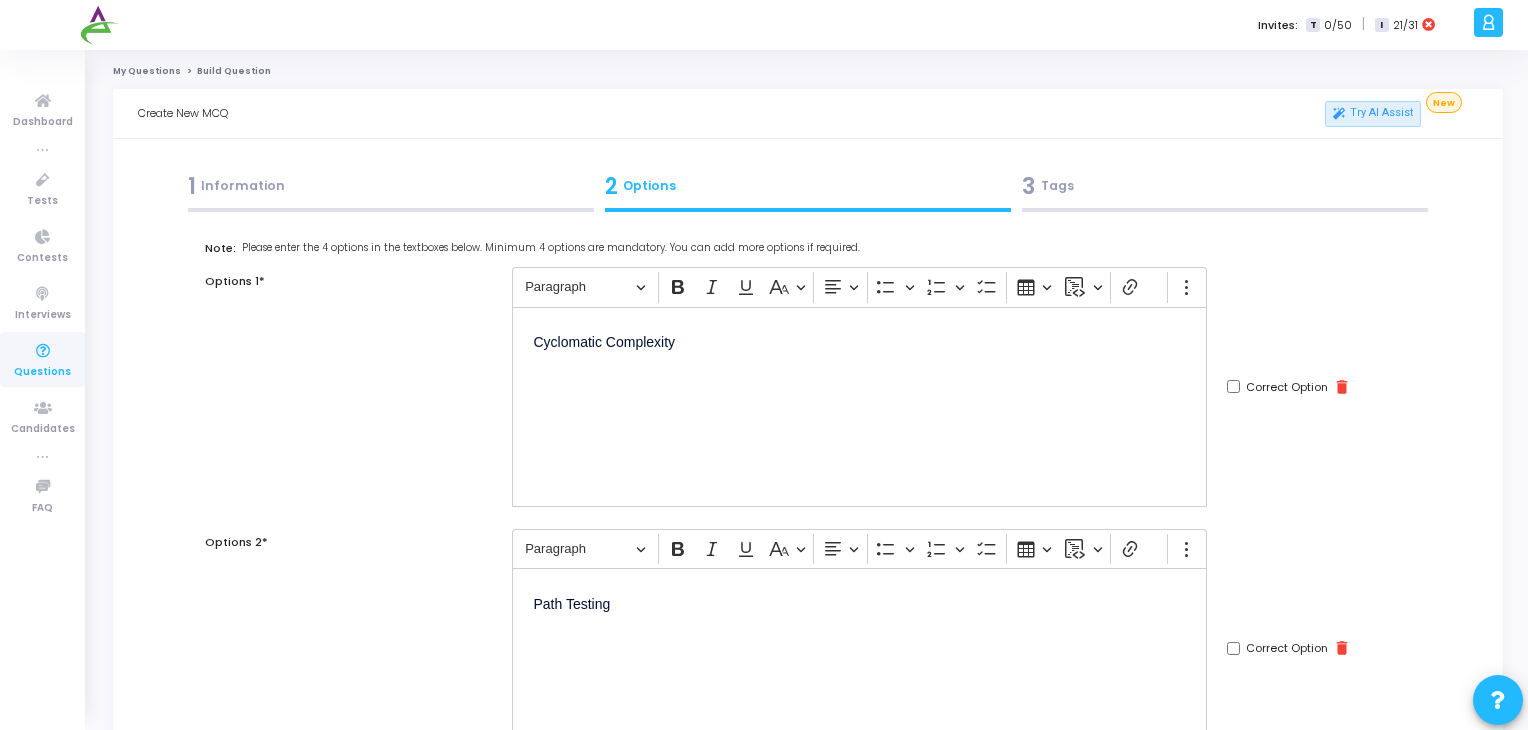 click on "Correct Option" at bounding box center (1233, 386) 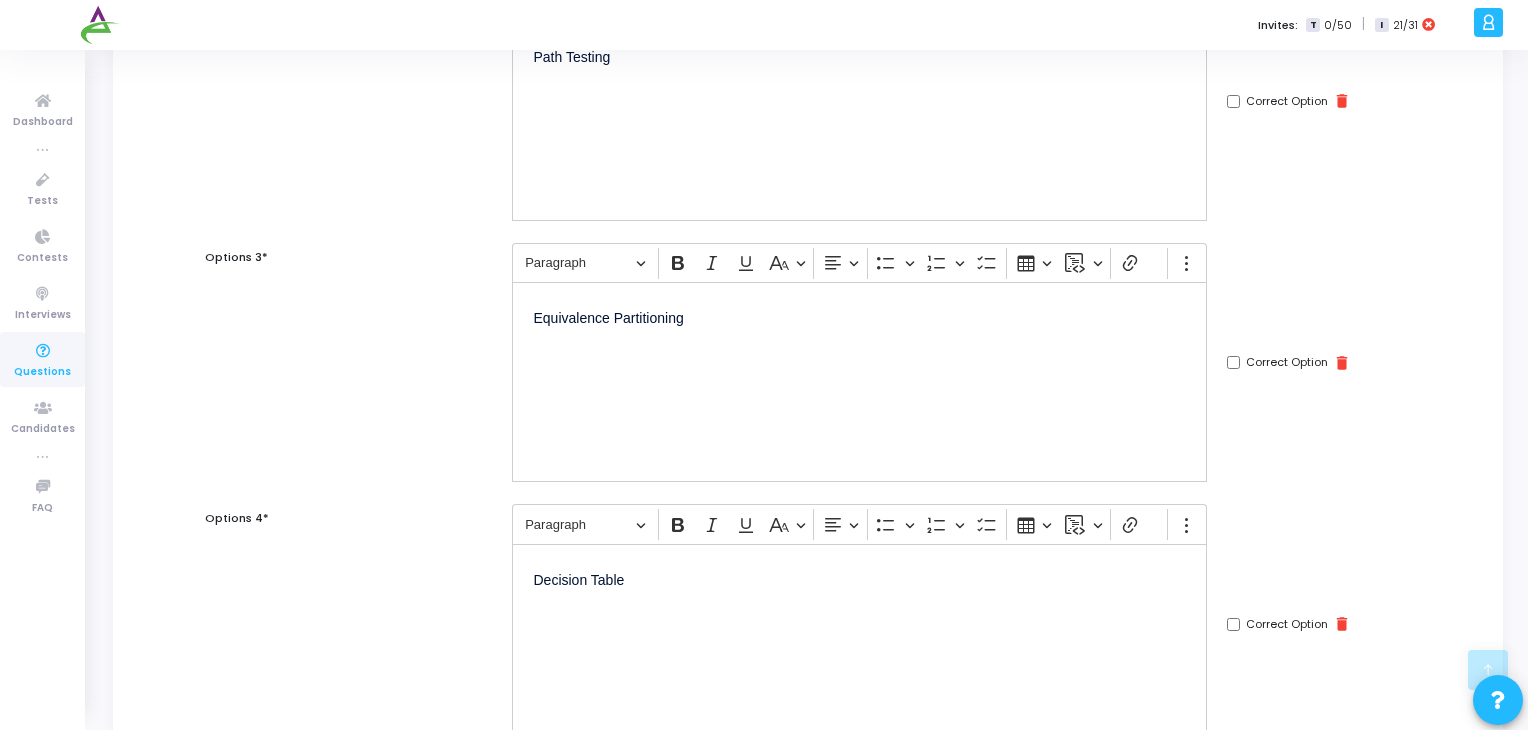 scroll, scrollTop: 863, scrollLeft: 0, axis: vertical 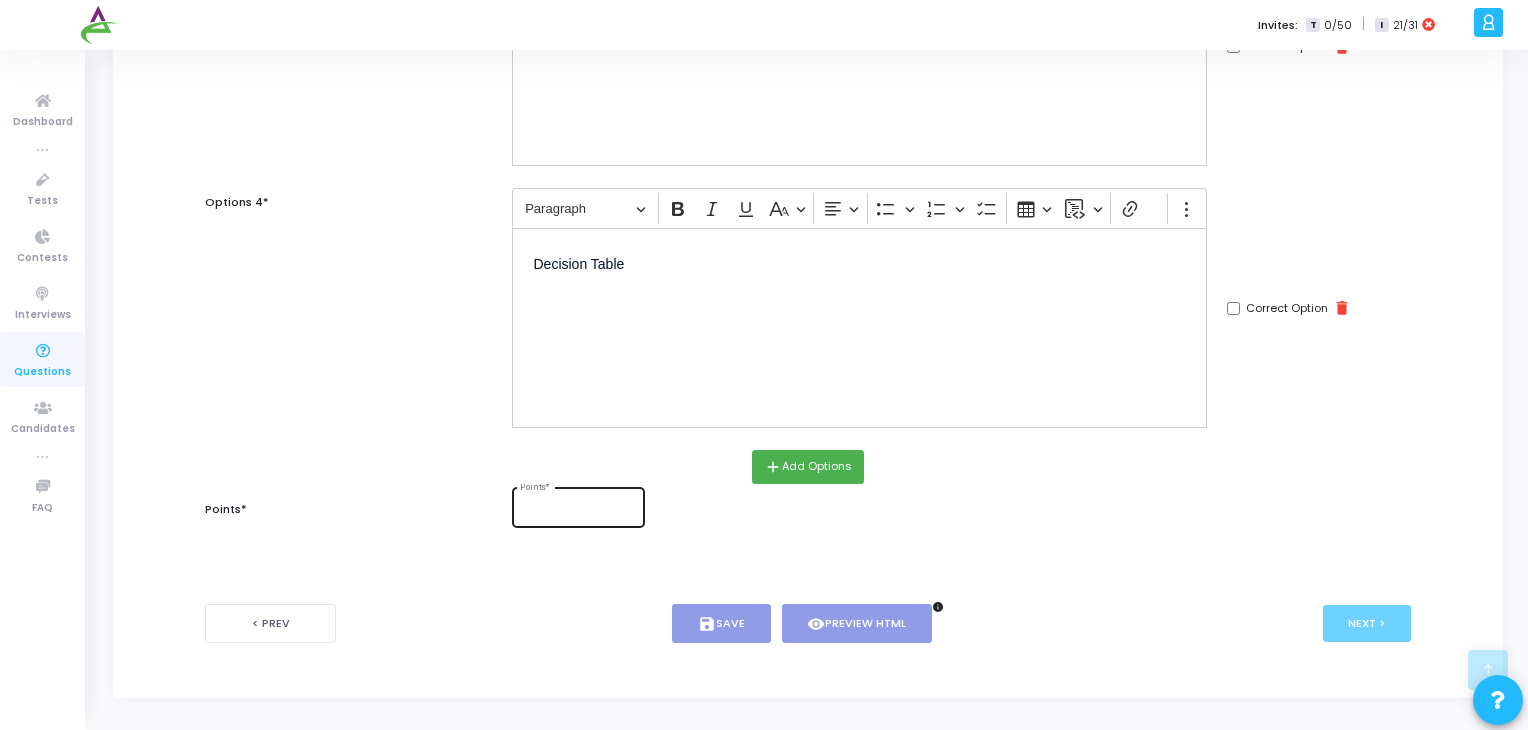 click on "Points  *" at bounding box center [578, 505] 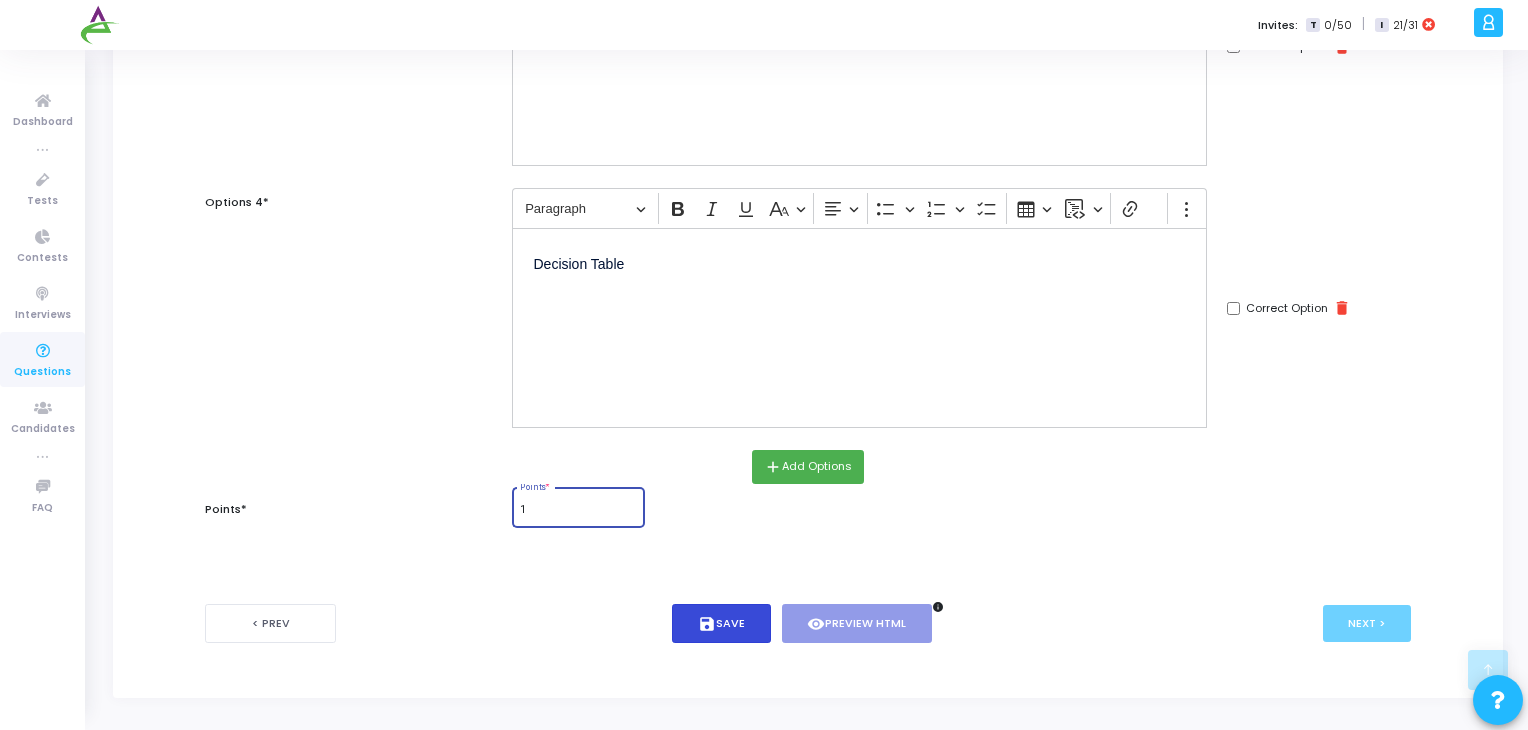 type on "1" 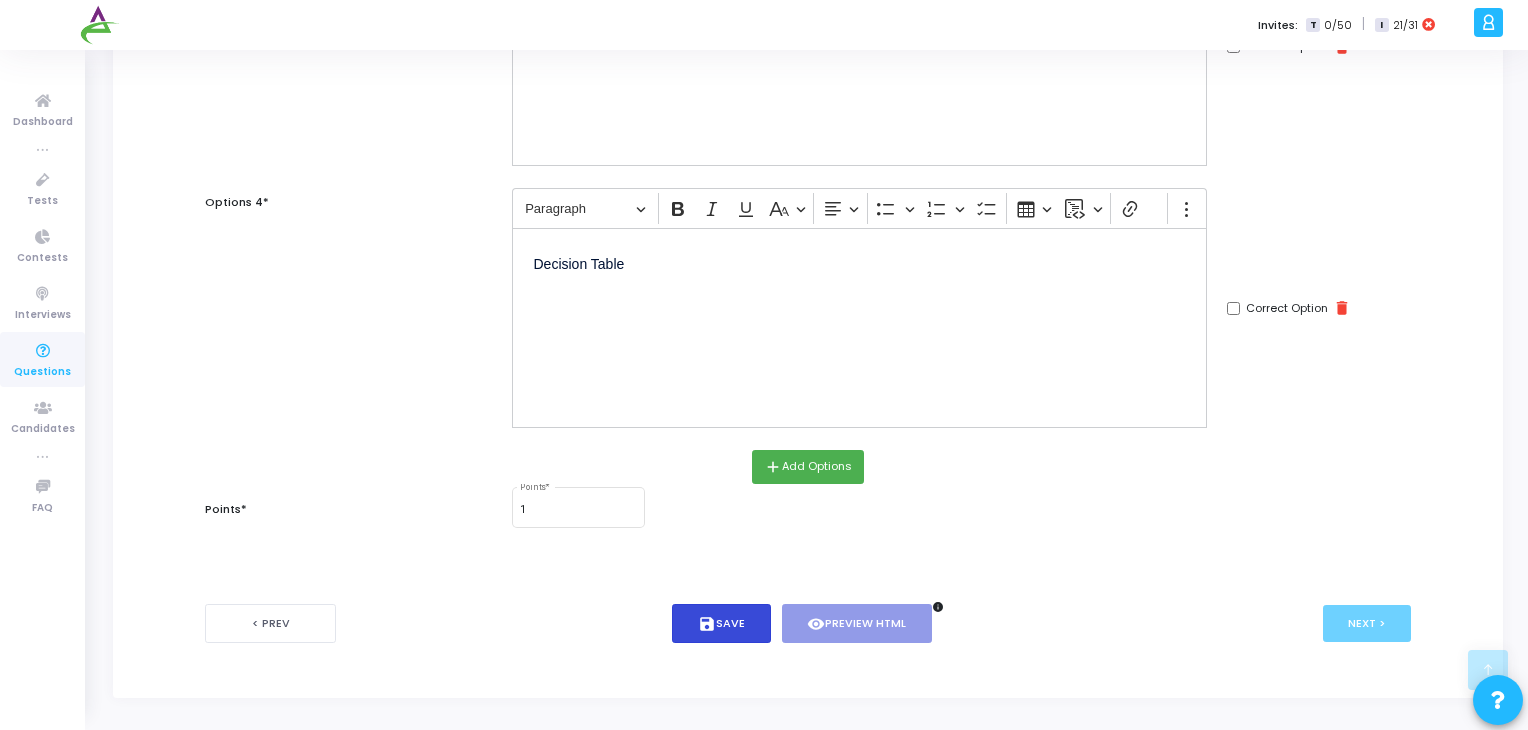 click on "save  Save" at bounding box center (721, 623) 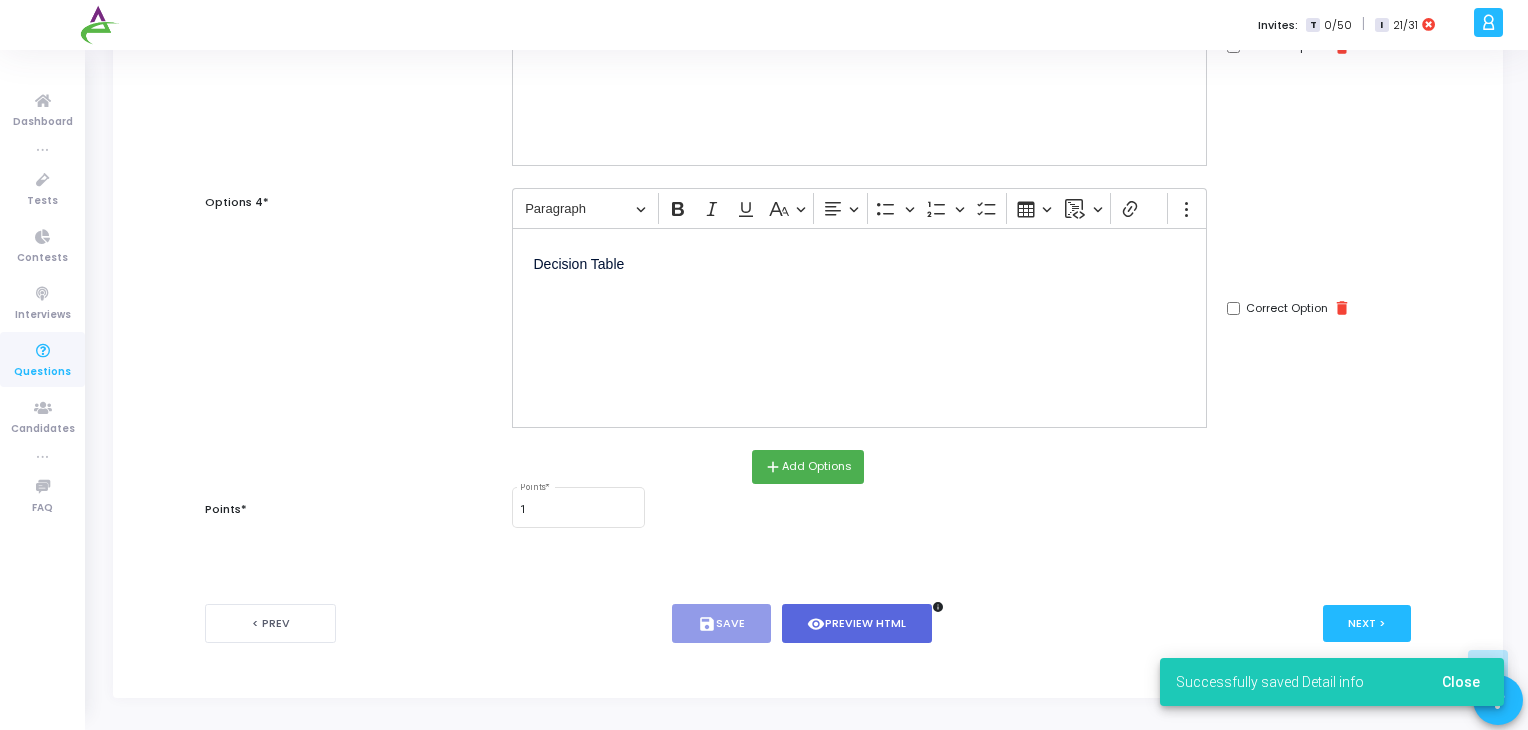 click on "Successfully saved Detail info Close" at bounding box center [1332, 682] 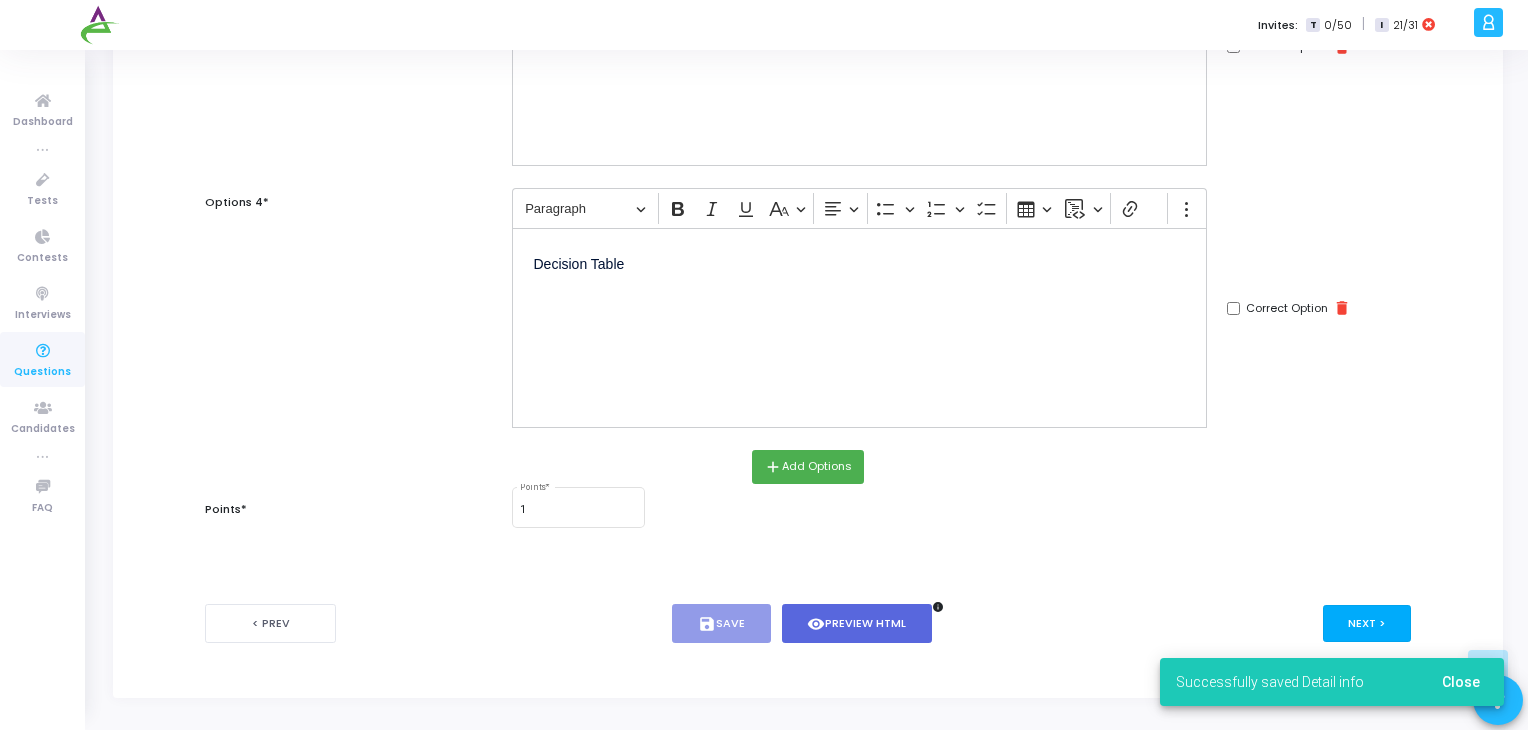 click on "Next >" at bounding box center (1367, 623) 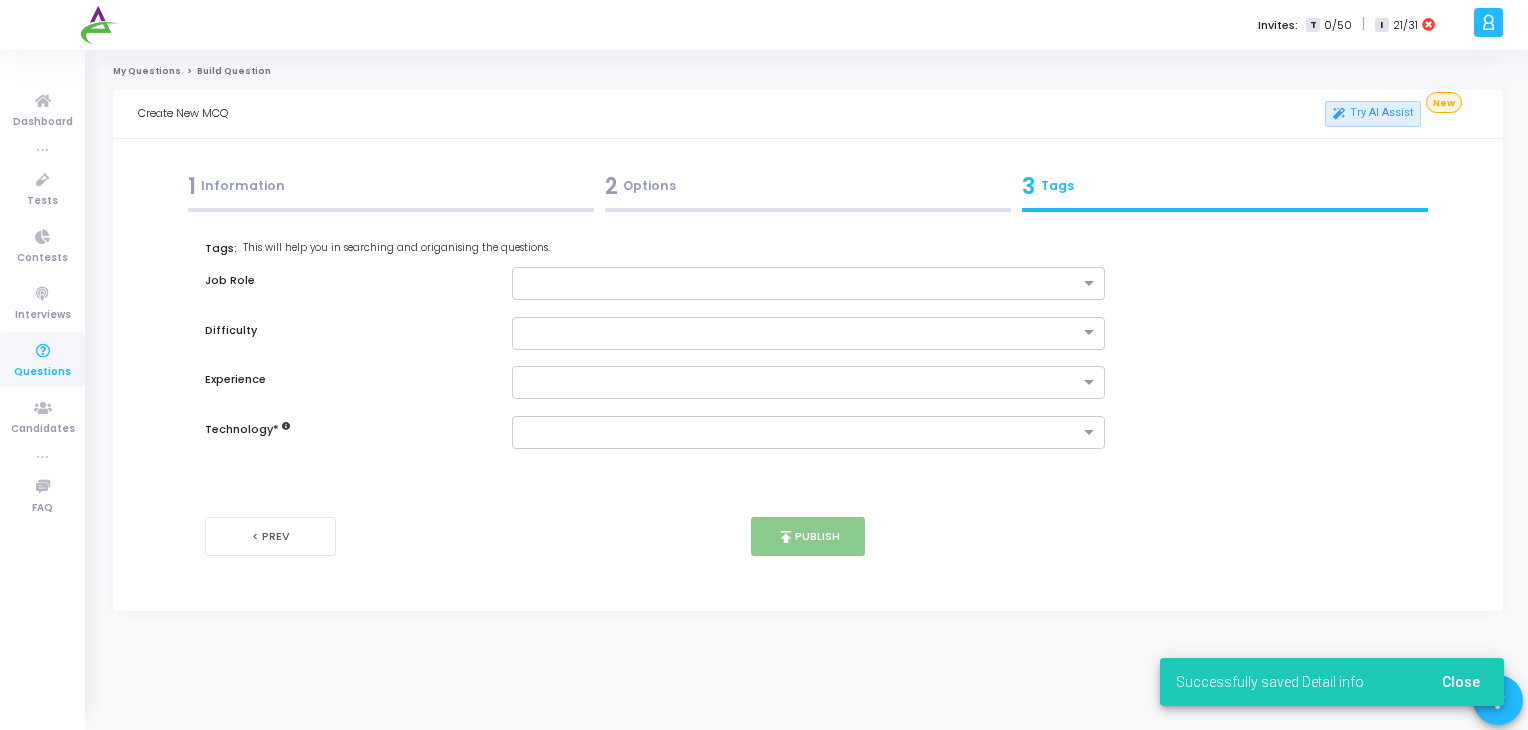 scroll, scrollTop: 0, scrollLeft: 0, axis: both 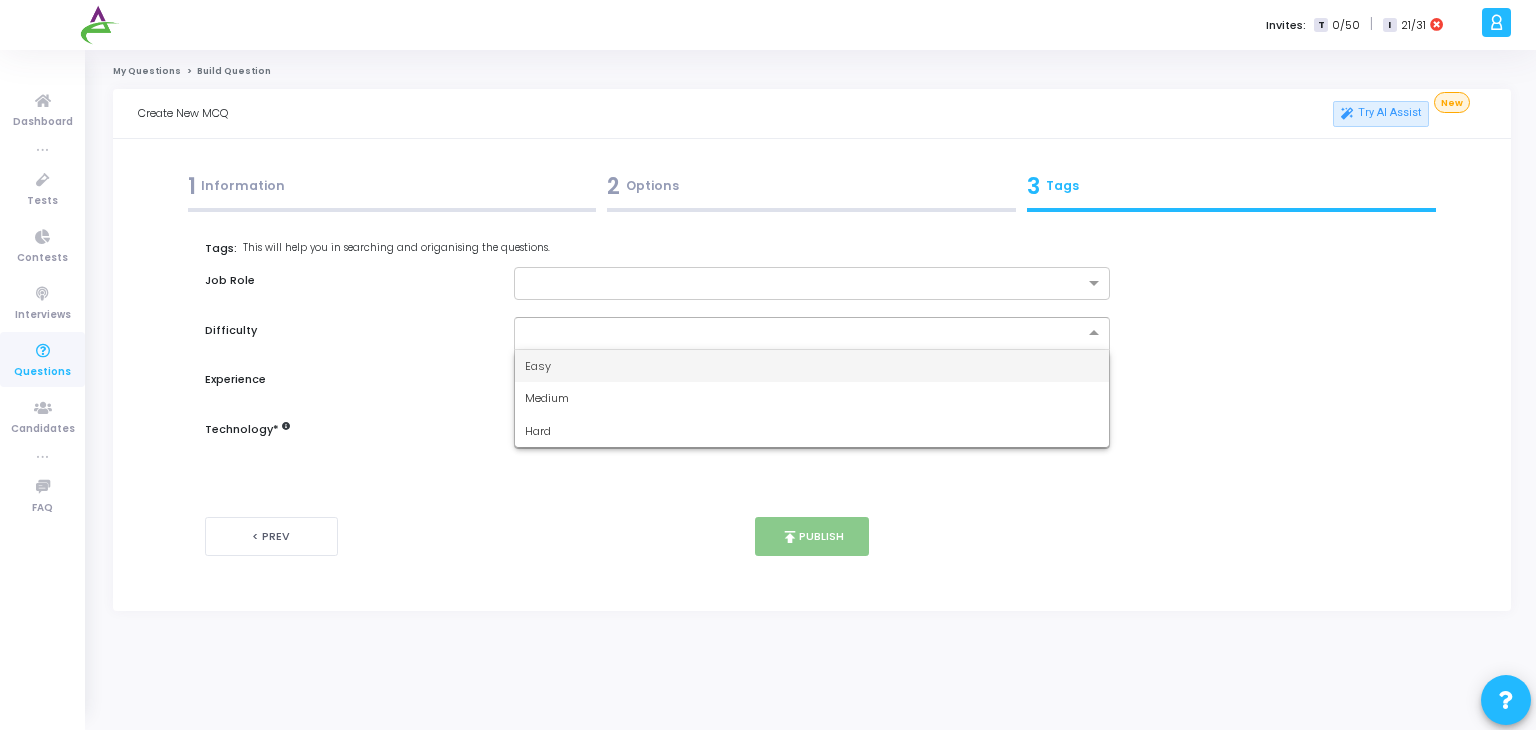 click at bounding box center [792, 331] 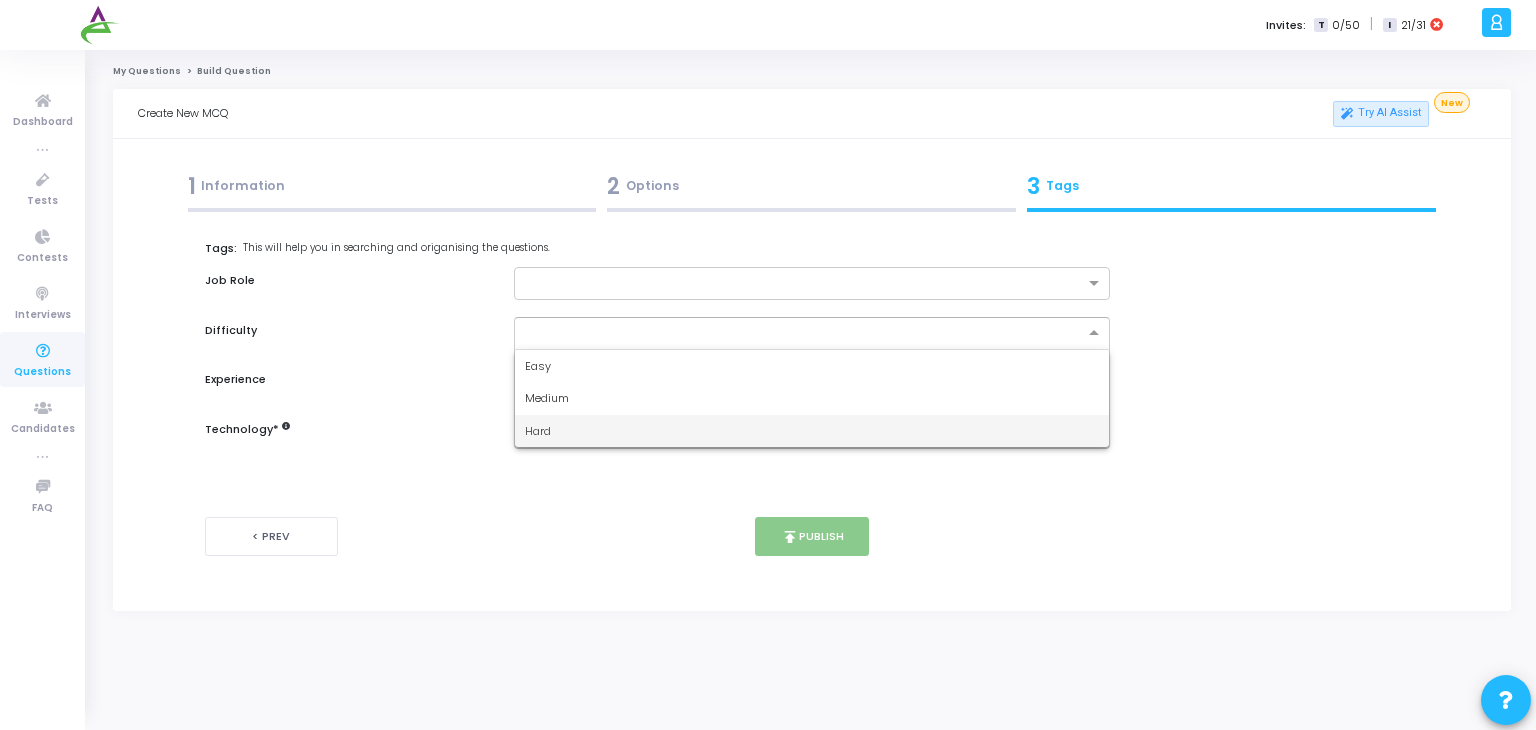 click on "Hard" at bounding box center [812, 431] 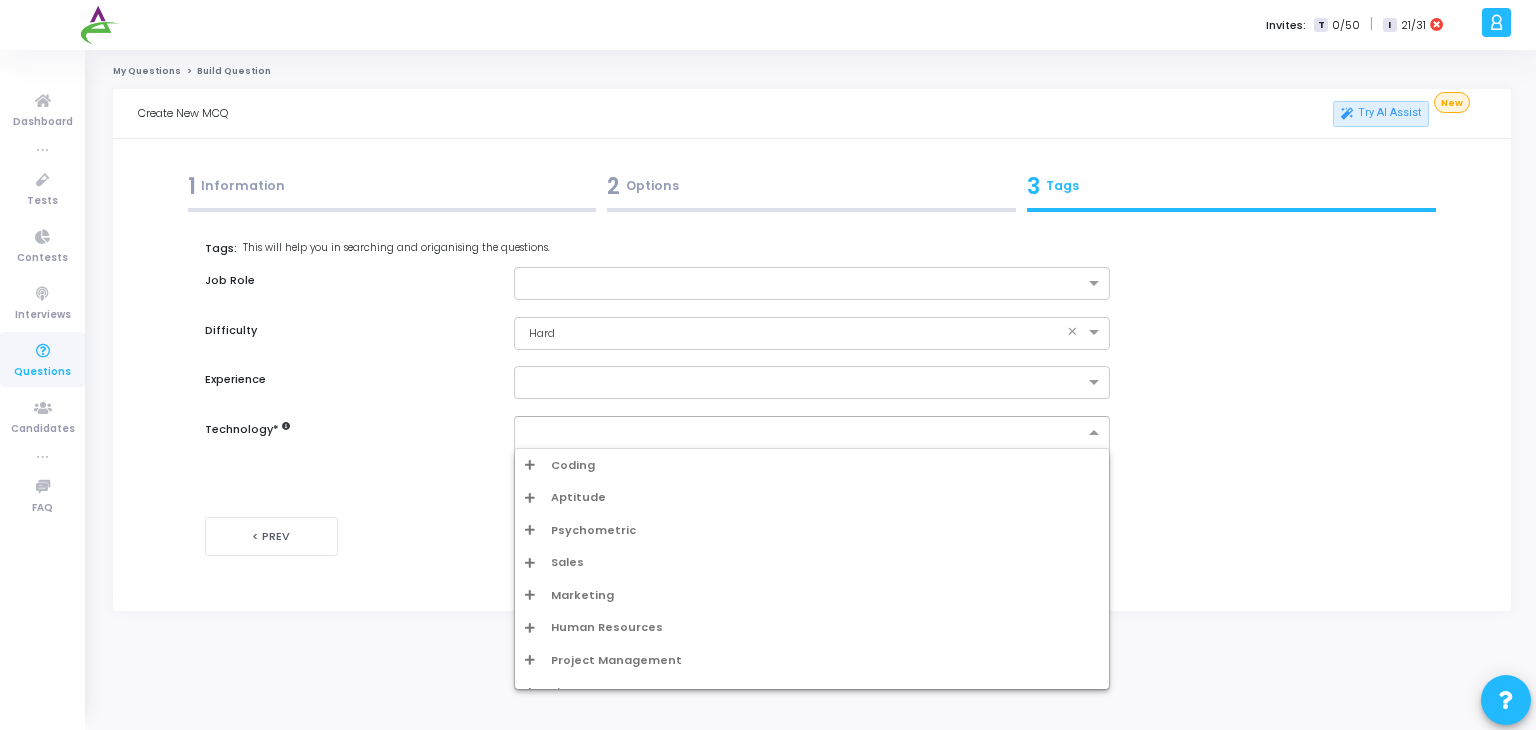 click at bounding box center [805, 433] 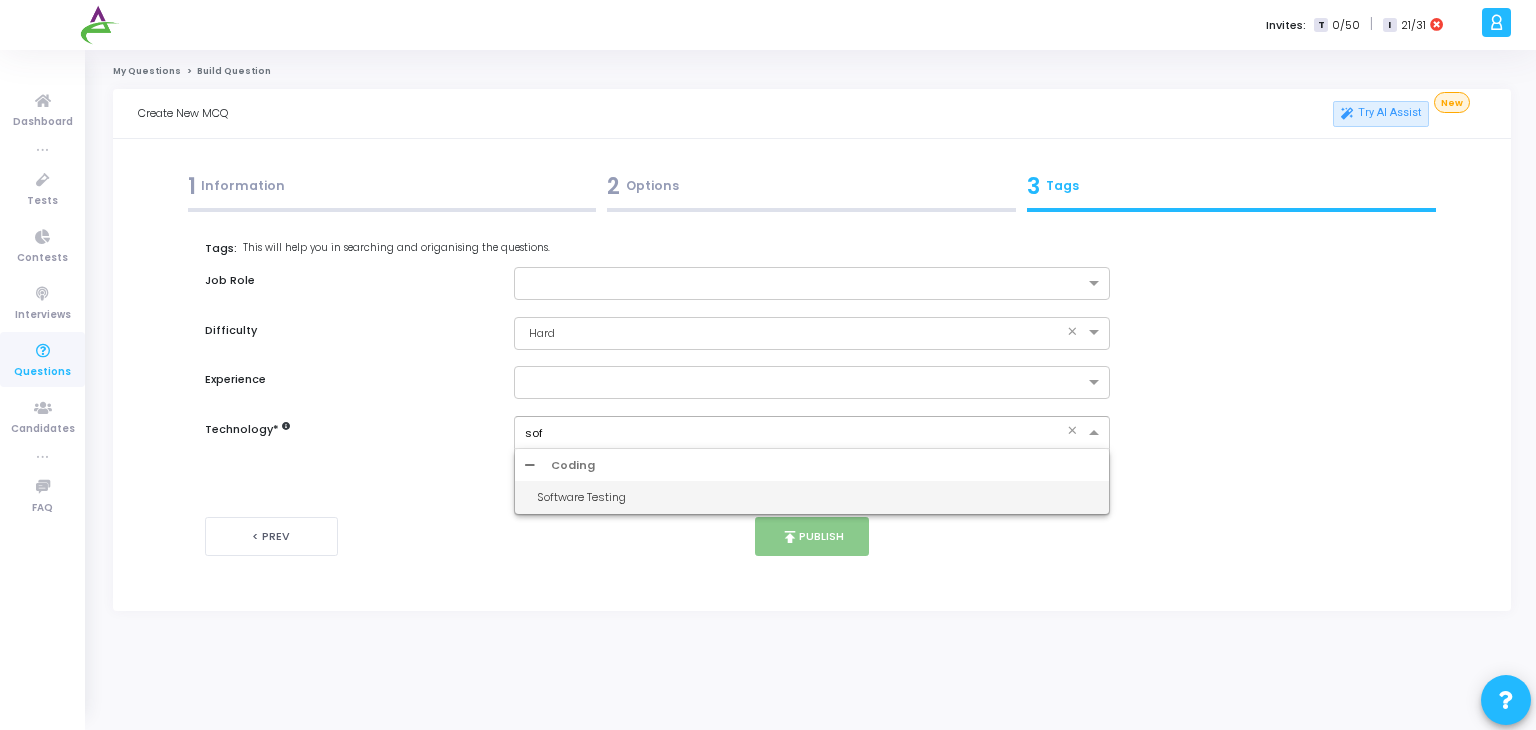 type on "soft" 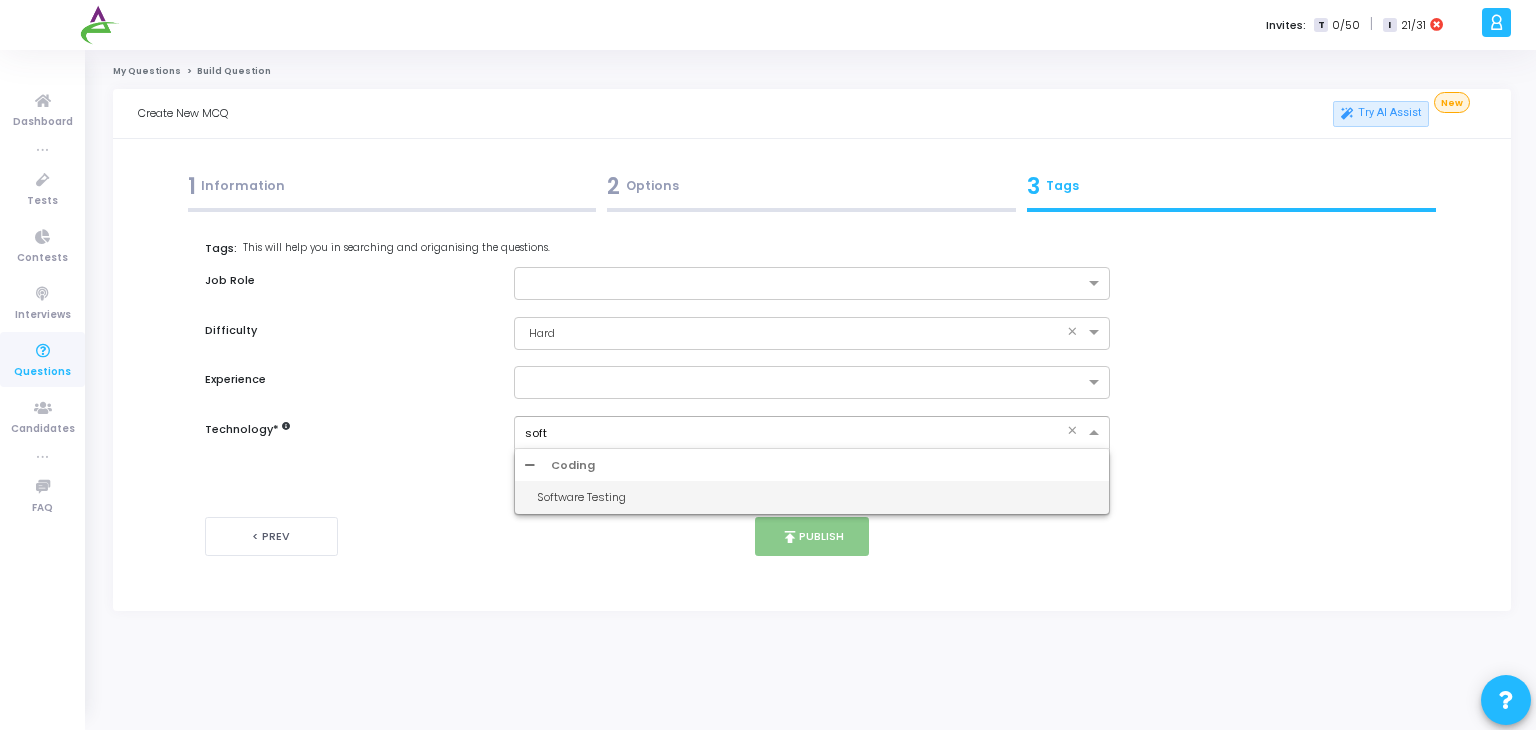 click on "Software Testing" at bounding box center (818, 497) 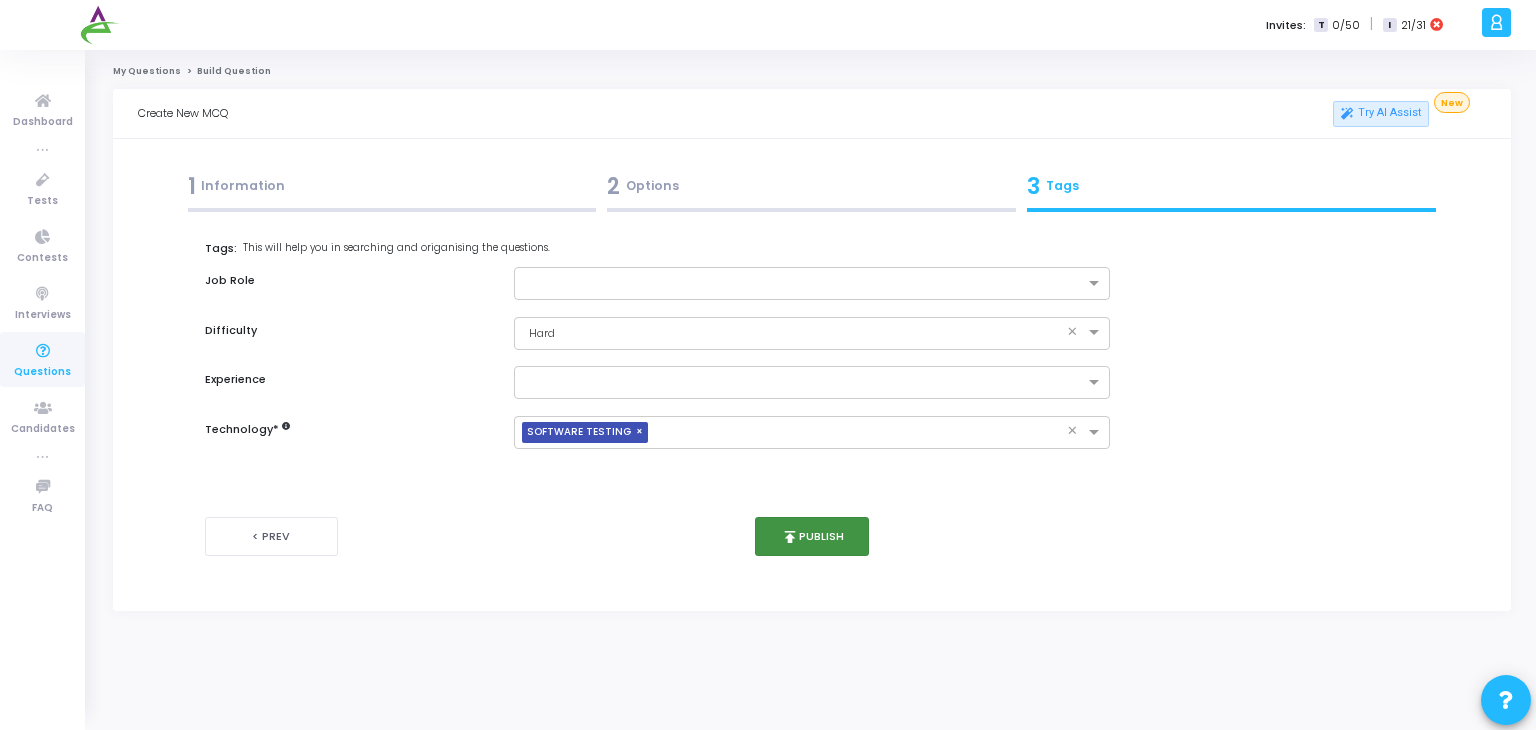 click on "publish  Publish" at bounding box center [812, 536] 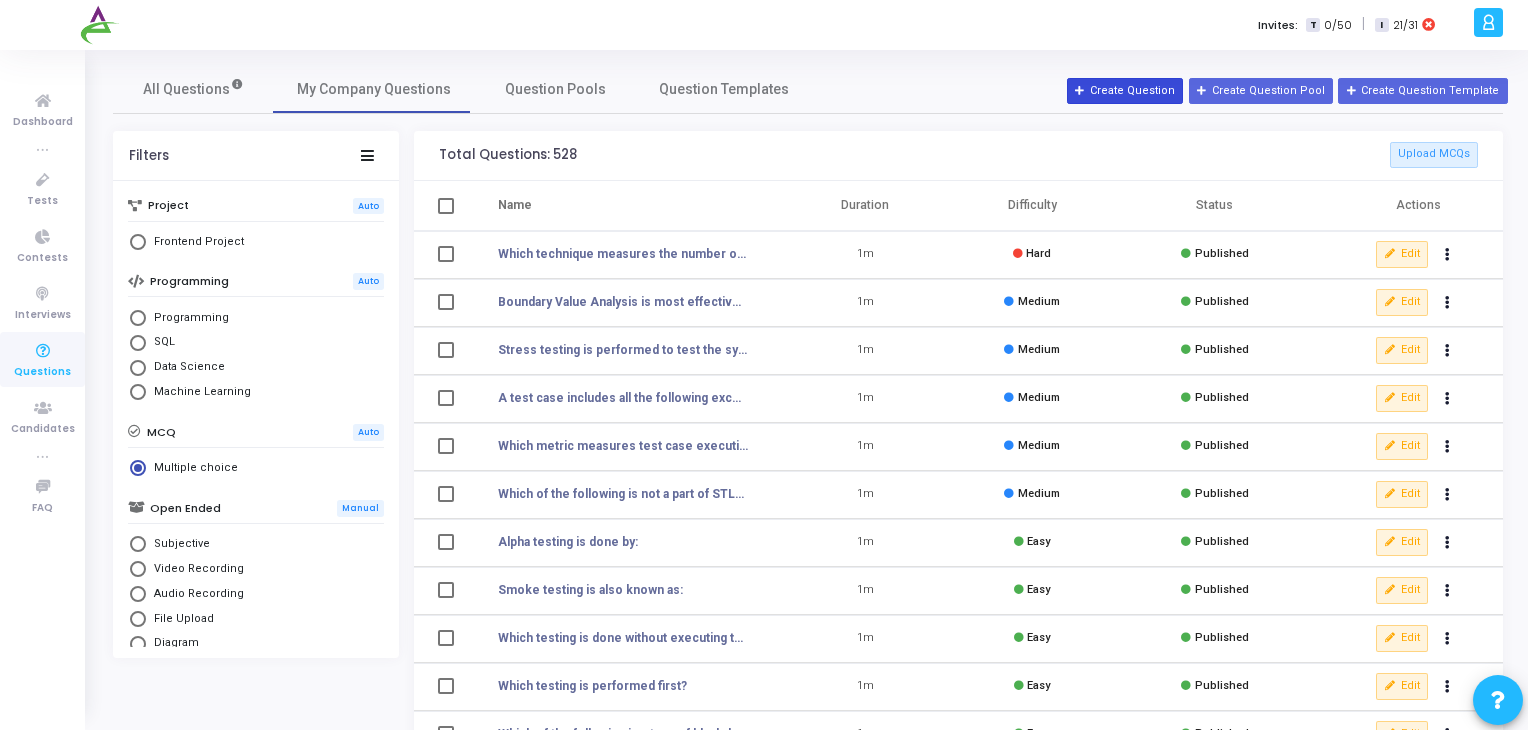 click on "Create Question" at bounding box center [1125, 91] 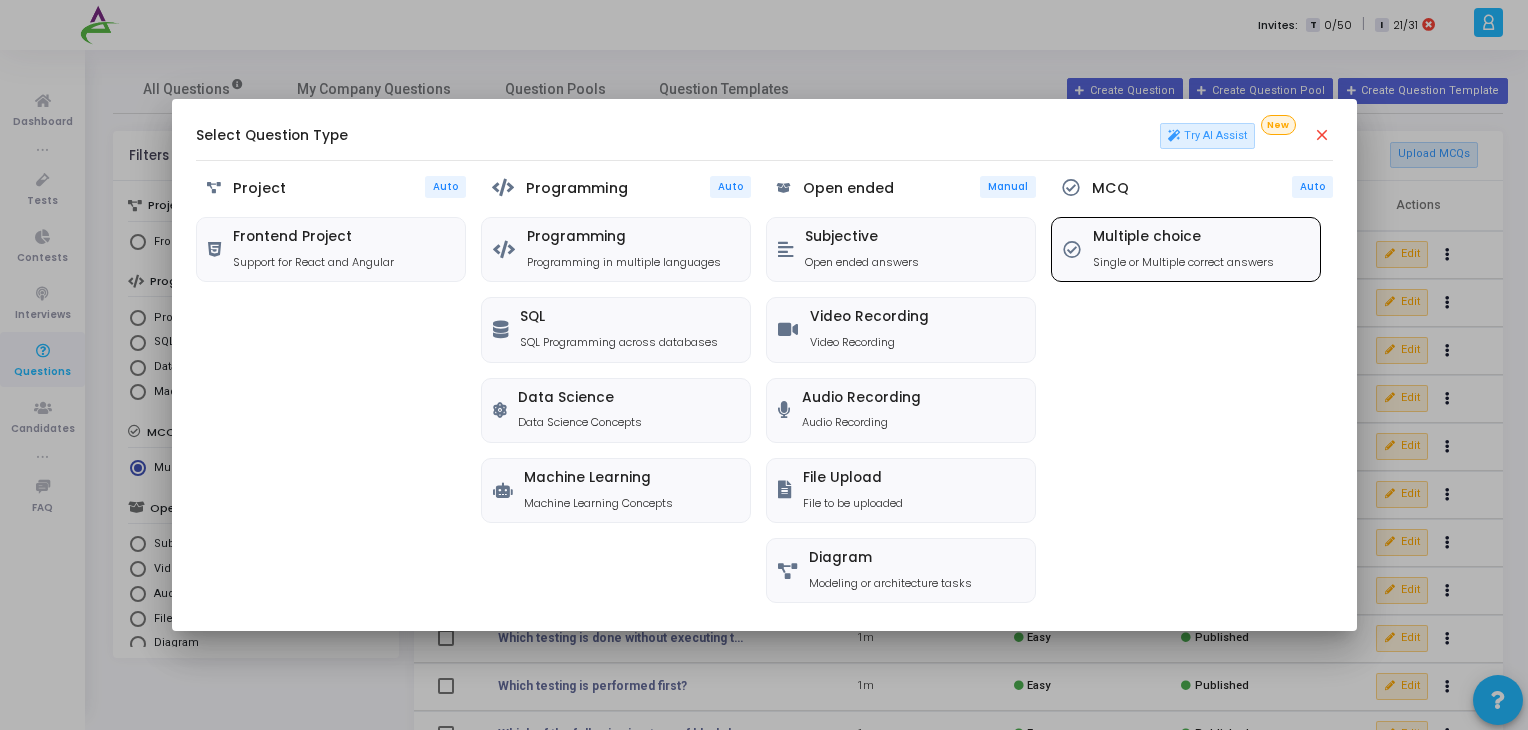 click on "Single or Multiple correct answers" at bounding box center (1183, 262) 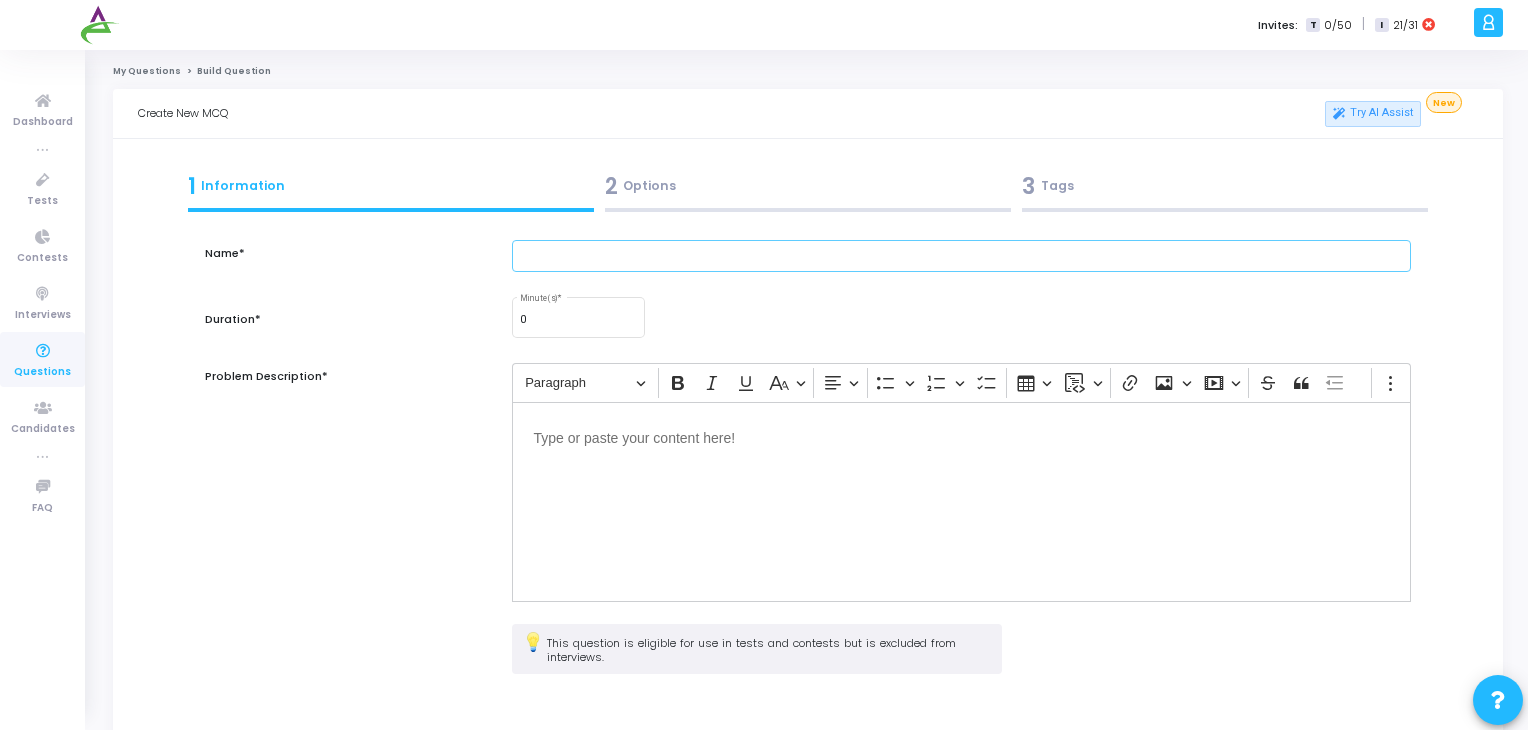 click at bounding box center (962, 256) 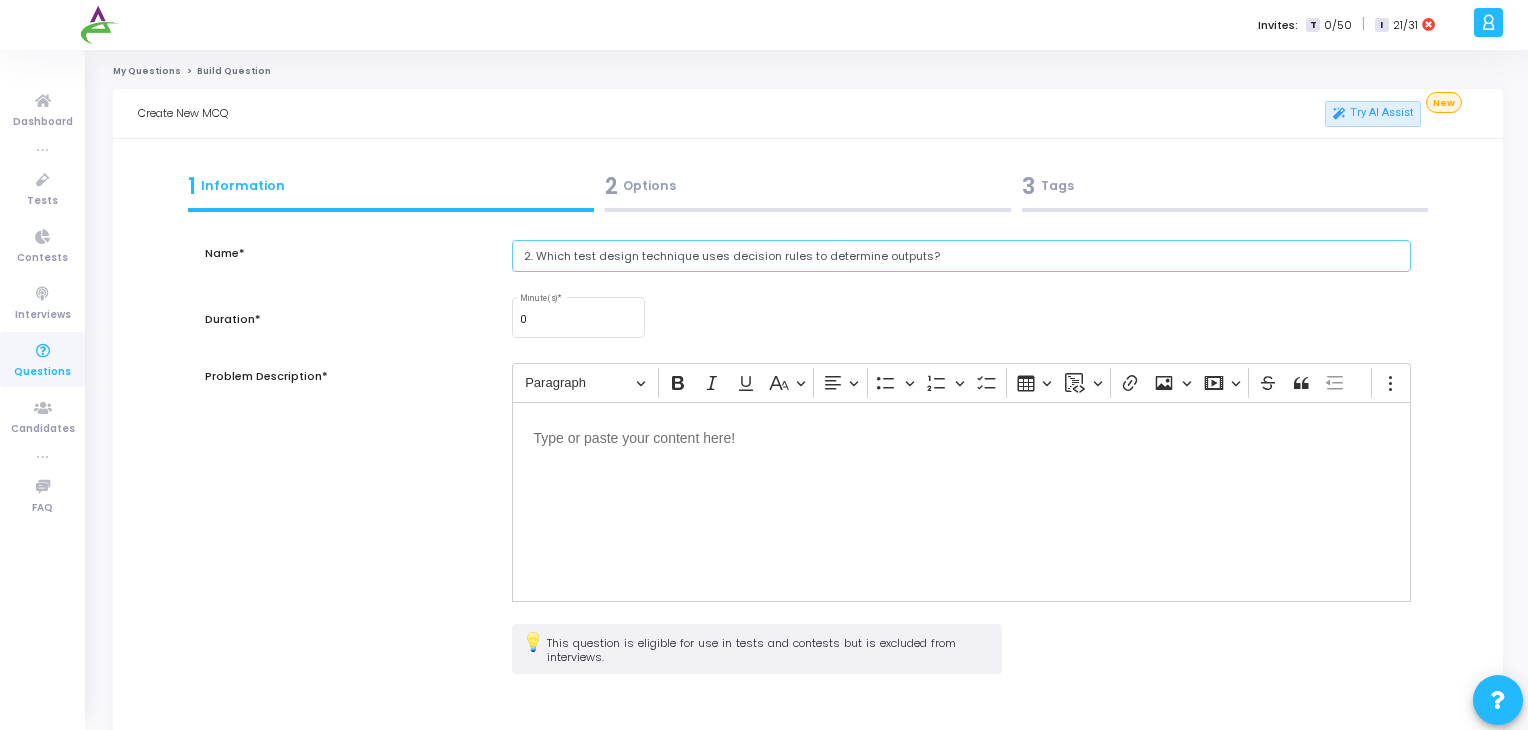 click on "2. Which test design technique uses decision rules to determine outputs?" at bounding box center [962, 256] 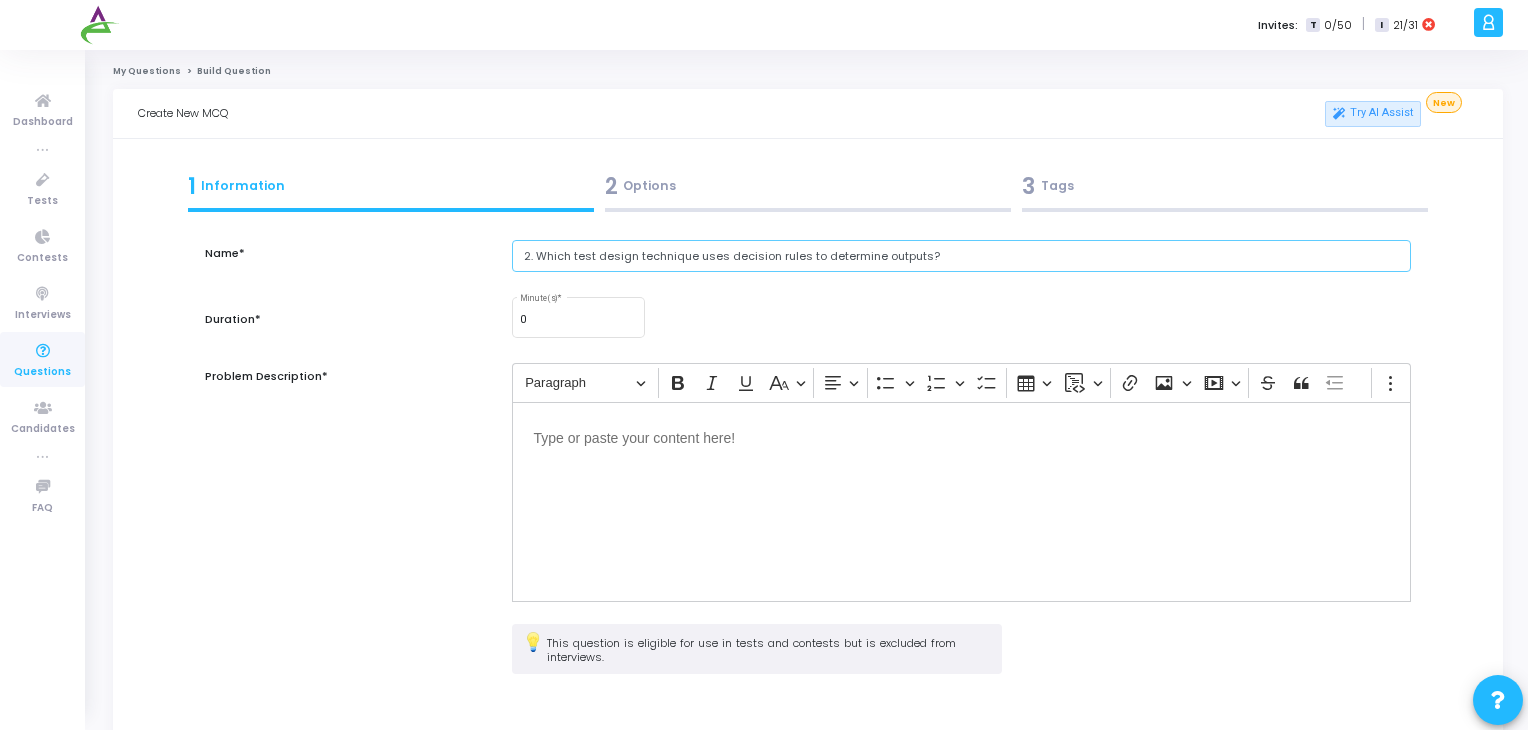 click on "2. Which test design technique uses decision rules to determine outputs?" at bounding box center [962, 256] 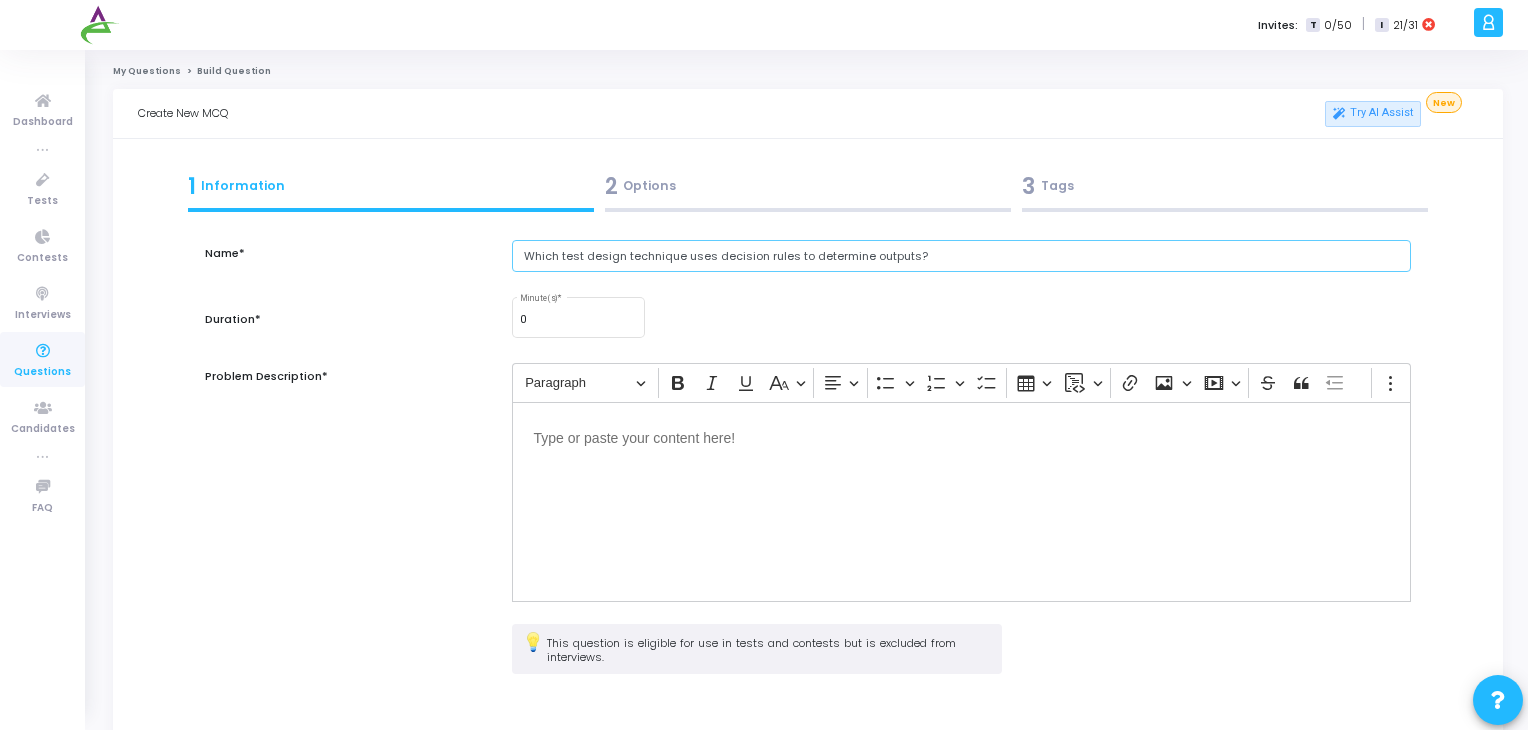 type on "Which test design technique uses decision rules to determine outputs?" 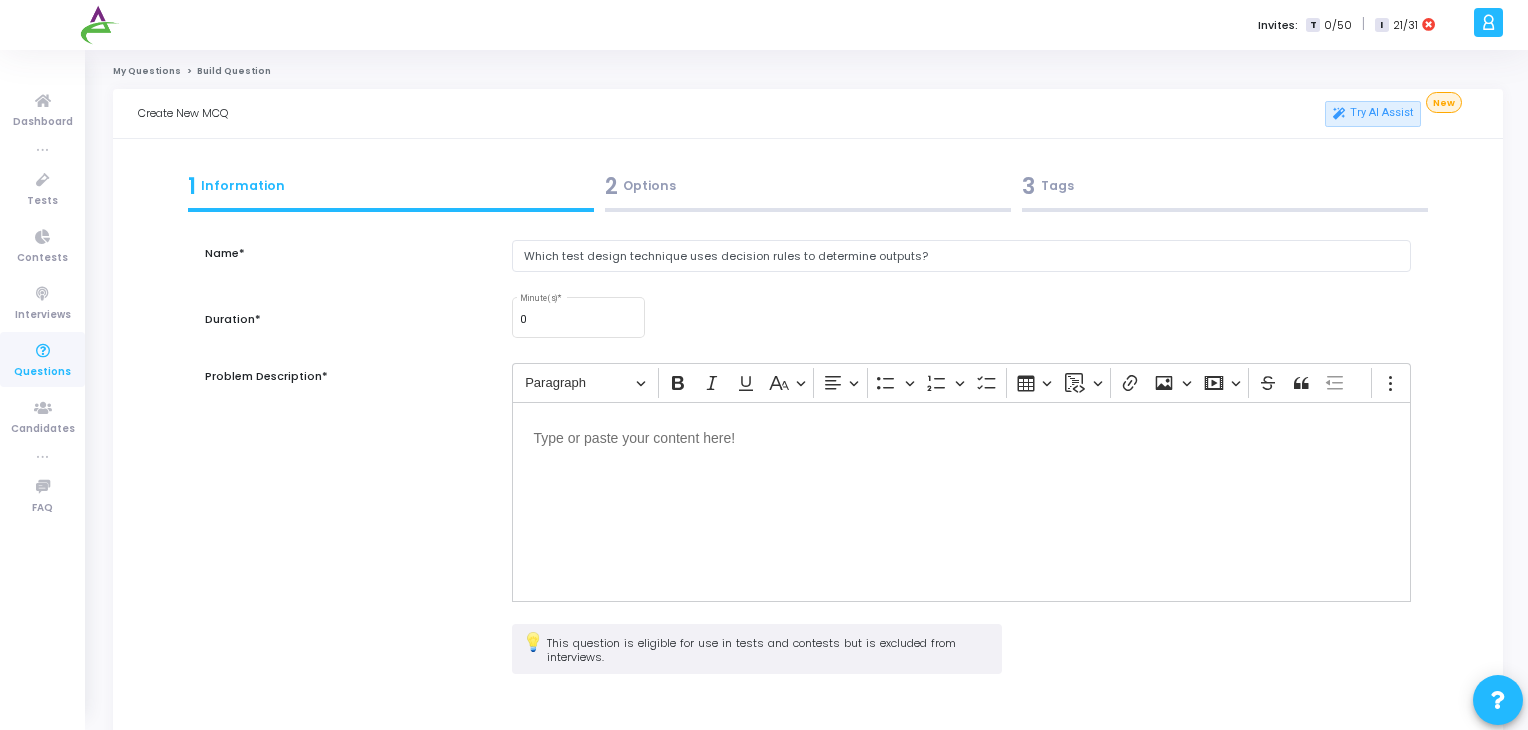 click on "0 Minute(s)  *" at bounding box center [962, 328] 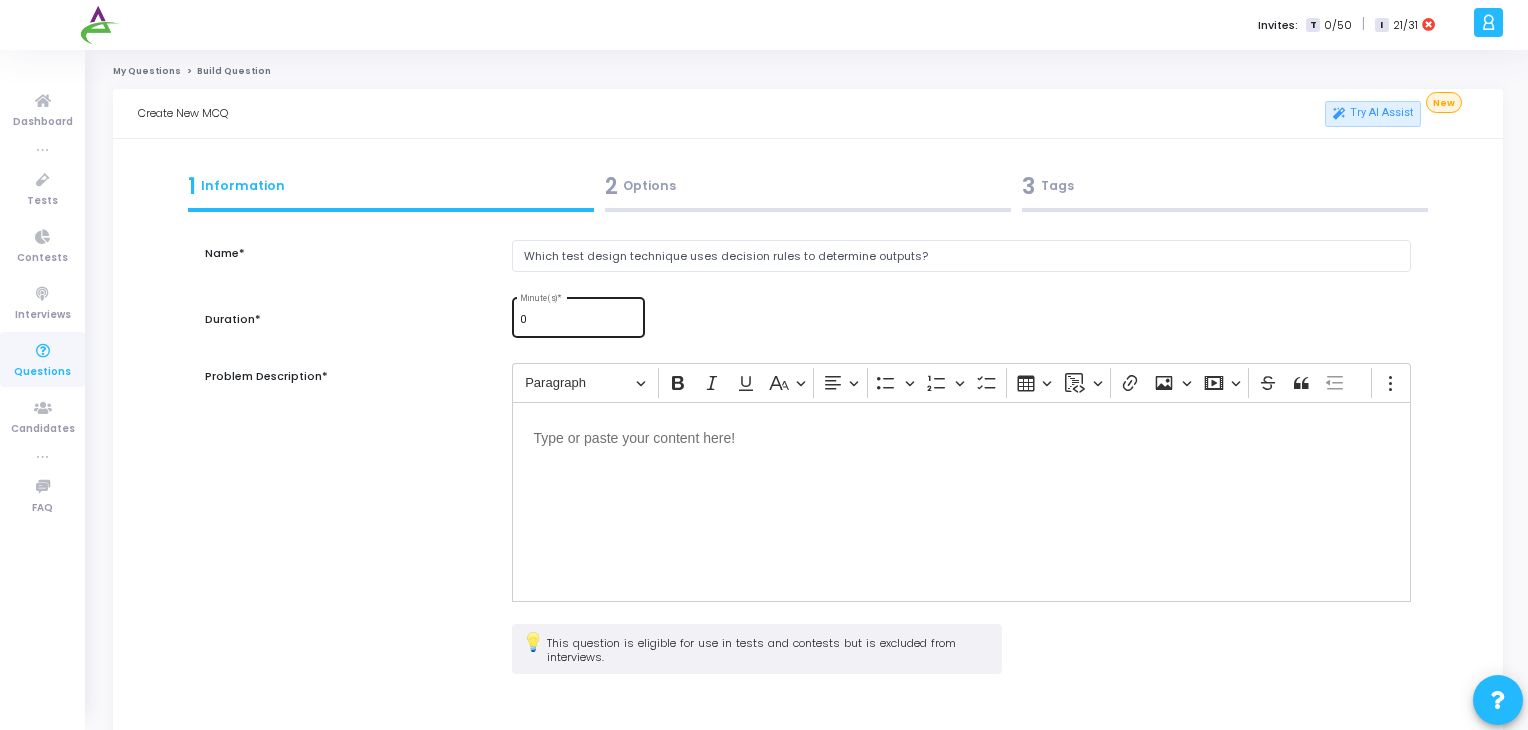 click on "0 Minute(s)  *" at bounding box center [578, 315] 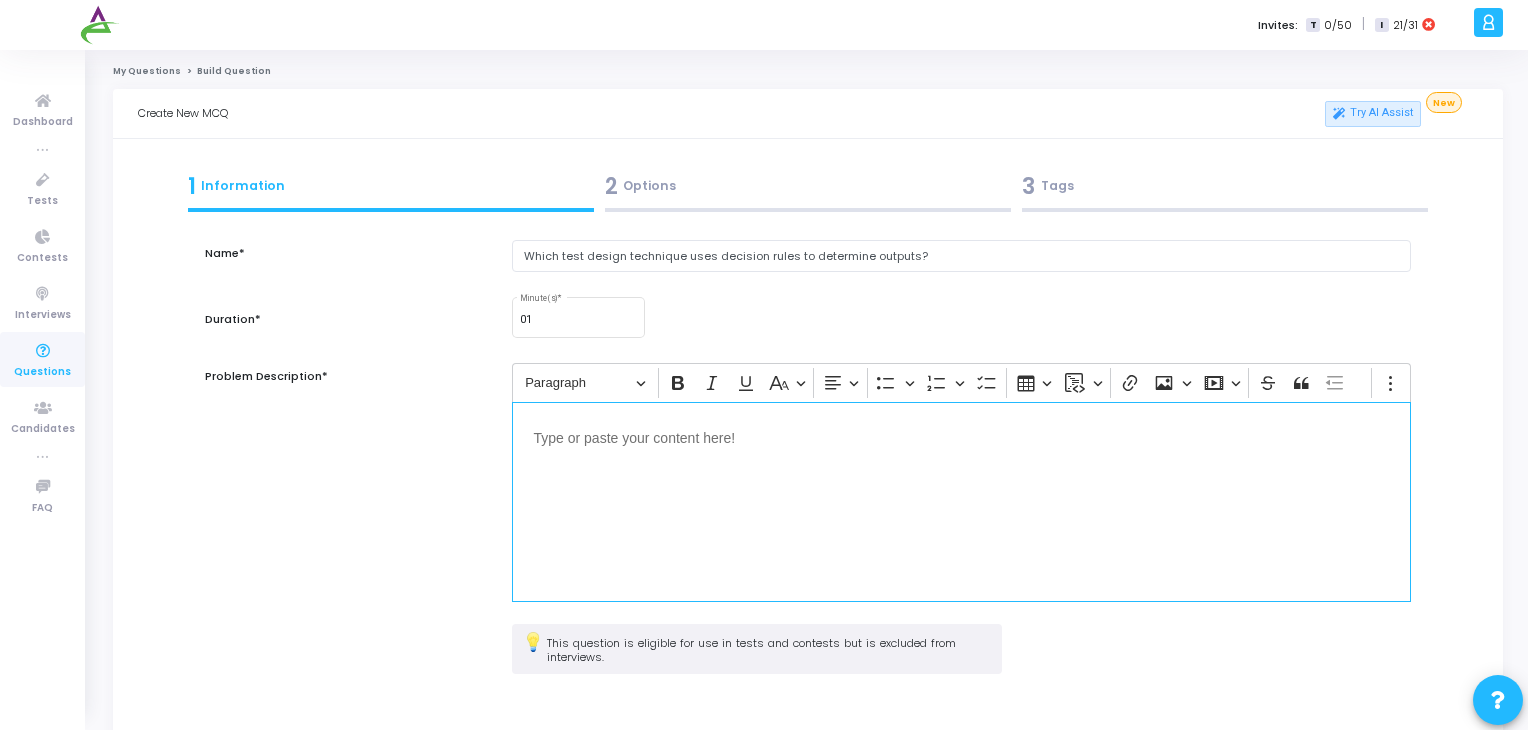 click at bounding box center [962, 502] 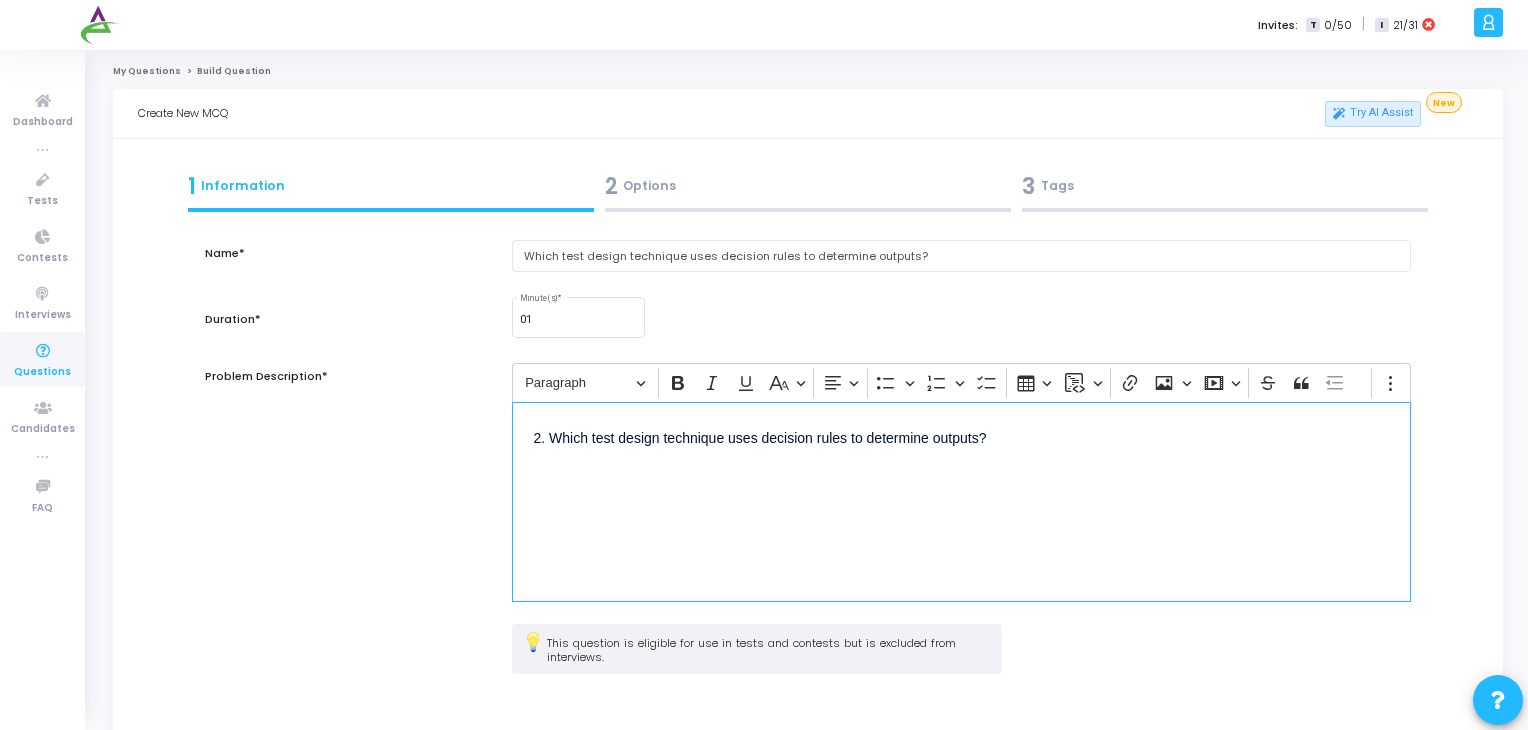 drag, startPoint x: 548, startPoint y: 439, endPoint x: 444, endPoint y: 457, distance: 105.546196 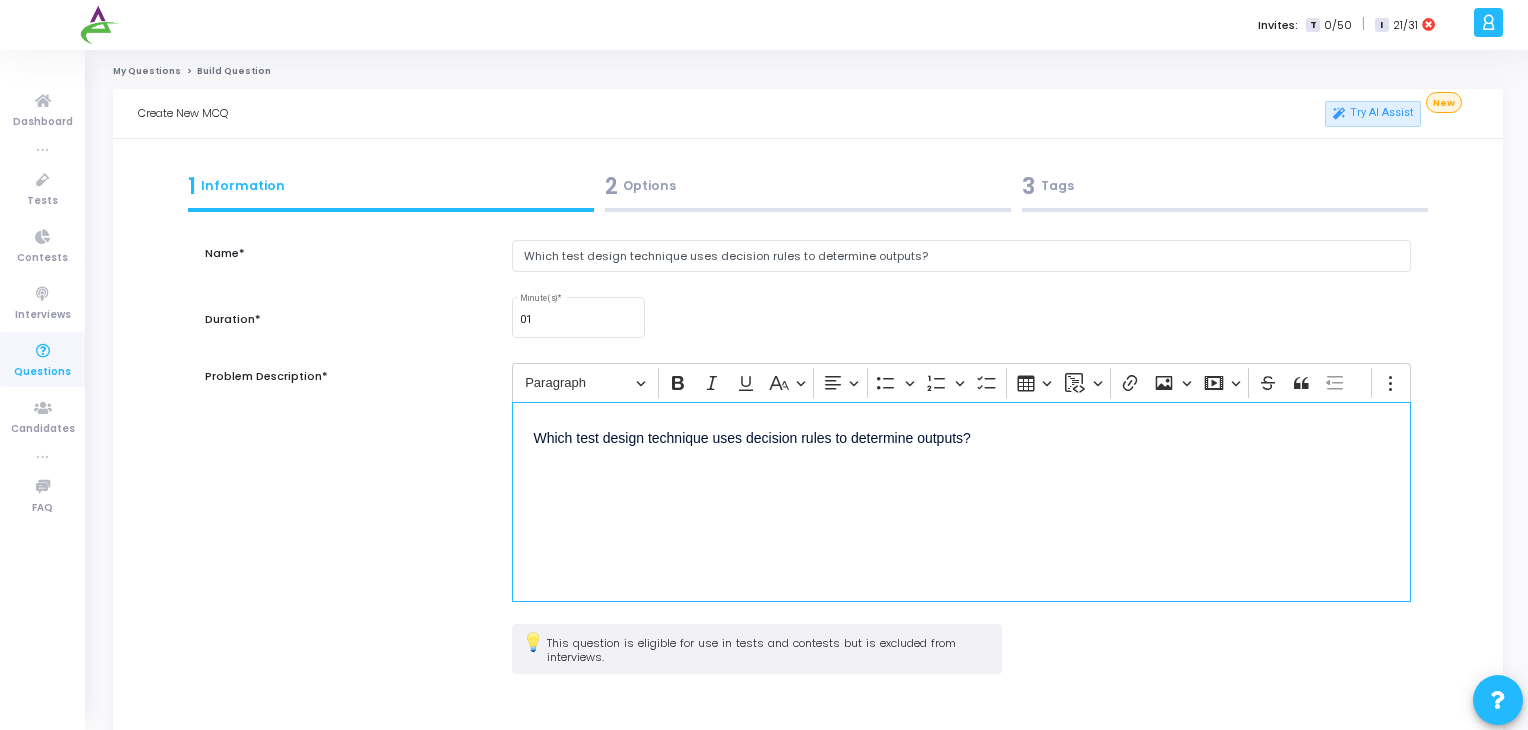 scroll, scrollTop: 145, scrollLeft: 0, axis: vertical 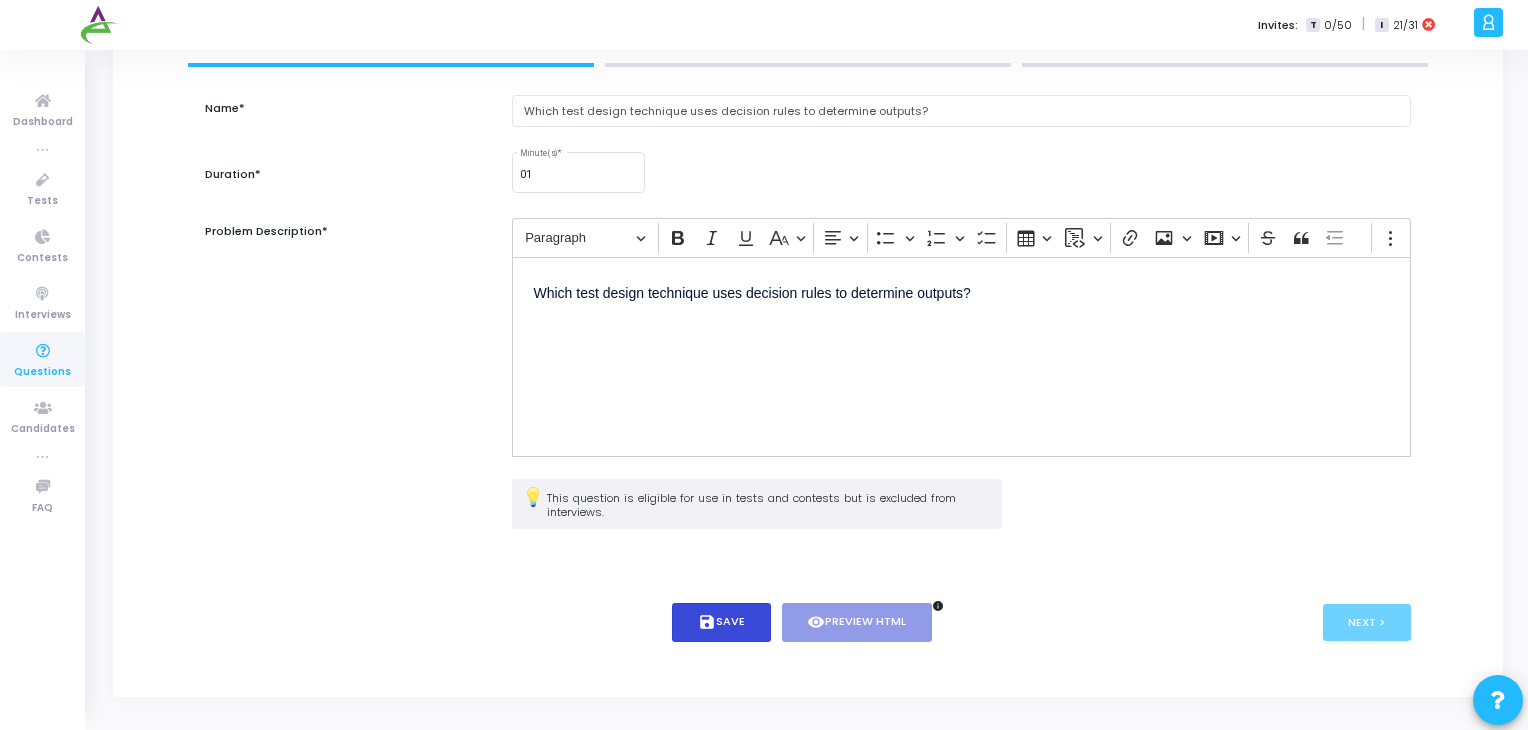 click on "save  Save" at bounding box center [721, 622] 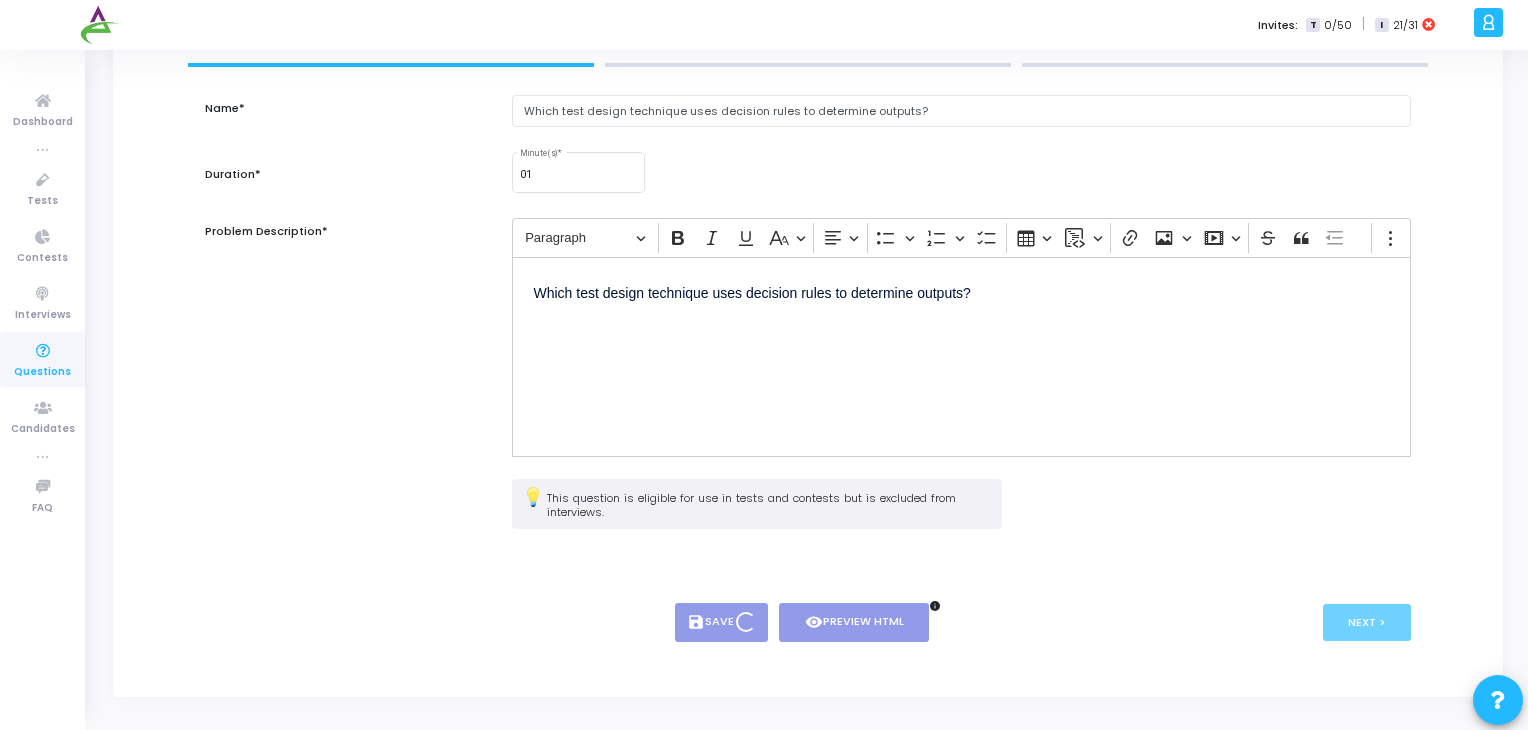 type on "1" 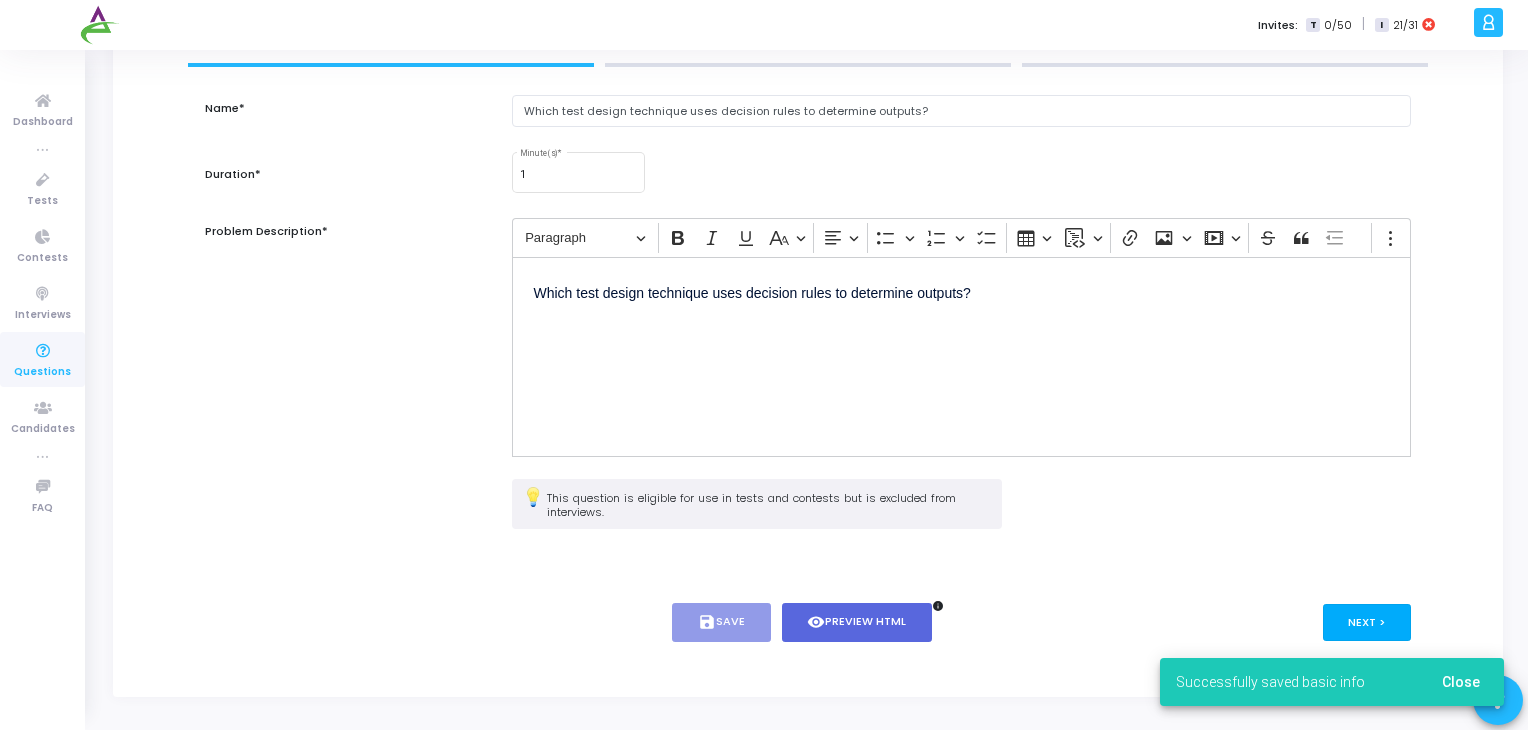click on "Next >" at bounding box center (1367, 622) 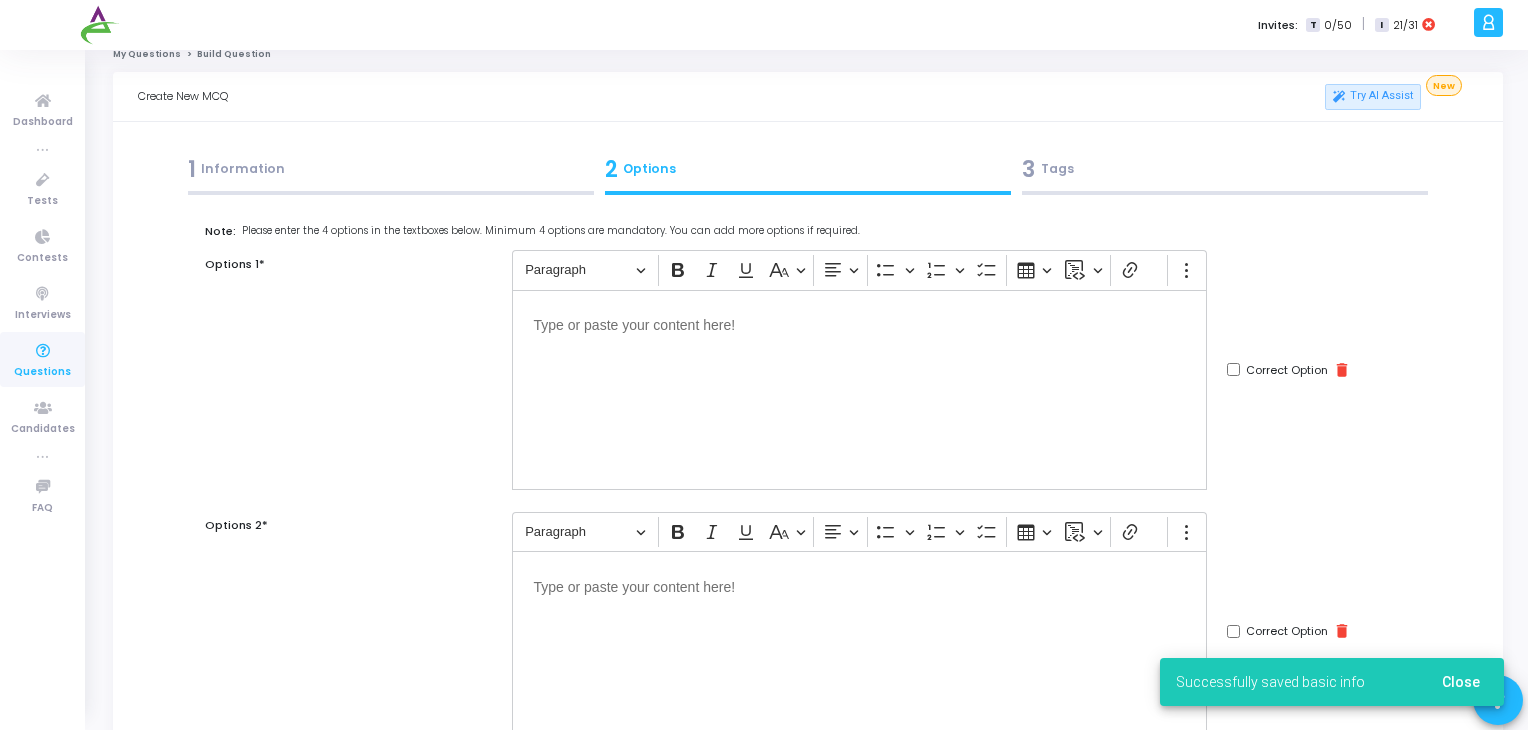 scroll, scrollTop: 0, scrollLeft: 0, axis: both 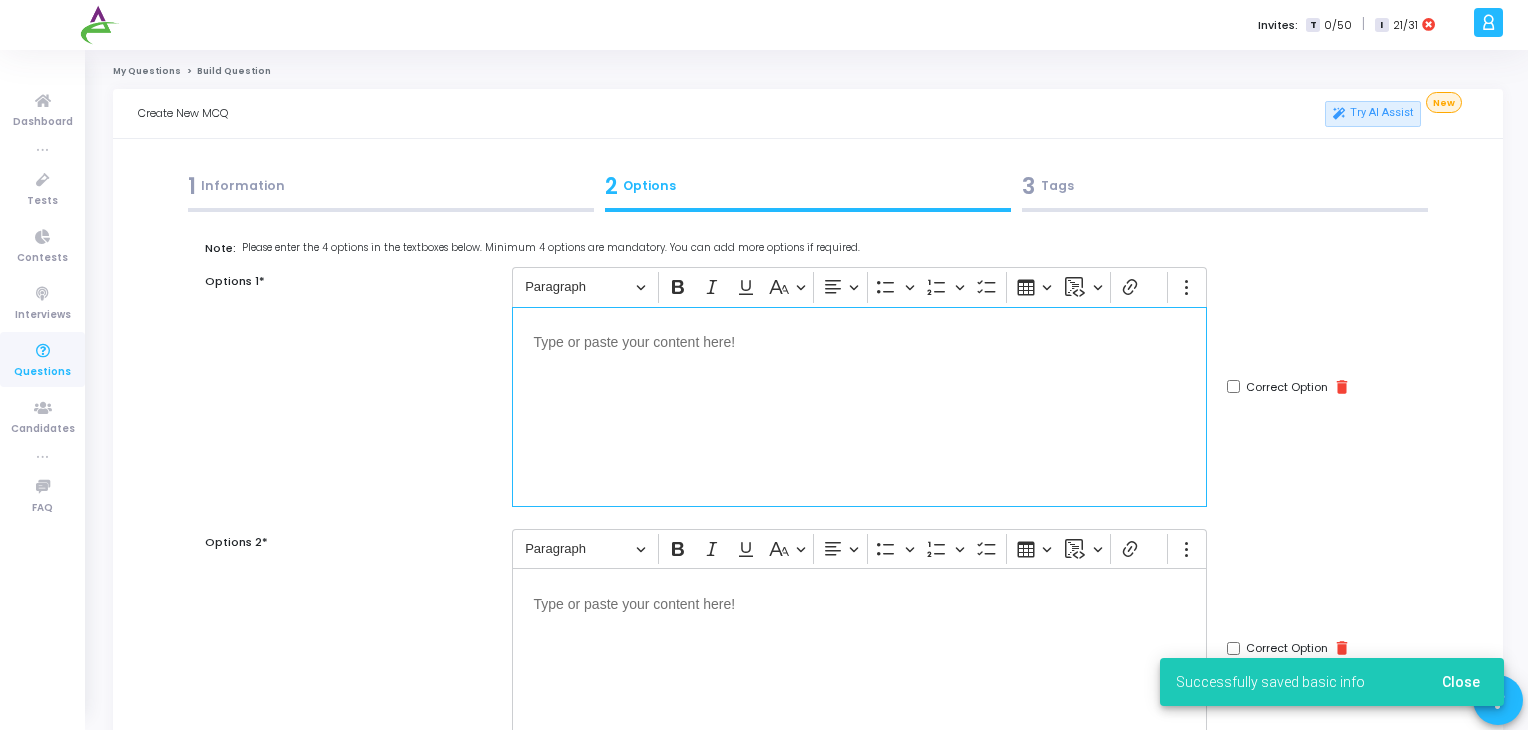 click at bounding box center (859, 341) 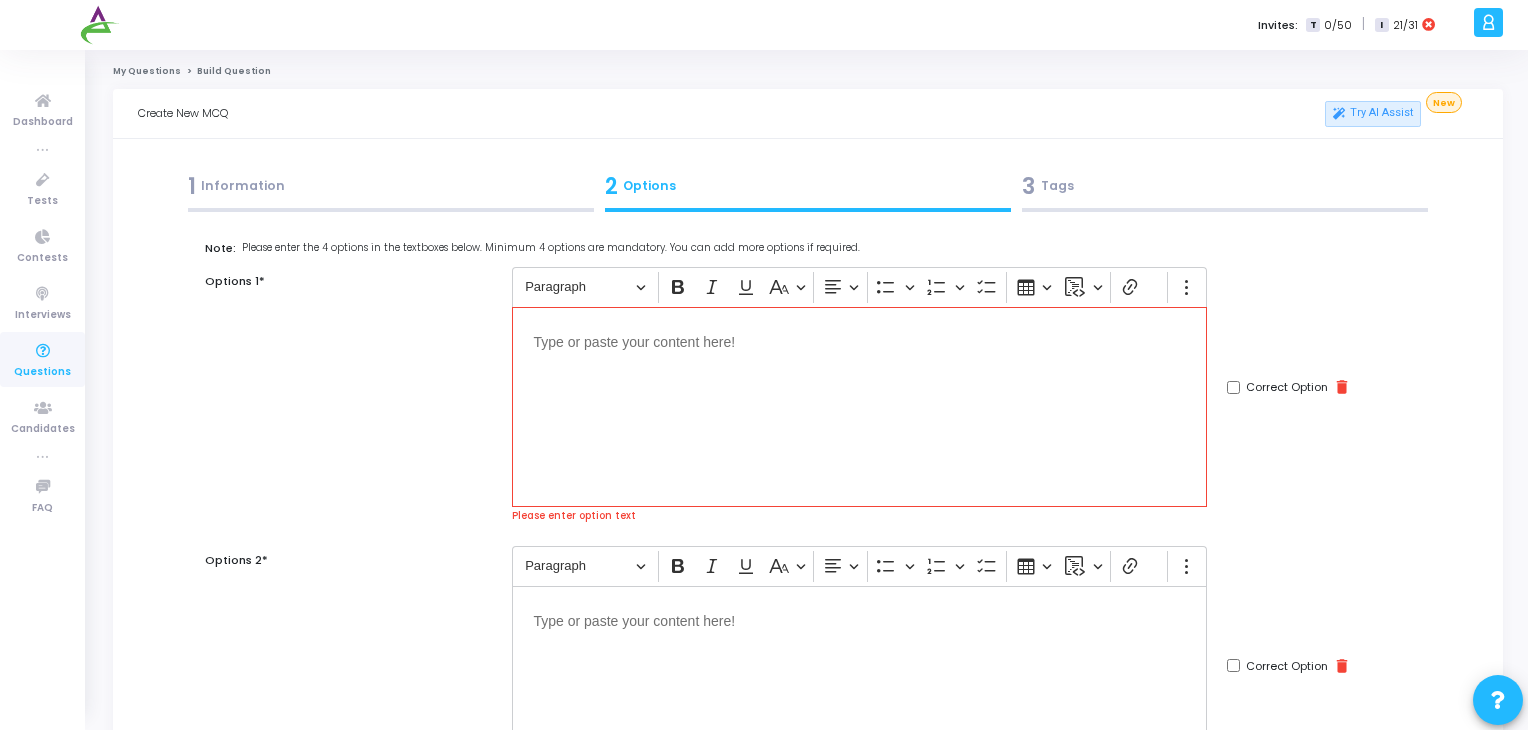 click at bounding box center [859, 407] 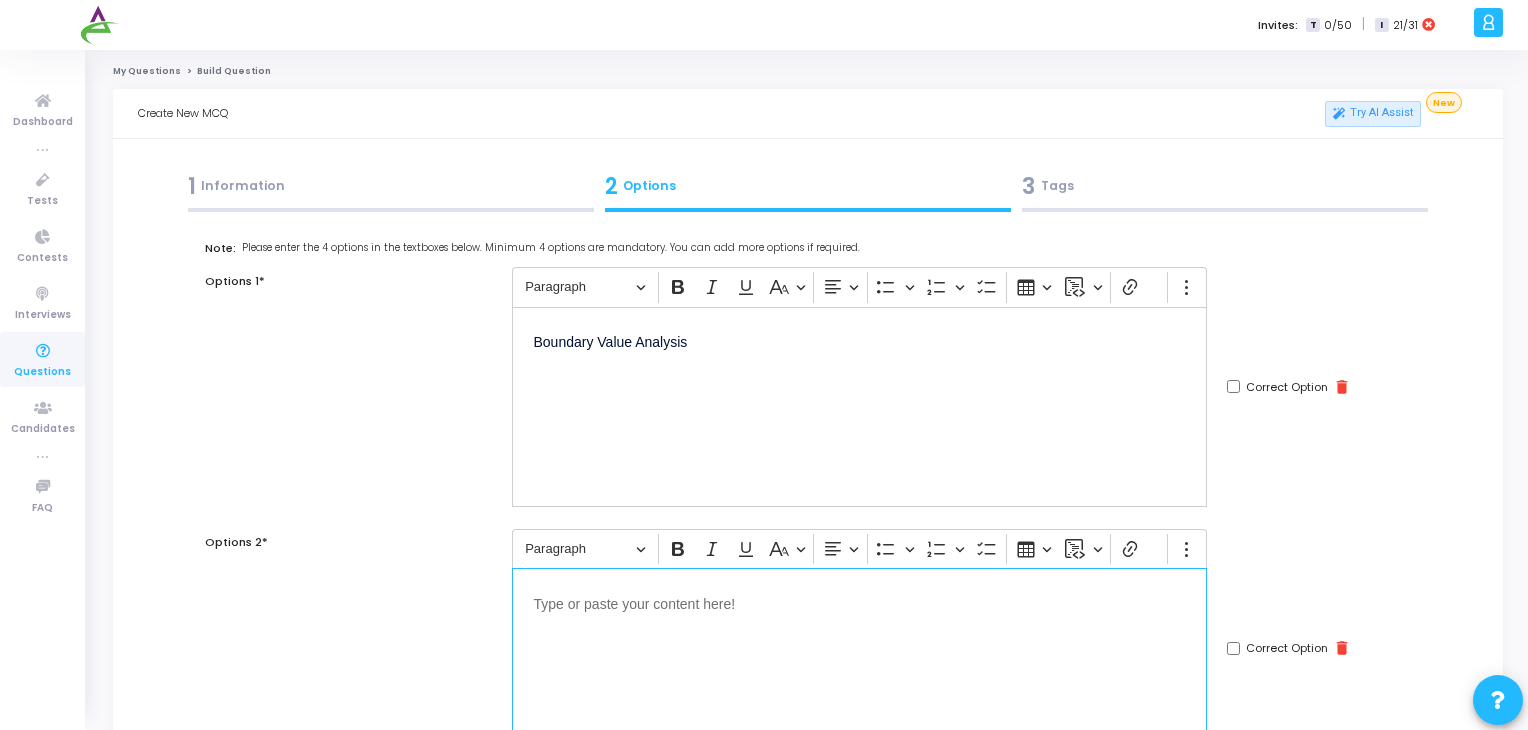 click at bounding box center [859, 602] 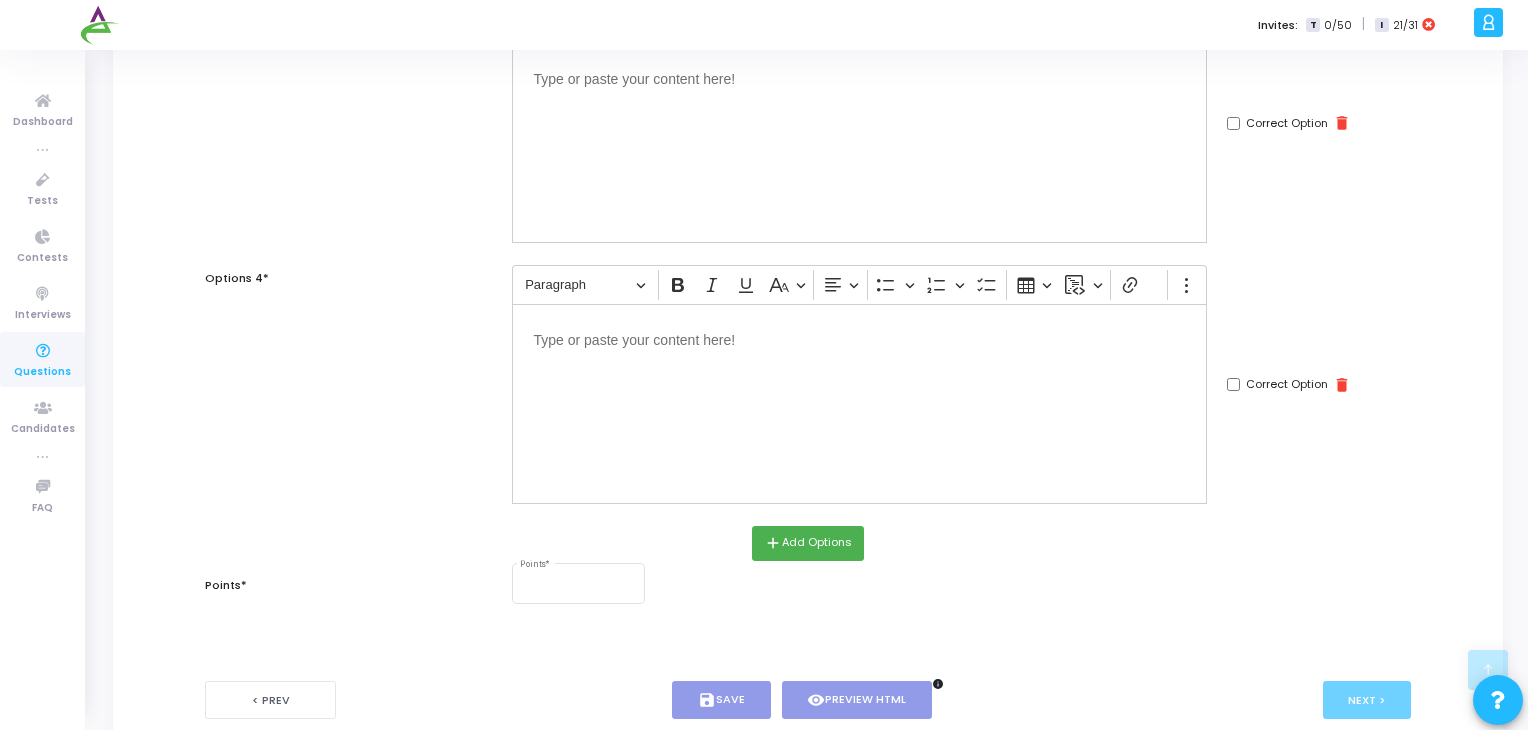 scroll, scrollTop: 787, scrollLeft: 0, axis: vertical 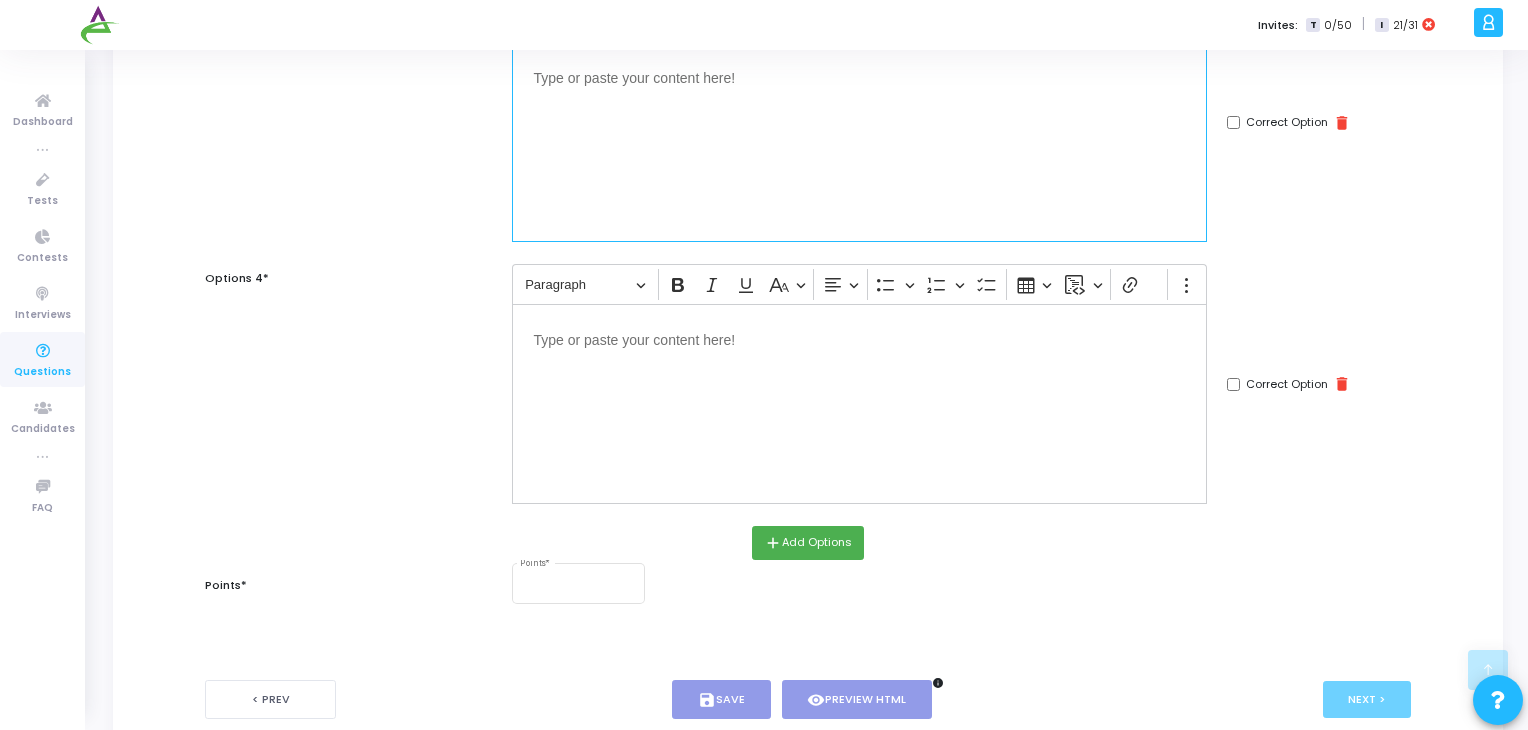 click at bounding box center [859, 142] 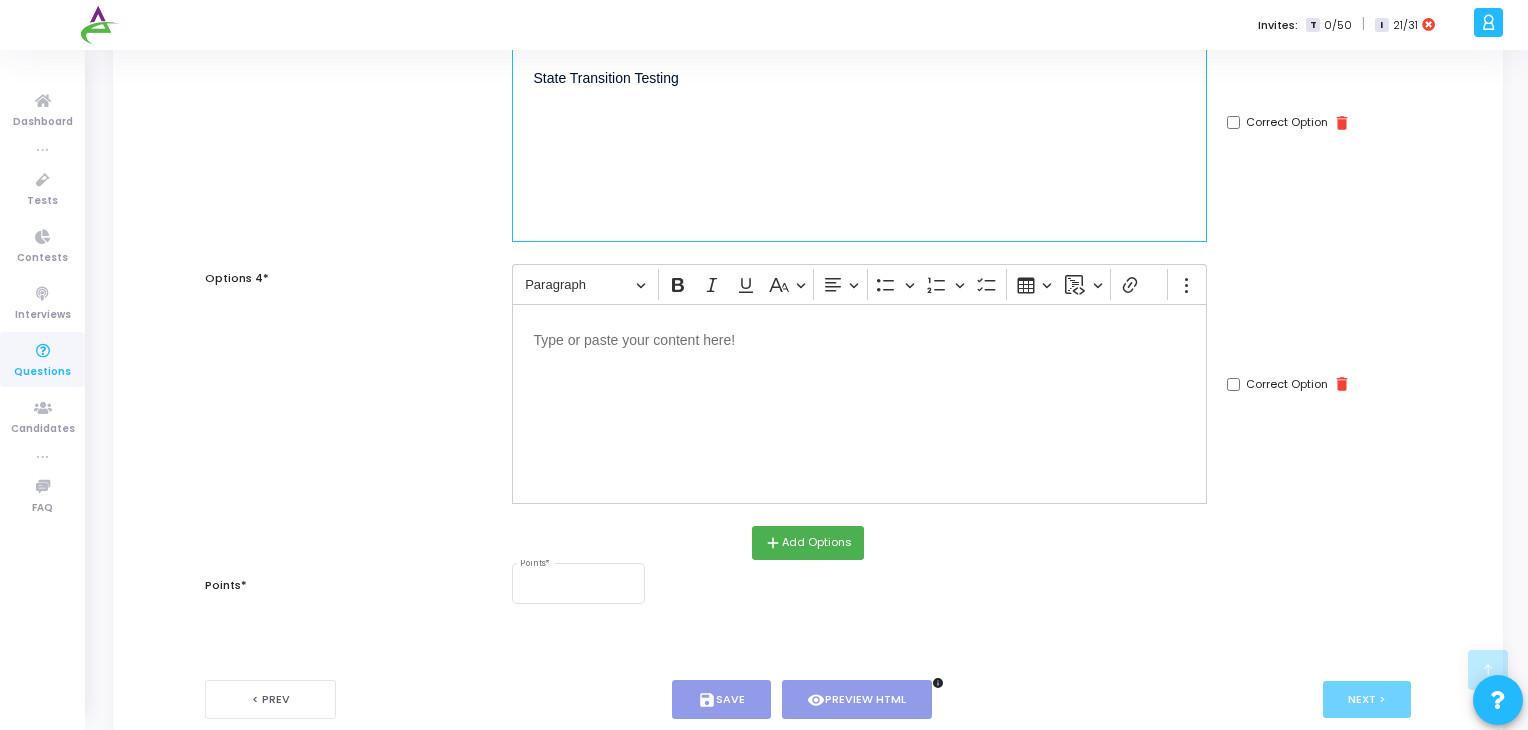 click at bounding box center [859, 404] 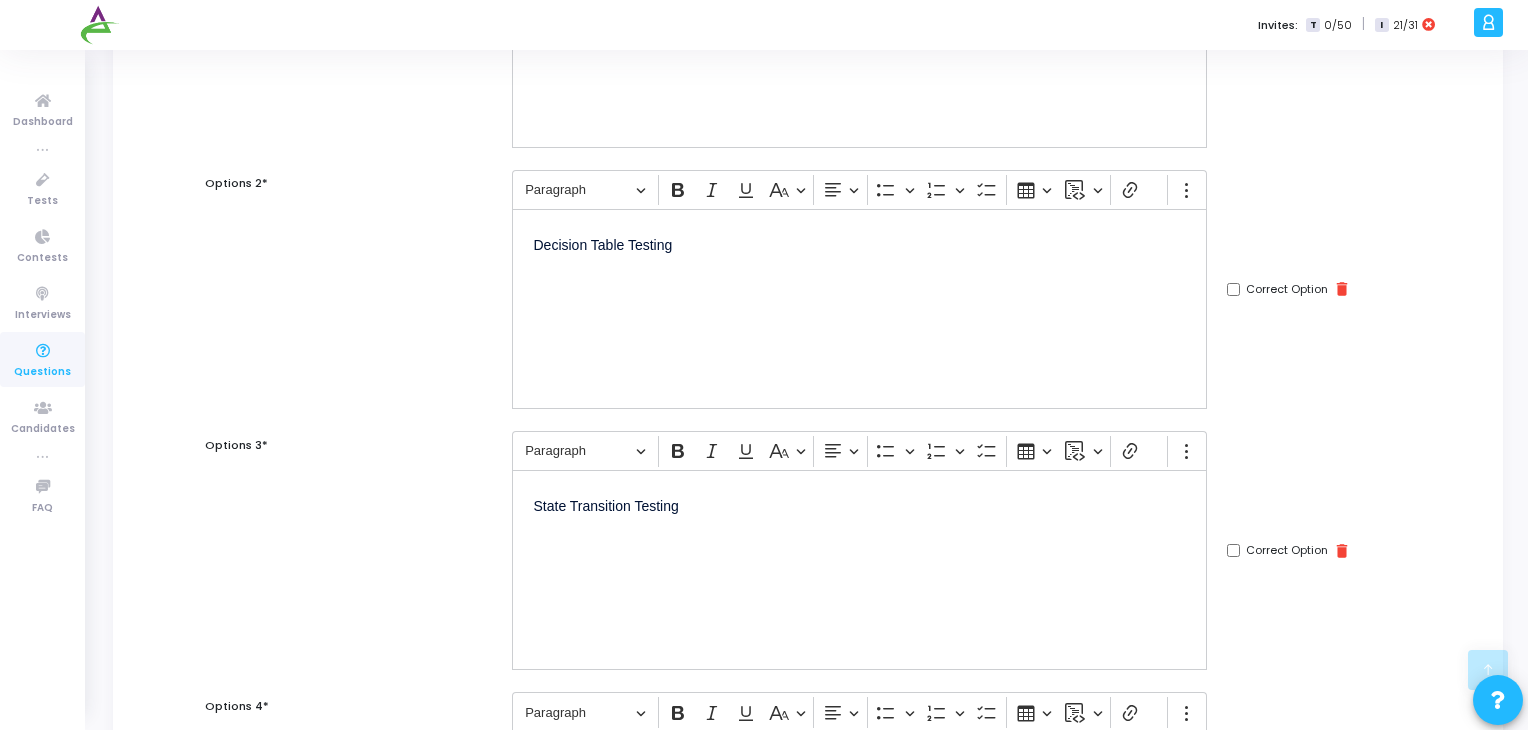 scroll, scrollTop: 355, scrollLeft: 0, axis: vertical 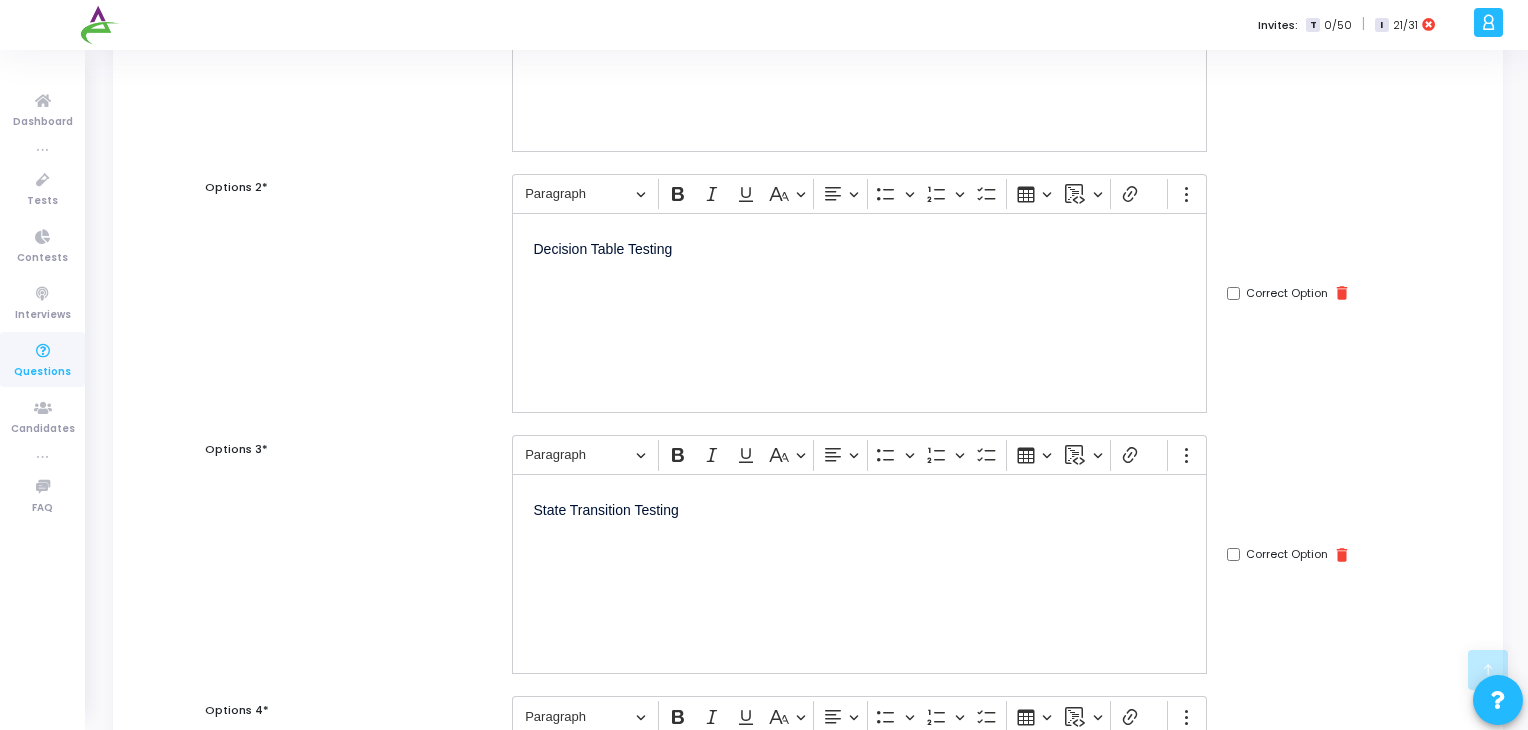 click on "Correct Option" at bounding box center (1233, 31) 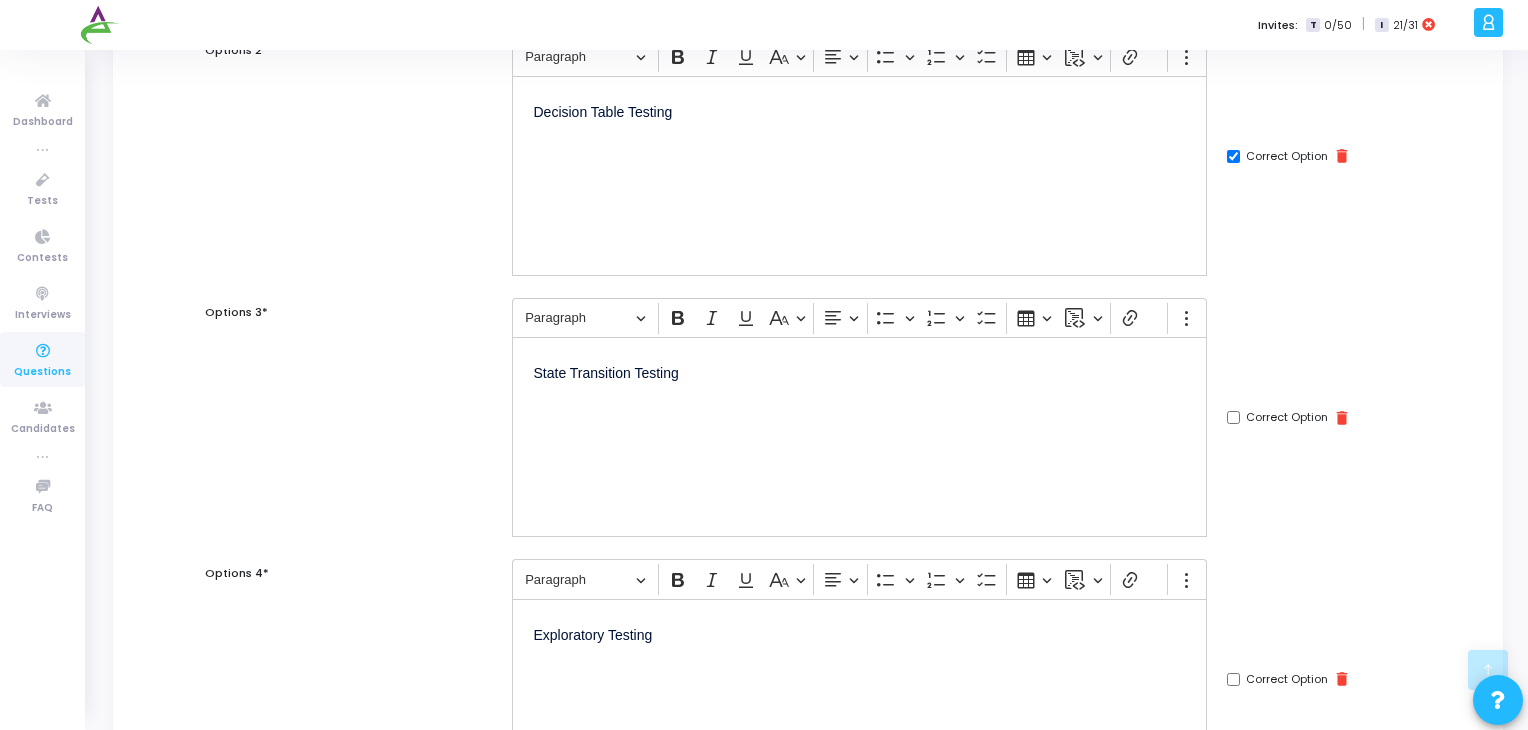scroll, scrollTop: 514, scrollLeft: 0, axis: vertical 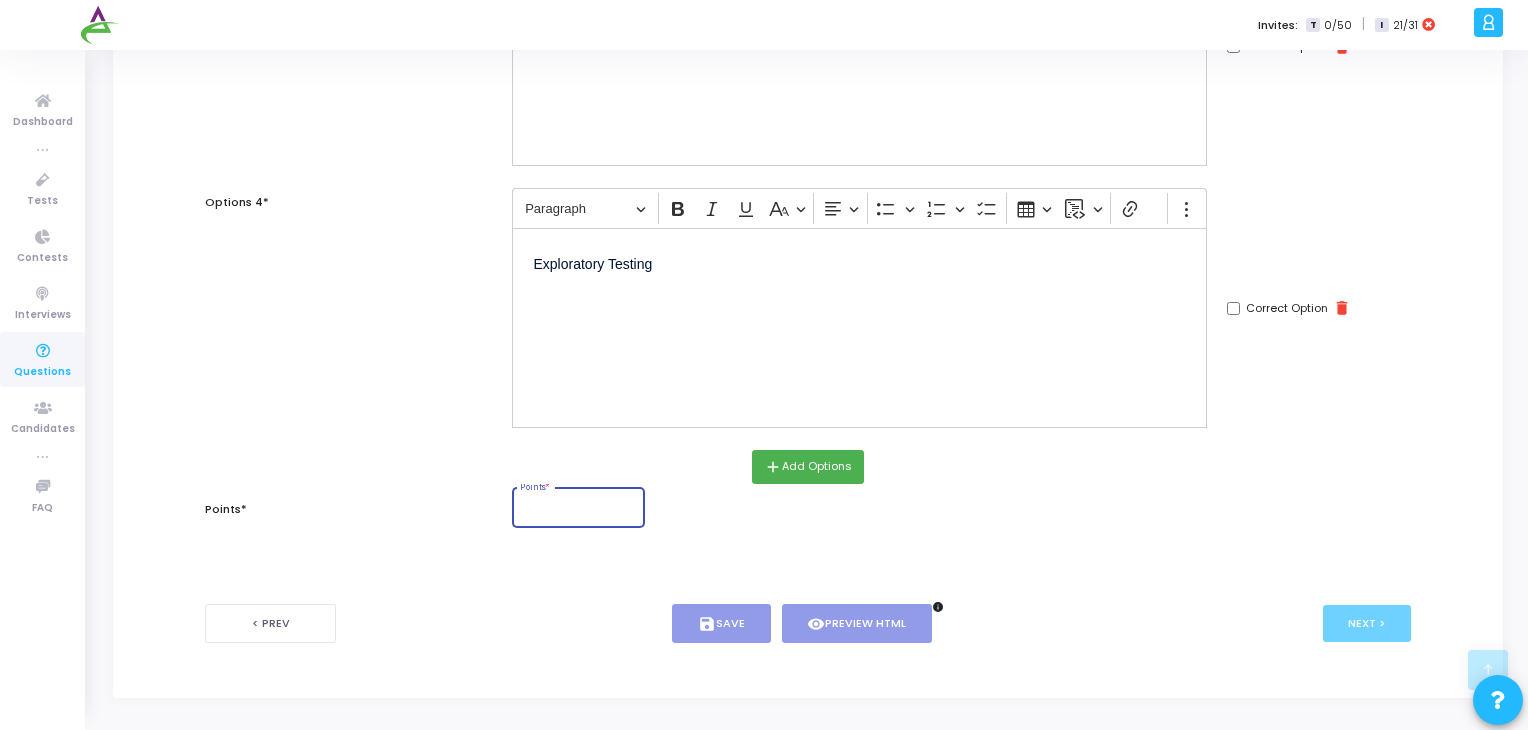 click on "Points  *" at bounding box center (578, 510) 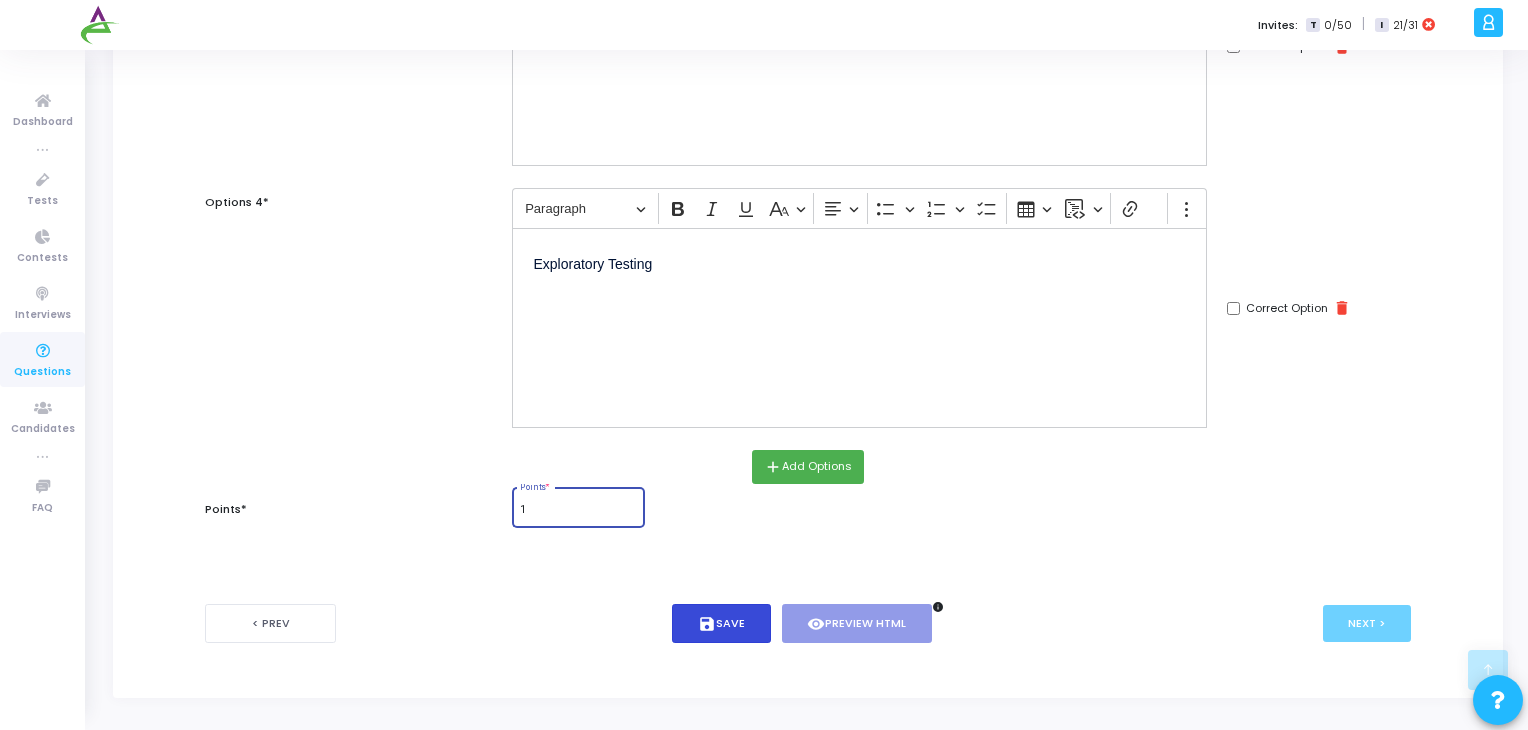 type on "1" 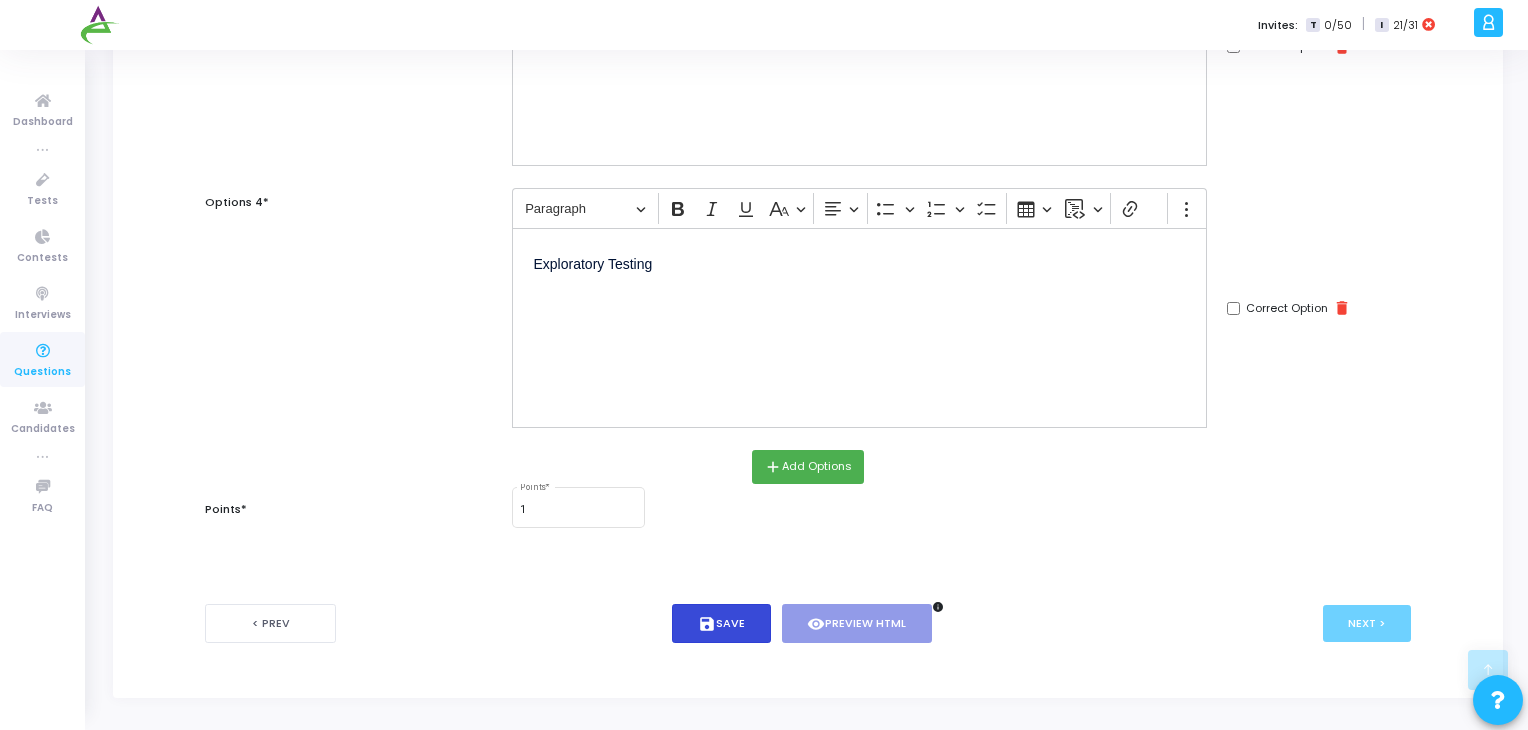 click on "save  Save" at bounding box center (721, 623) 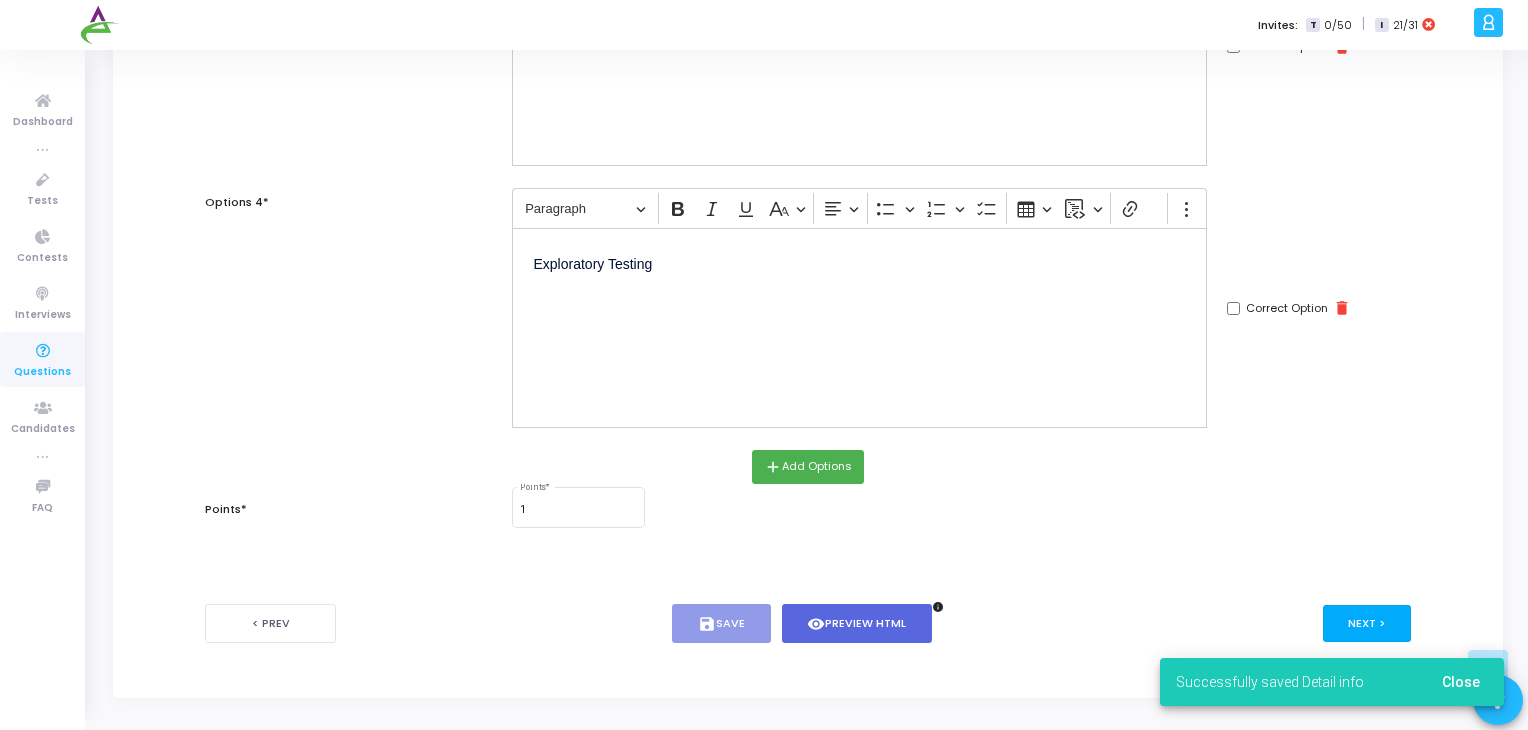 click on "Next >" at bounding box center (1367, 623) 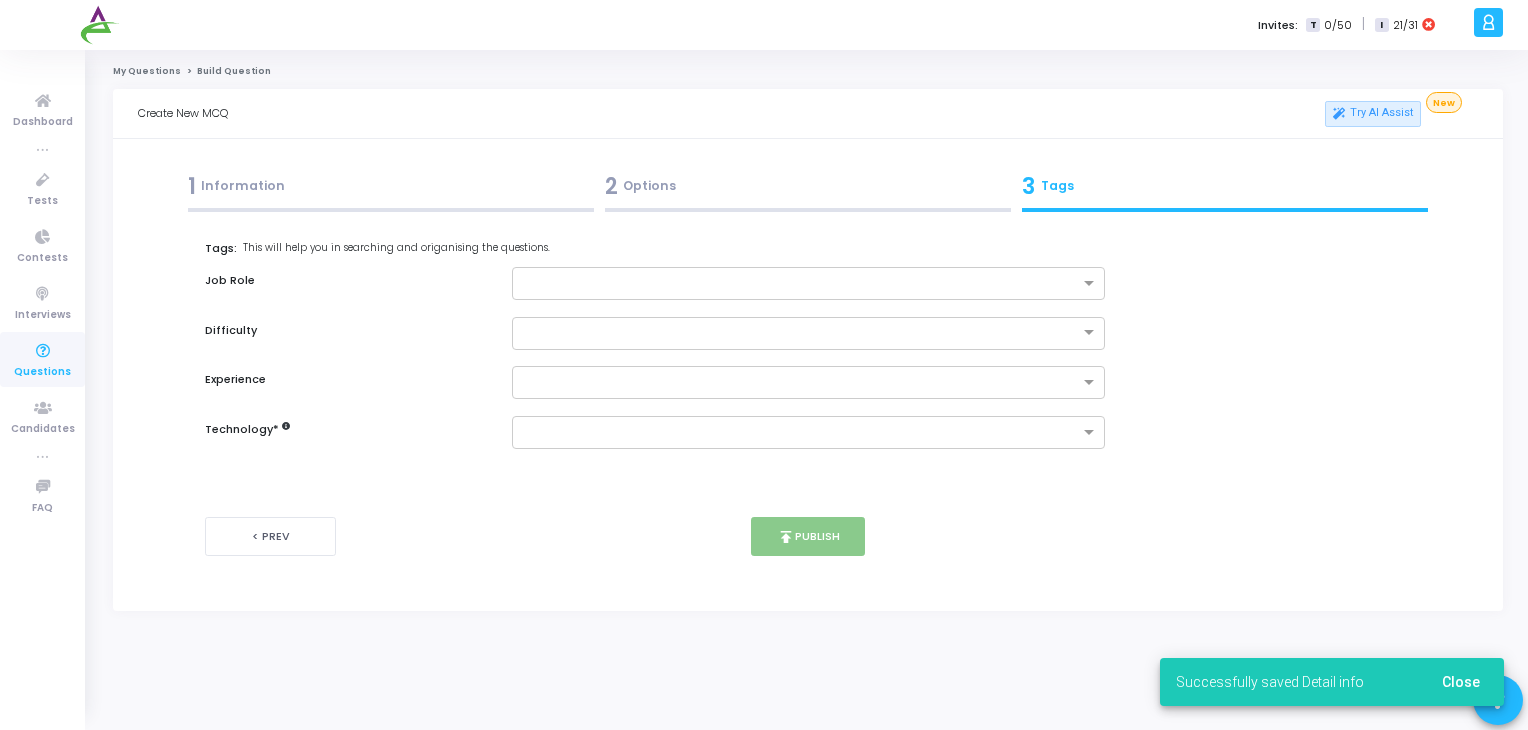 scroll, scrollTop: 0, scrollLeft: 0, axis: both 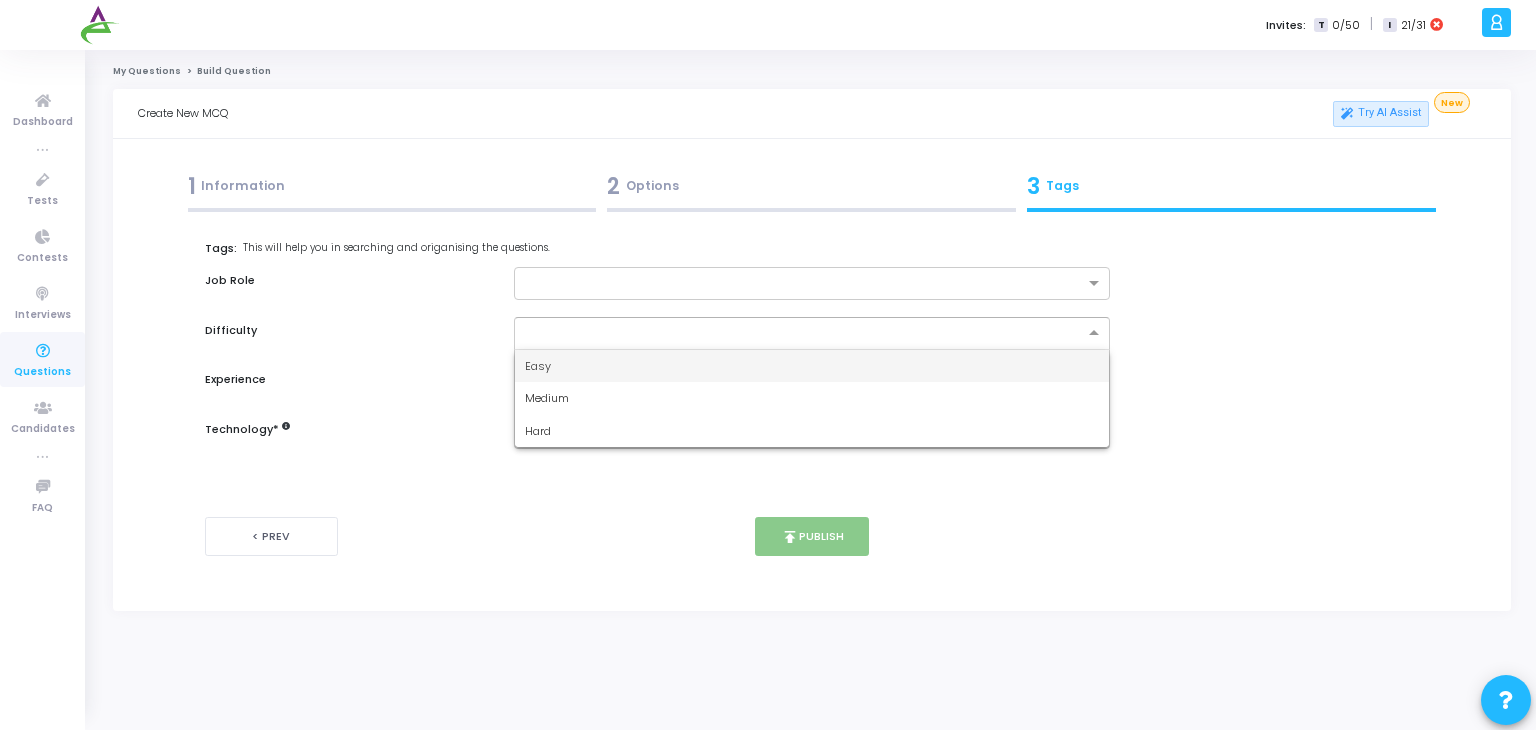 click at bounding box center (792, 331) 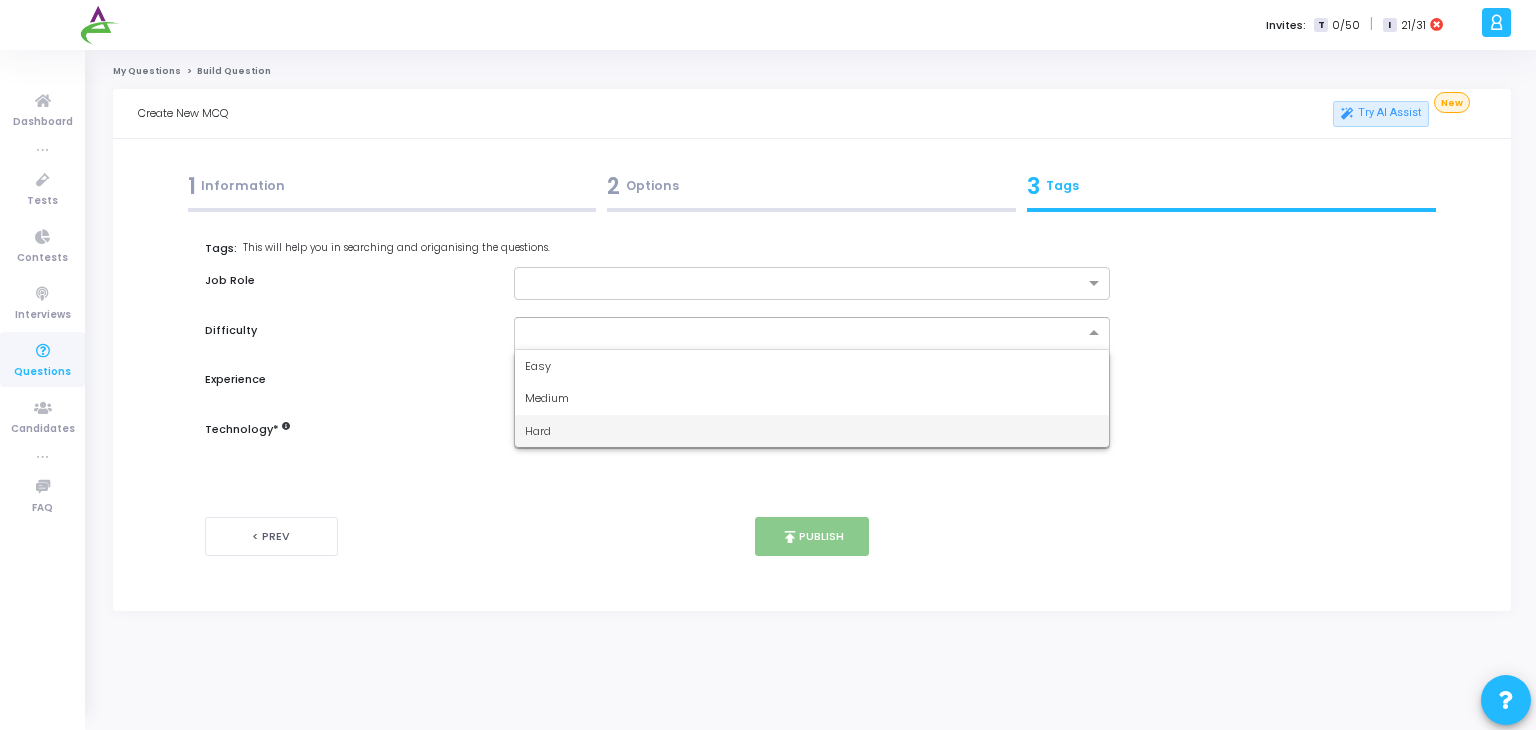 click on "Hard" at bounding box center (538, 431) 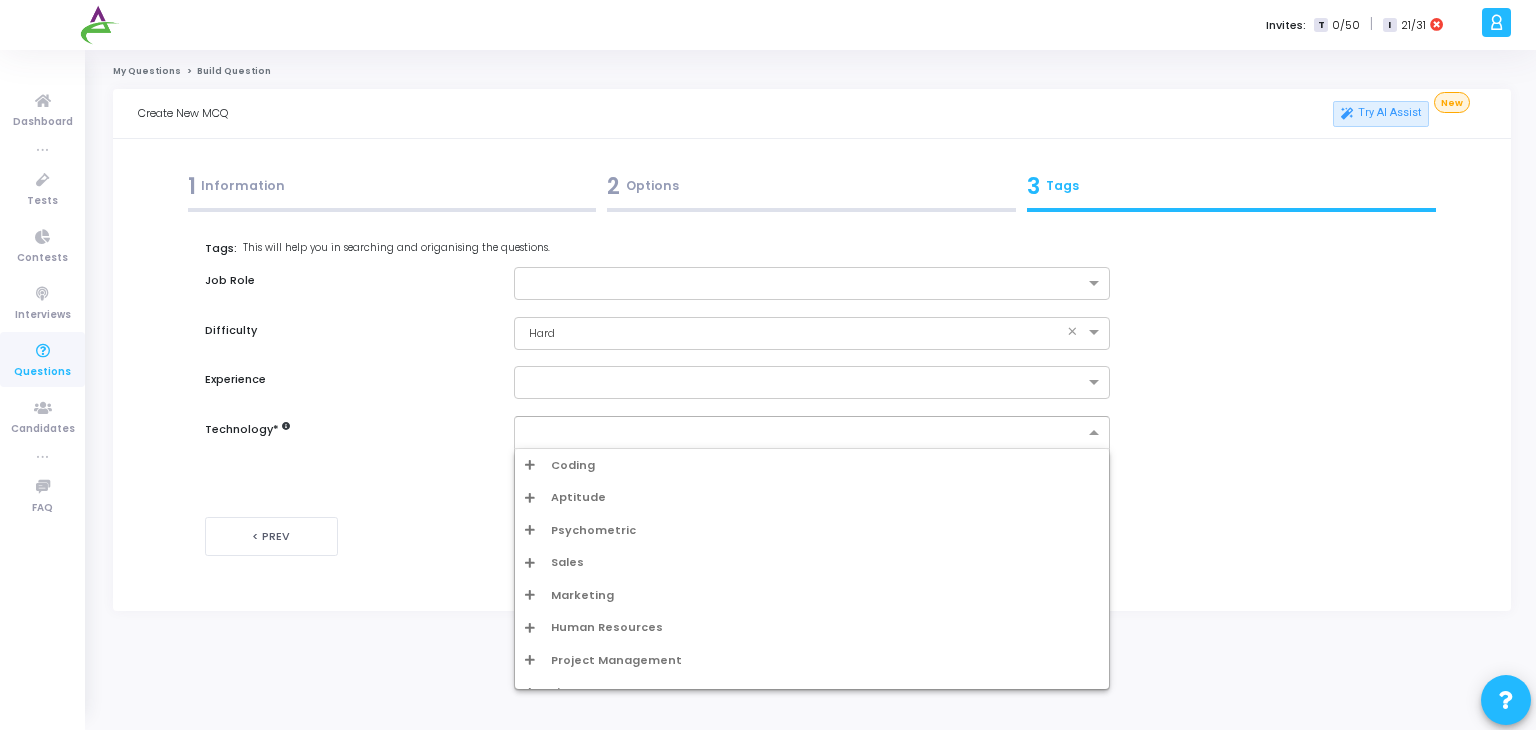 click at bounding box center (805, 433) 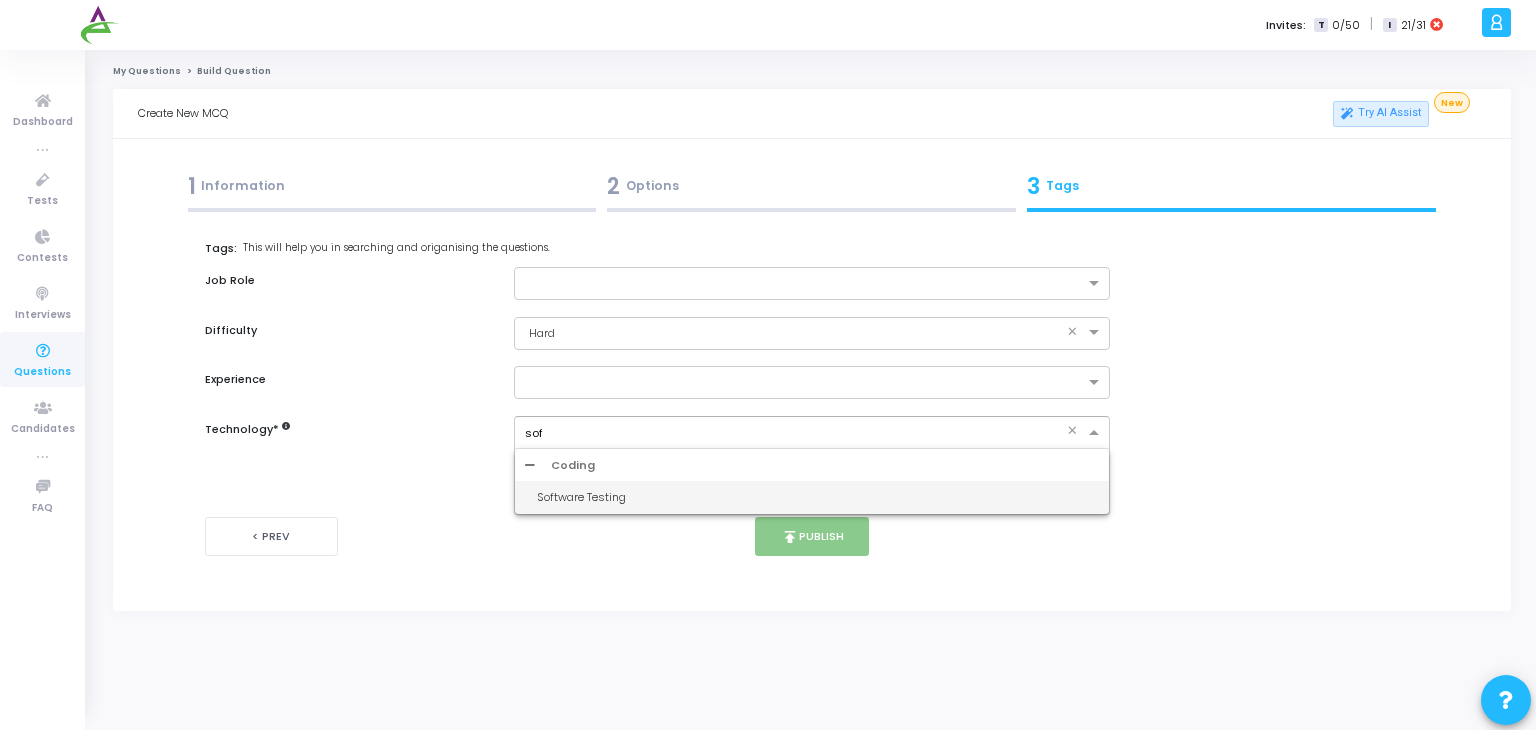 type on "soft" 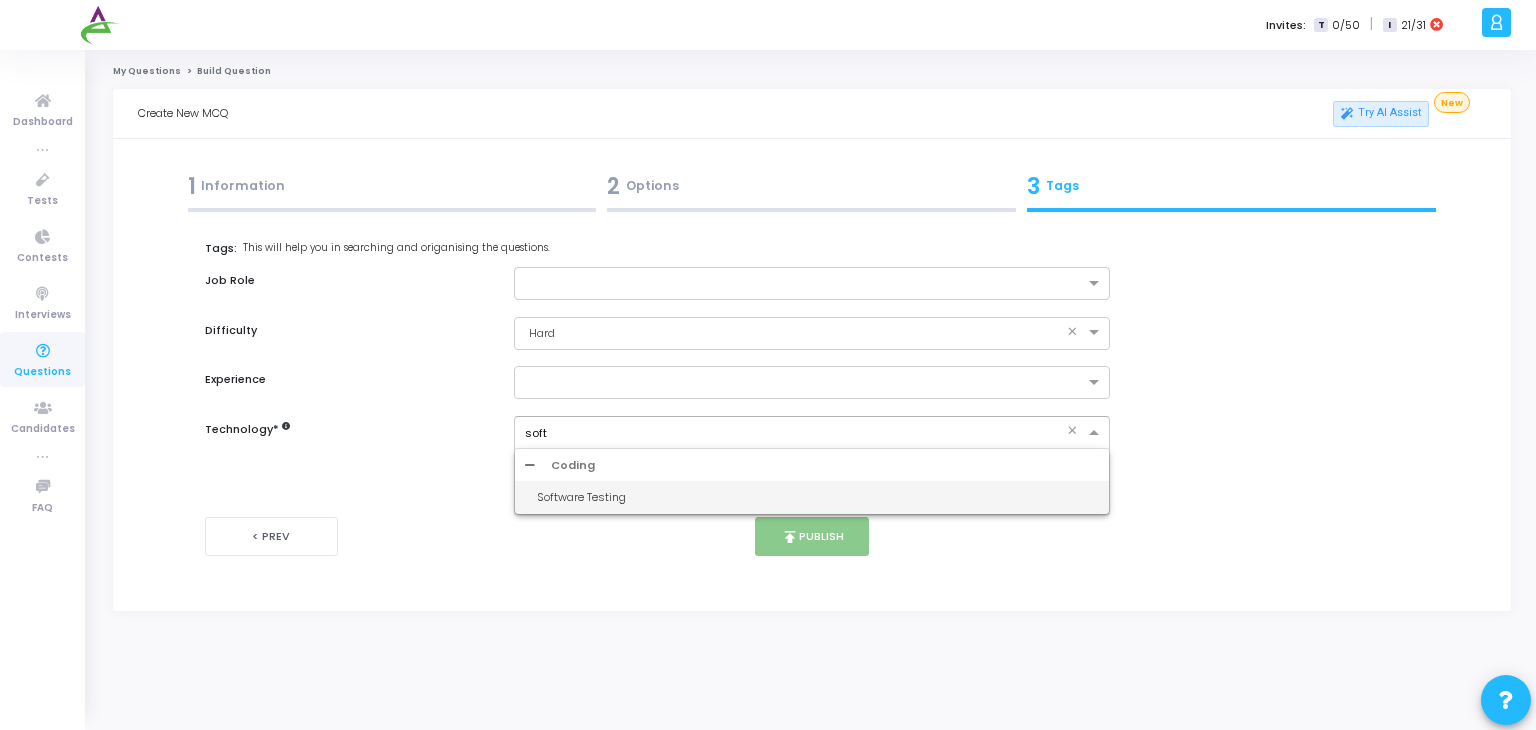 click on "Software Testing" at bounding box center (818, 497) 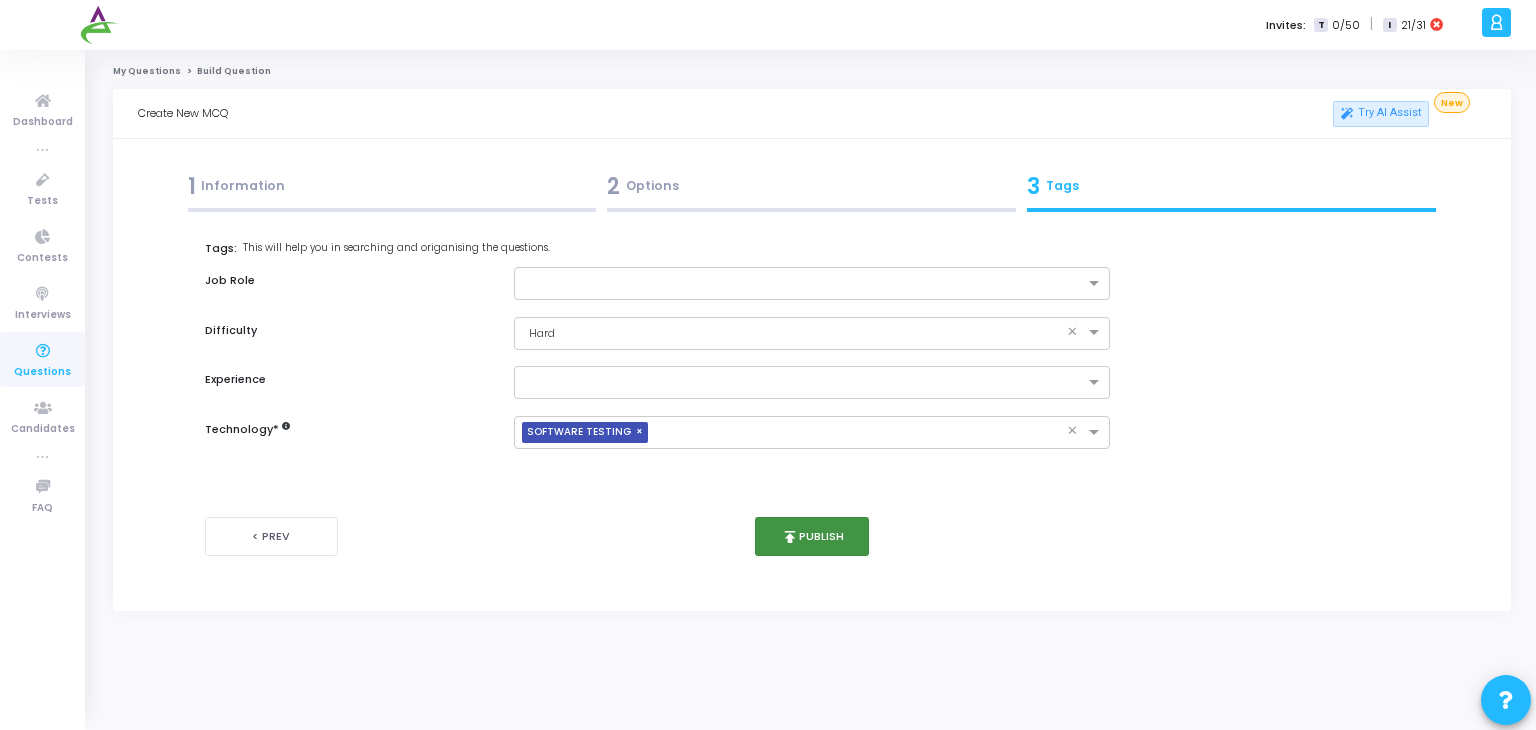click on "publish  Publish" at bounding box center (812, 536) 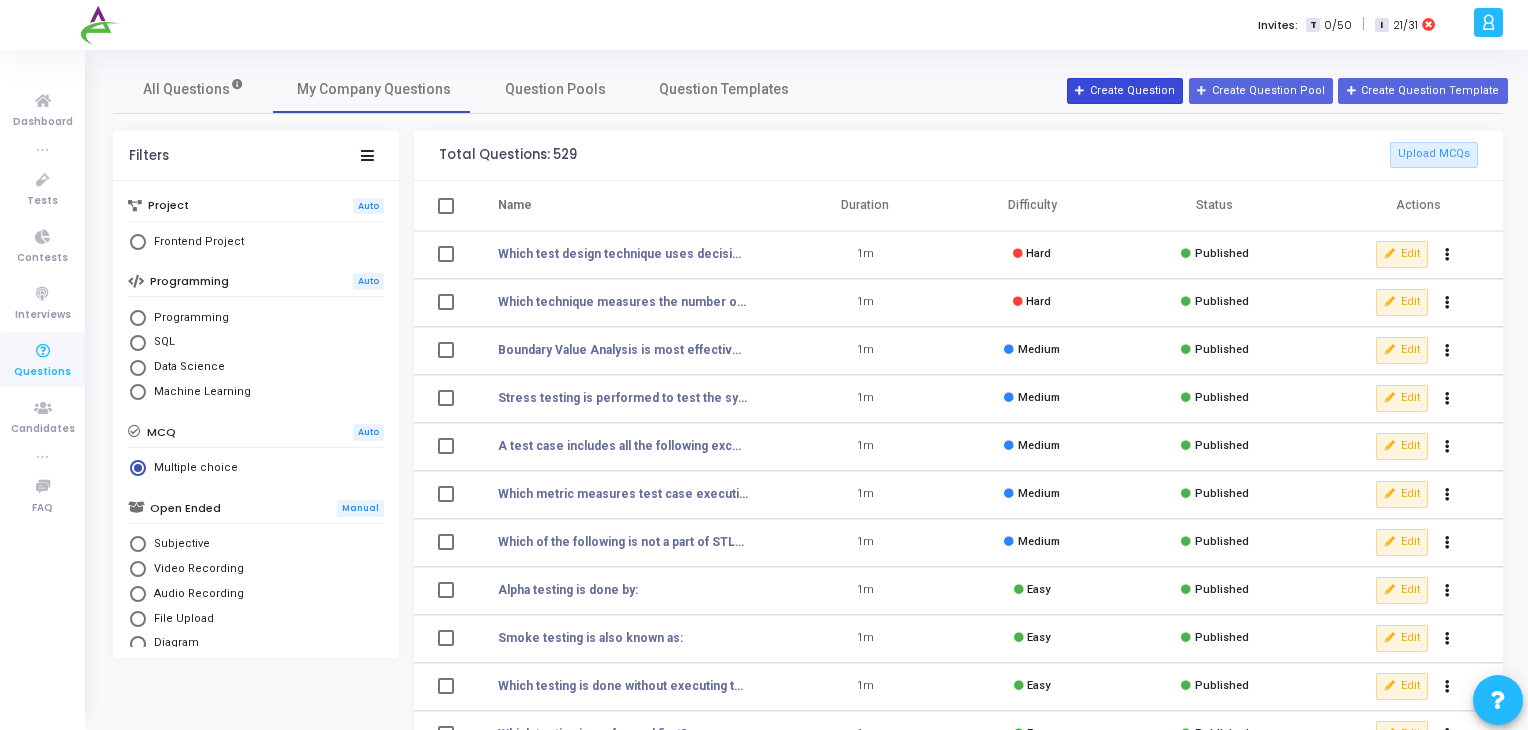 click on "Create Question" at bounding box center [1125, 91] 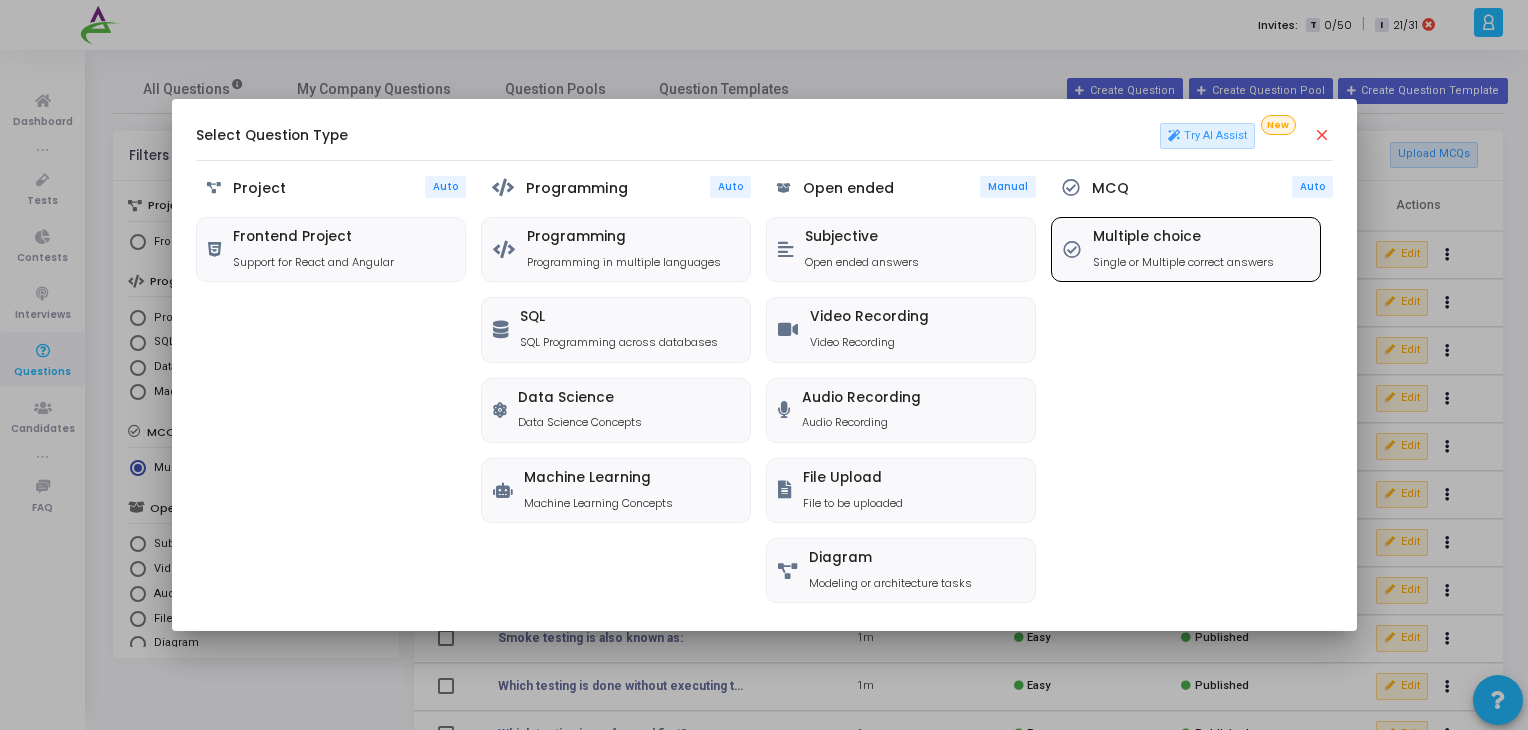 click on "Single or Multiple correct answers" at bounding box center [1183, 262] 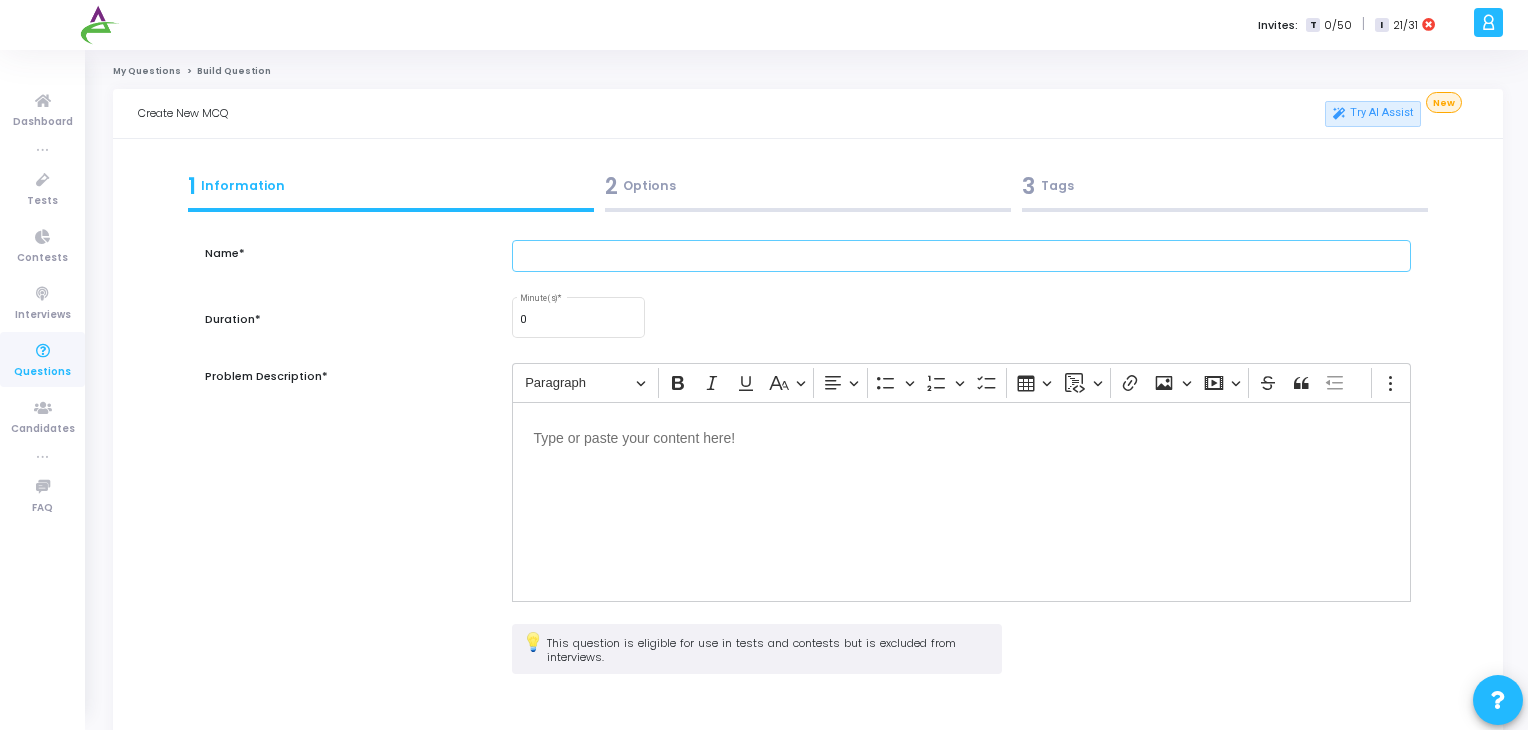 drag, startPoint x: 622, startPoint y: 265, endPoint x: 616, endPoint y: 249, distance: 17.088007 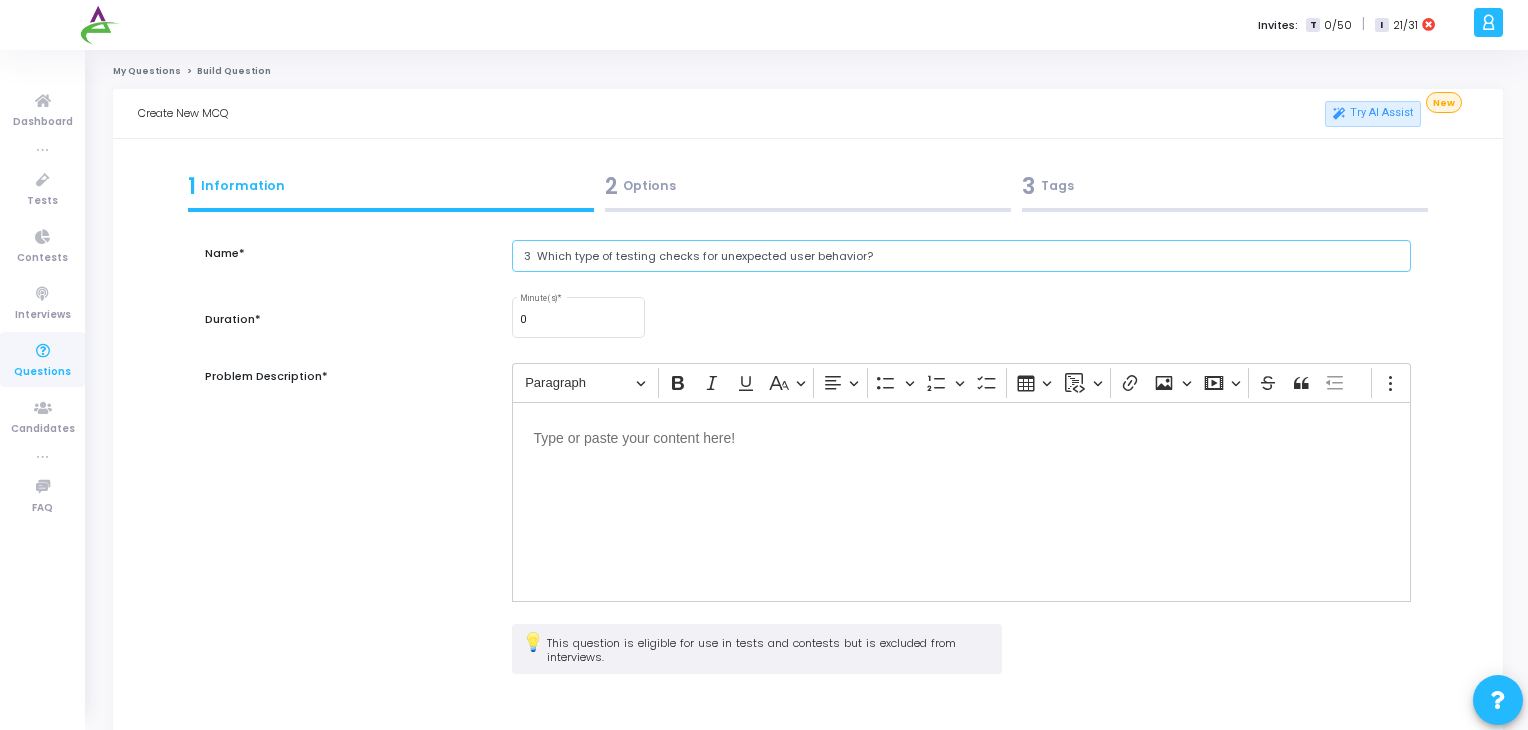 click on "3  Which type of testing checks for unexpected user behavior?" at bounding box center [962, 256] 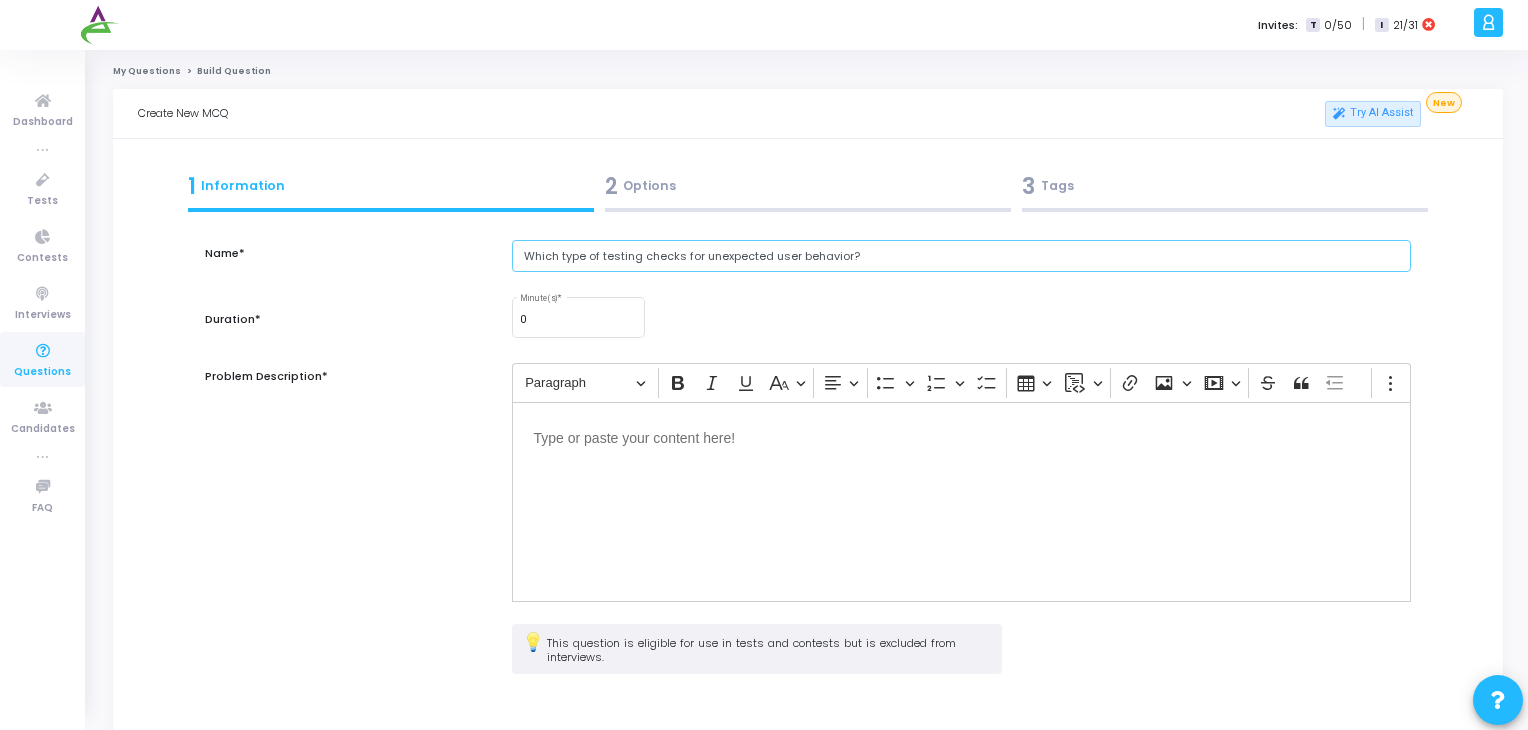 type on "Which type of testing checks for unexpected user behavior?" 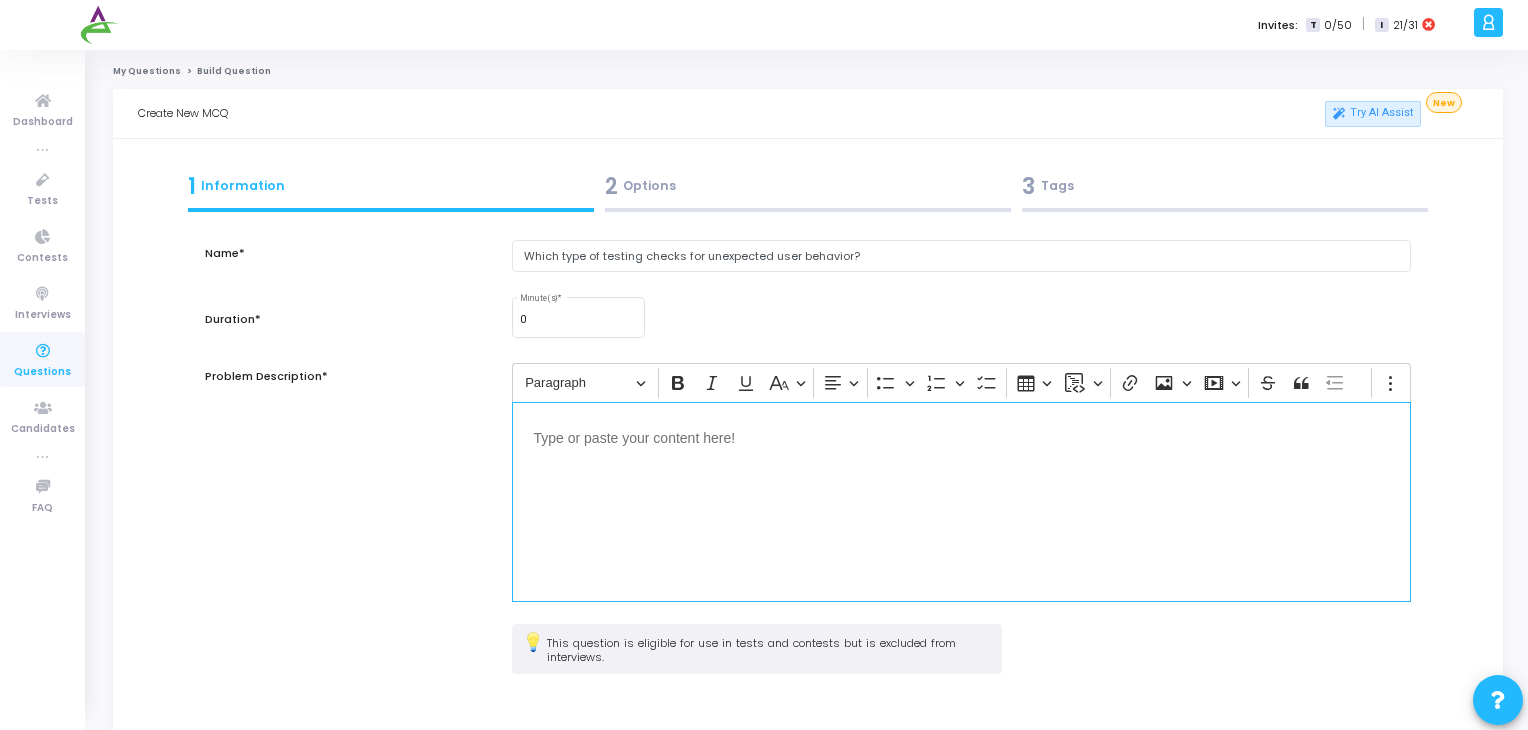 click at bounding box center (962, 502) 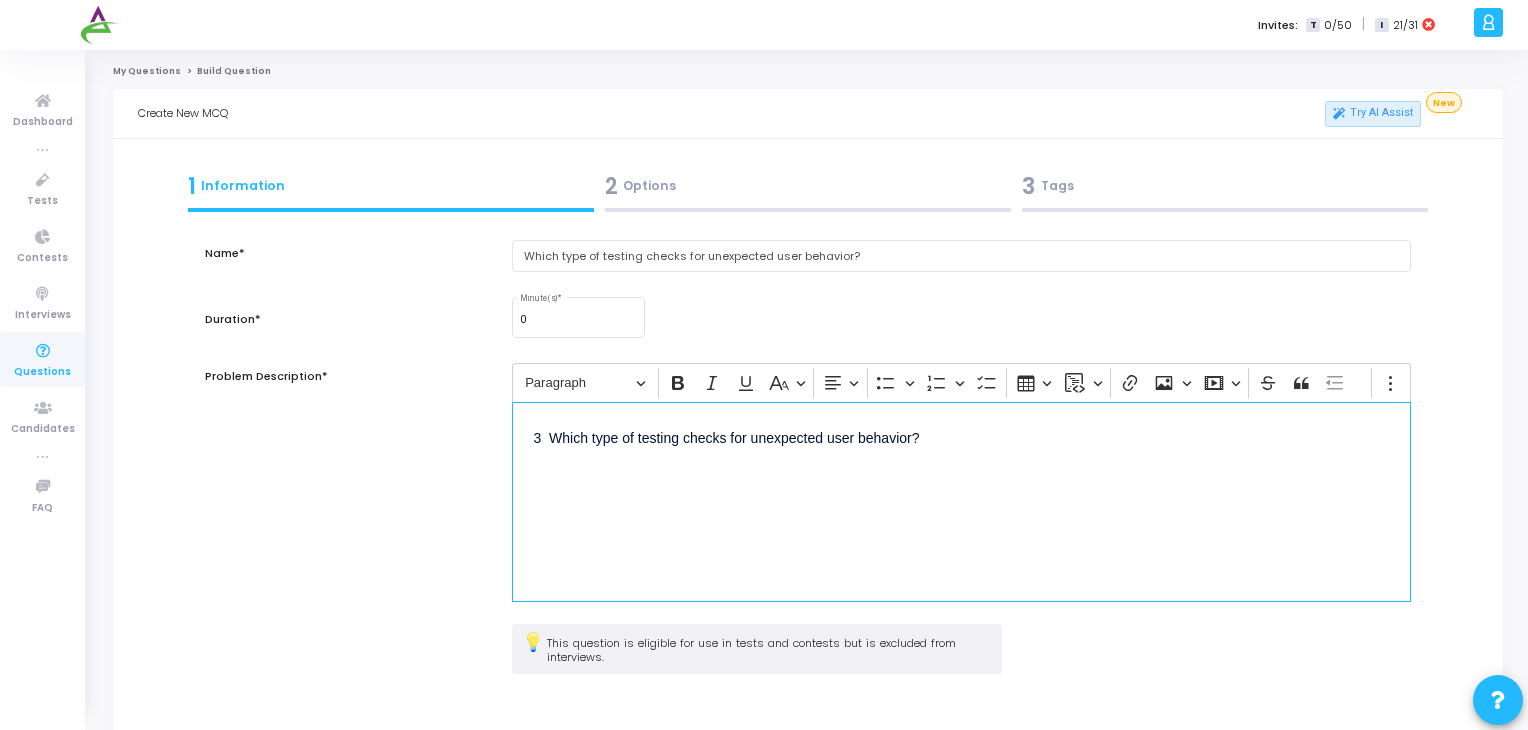 click on "3  Which type of testing checks for unexpected user behavior?" at bounding box center [962, 448] 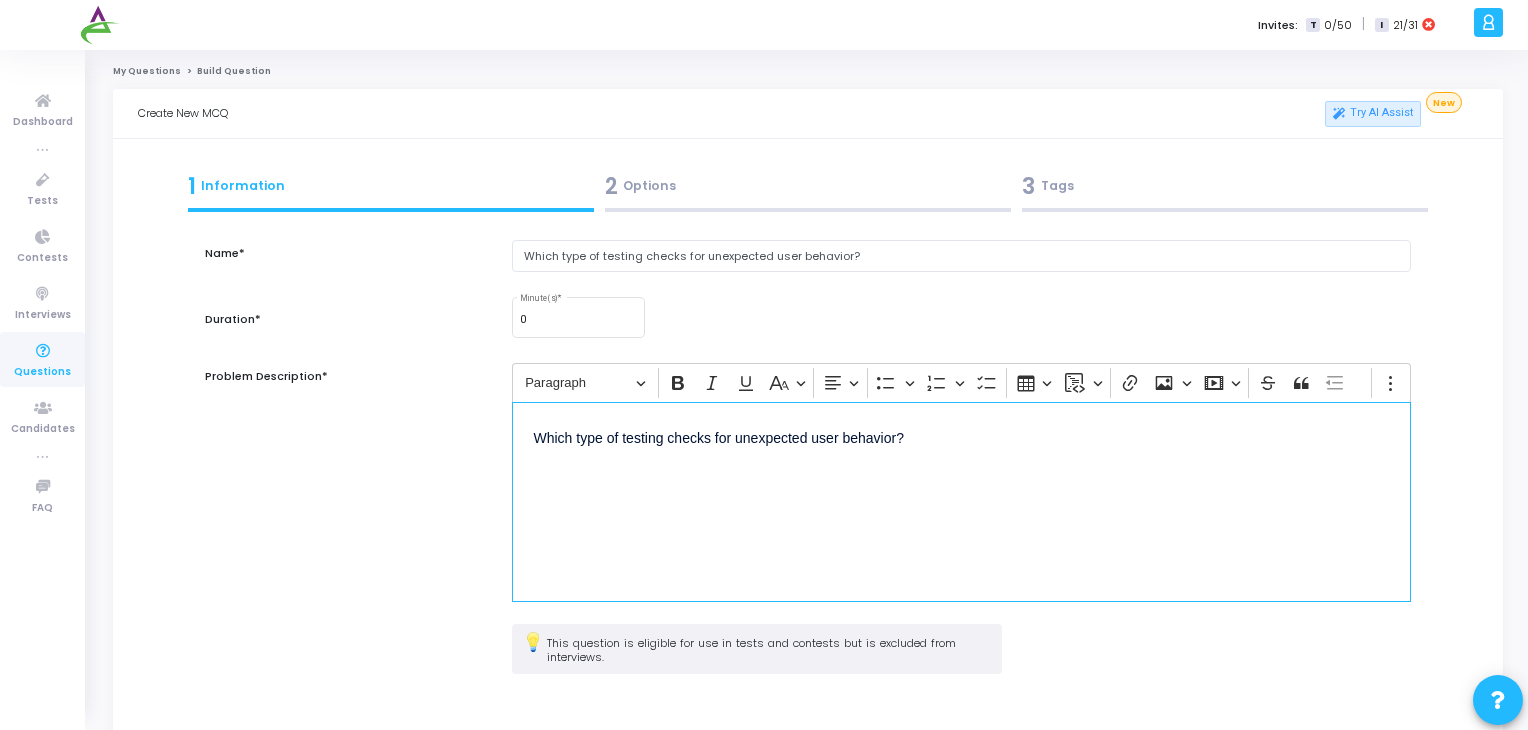 scroll, scrollTop: 145, scrollLeft: 0, axis: vertical 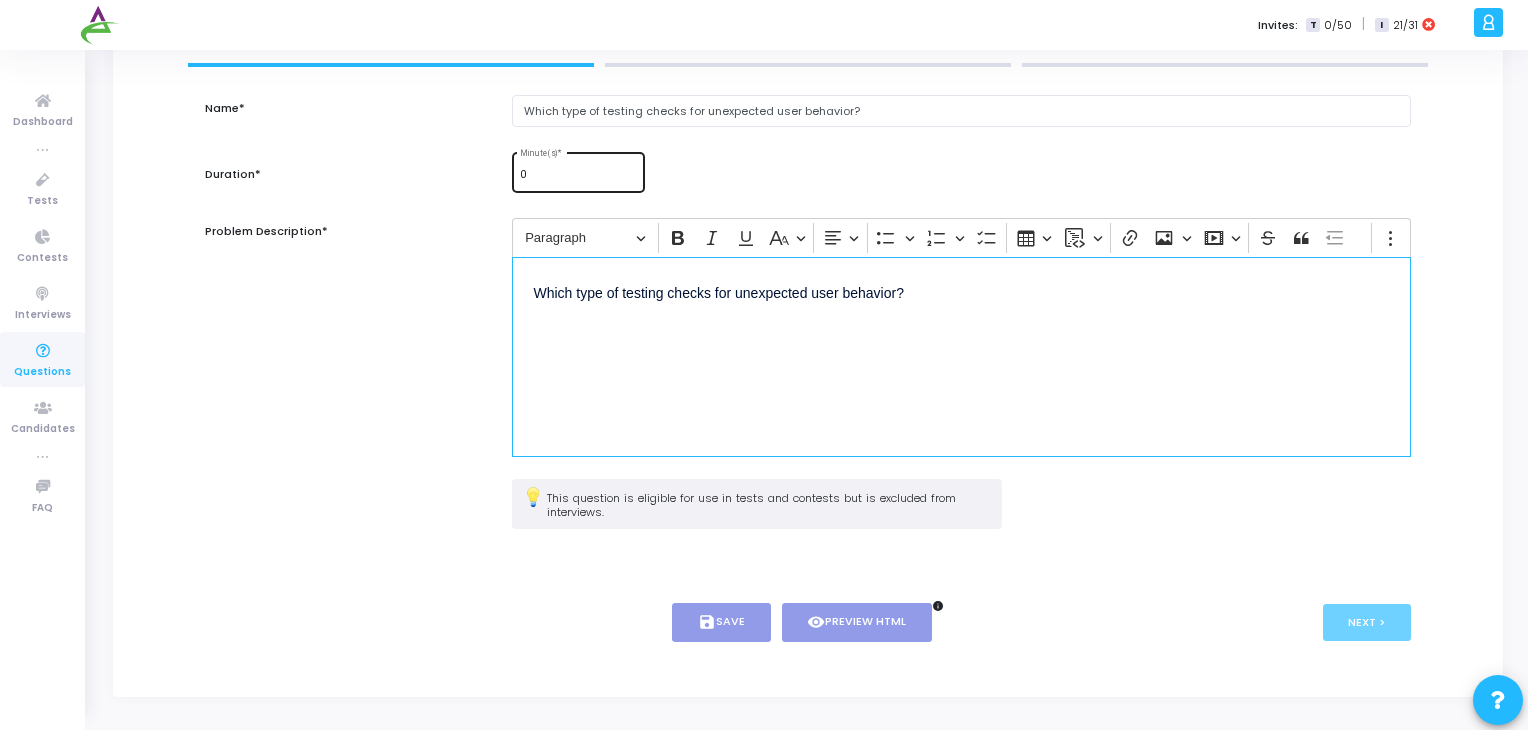 click on "0 Minute(s)  *" at bounding box center (578, 170) 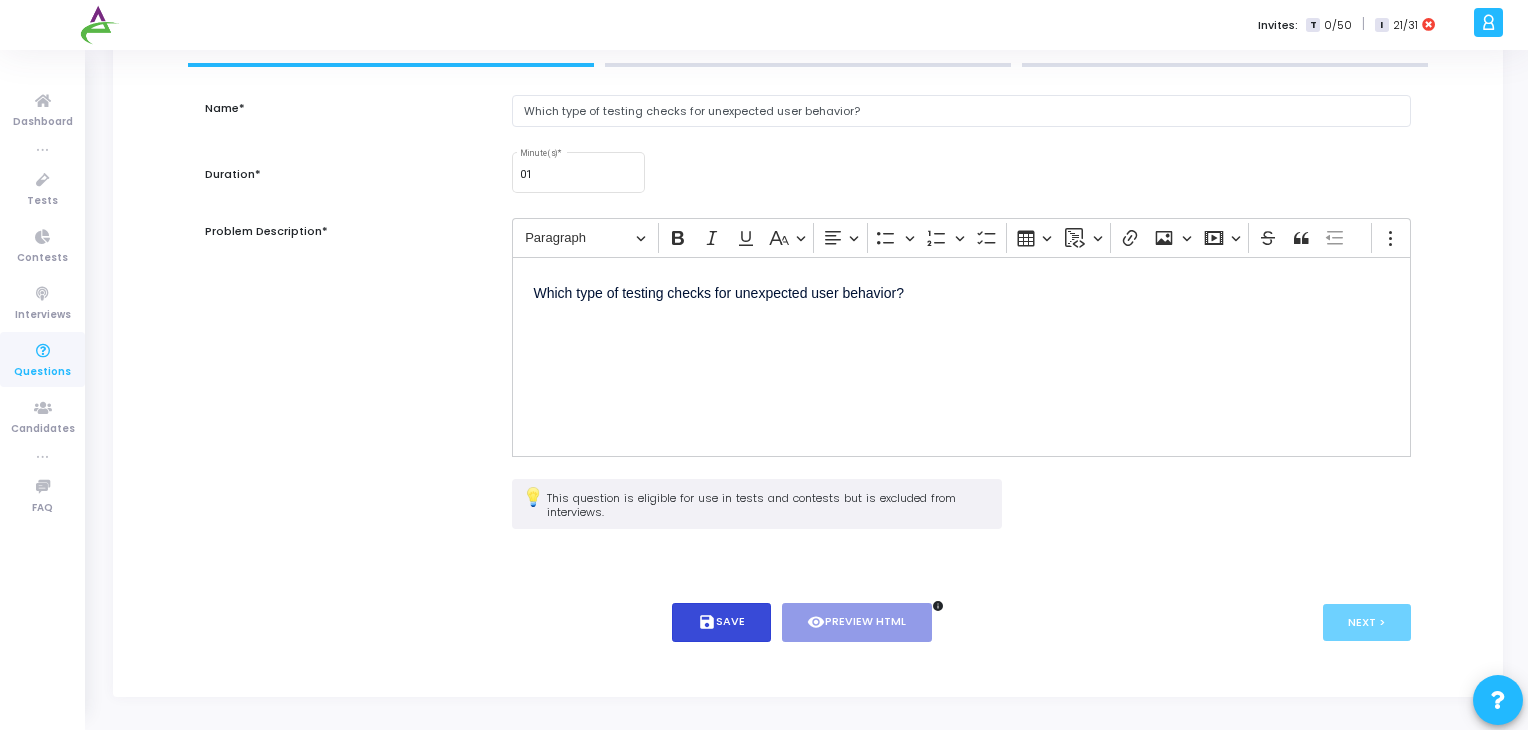 click on "save  Save" at bounding box center [721, 622] 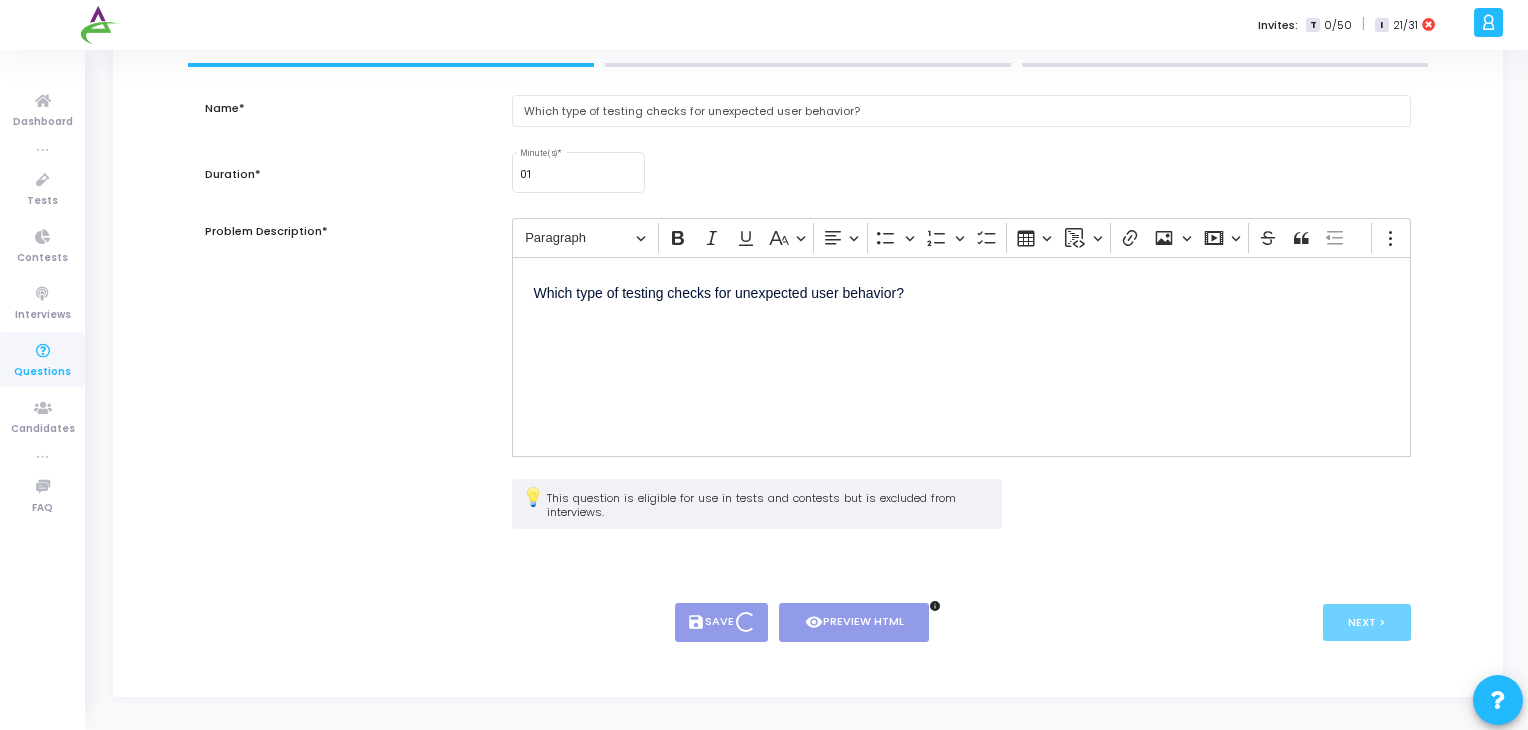 type on "1" 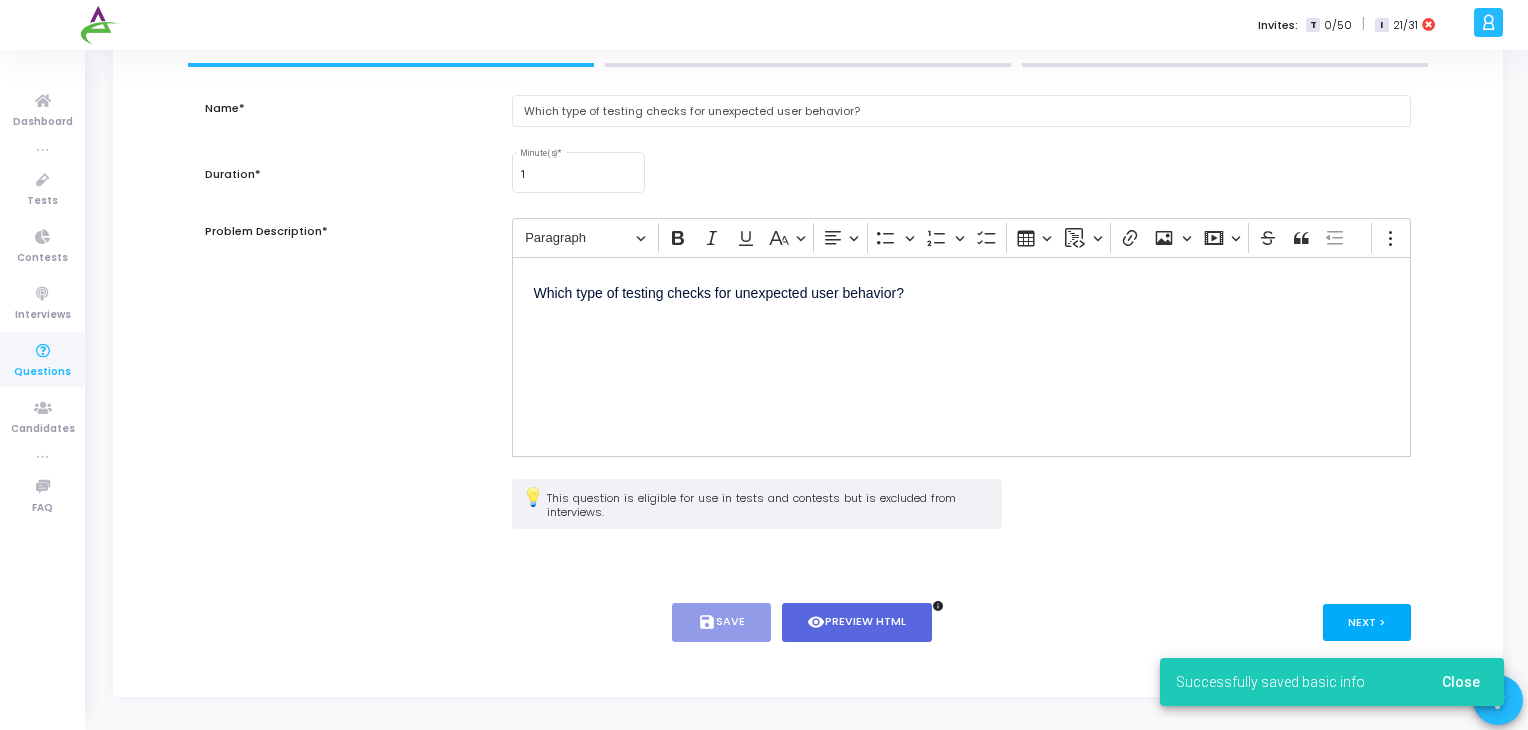 click on "Next >" at bounding box center [1367, 622] 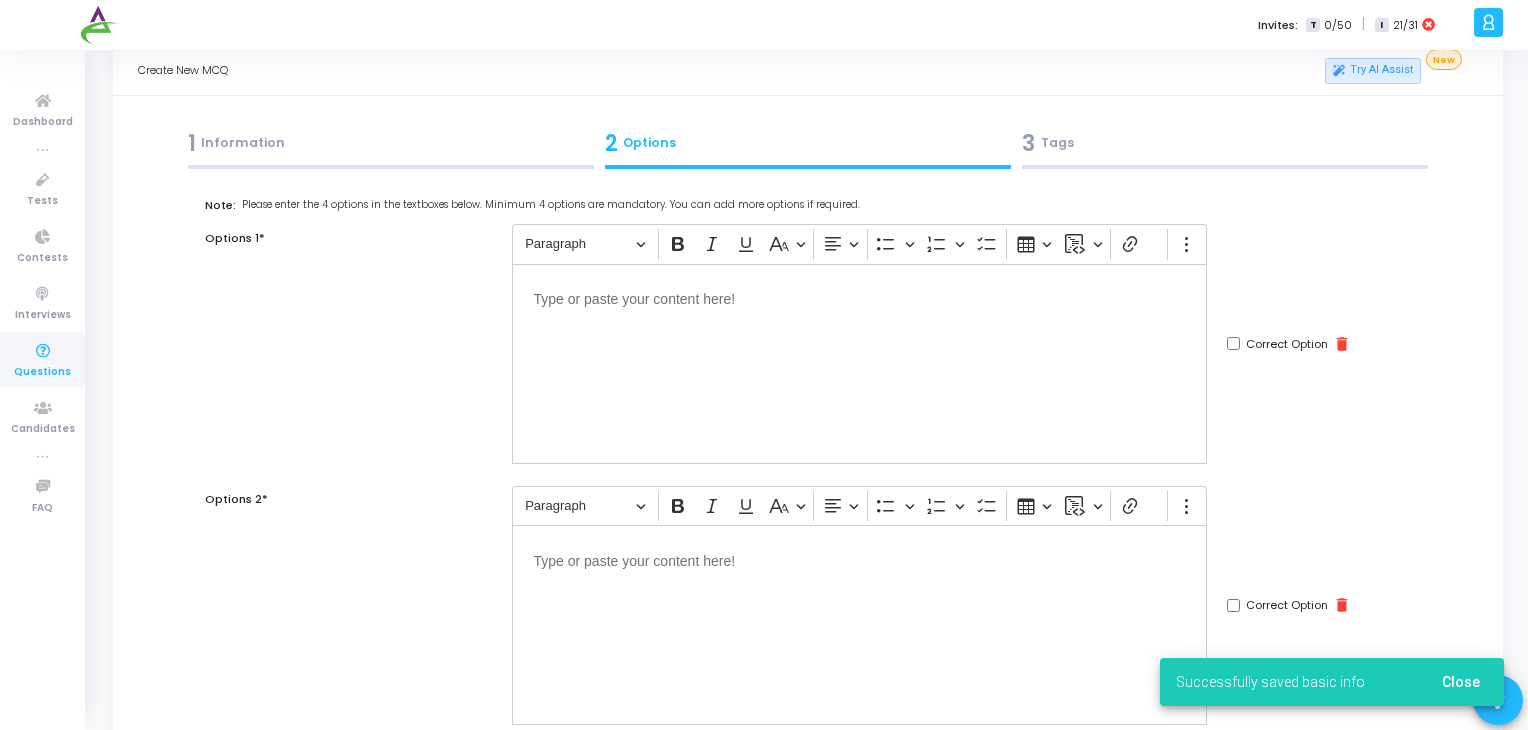 scroll, scrollTop: 0, scrollLeft: 0, axis: both 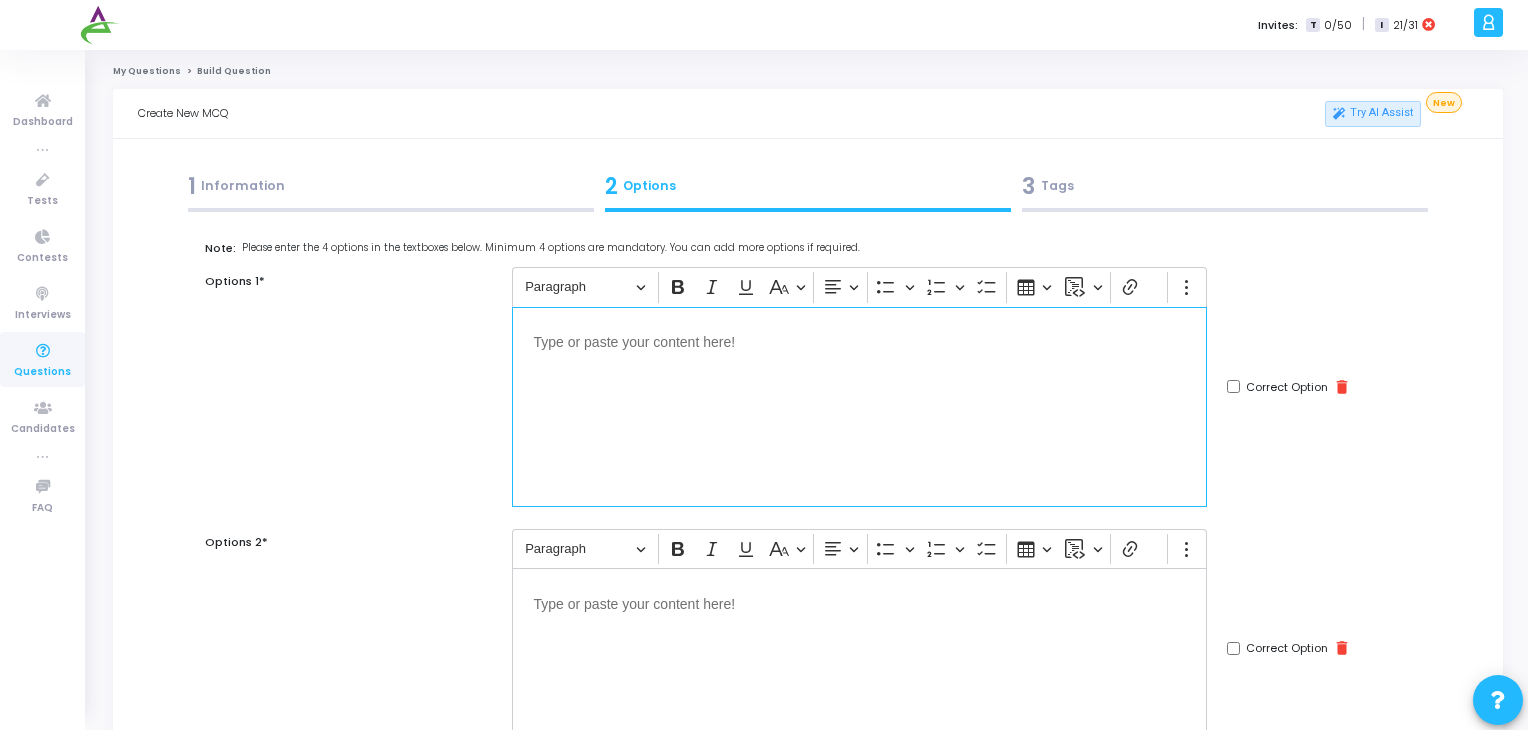 click at bounding box center [859, 407] 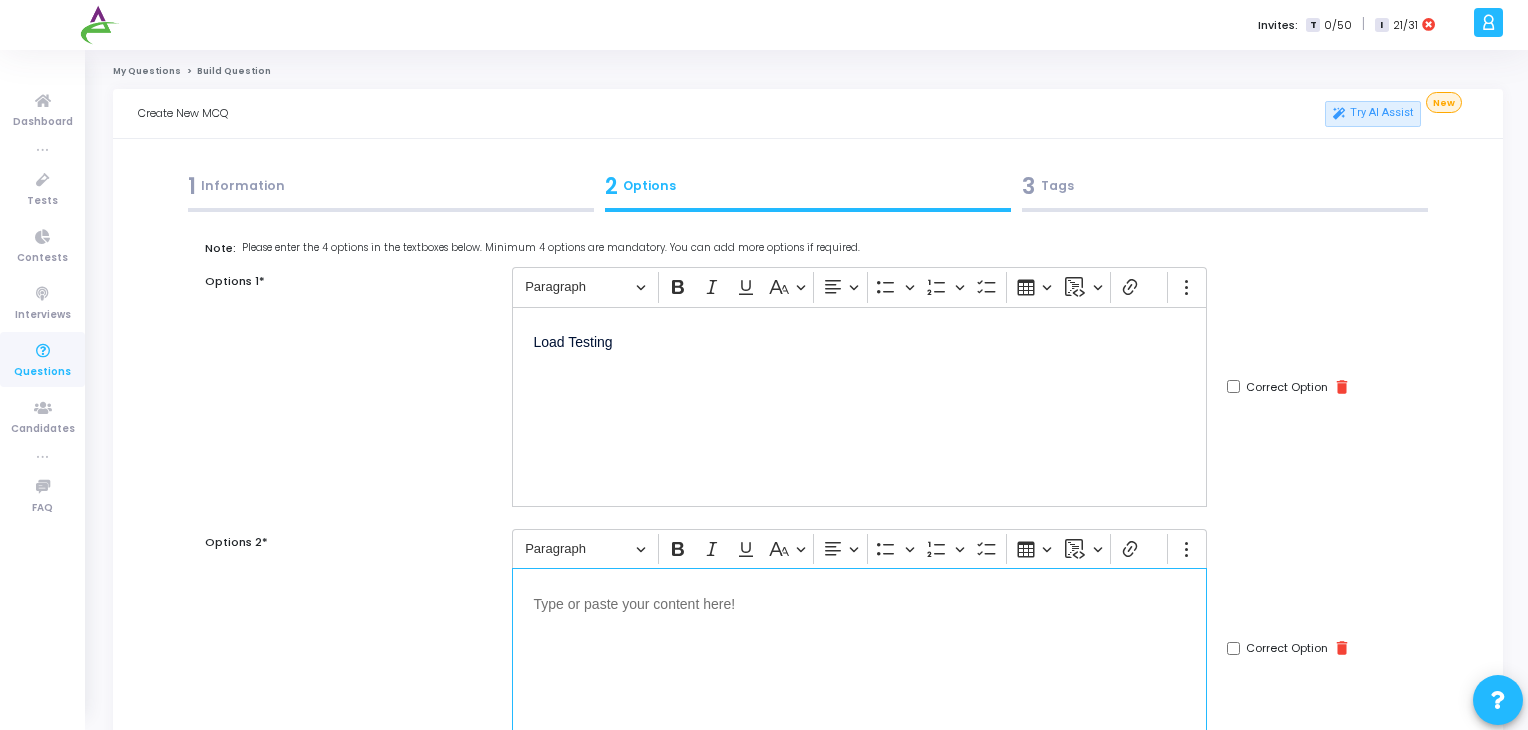 click at bounding box center (859, 602) 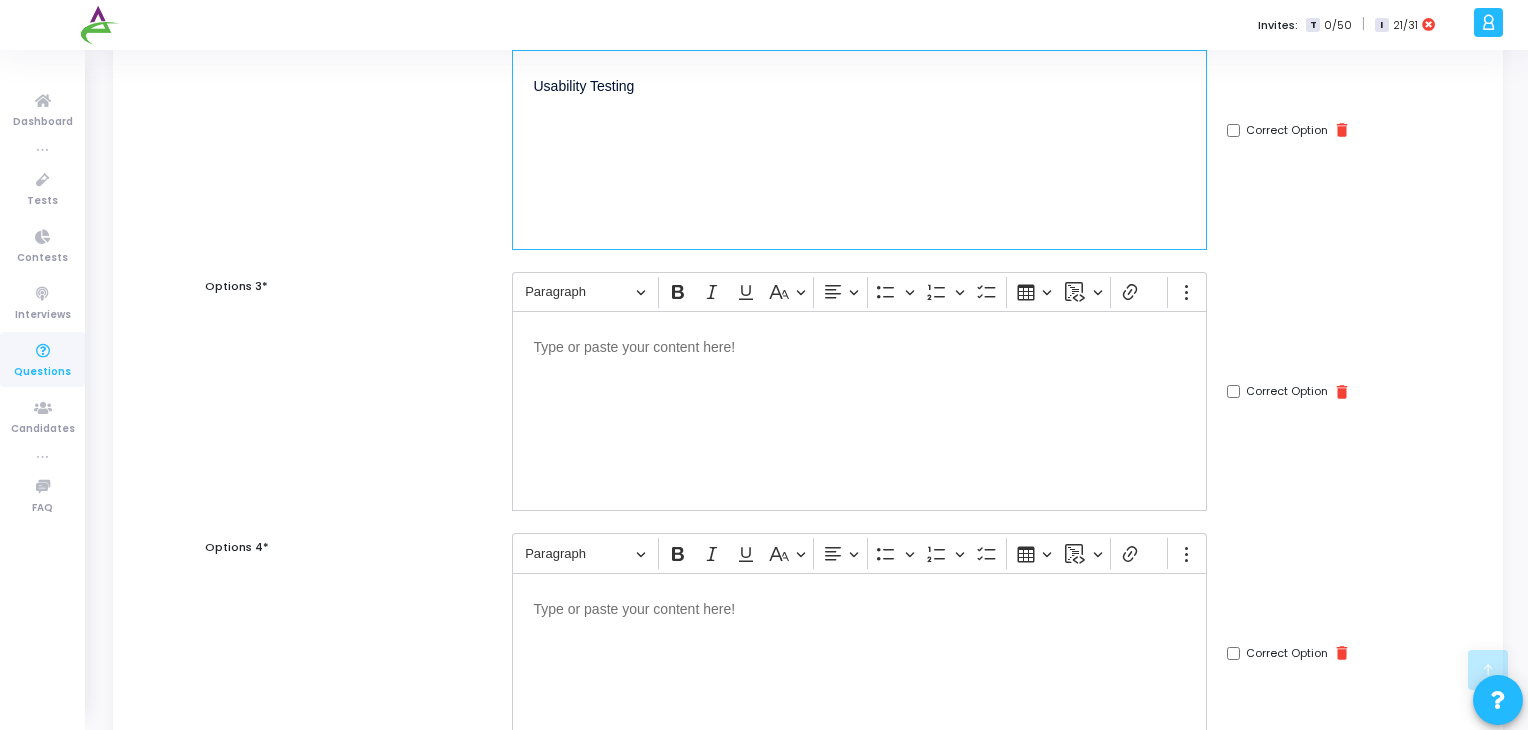 scroll, scrollTop: 520, scrollLeft: 0, axis: vertical 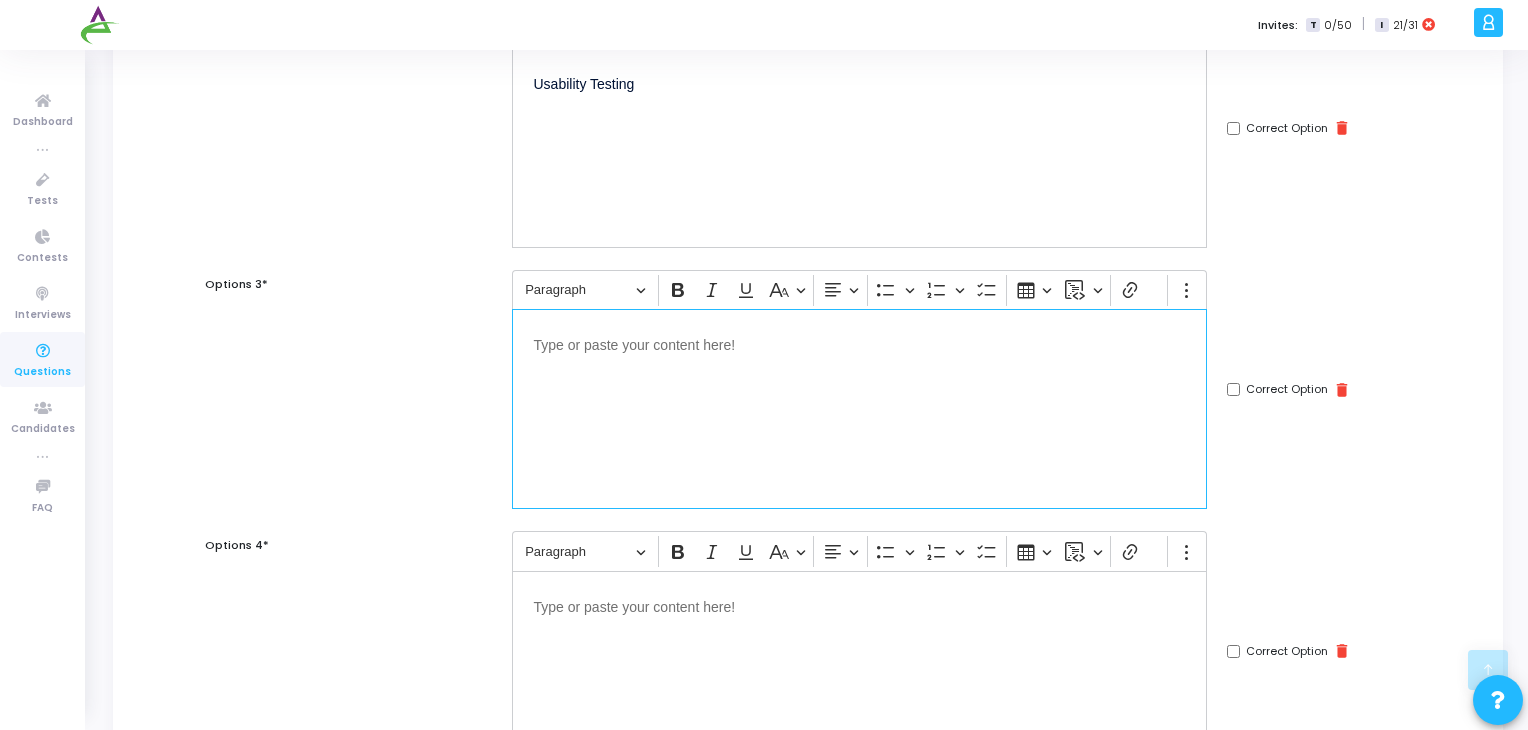 click at bounding box center (859, 409) 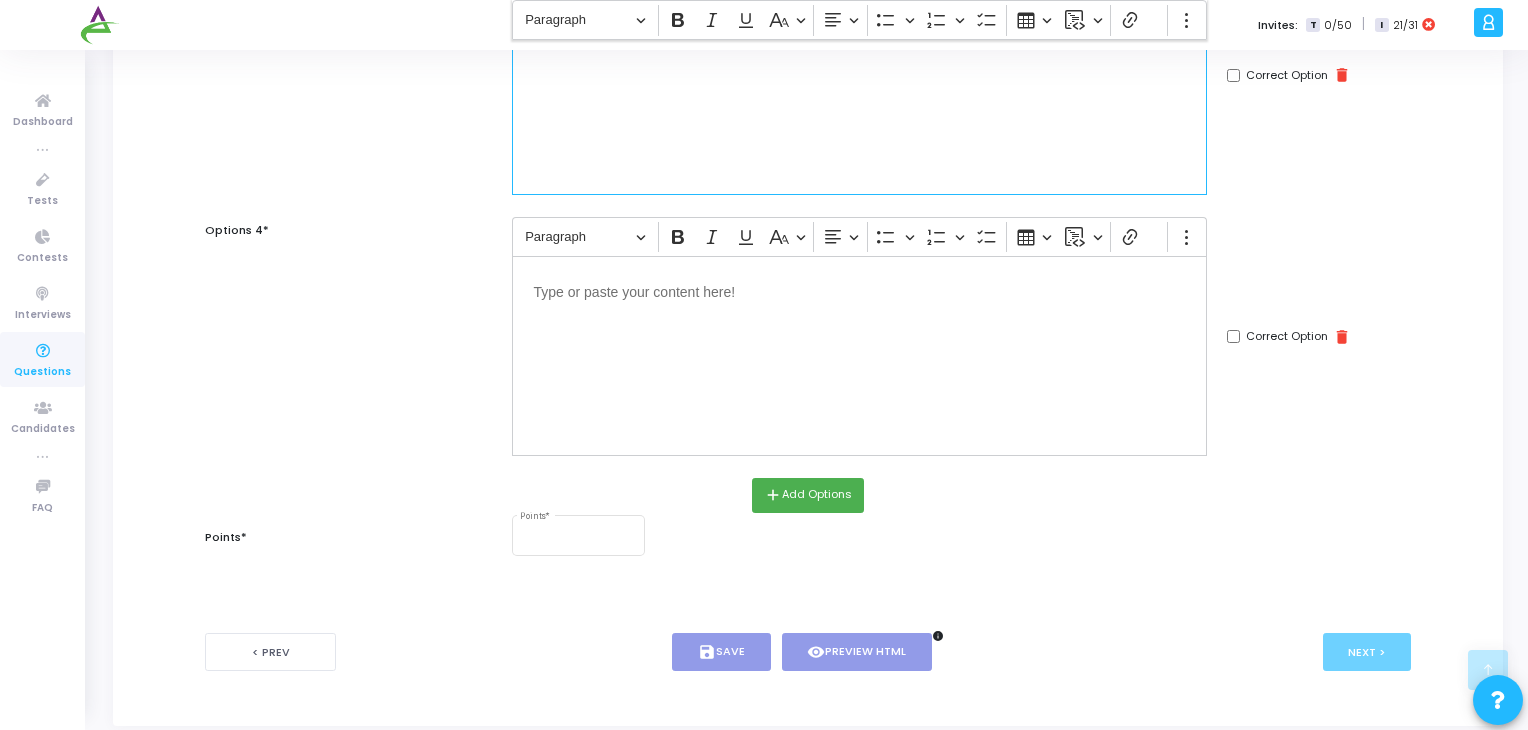 scroll, scrollTop: 835, scrollLeft: 0, axis: vertical 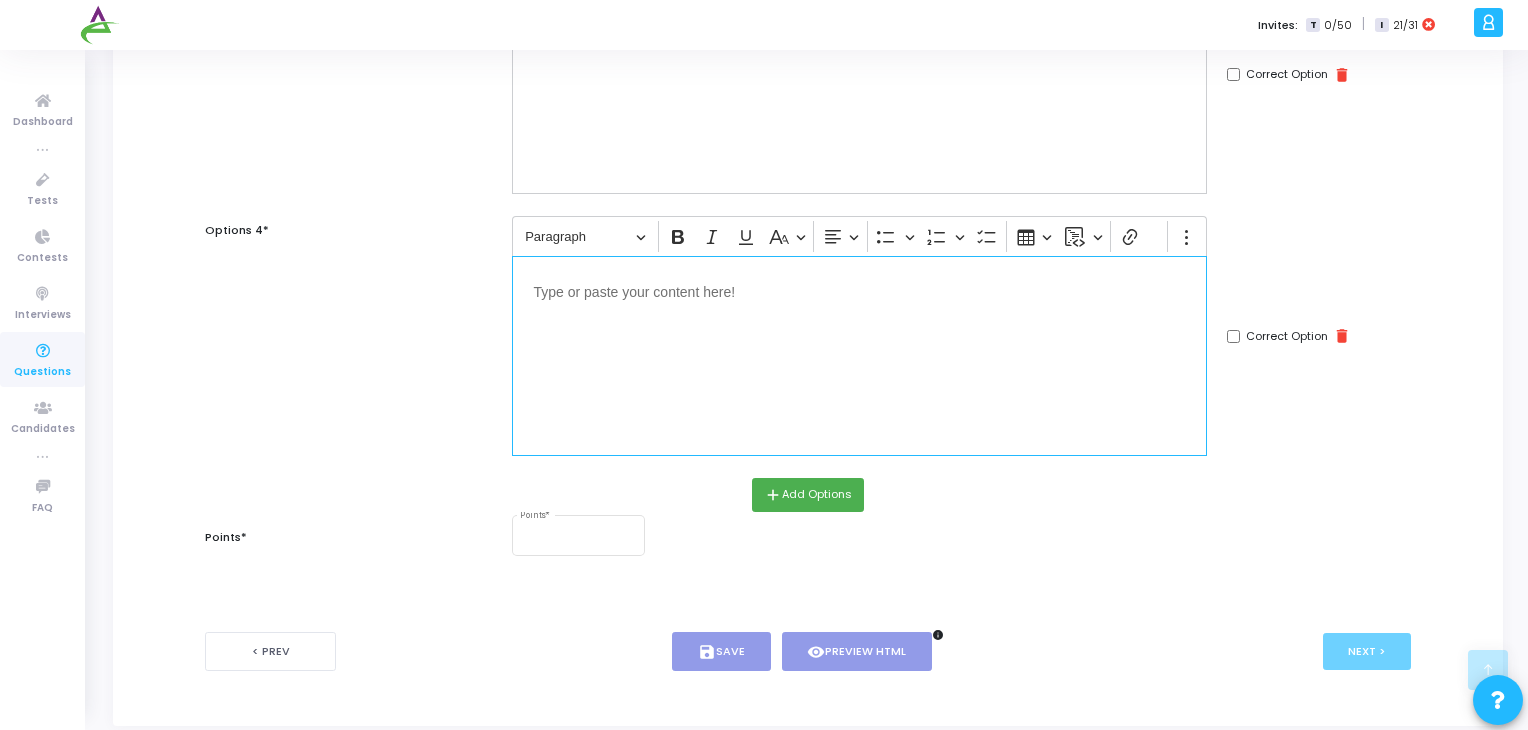 click at bounding box center (859, 356) 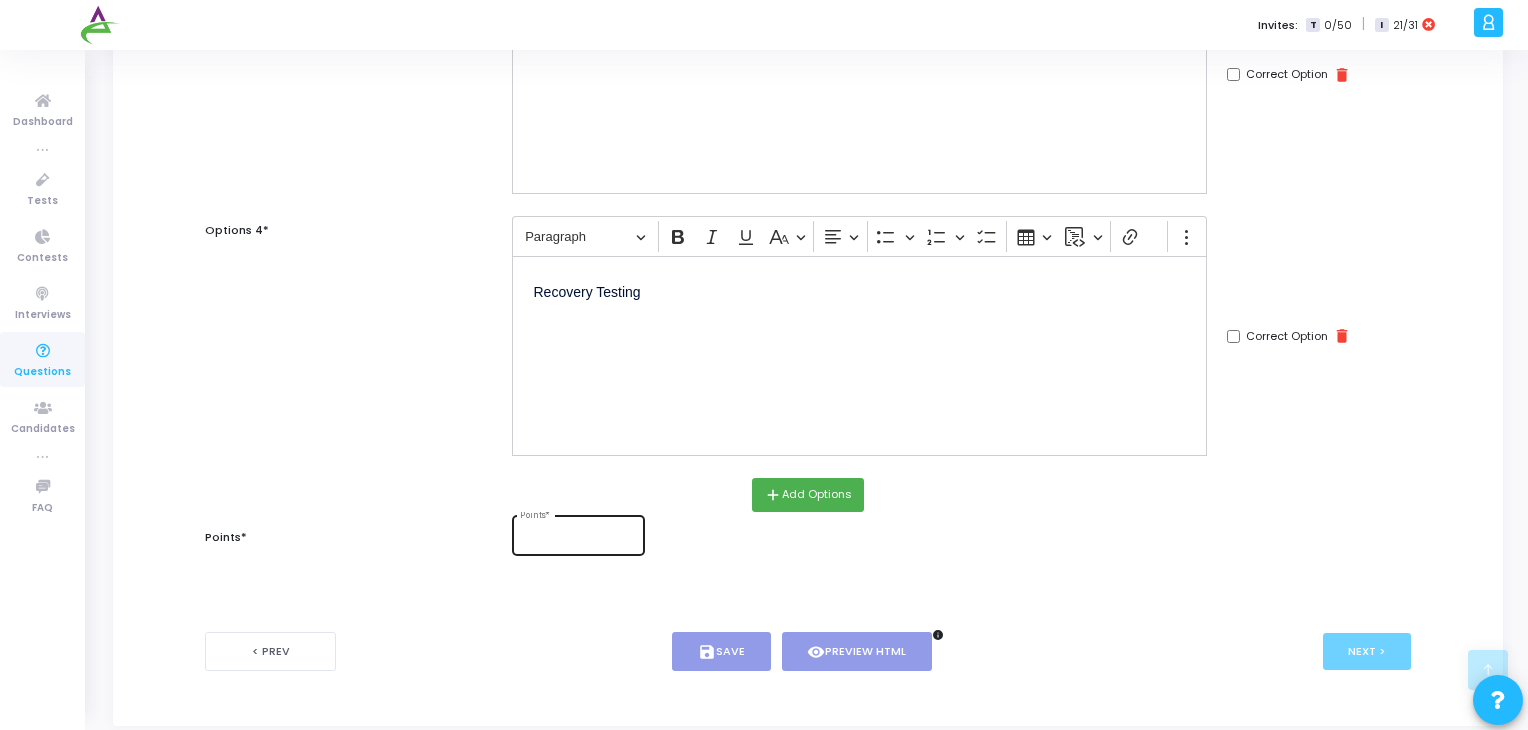 click on "Points  *" at bounding box center (578, 533) 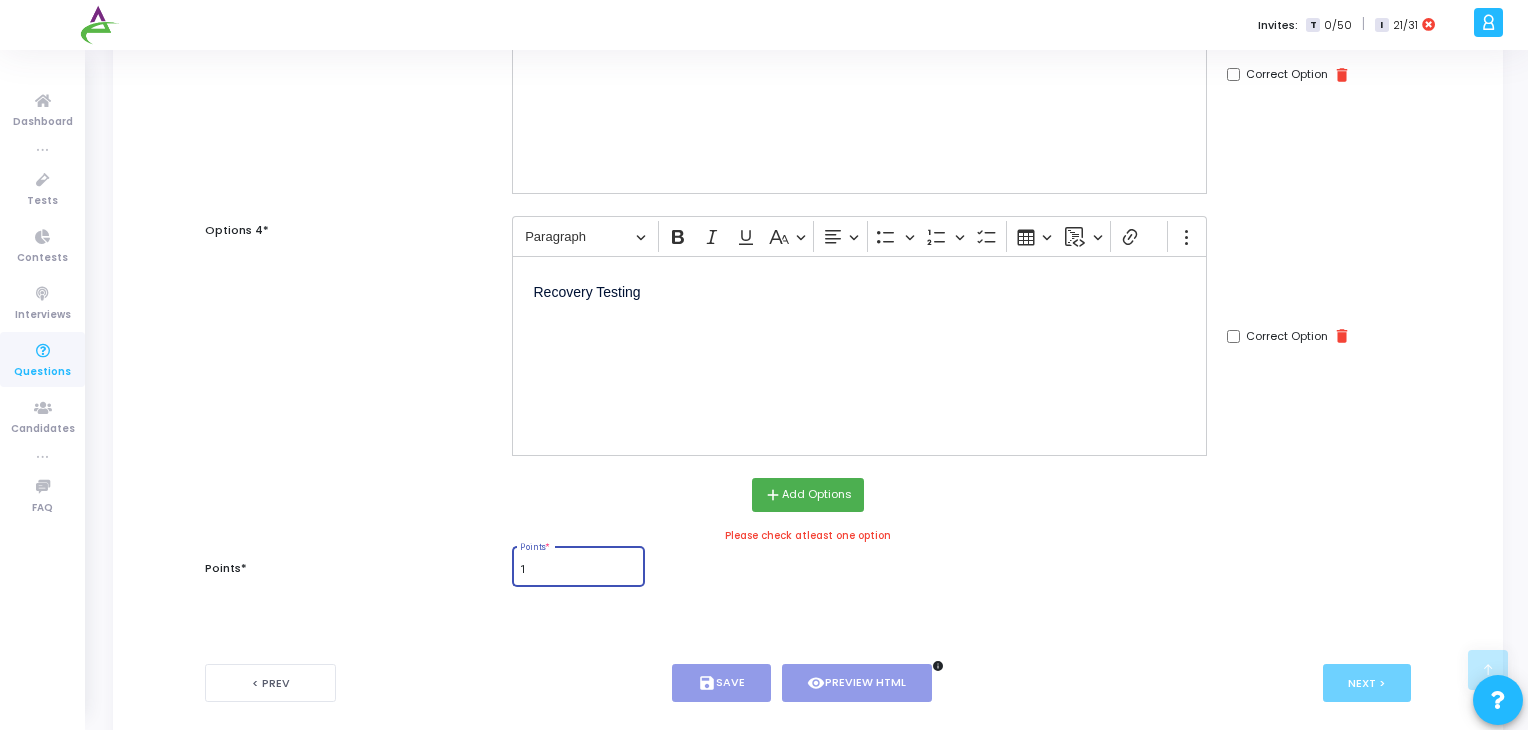 scroll, scrollTop: 0, scrollLeft: 0, axis: both 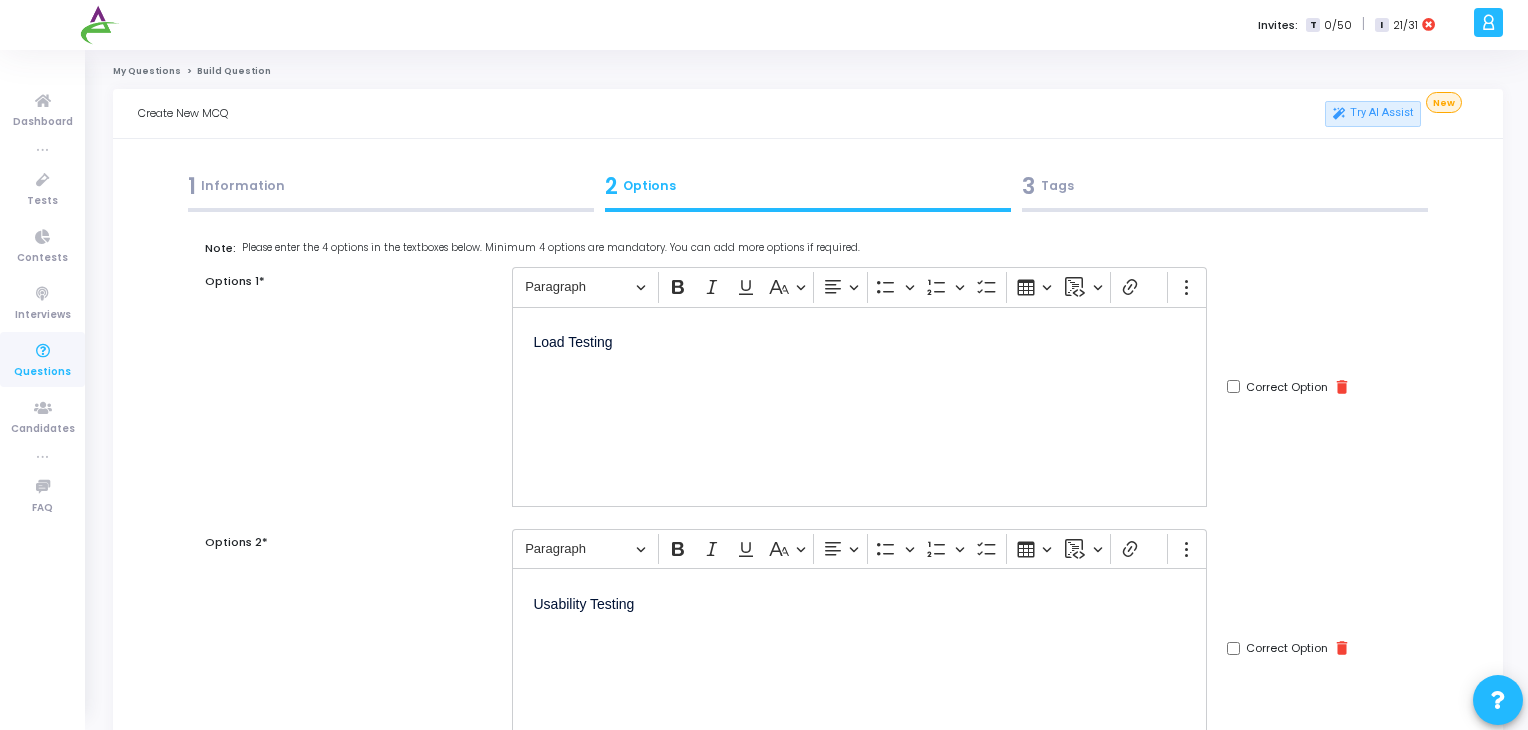 type on "1" 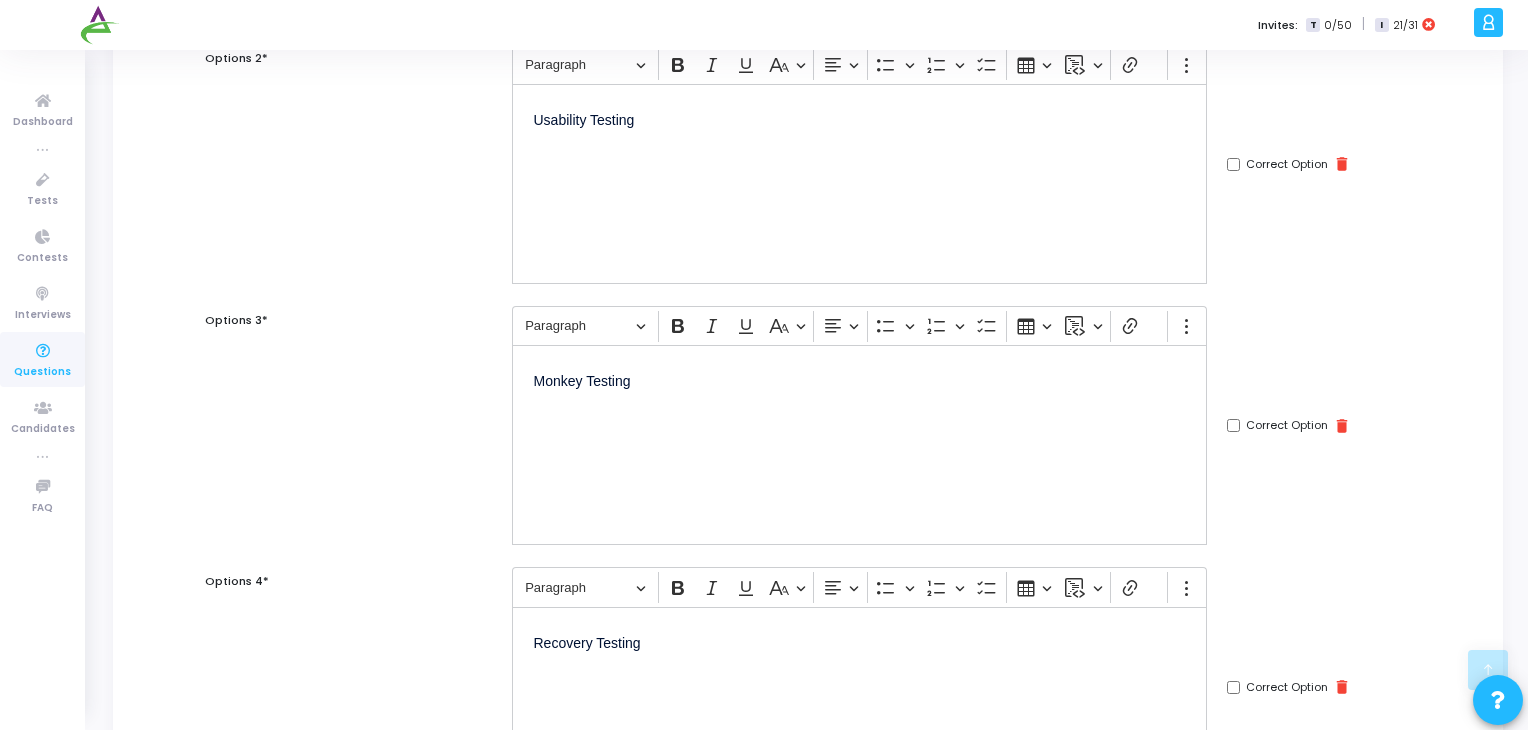 scroll, scrollTop: 495, scrollLeft: 0, axis: vertical 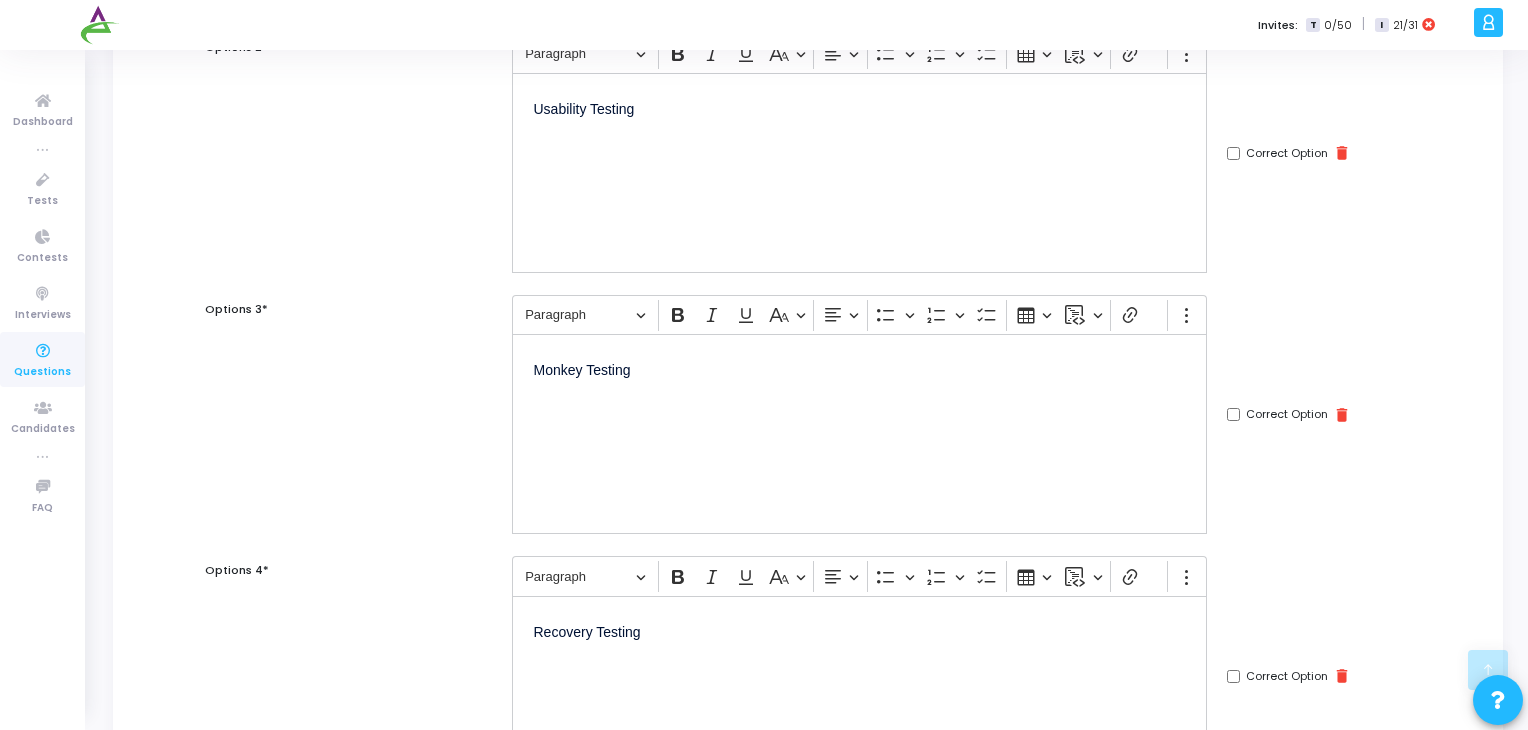 click on "Correct Option" at bounding box center [1233, -109] 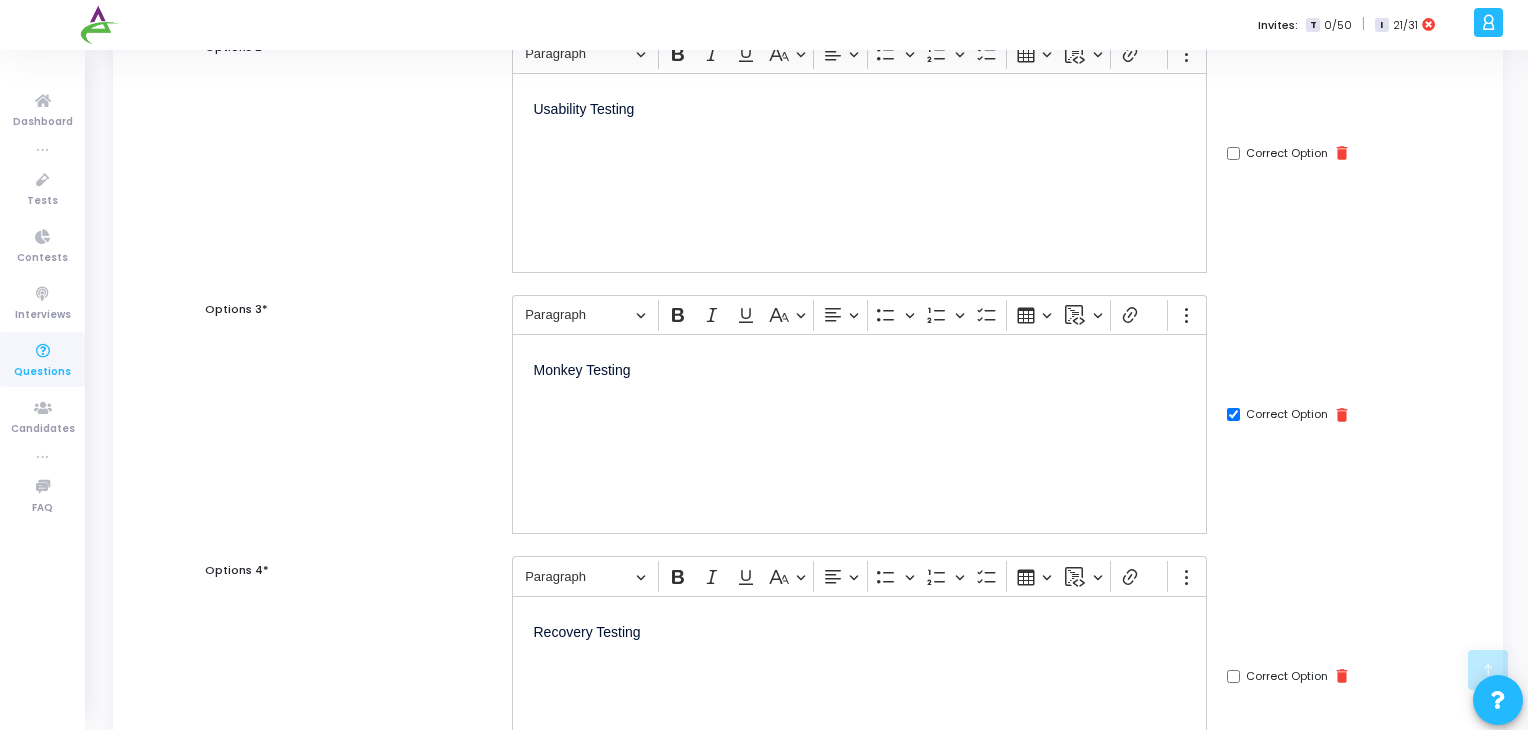 scroll, scrollTop: 863, scrollLeft: 0, axis: vertical 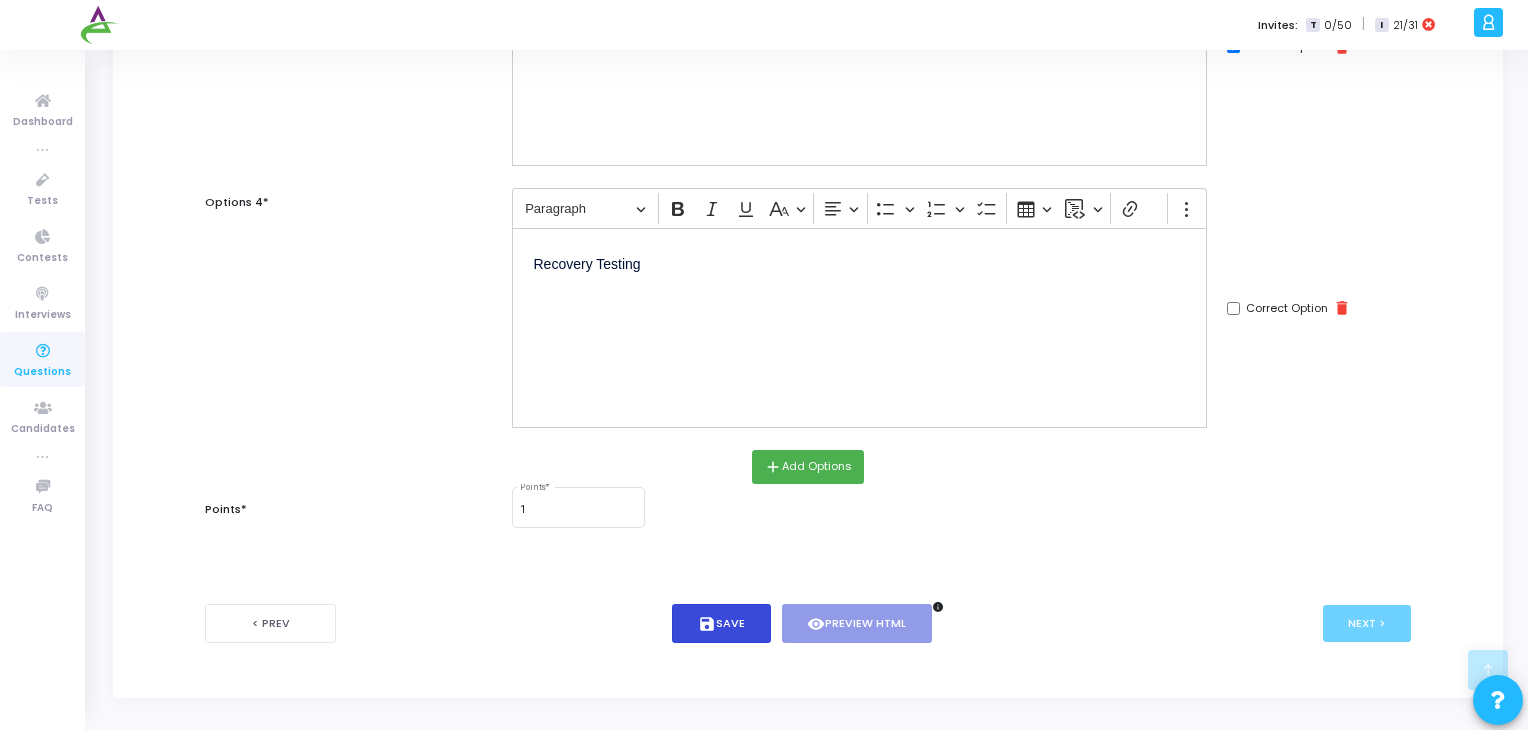 click on "save" at bounding box center (707, 624) 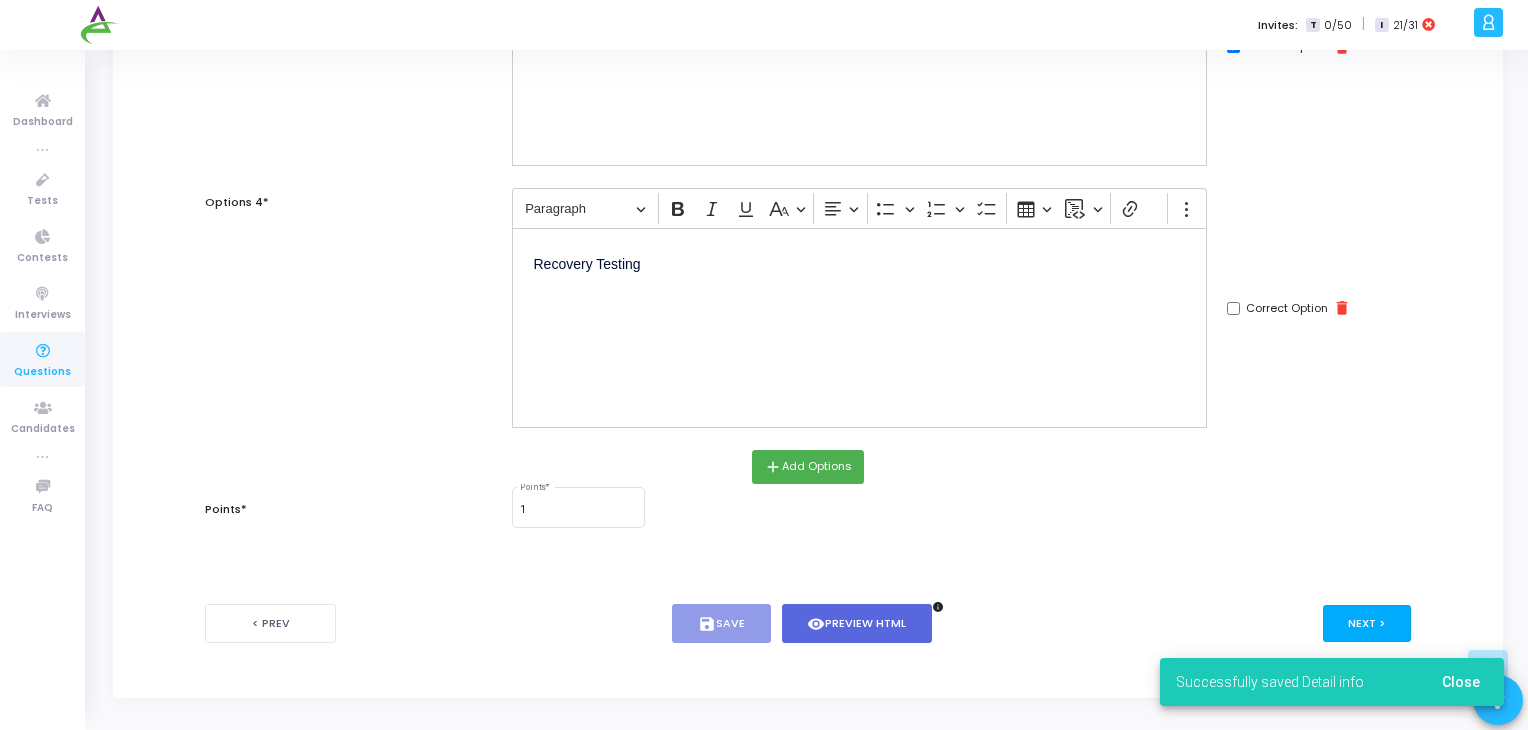 click on "Next >" at bounding box center [1367, 623] 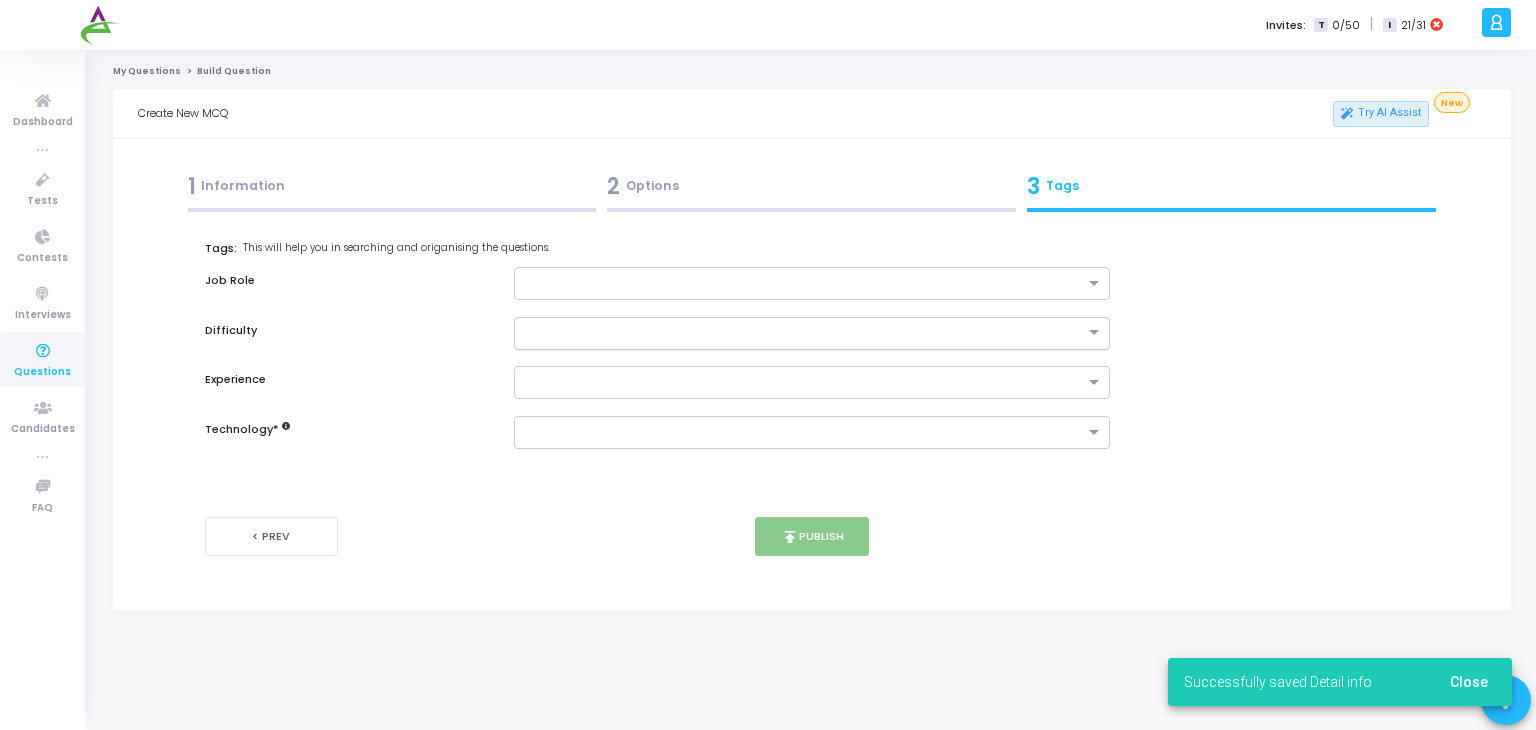 click at bounding box center [792, 331] 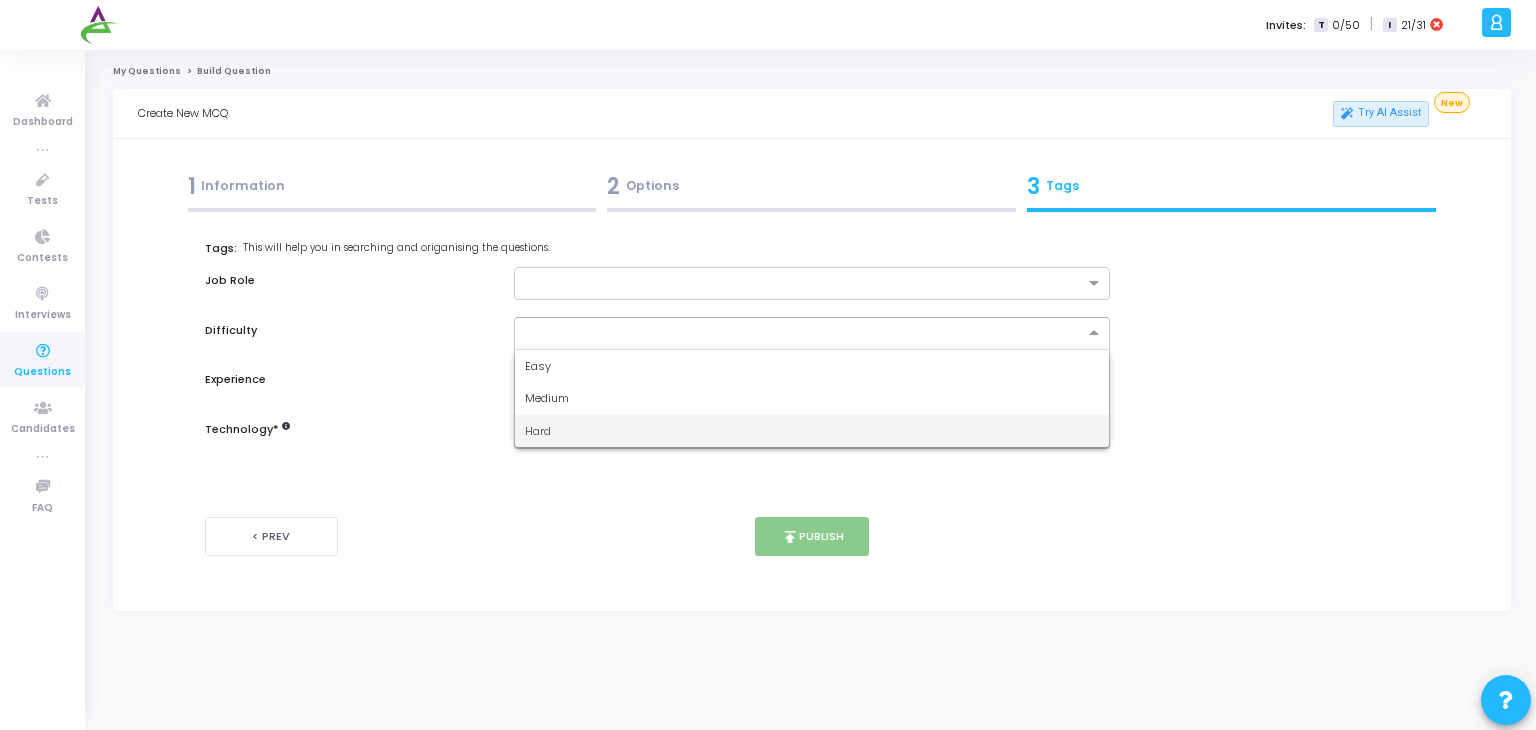 click on "Hard" at bounding box center (812, 431) 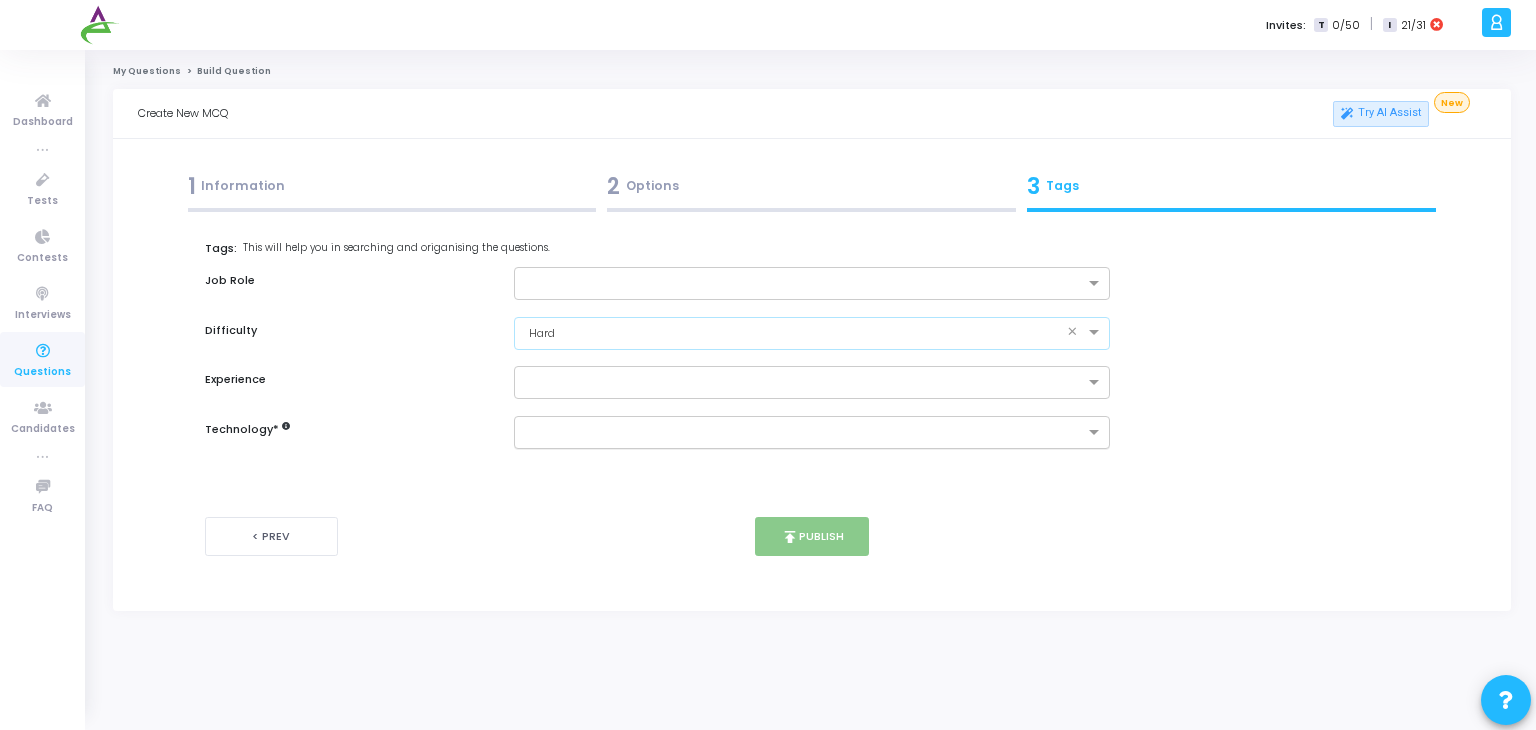 click at bounding box center (805, 433) 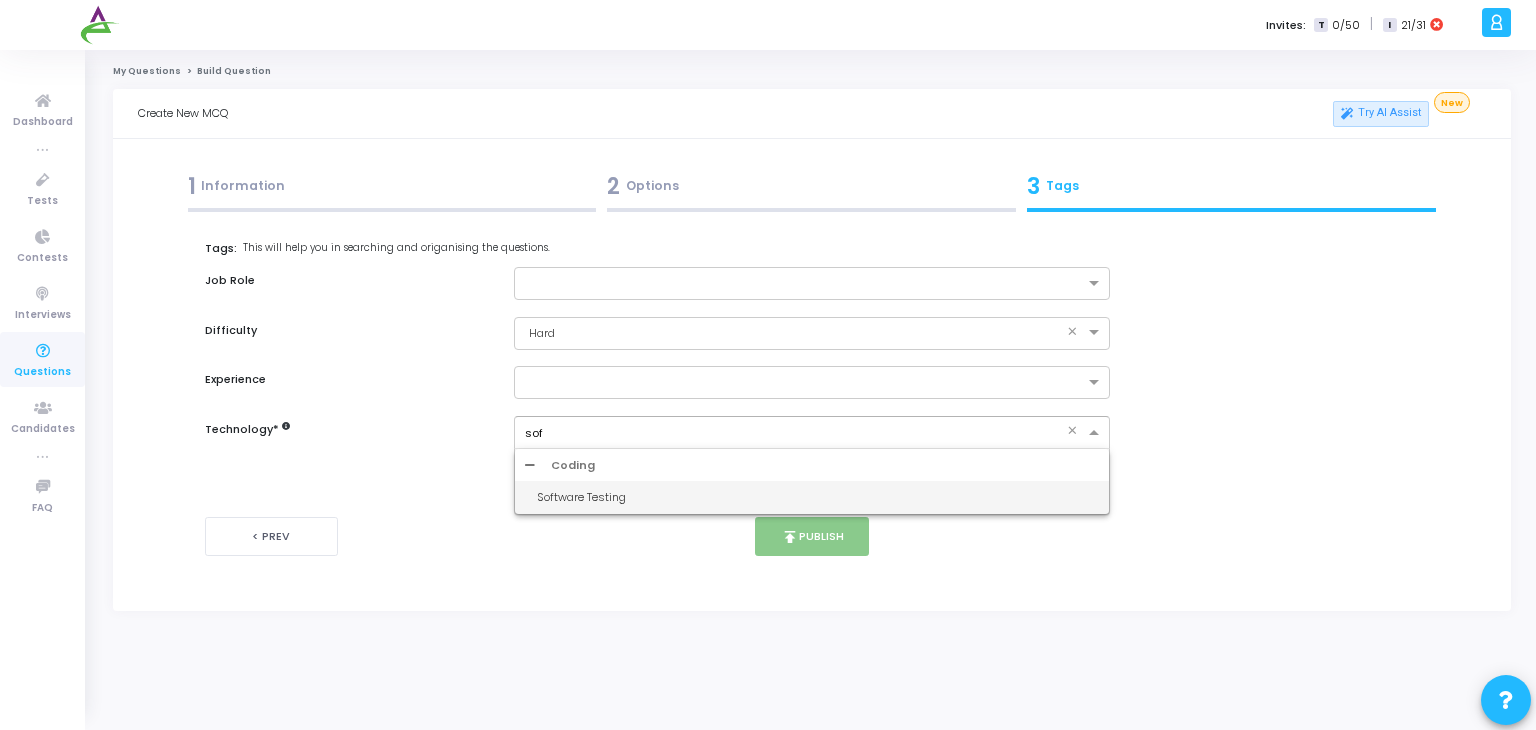 type on "soft" 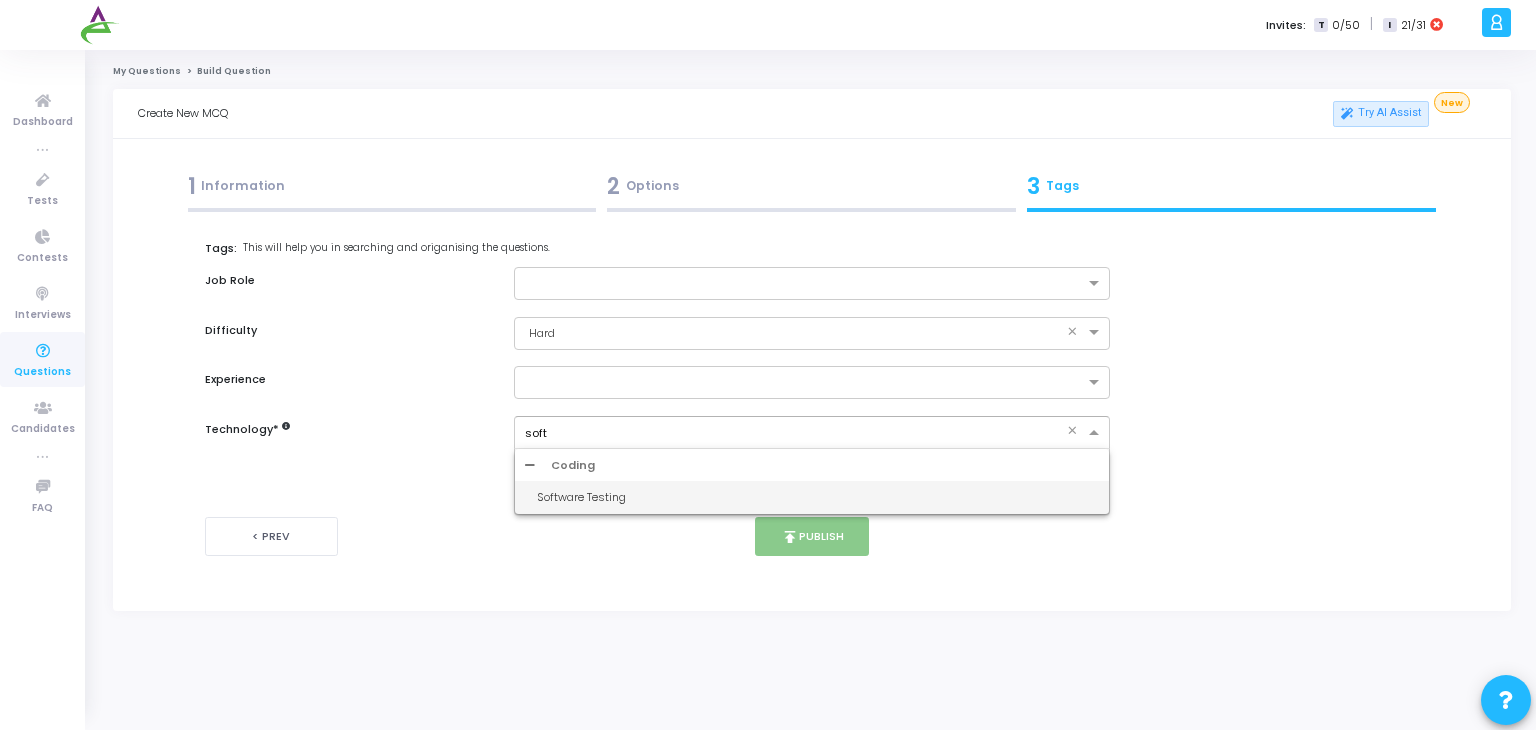 click on "Software Testing" at bounding box center [818, 497] 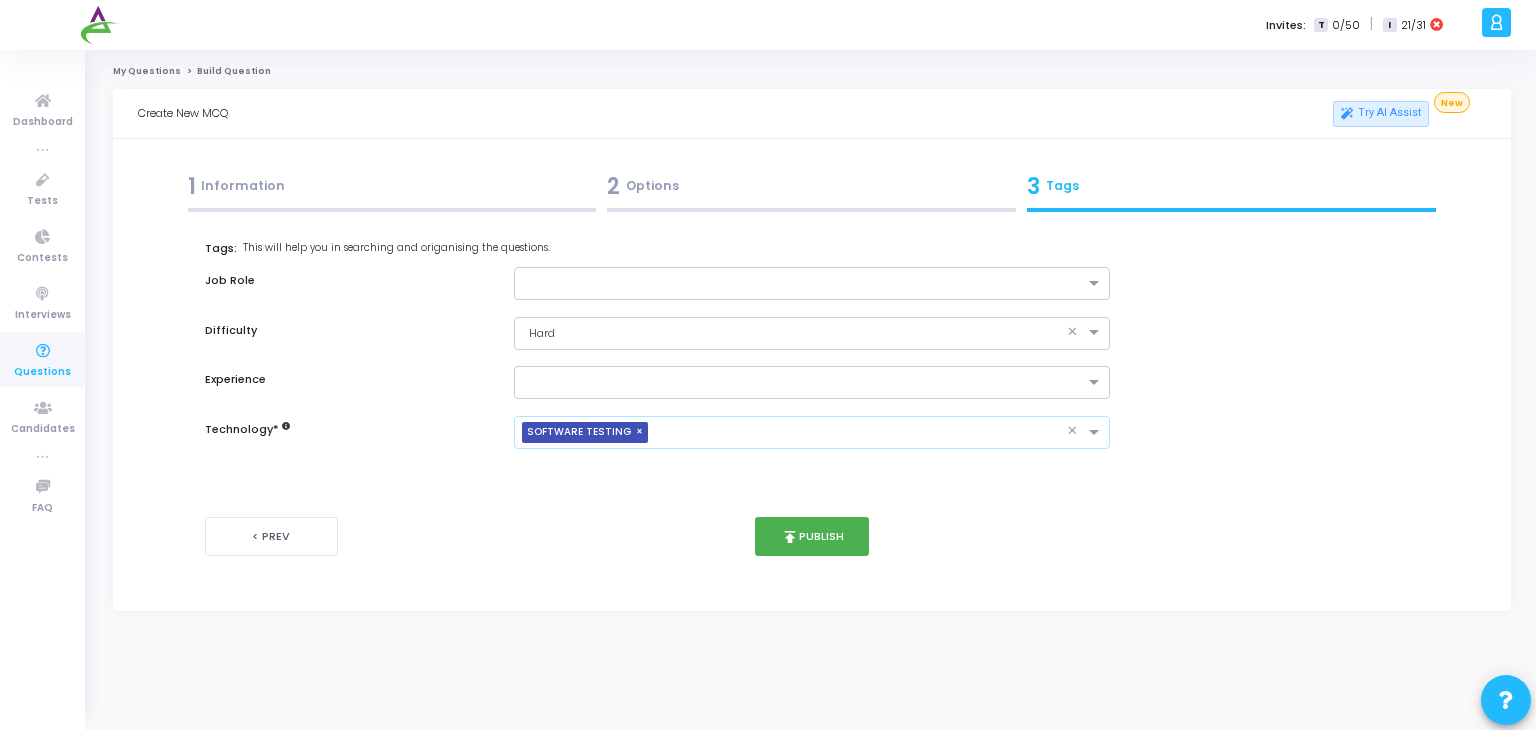 click on "< Prev  publish  Publish   Next >" at bounding box center (811, 536) 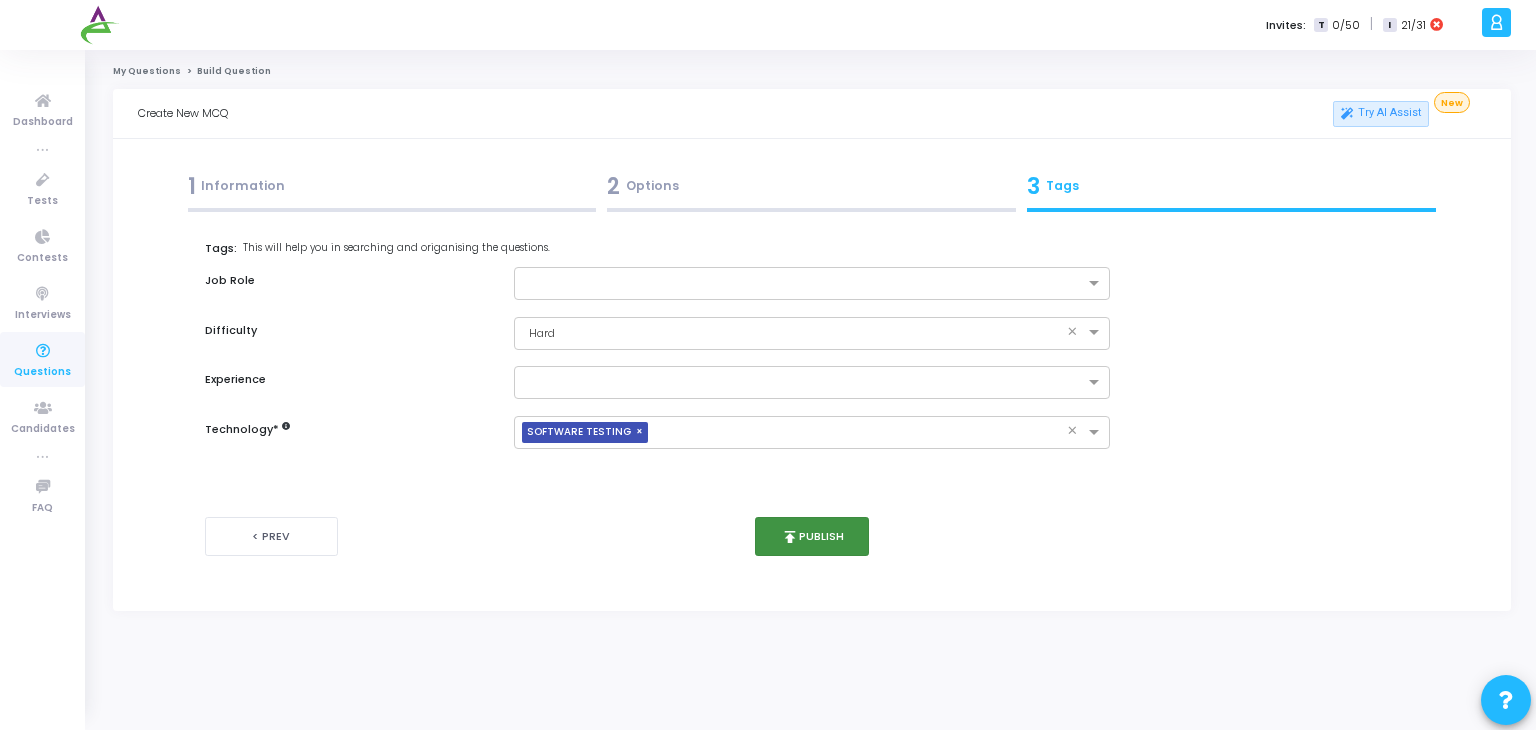 click on "publish  Publish" at bounding box center [812, 536] 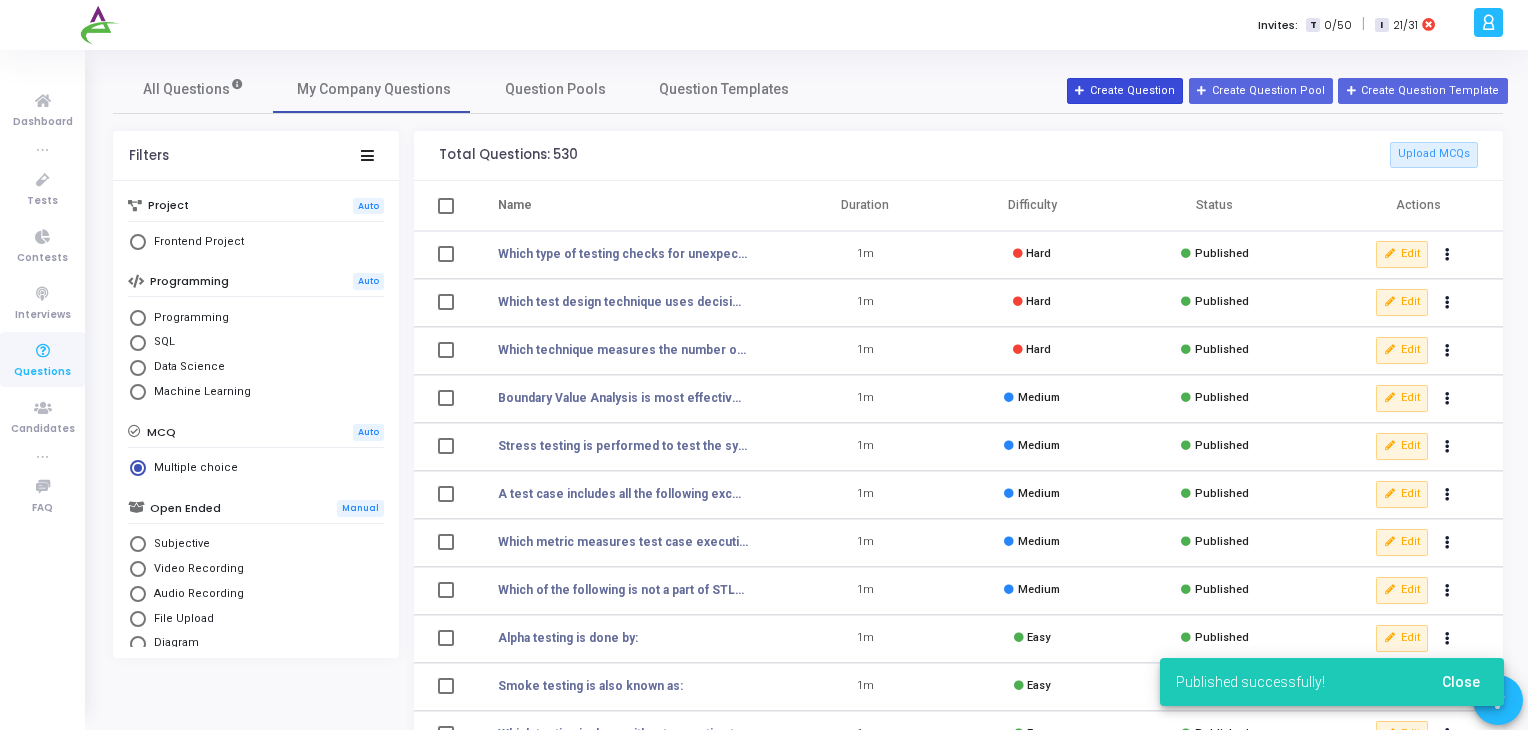 click on "Create Question" at bounding box center [1125, 91] 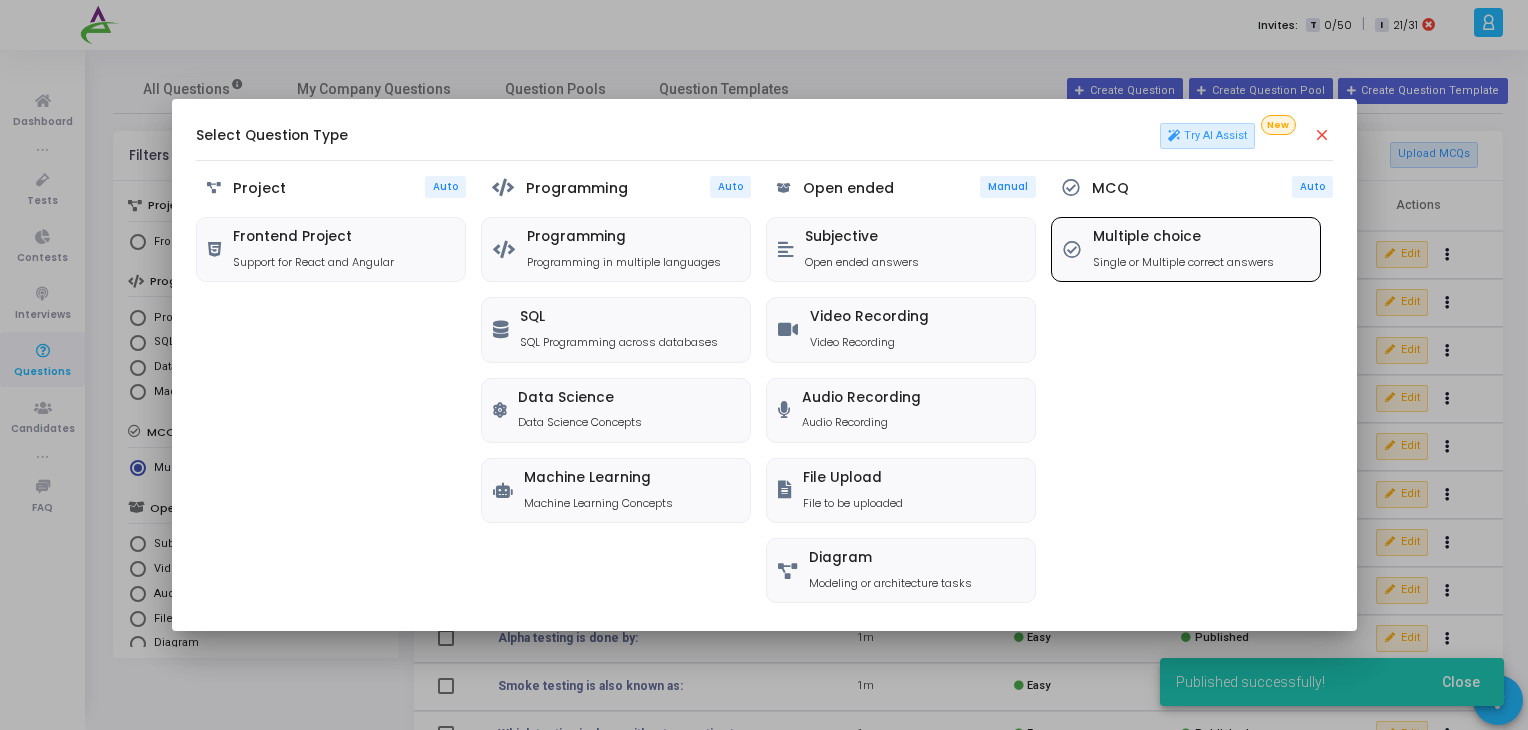 click on "Multiple choice" at bounding box center (1183, 237) 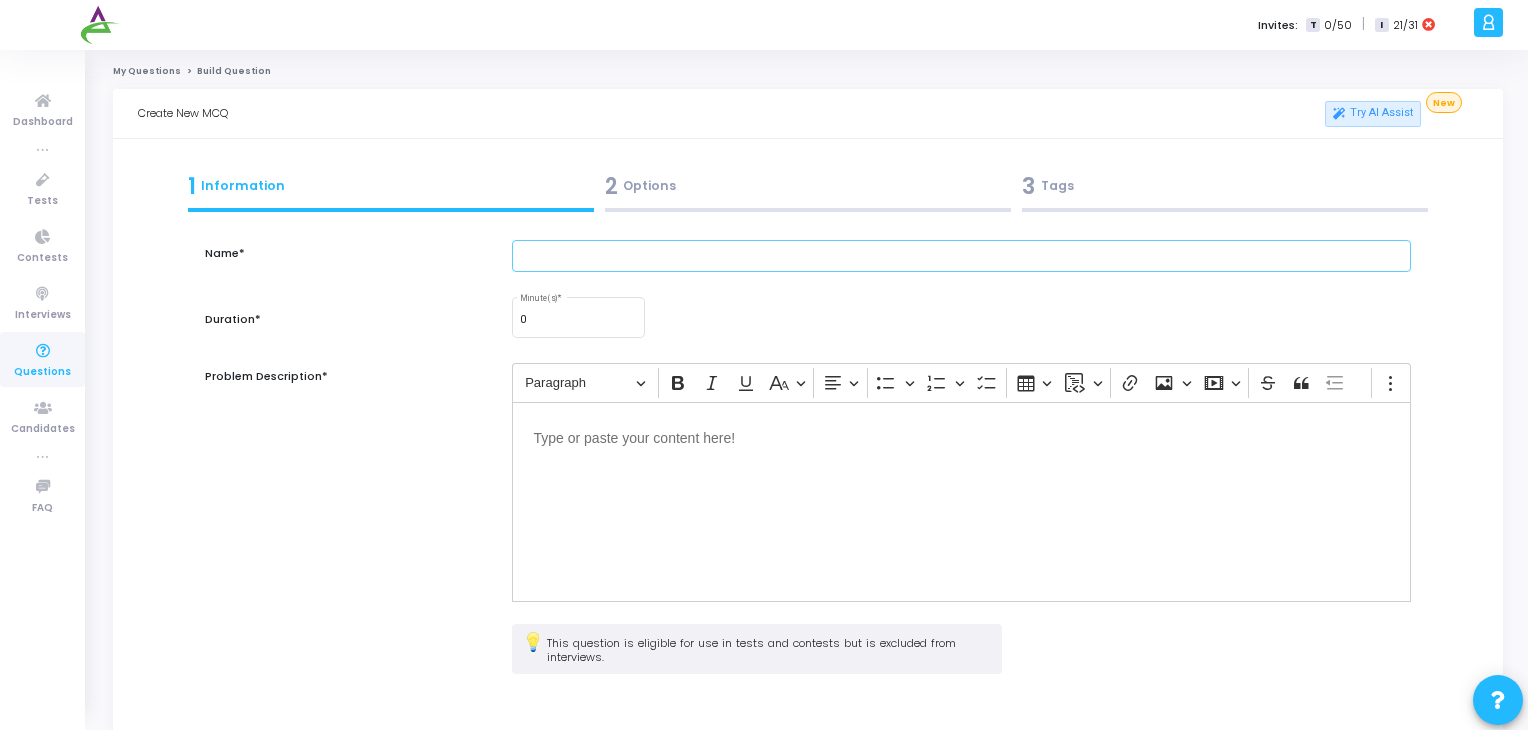click at bounding box center (962, 256) 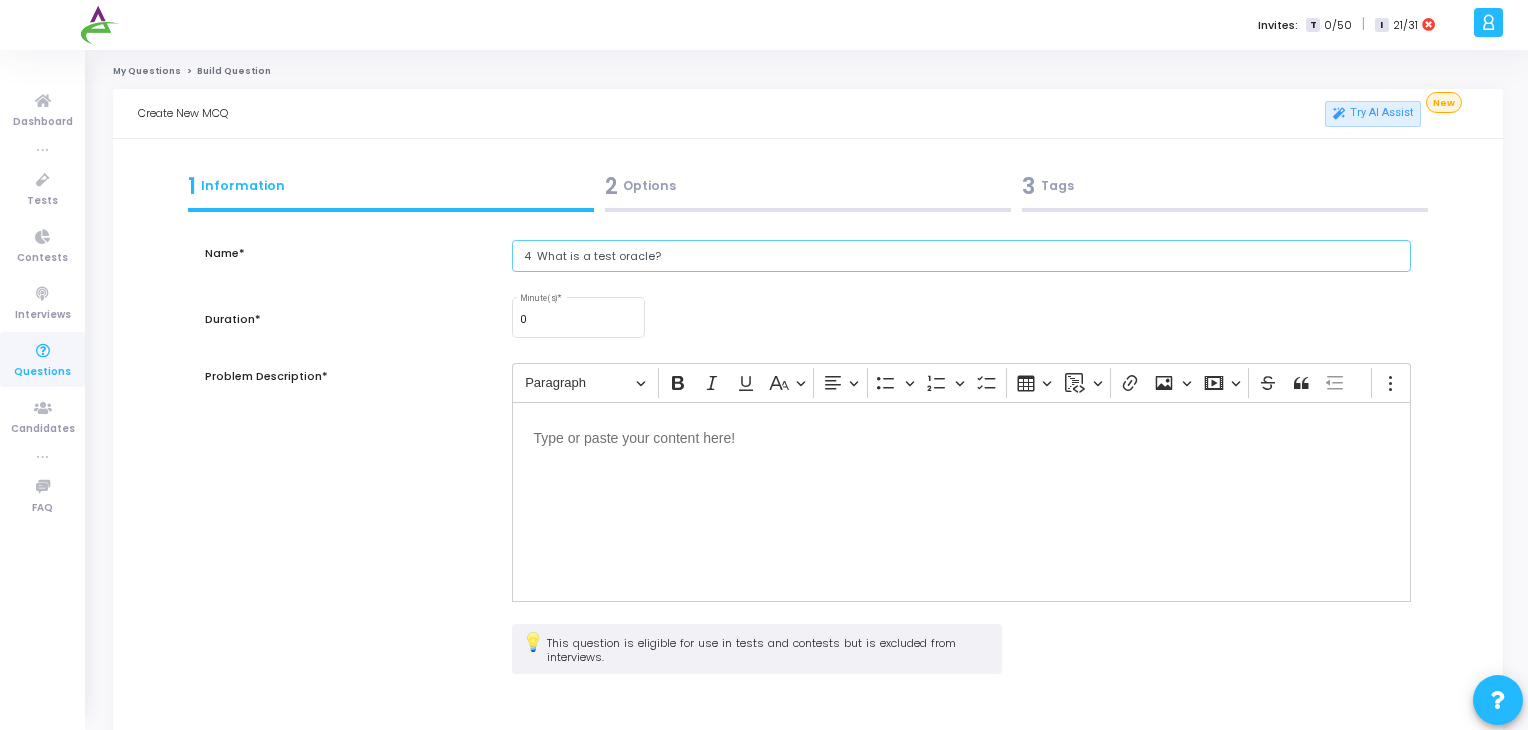 click on "4  What is a test oracle?" at bounding box center (962, 256) 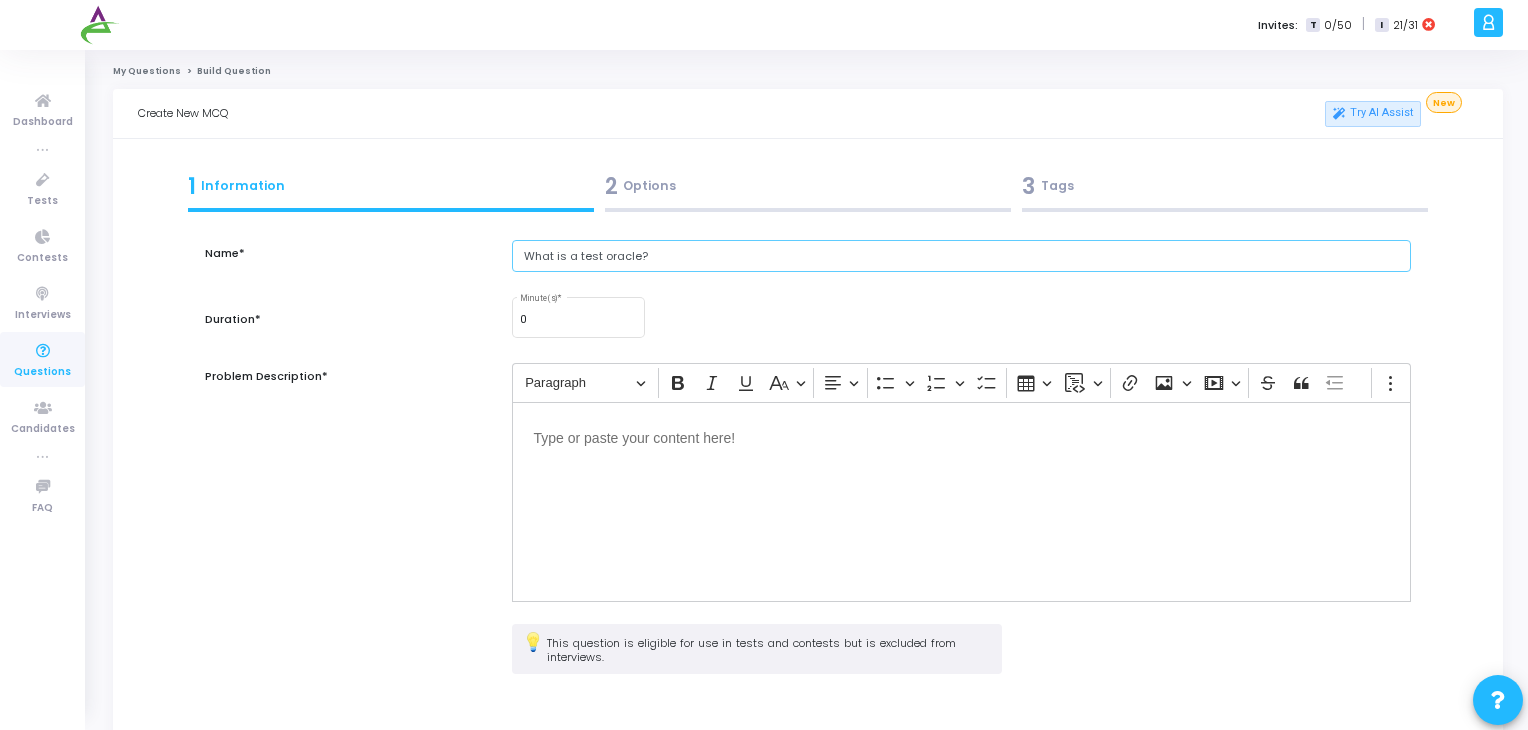 type on "What is a test oracle?" 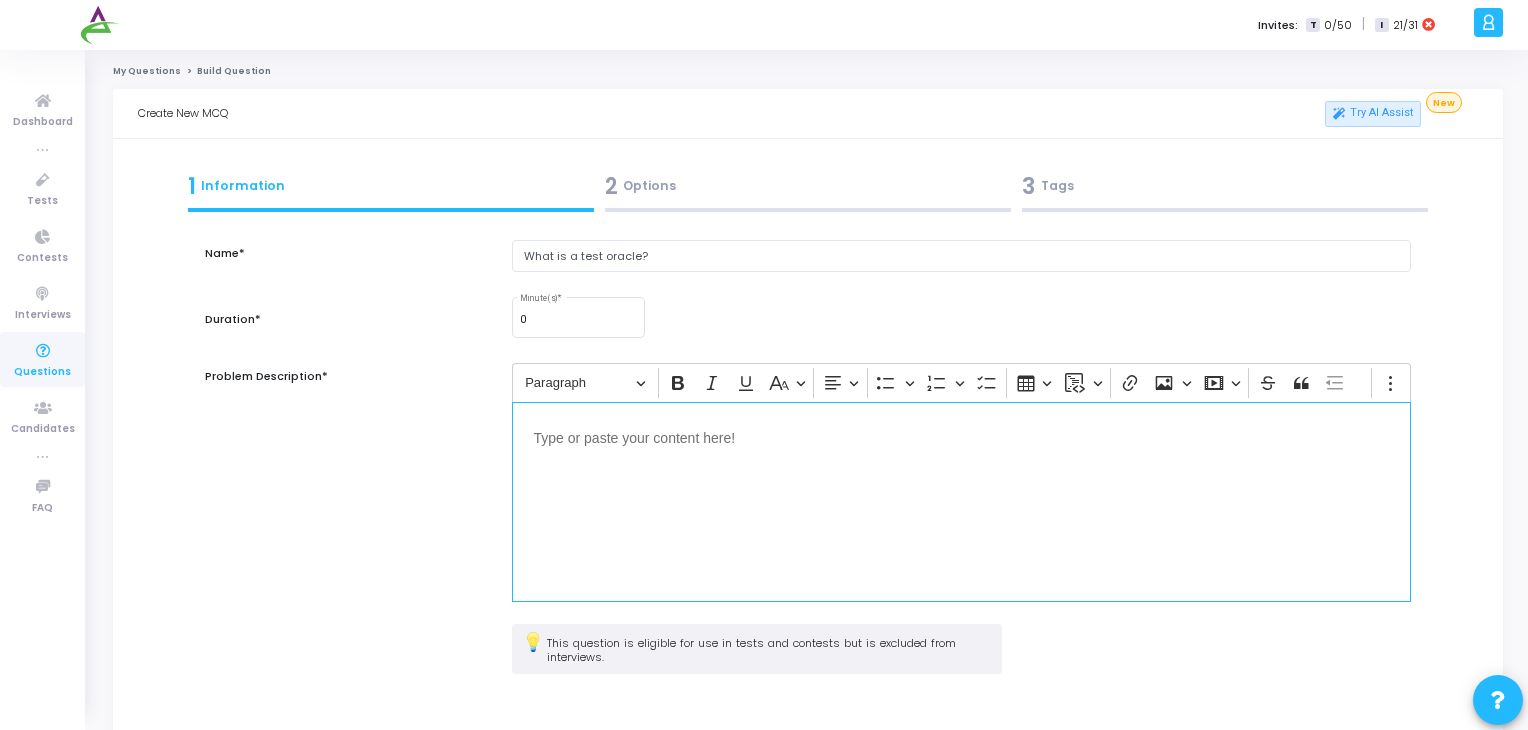 click at bounding box center [962, 502] 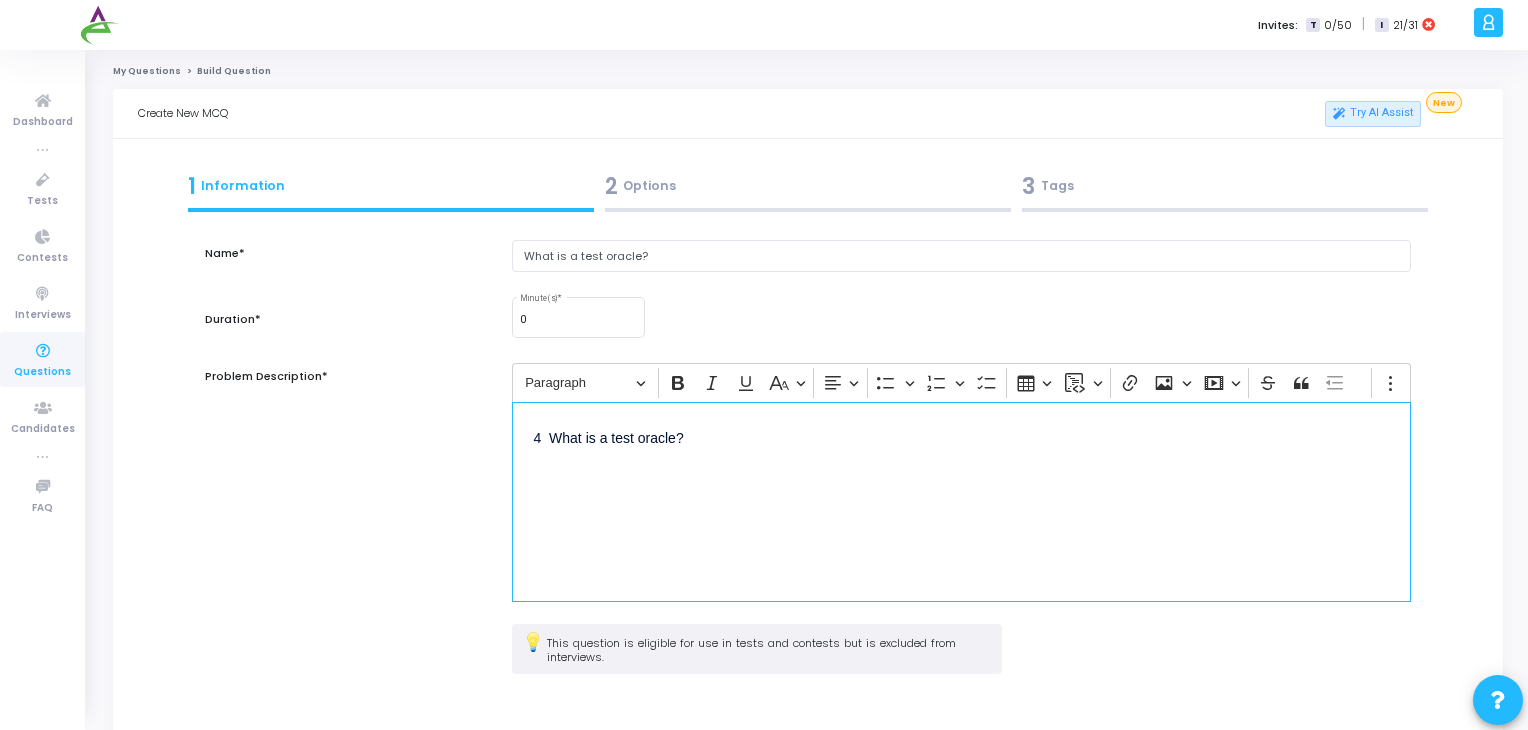 click on "4  What is a test oracle?" at bounding box center (962, 448) 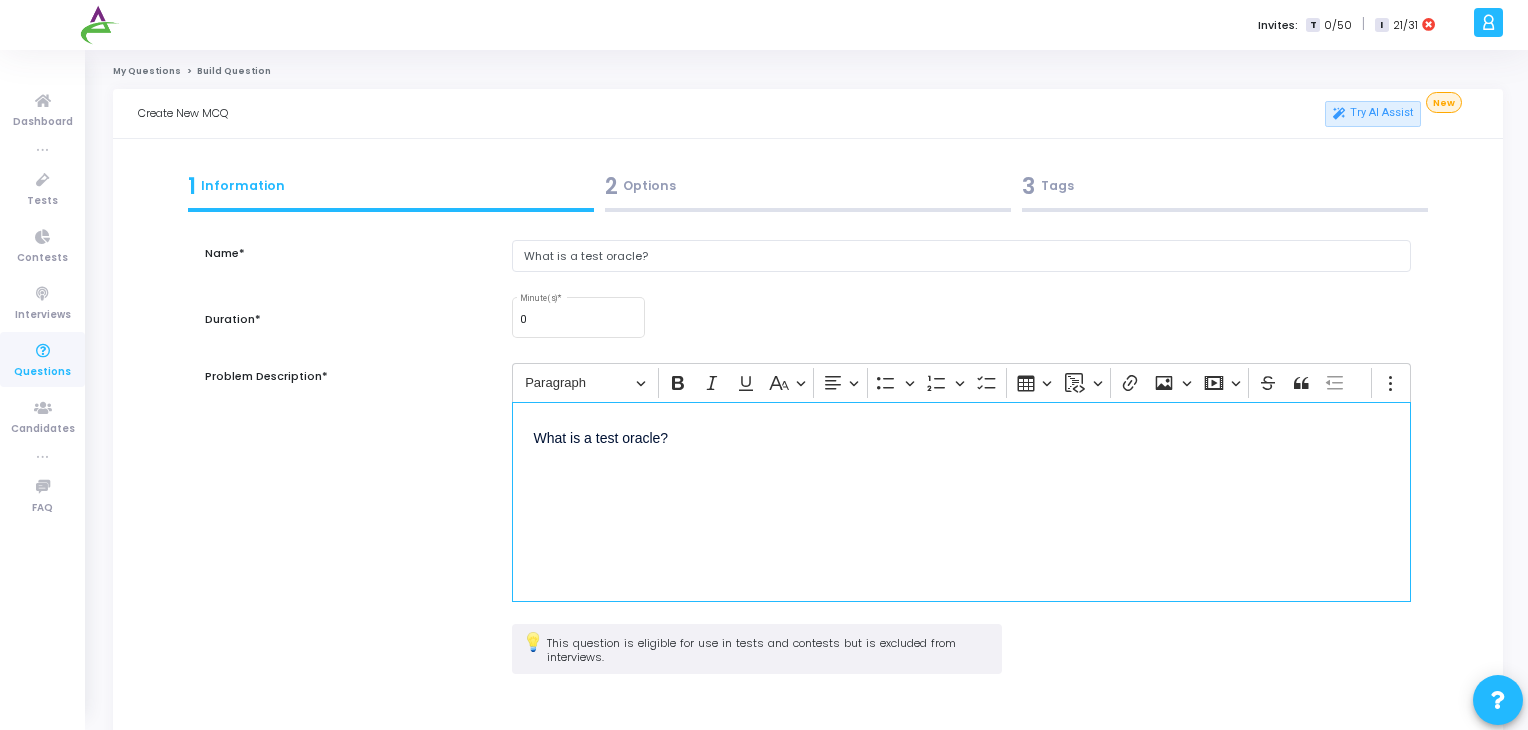 scroll, scrollTop: 145, scrollLeft: 0, axis: vertical 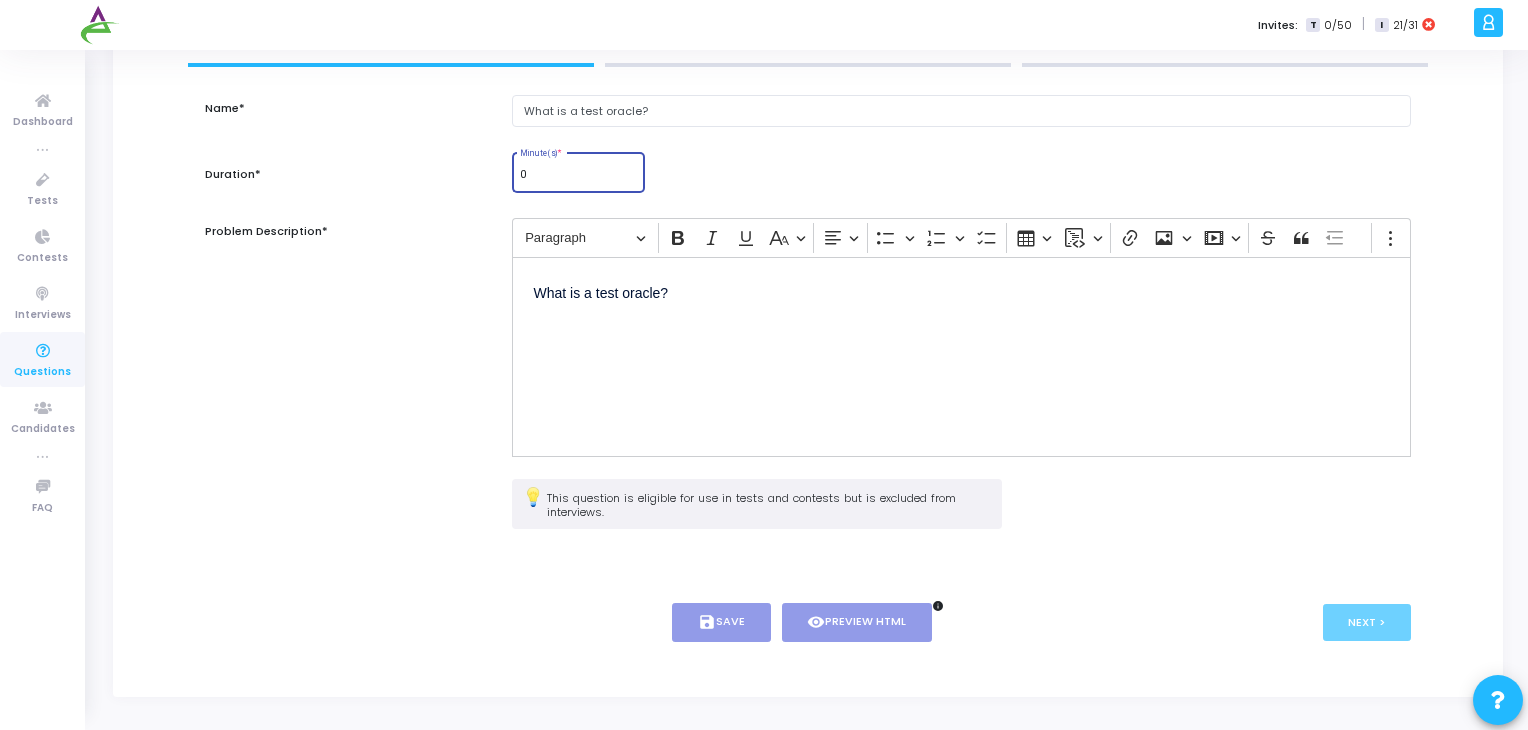 click on "0" at bounding box center [578, 175] 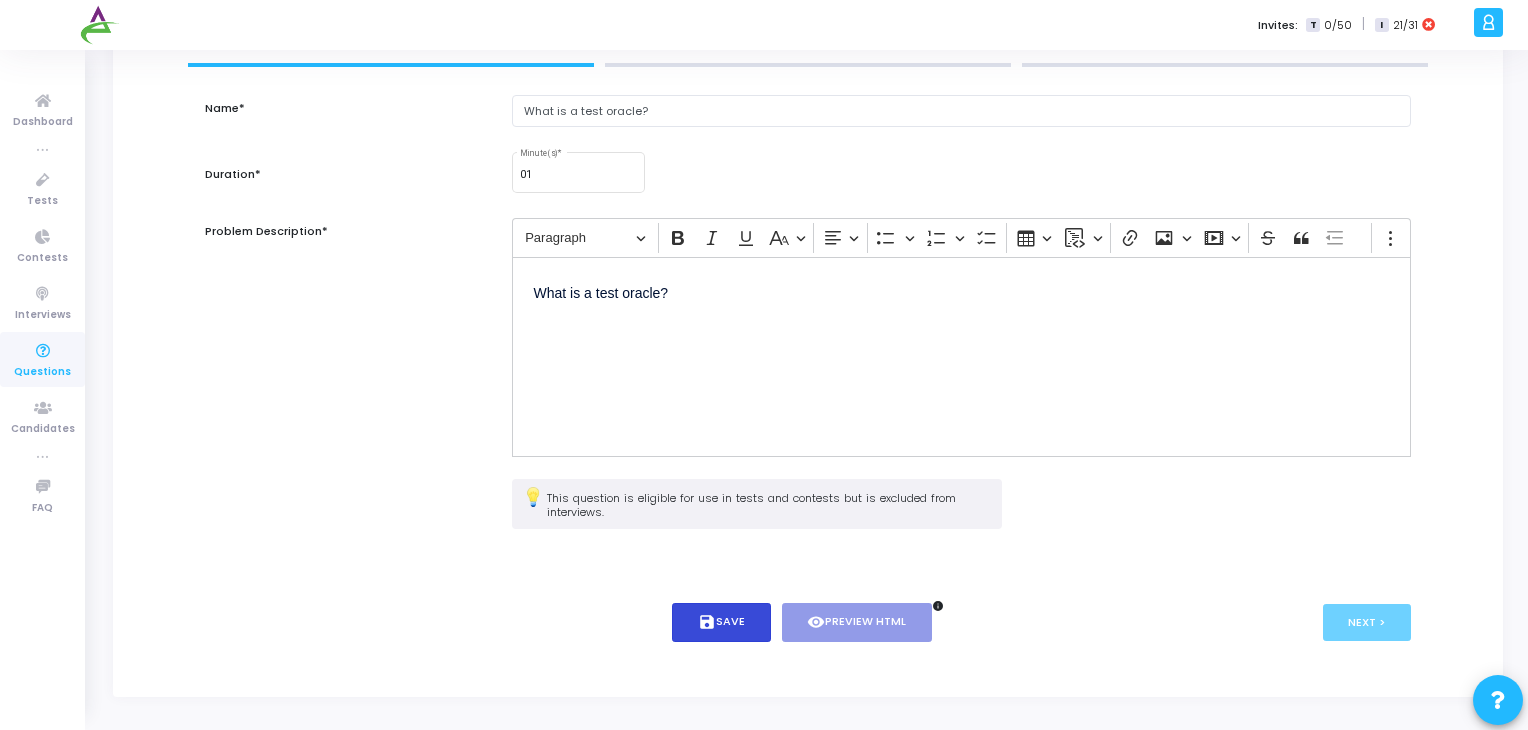 click on "save  Save" at bounding box center (721, 622) 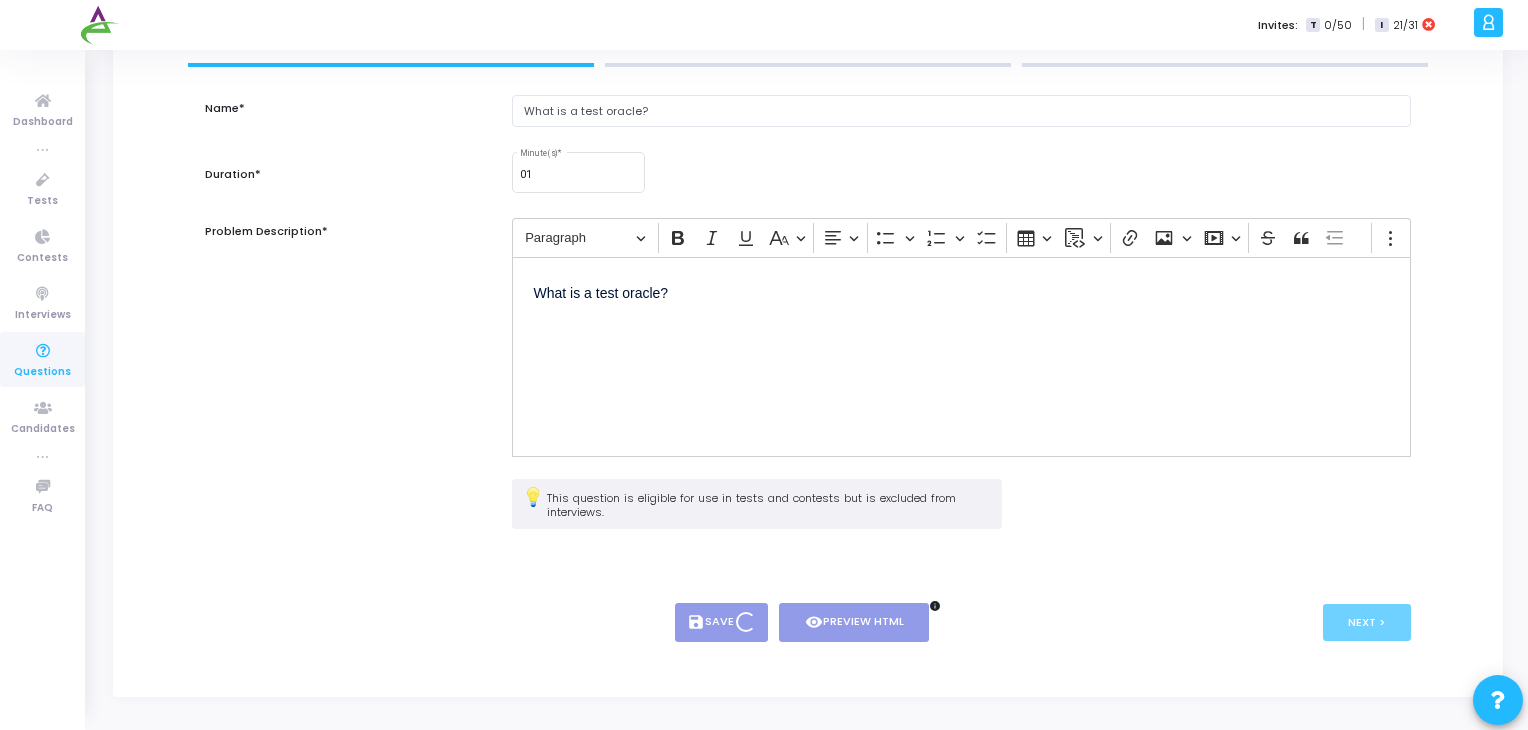 type on "1" 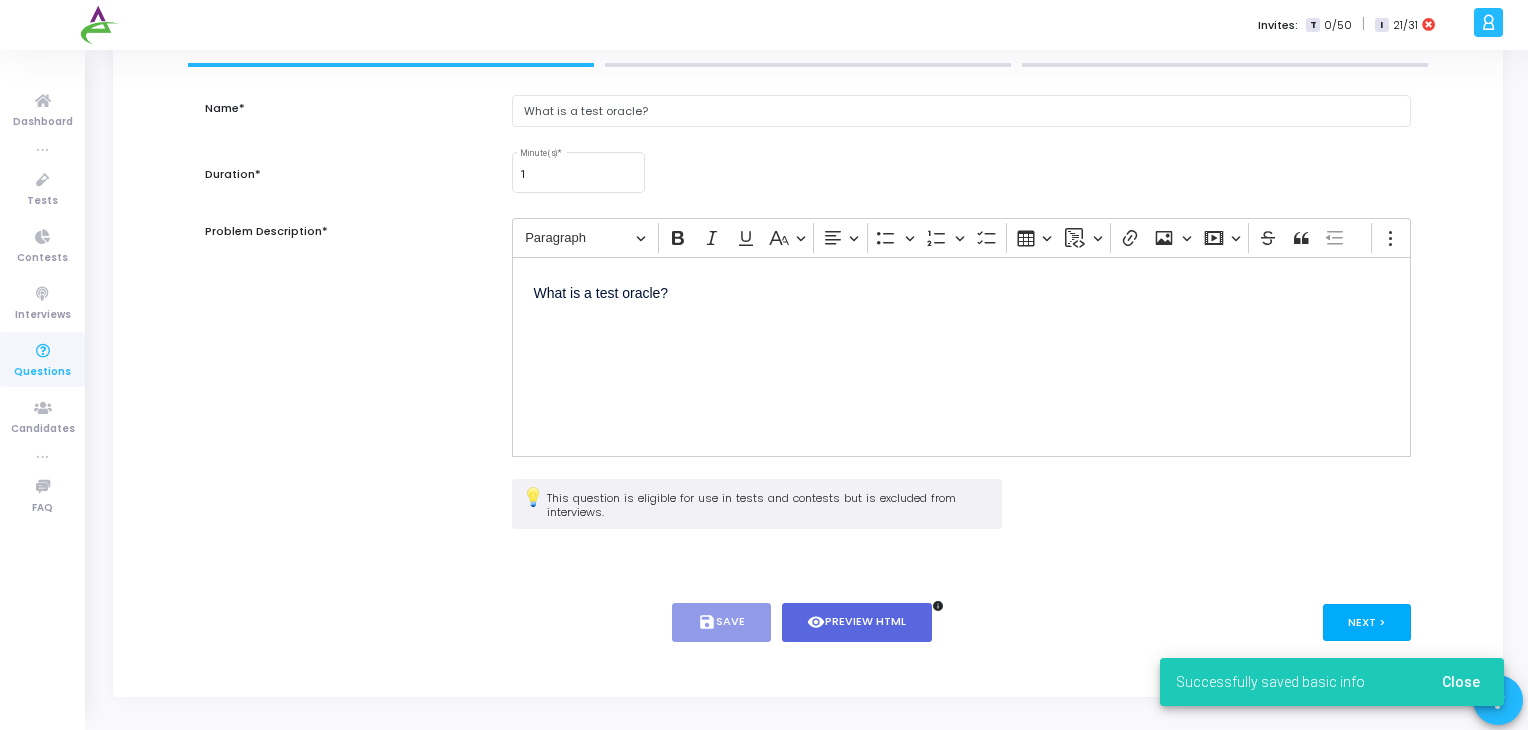 click on "Next >" at bounding box center (1367, 622) 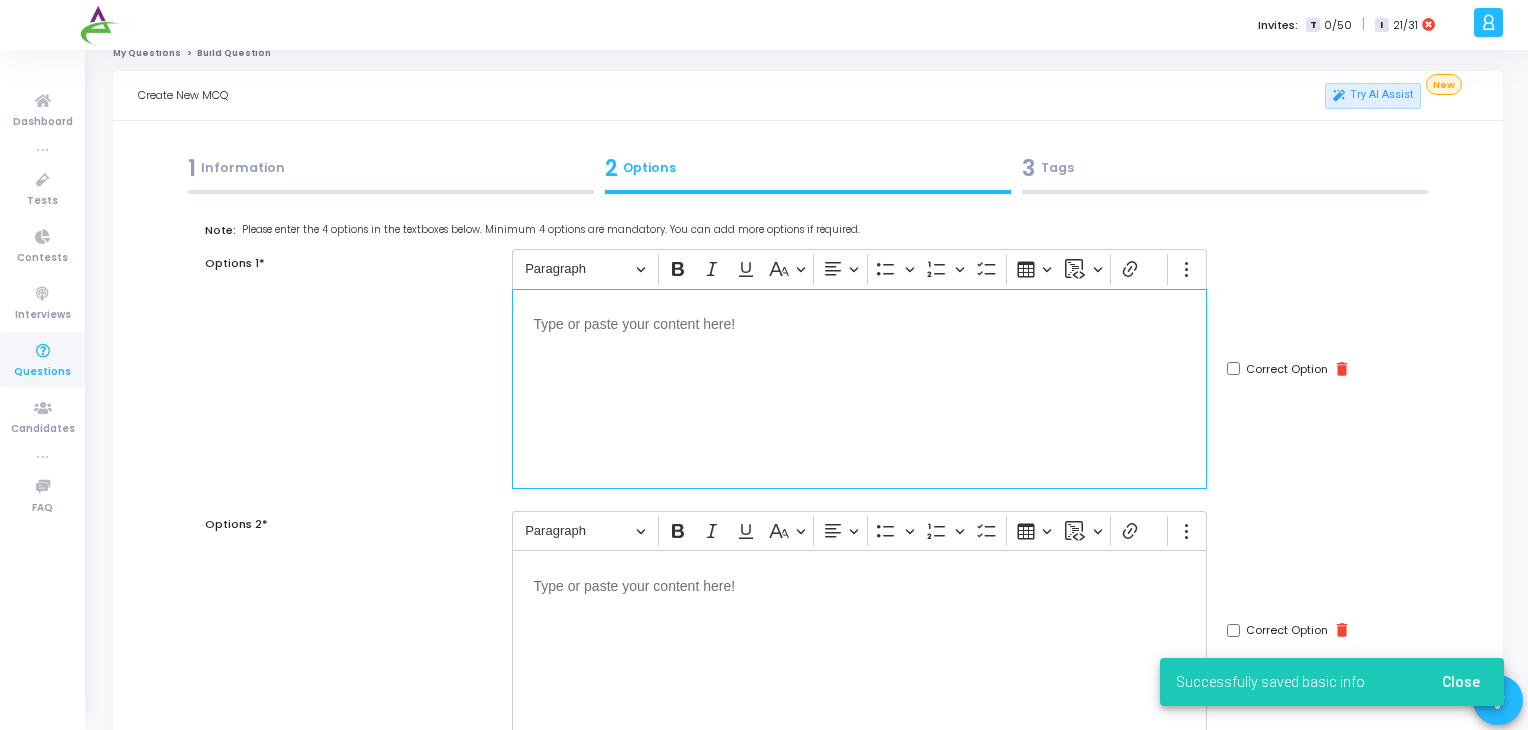 scroll, scrollTop: 0, scrollLeft: 0, axis: both 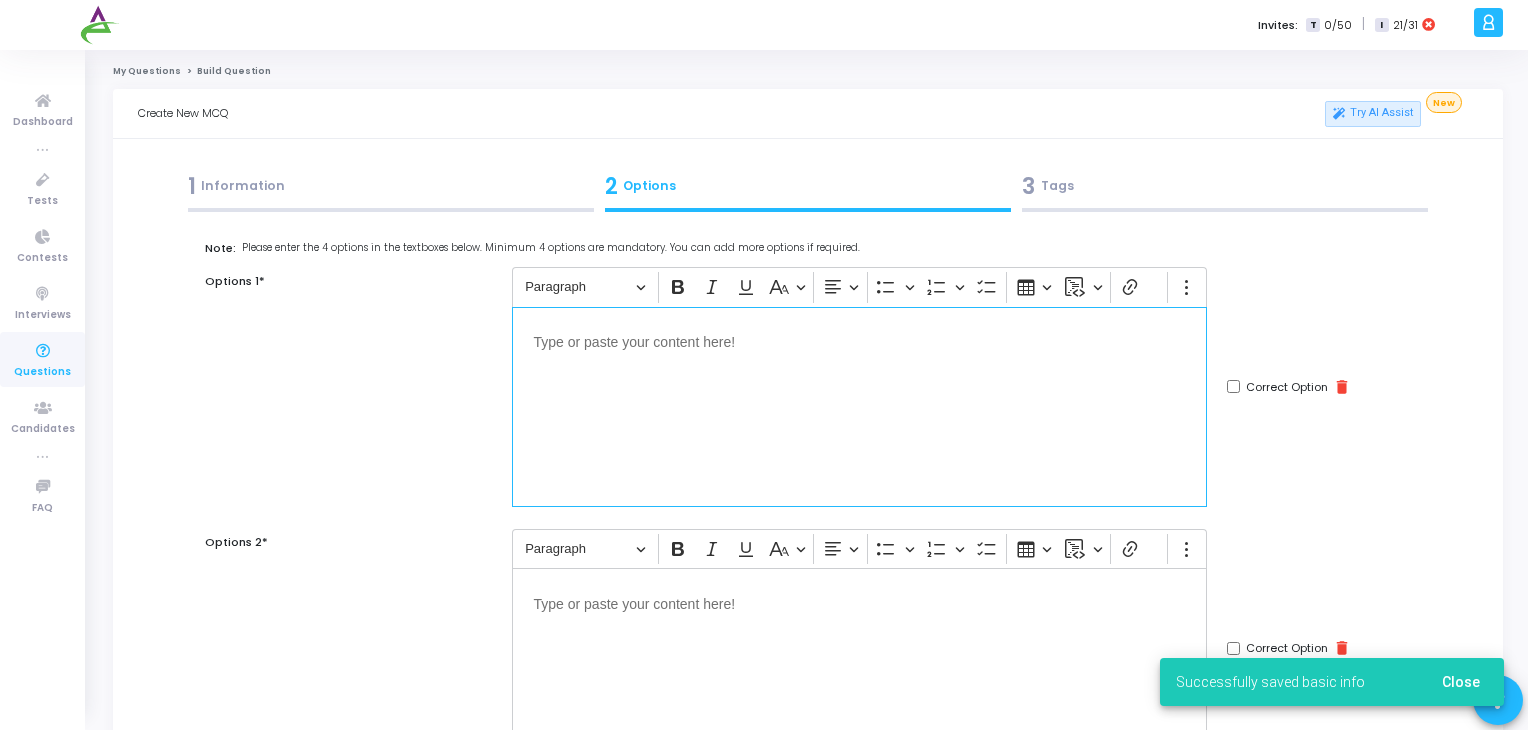 click on "Rich Text Editor Paragraph Bold Italic Underline Basic styles Text alignment Bulleted List Bulleted List Numbered List Numbered List To-do List Insert table Insert code block Insert code block Link Show more items Words: 0 Characters: 0" at bounding box center (859, 386) 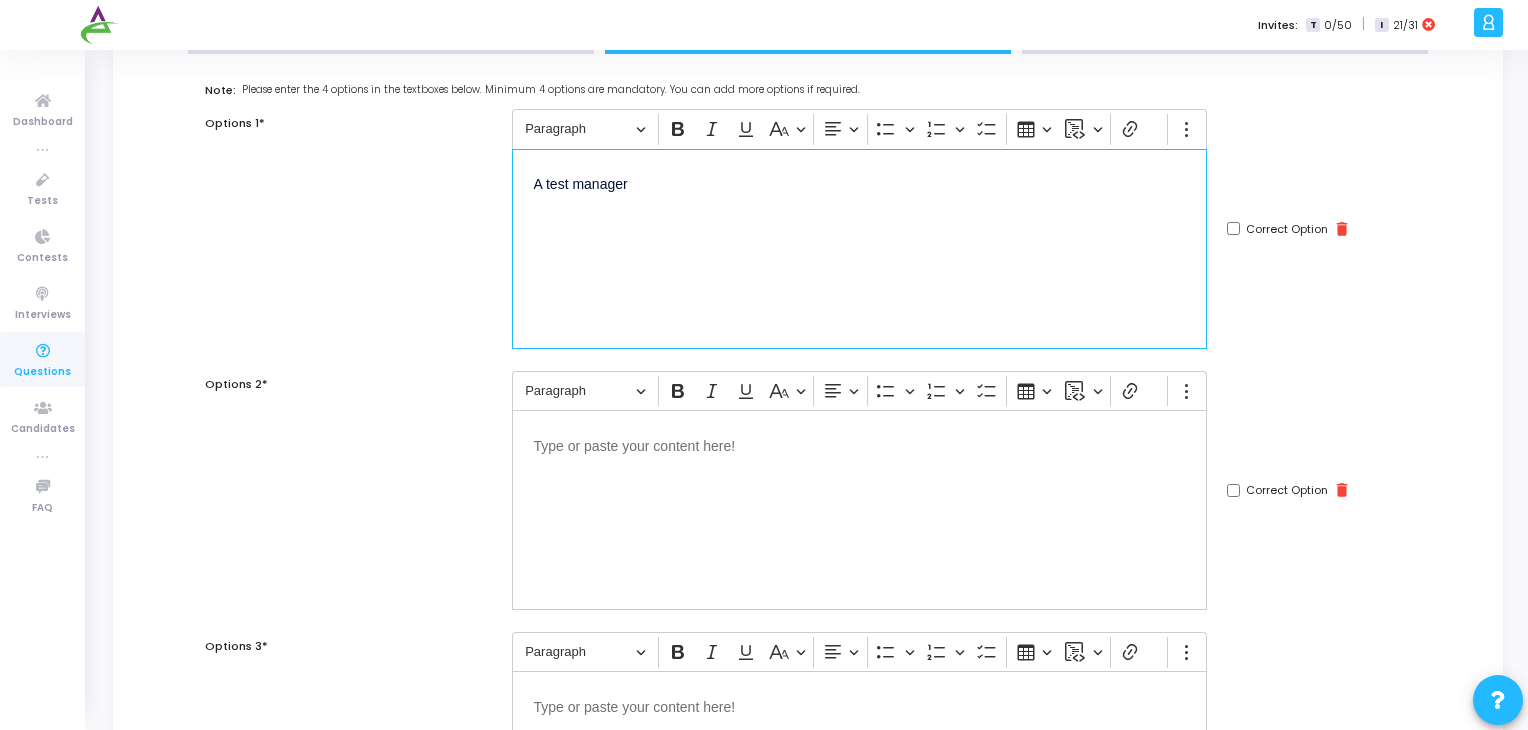 scroll, scrollTop: 156, scrollLeft: 0, axis: vertical 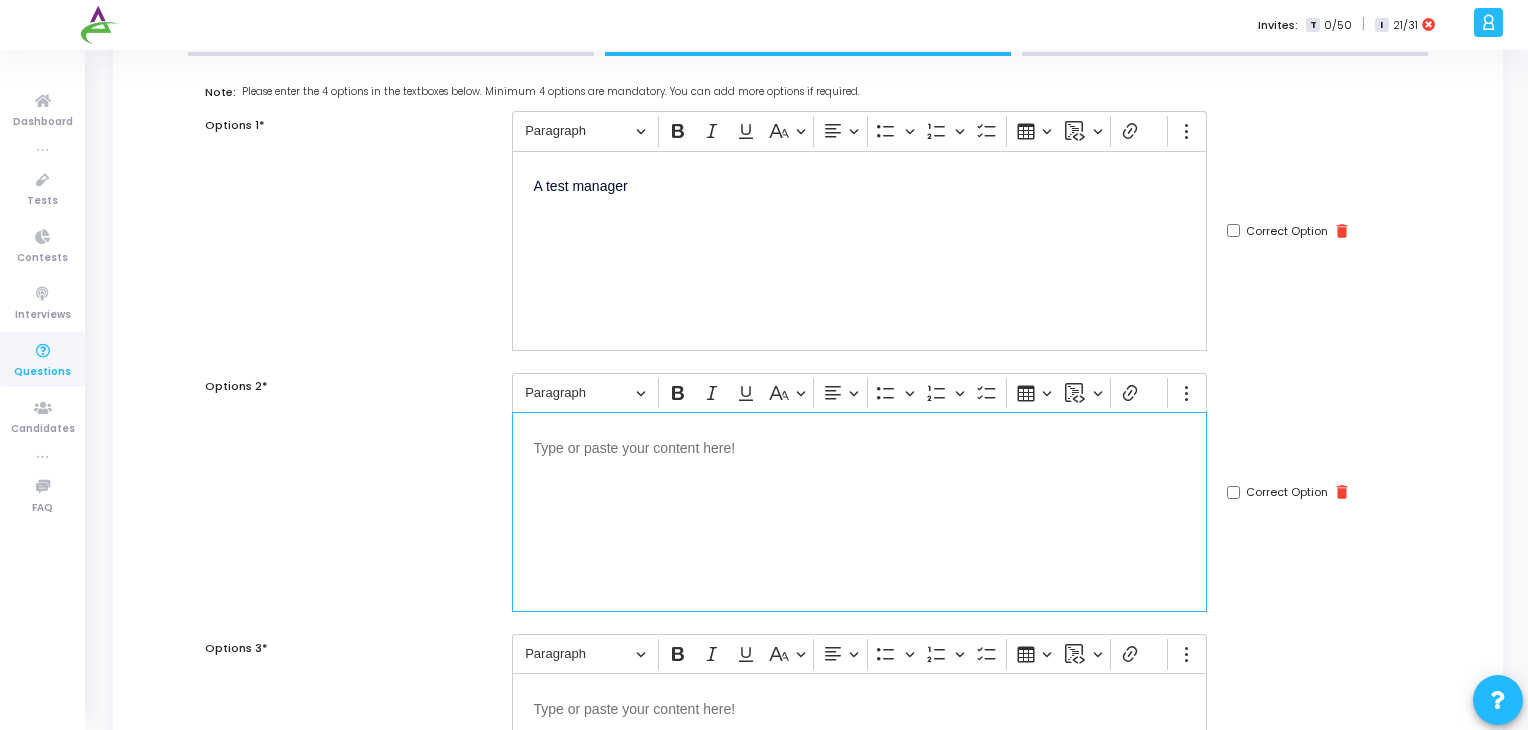 click at bounding box center [859, 512] 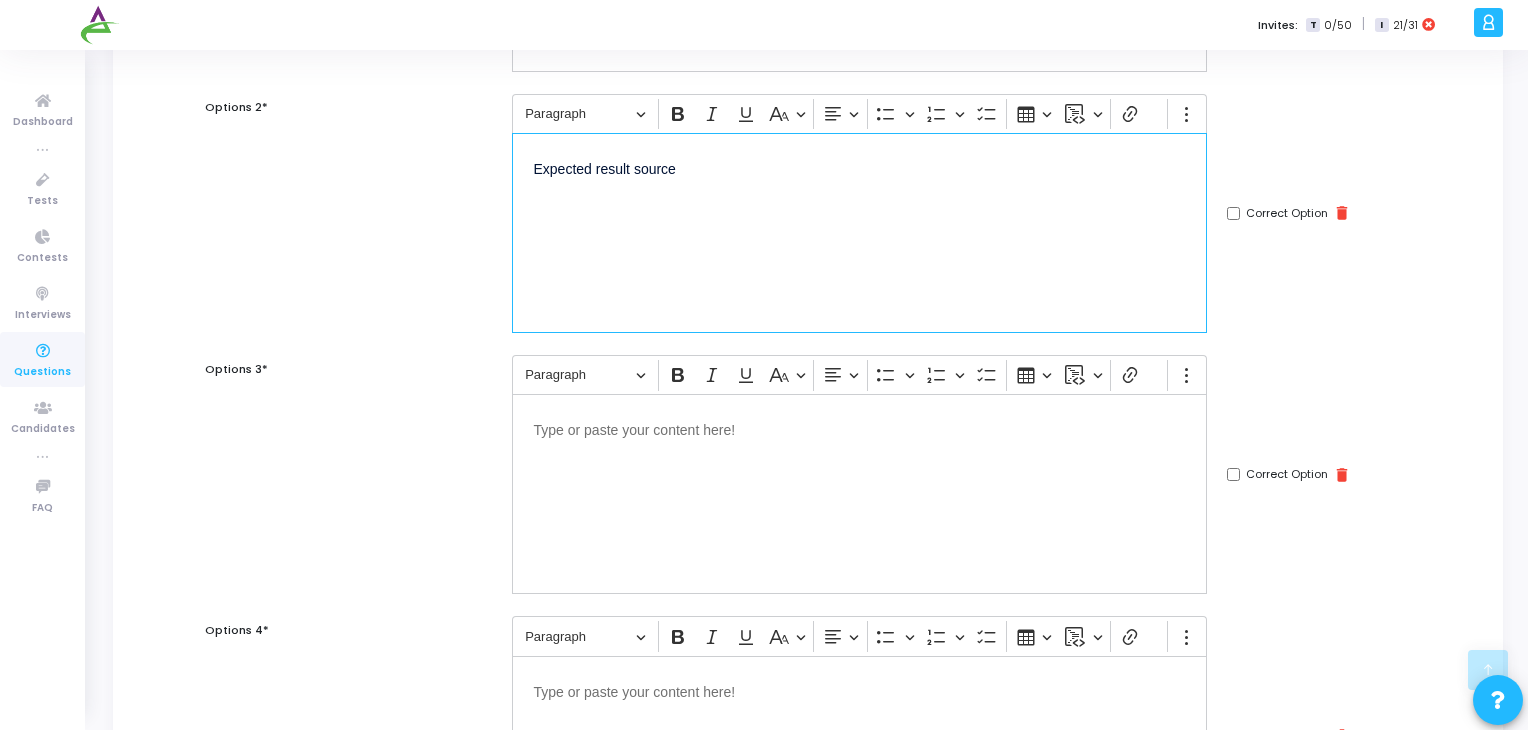scroll, scrollTop: 436, scrollLeft: 0, axis: vertical 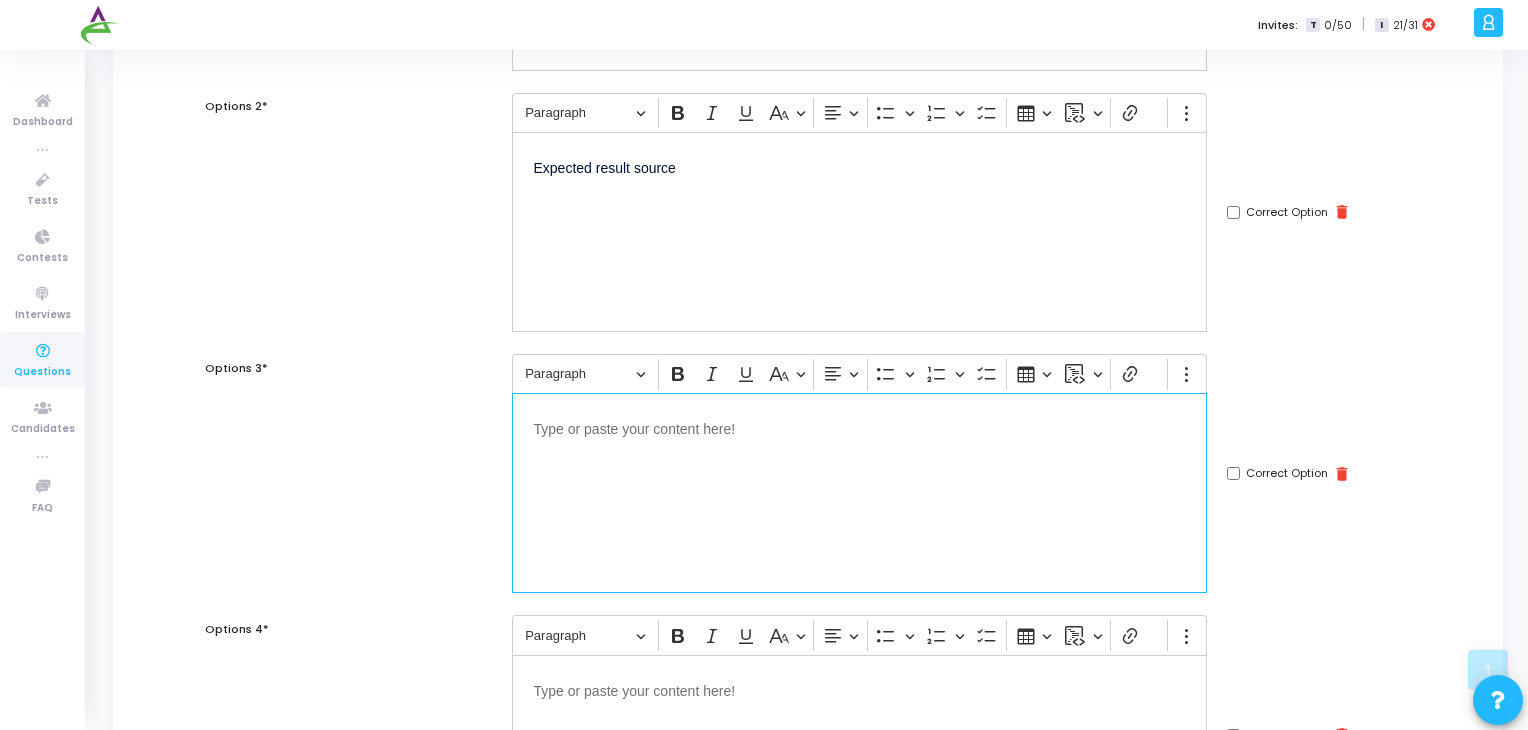 click at bounding box center [859, 493] 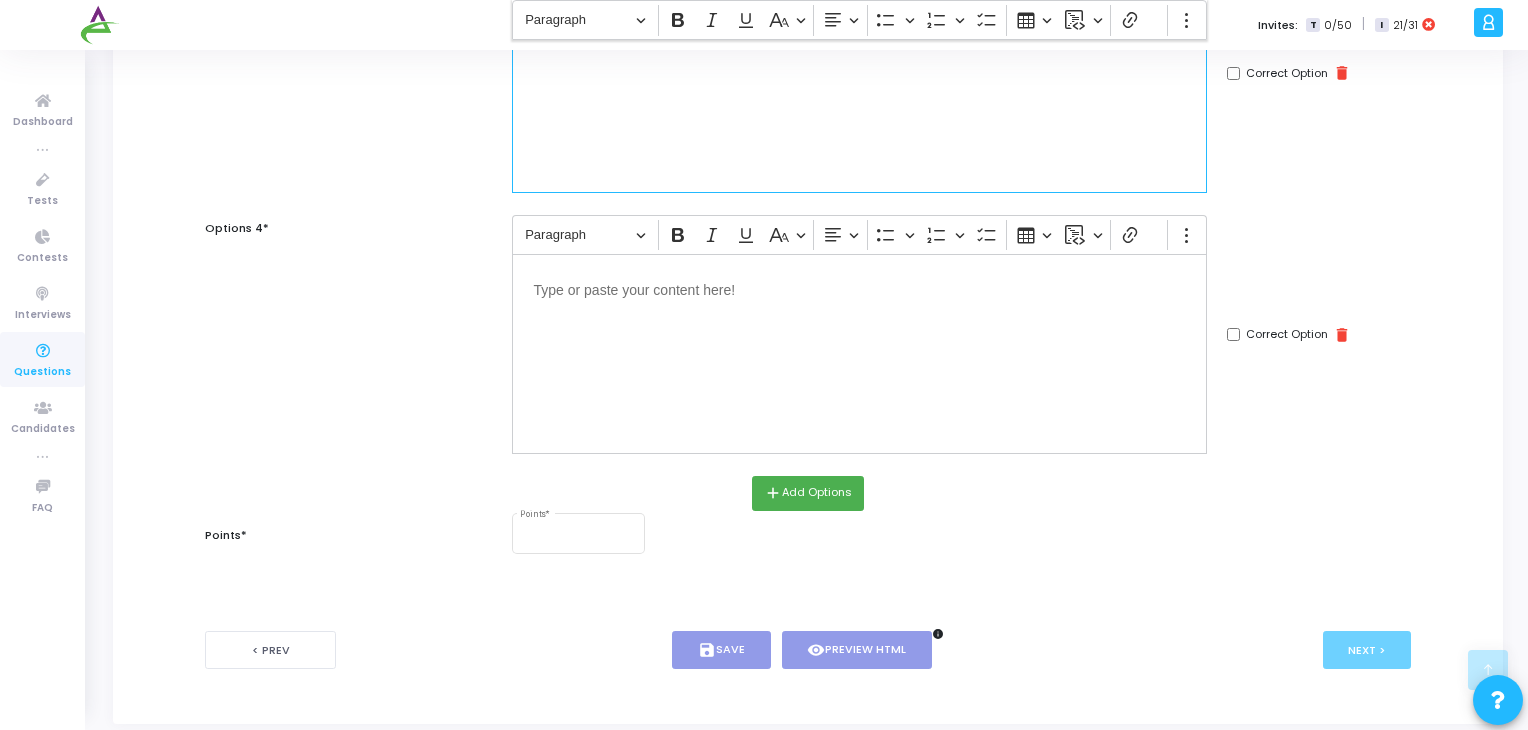 scroll, scrollTop: 840, scrollLeft: 0, axis: vertical 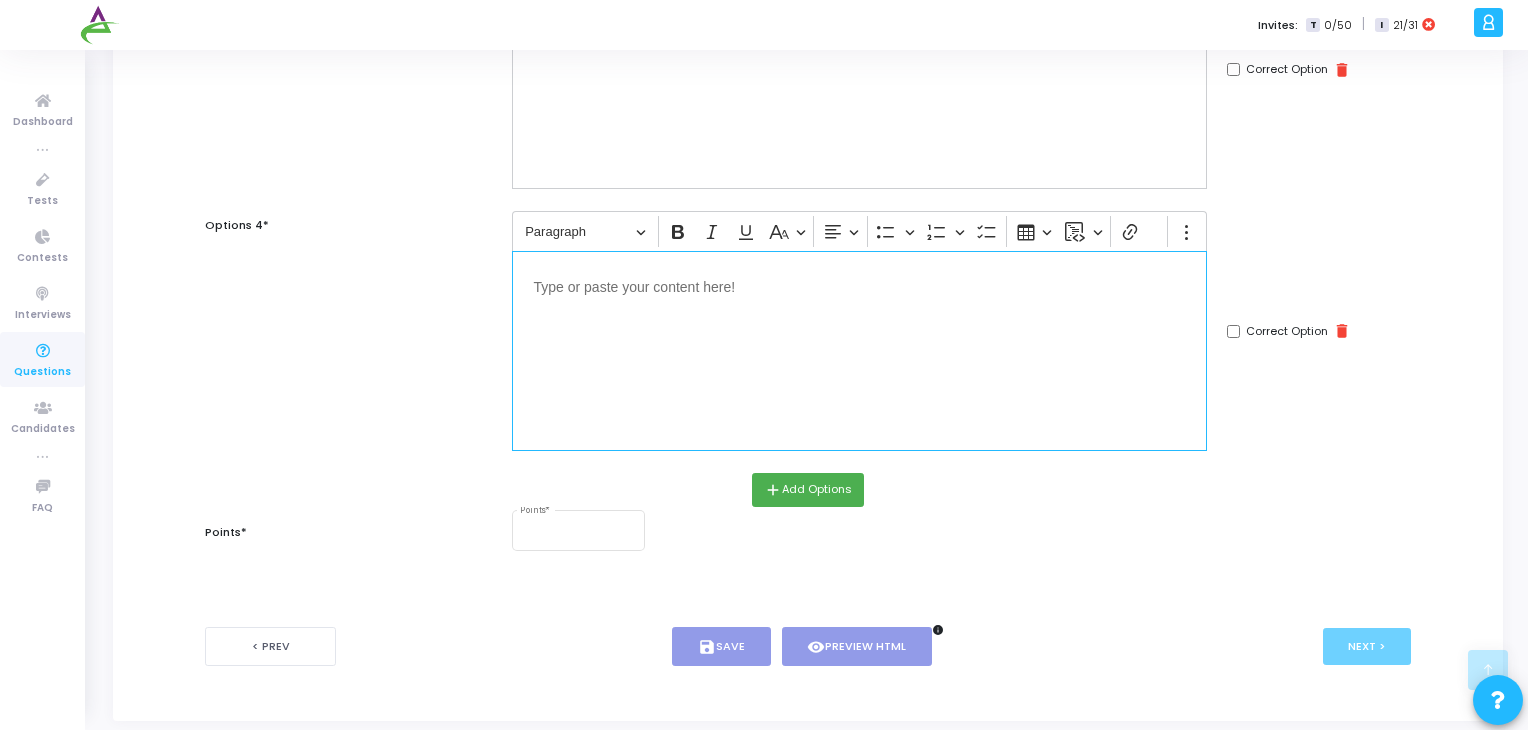 click at bounding box center (859, 351) 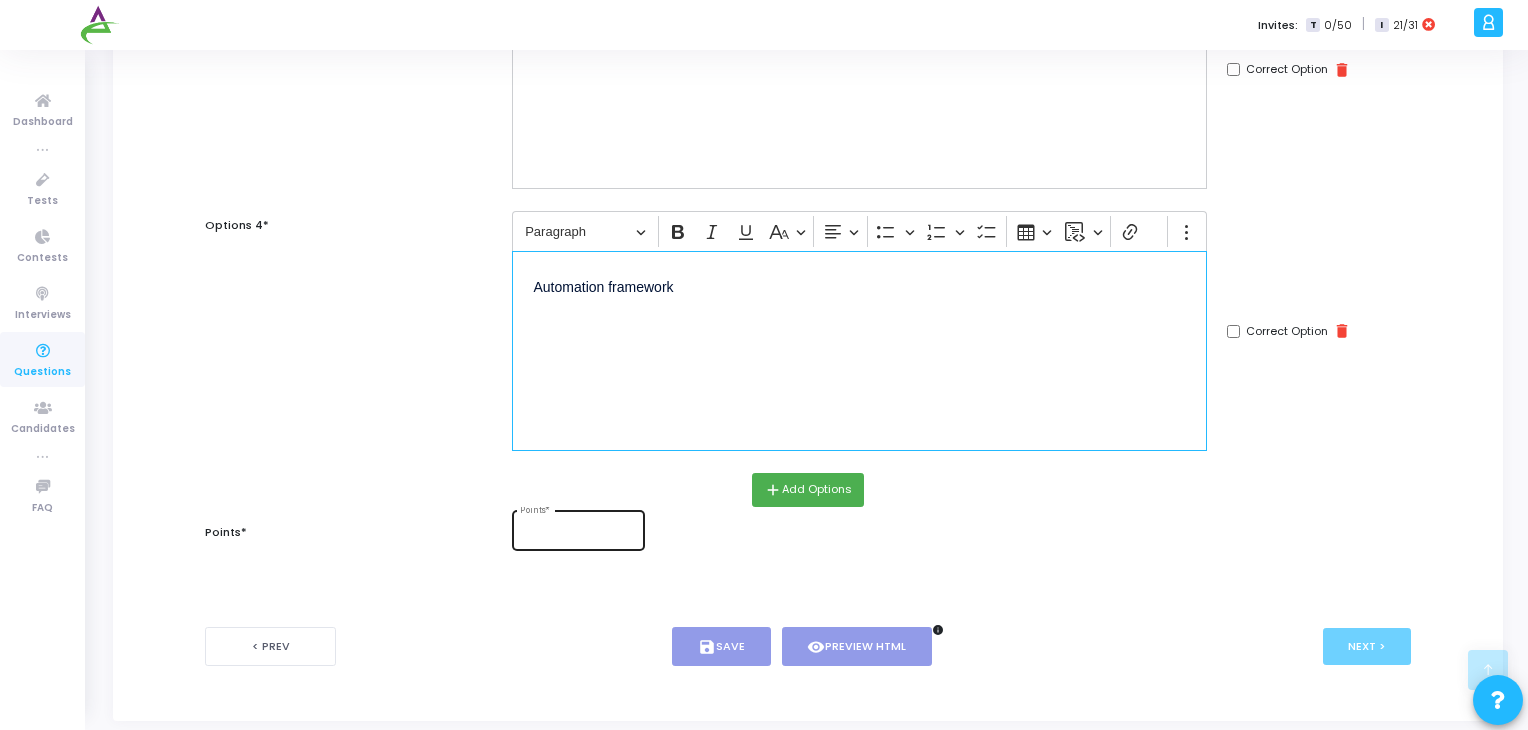 click on "Points  *" at bounding box center [578, 528] 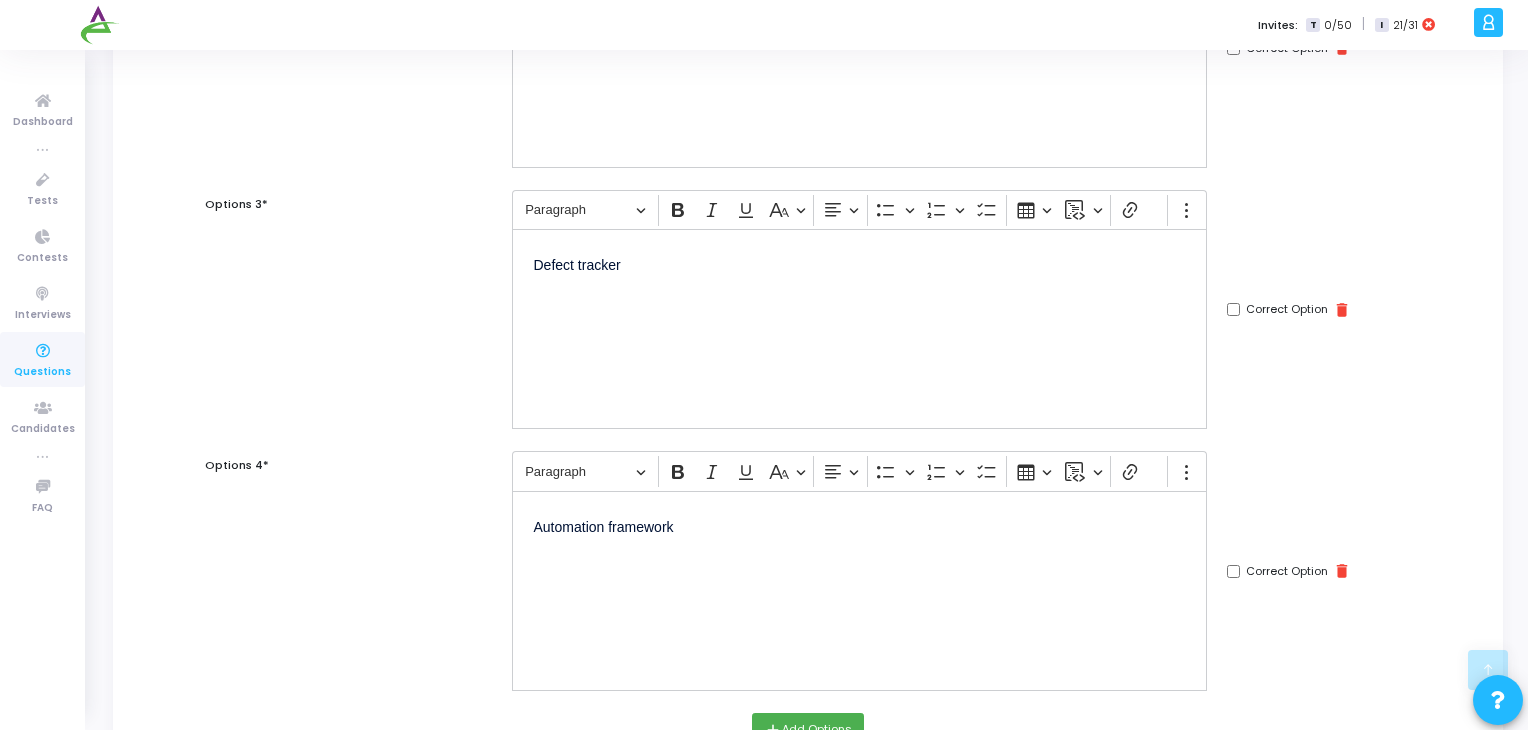 type on "1" 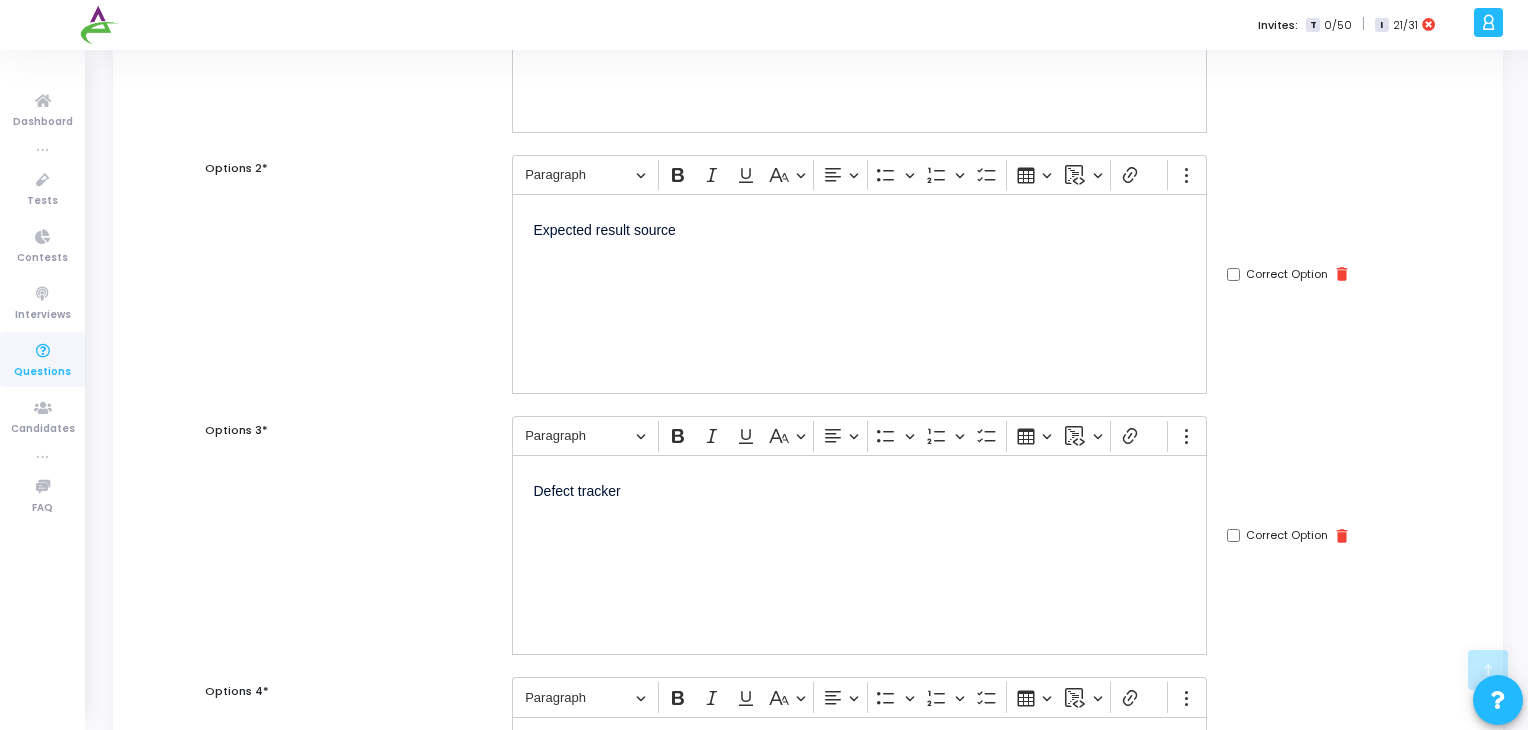 scroll, scrollTop: 372, scrollLeft: 0, axis: vertical 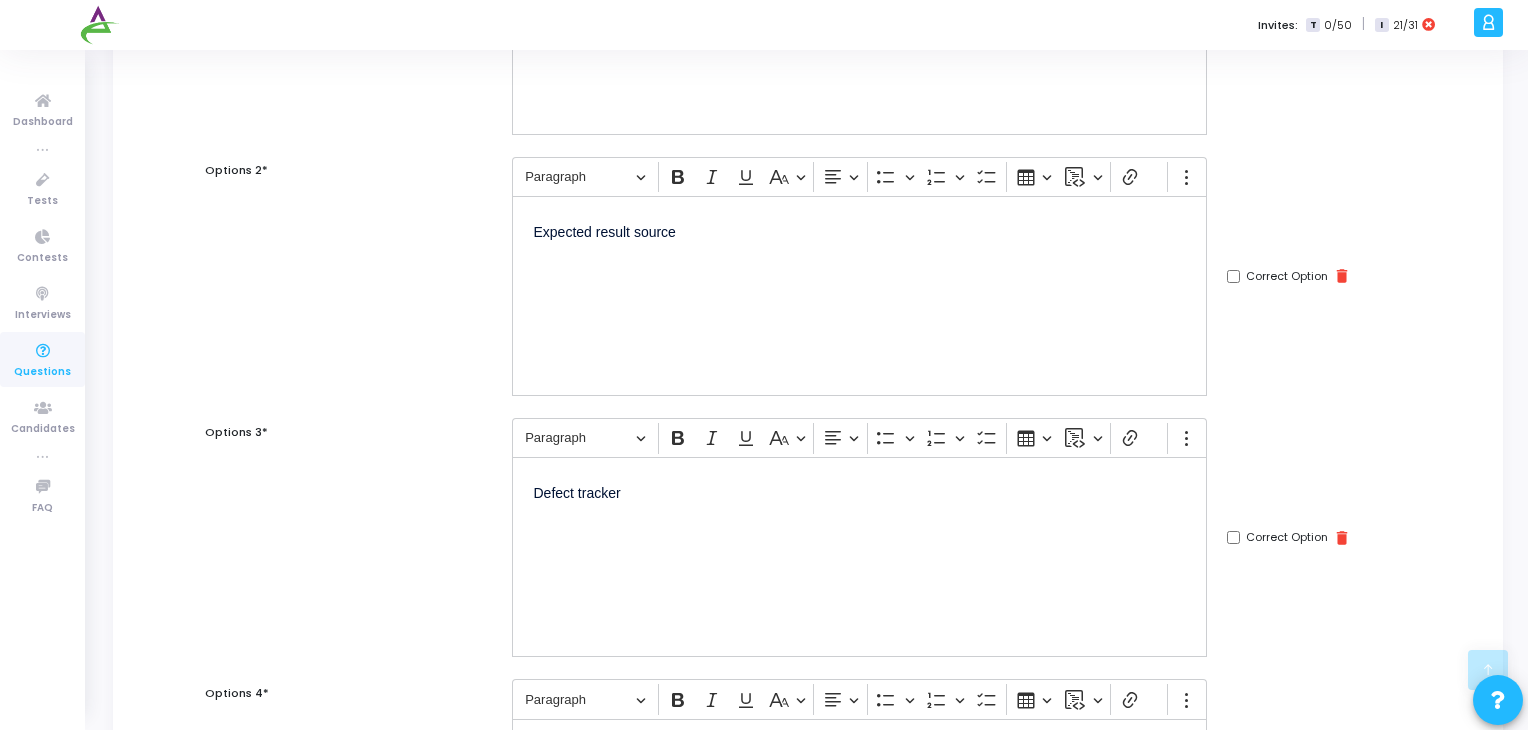 click on "Correct Option" at bounding box center (1233, 14) 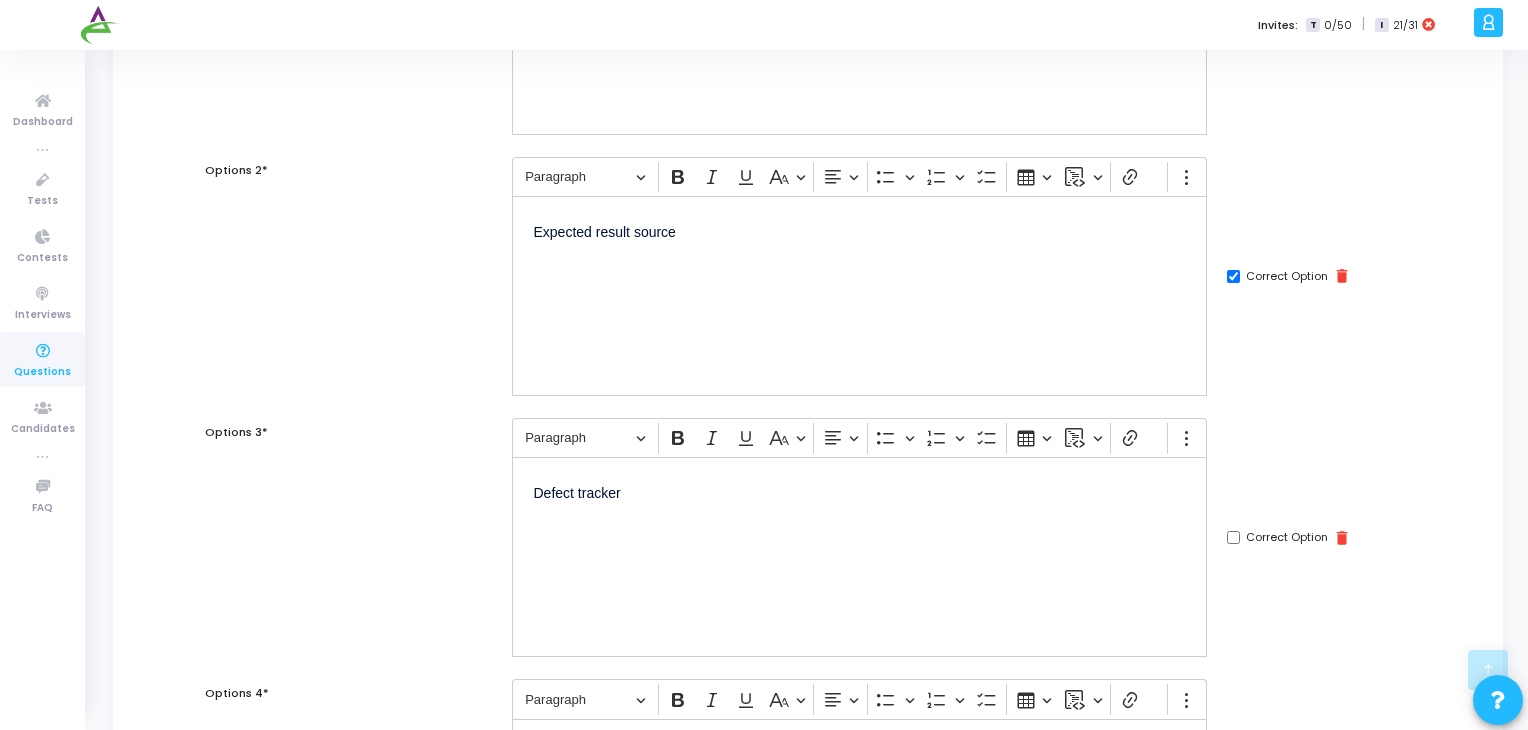 scroll, scrollTop: 863, scrollLeft: 0, axis: vertical 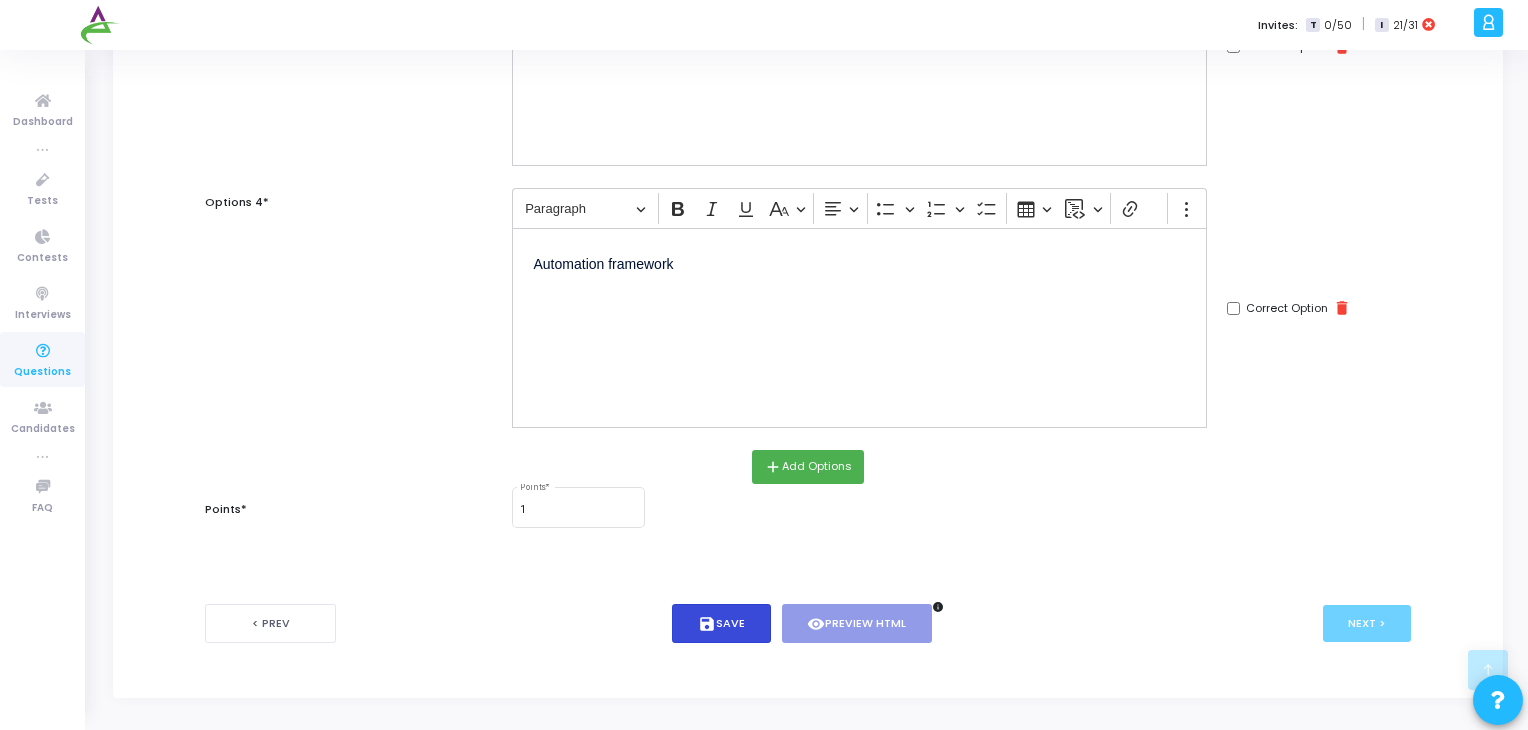 click on "save  Save" at bounding box center [721, 623] 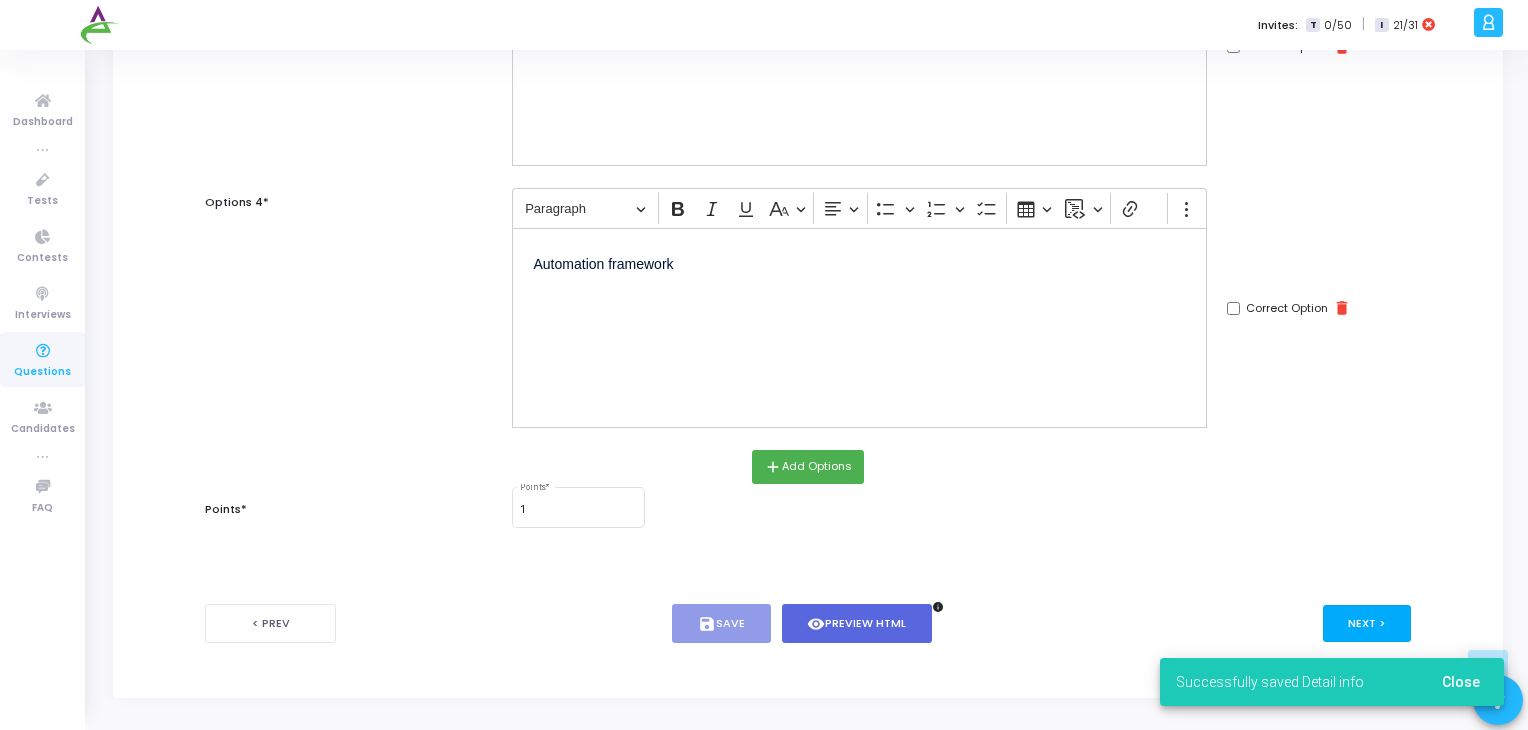 click on "Next >" at bounding box center [1367, 623] 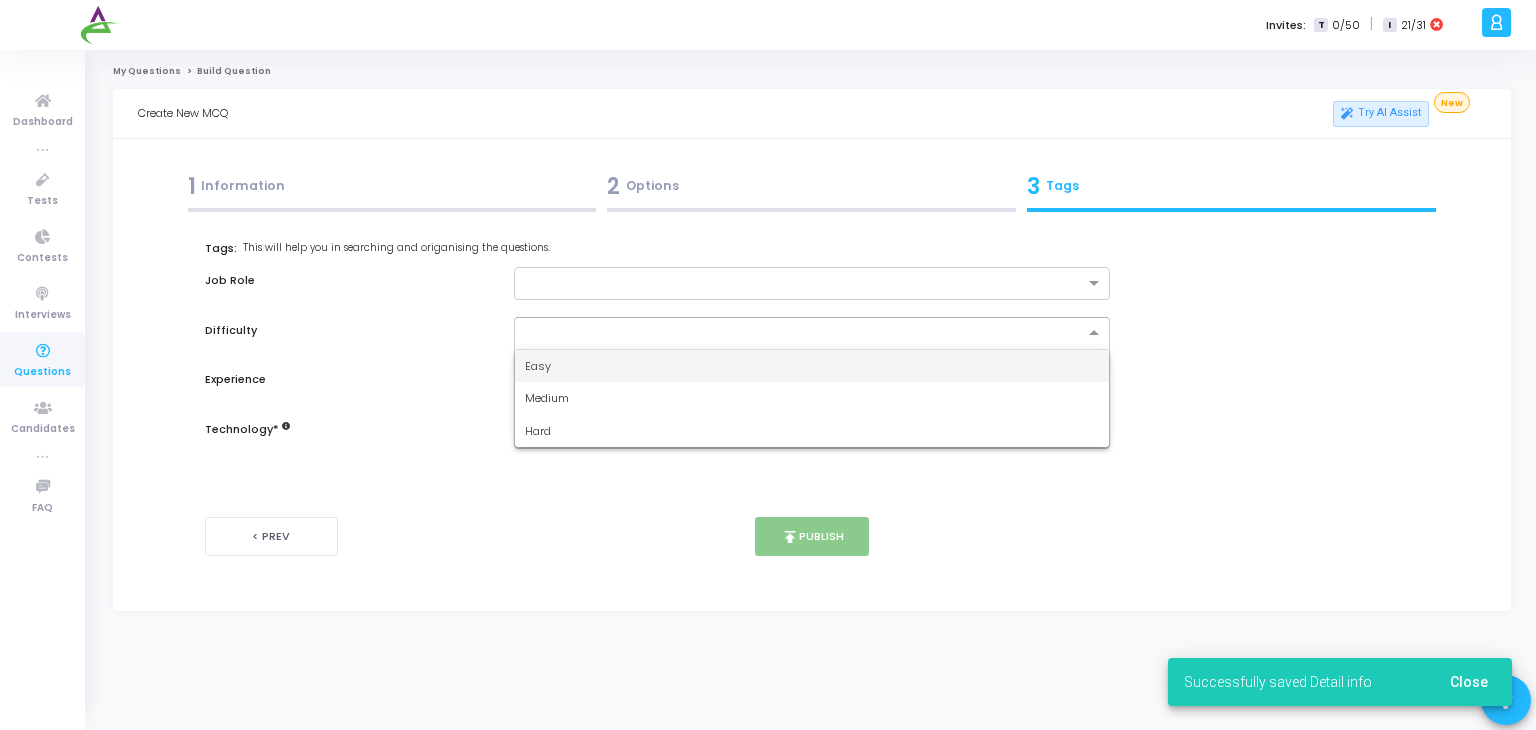 click at bounding box center [792, 331] 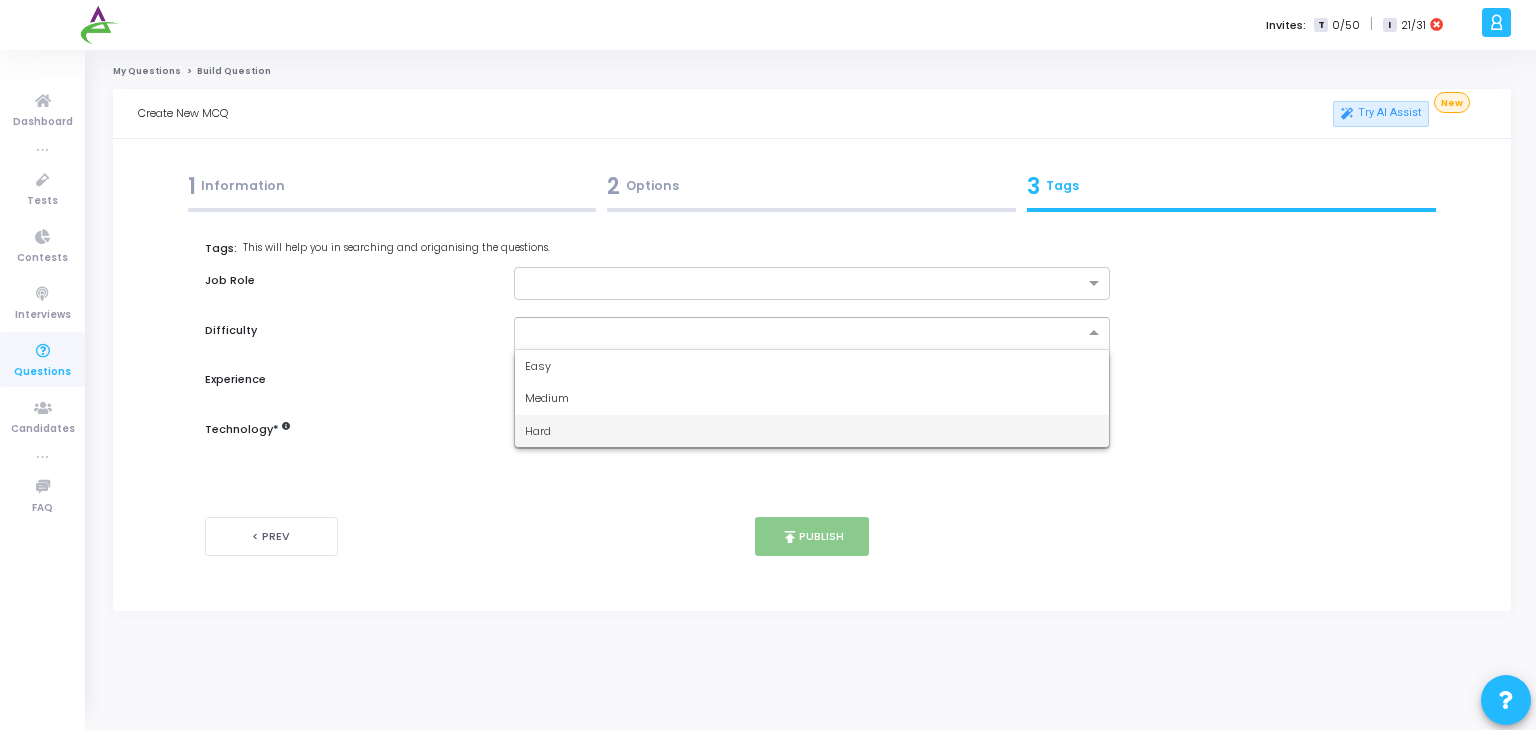 click on "Hard" at bounding box center (812, 431) 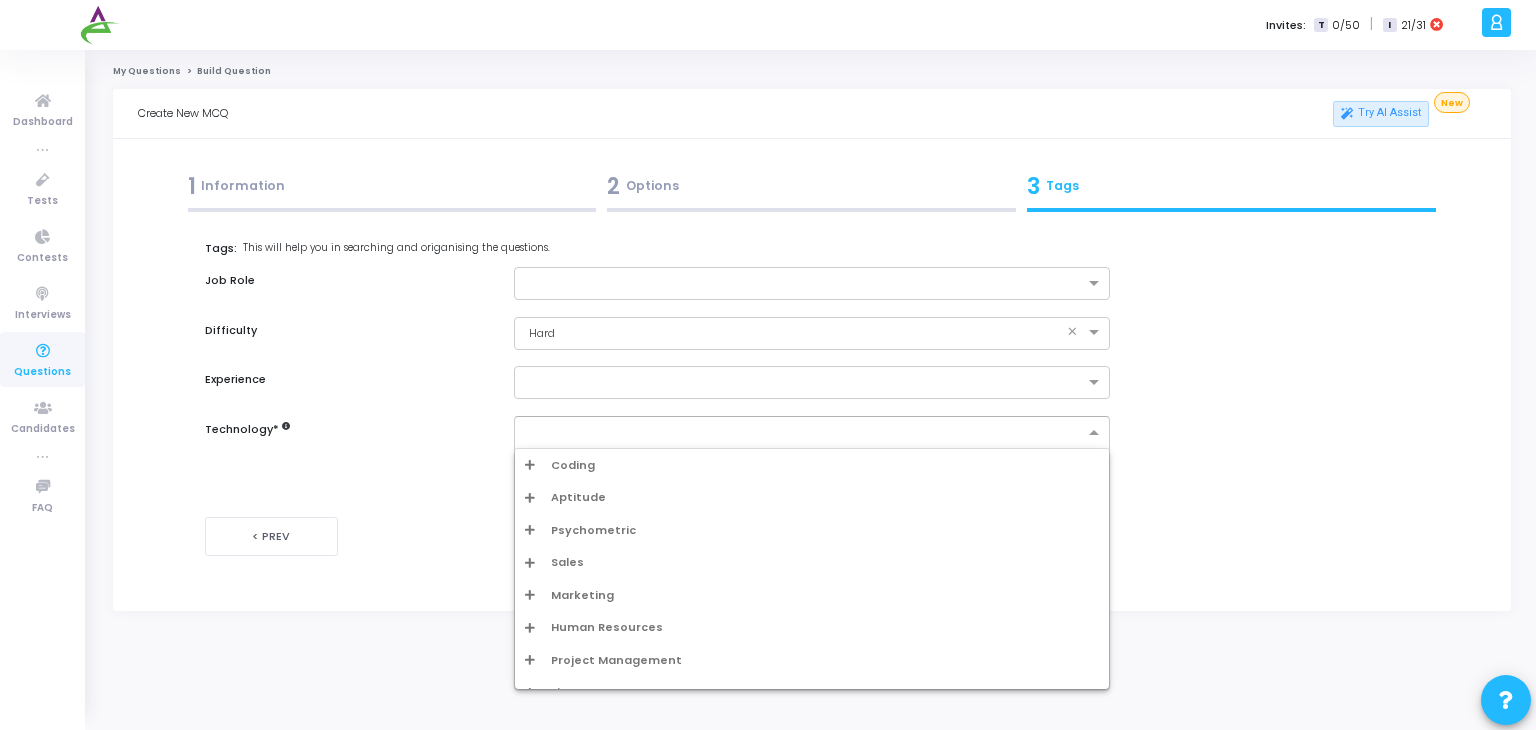 click at bounding box center (805, 433) 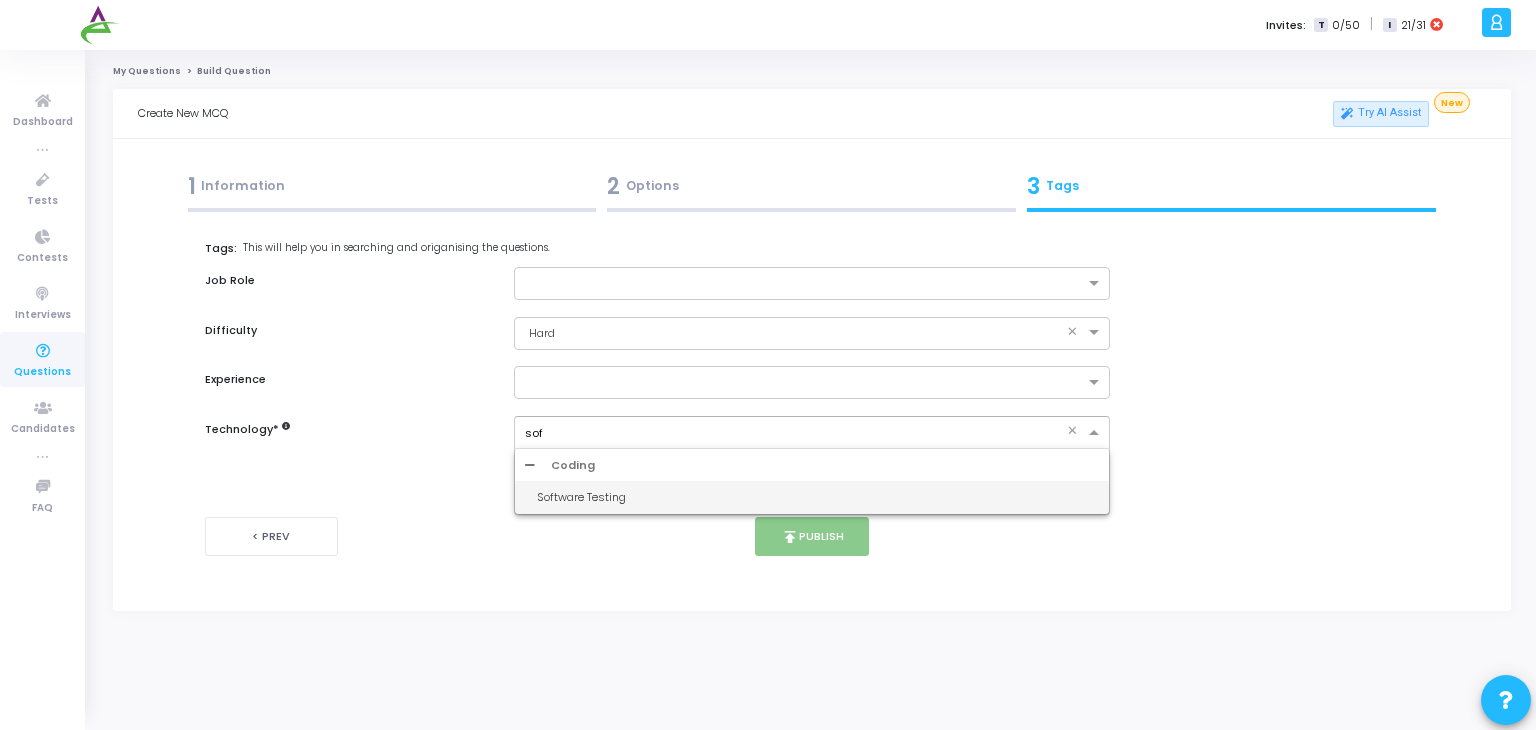 type on "soft" 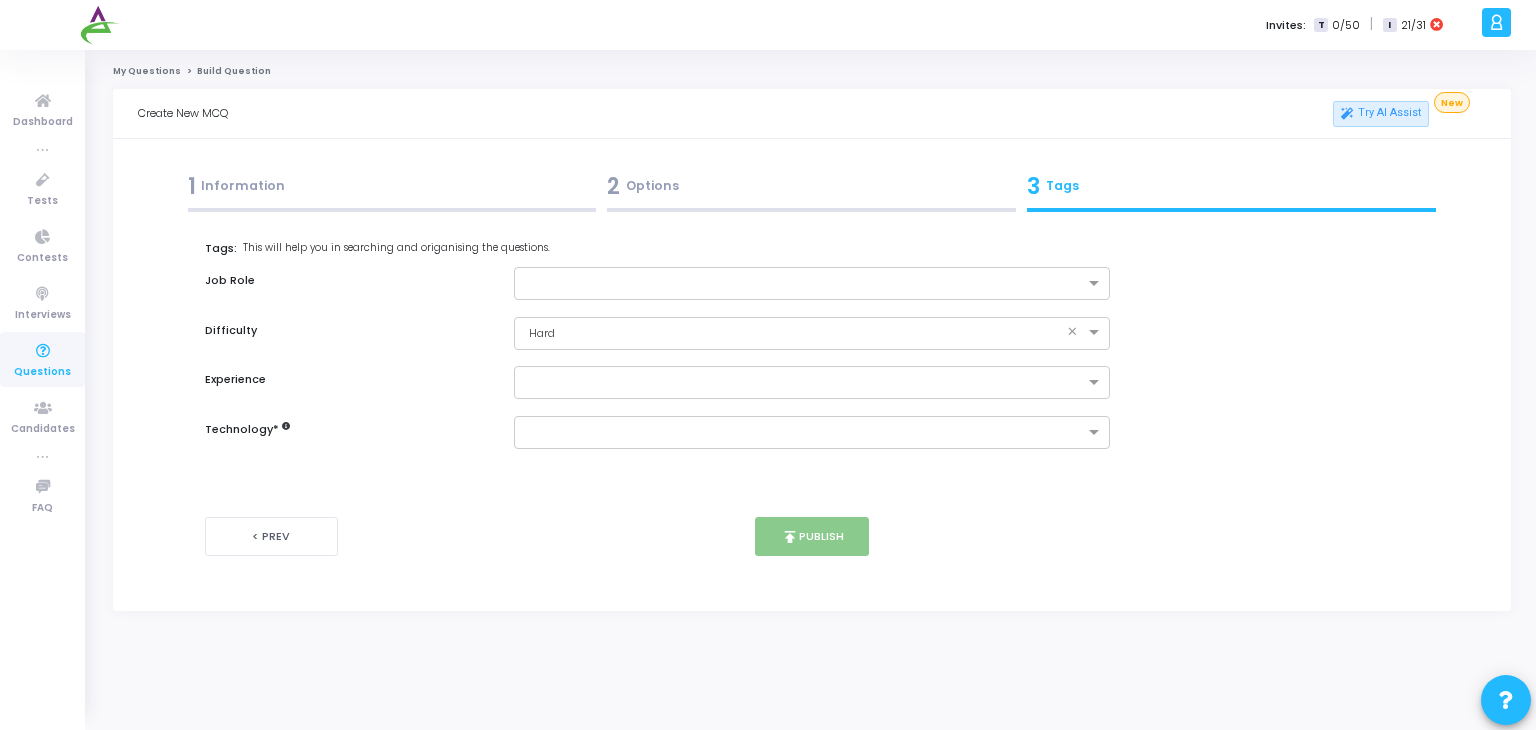 click on "< Prev  publish  Publish   Next >" at bounding box center [811, 536] 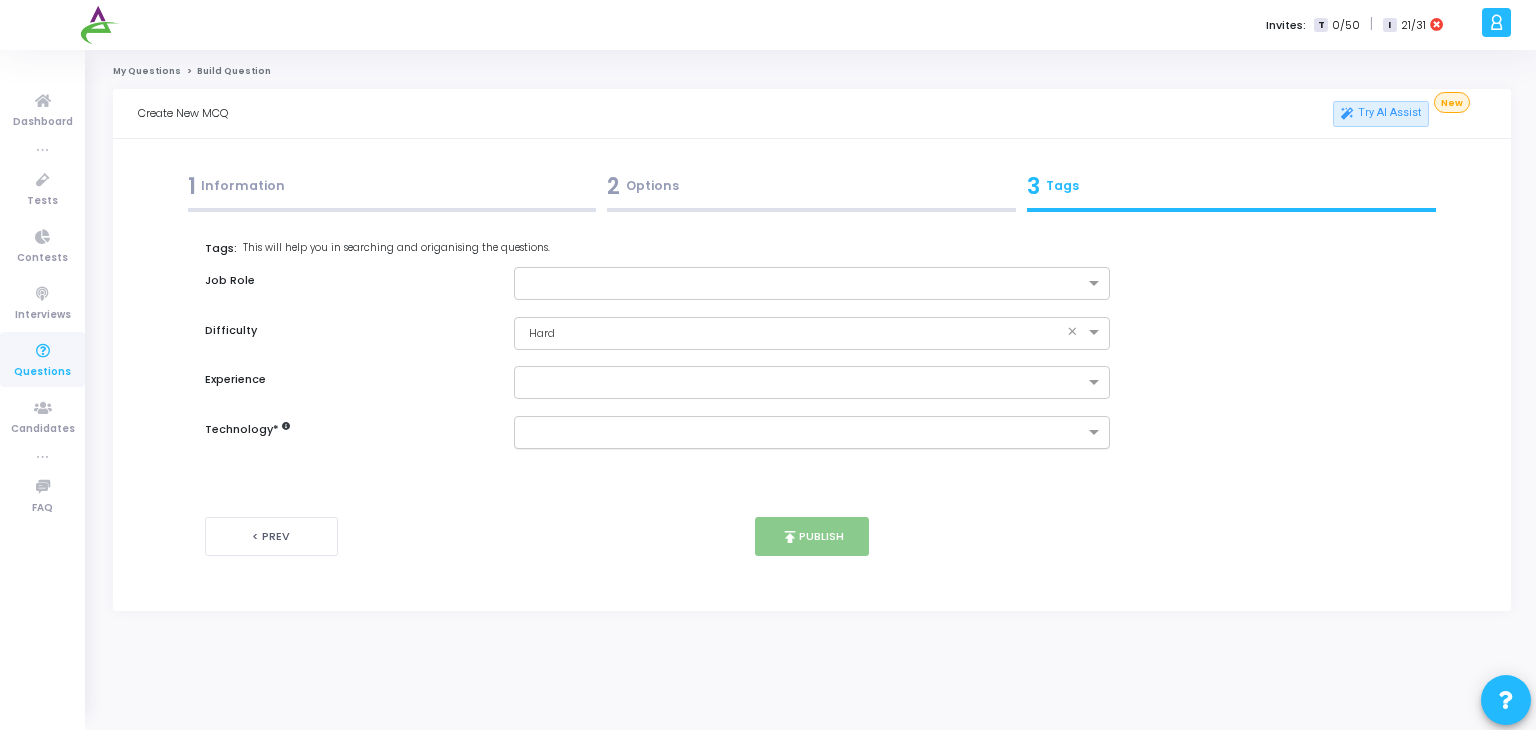click at bounding box center (803, 435) 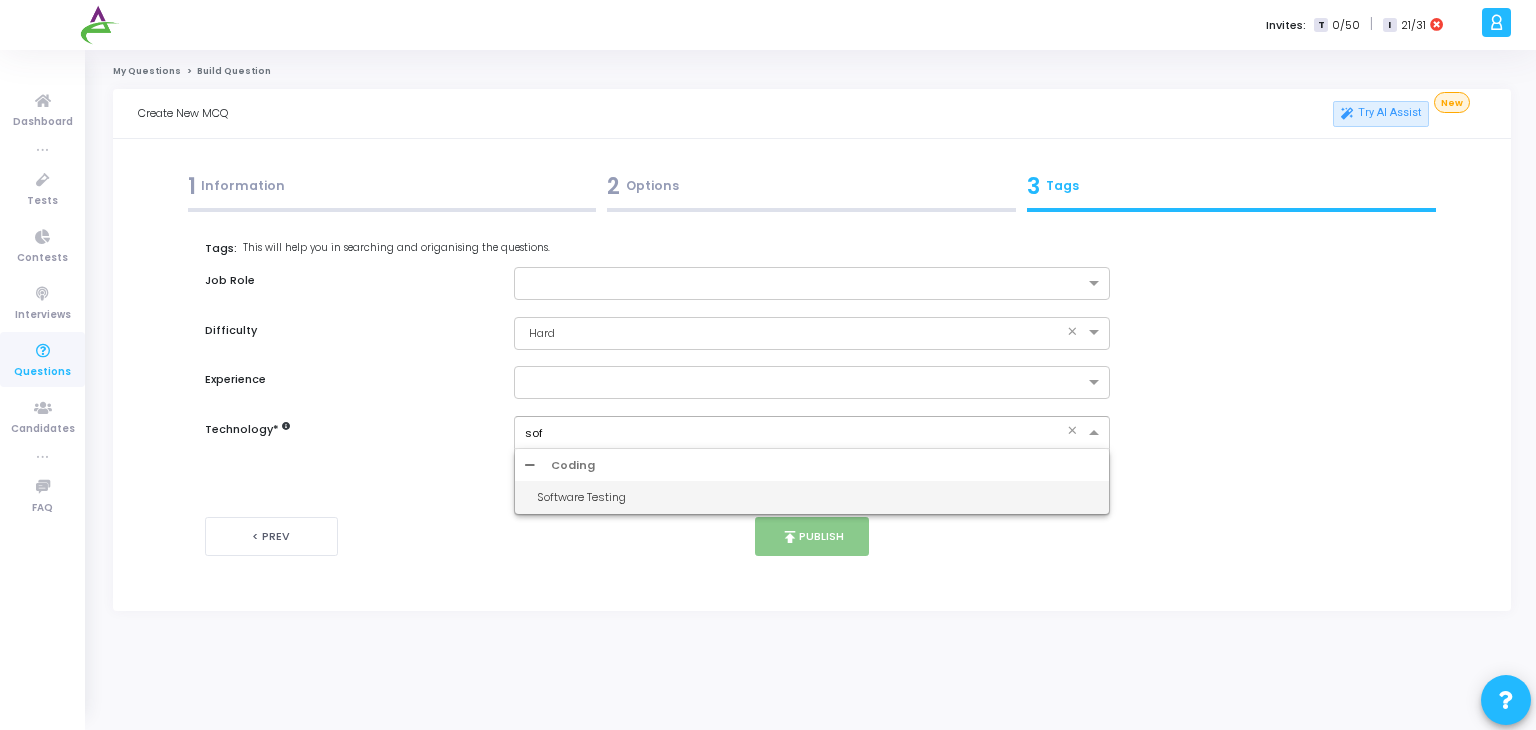 type on "soft" 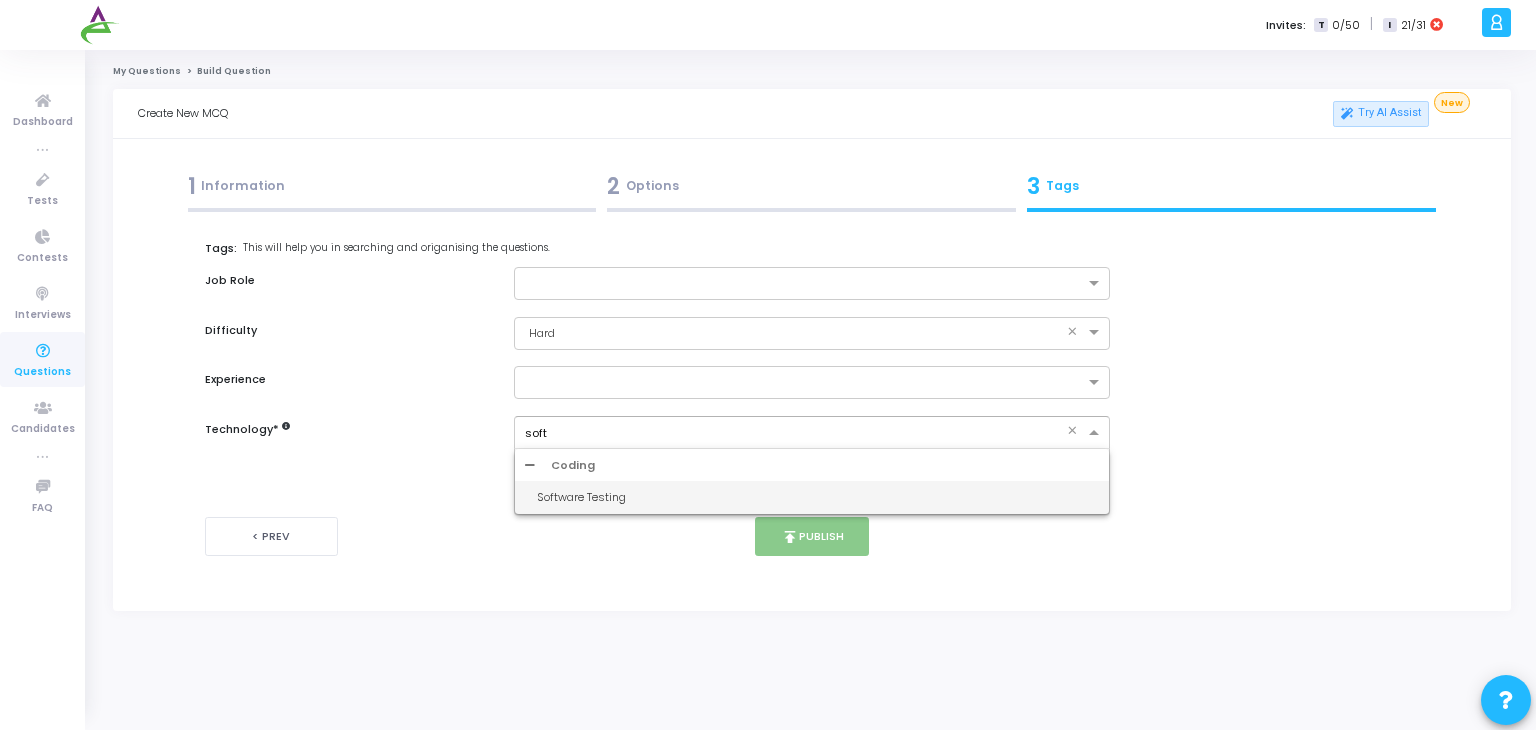 click on "Software Testing" at bounding box center [818, 497] 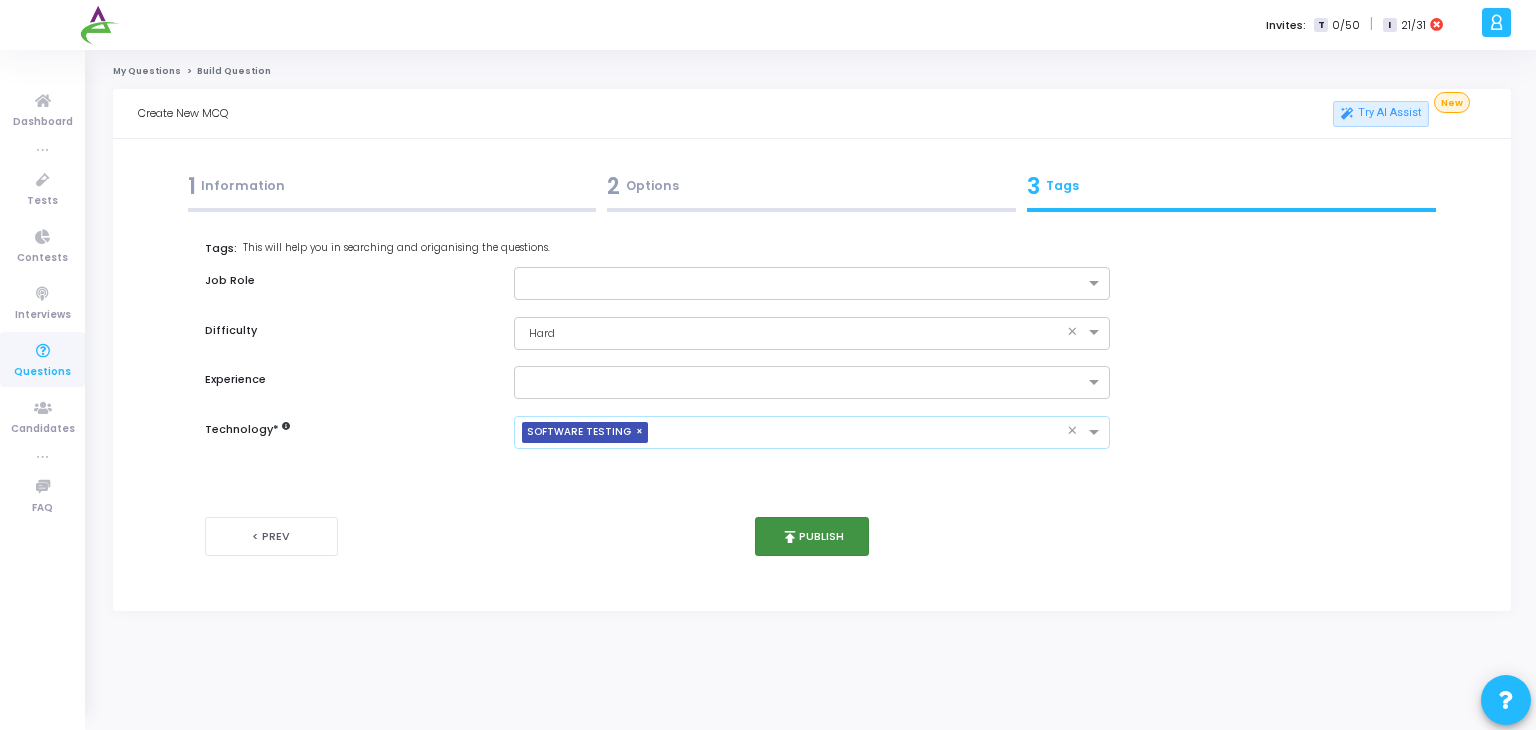 click on "publish  Publish" at bounding box center [812, 536] 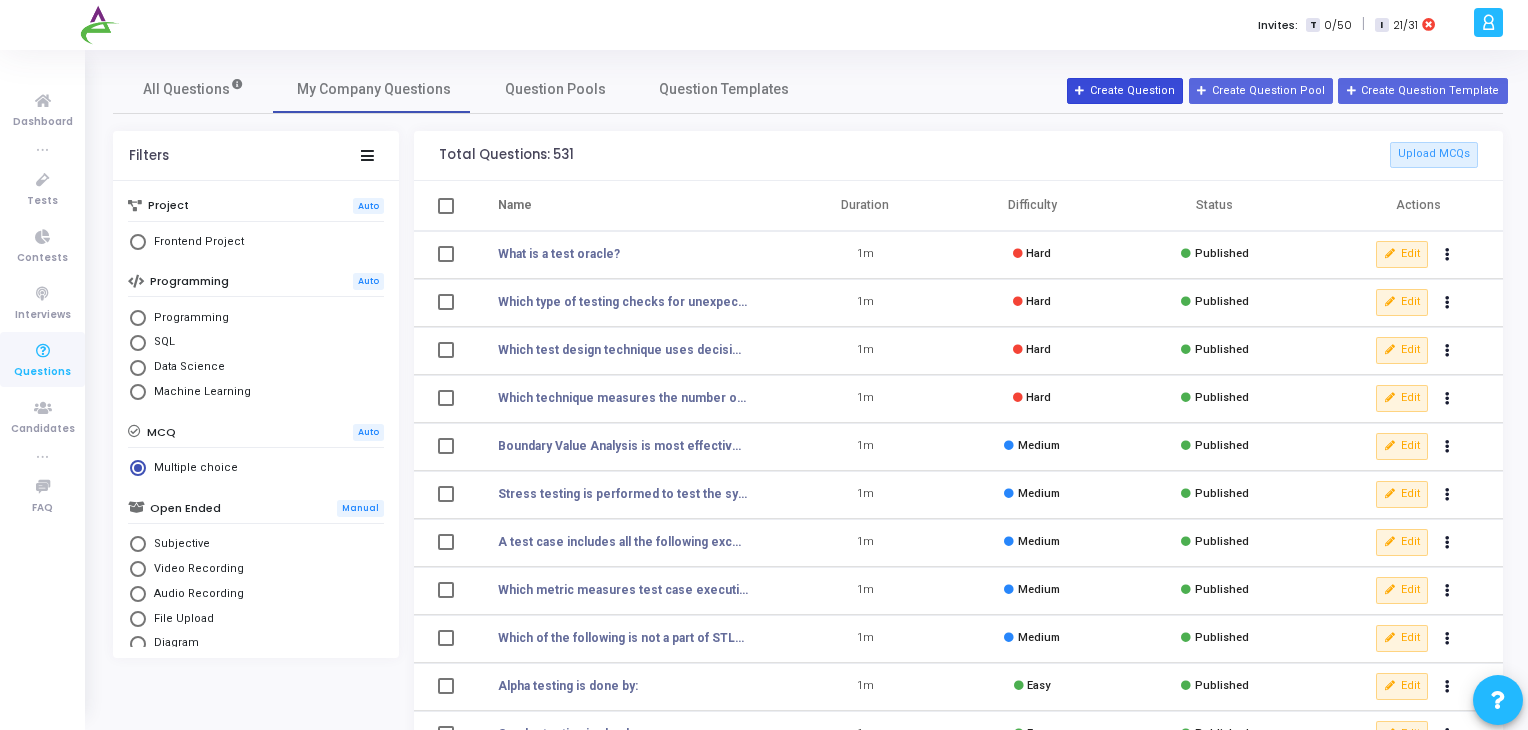 click on "Create Question" at bounding box center (1125, 91) 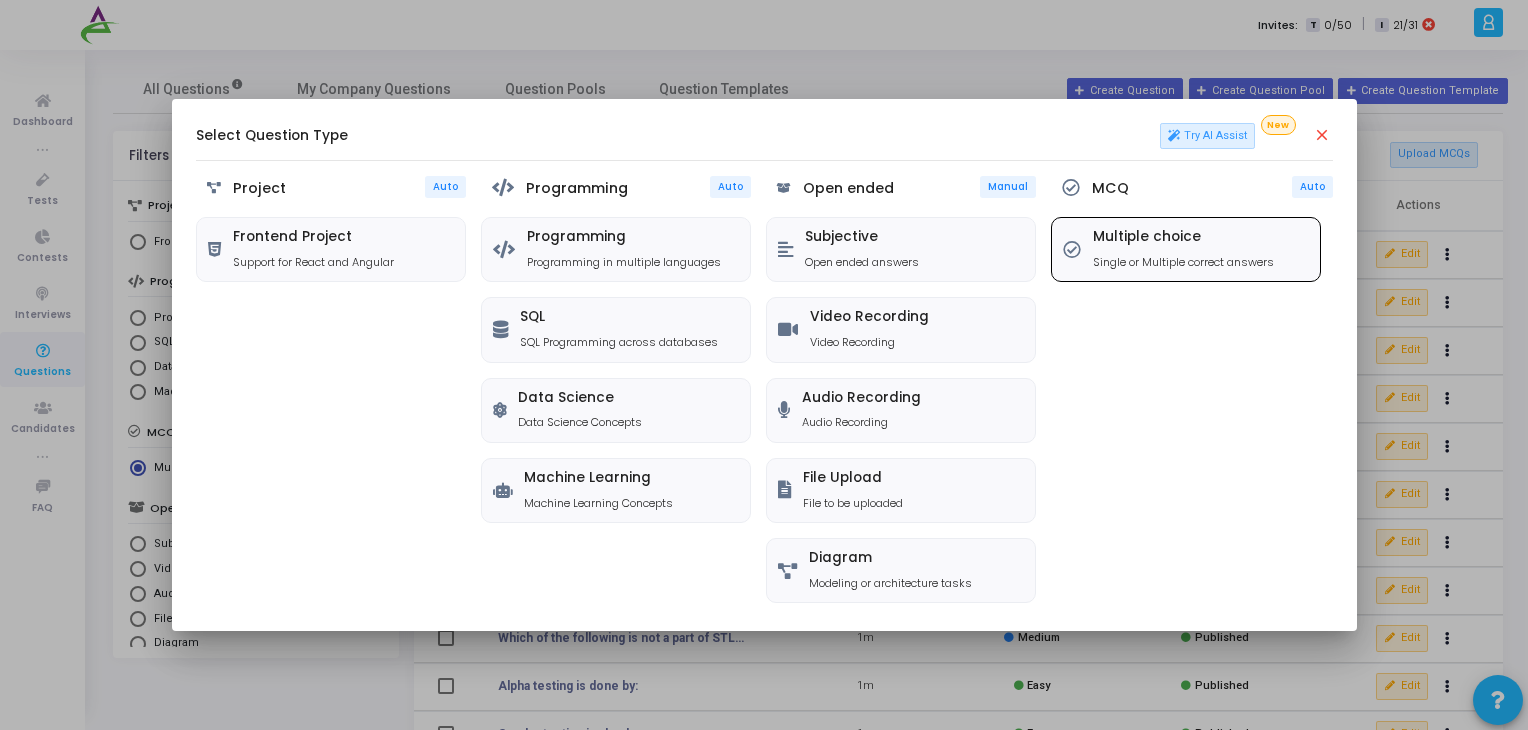 click on "Multiple choice" at bounding box center [1183, 237] 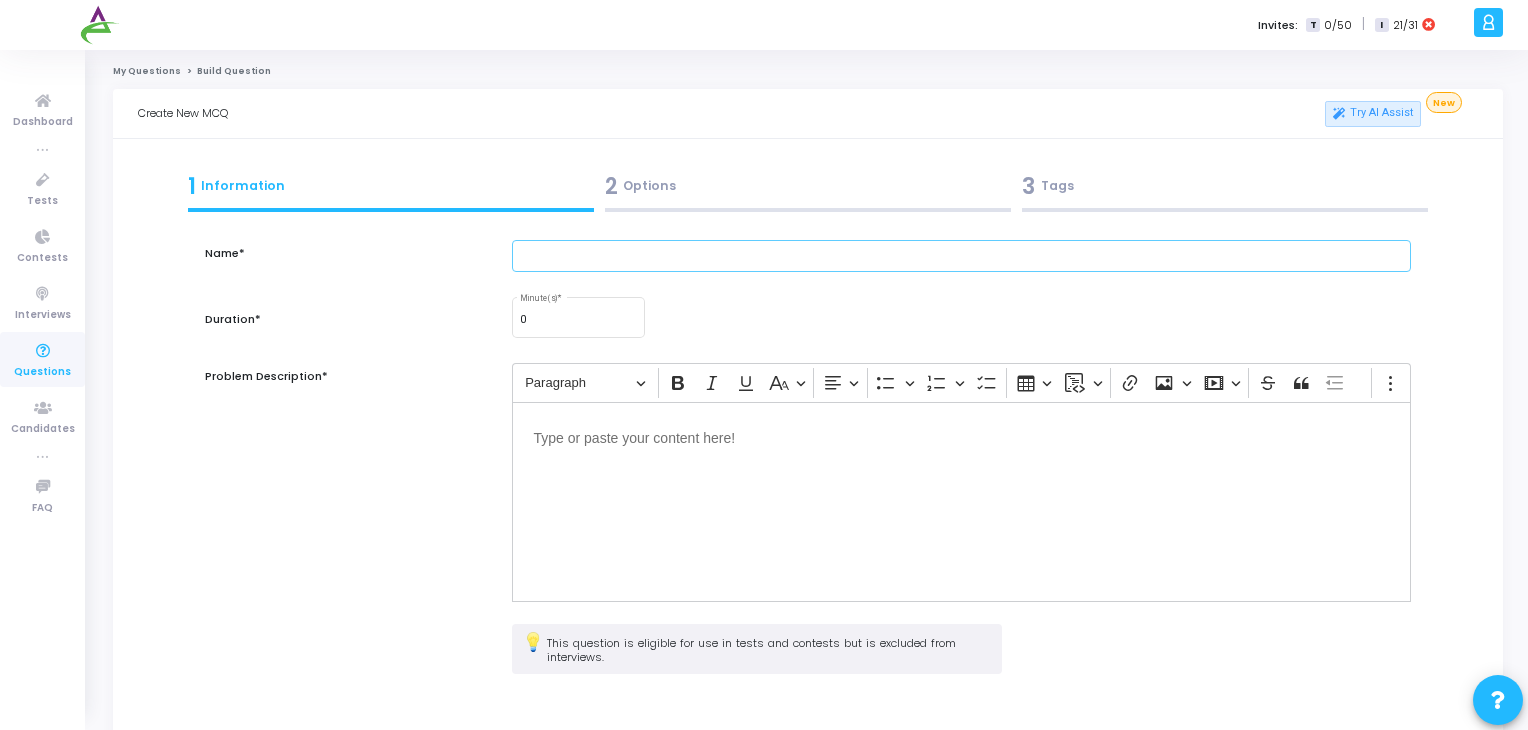 click at bounding box center [962, 256] 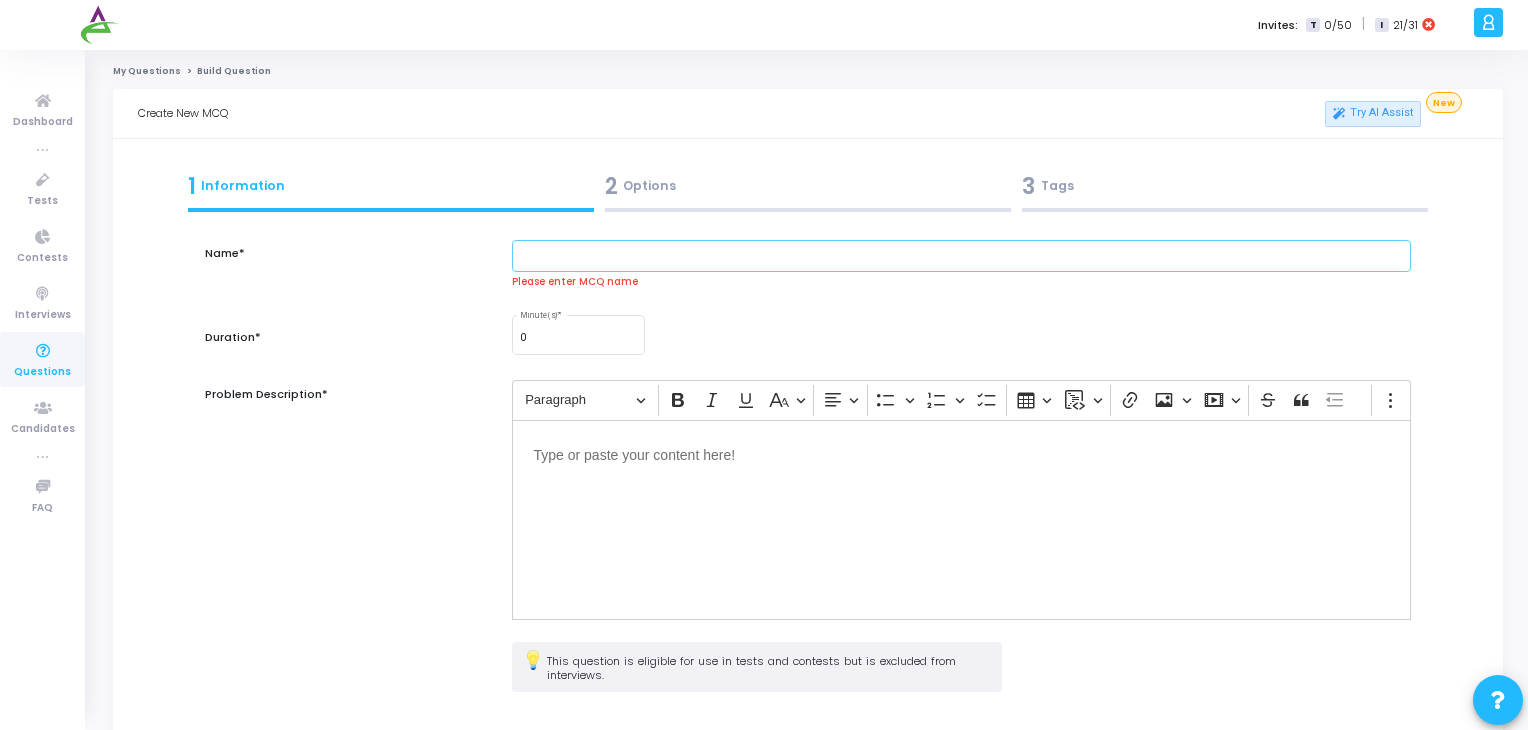 paste on "5 Which of these tests can help uncover concurrency issues?" 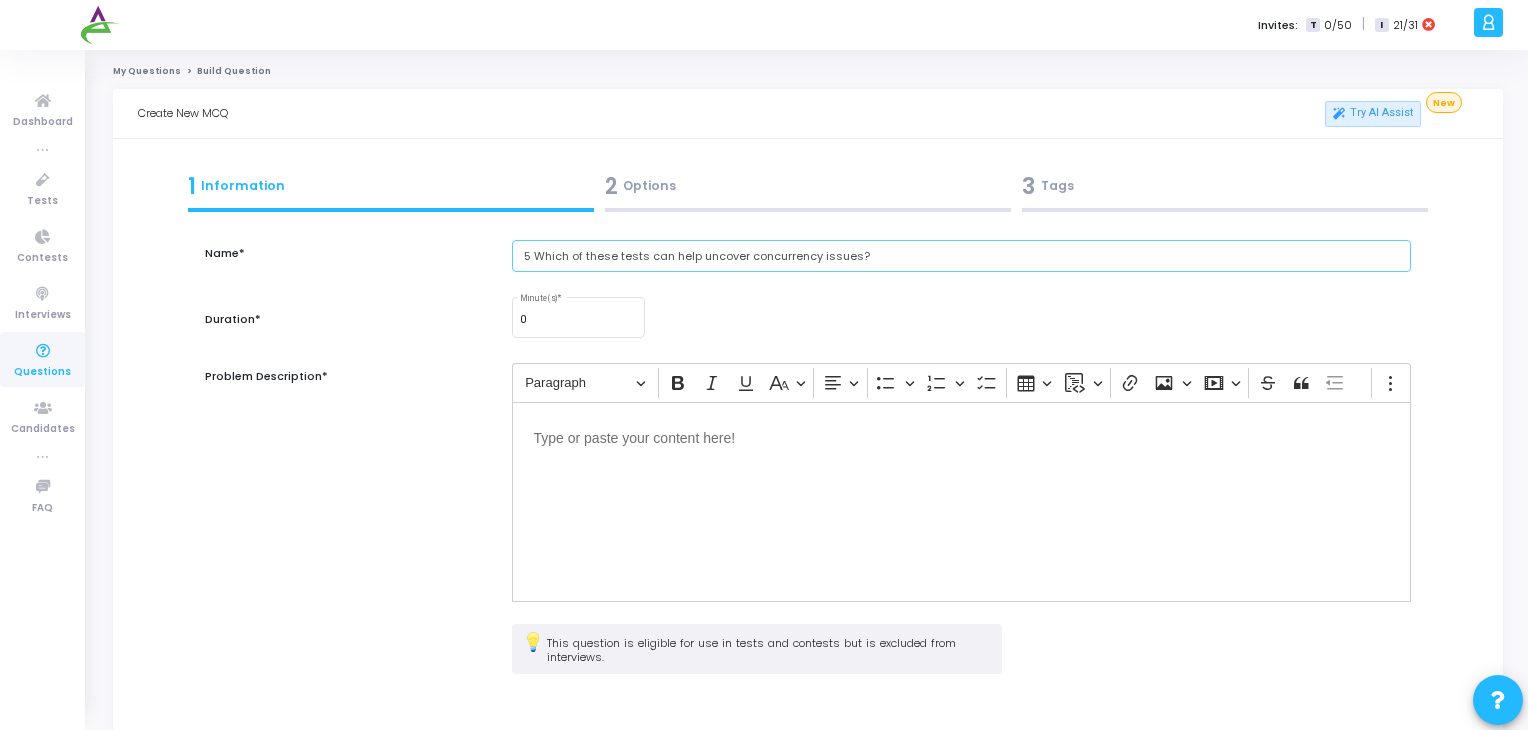 click on "5 Which of these tests can help uncover concurrency issues?" at bounding box center [962, 256] 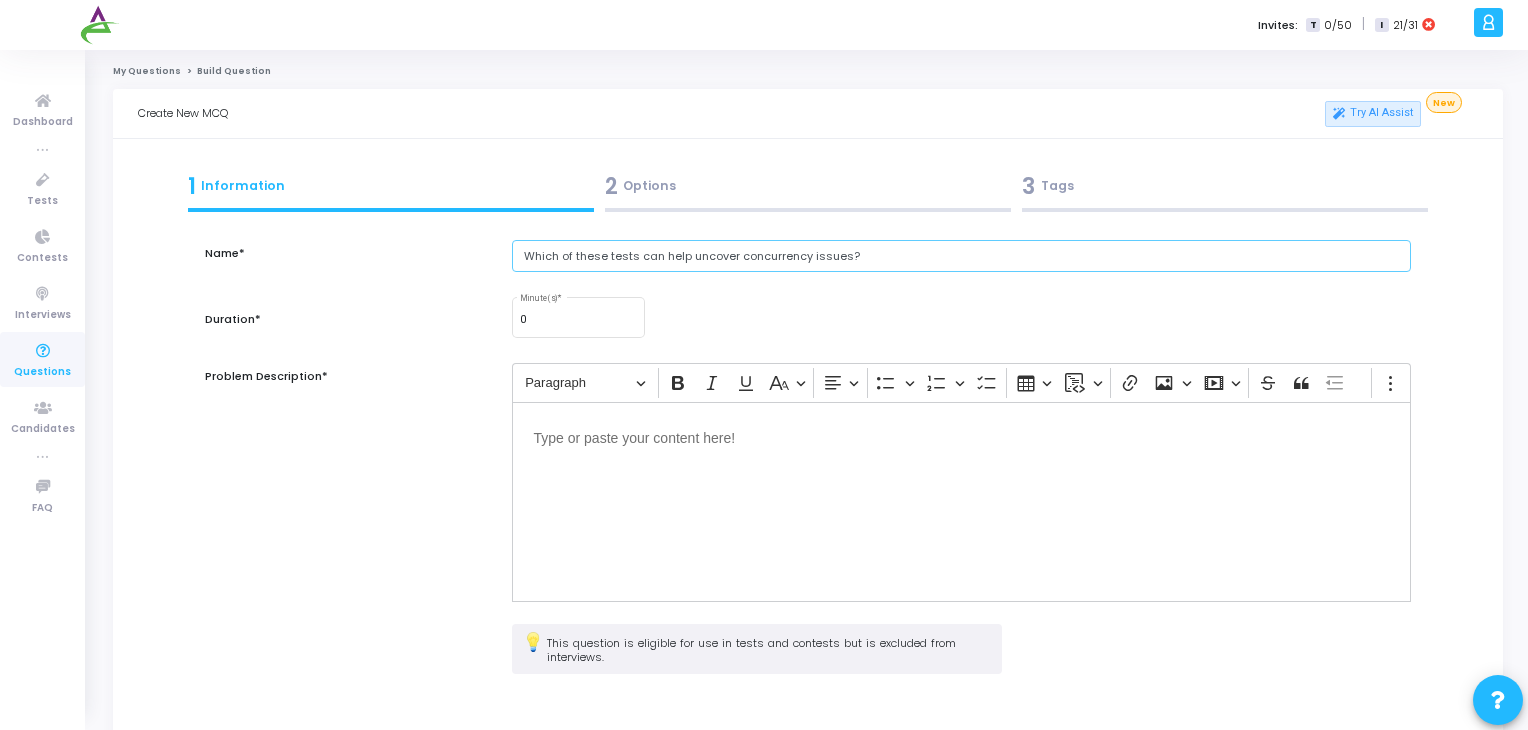 type on "Which of these tests can help uncover concurrency issues?" 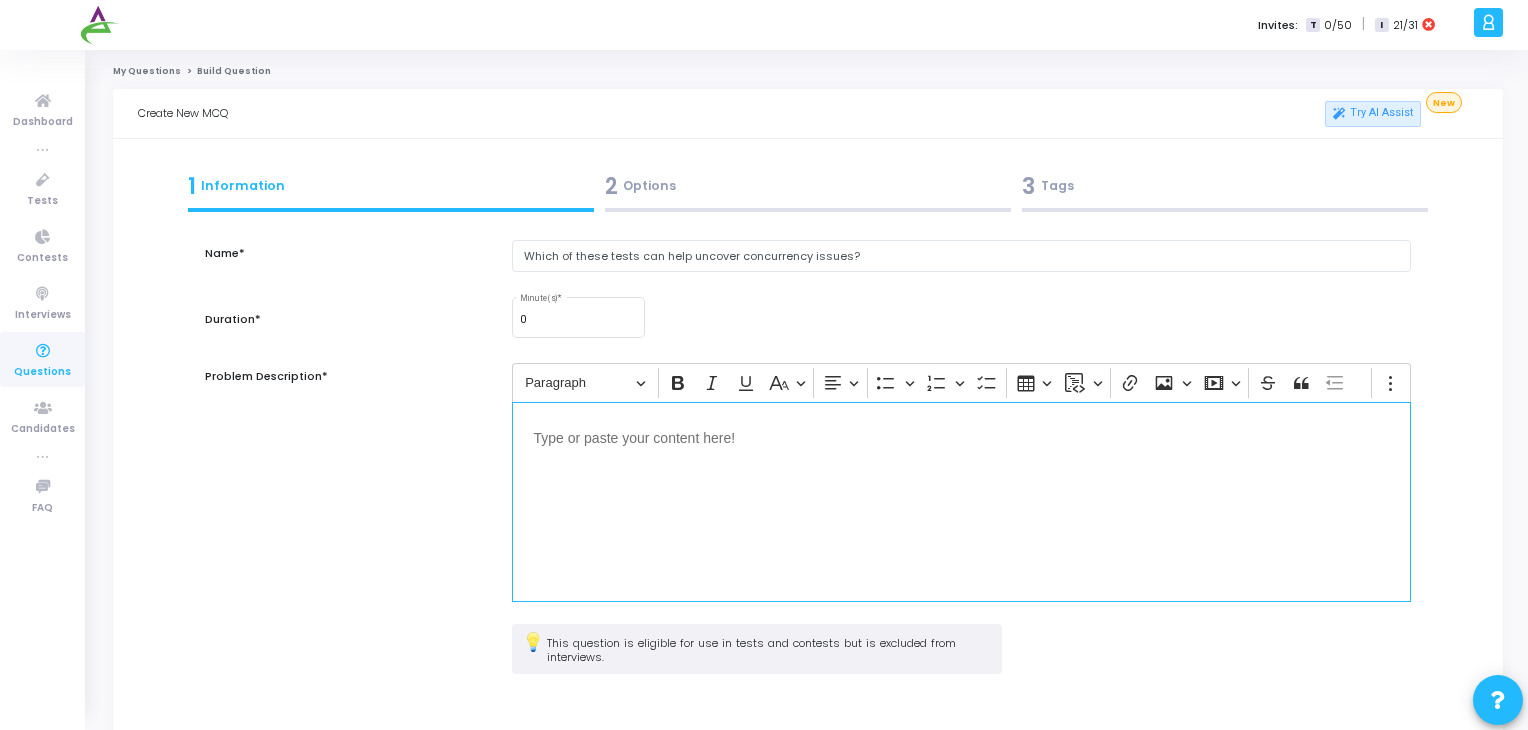click at bounding box center (962, 436) 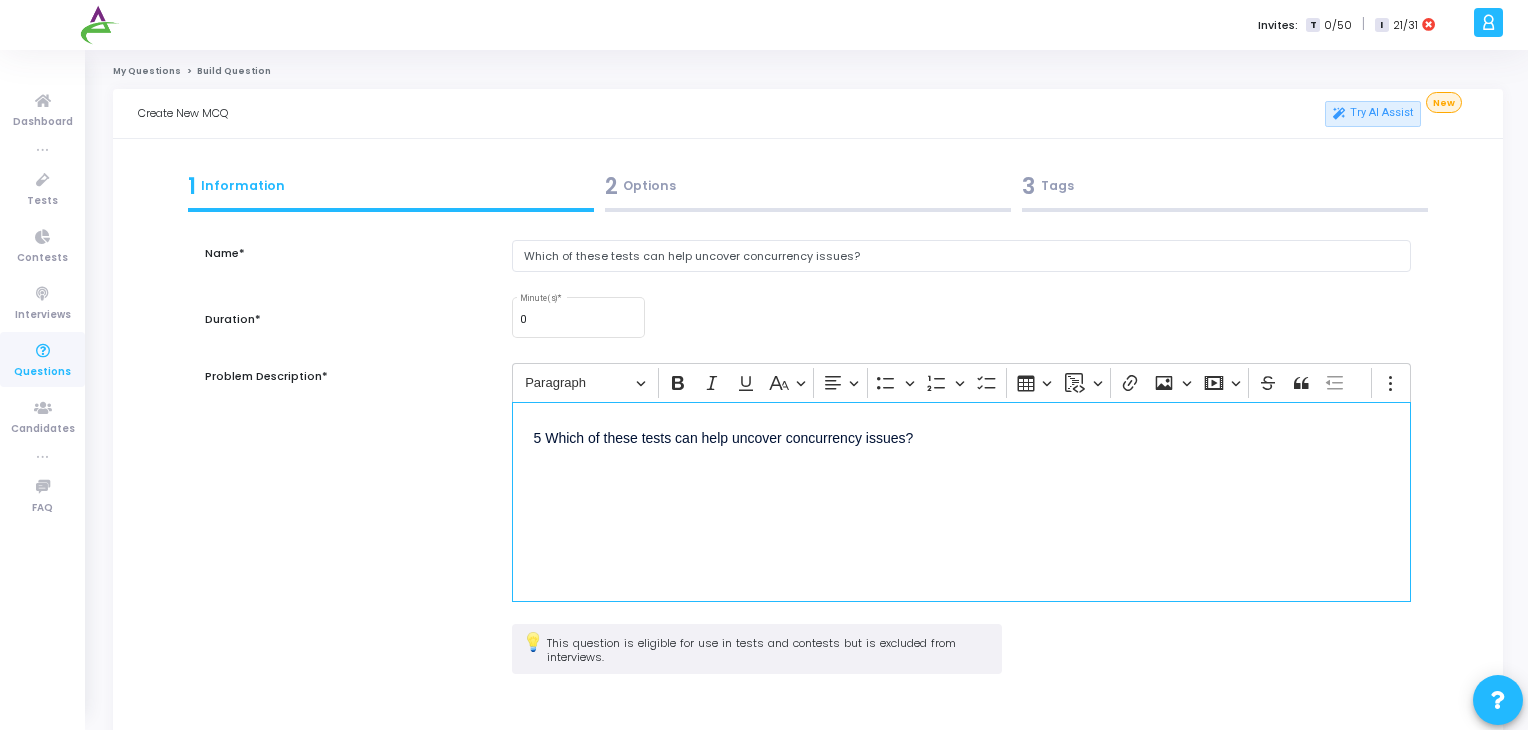 click on "5 Which of these tests can help uncover concurrency issues?" at bounding box center [962, 448] 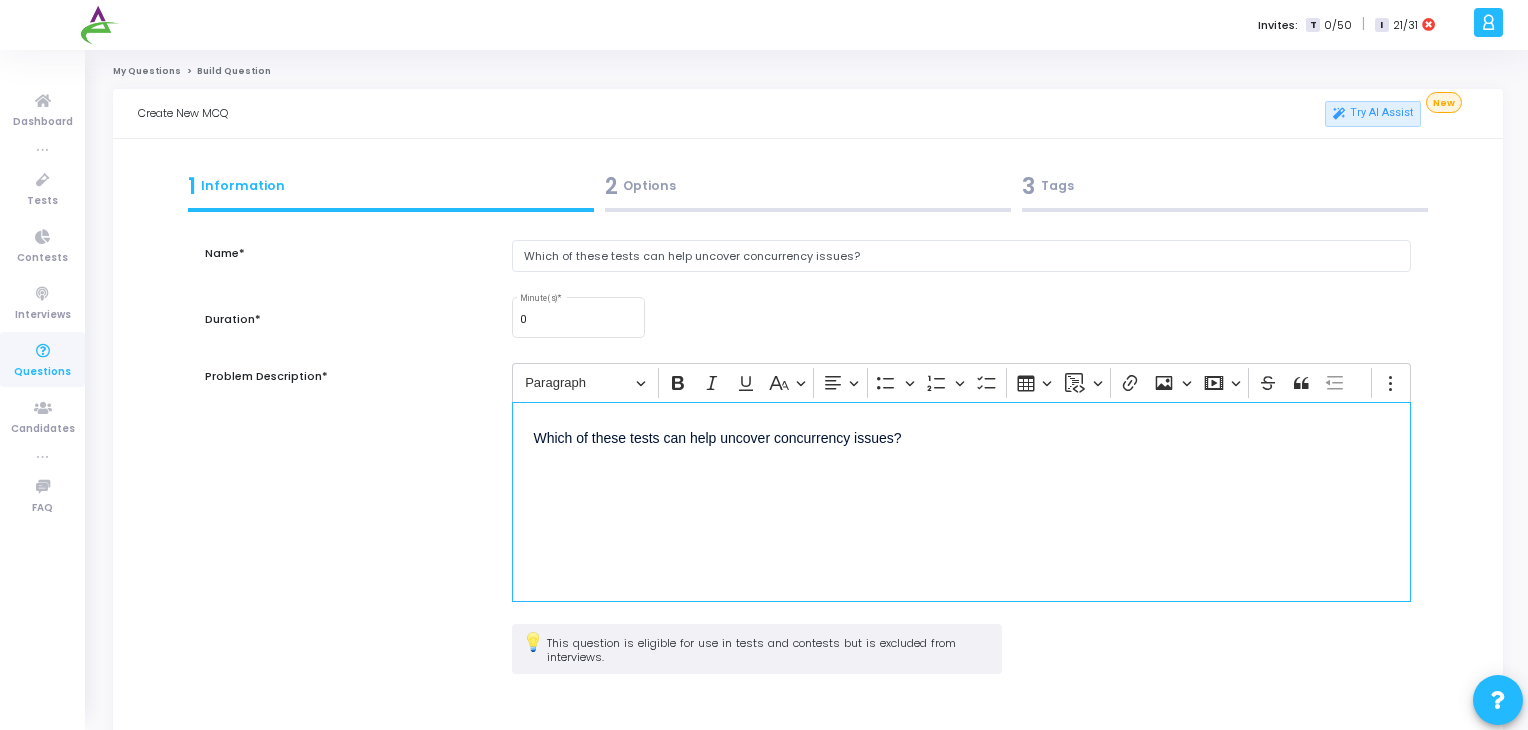 click on "Which of these tests can help uncover concurrency issues?" at bounding box center (962, 448) 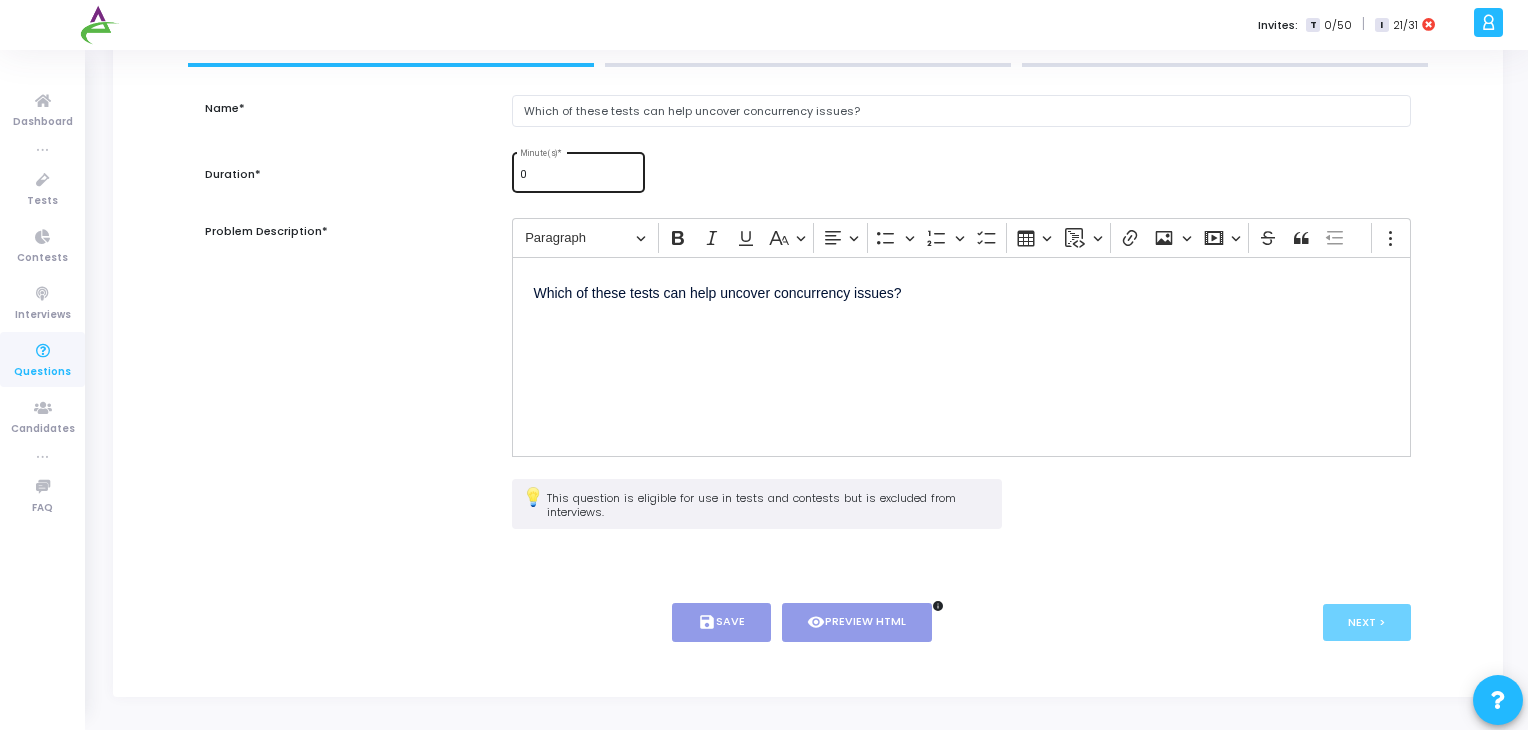 click on "0 Minute(s)  *" at bounding box center (578, 170) 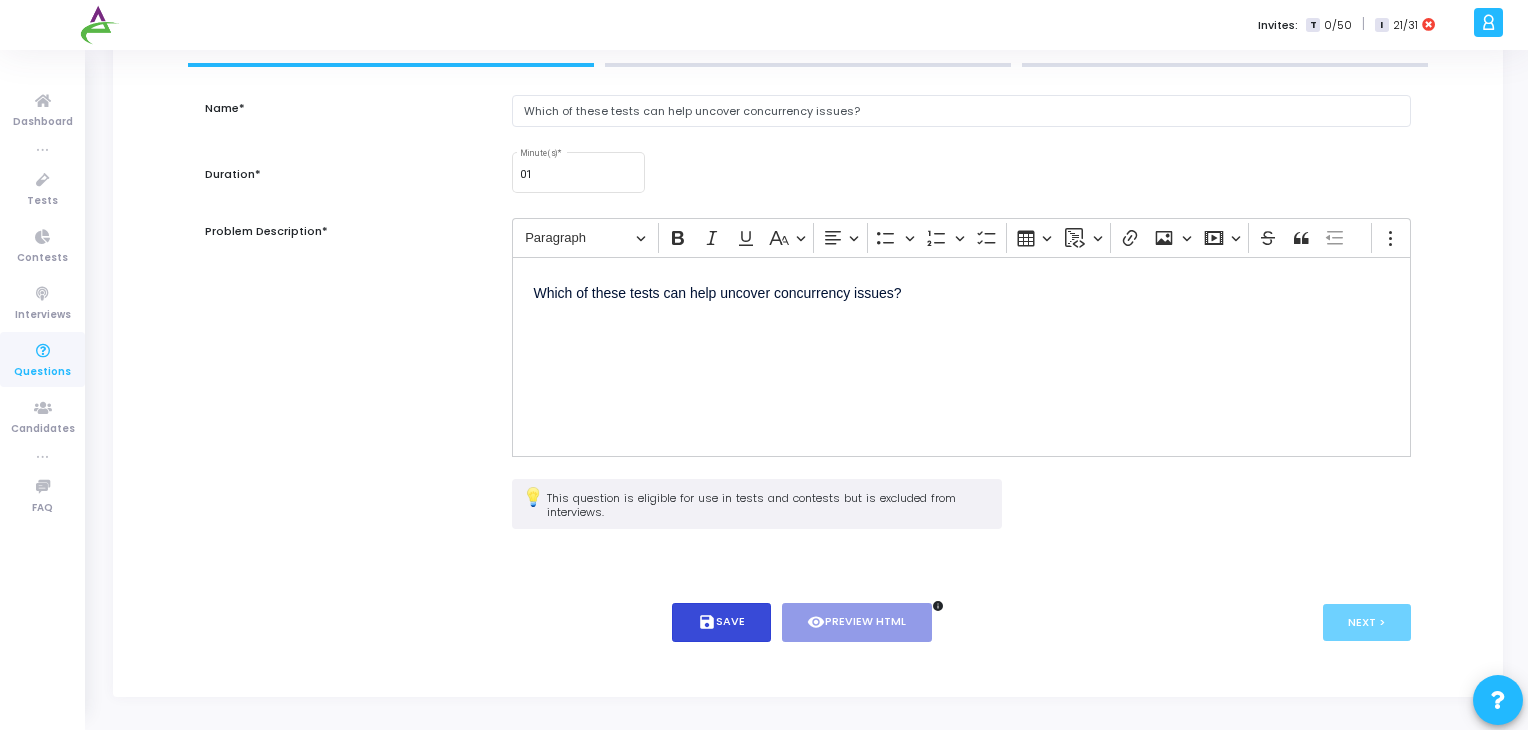 click on "save  Save" at bounding box center (721, 622) 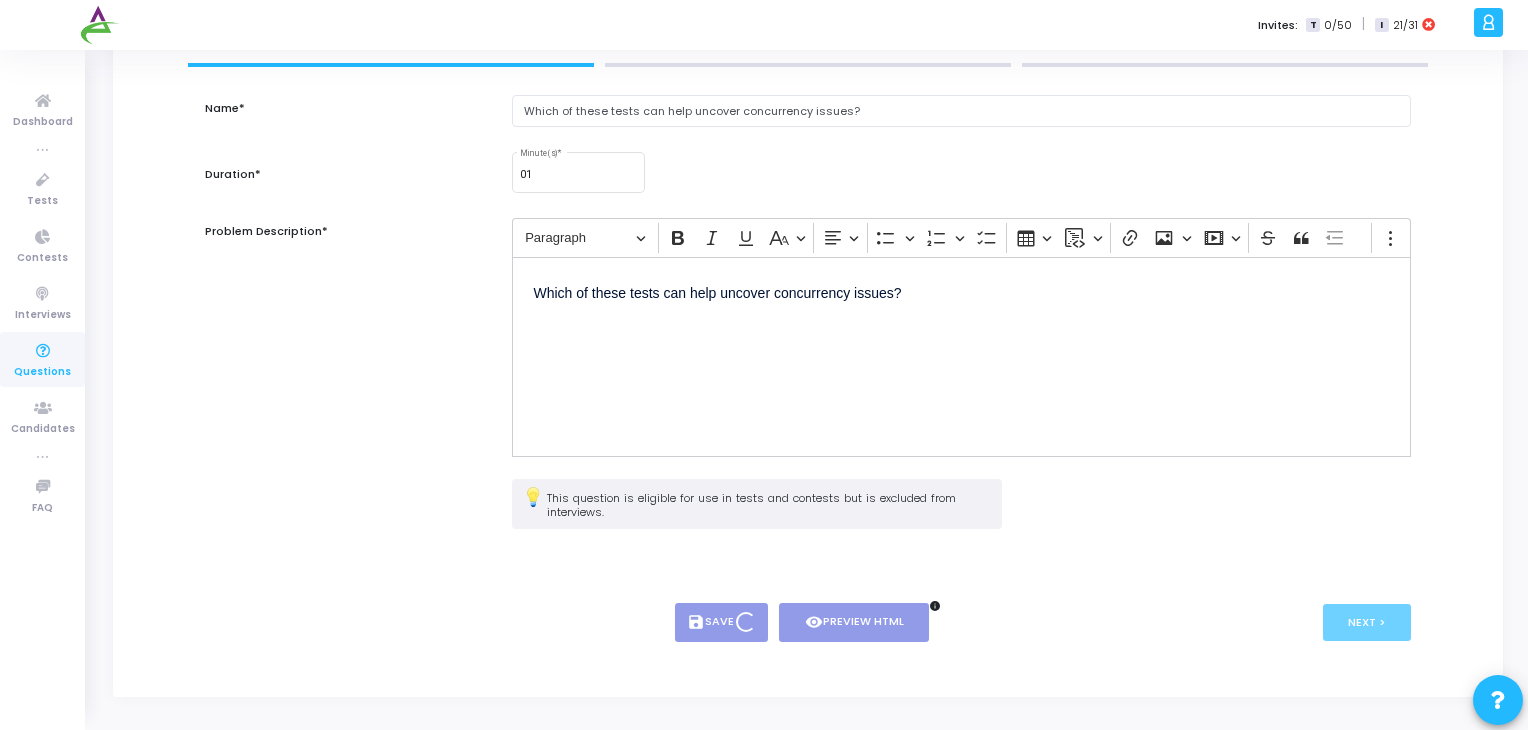 type on "1" 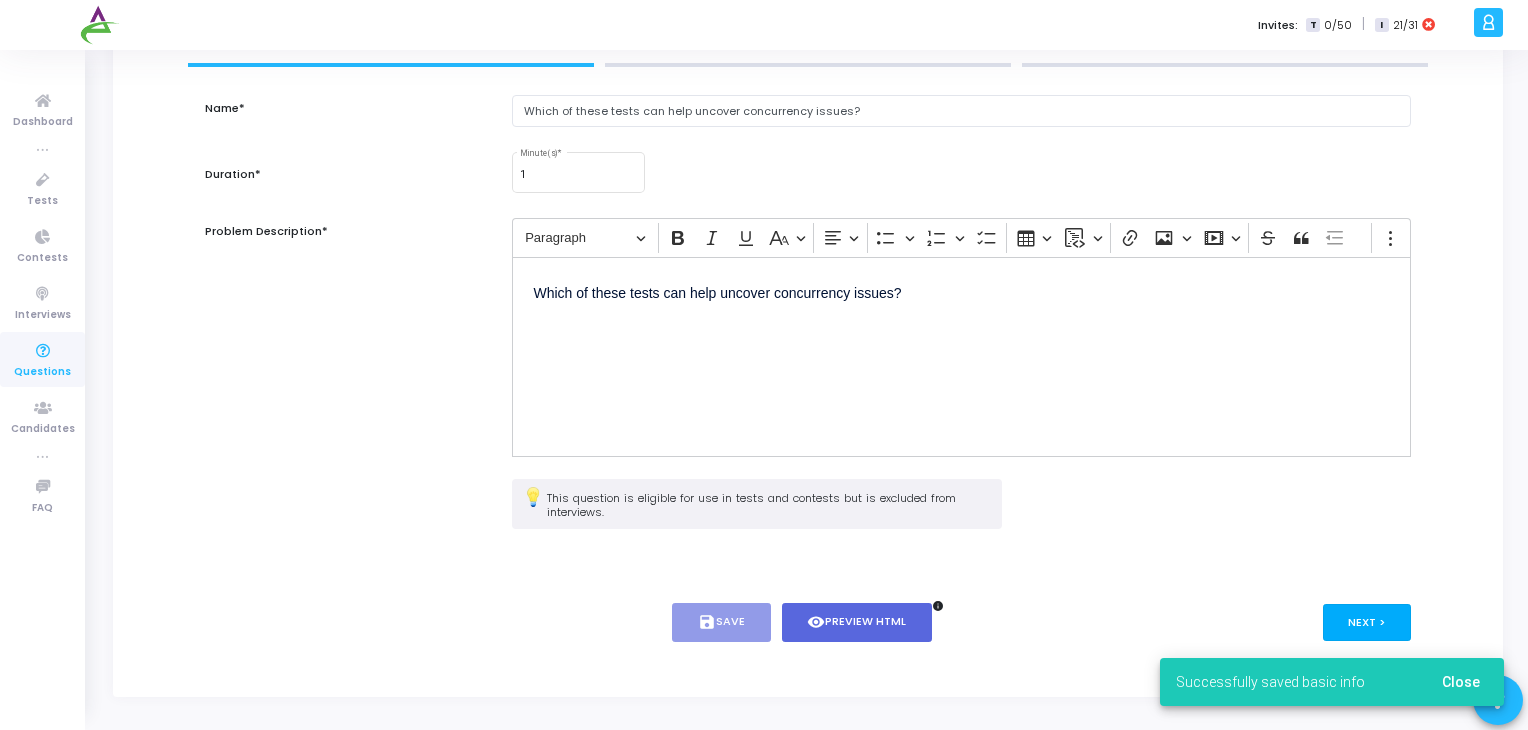 click on "Next >" at bounding box center (1367, 622) 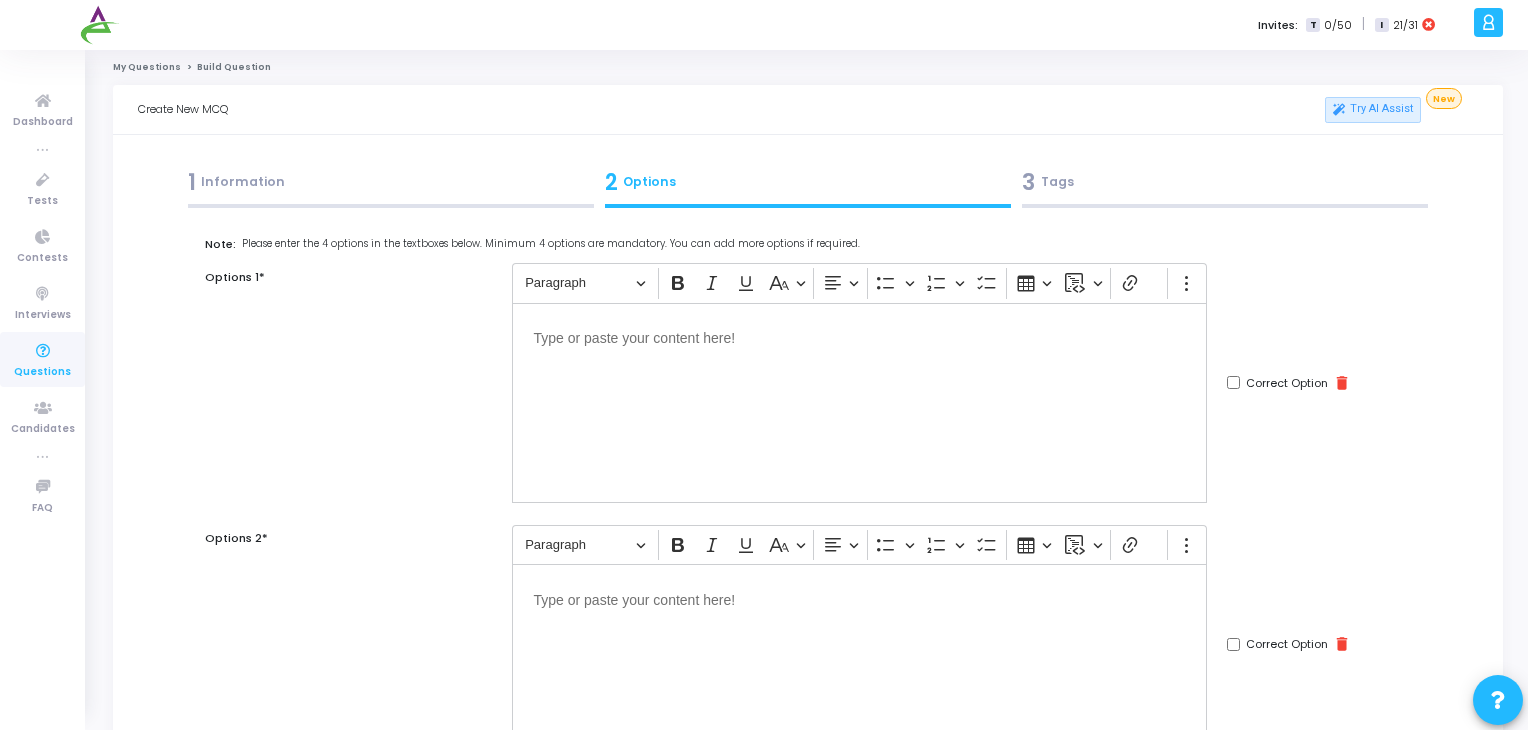 scroll, scrollTop: 0, scrollLeft: 0, axis: both 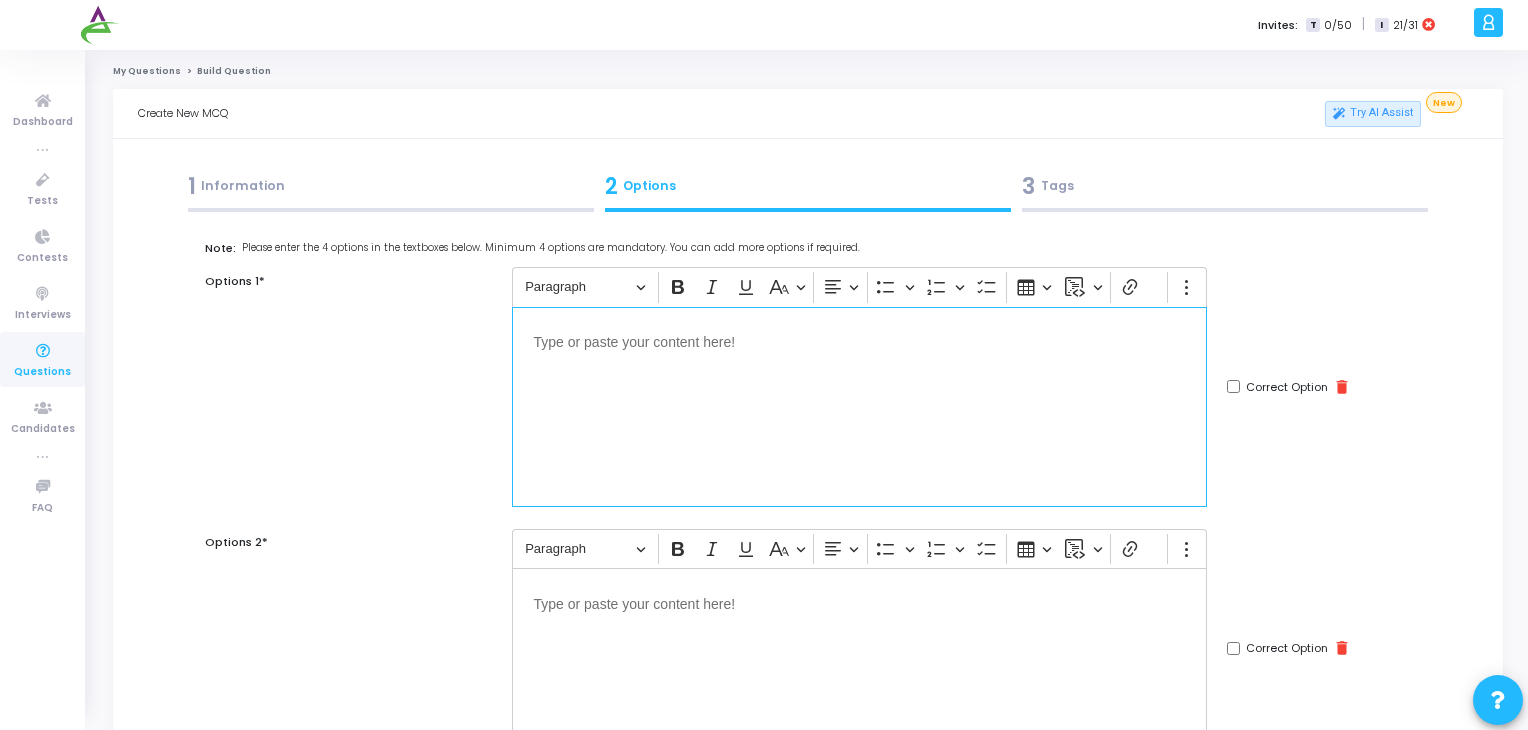 click at bounding box center [859, 407] 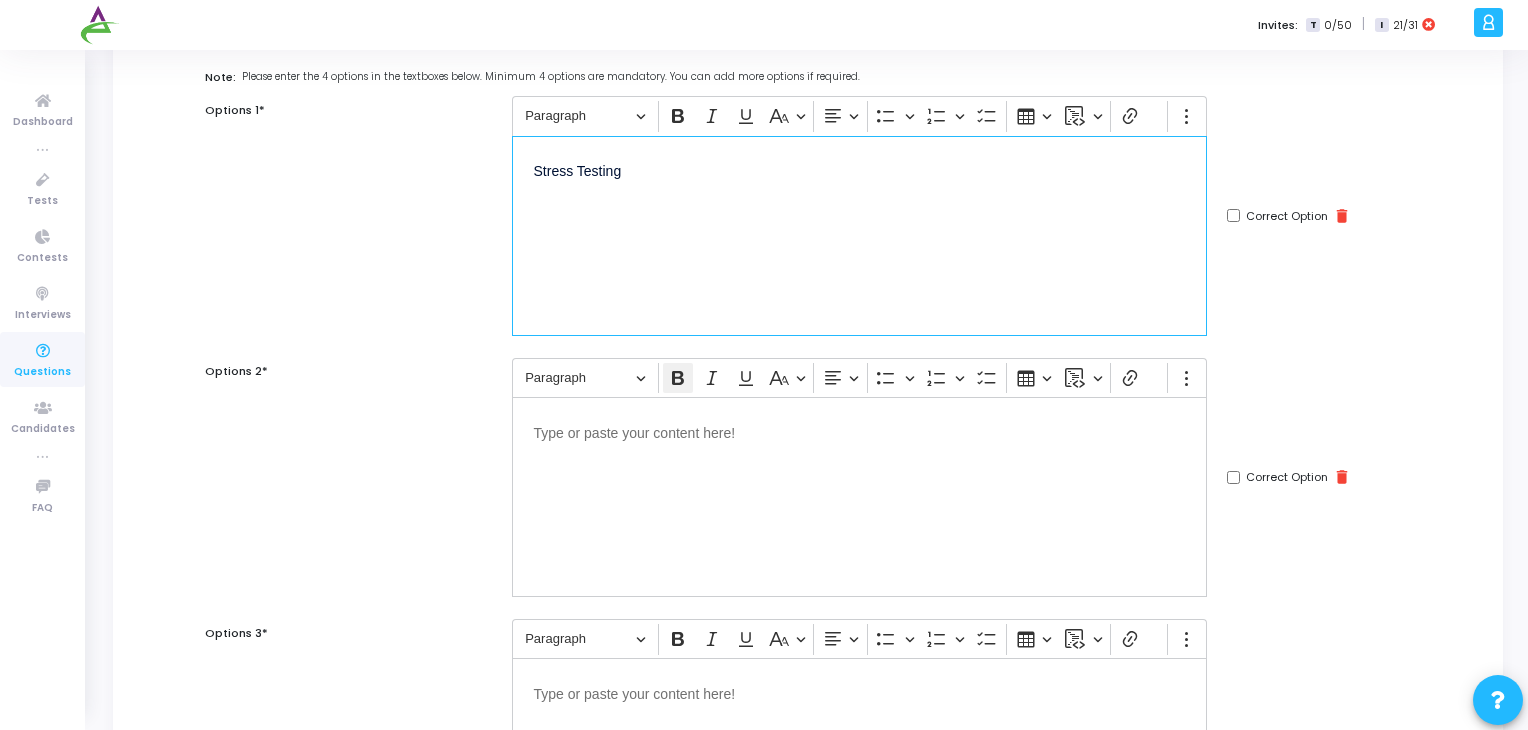 scroll, scrollTop: 172, scrollLeft: 0, axis: vertical 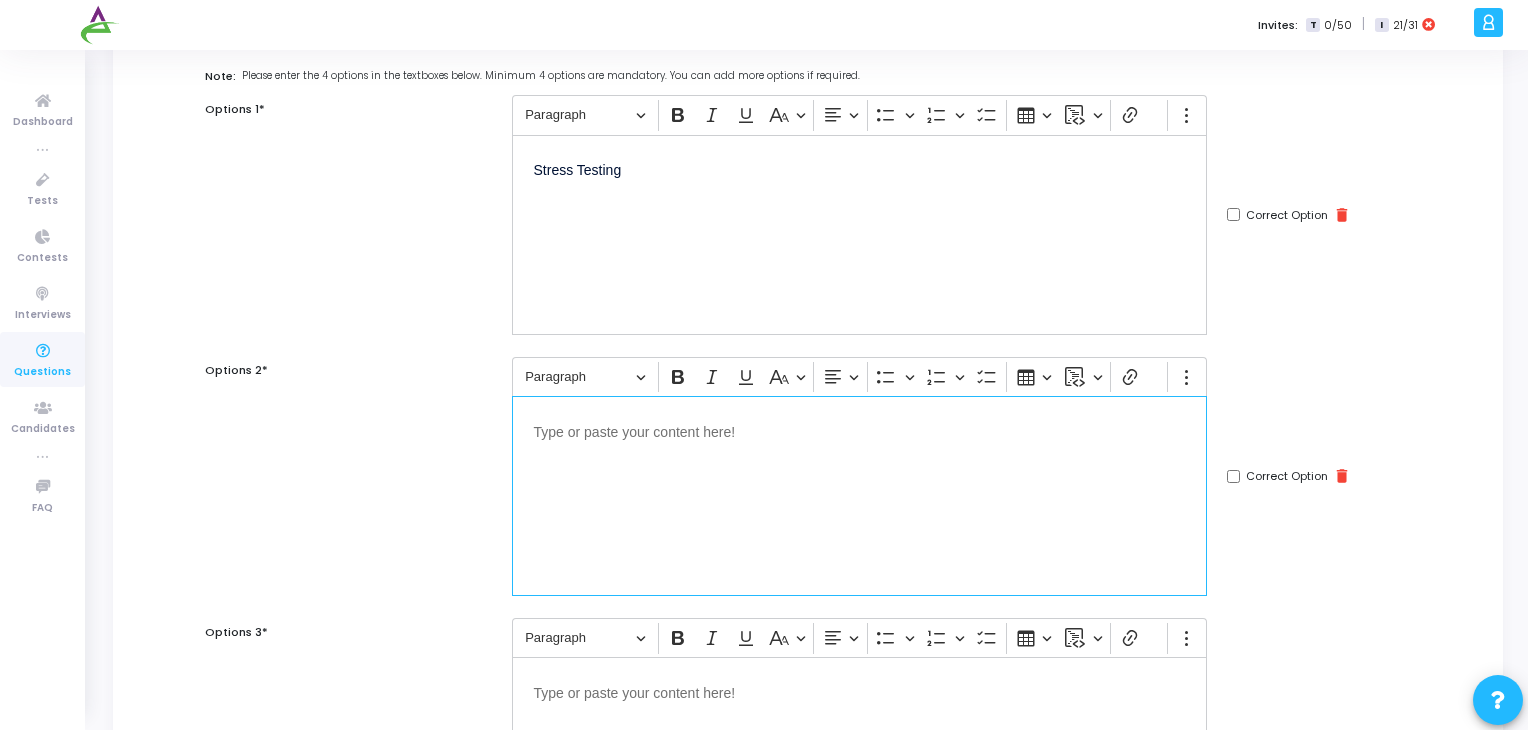 click at bounding box center [859, 496] 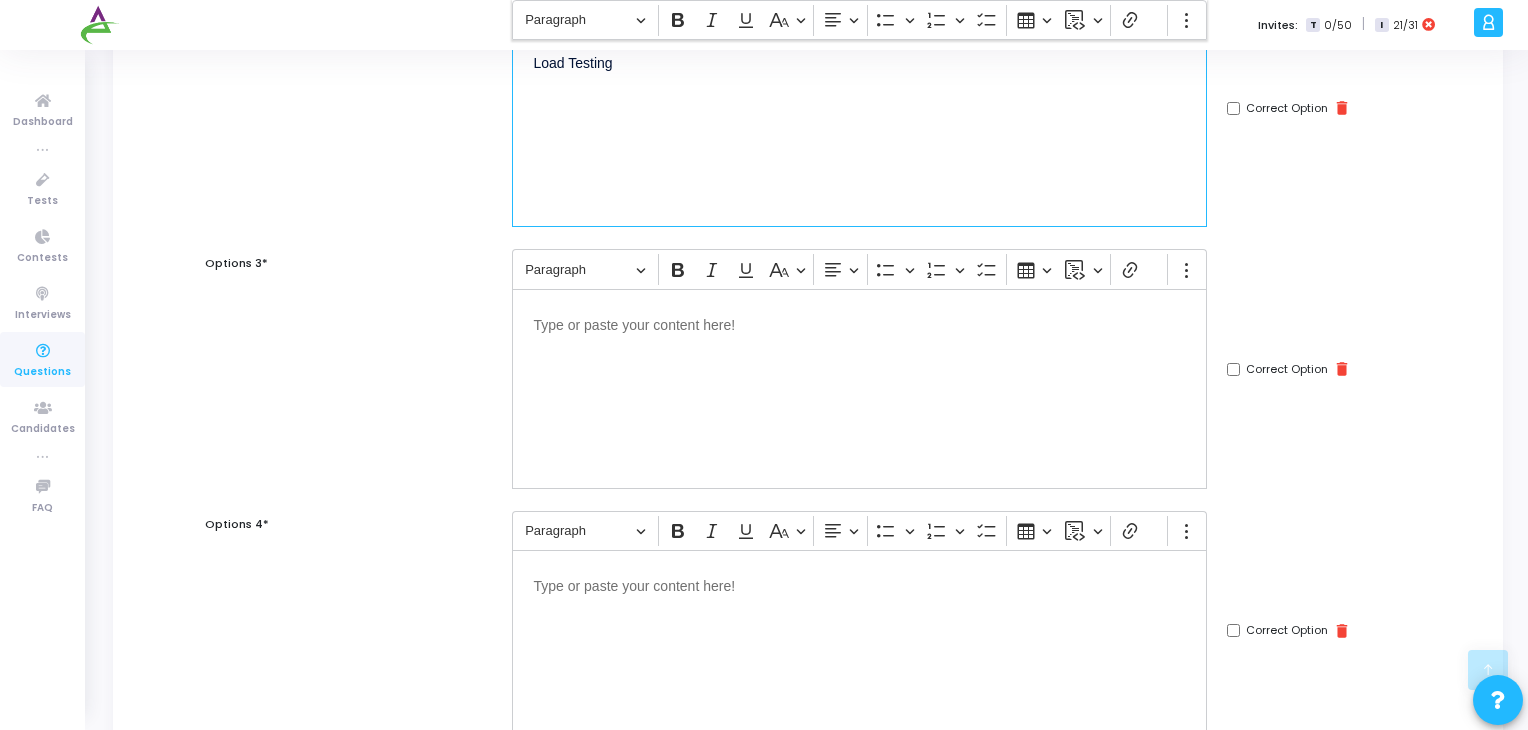 scroll, scrollTop: 560, scrollLeft: 0, axis: vertical 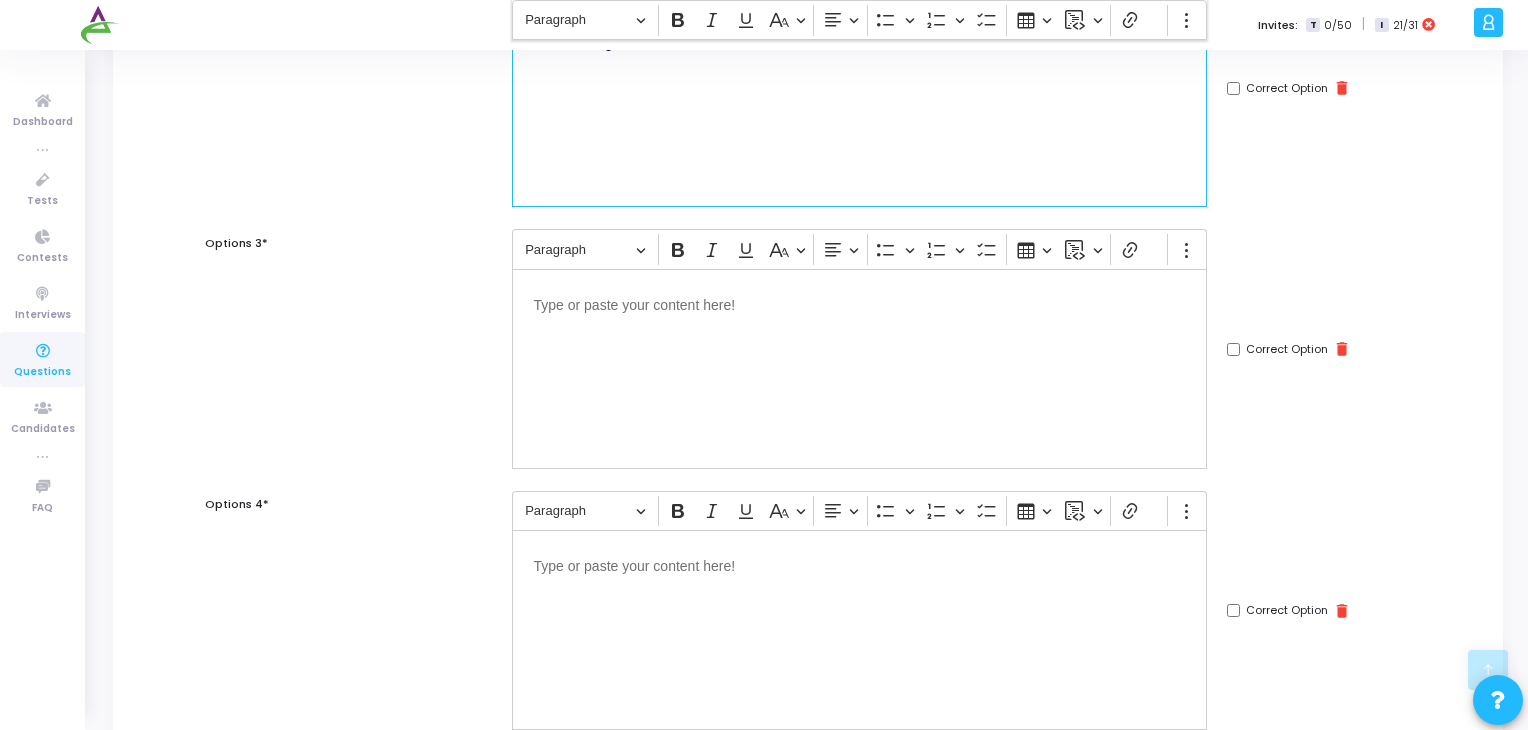 click at bounding box center [859, 369] 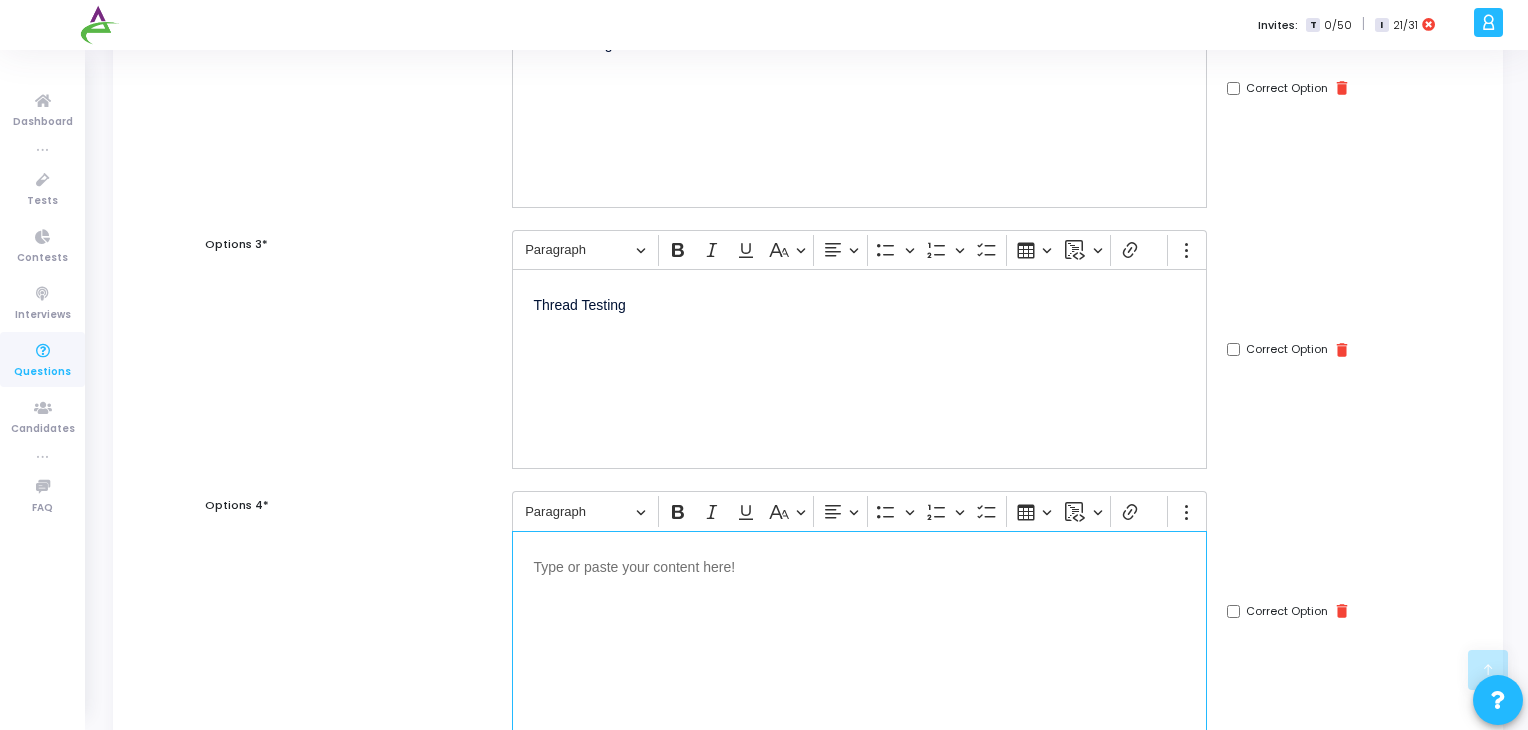 click at bounding box center [859, 631] 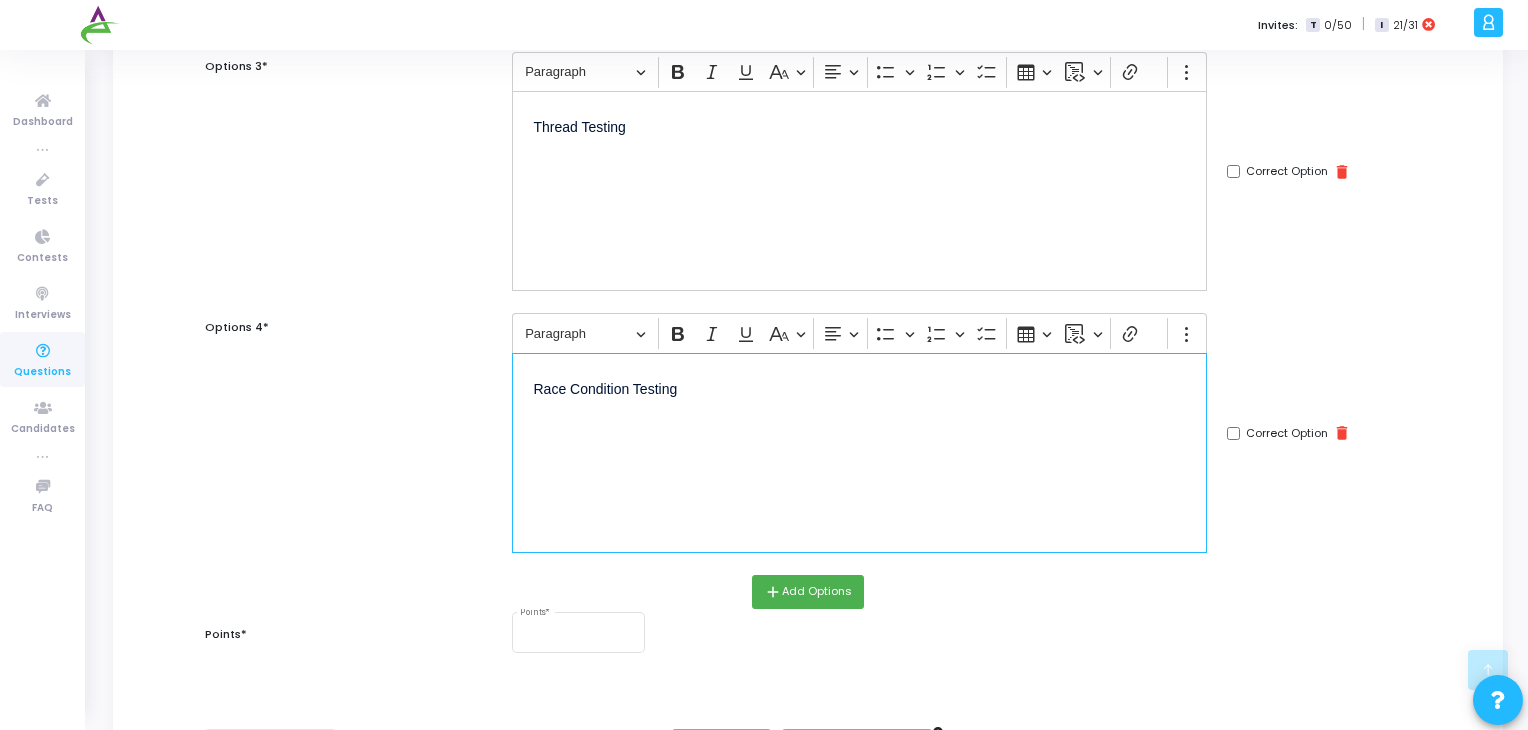 scroll, scrollTop: 739, scrollLeft: 0, axis: vertical 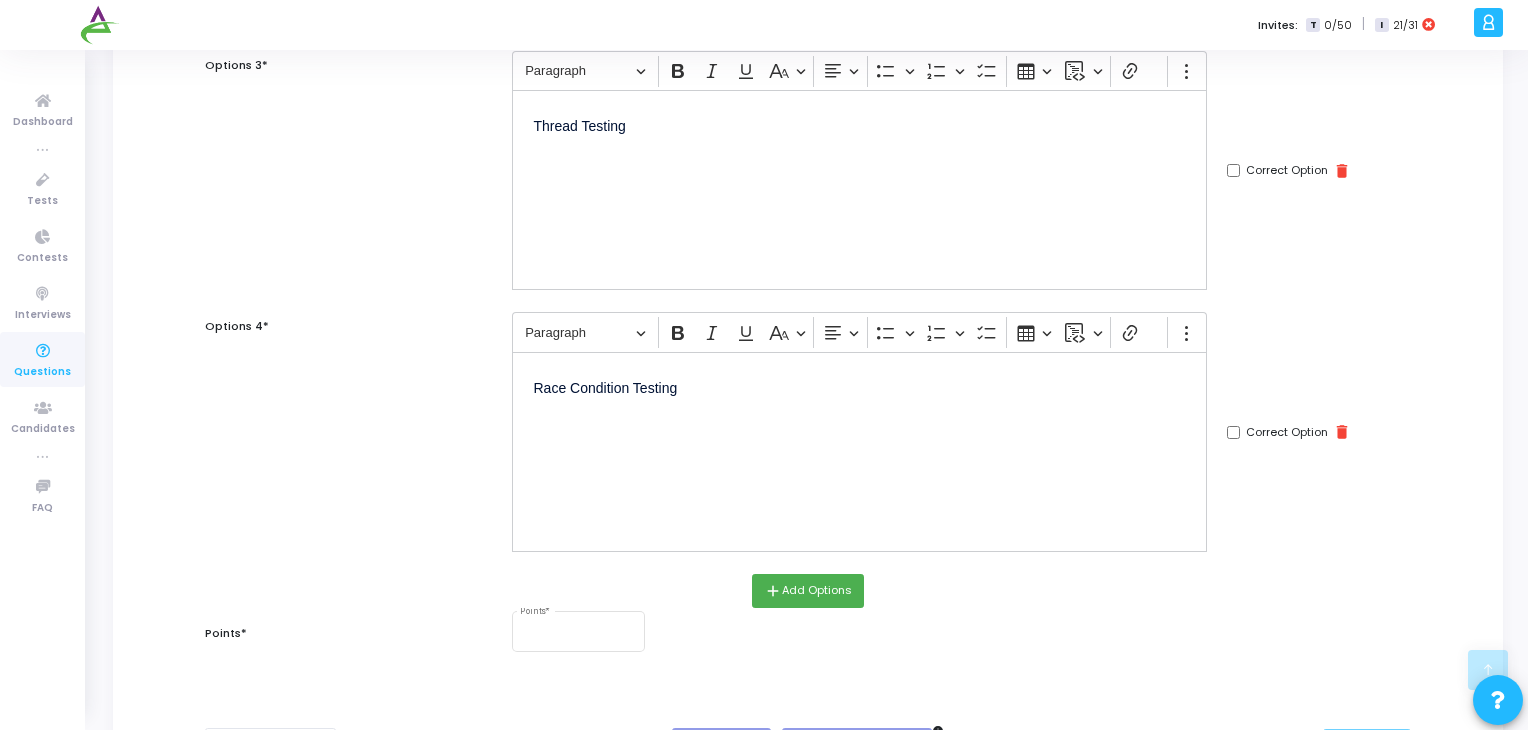 click on "Correct Option" at bounding box center [1233, 432] 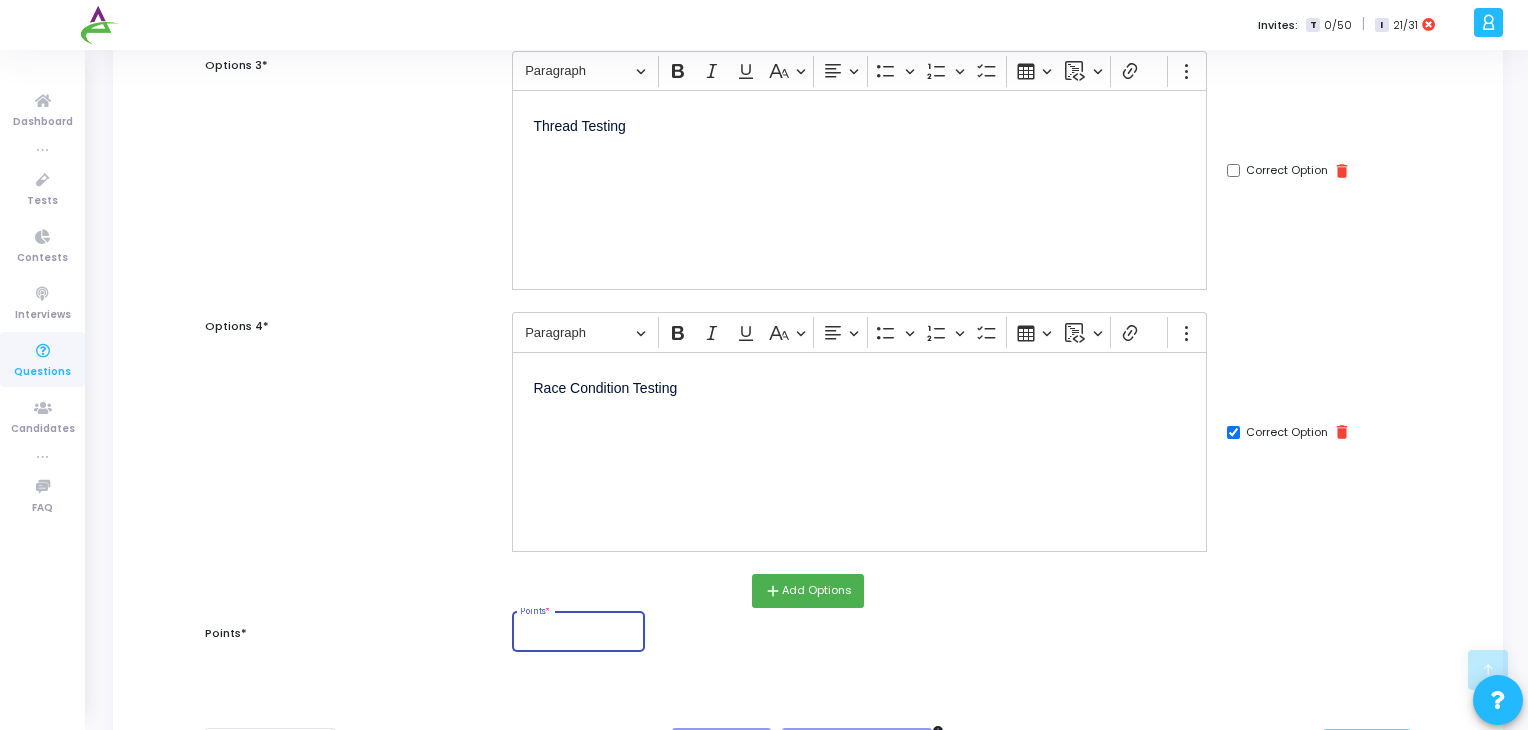 click on "Points  *" at bounding box center (578, 634) 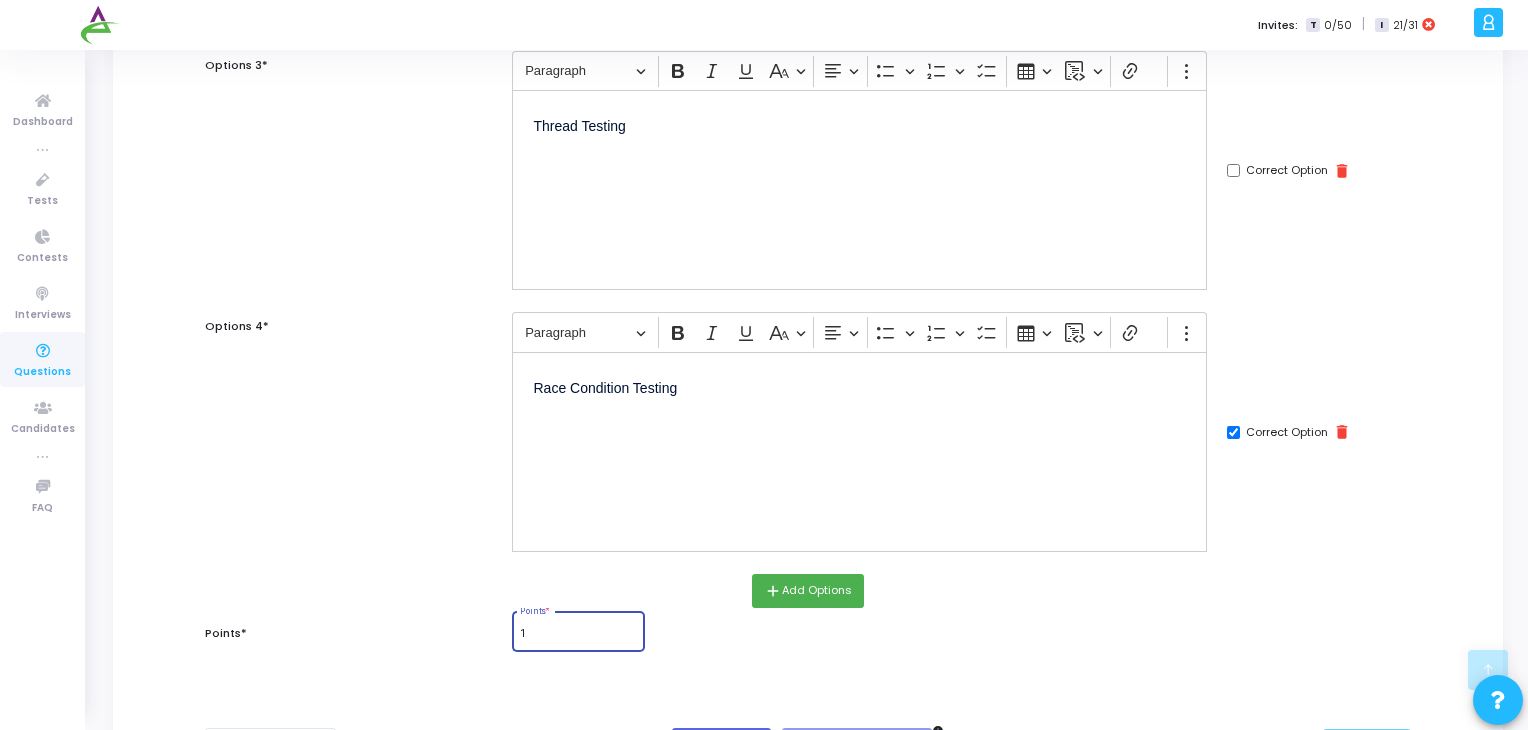 scroll, scrollTop: 863, scrollLeft: 0, axis: vertical 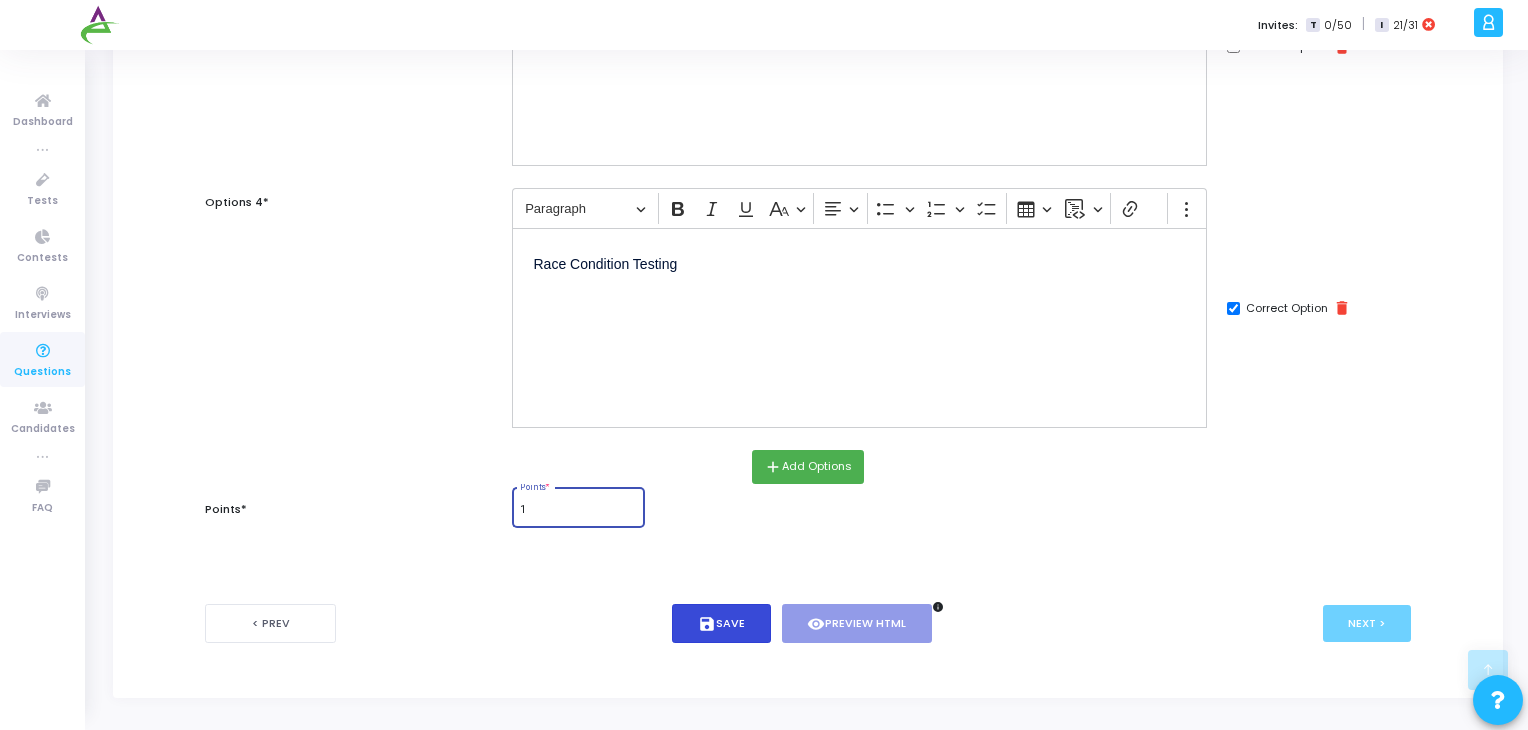 type on "1" 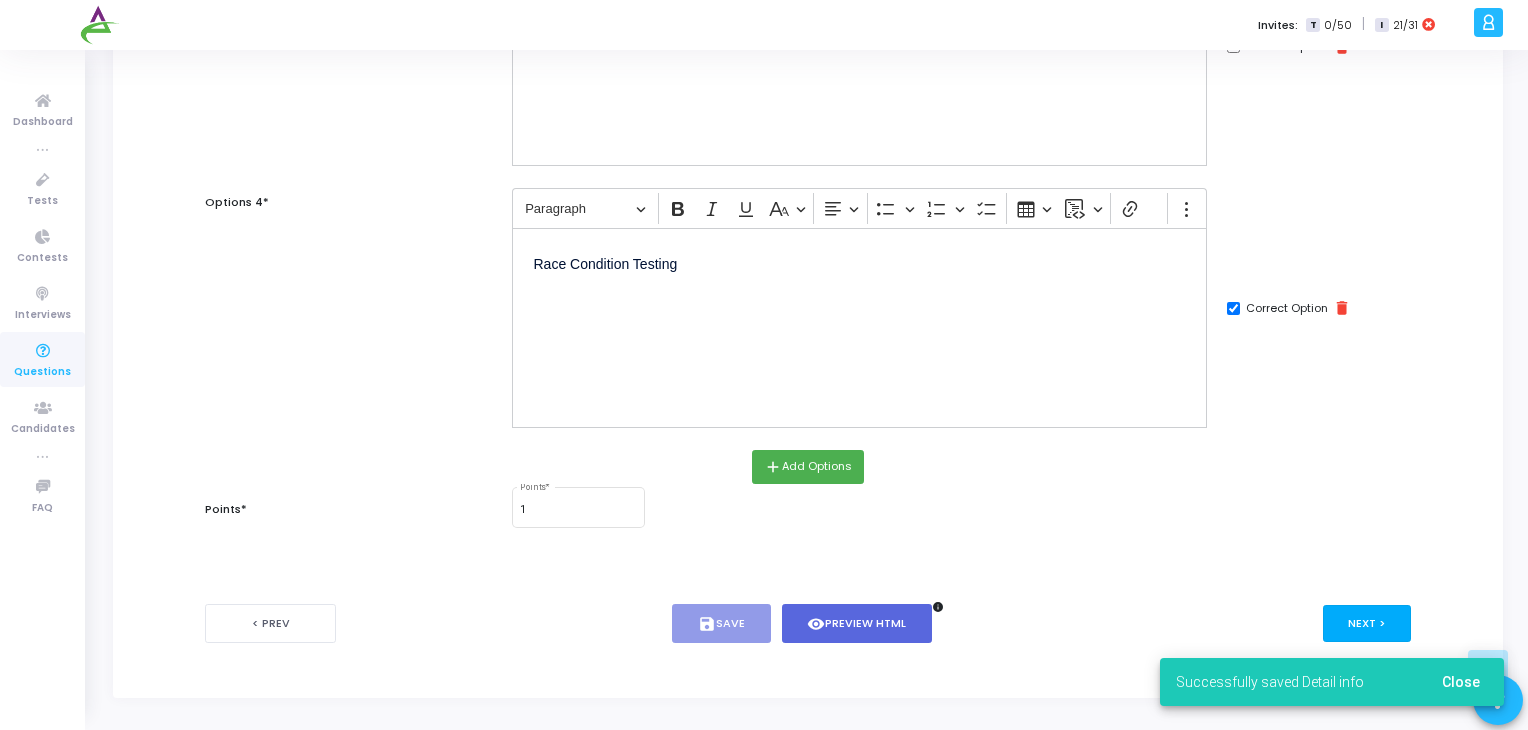 click on "Next >" at bounding box center (1367, 623) 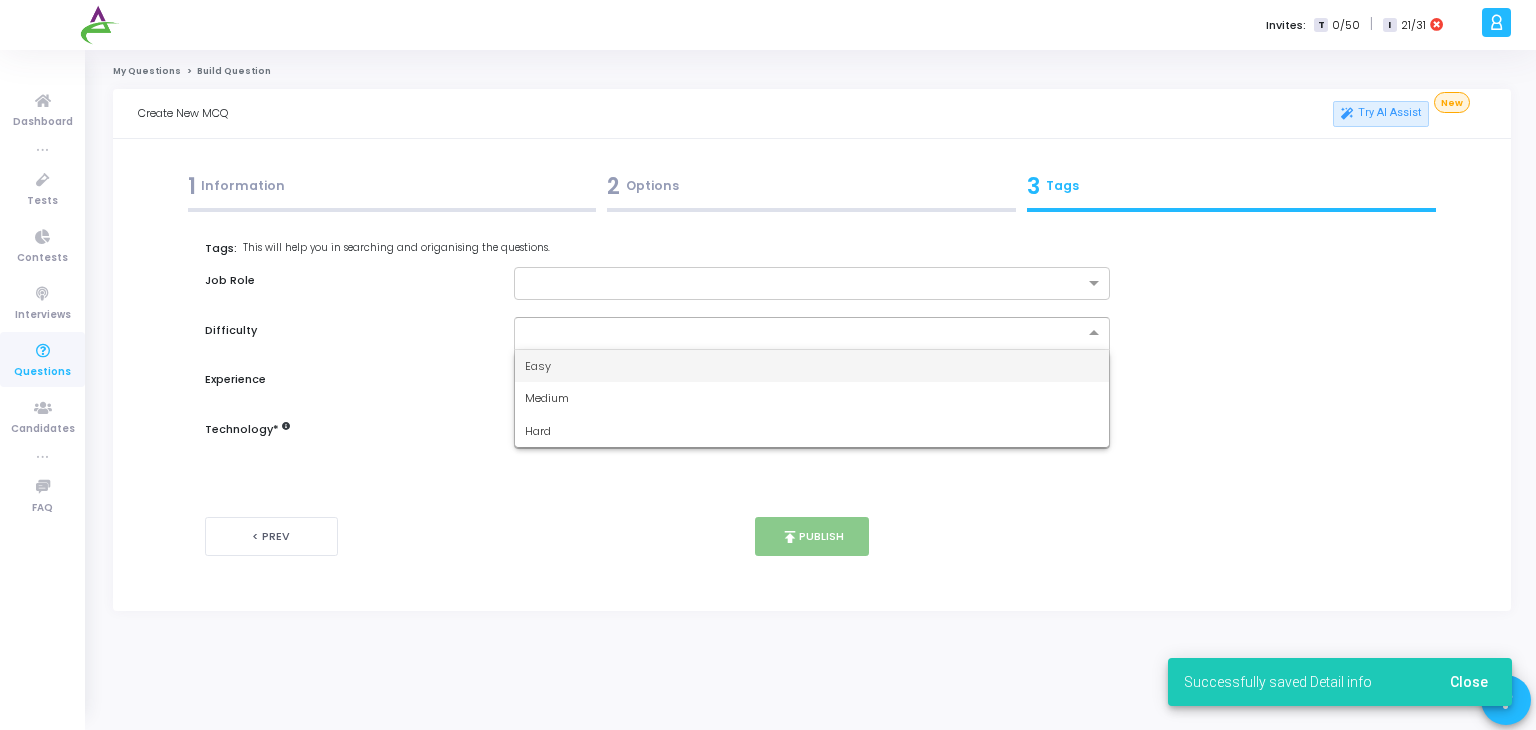 click at bounding box center [792, 331] 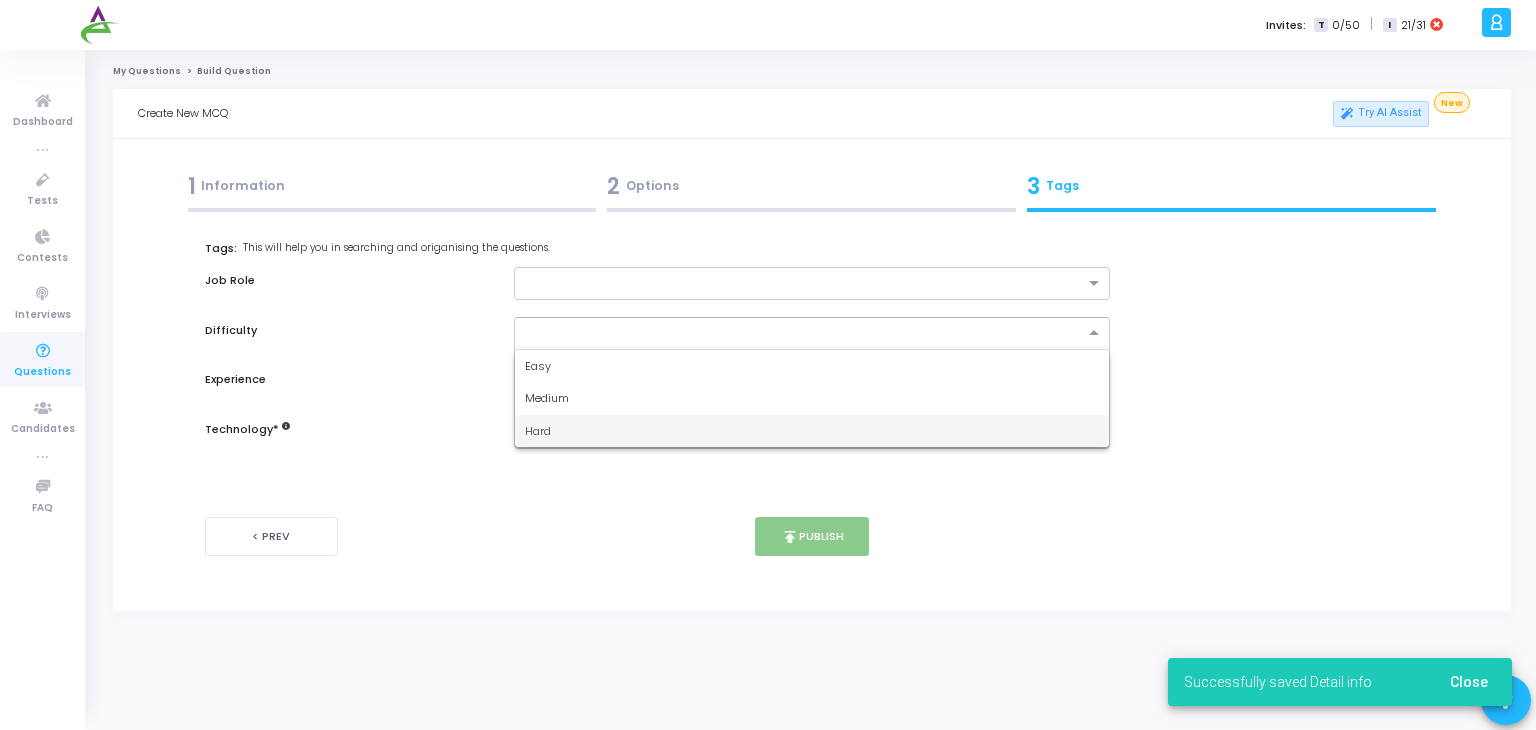 click on "Hard" at bounding box center (812, 431) 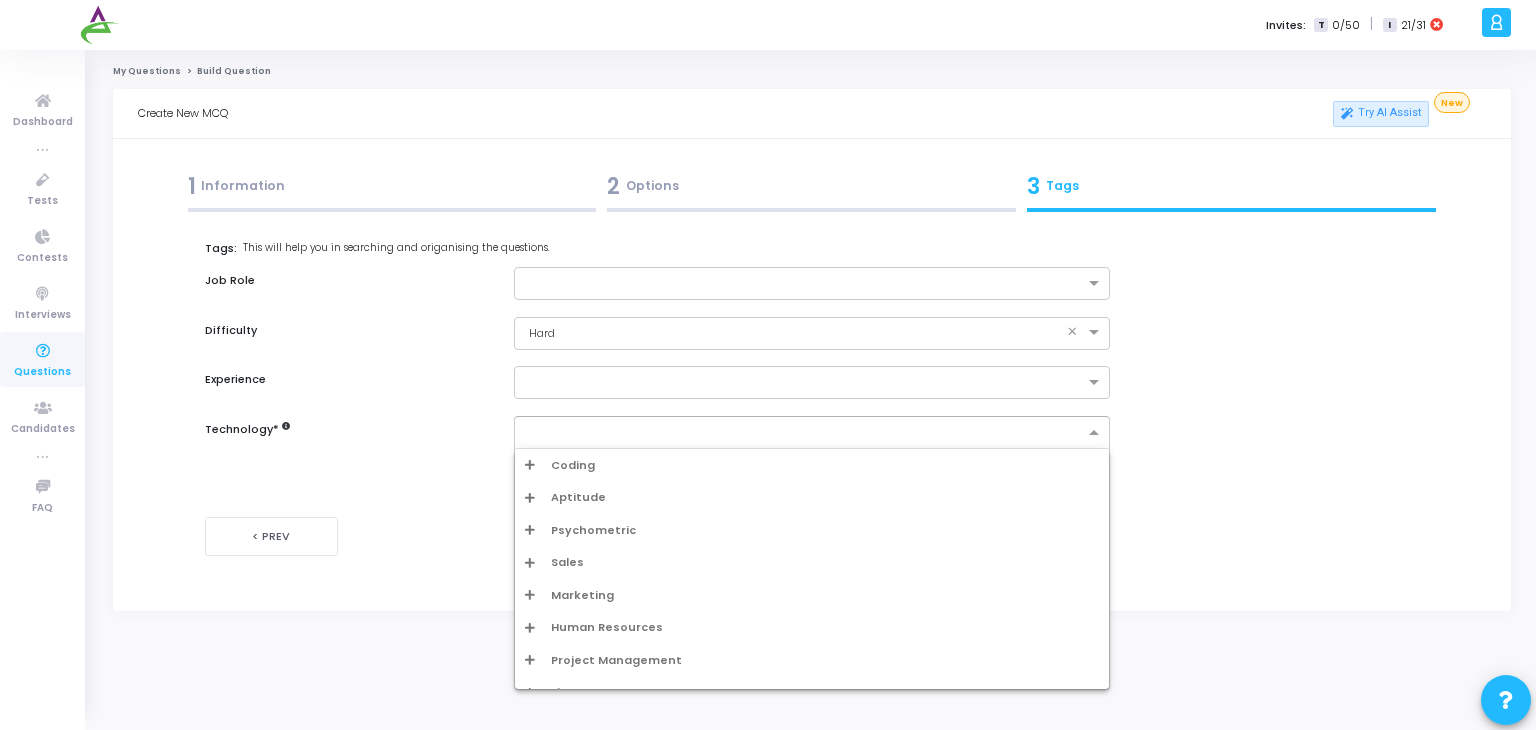 click at bounding box center [800, 432] 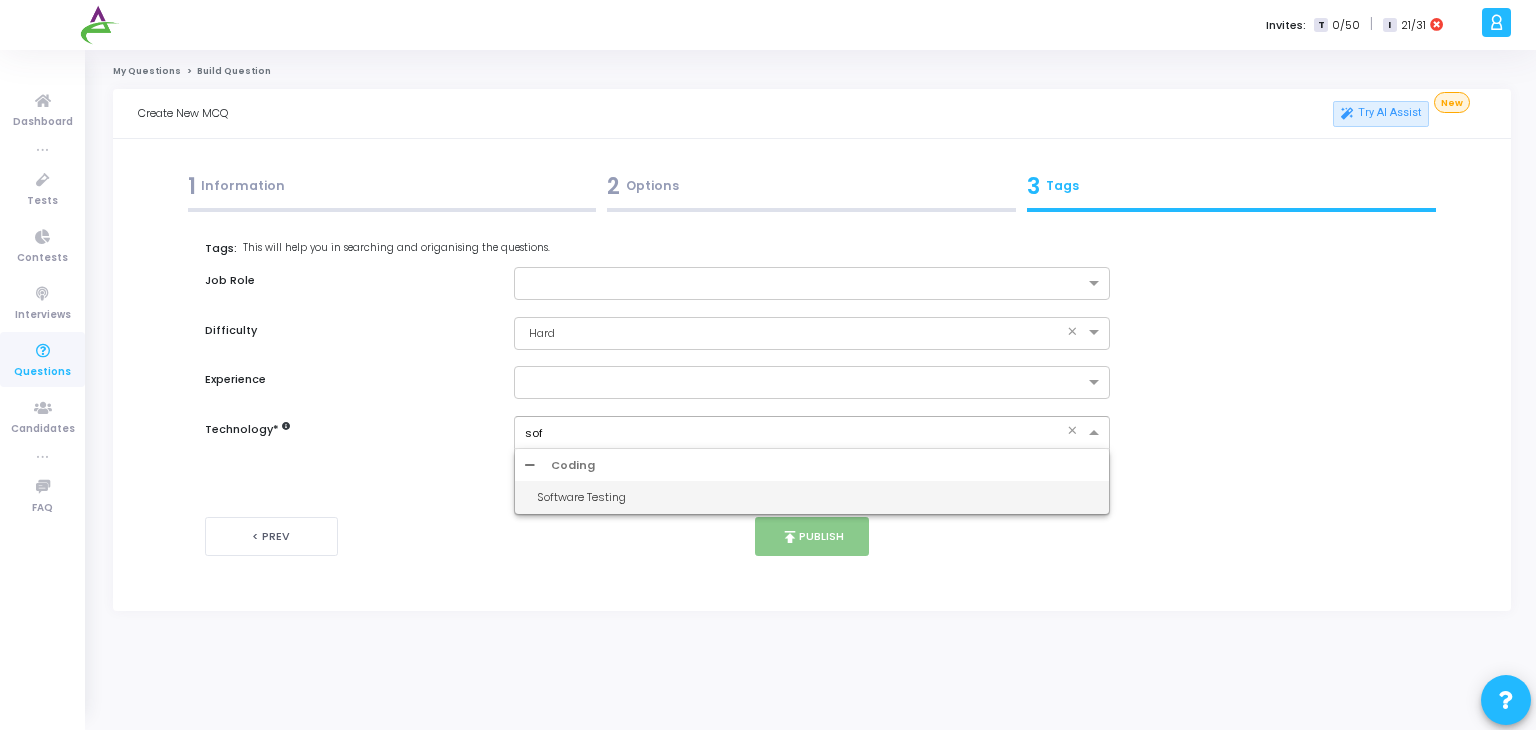type on "soft" 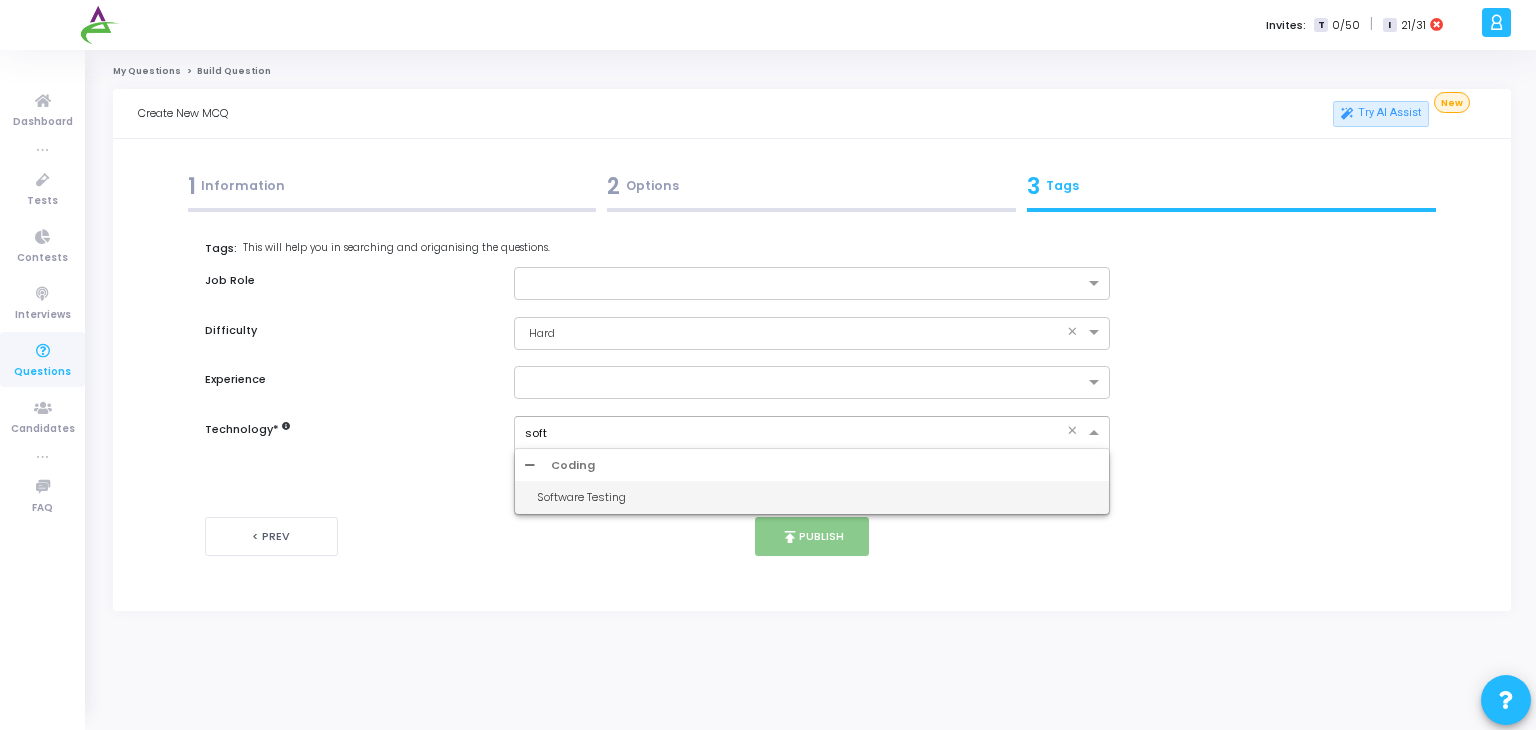 click on "Software Testing" at bounding box center (818, 497) 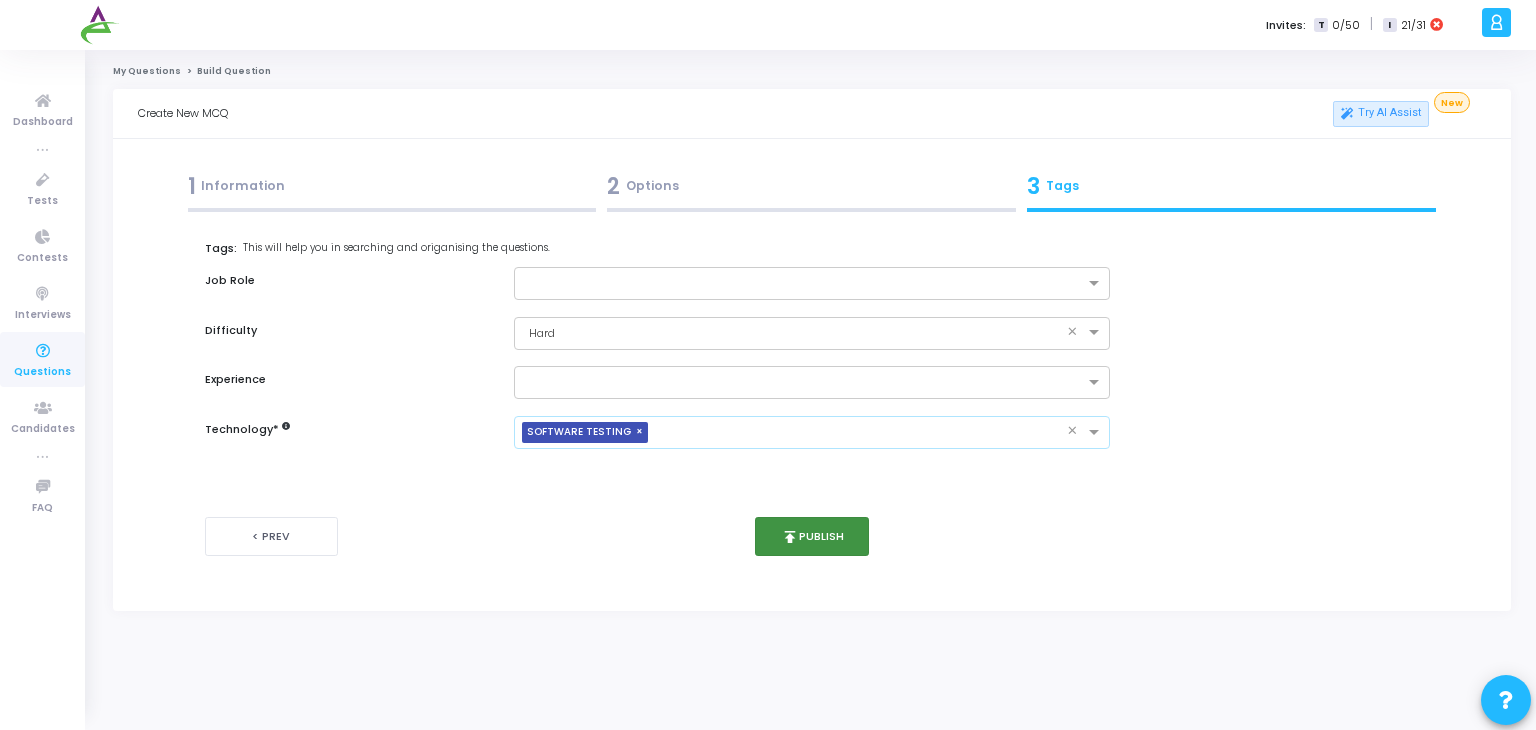 click on "publish  Publish" at bounding box center [812, 536] 